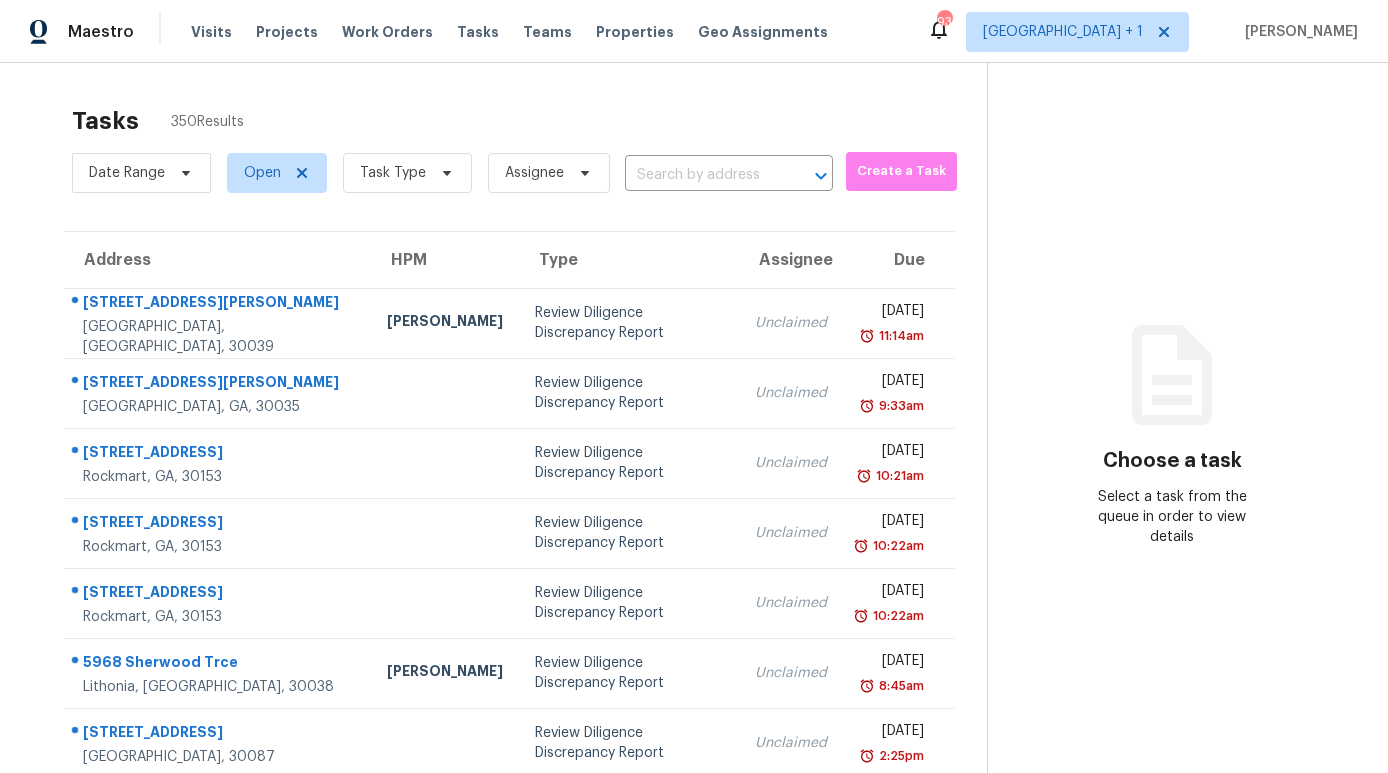 scroll, scrollTop: 0, scrollLeft: 0, axis: both 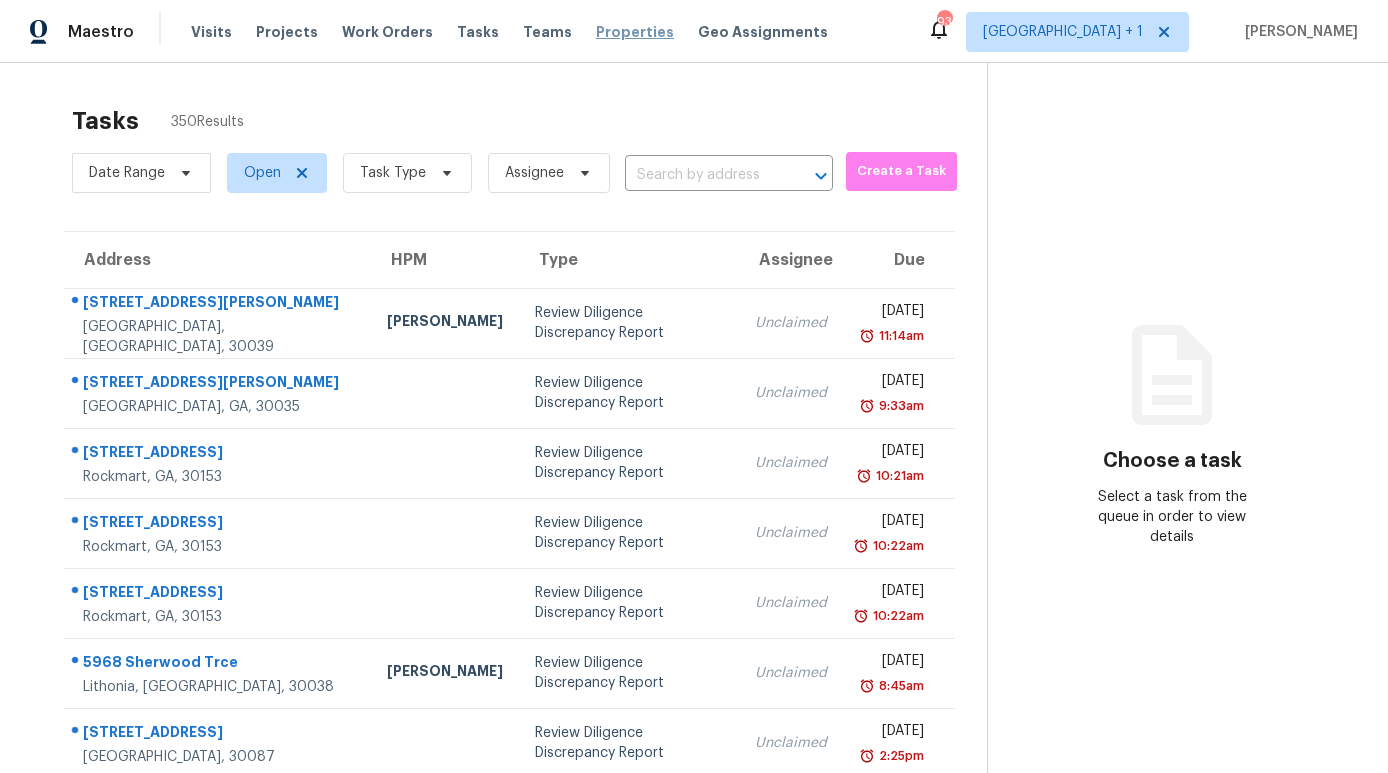 click on "Properties" at bounding box center (635, 32) 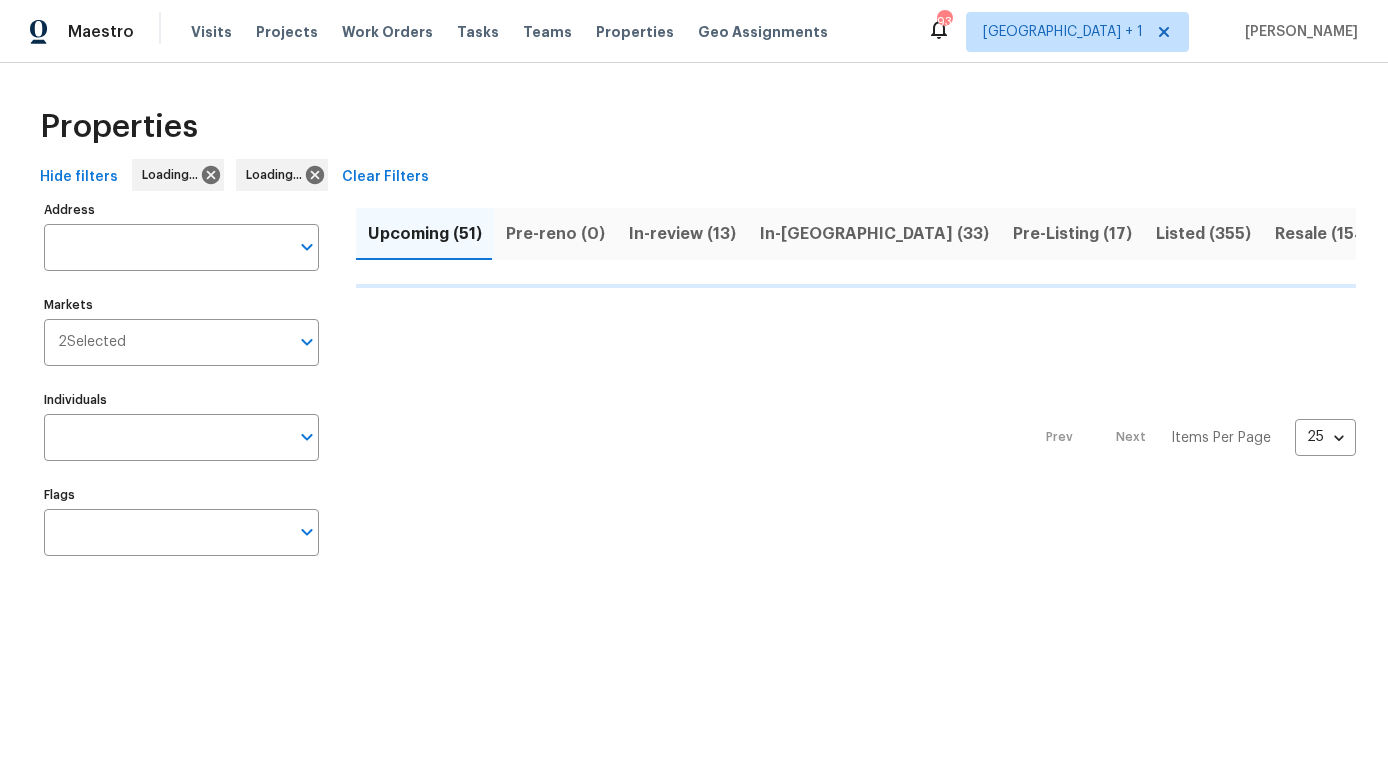 click on "Visits Projects Work Orders Tasks Teams Properties Geo Assignments" at bounding box center (521, 32) 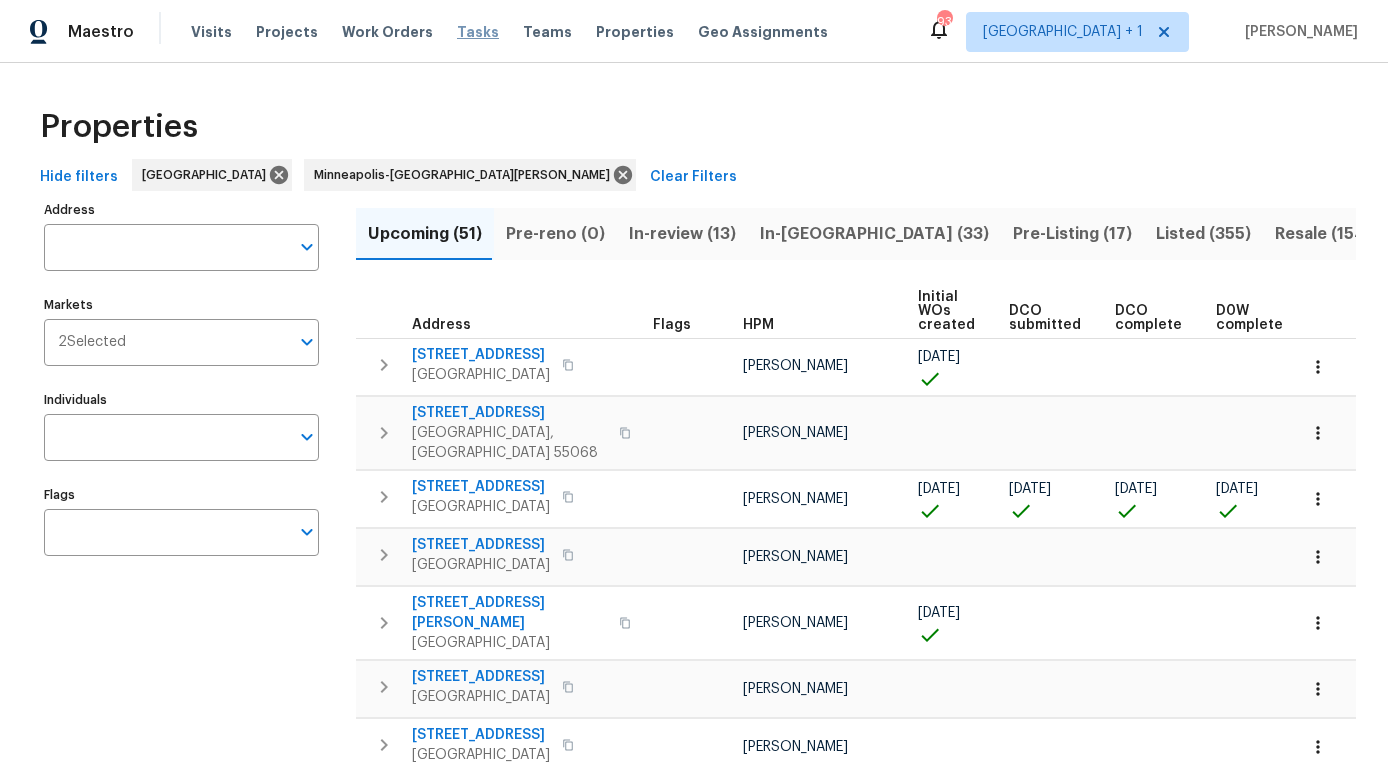 click on "Tasks" at bounding box center (478, 32) 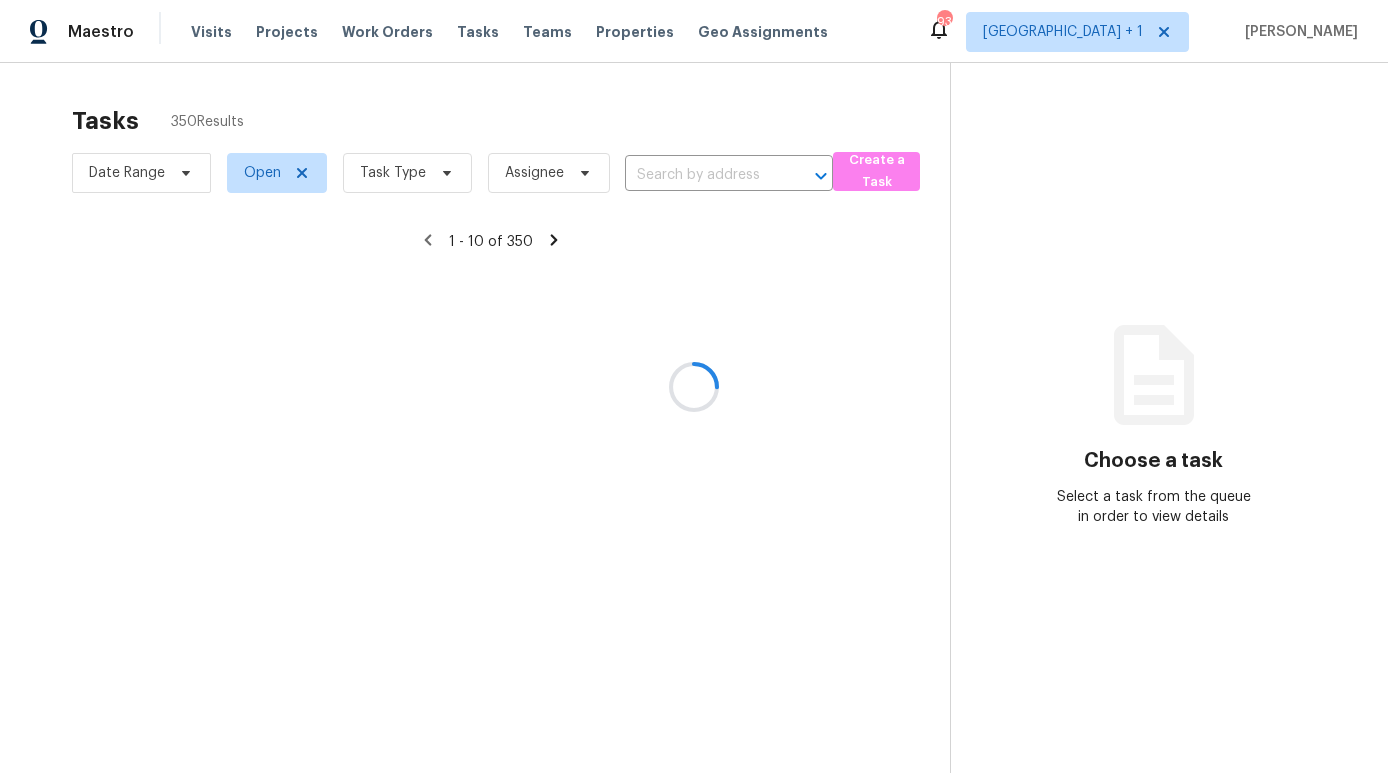 click at bounding box center (694, 386) 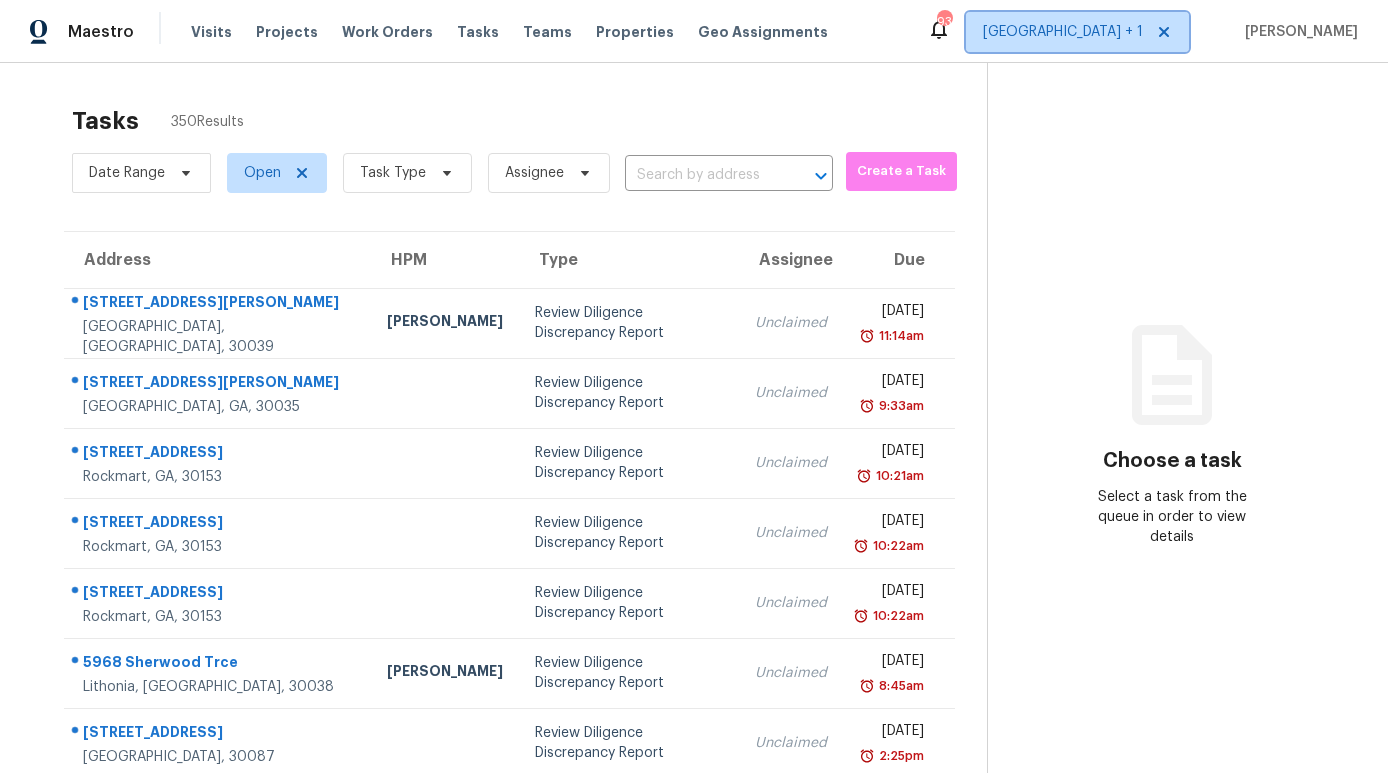 click on "Atlanta + 1" at bounding box center (1063, 32) 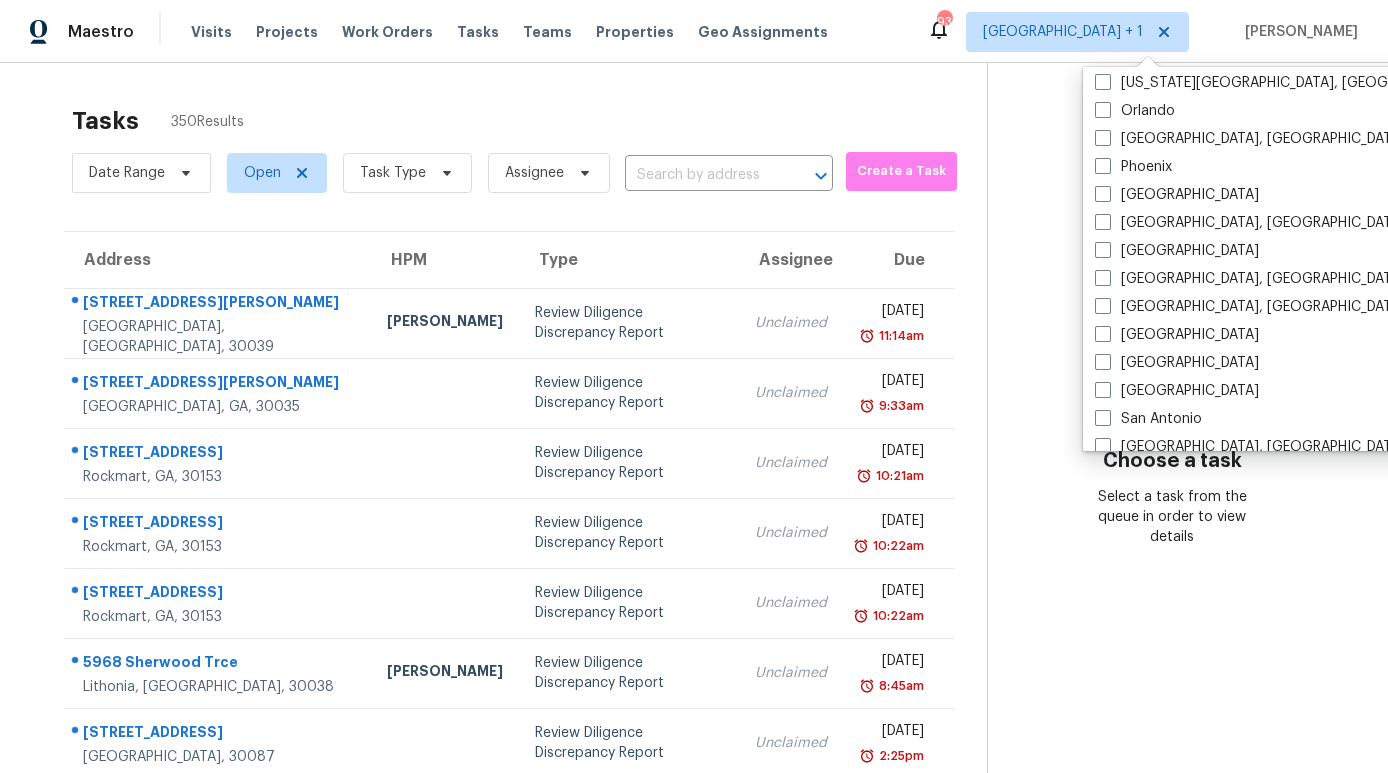 scroll, scrollTop: 1100, scrollLeft: 0, axis: vertical 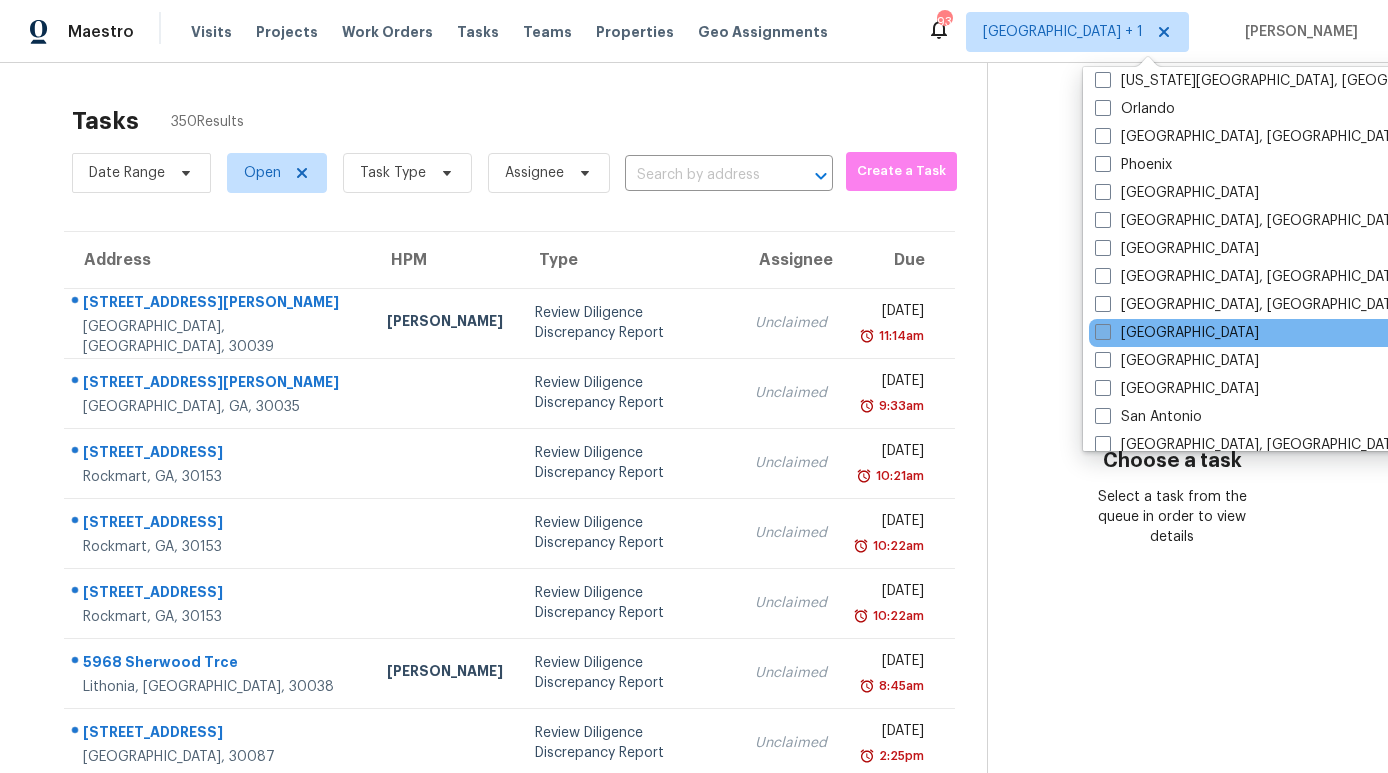 click on "Riverside" at bounding box center (1177, 333) 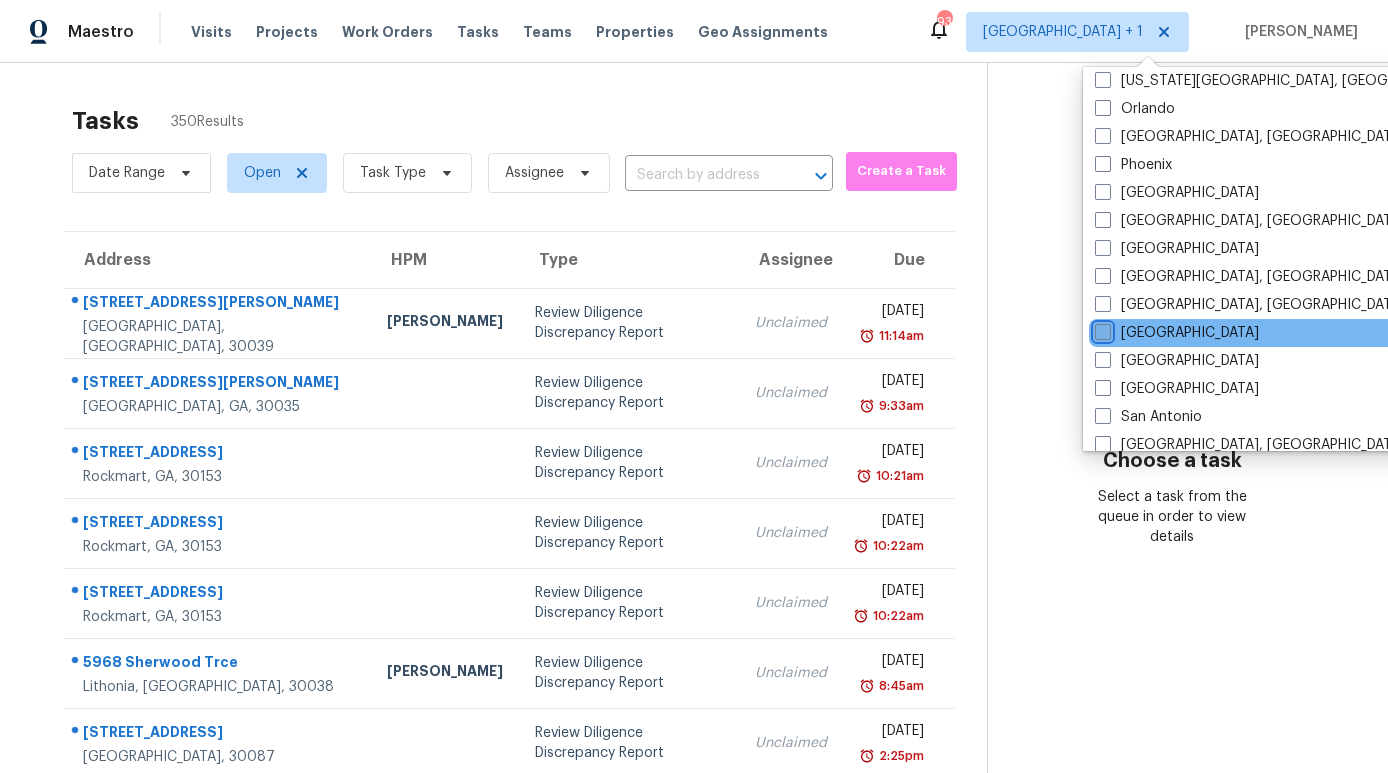 click on "Riverside" at bounding box center [1101, 329] 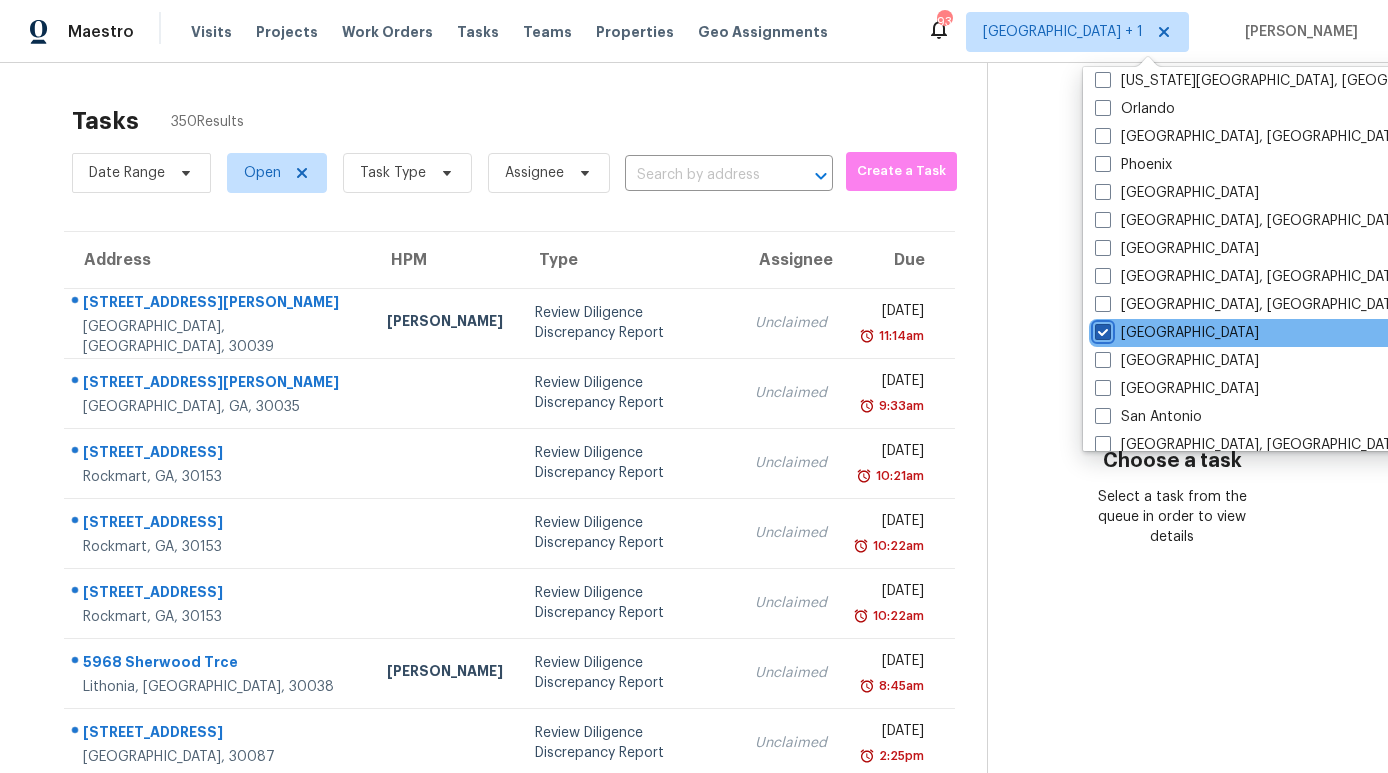 checkbox on "true" 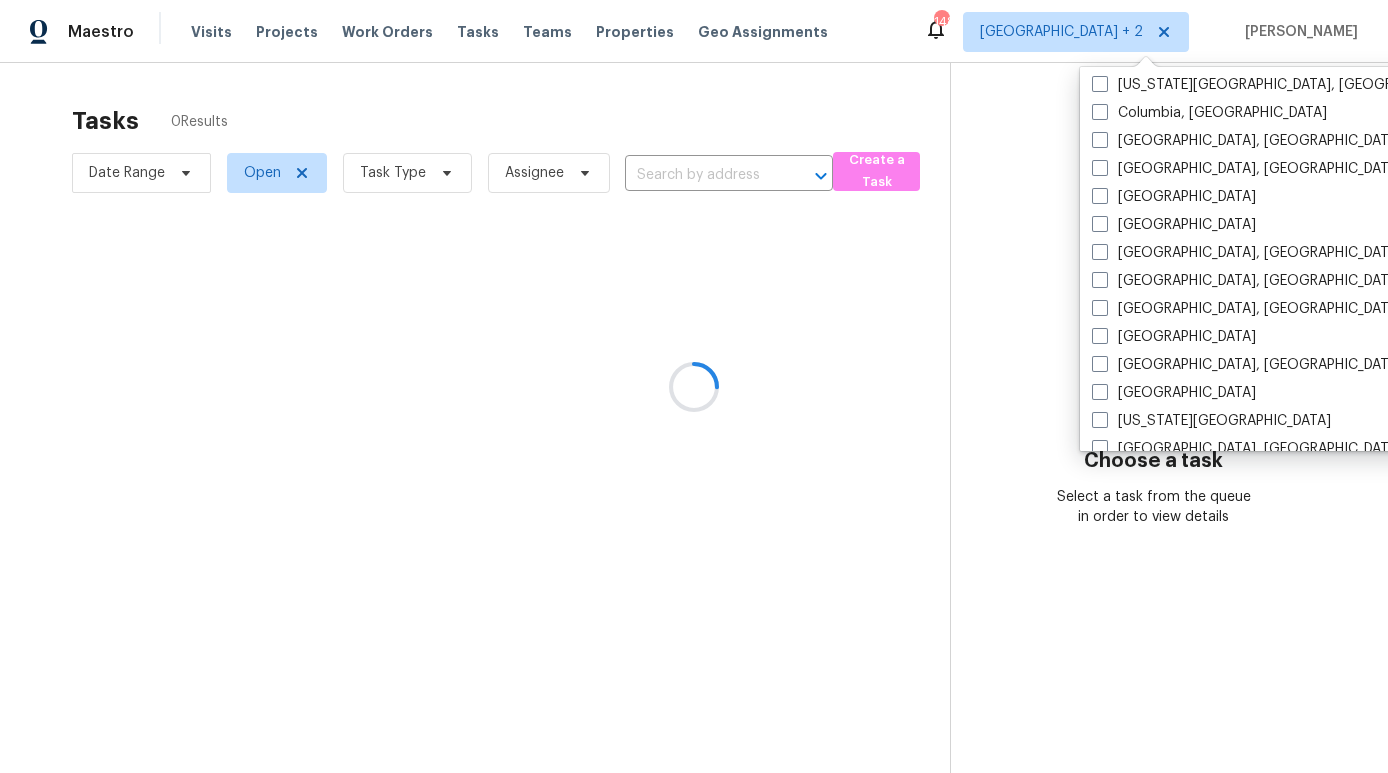 scroll, scrollTop: 0, scrollLeft: 0, axis: both 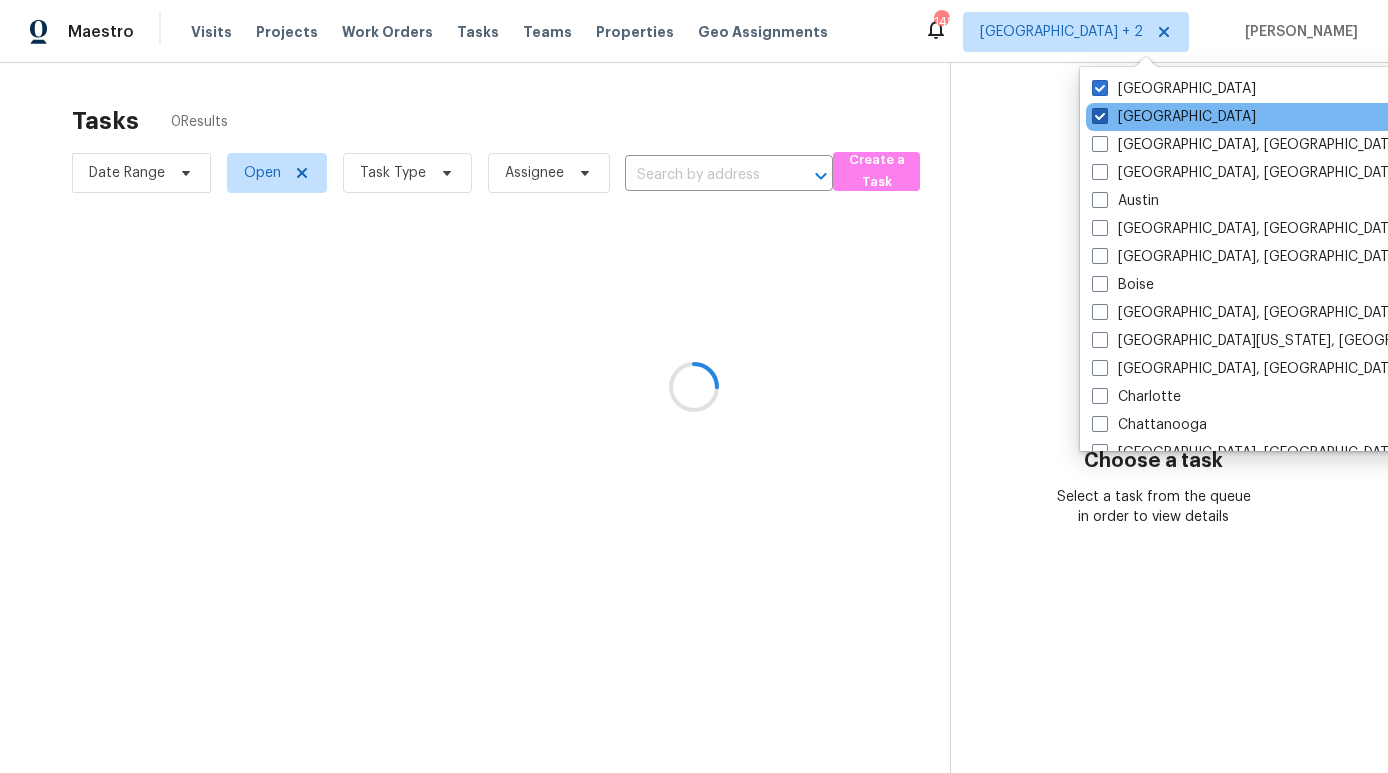 click on "Atlanta" at bounding box center [1174, 117] 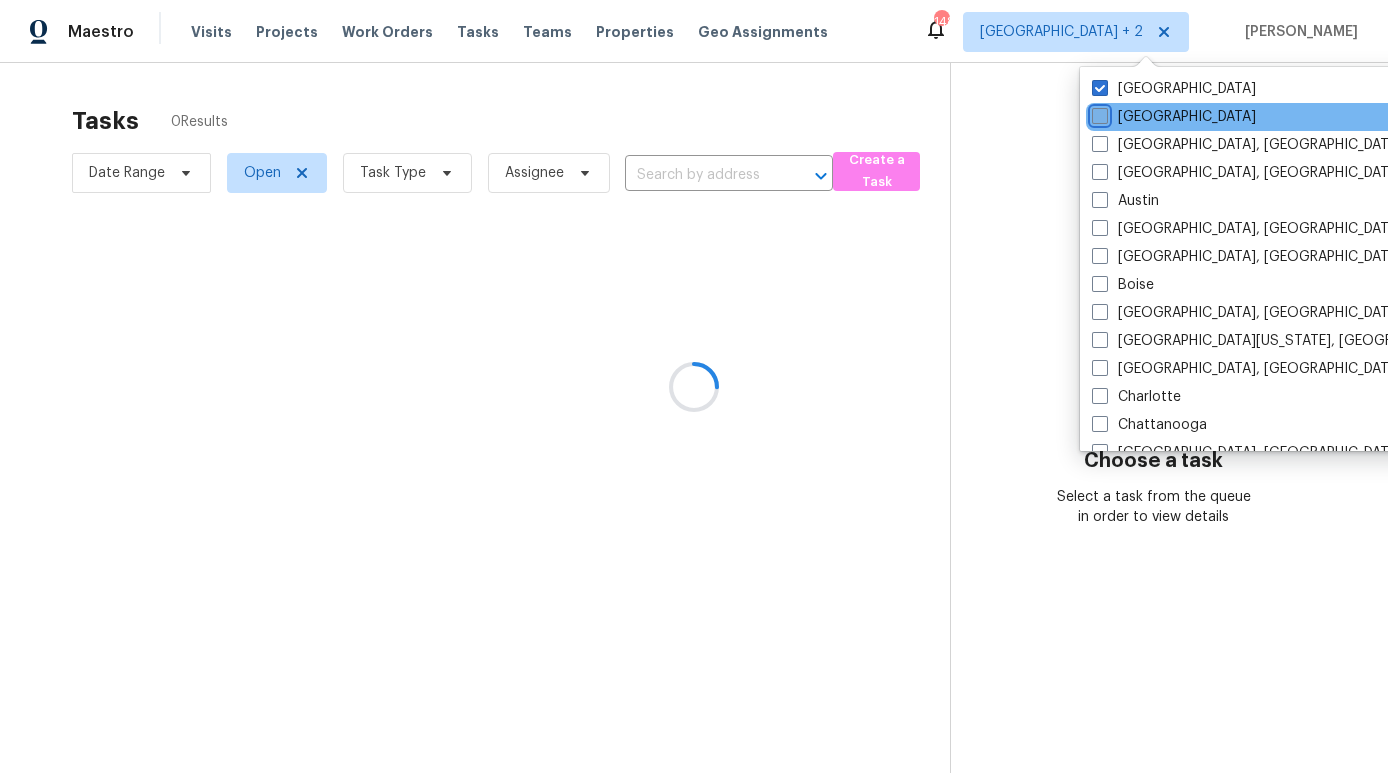 checkbox on "false" 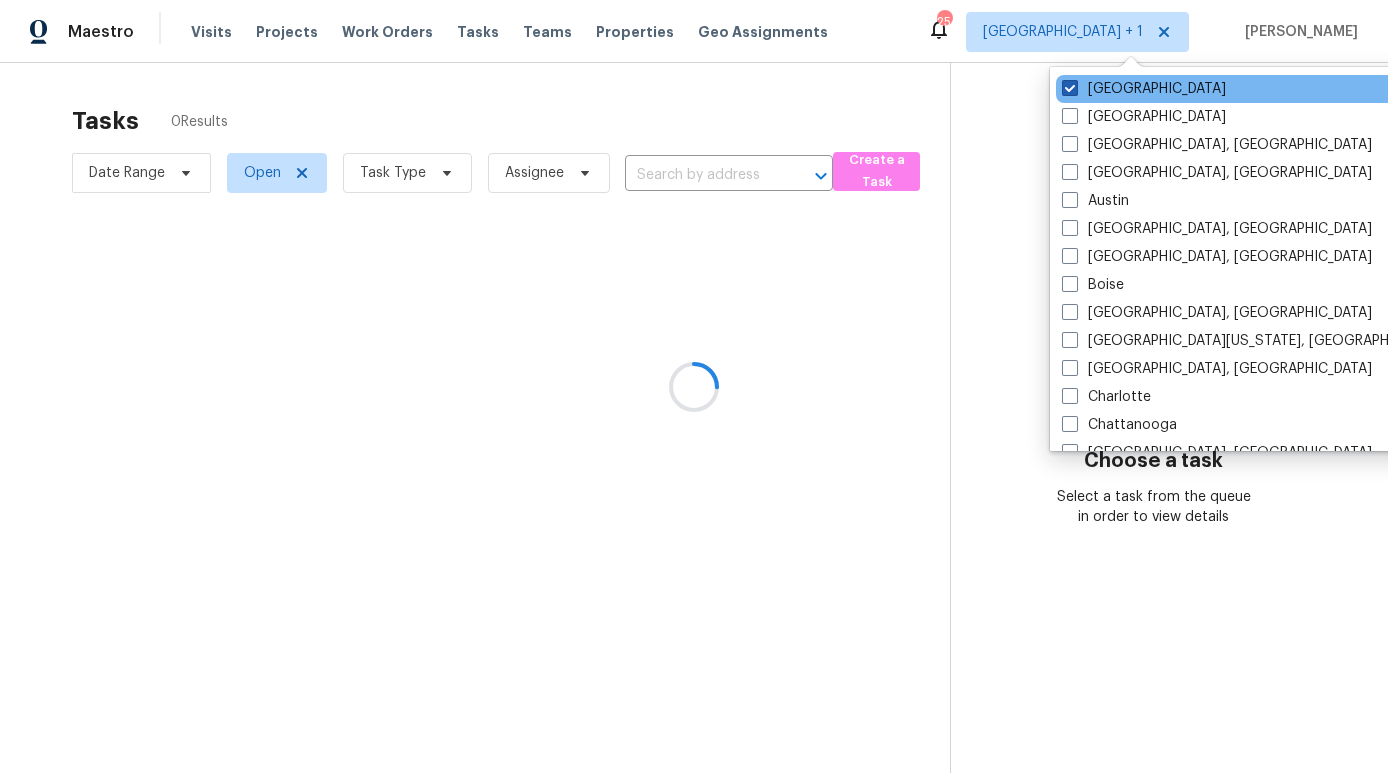 click on "Minneapolis" at bounding box center (1144, 89) 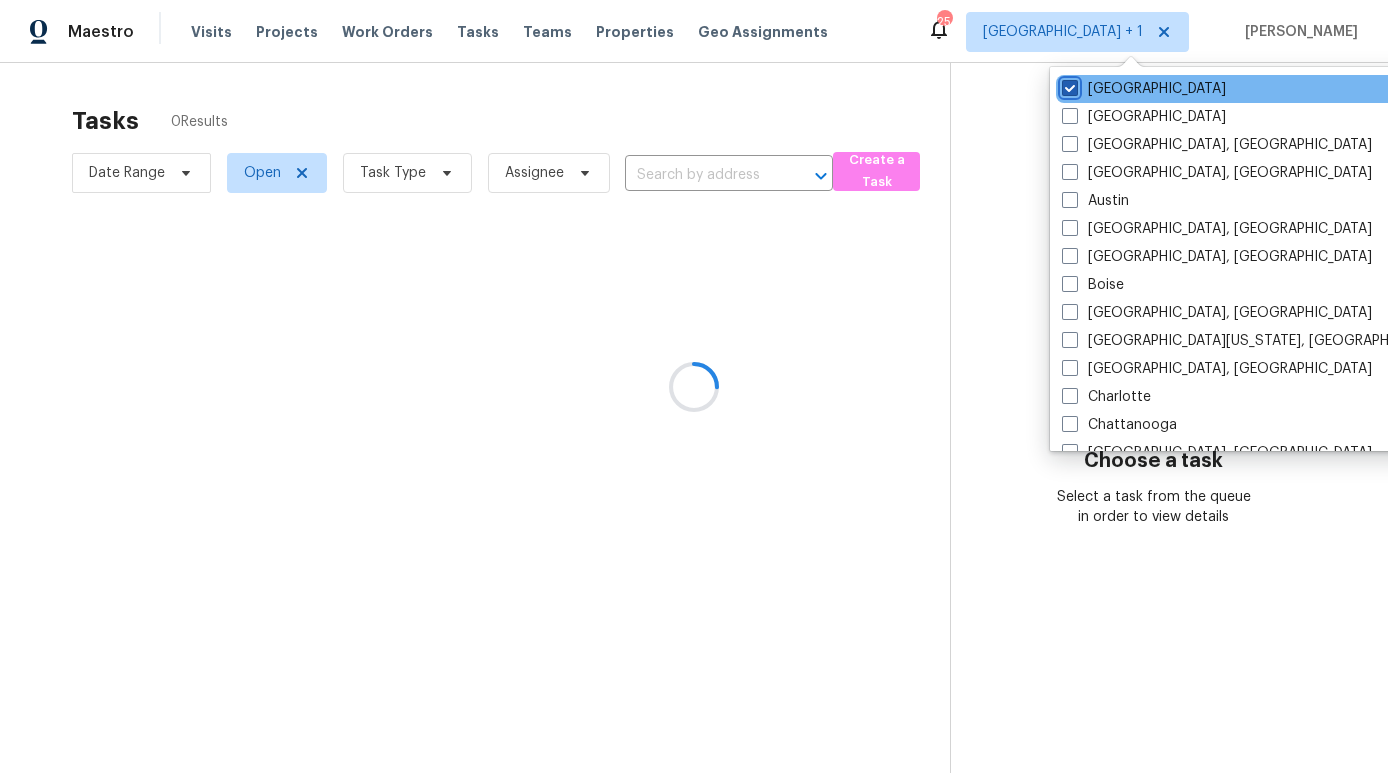 click on "Minneapolis" at bounding box center (1068, 85) 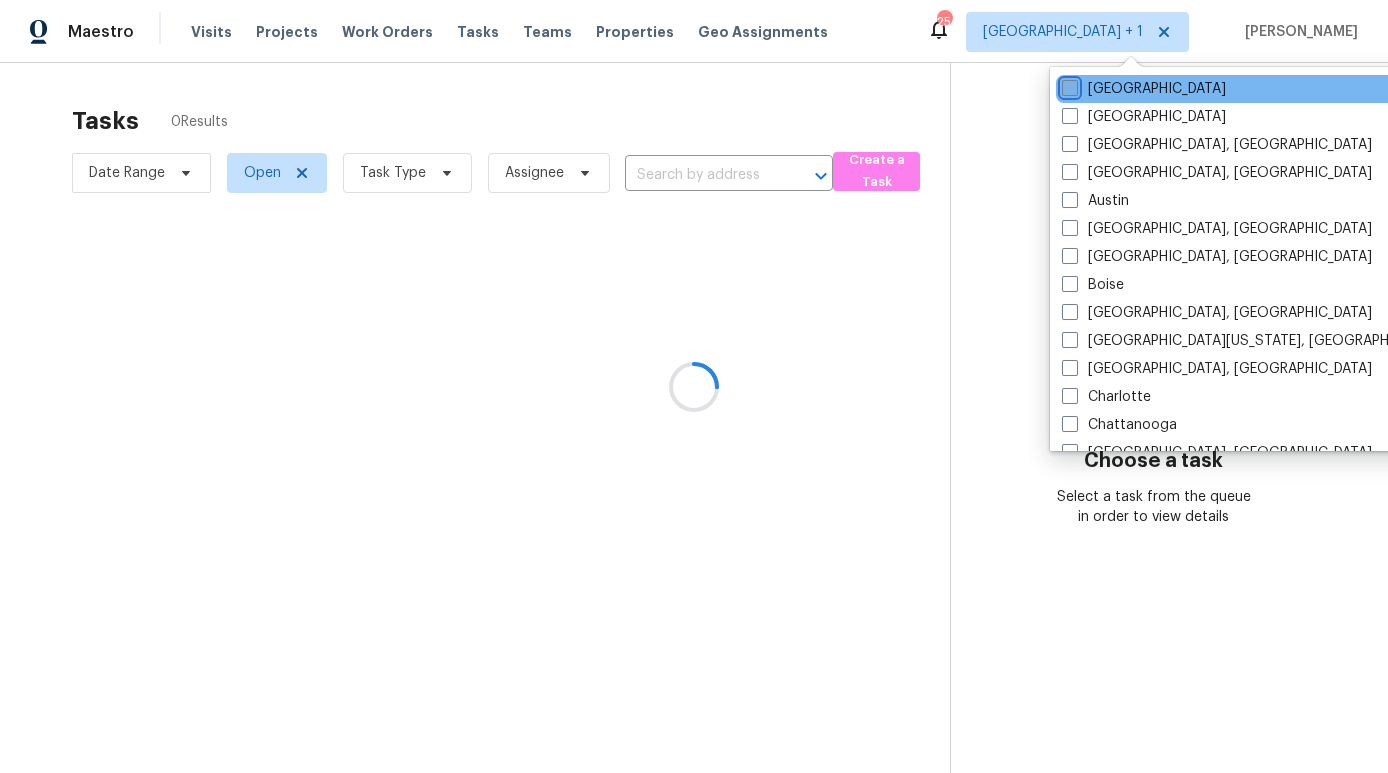 checkbox on "false" 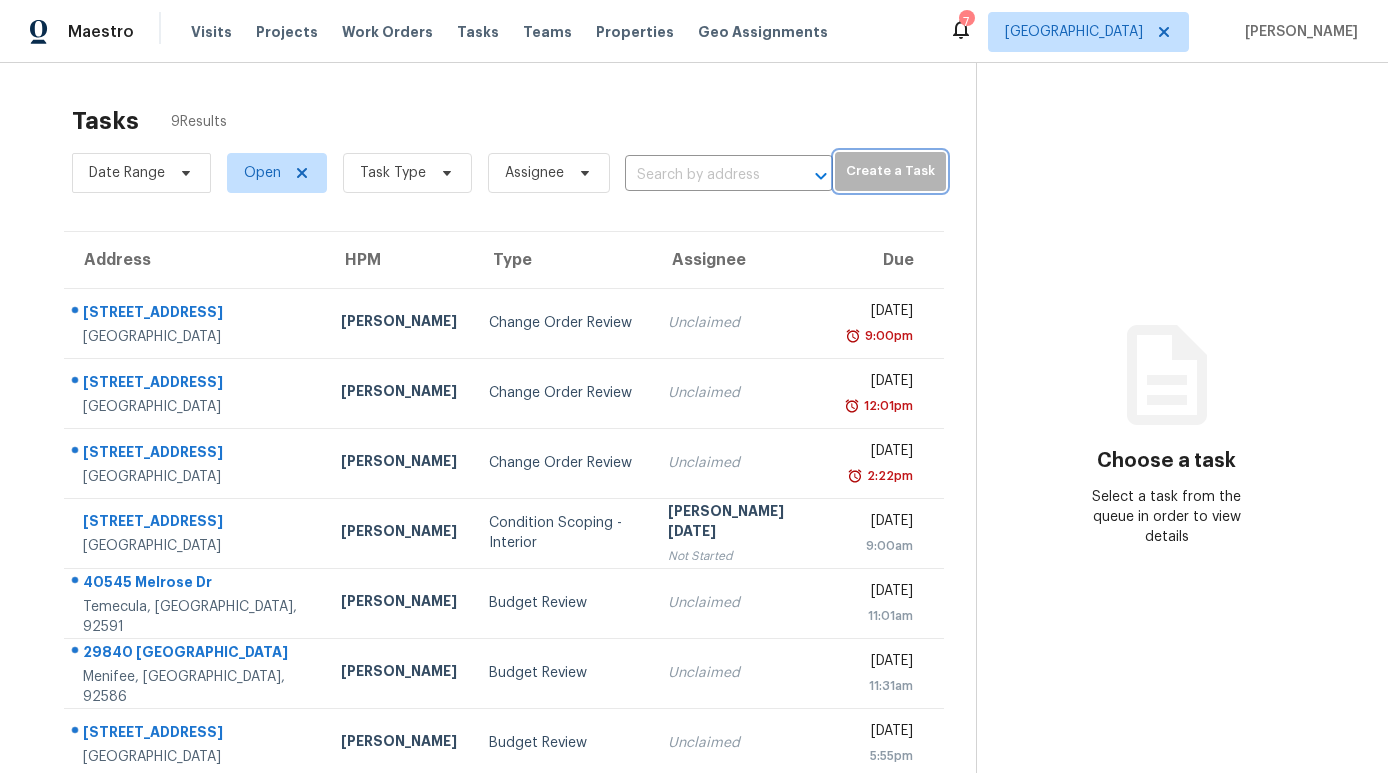 click on "Create a Task" at bounding box center [890, 171] 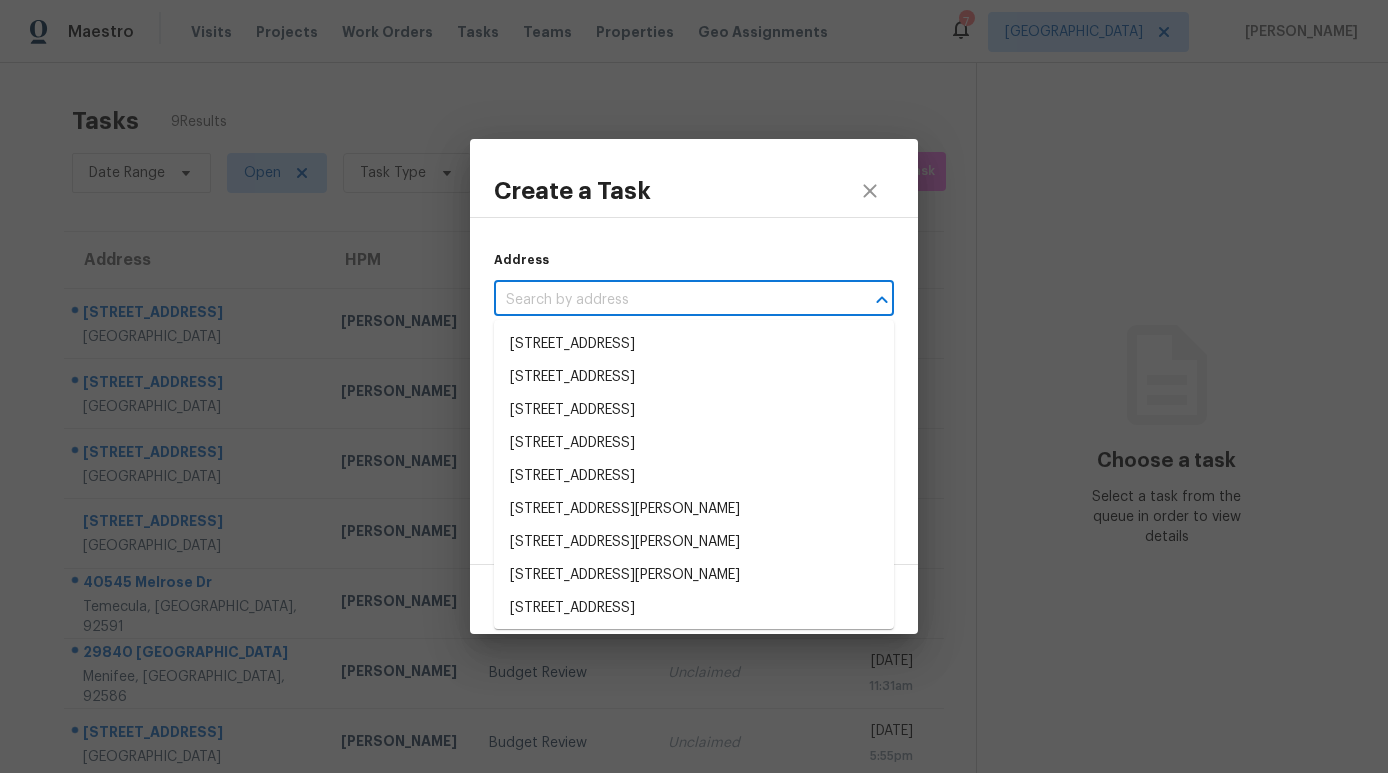 click at bounding box center (666, 300) 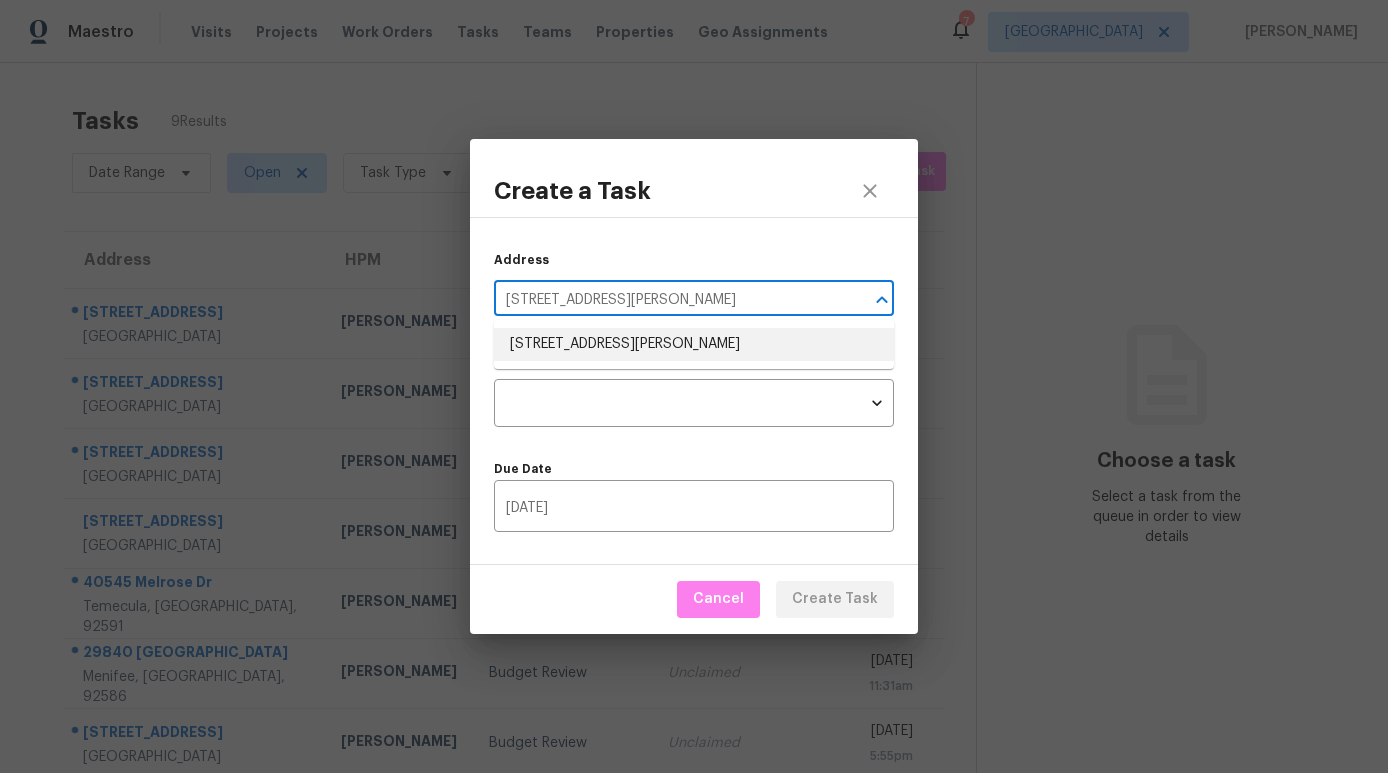 click on "24024 Augusta Dr, Corona, CA 92883" at bounding box center (694, 344) 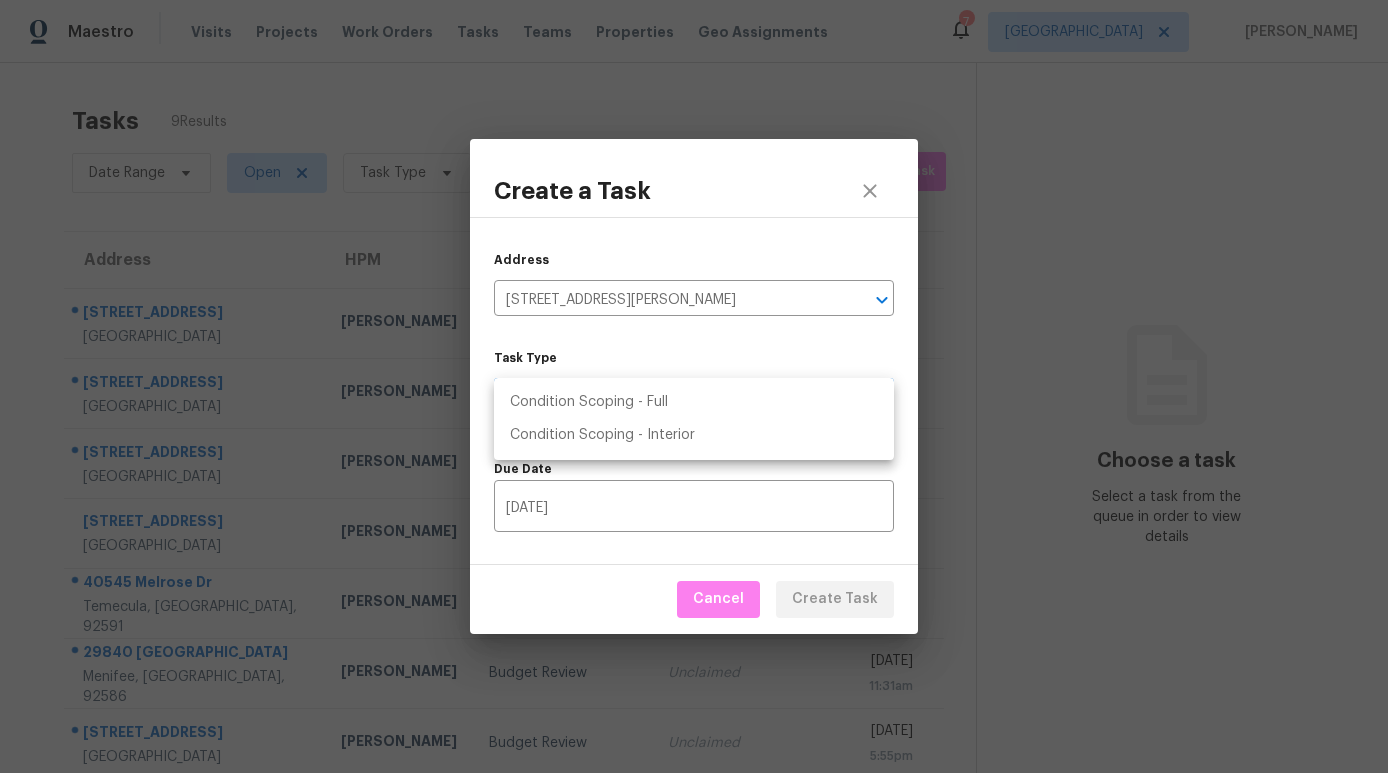 click on "Maestro Visits Projects Work Orders Tasks Teams Properties Geo Assignments 7 Riverside Becky Trayler Tasks 9  Results Date Range Open Task Type Assignee ​ Create a Task Address HPM Type Assignee Due 16021 Augusta Dr   Chino Hills, CA, 91709 Benjamin Reyes Change Order Review Unclaimed Fri, Mar 14th 2025 9:00pm 3012 Steeple Chase Dr   Chino Hills, CA, 91709 Benjamin Reyes Change Order Review Unclaimed Wed, Jul 2nd 2025 12:01pm 3012 Steeple Chase Dr   Chino Hills, CA, 91709 Benjamin Reyes Change Order Review Unclaimed Wed, Jul 2nd 2025 2:22pm 1193 E G St   Ontario, CA, 91764 Benjamin Reyes Condition Scoping - Interior Prabhu Raja Not Started Thu, Jul 10th 2025 9:00am 40545 Melrose Dr   Temecula, CA, 92591 Joshua Peterson Budget Review Unclaimed Thu, Jul 10th 2025 11:01am 29840 Avenida De Real   Menifee, CA, 92586 Joshua Peterson Budget Review Unclaimed Thu, Jul 10th 2025 11:31am 12285 Road Runner Rdg   Riverside, CA, 92503 Jeff Gandy Budget Review Unclaimed Thu, Jul 10th 2025 5:55pm 16539 Pismo Way   6:54pm" at bounding box center [694, 386] 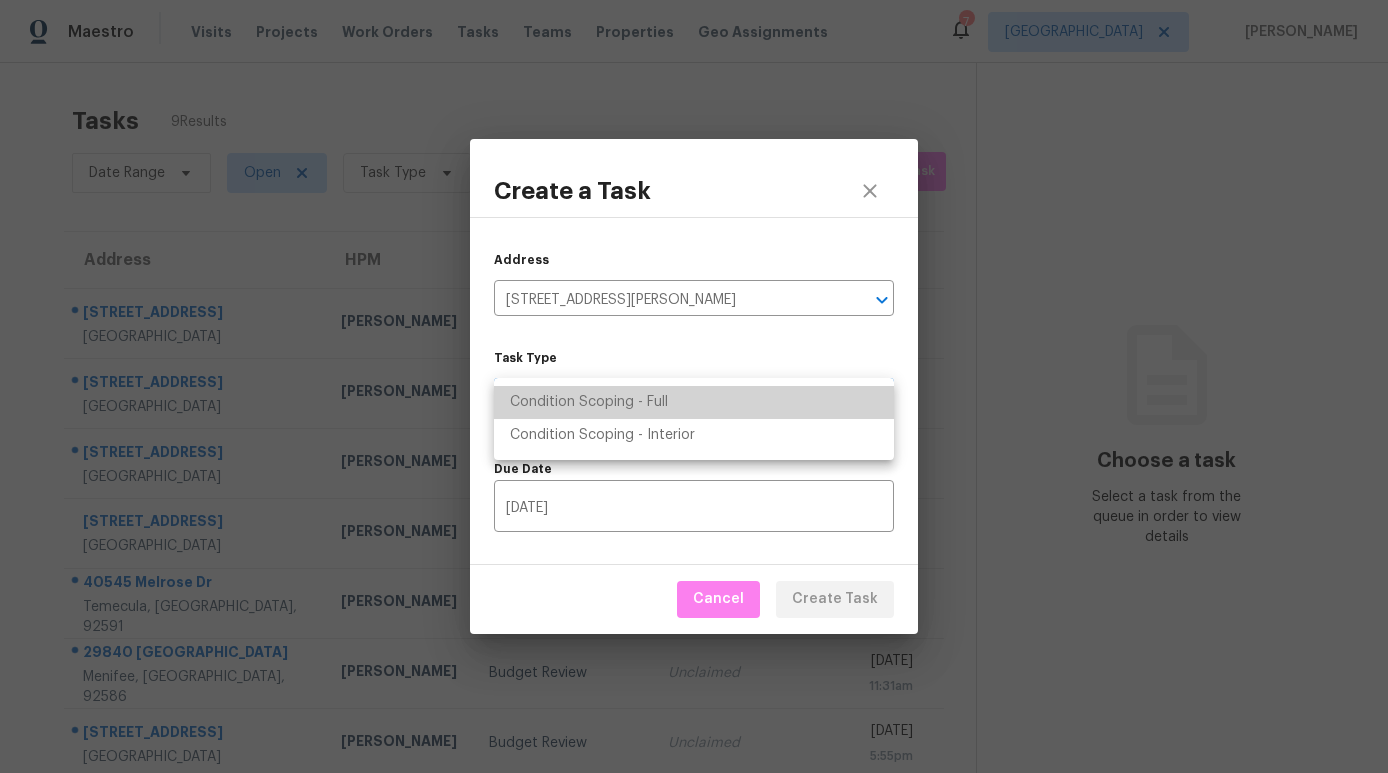 click on "Condition Scoping - Full" at bounding box center [694, 402] 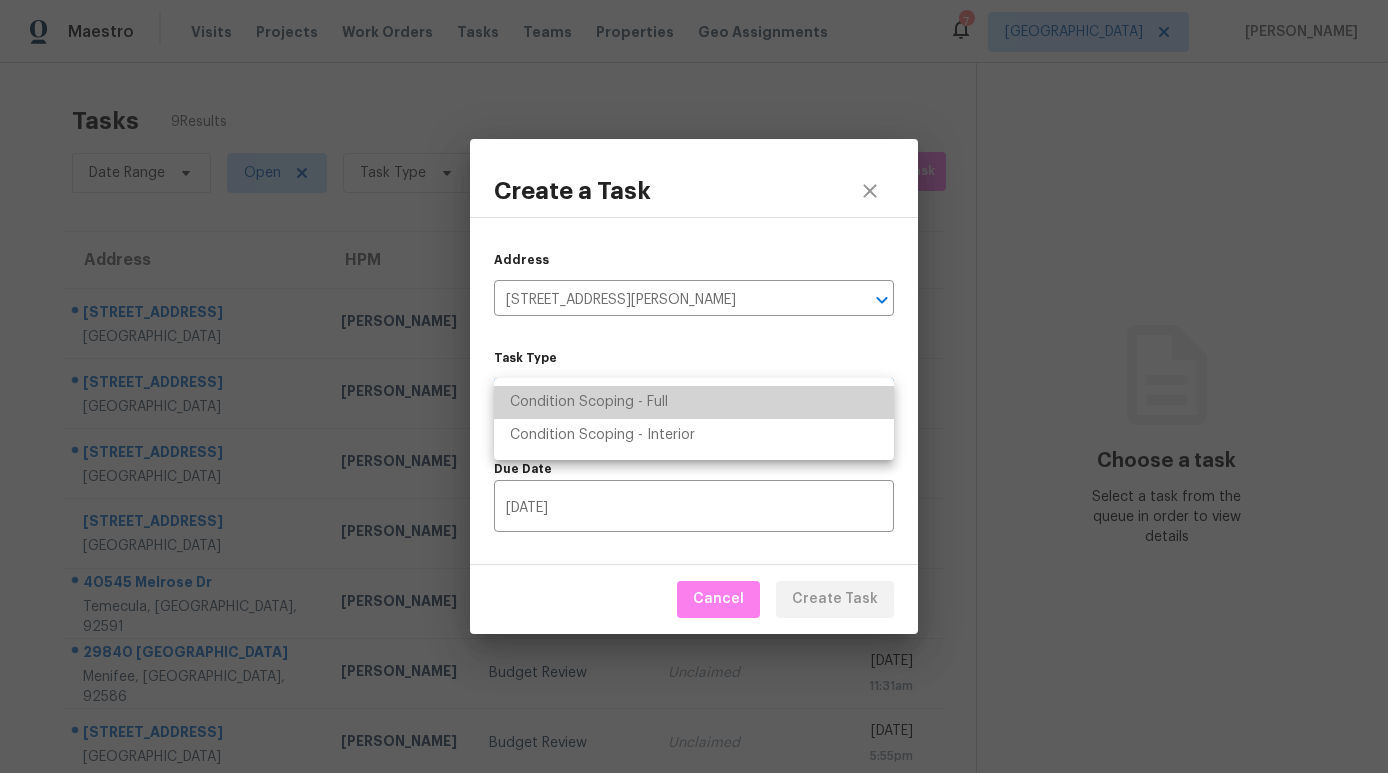 type on "virtual_full_assessment" 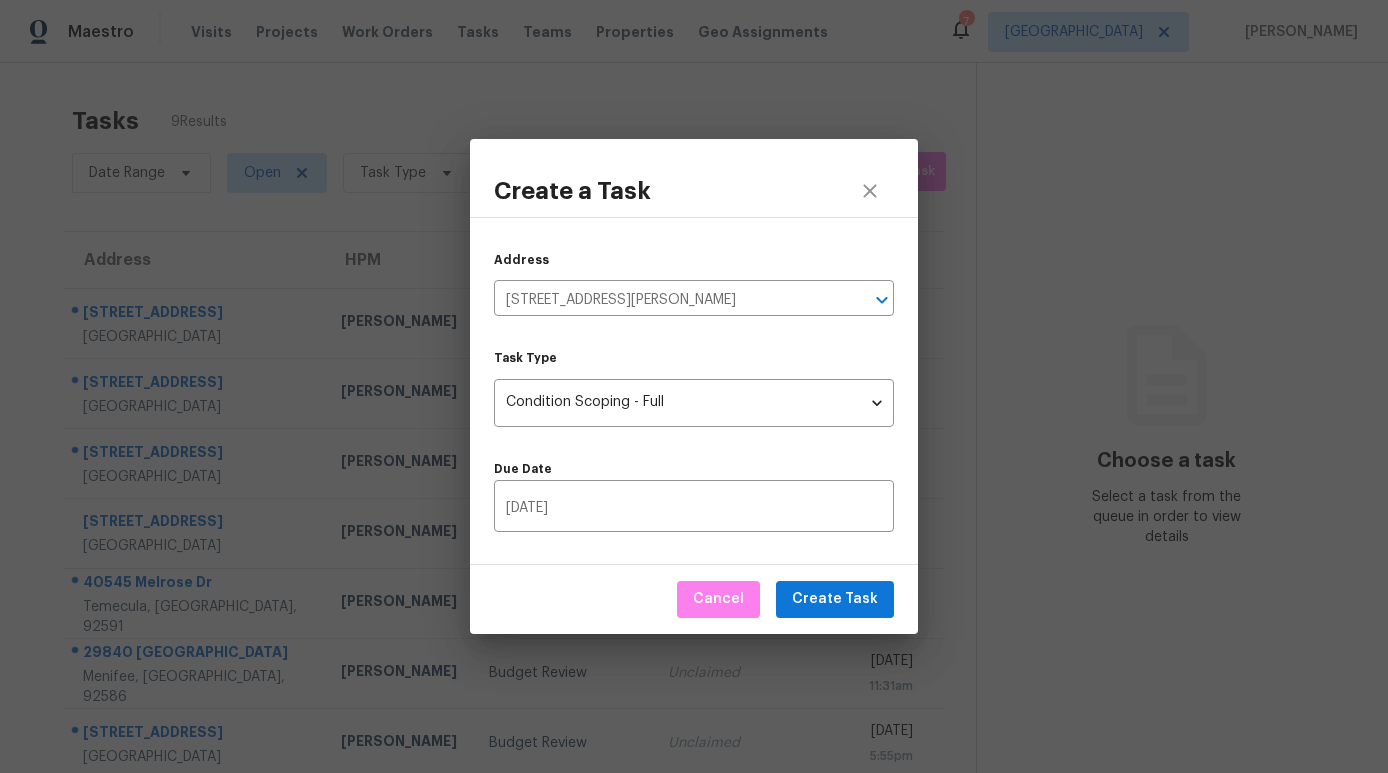 click on "Cancel Create Task" at bounding box center (694, 599) 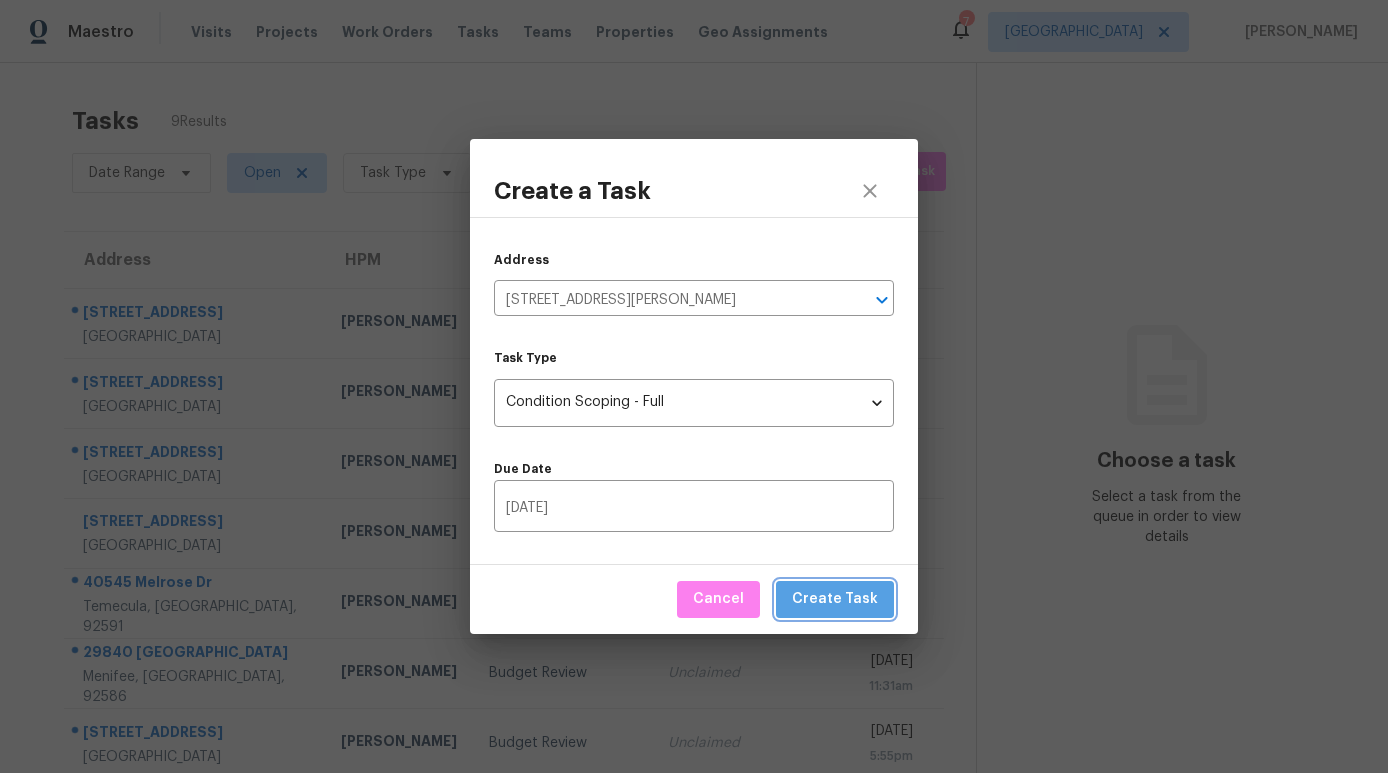 click on "Create Task" at bounding box center [835, 599] 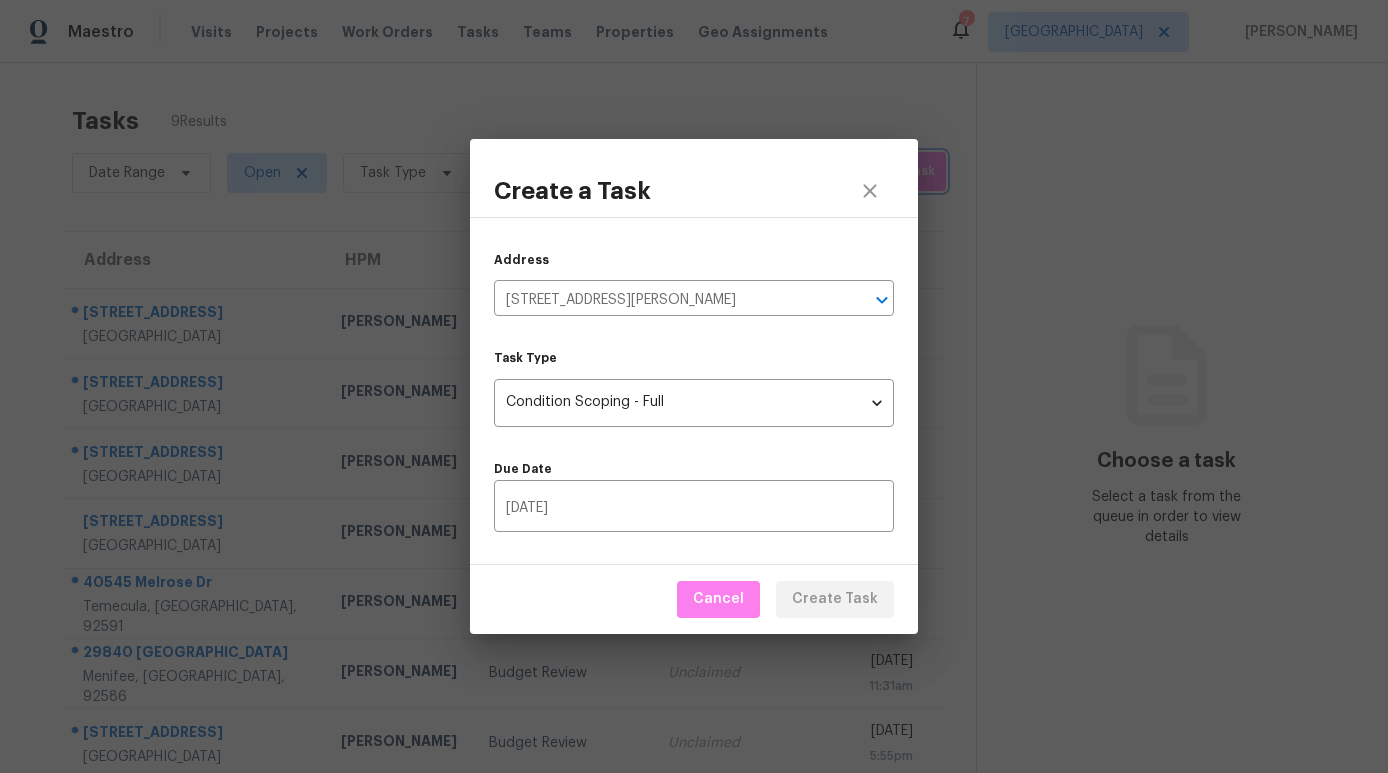 type 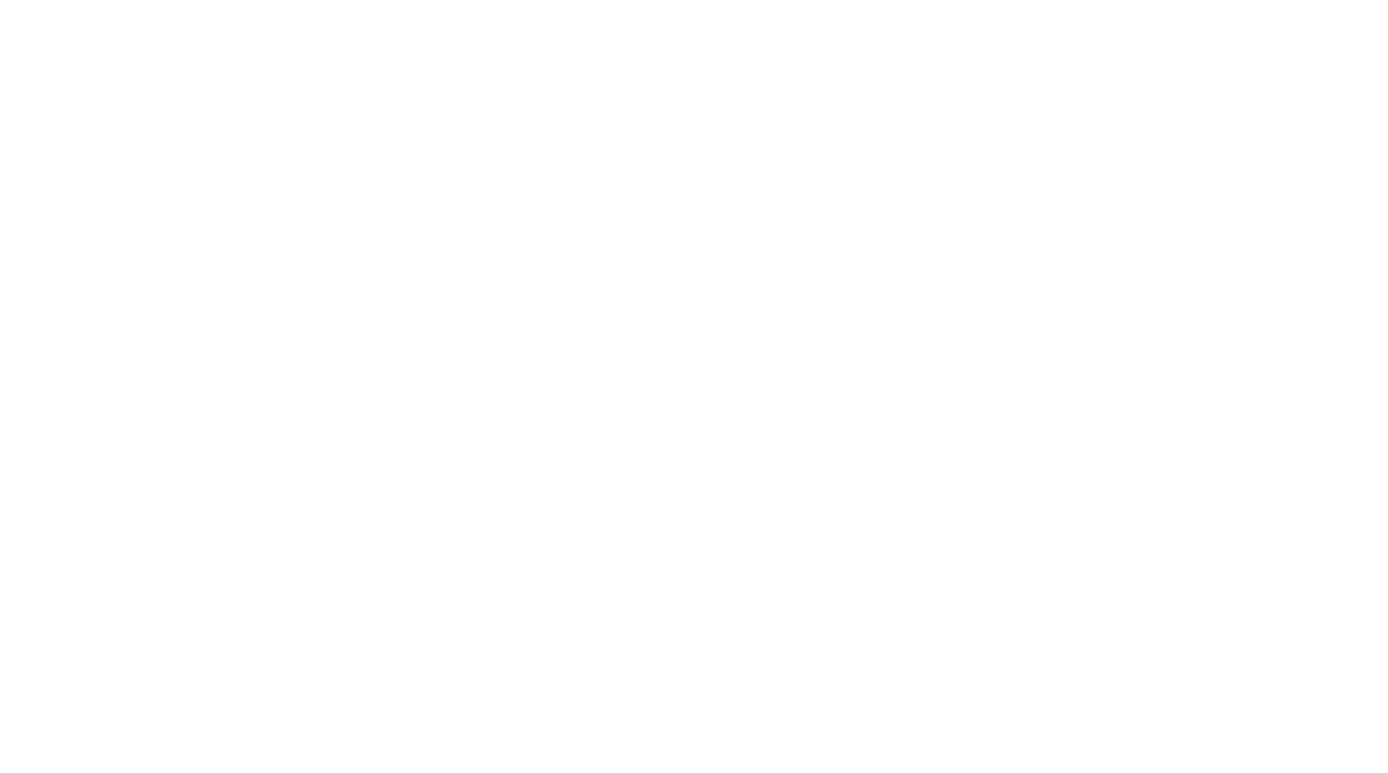 scroll, scrollTop: 0, scrollLeft: 0, axis: both 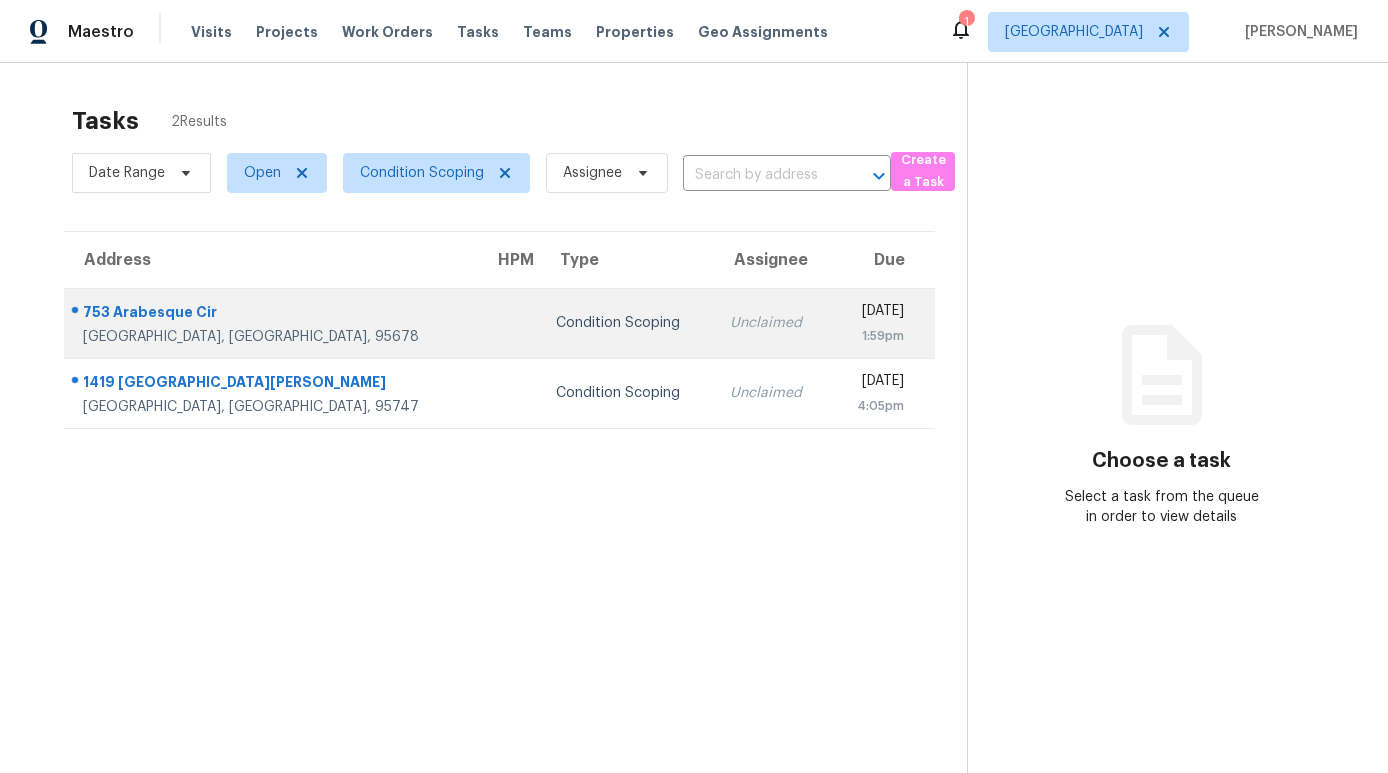 click at bounding box center (509, 323) 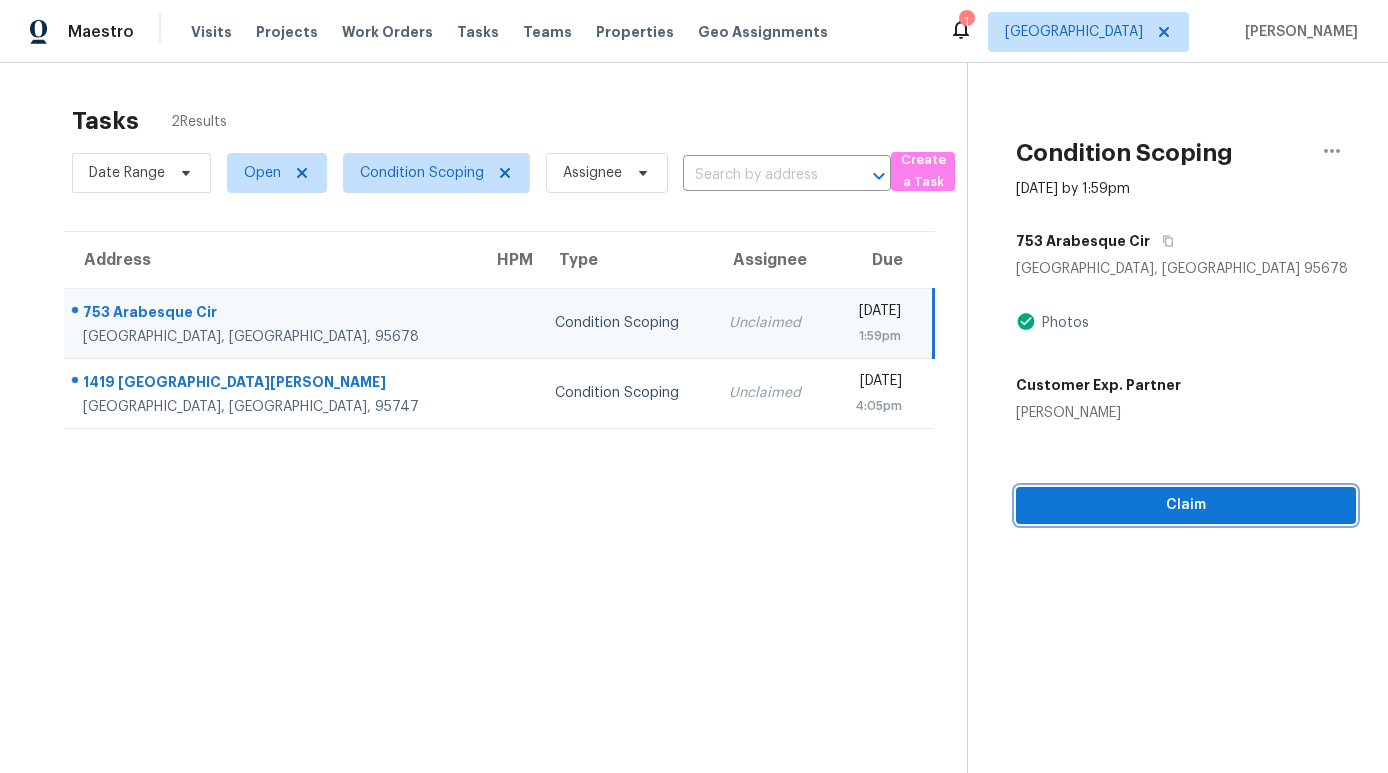 click on "Claim" at bounding box center (1186, 505) 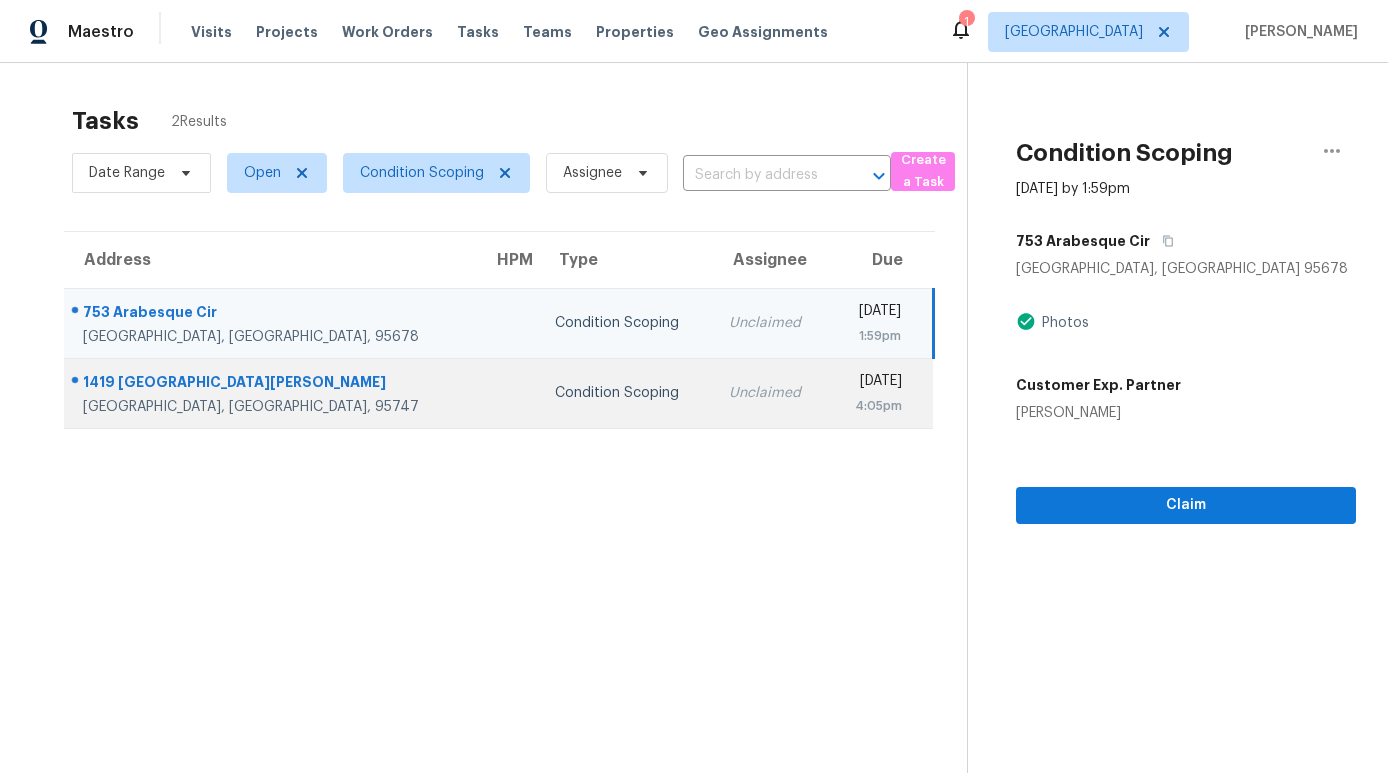 click at bounding box center (508, 393) 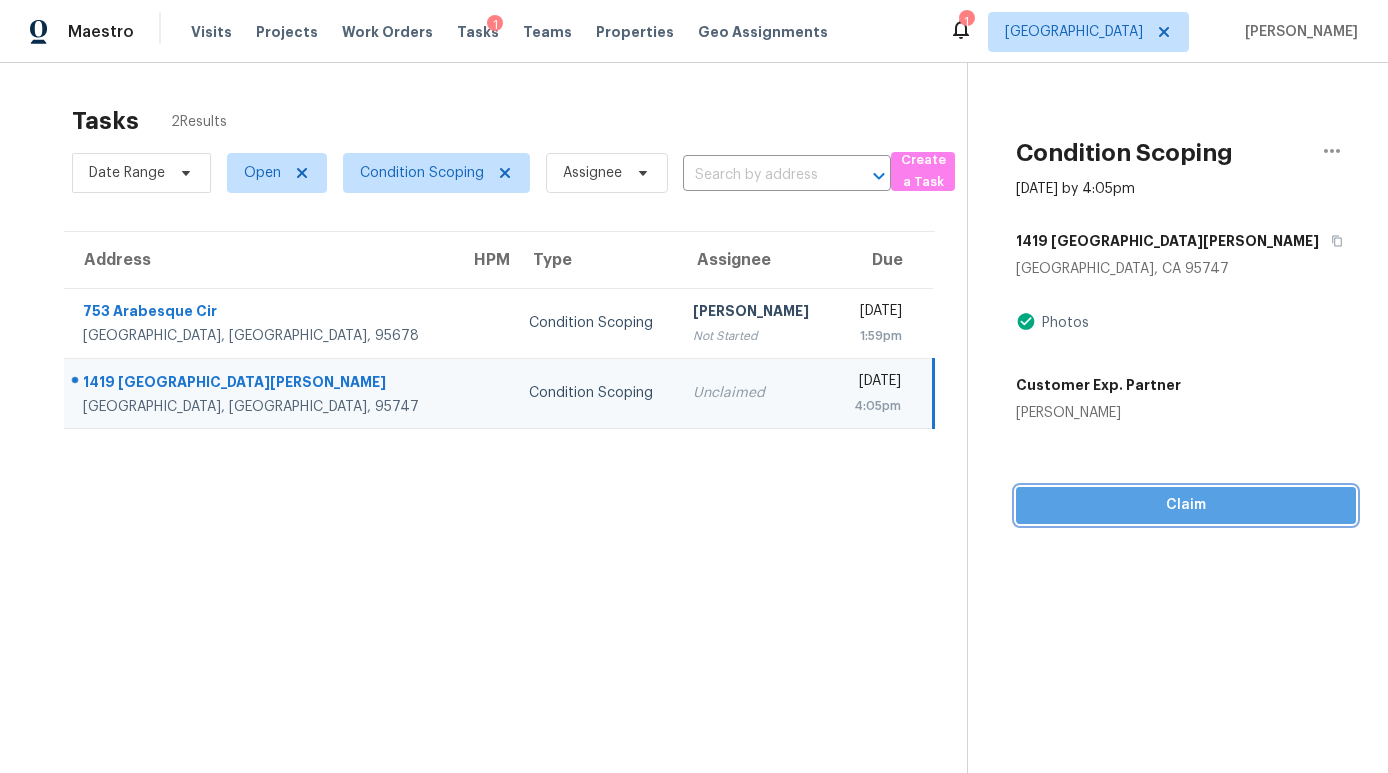 click on "Claim" at bounding box center (1186, 505) 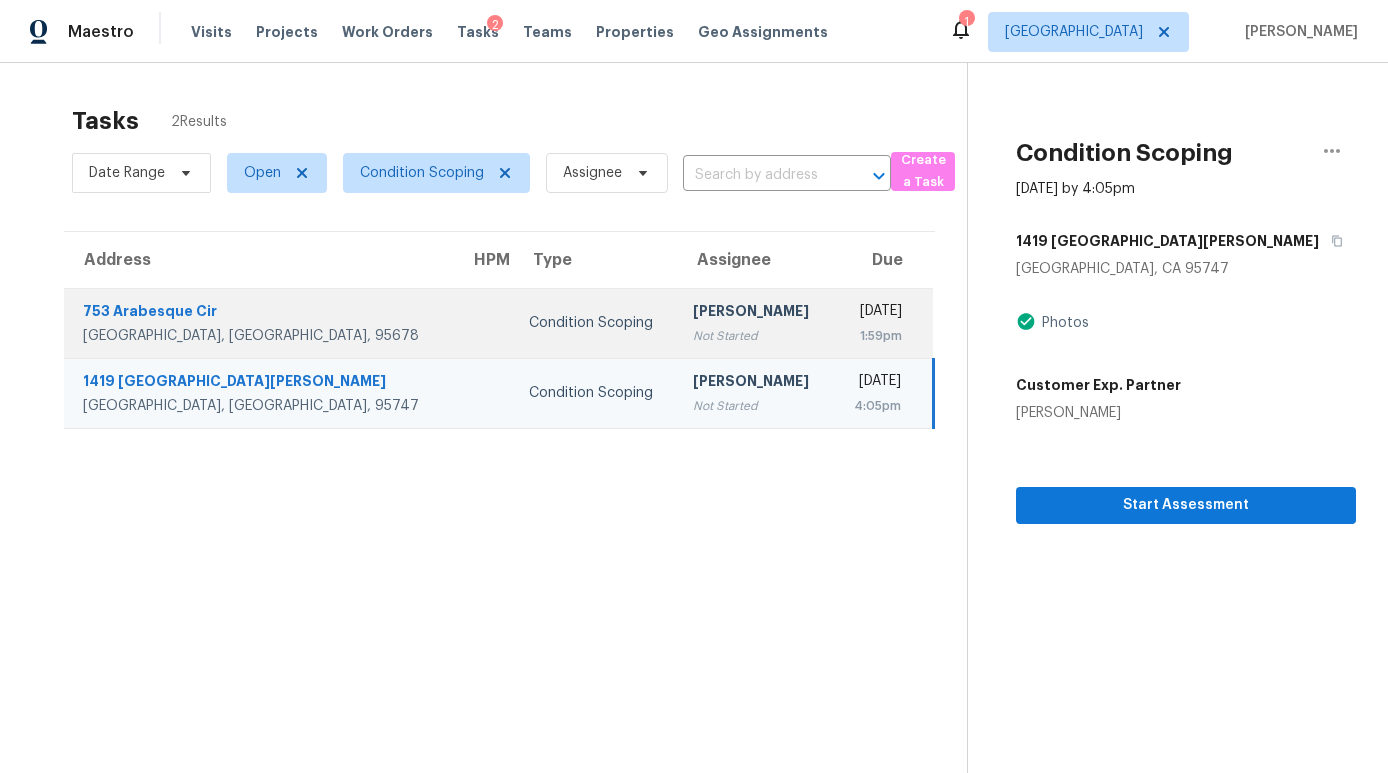 click on "Condition Scoping" at bounding box center [595, 323] 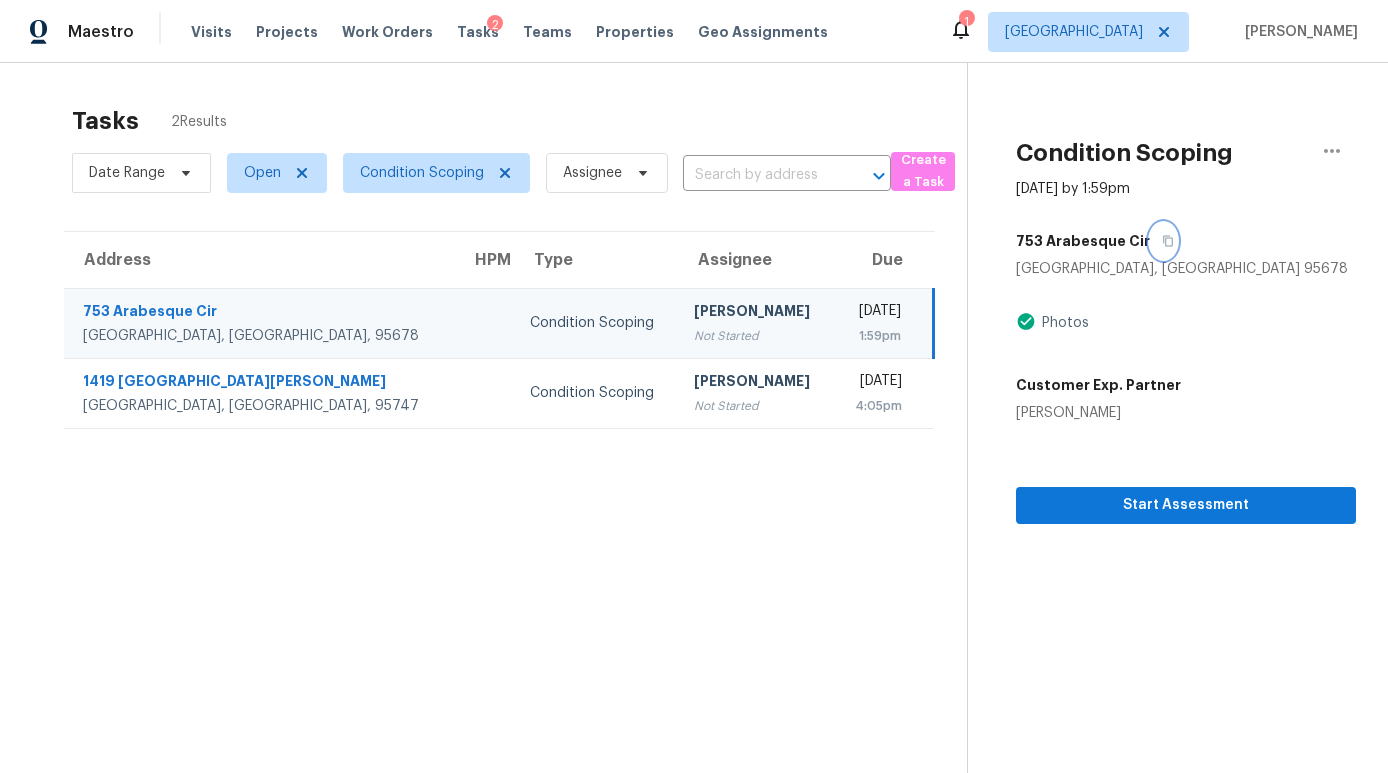click 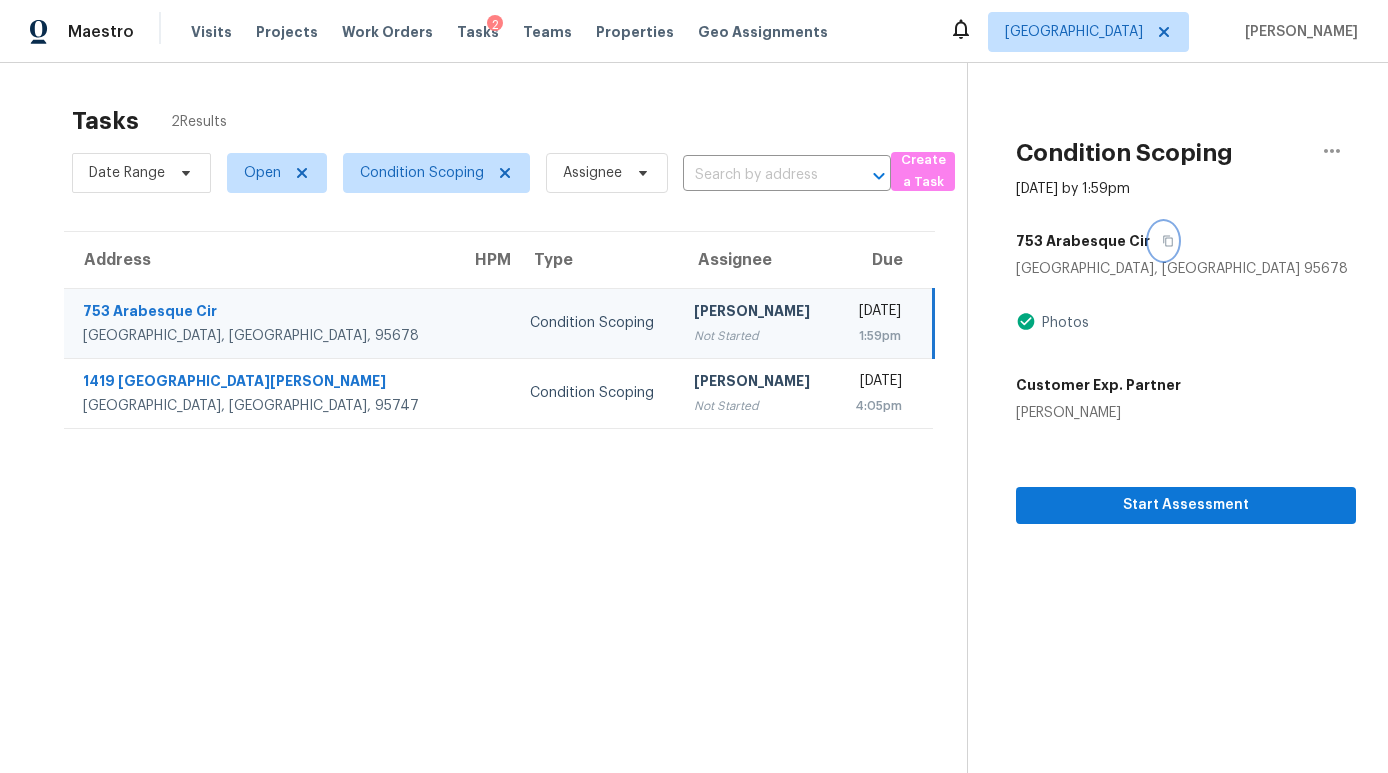 type 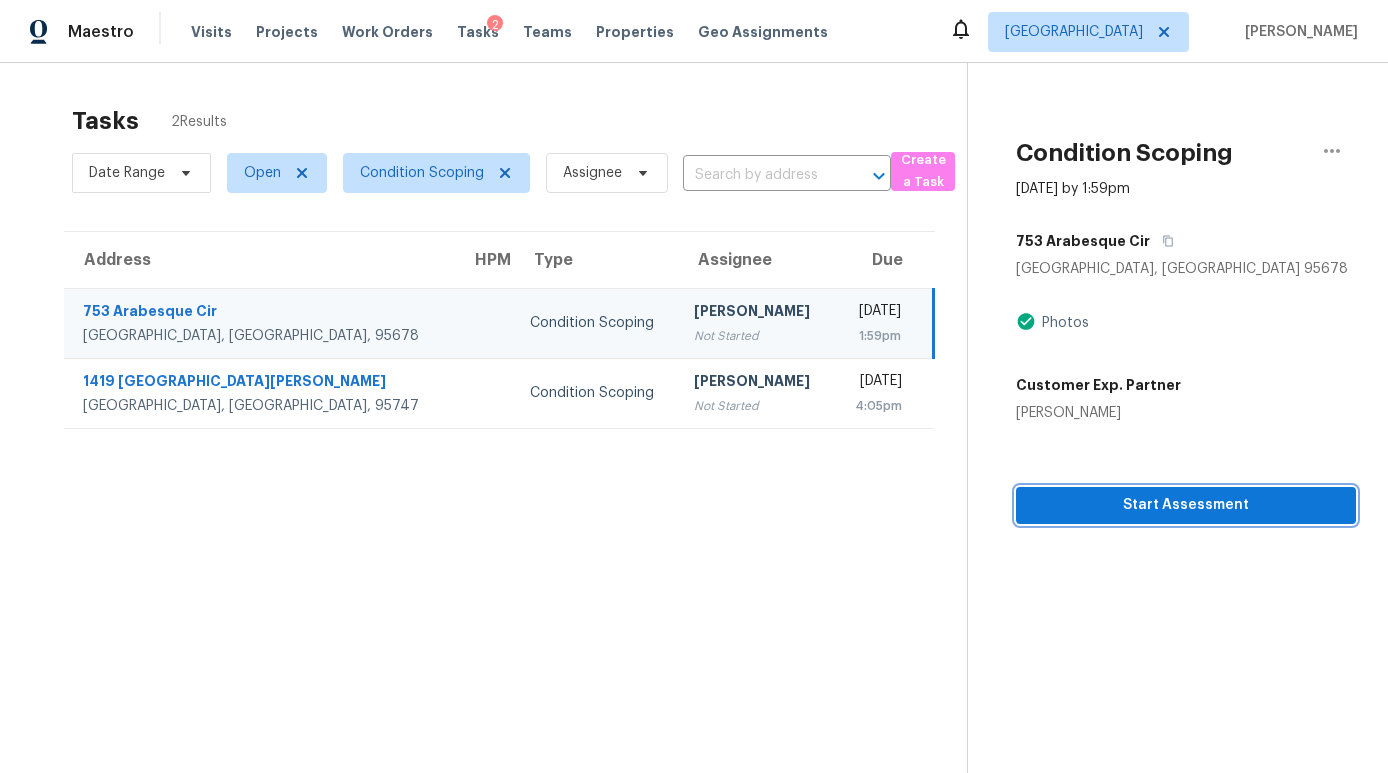 click on "Start Assessment" at bounding box center (1186, 505) 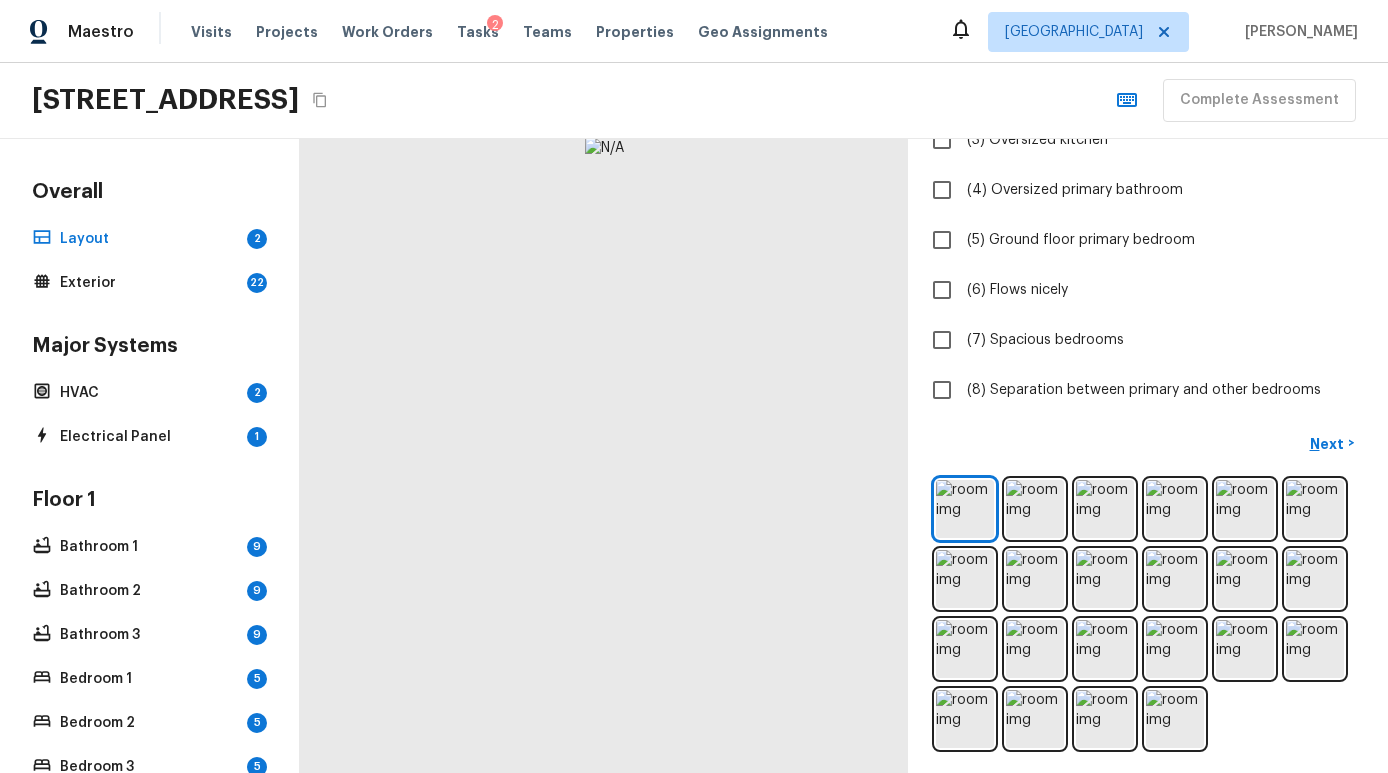 scroll, scrollTop: 292, scrollLeft: 0, axis: vertical 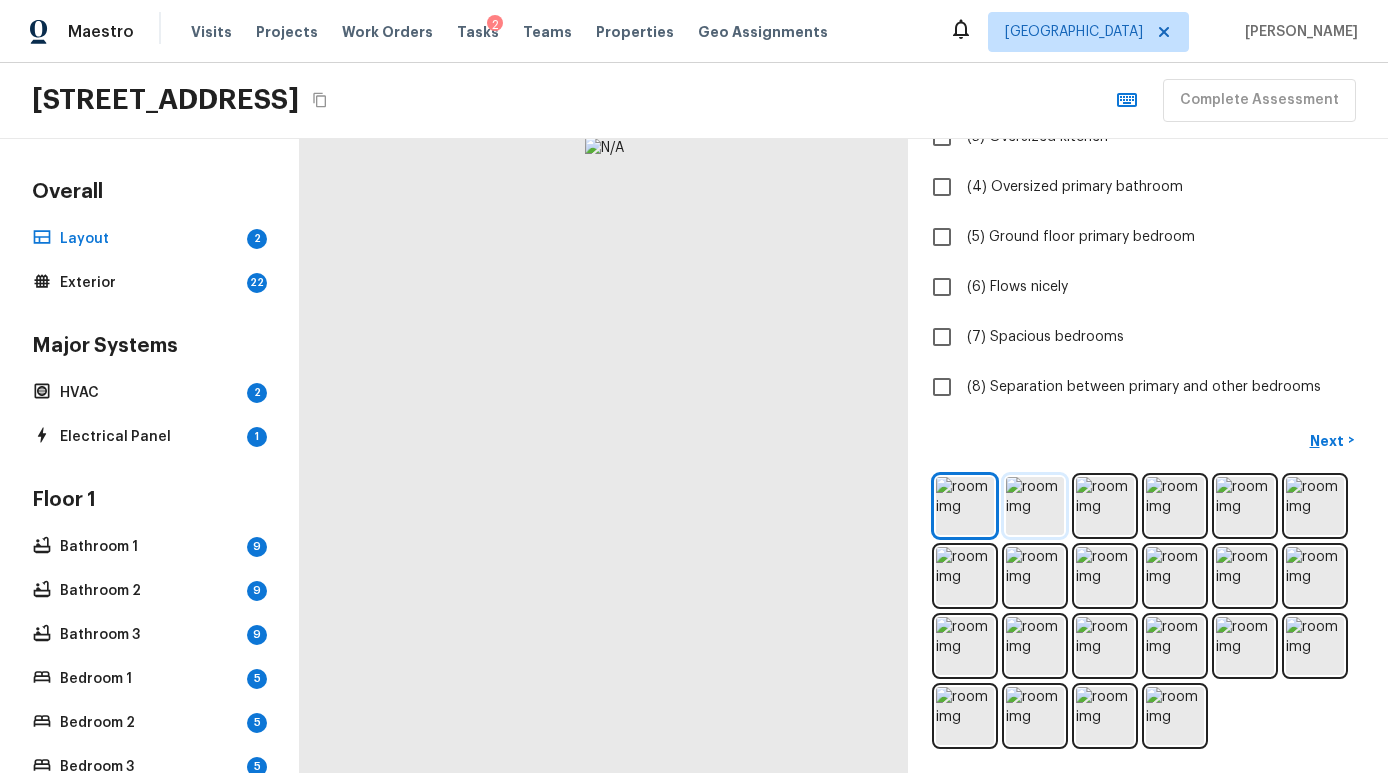 click at bounding box center (1035, 506) 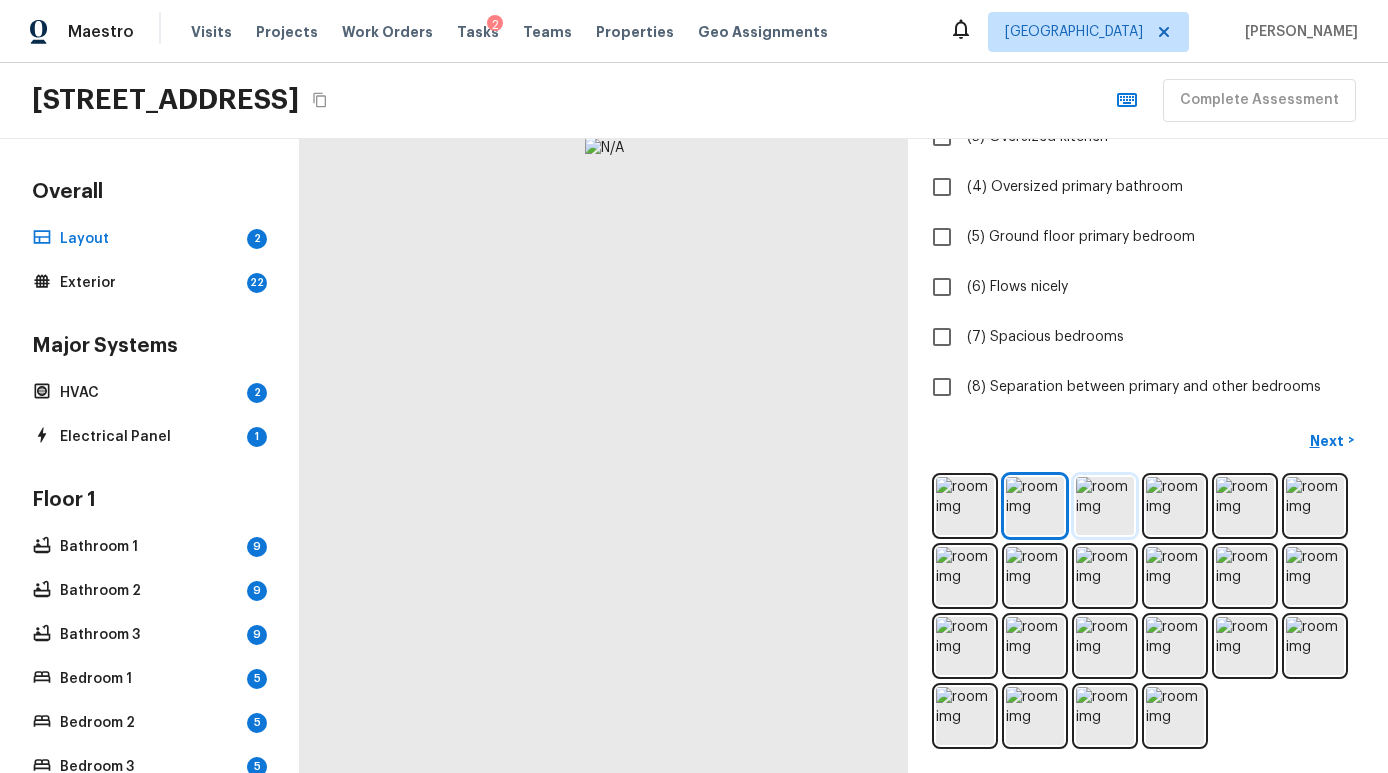 click at bounding box center [1105, 506] 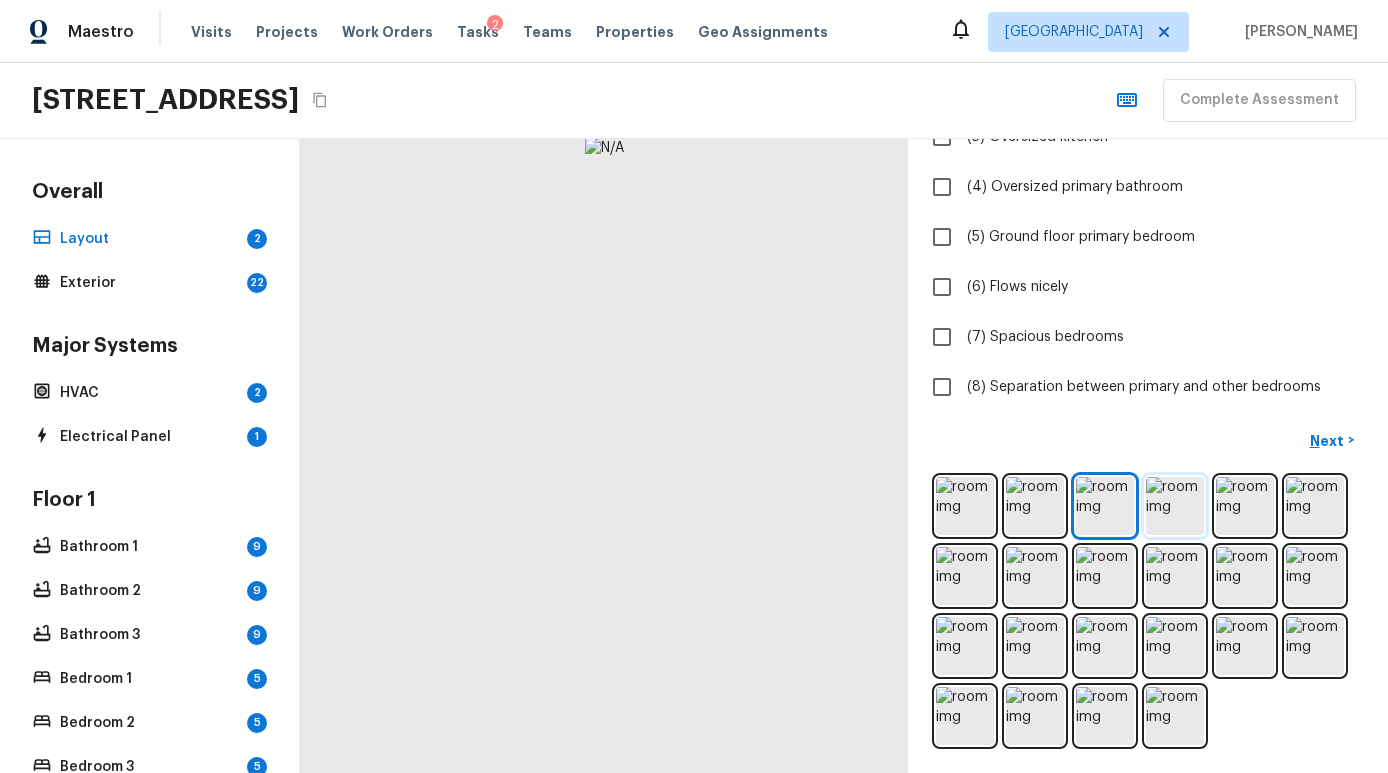 click at bounding box center [1175, 506] 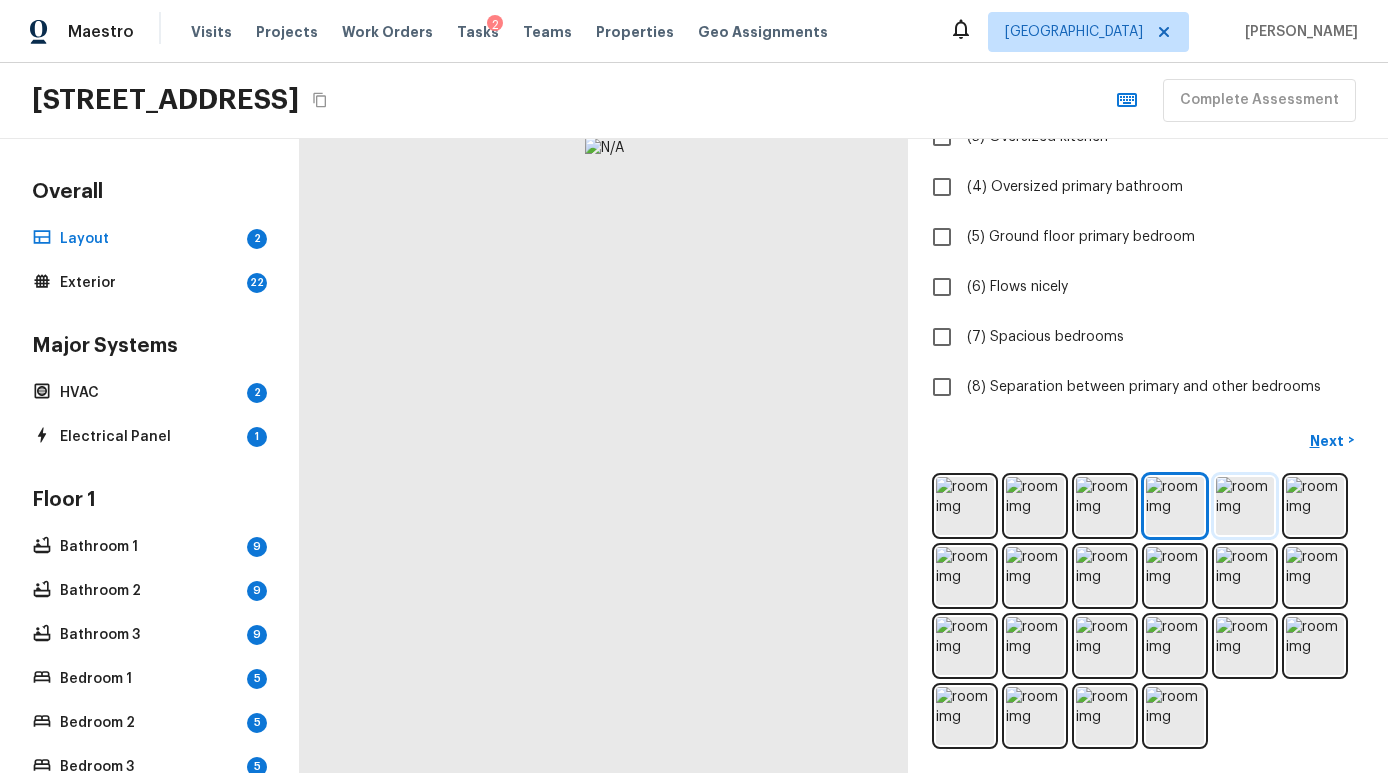 click at bounding box center [1245, 506] 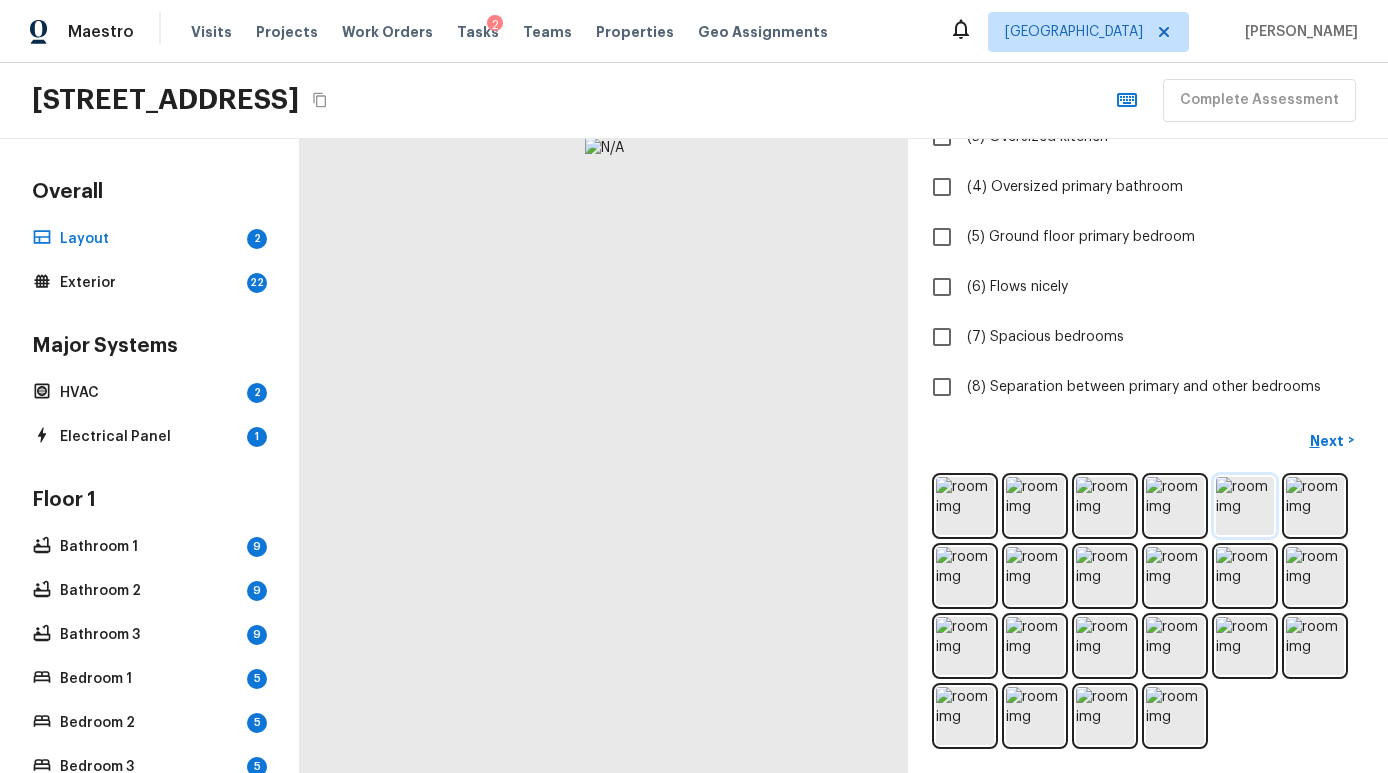 click at bounding box center [1245, 506] 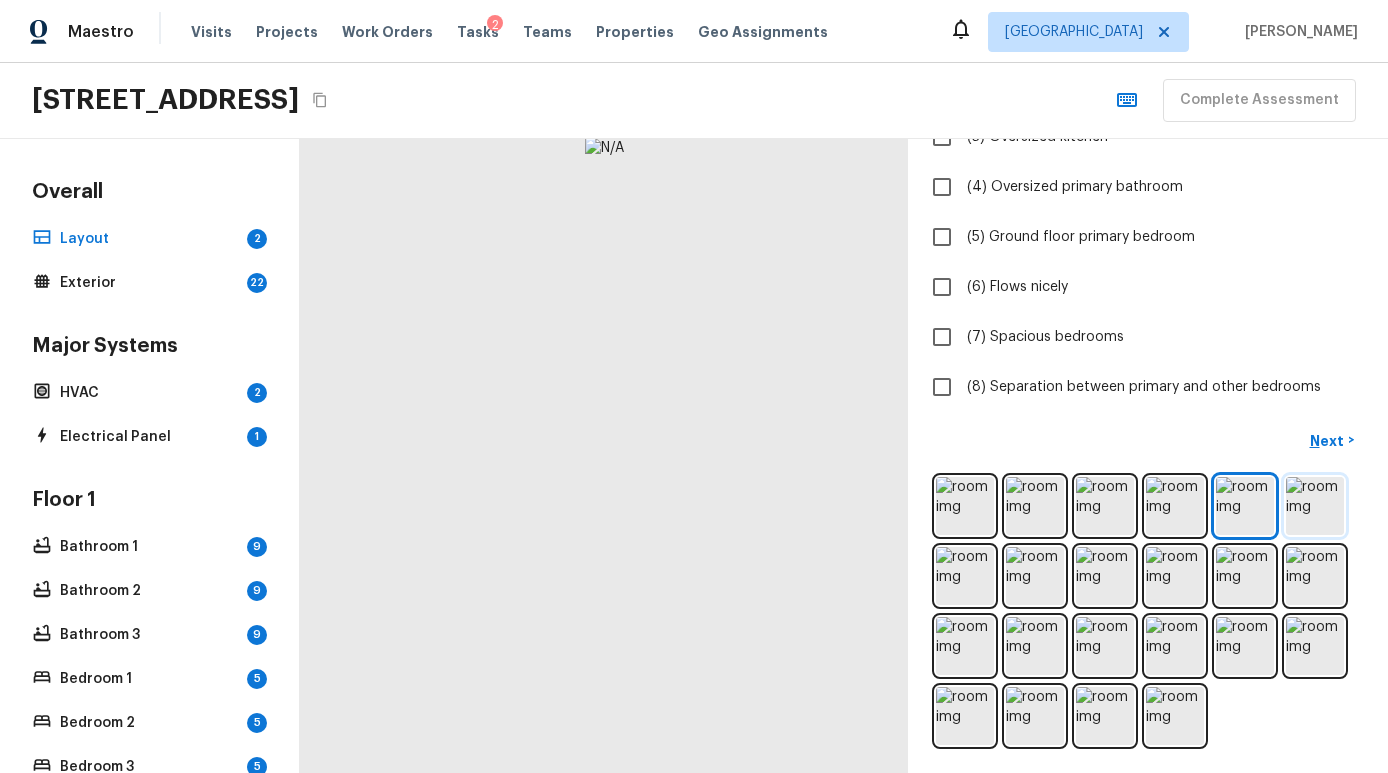 click at bounding box center [1315, 506] 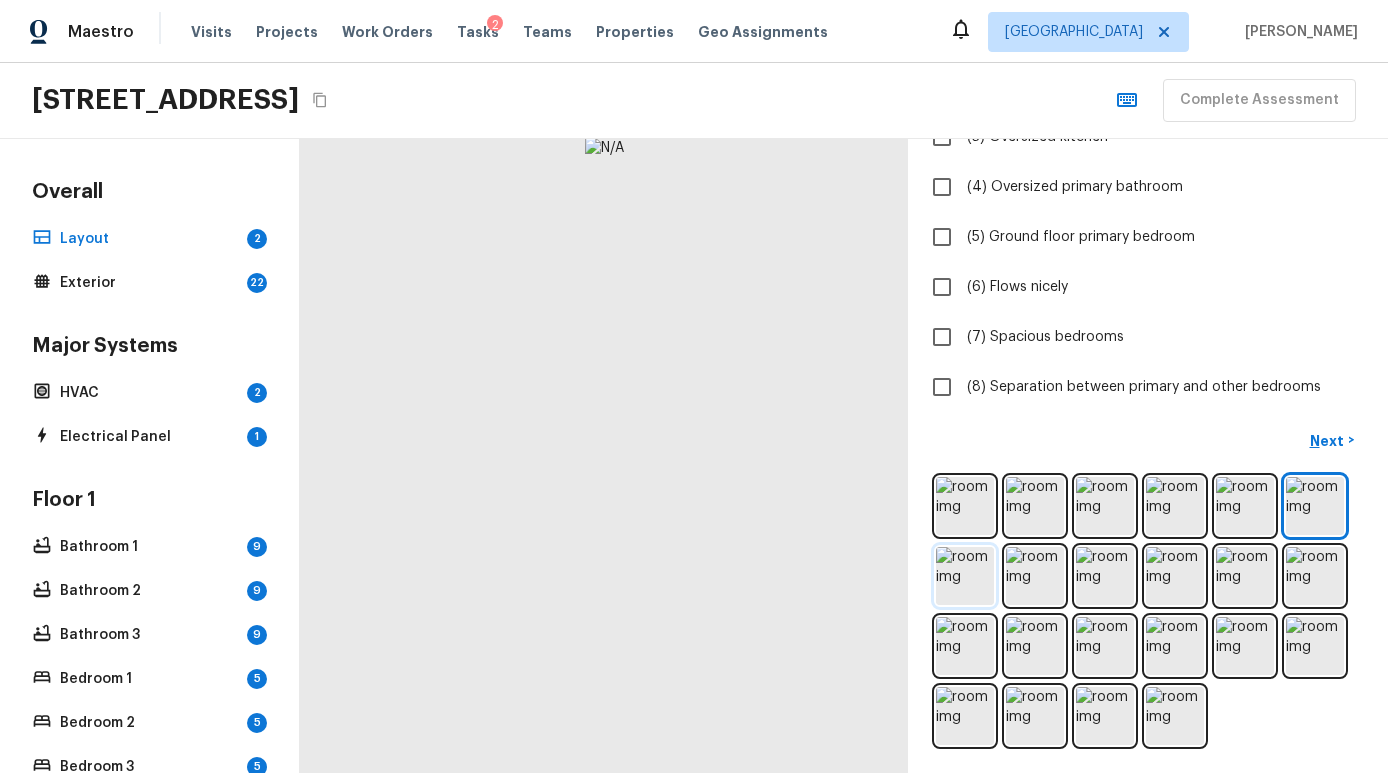 click at bounding box center [965, 576] 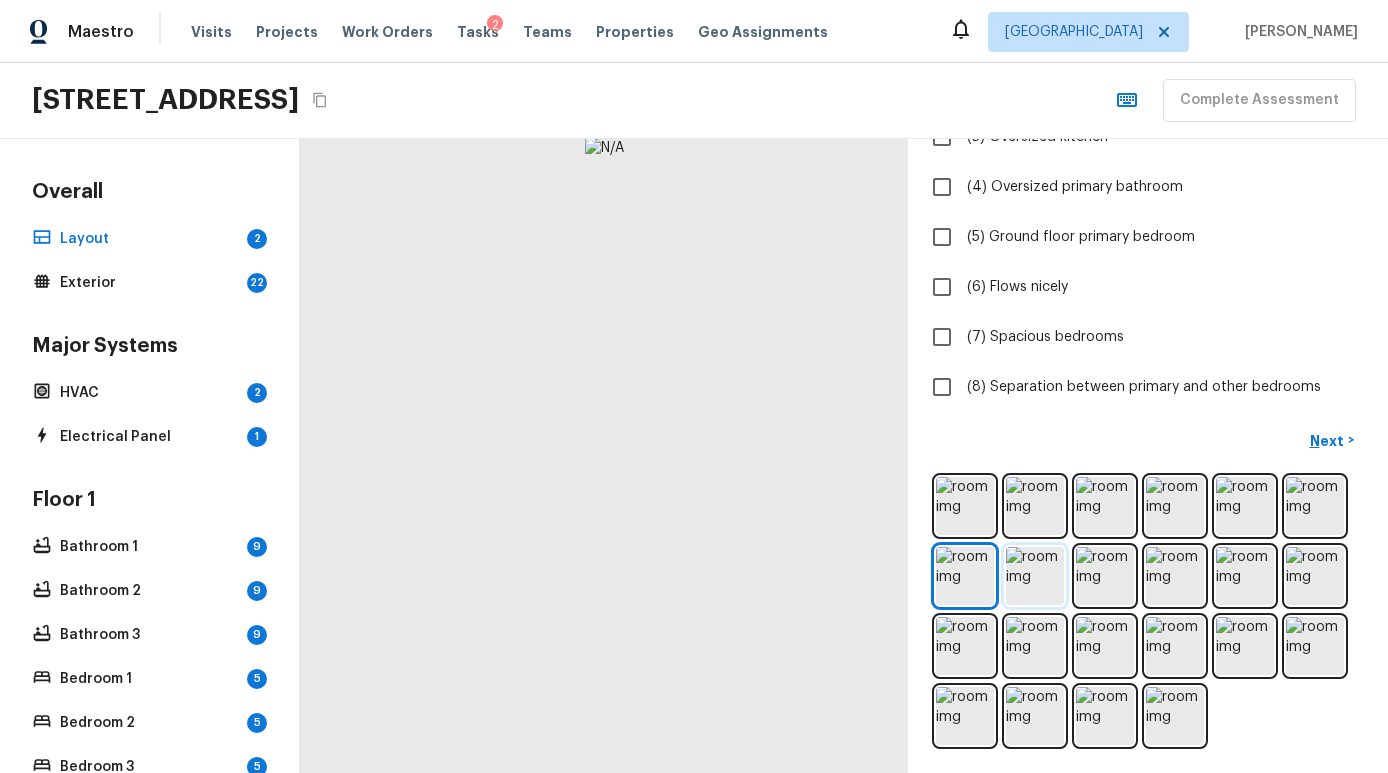 click at bounding box center (1035, 576) 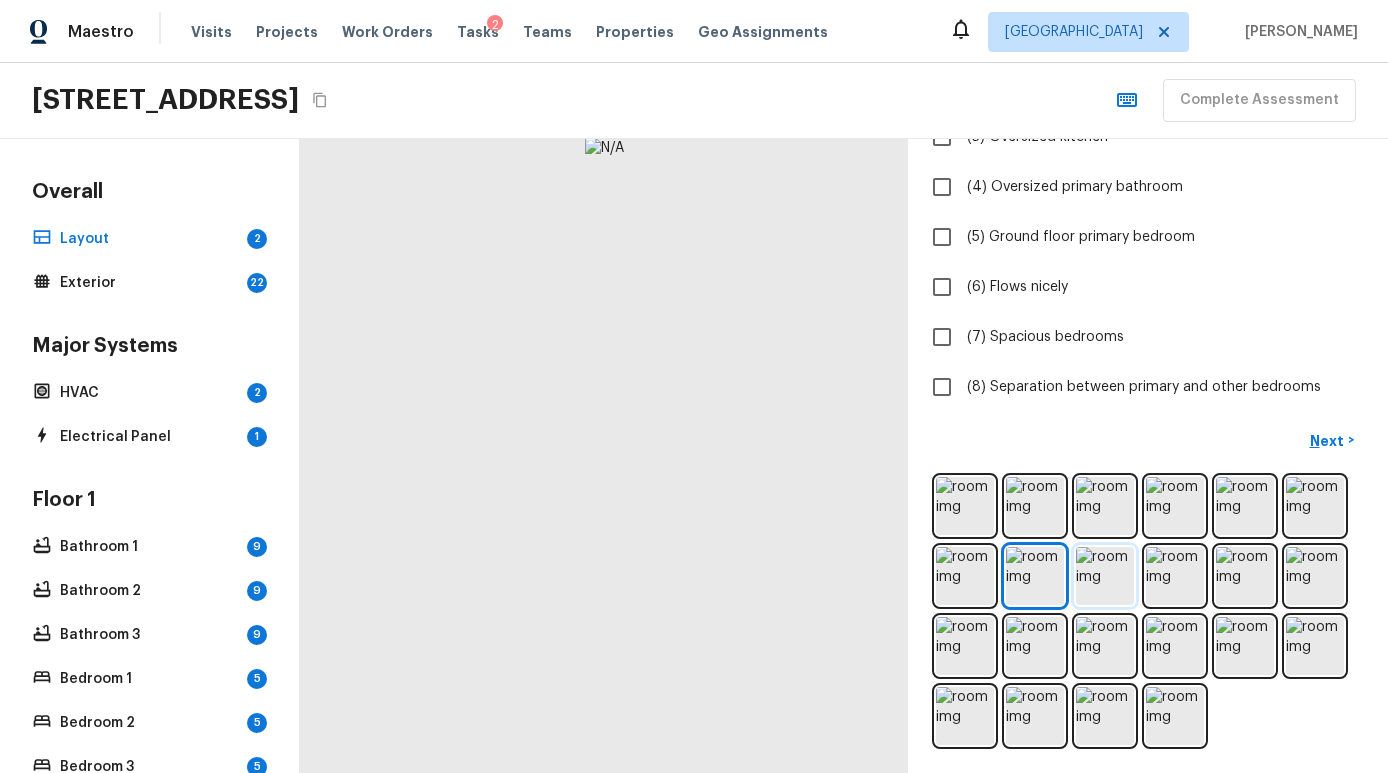 click at bounding box center [1105, 576] 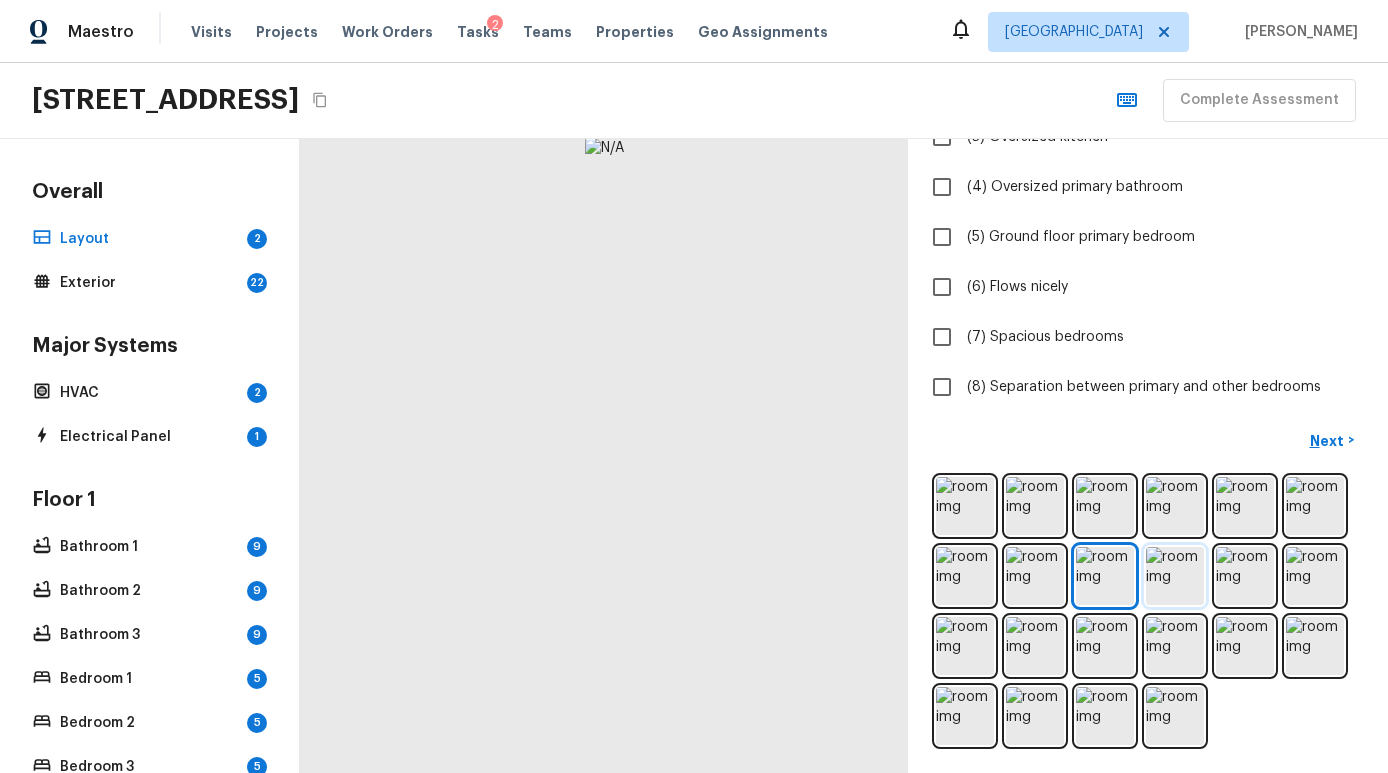 click at bounding box center (1175, 576) 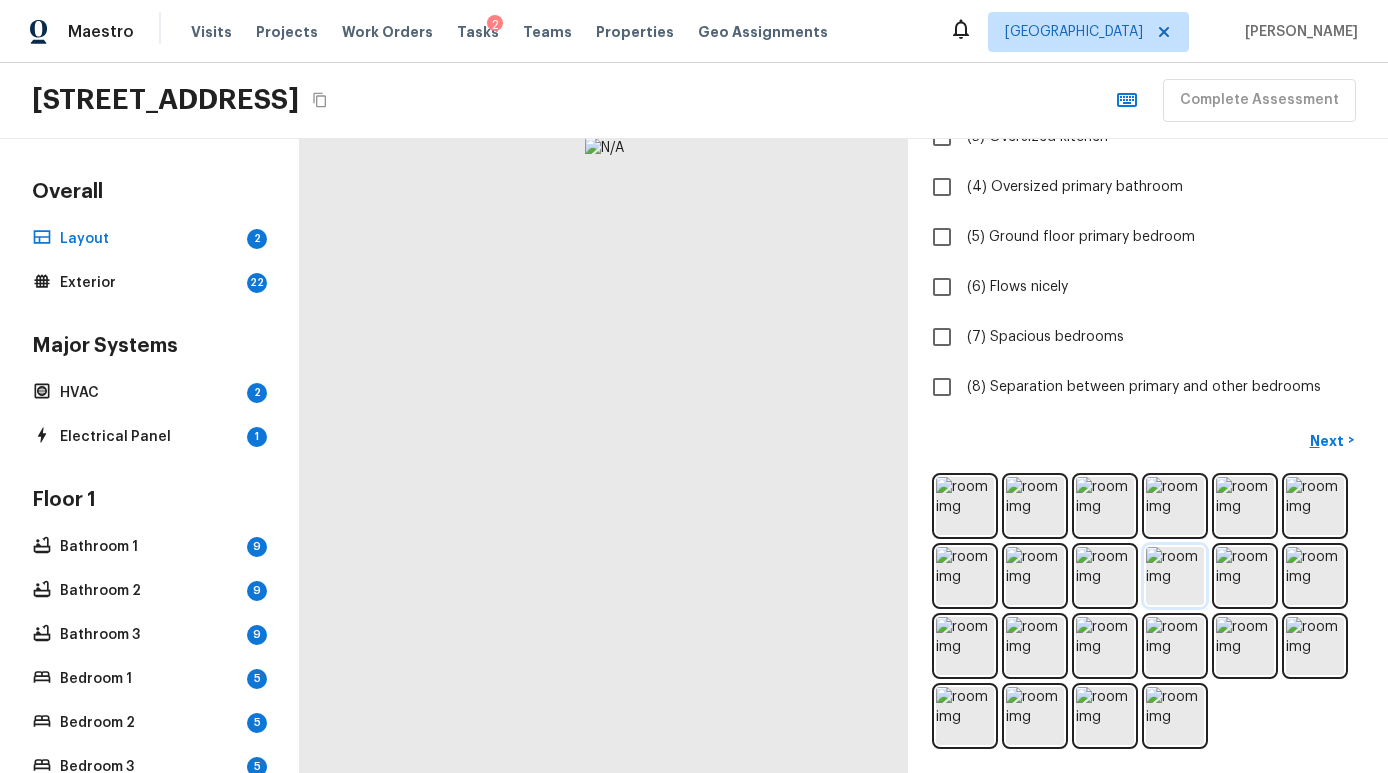 click at bounding box center [1175, 576] 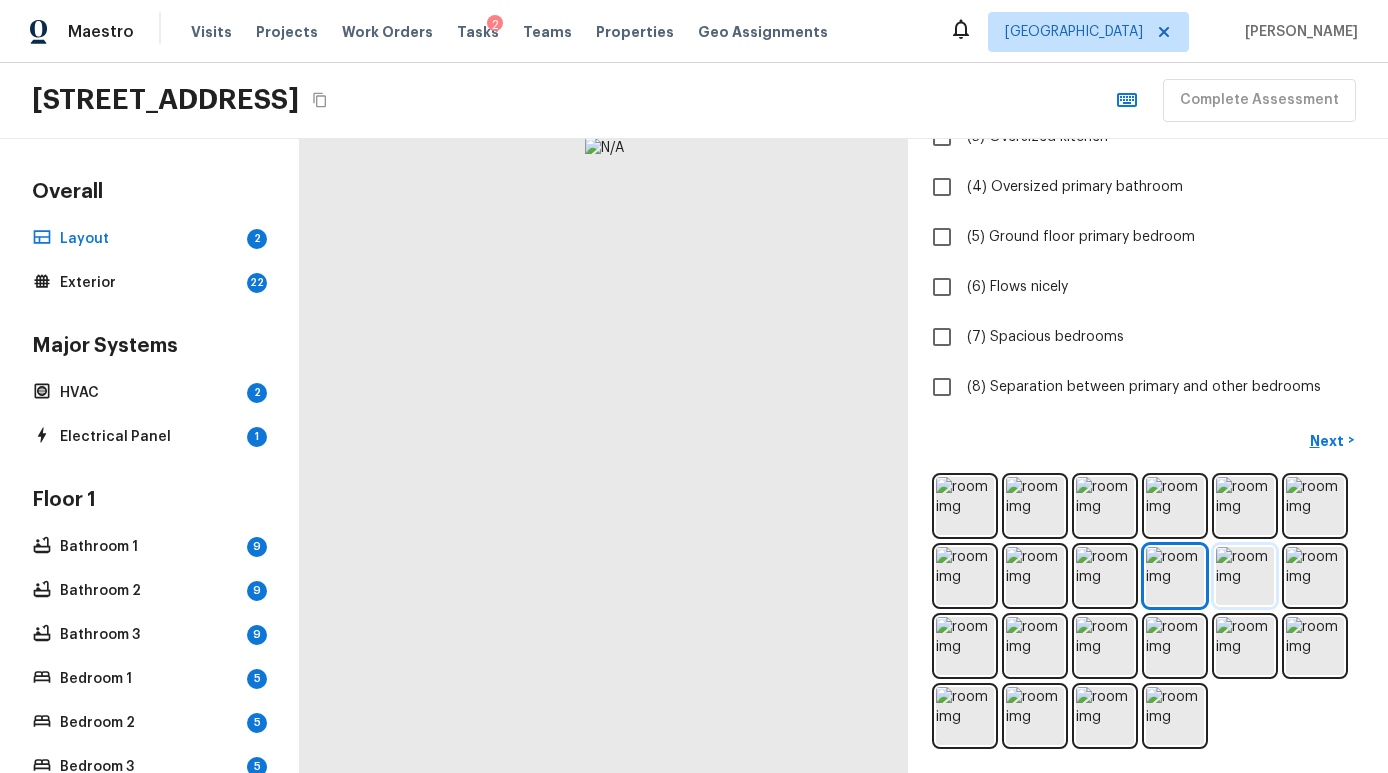 click at bounding box center (1245, 576) 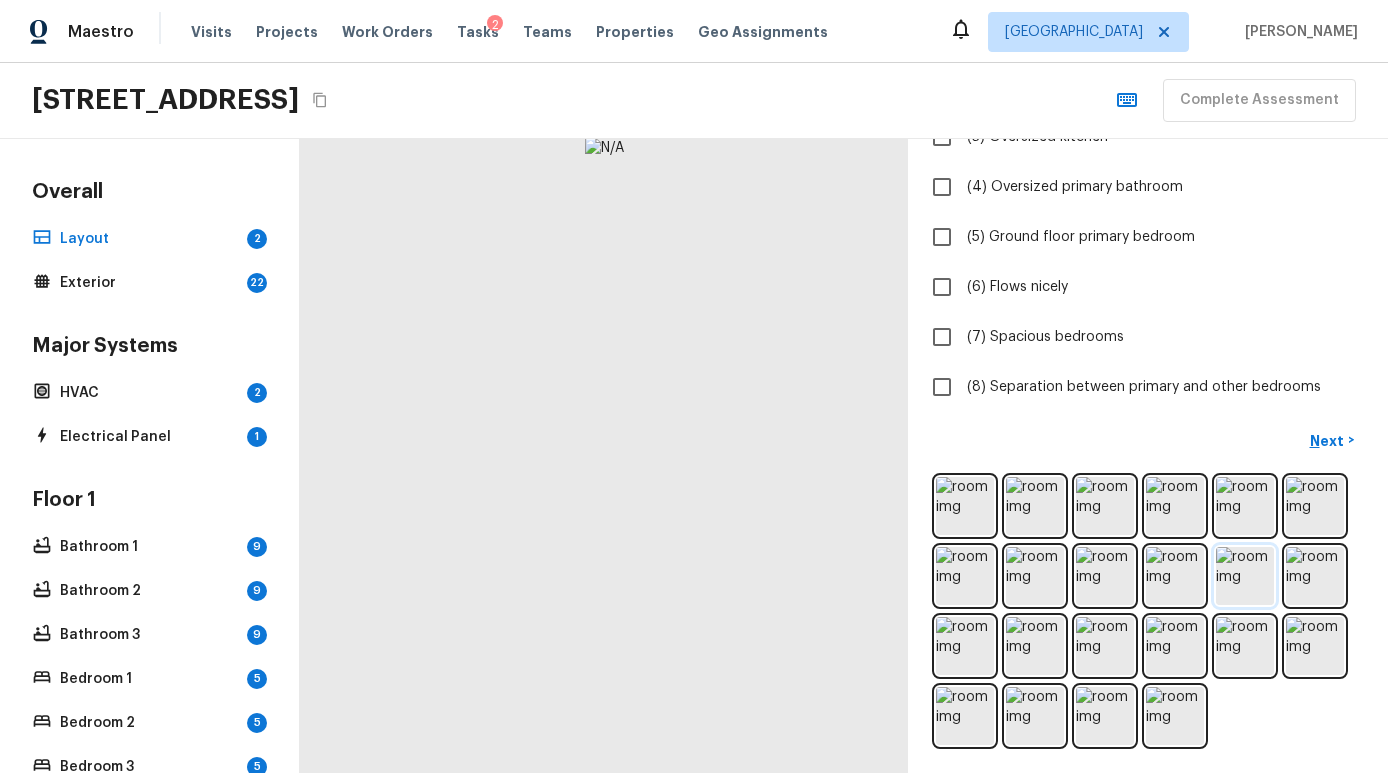 click at bounding box center [1245, 576] 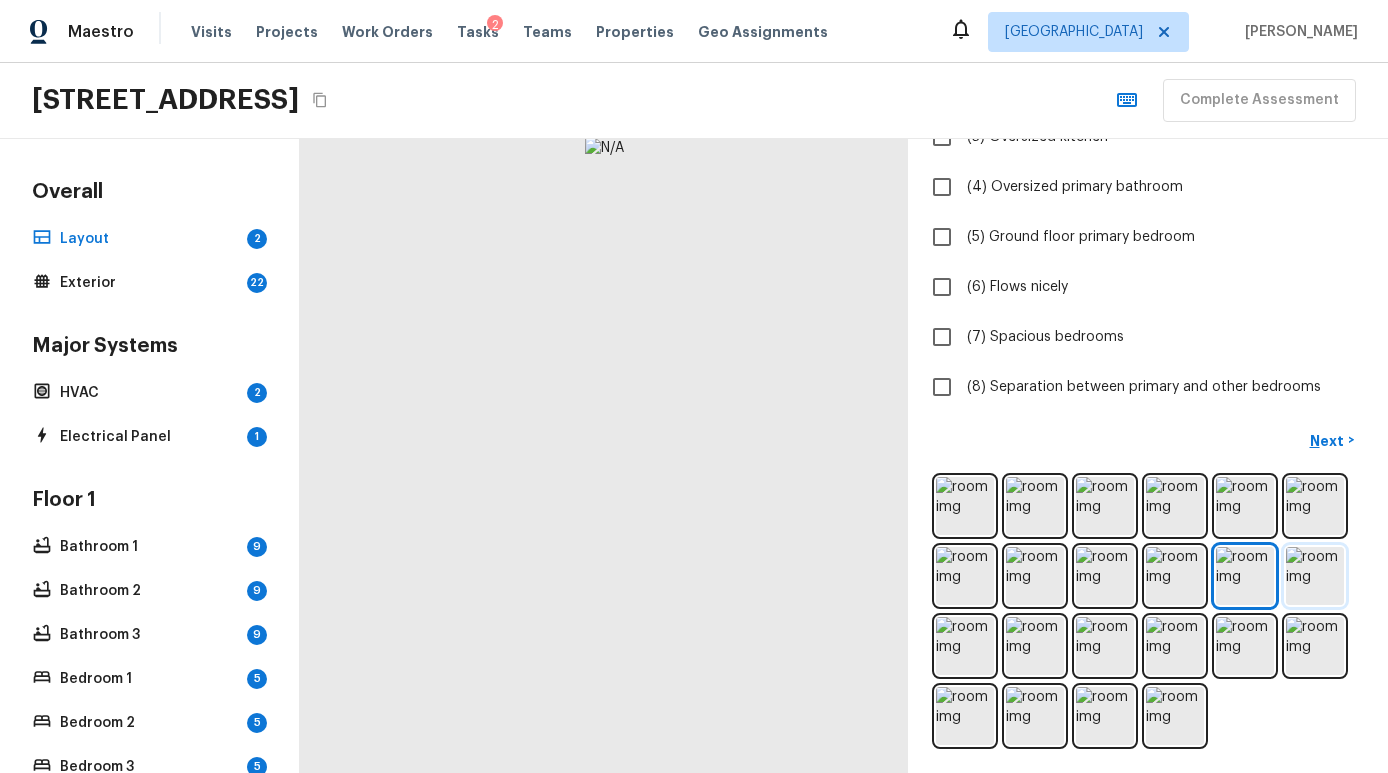 click at bounding box center [1315, 576] 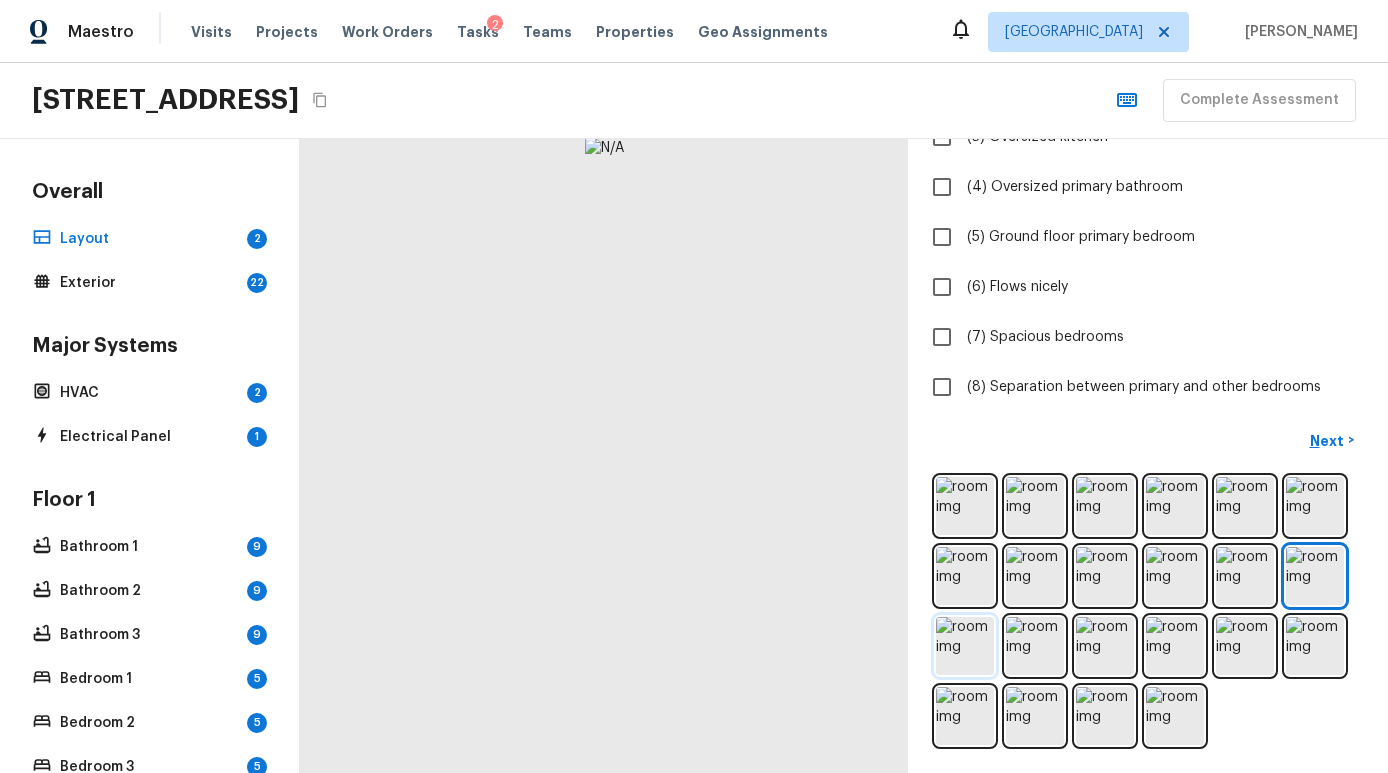 click at bounding box center (965, 646) 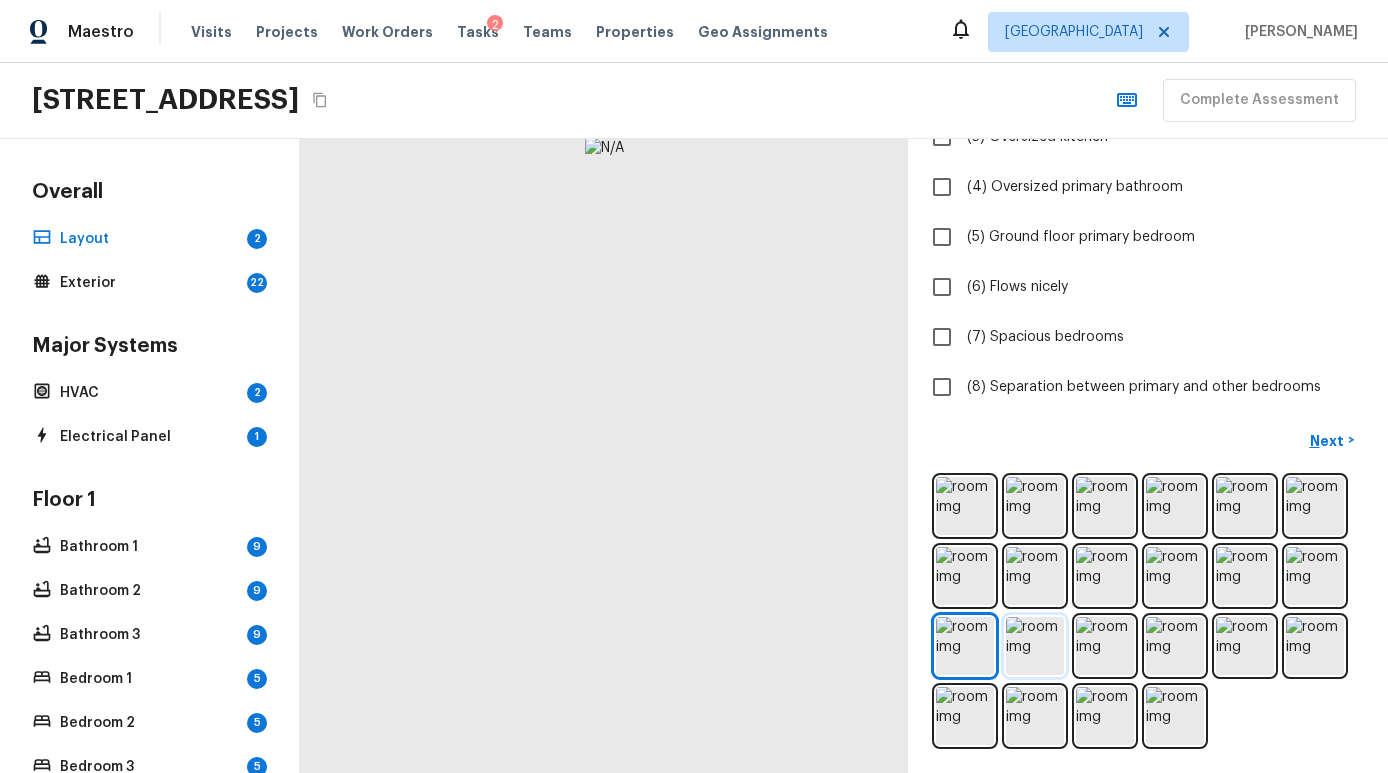 click at bounding box center (1035, 646) 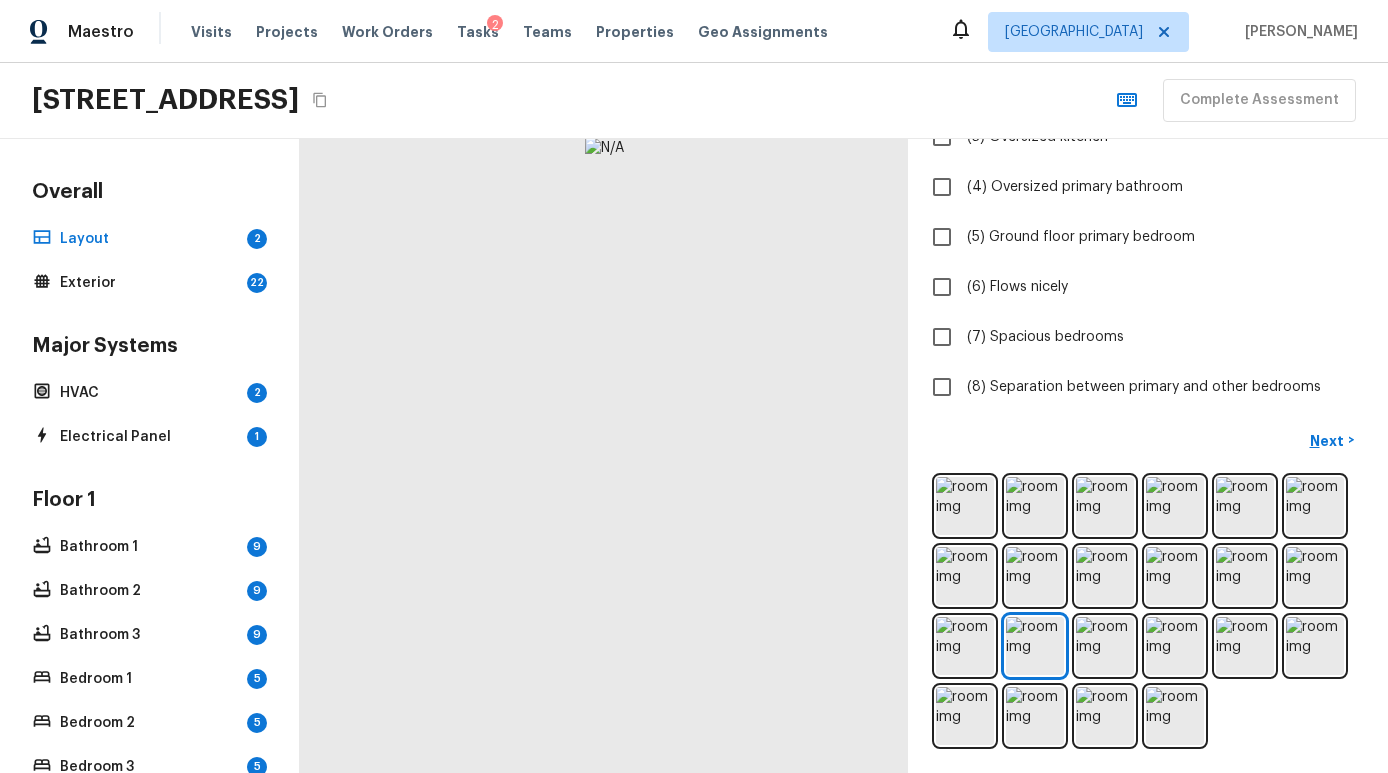 click at bounding box center (1148, 611) 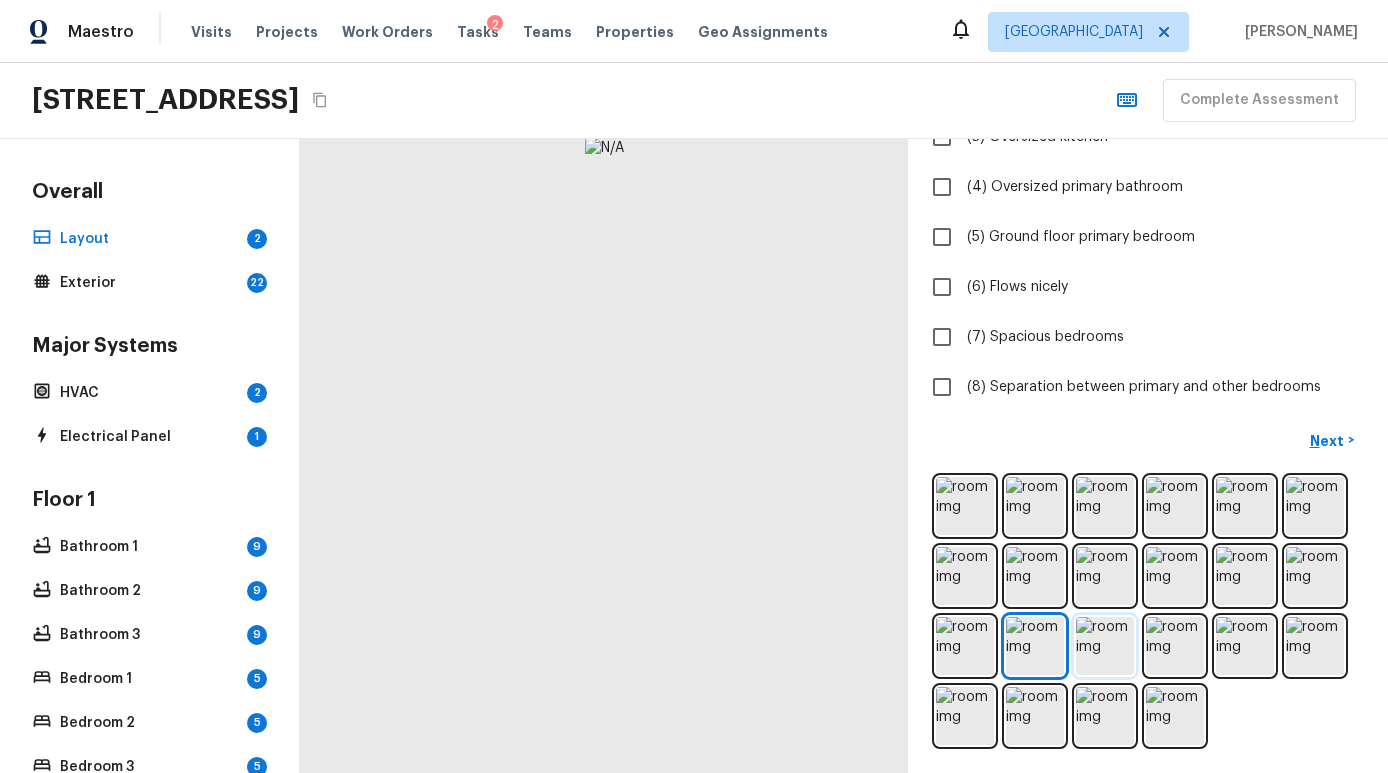 click at bounding box center [1105, 646] 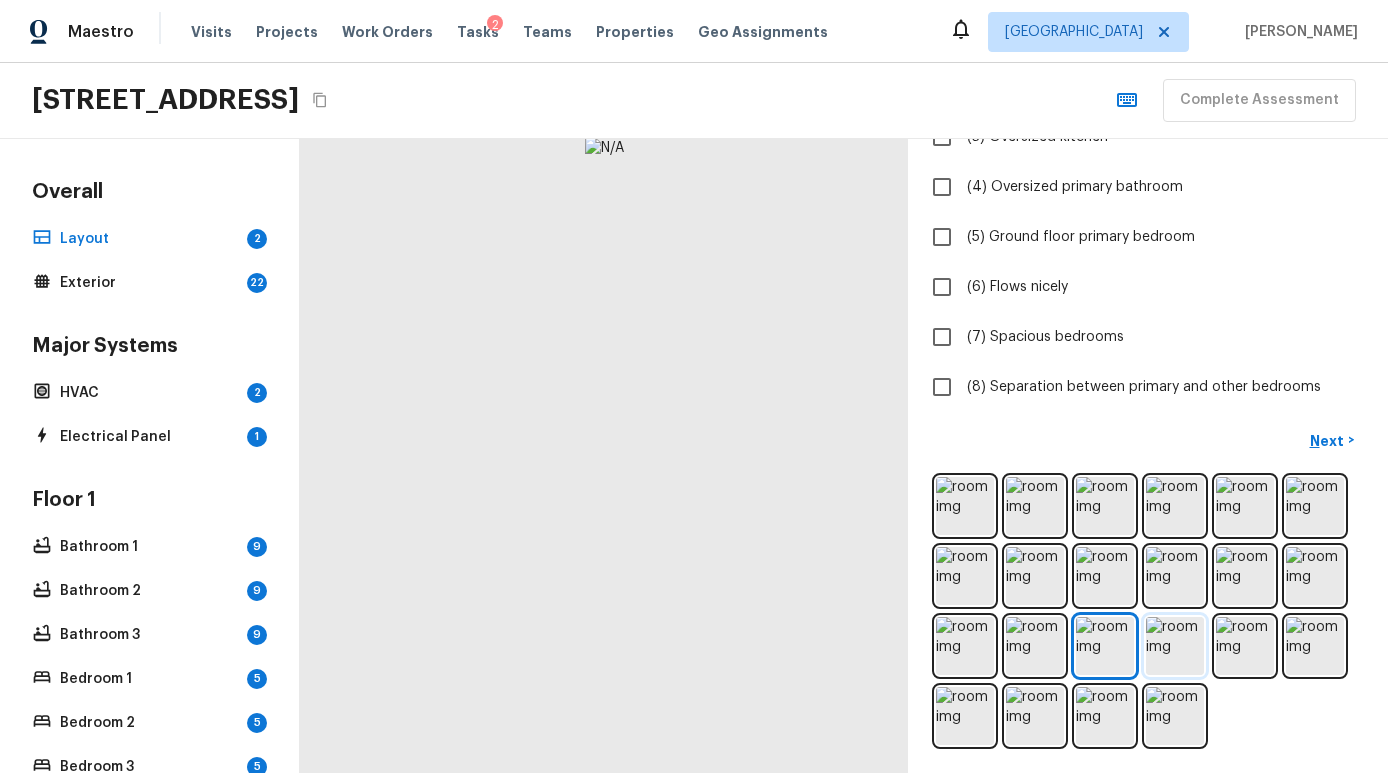 click at bounding box center (1175, 646) 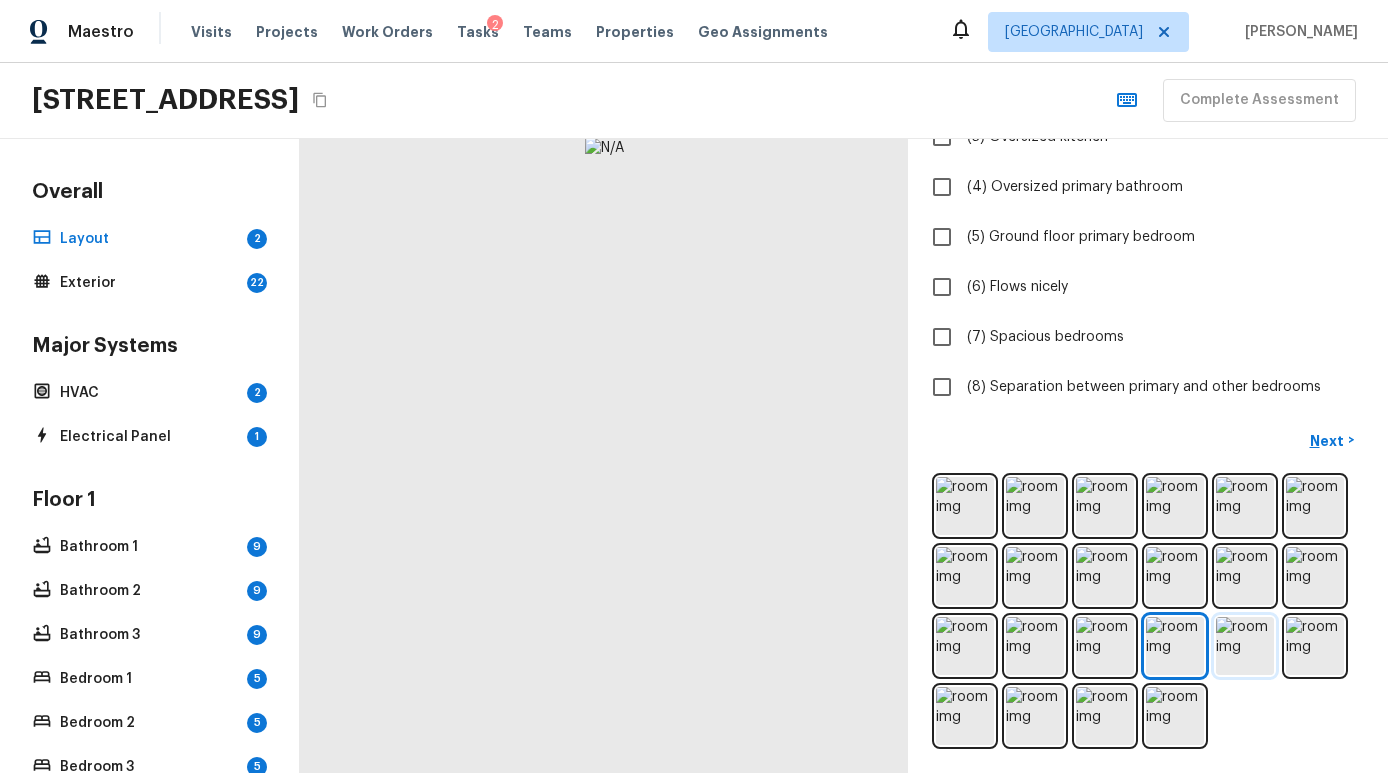 click at bounding box center [1245, 646] 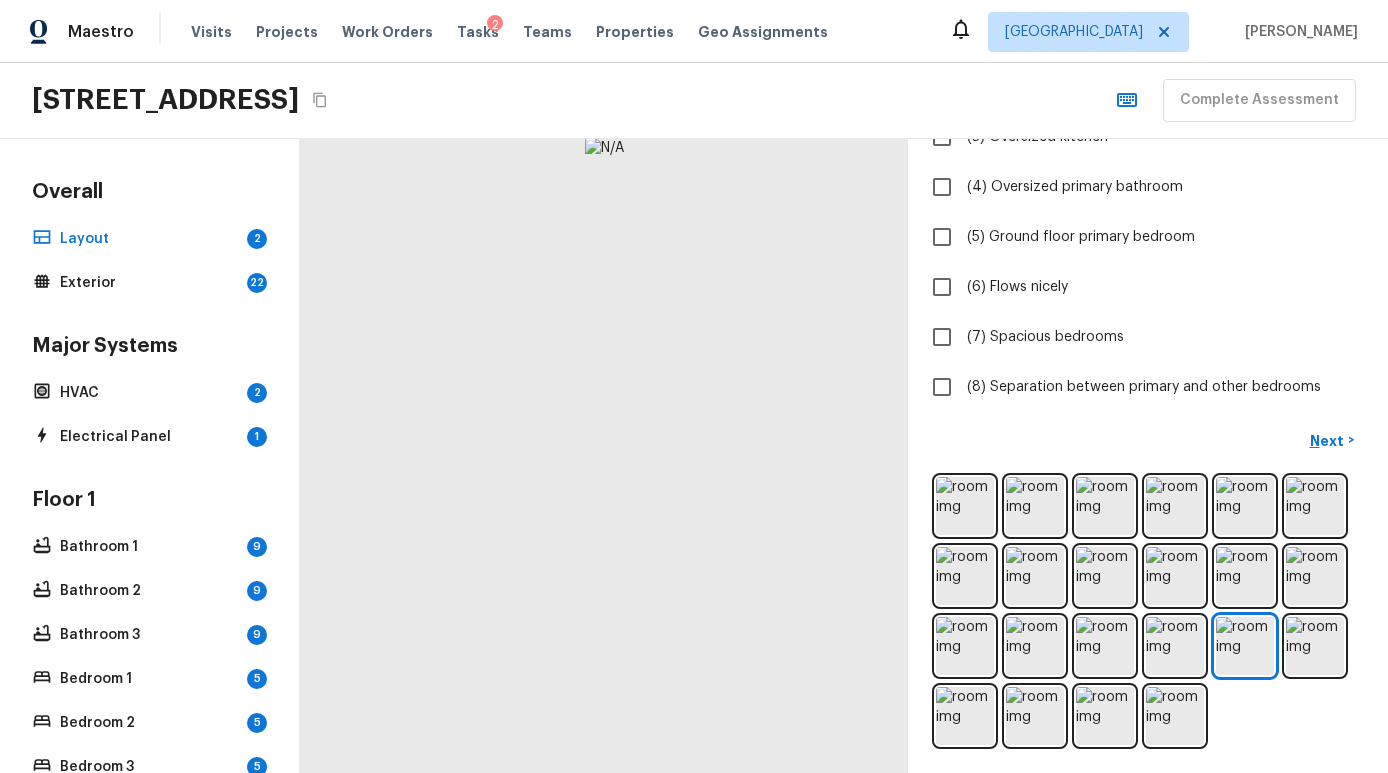click at bounding box center (1148, 611) 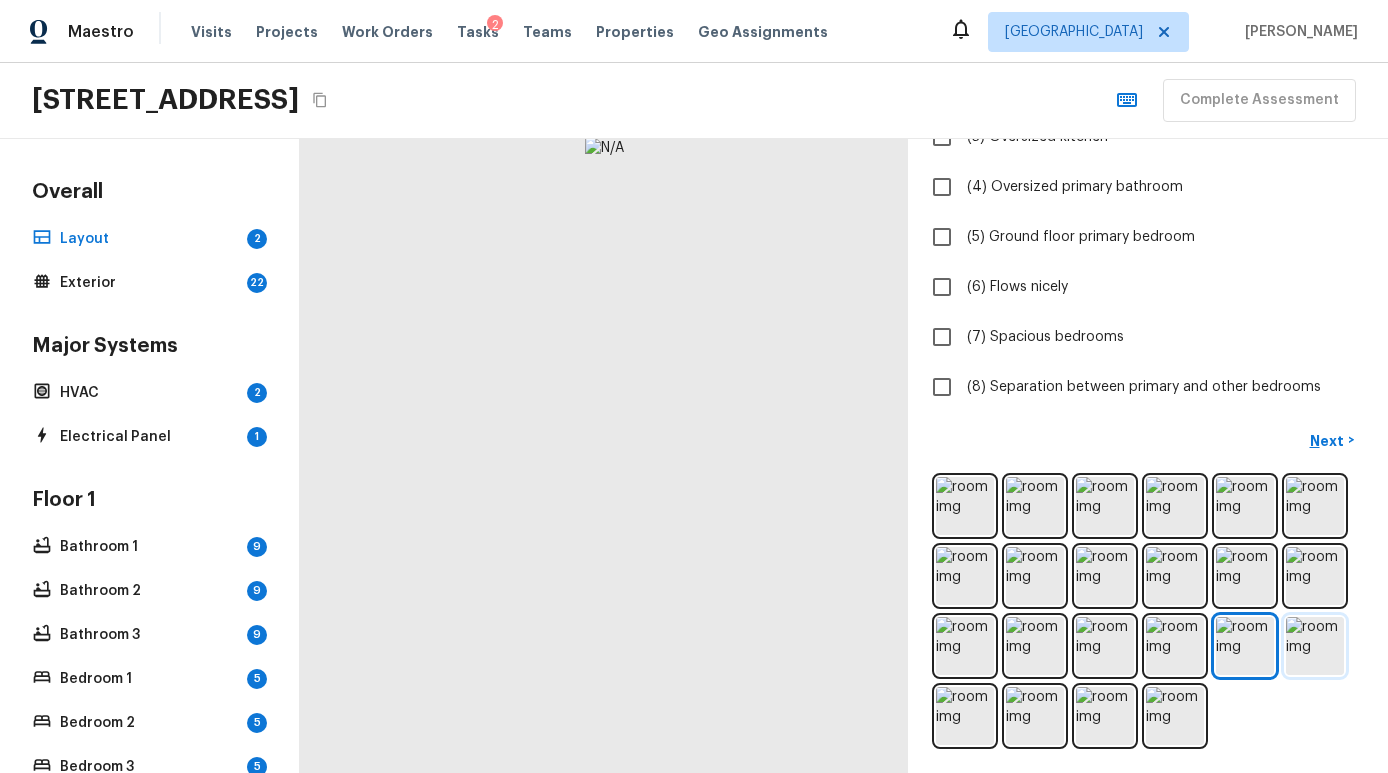 click at bounding box center [1315, 646] 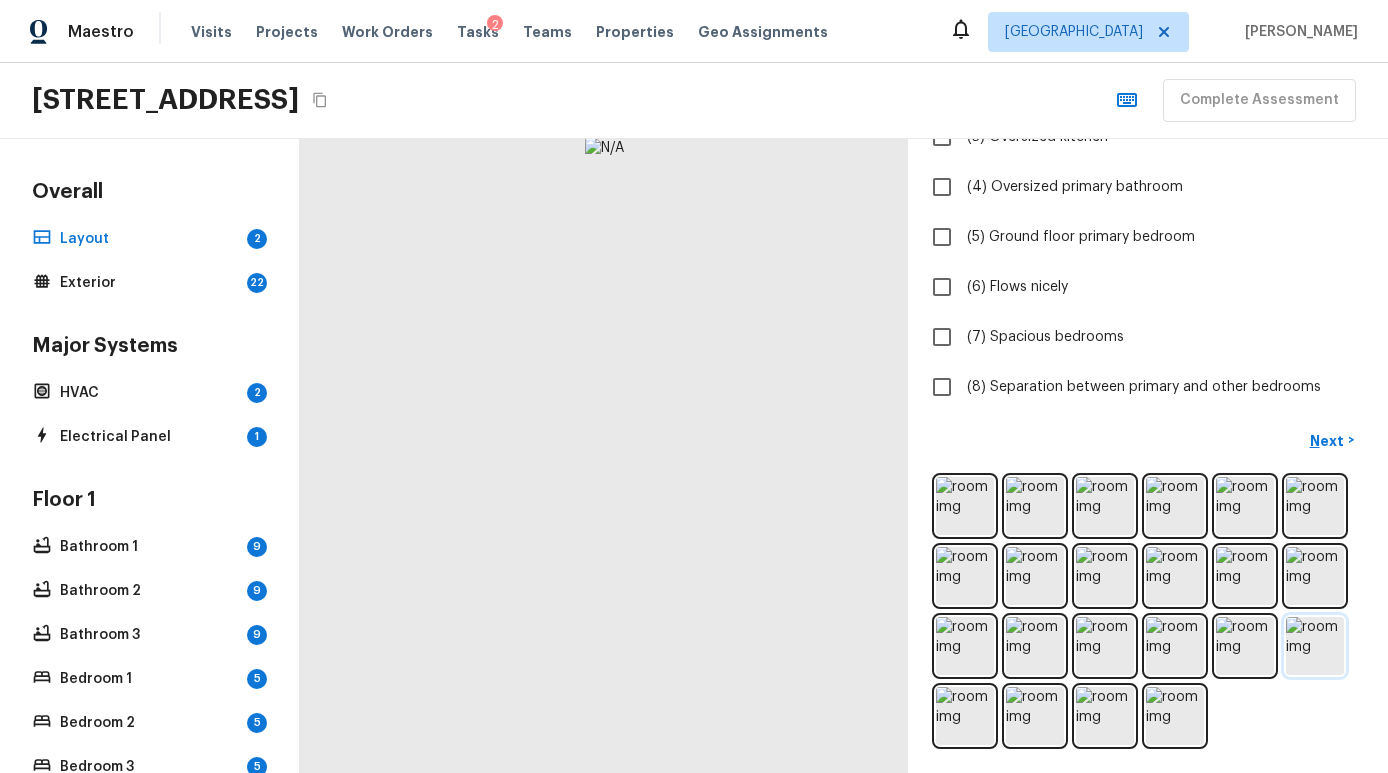click at bounding box center [1315, 646] 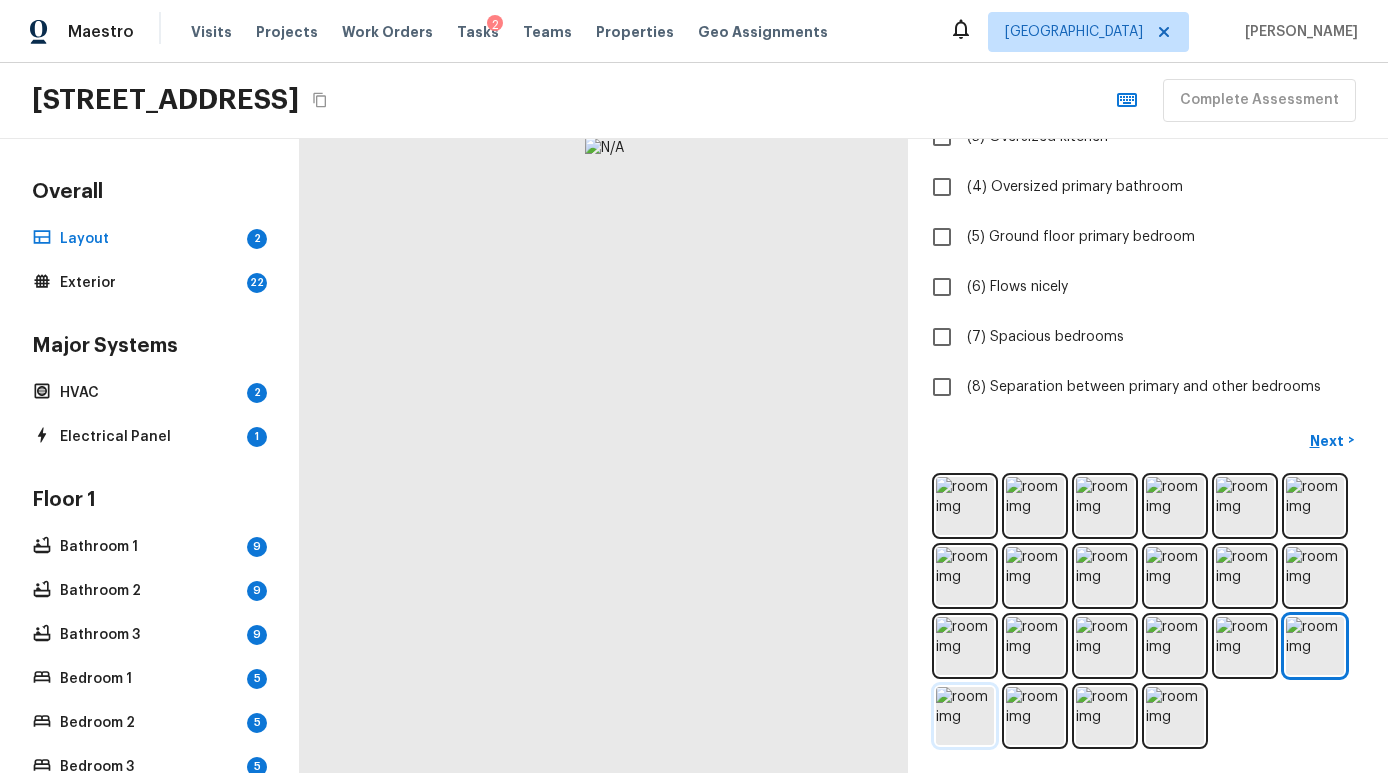 click at bounding box center (965, 716) 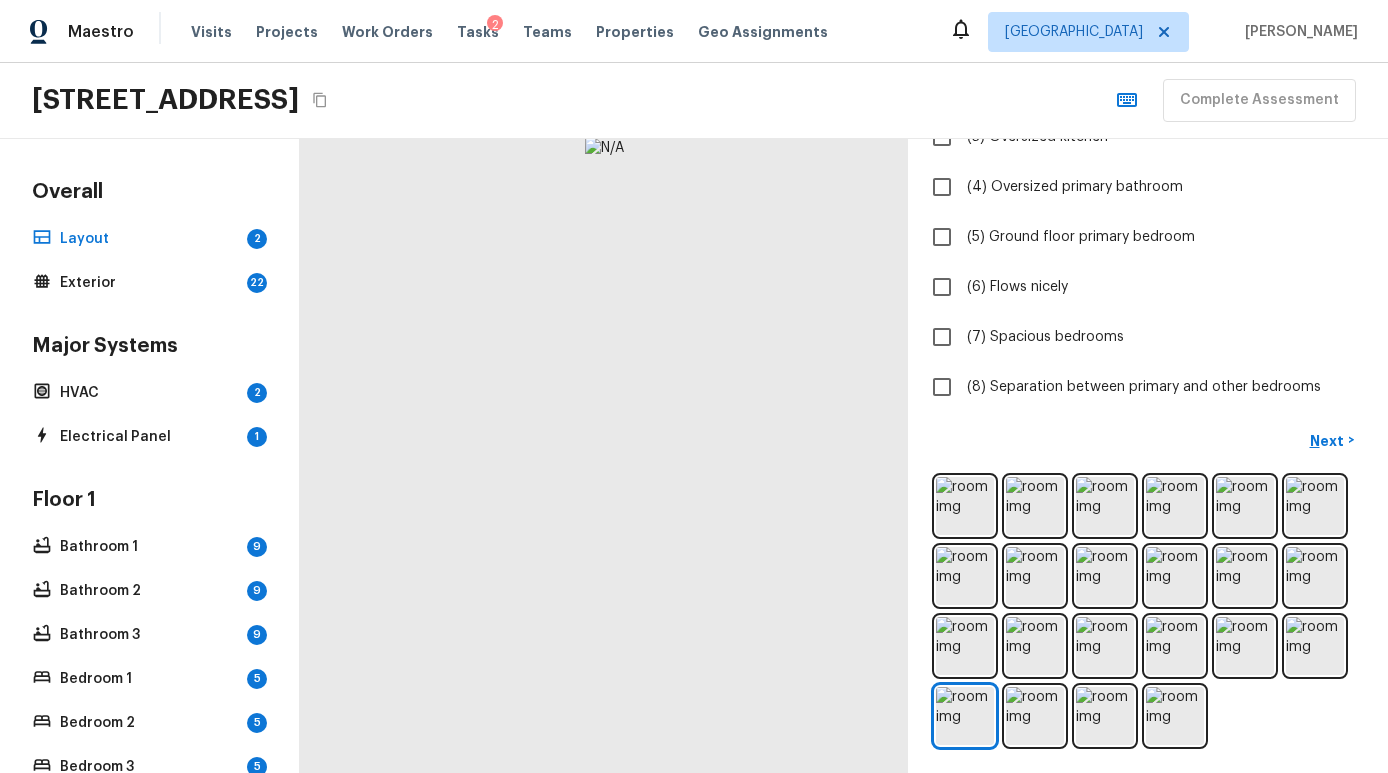 click at bounding box center [1148, 611] 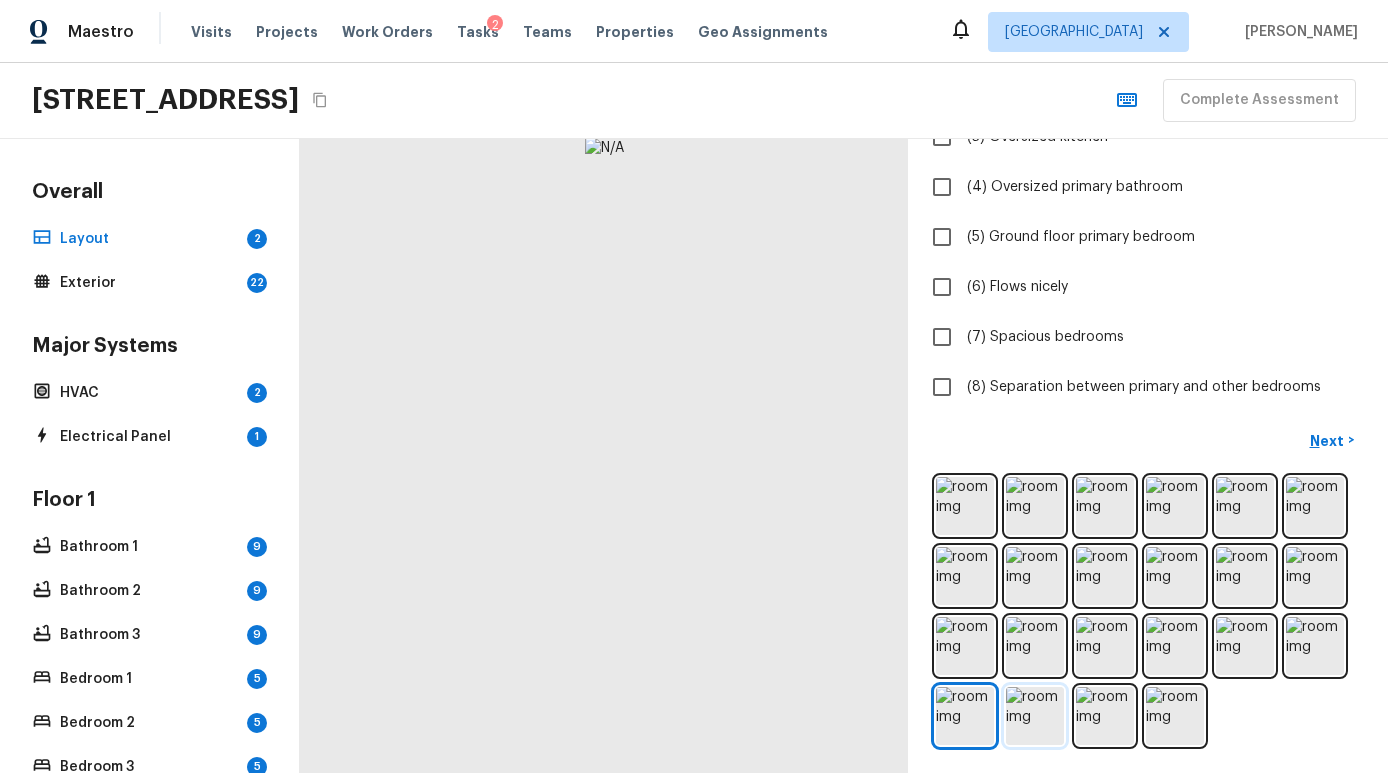 click at bounding box center (1035, 716) 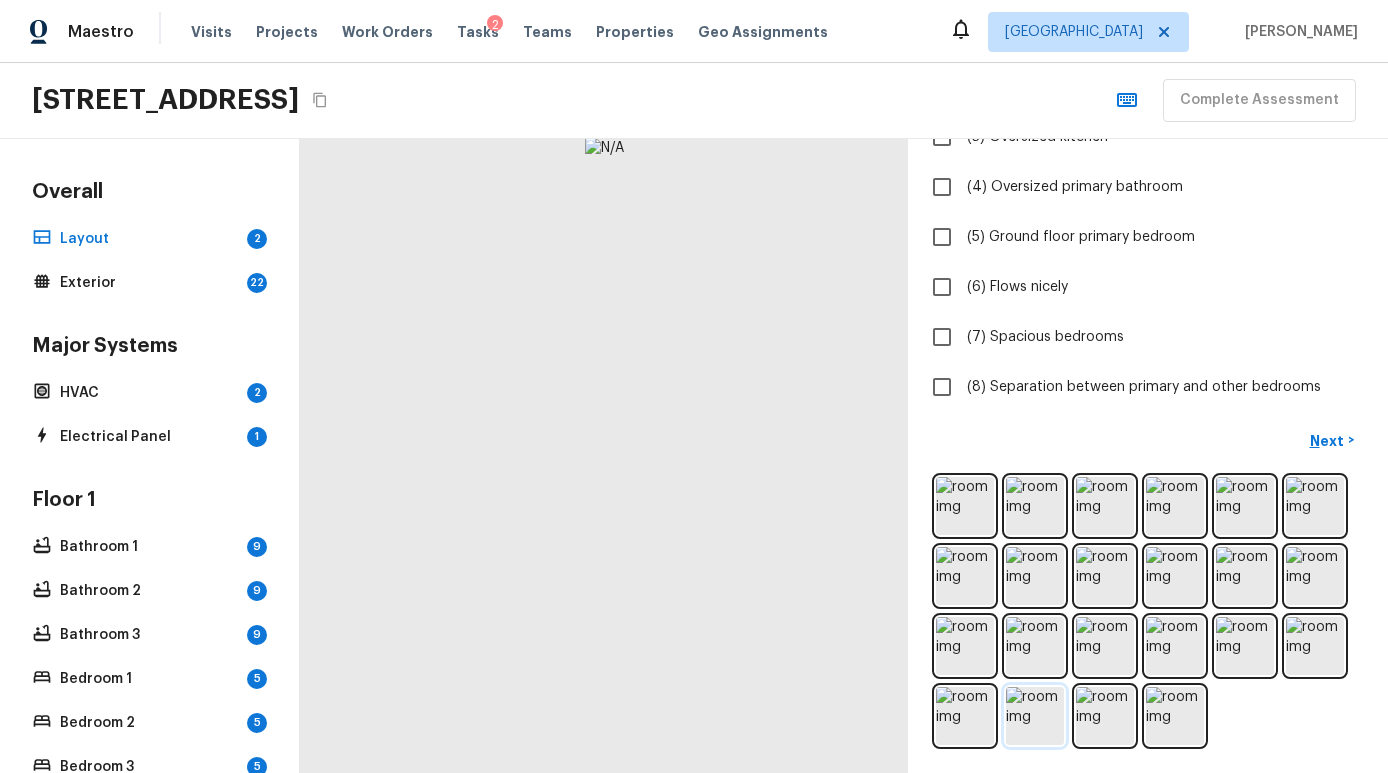 click at bounding box center (1035, 716) 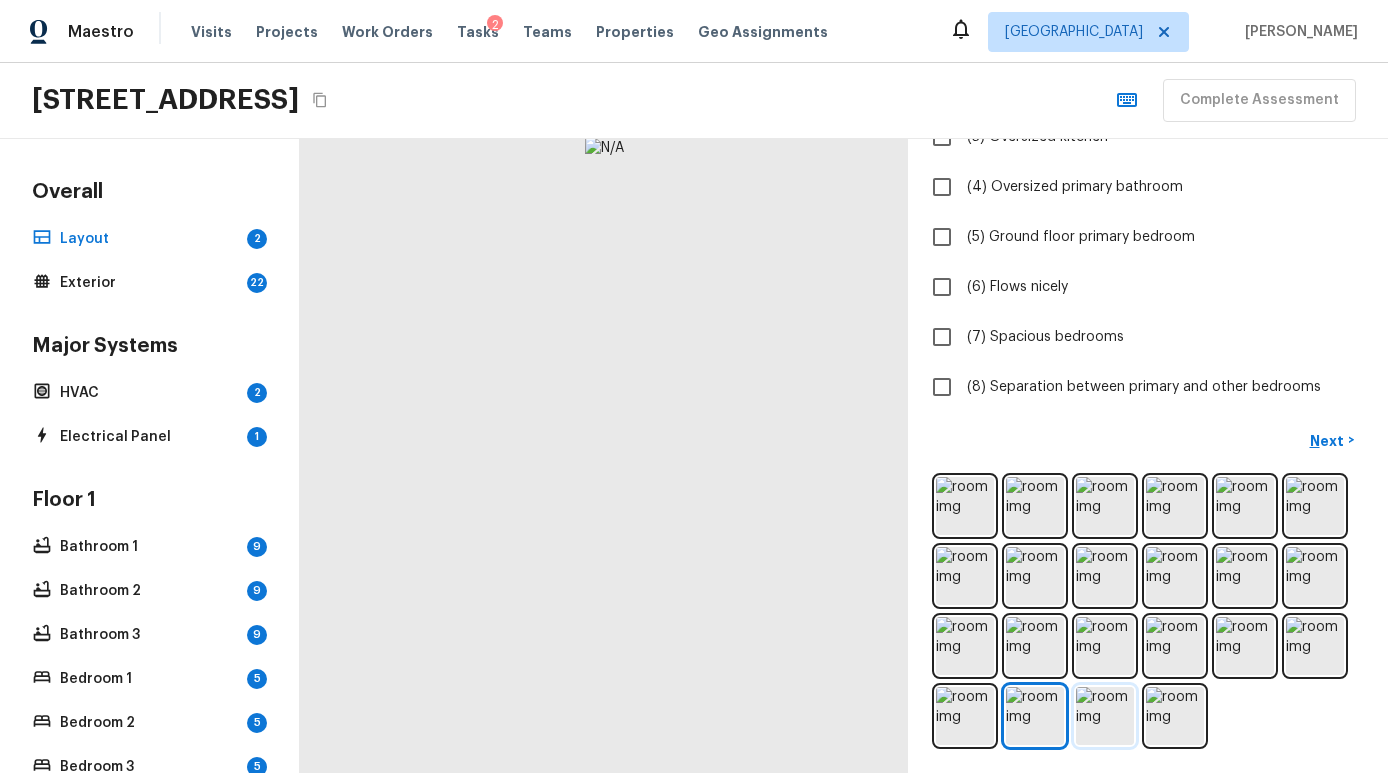 click at bounding box center (1105, 716) 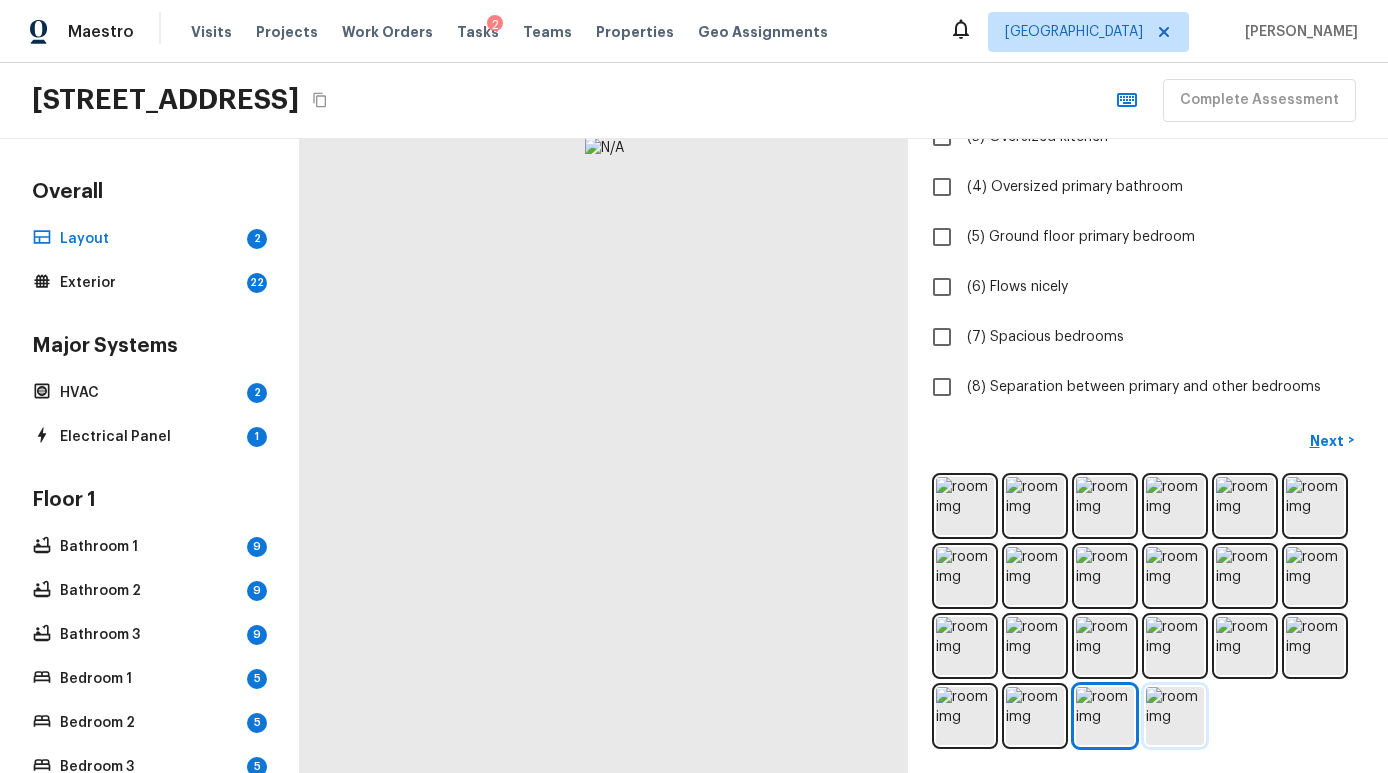 click at bounding box center (1175, 716) 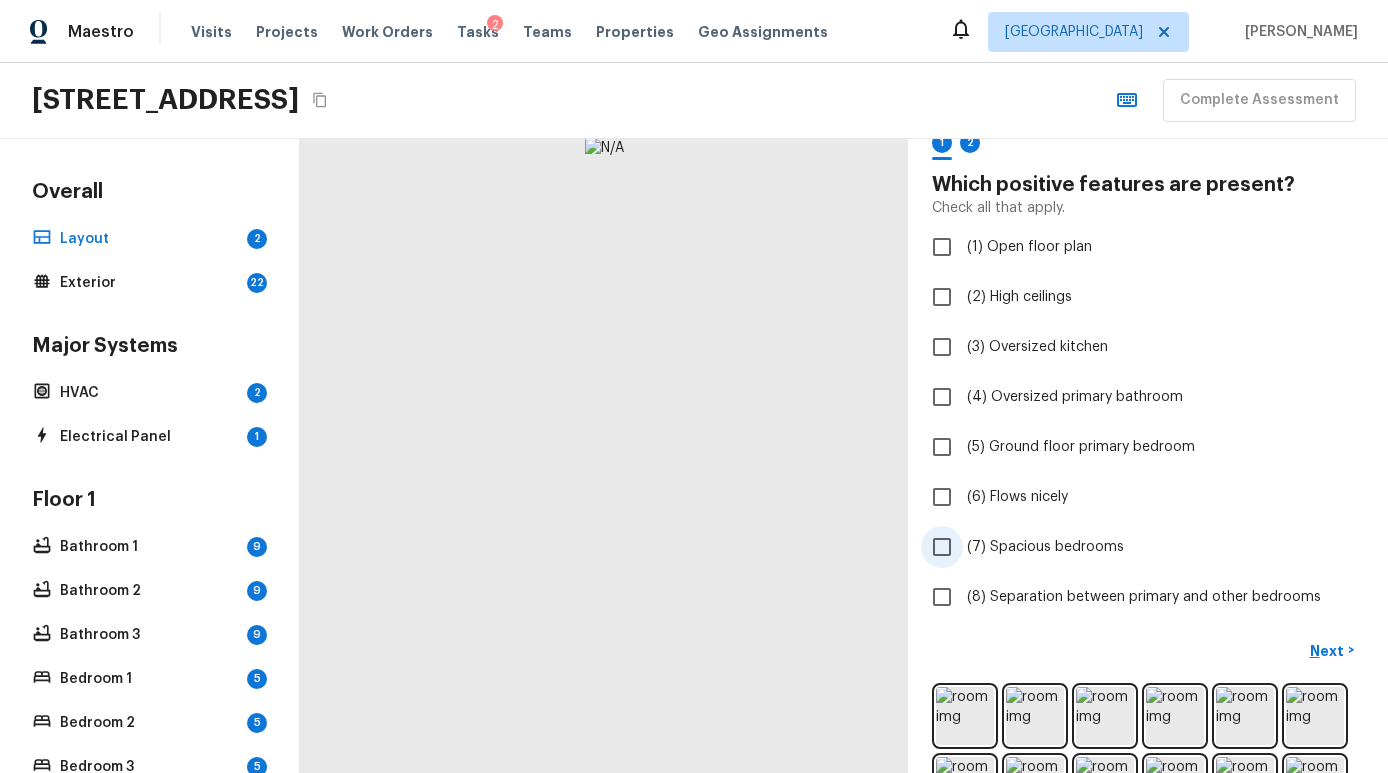 scroll, scrollTop: 81, scrollLeft: 0, axis: vertical 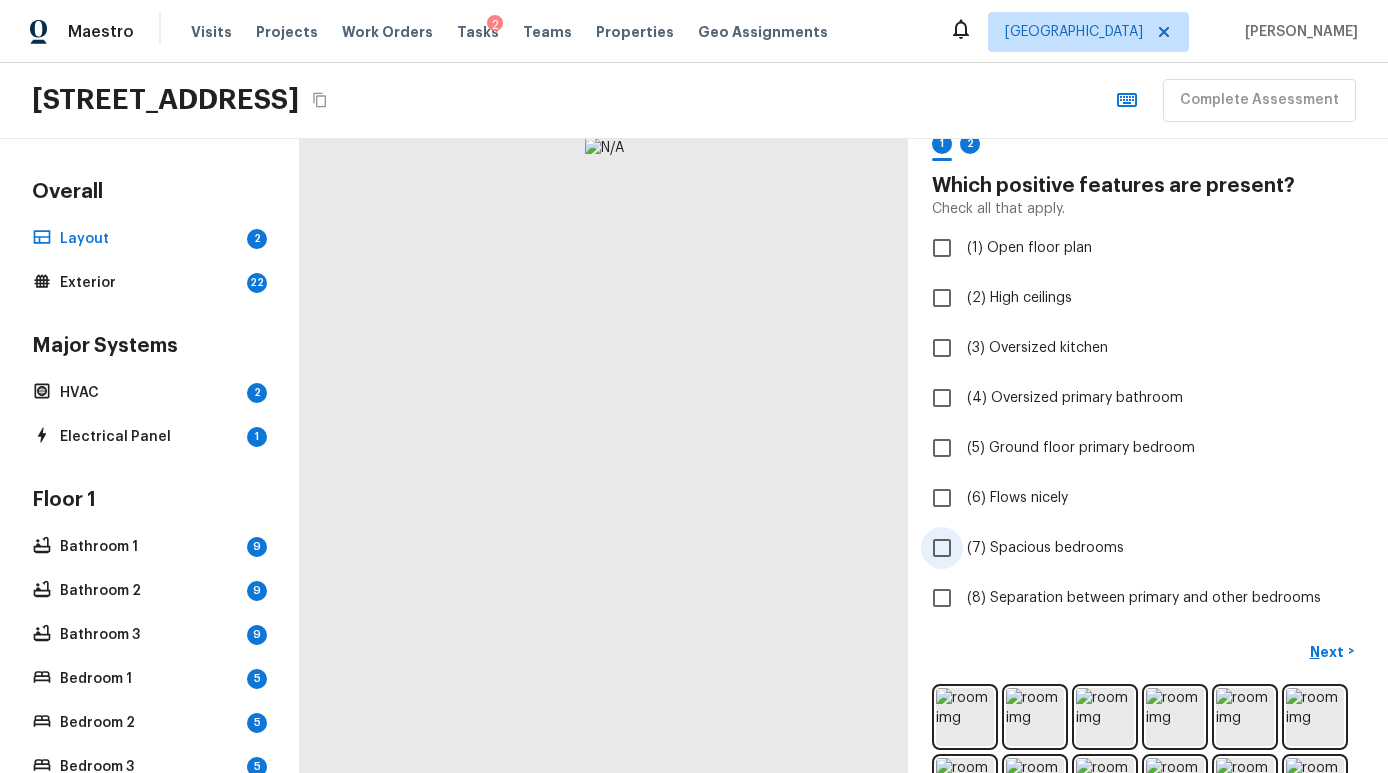 click on "(7) Spacious bedrooms" at bounding box center [1134, 548] 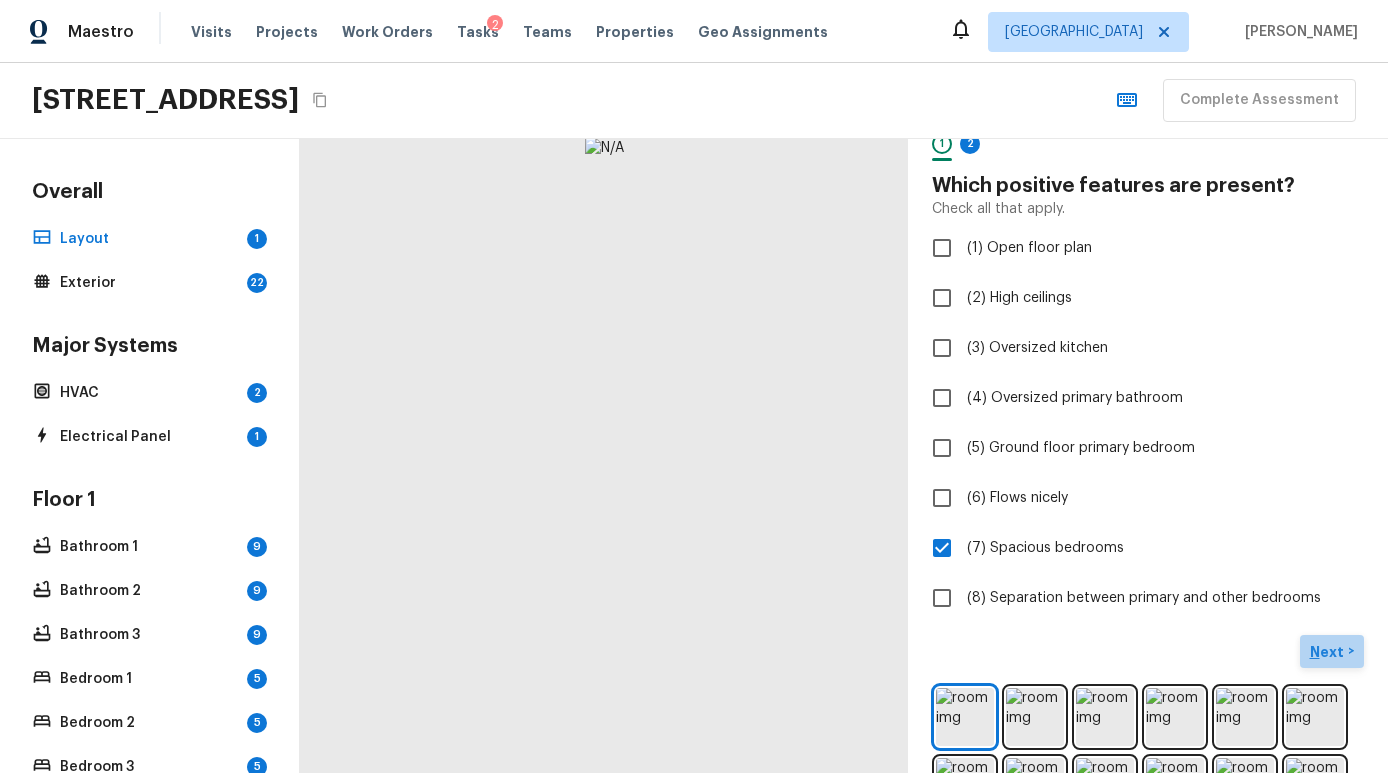 click on "Next" at bounding box center (1329, 652) 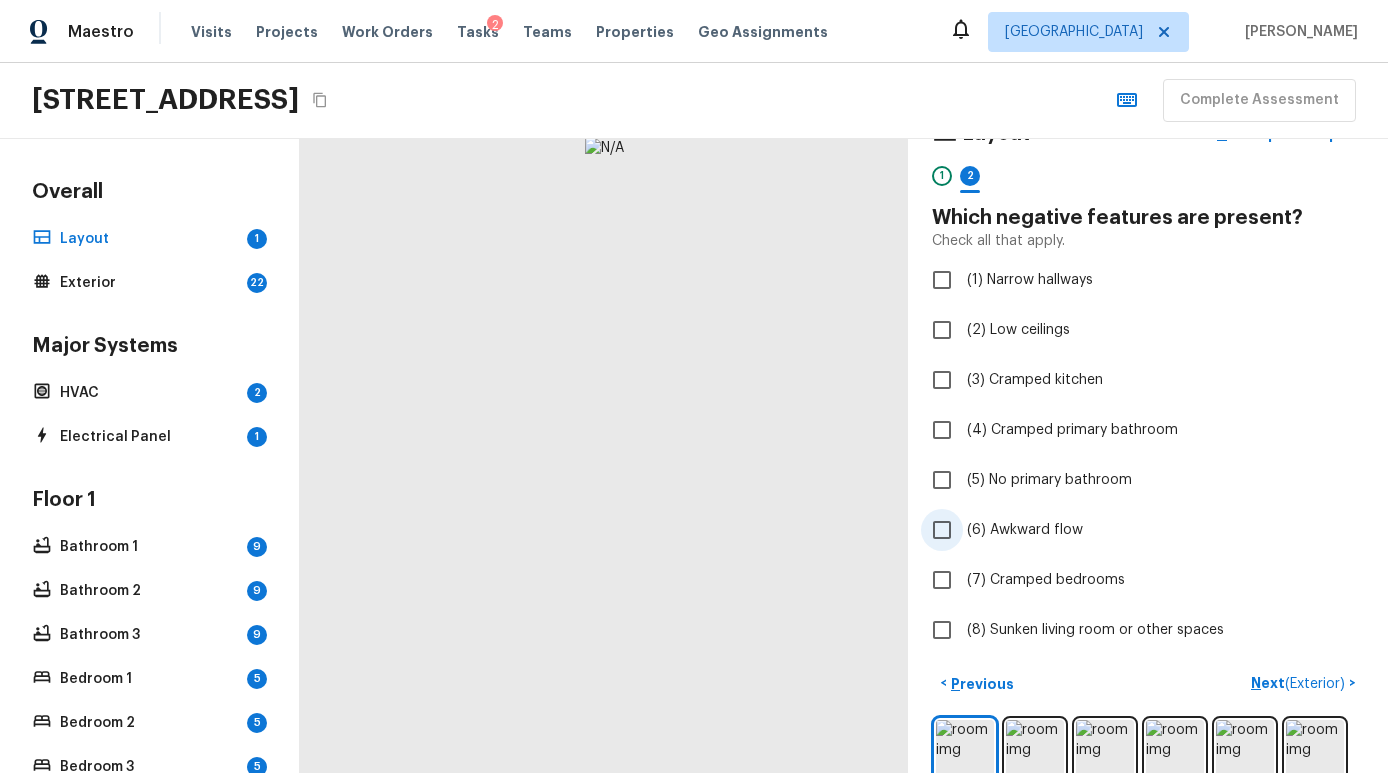 scroll, scrollTop: 47, scrollLeft: 0, axis: vertical 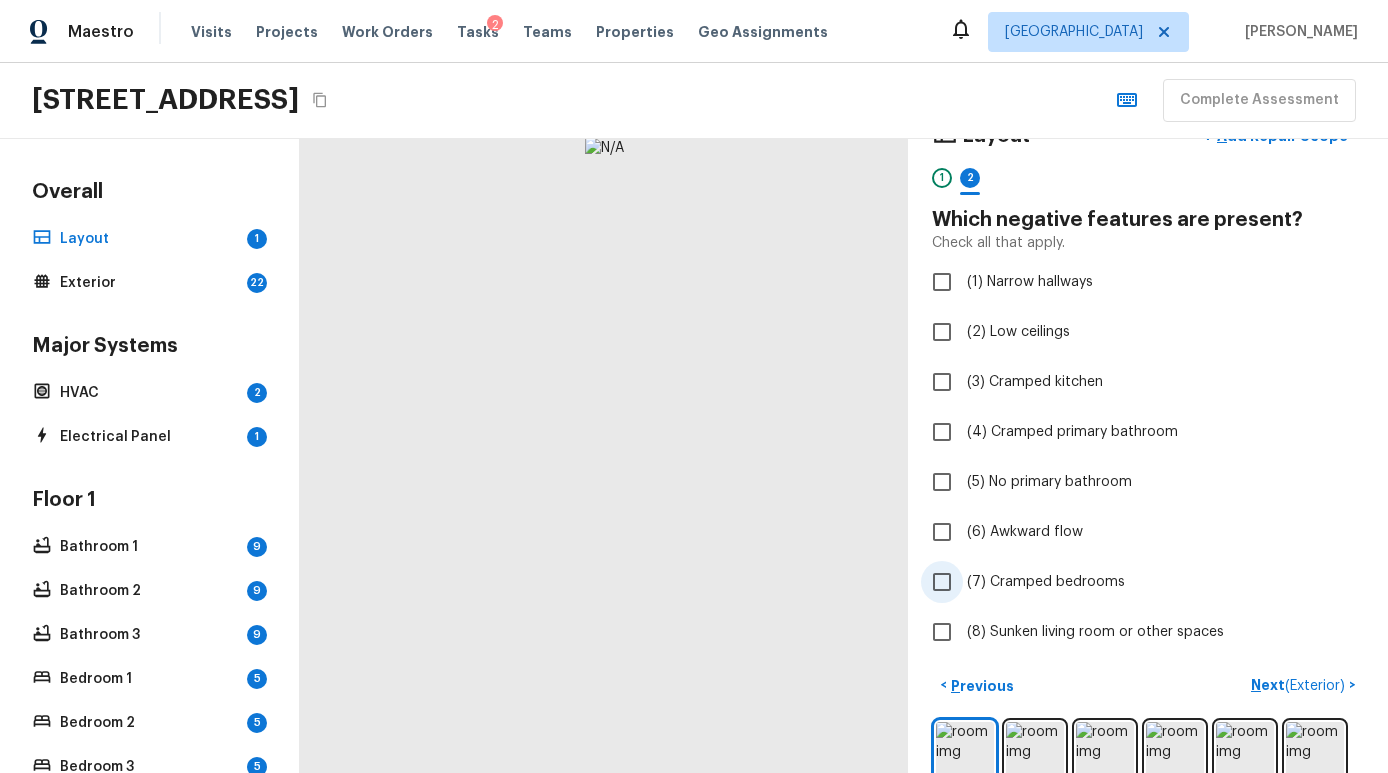 click on "(7) Cramped bedrooms" at bounding box center [1046, 582] 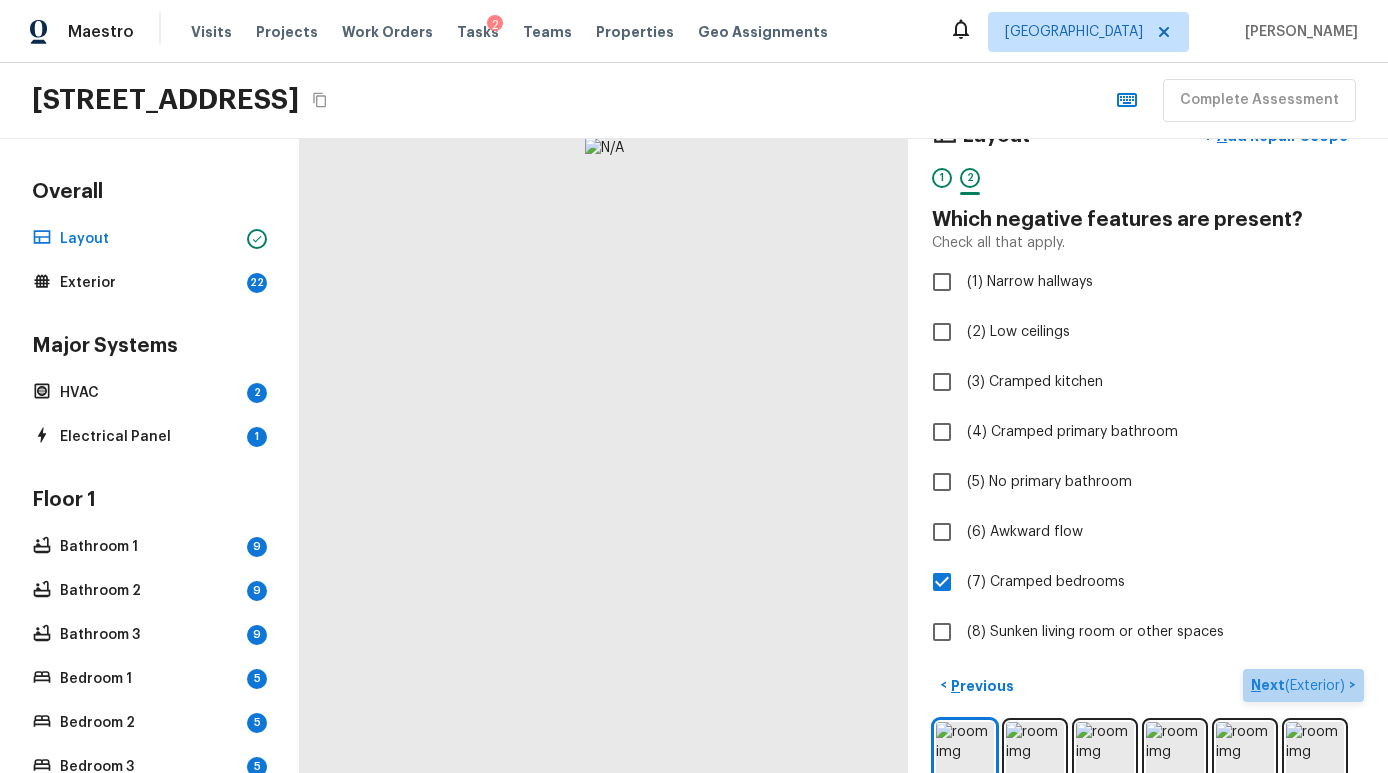 click on "( Exterior )" at bounding box center [1315, 686] 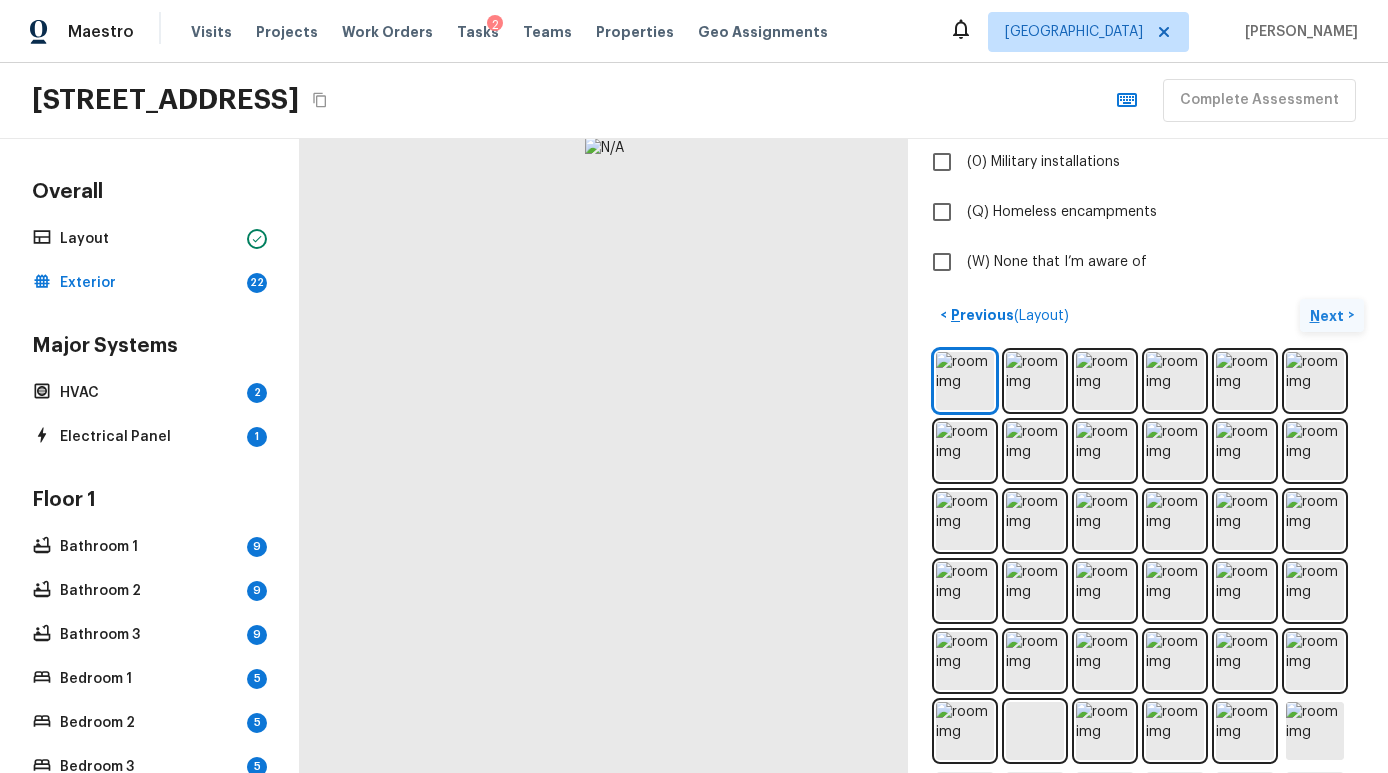 scroll, scrollTop: 665, scrollLeft: 0, axis: vertical 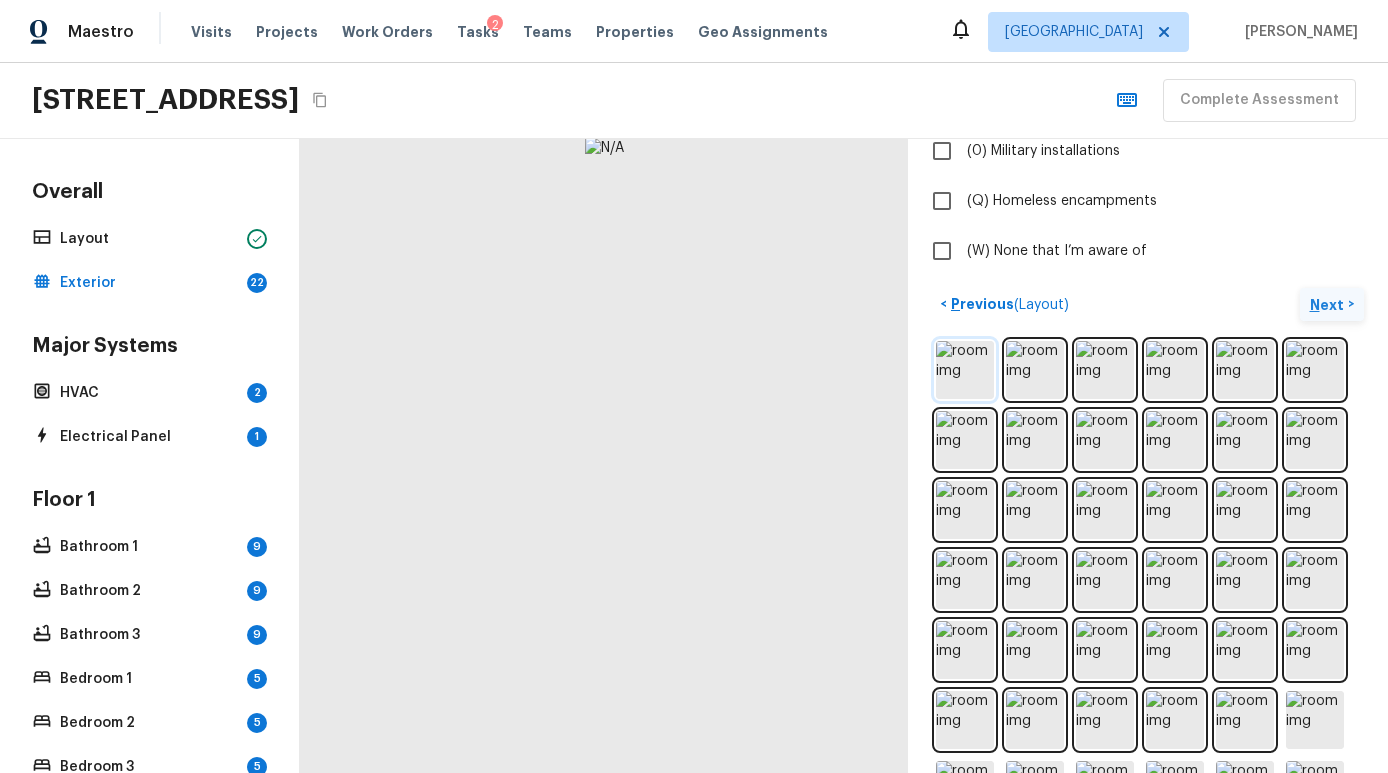 click at bounding box center [965, 370] 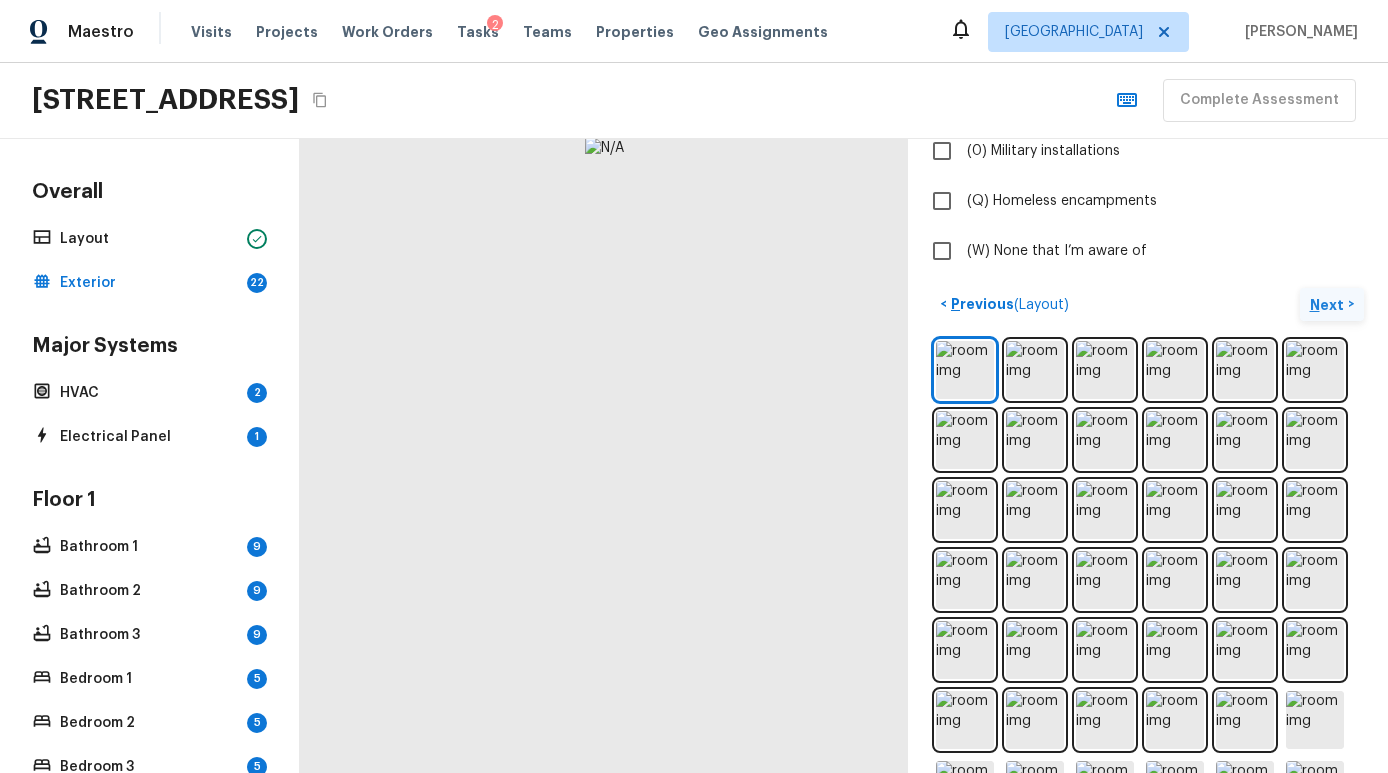 click at bounding box center (1148, 650) 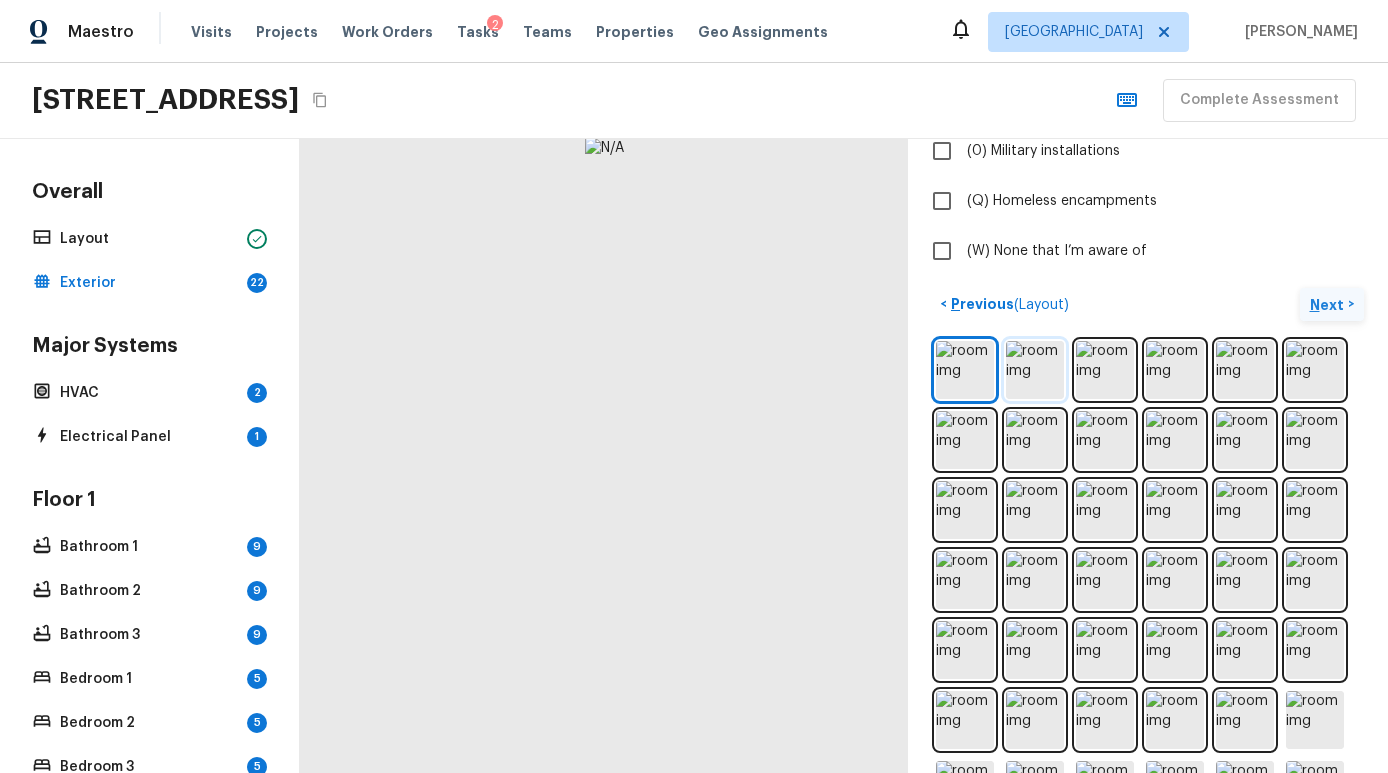 click at bounding box center (1035, 370) 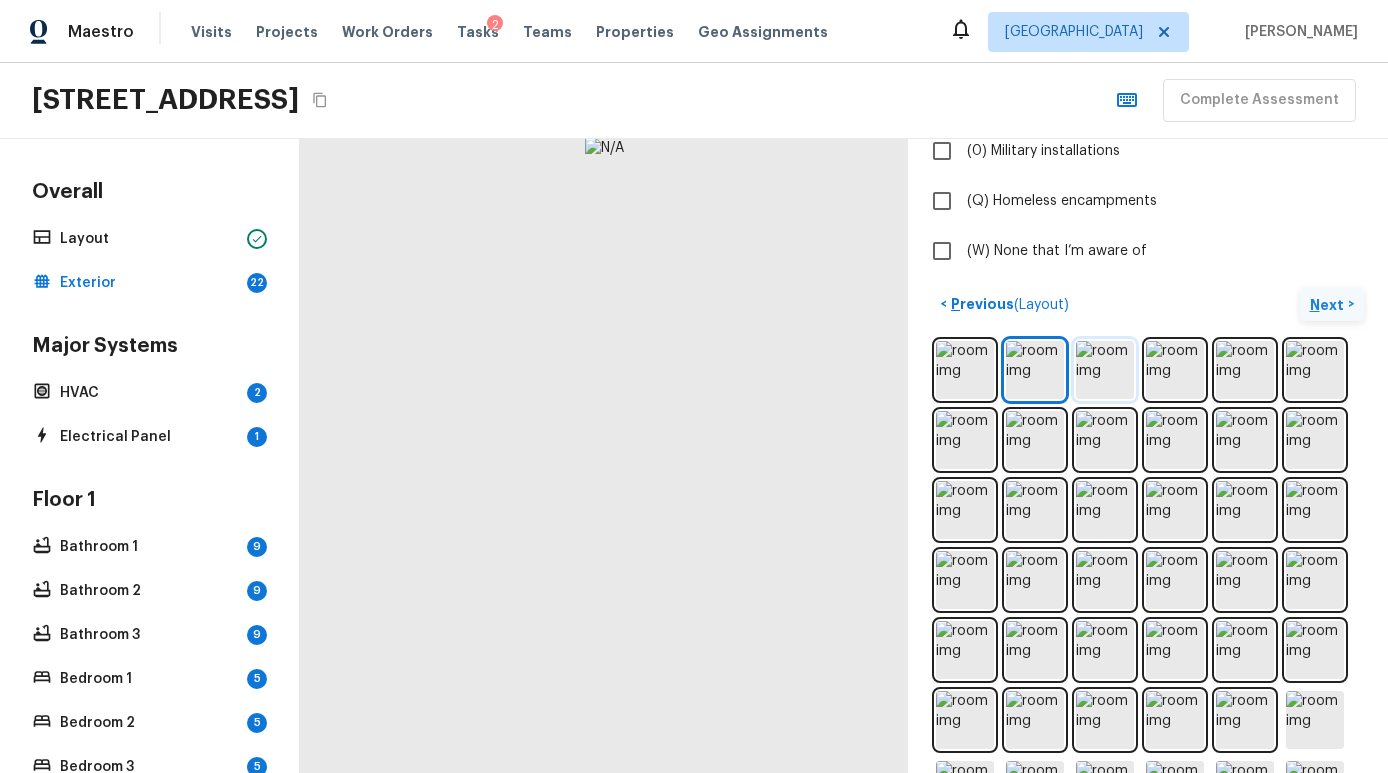 click at bounding box center [1105, 370] 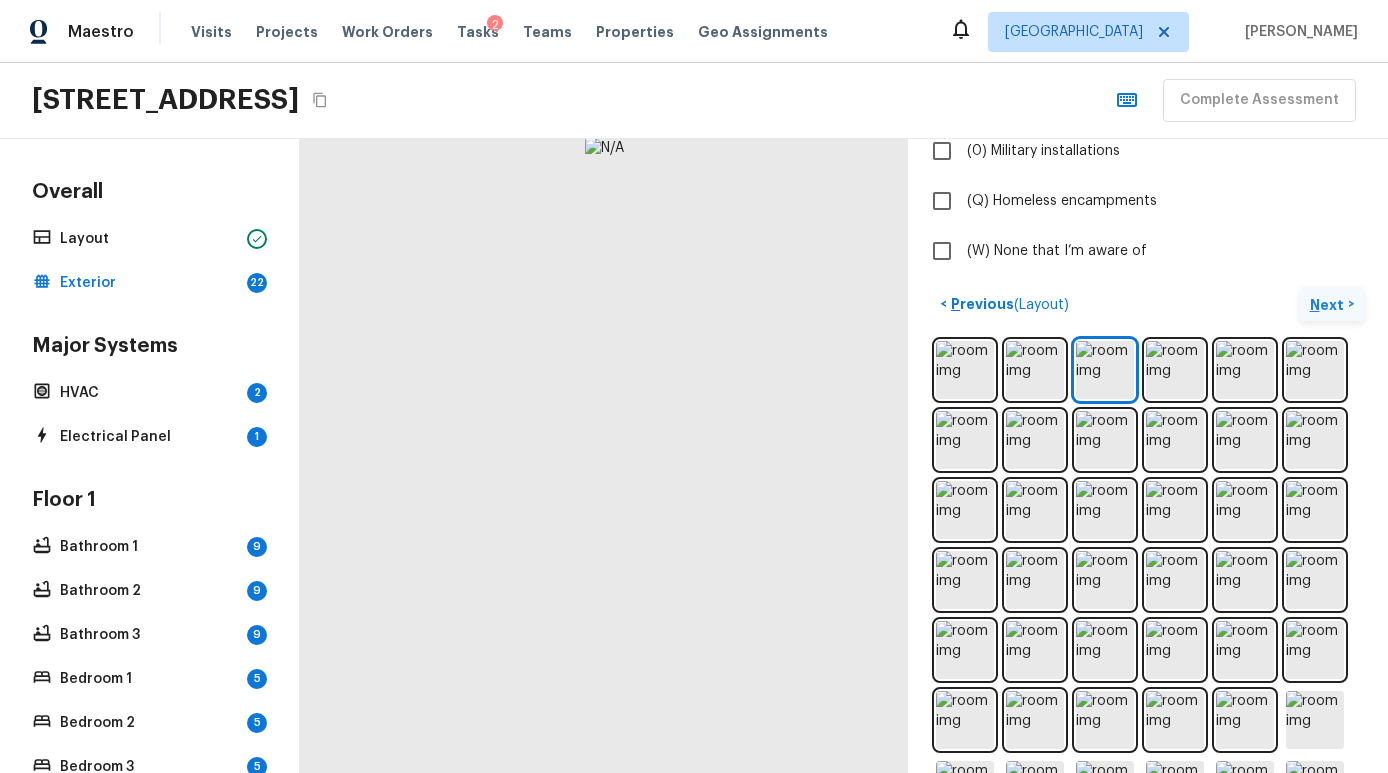 click at bounding box center (1148, 650) 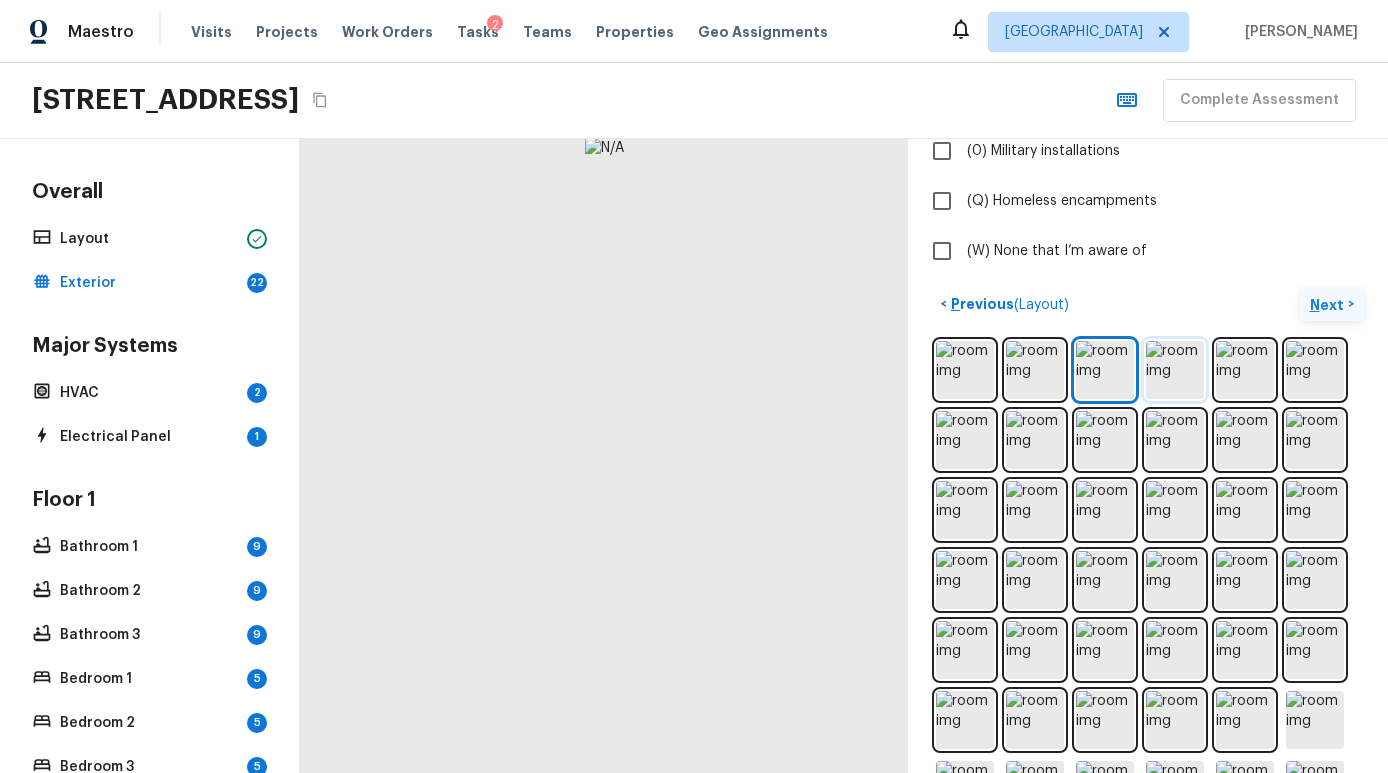 click at bounding box center [1175, 370] 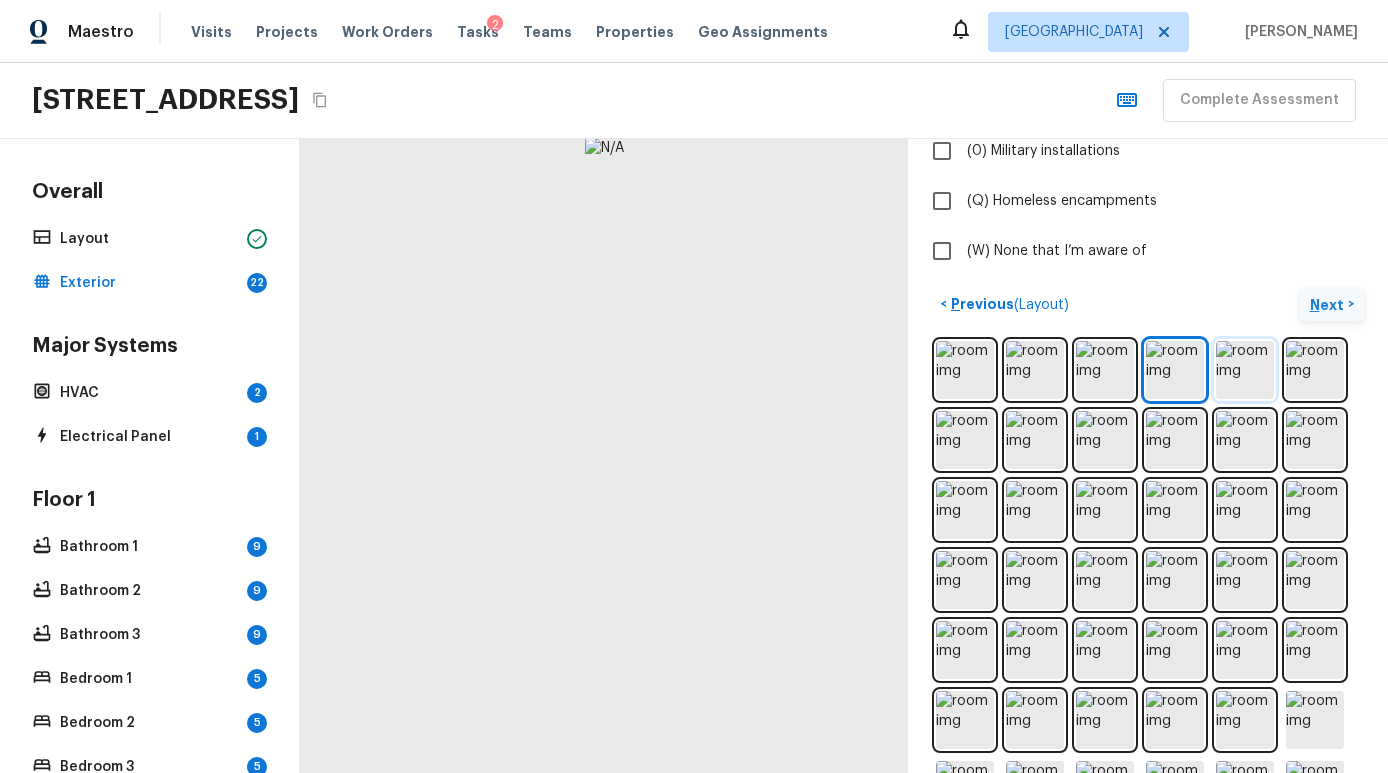 click at bounding box center [1245, 370] 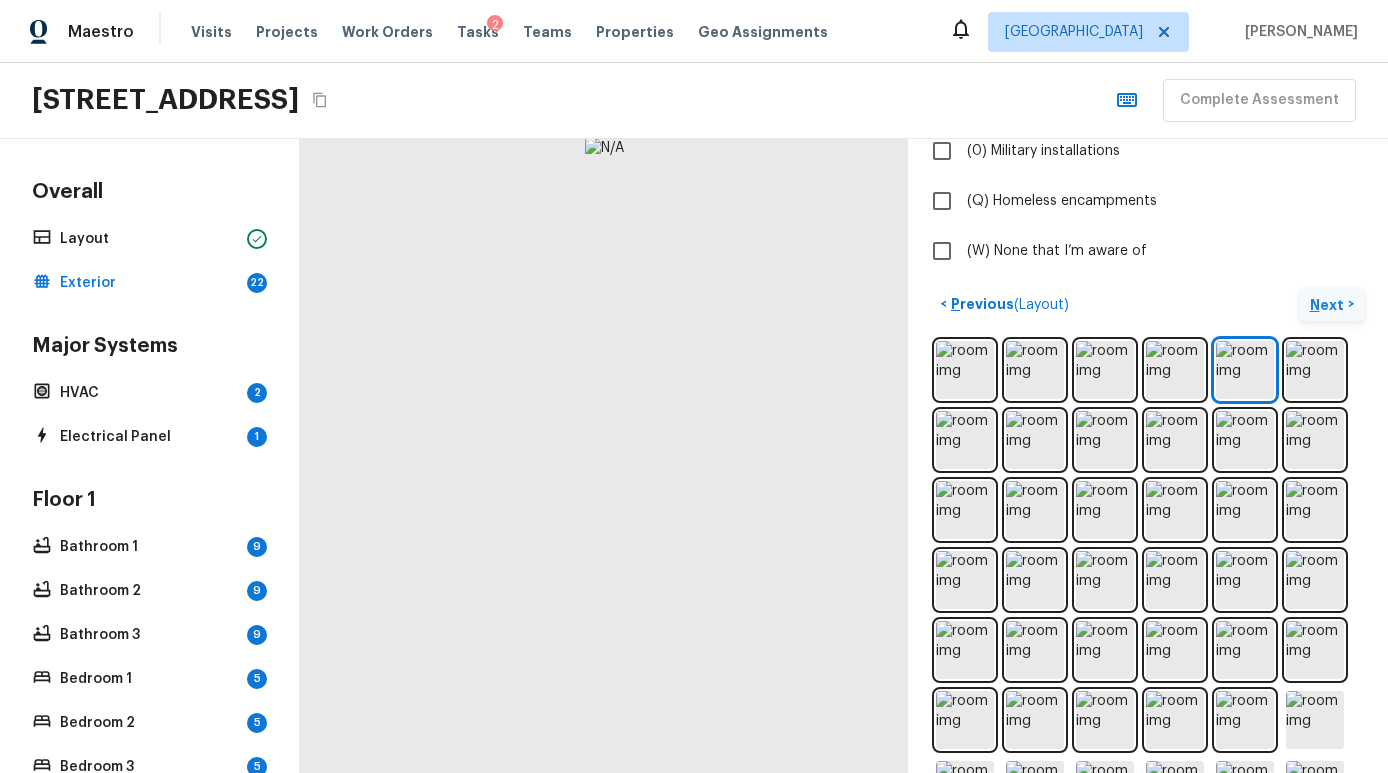 click at bounding box center (1148, 650) 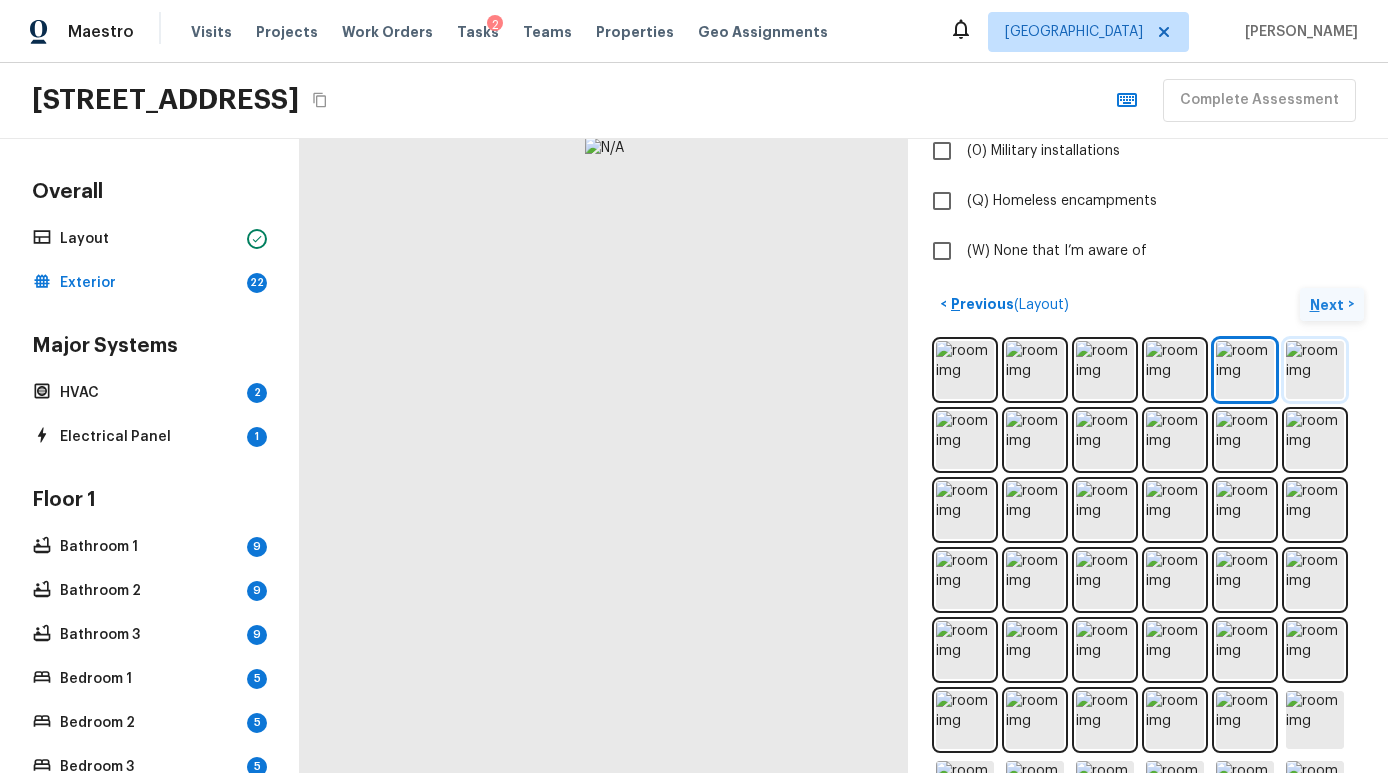 click at bounding box center (1315, 370) 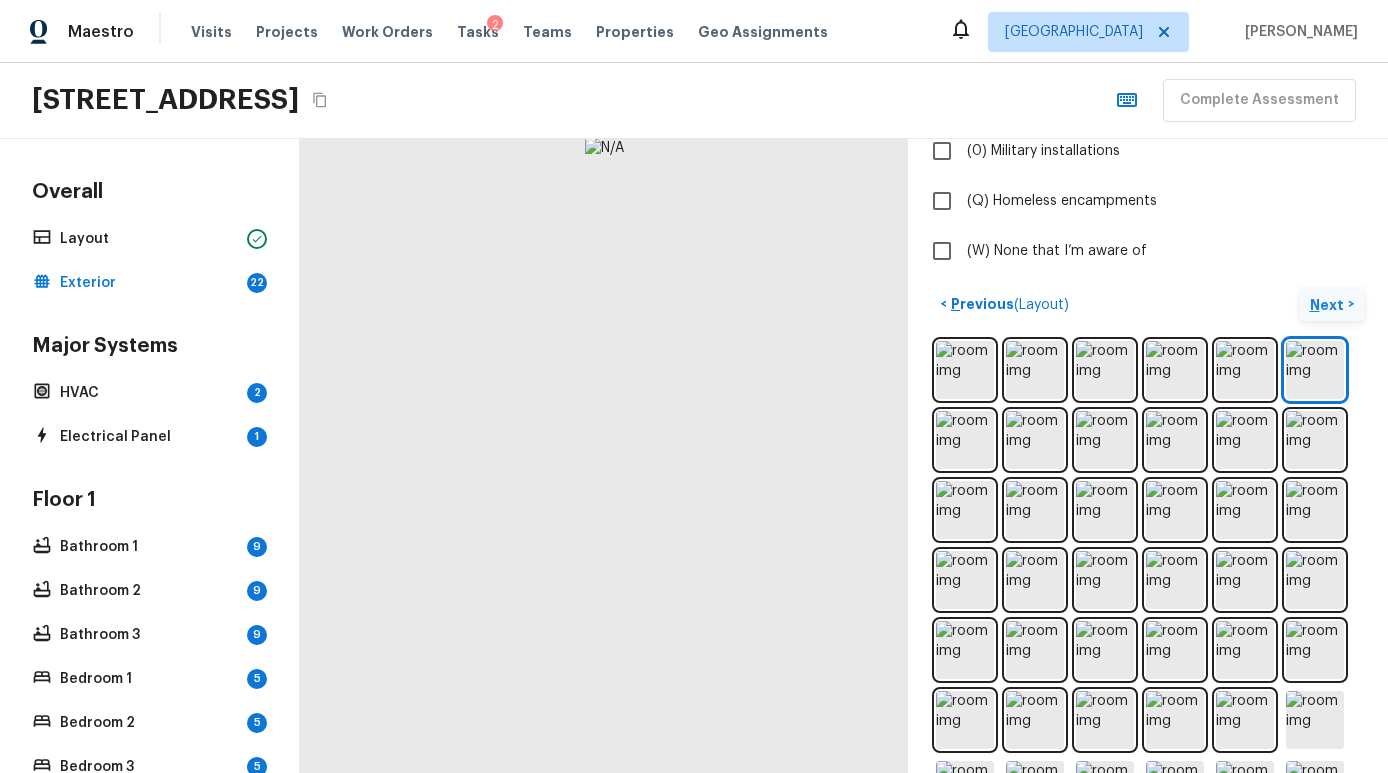 click at bounding box center (1148, 650) 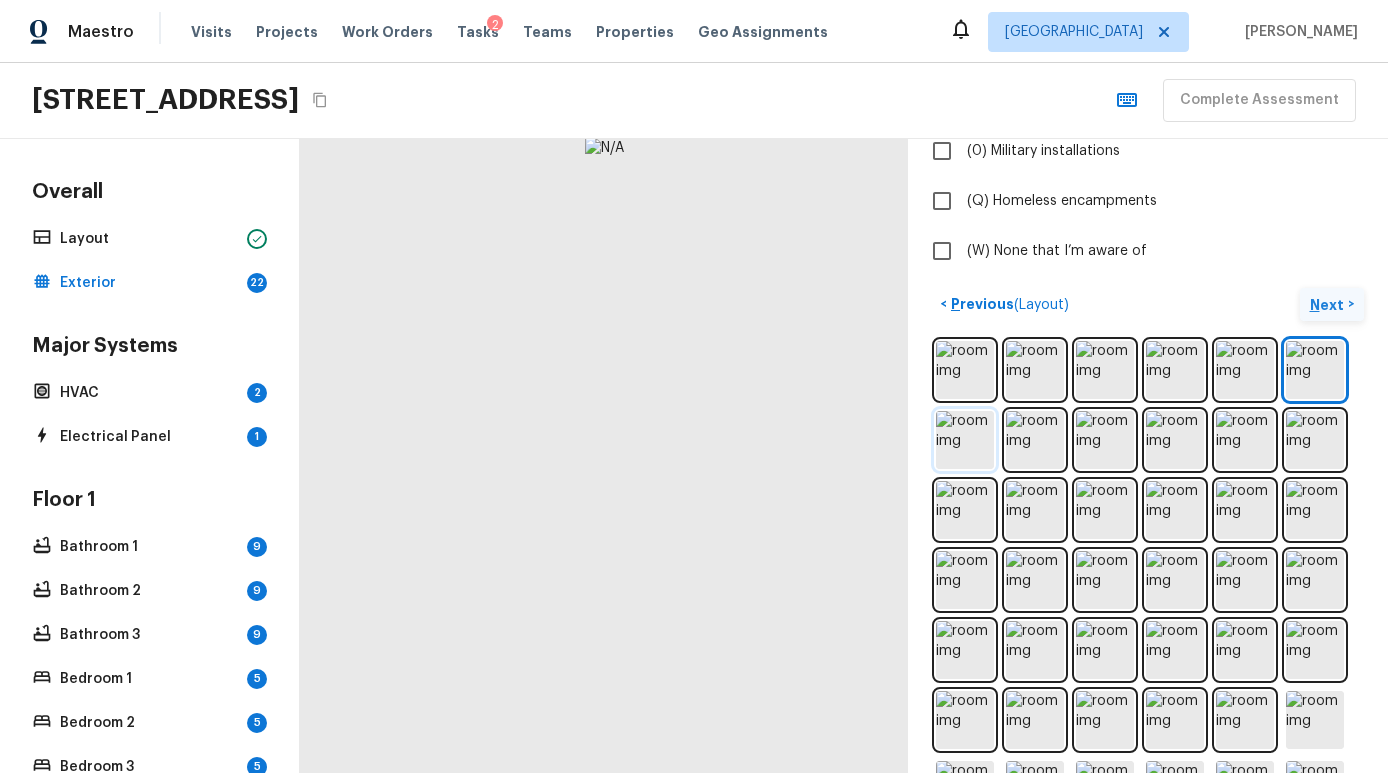 click at bounding box center (965, 440) 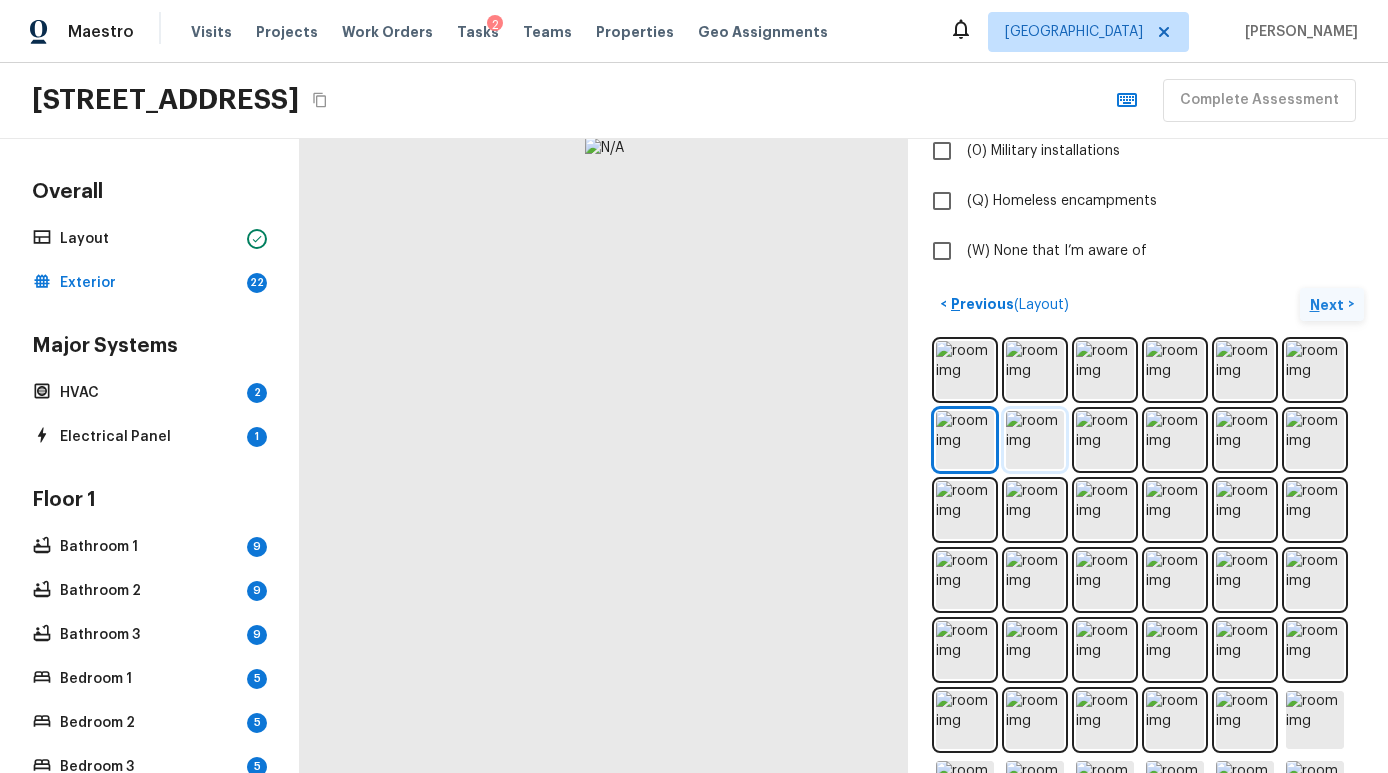 click at bounding box center (1035, 440) 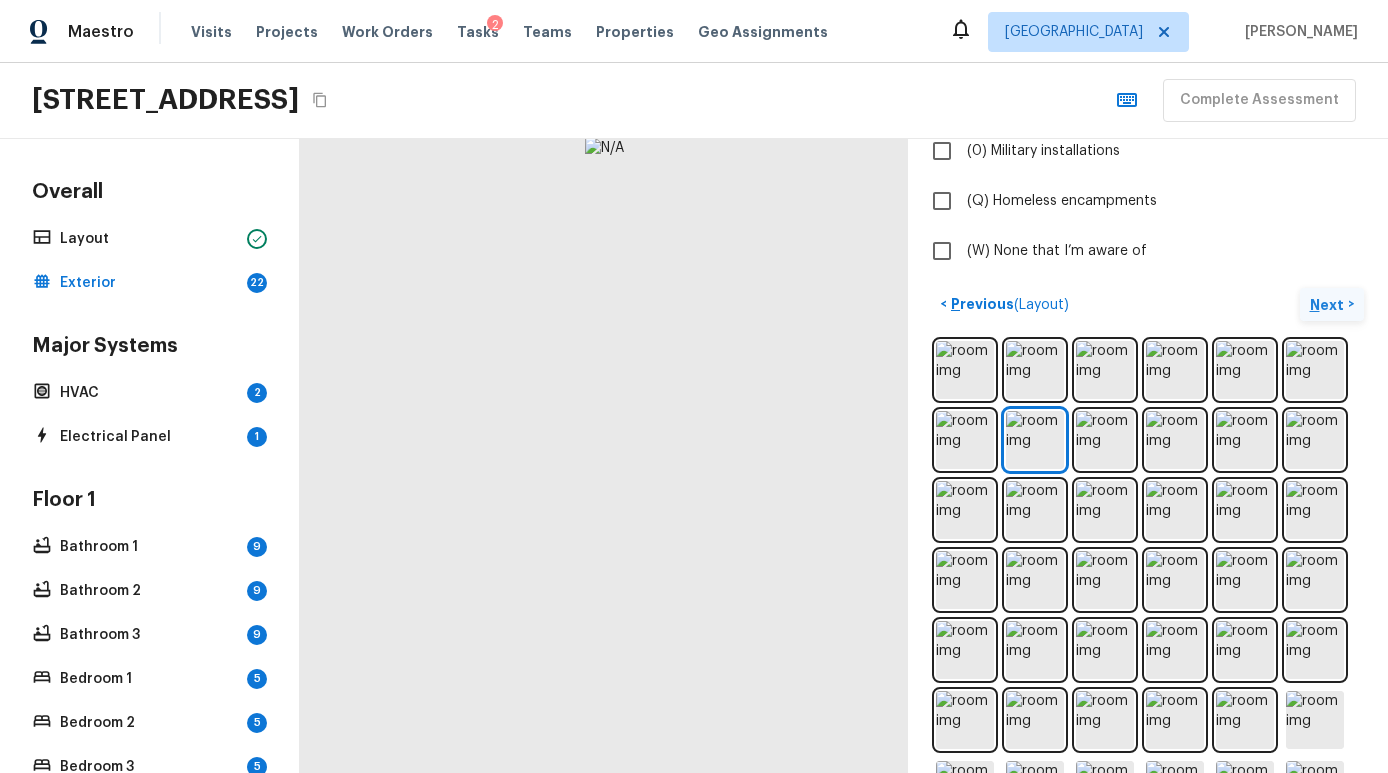 click at bounding box center [1148, 650] 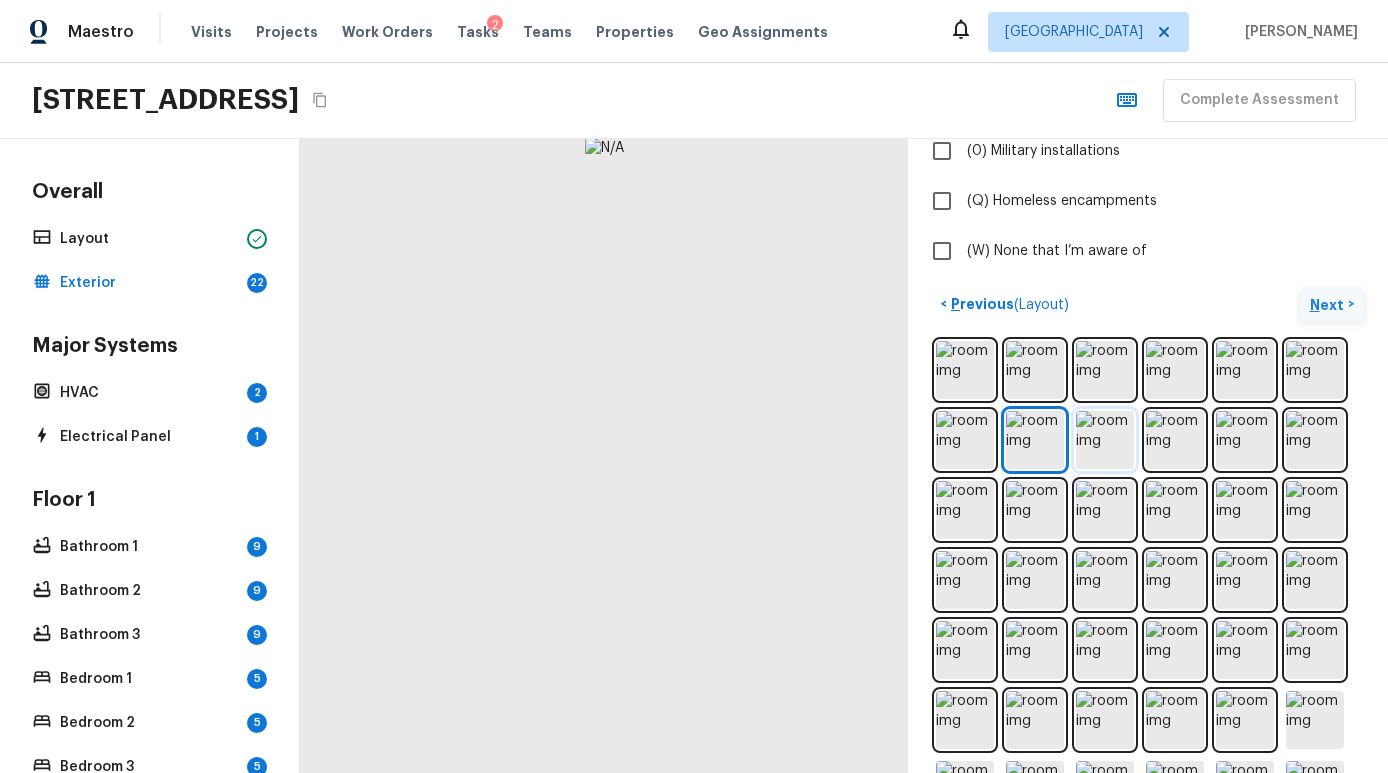 click at bounding box center [1105, 440] 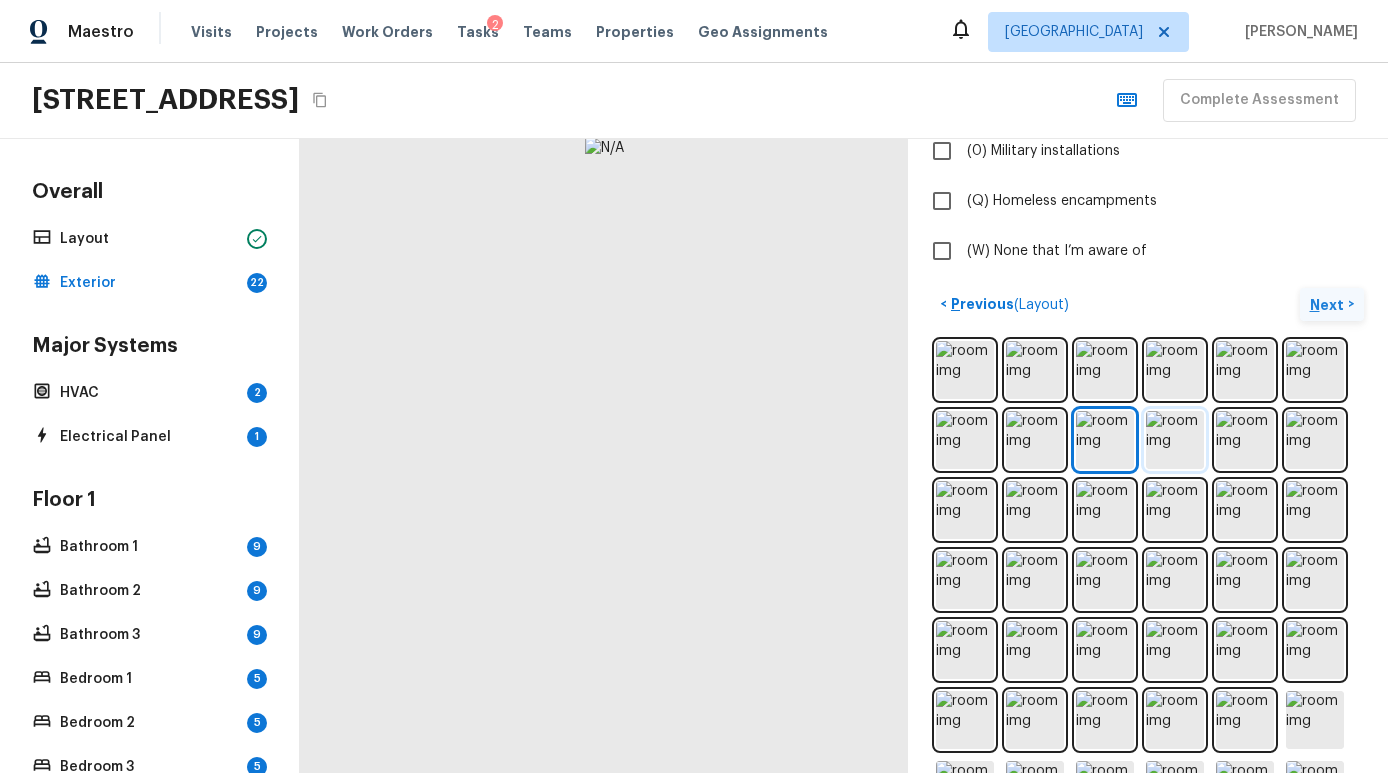 click at bounding box center [1175, 440] 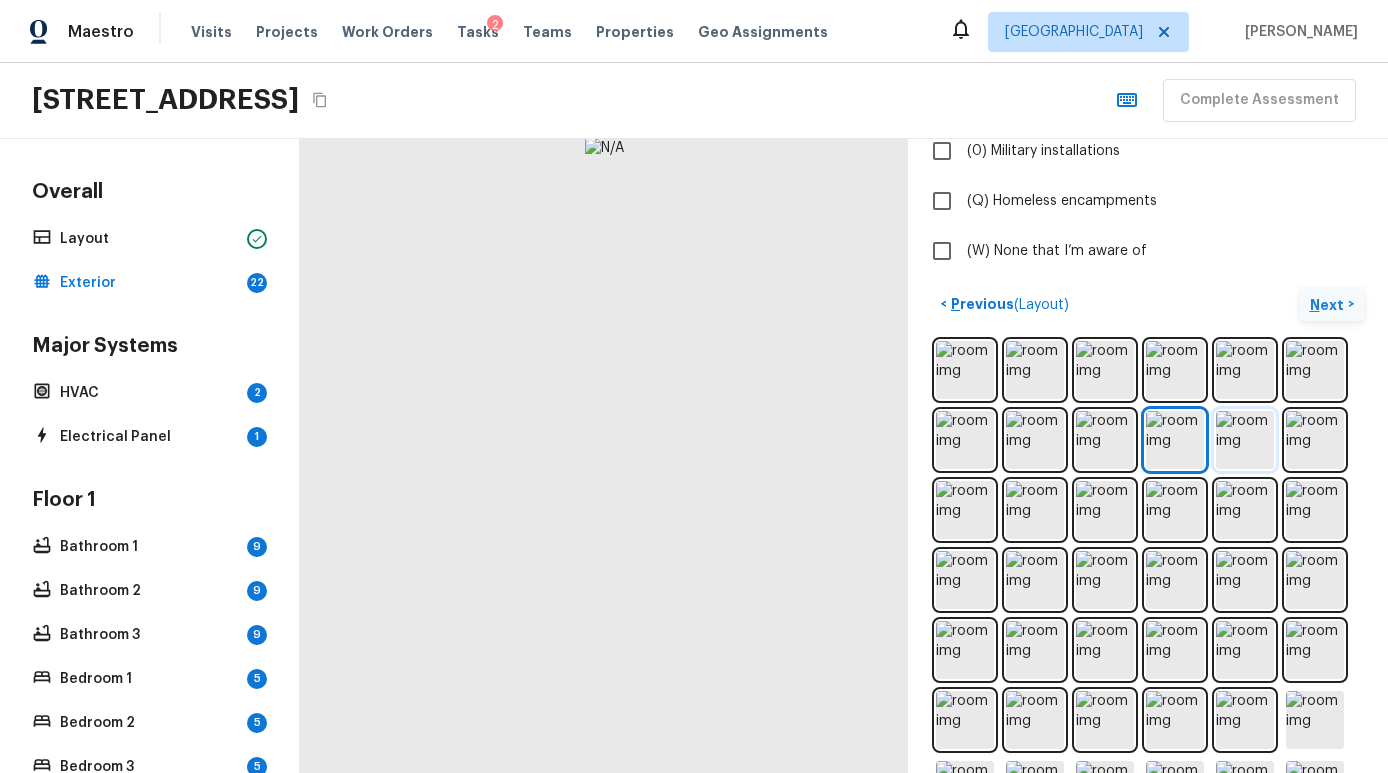 click at bounding box center [1245, 440] 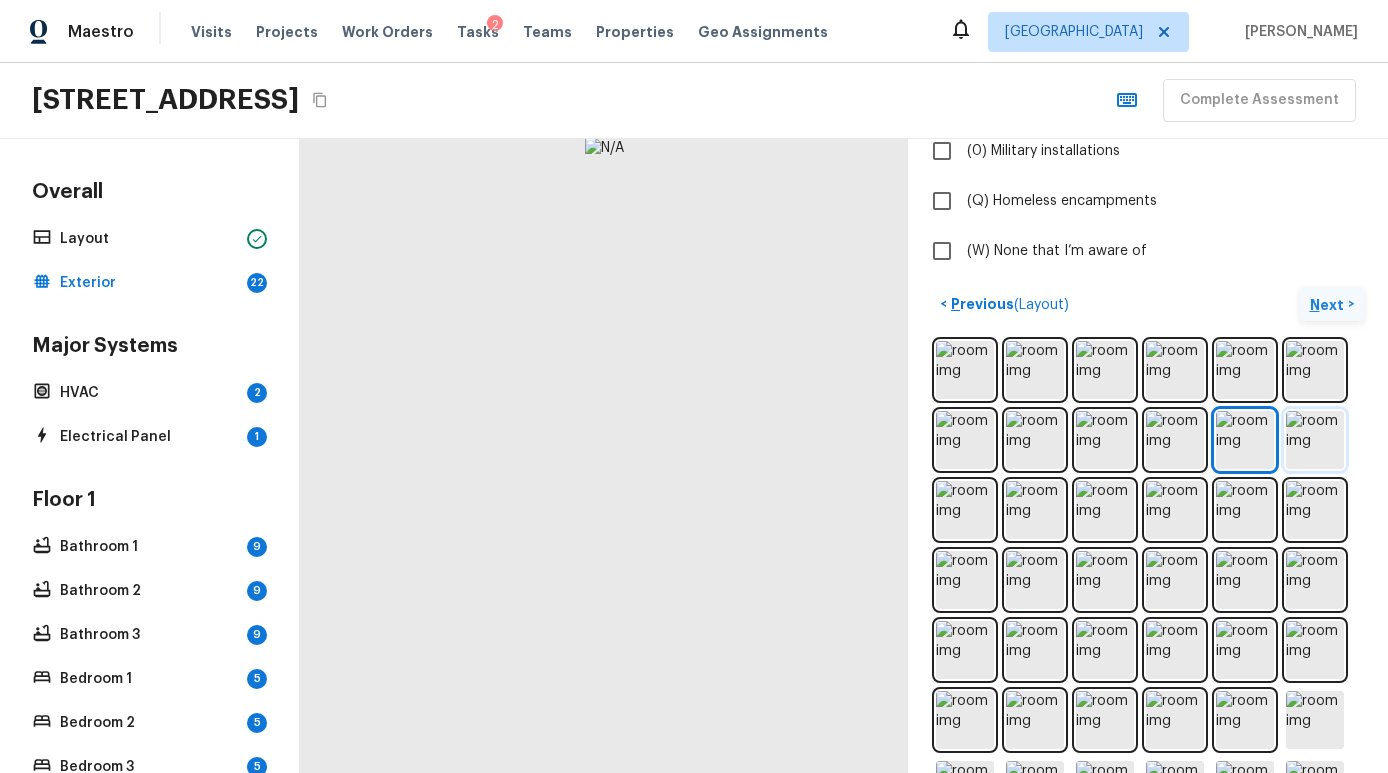 click at bounding box center [1315, 440] 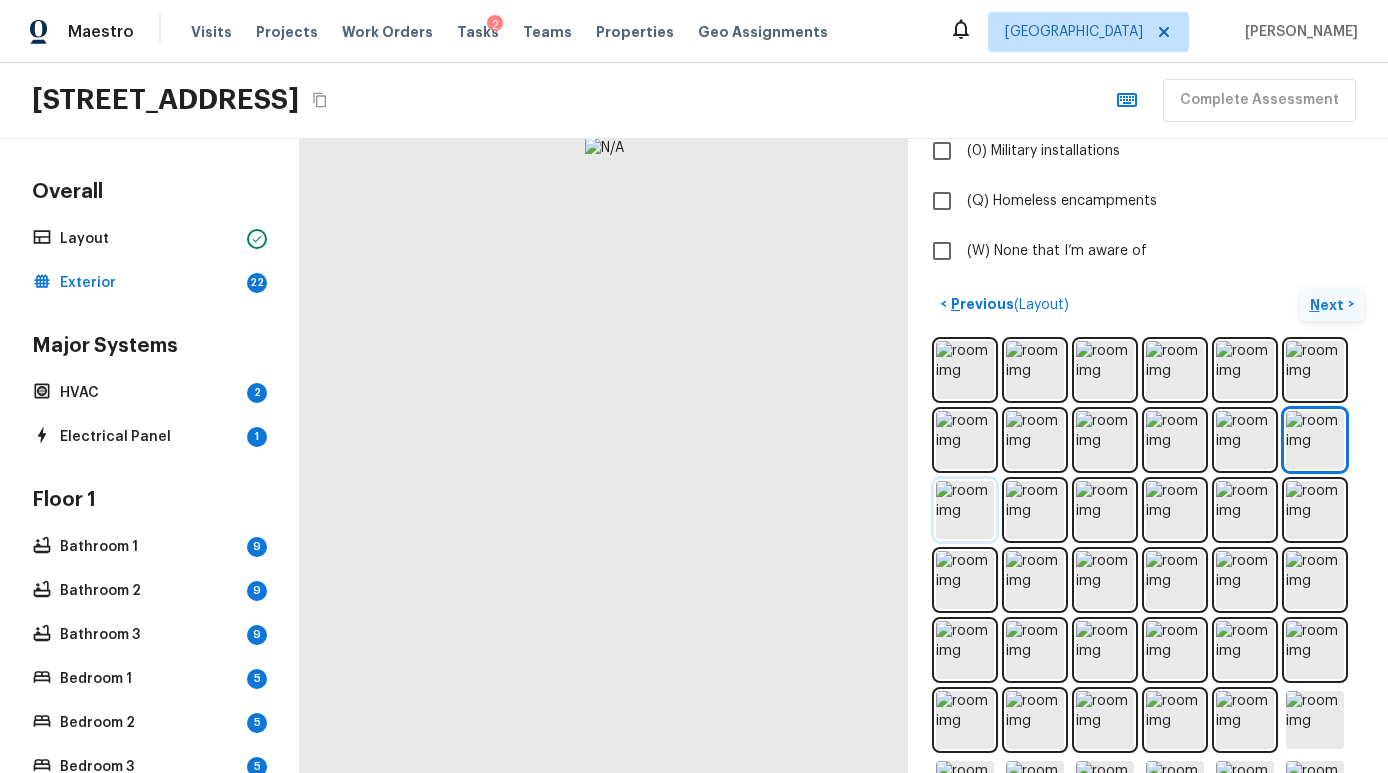 click at bounding box center (965, 510) 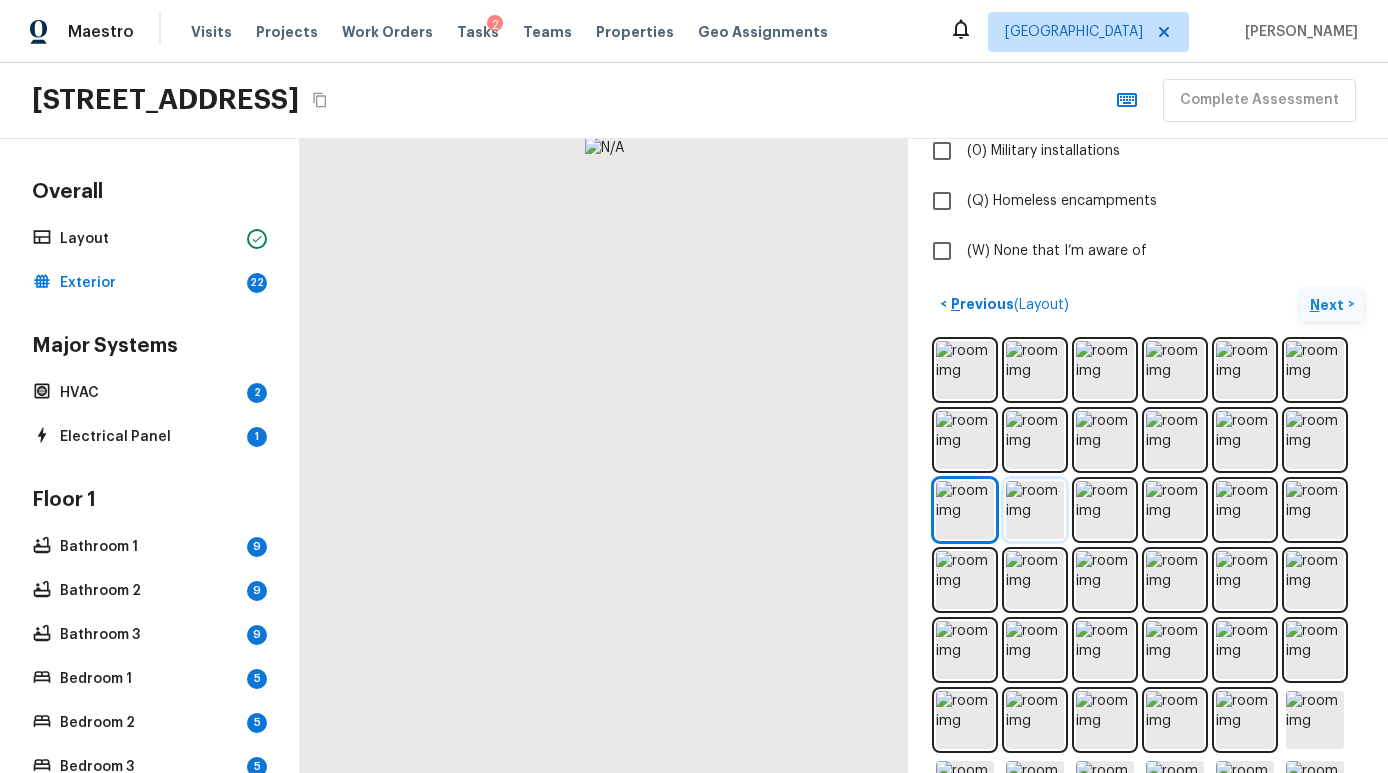 click at bounding box center (1035, 510) 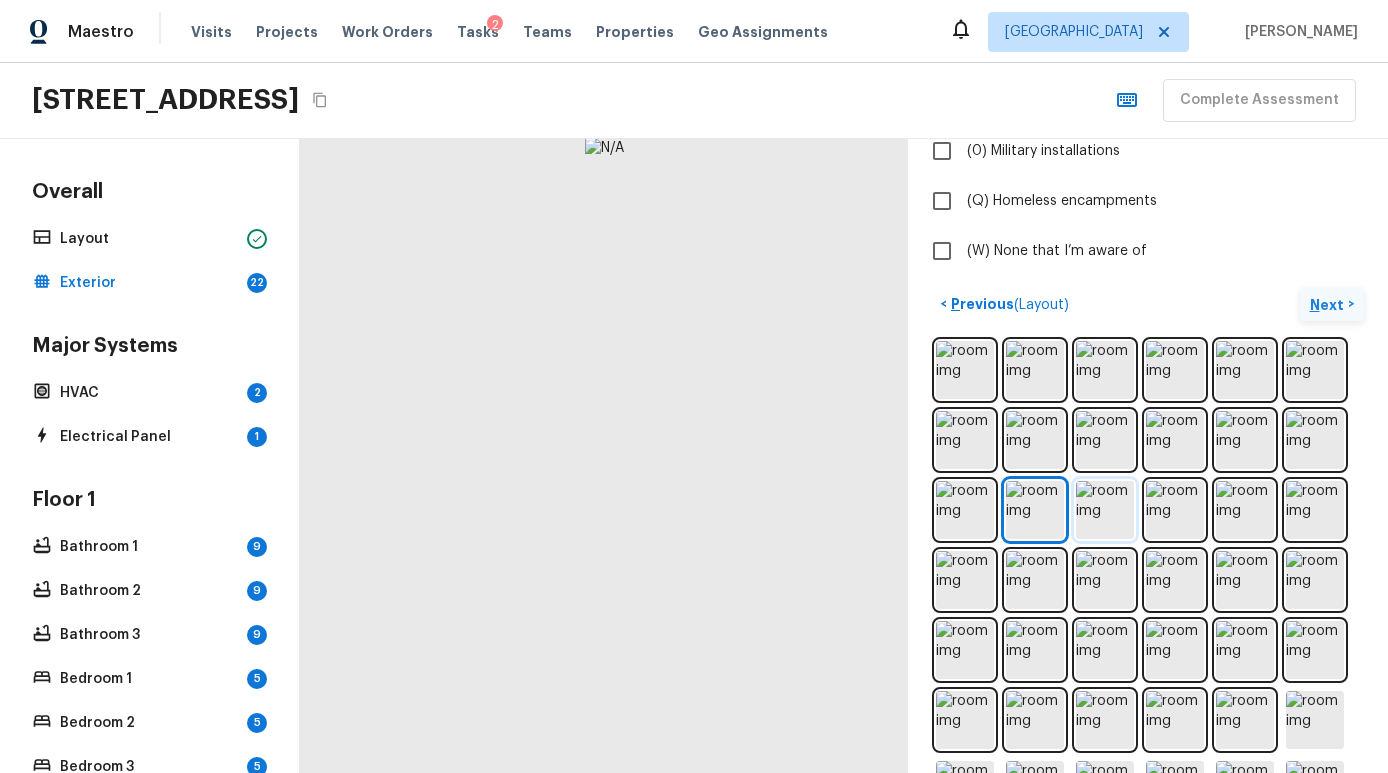 click at bounding box center (1105, 510) 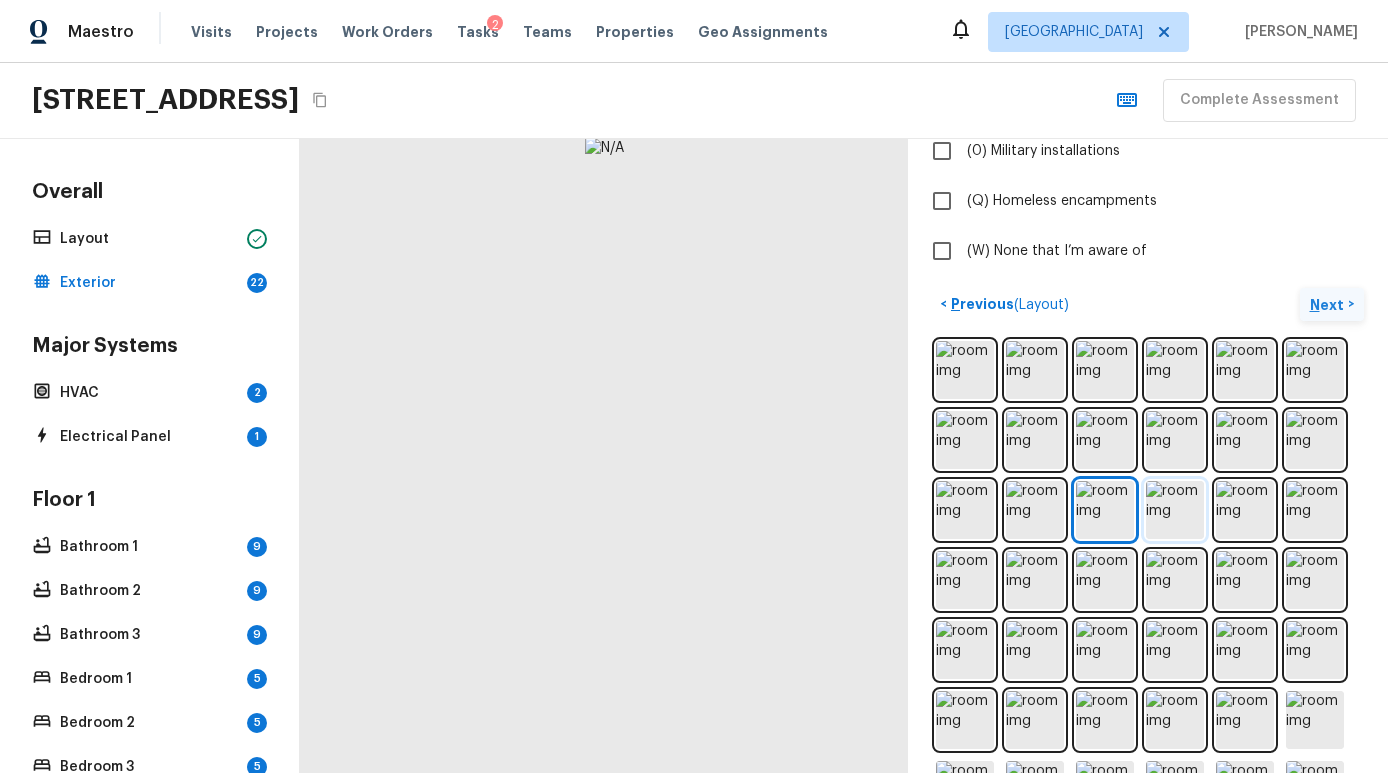click at bounding box center (1175, 510) 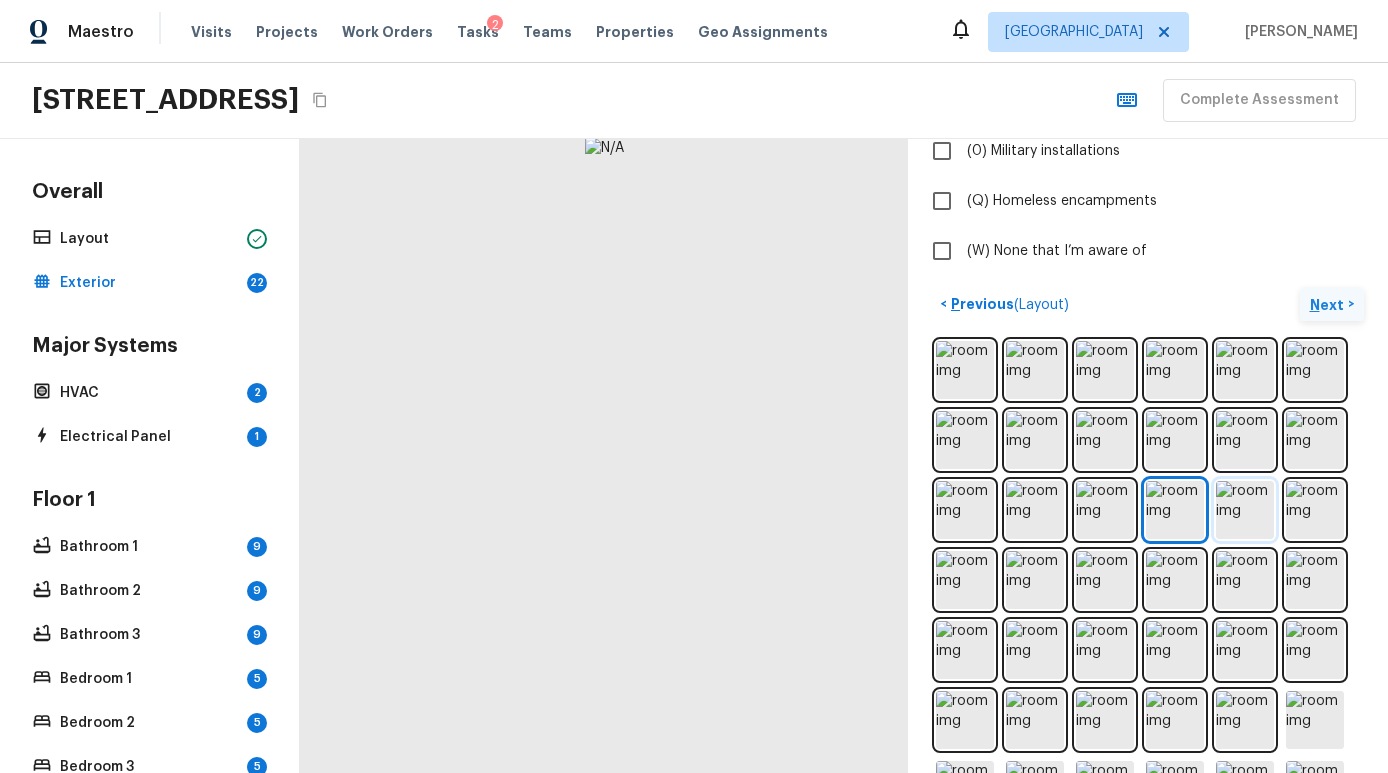 click at bounding box center [1245, 510] 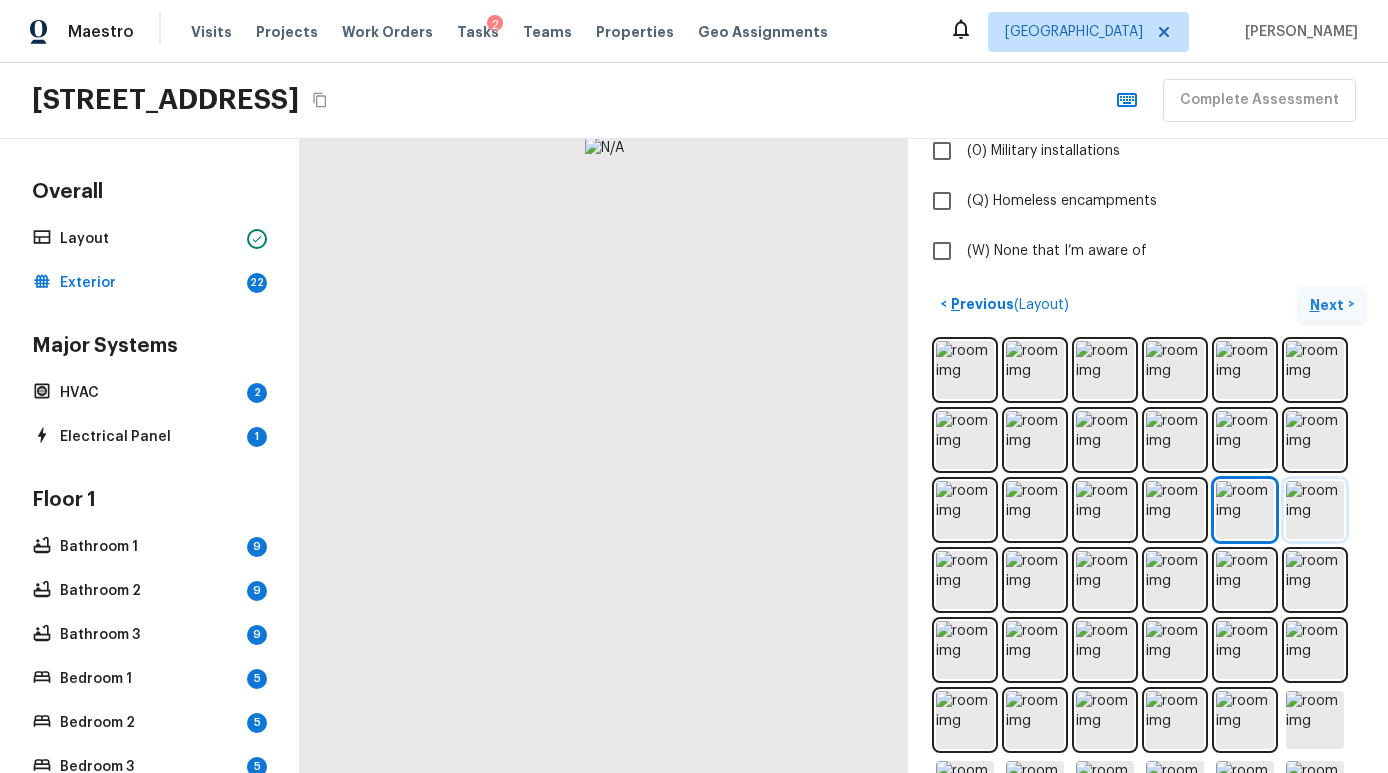 click at bounding box center (1315, 510) 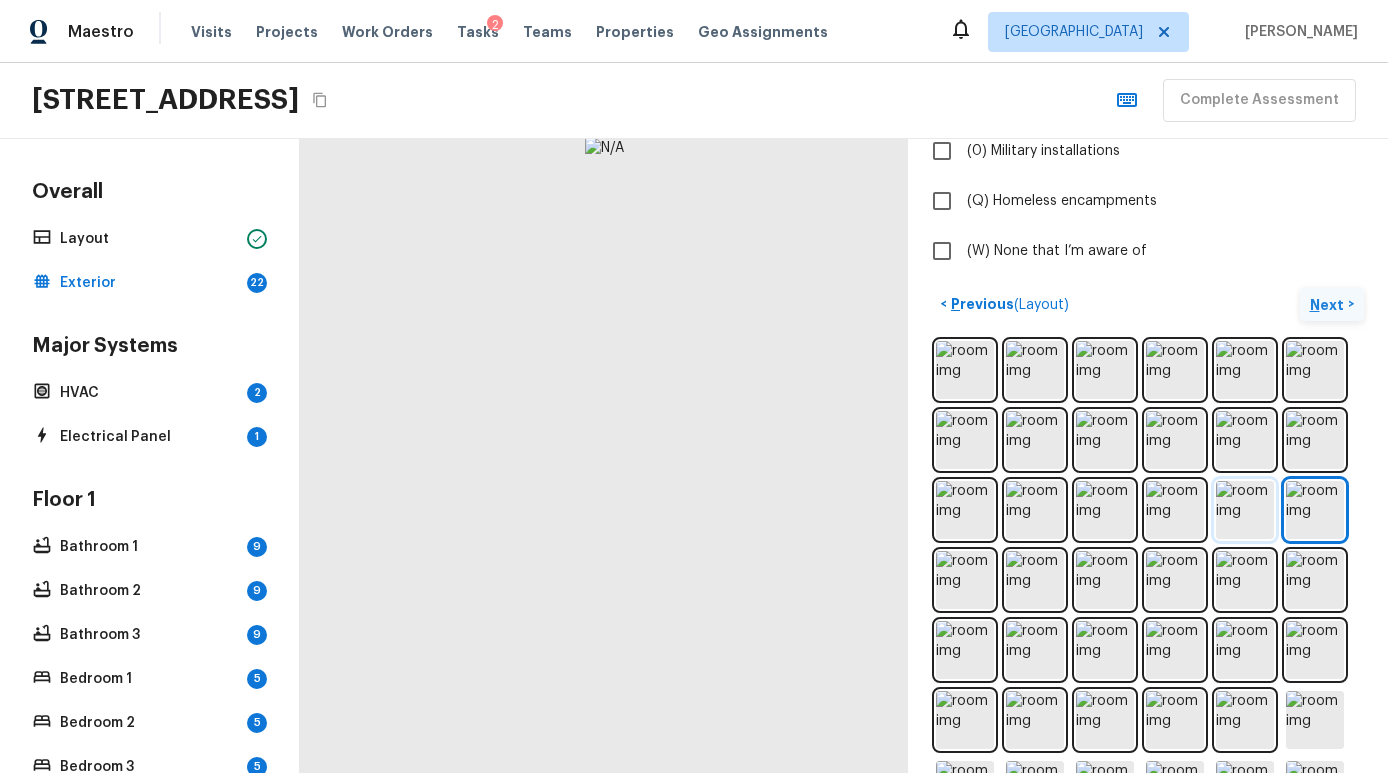 click at bounding box center (1245, 510) 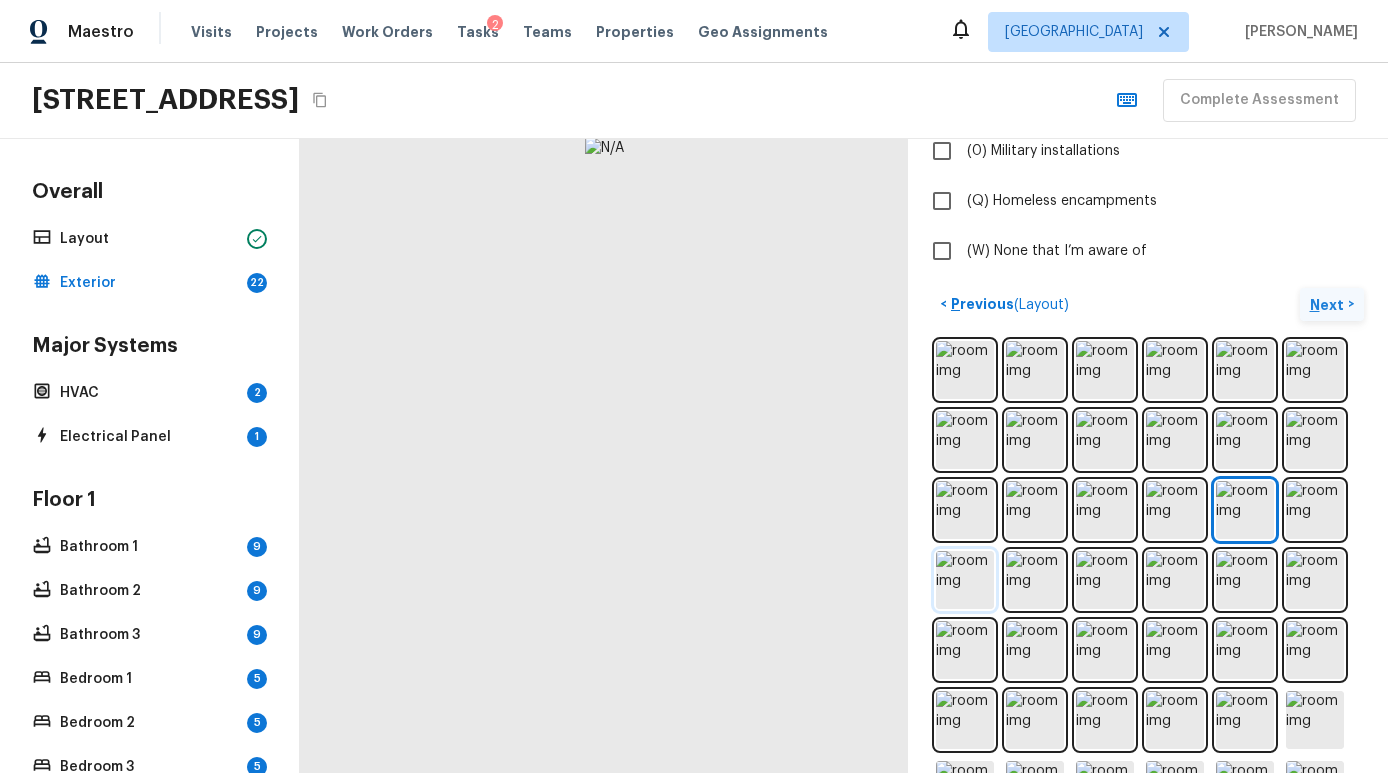 click at bounding box center (965, 580) 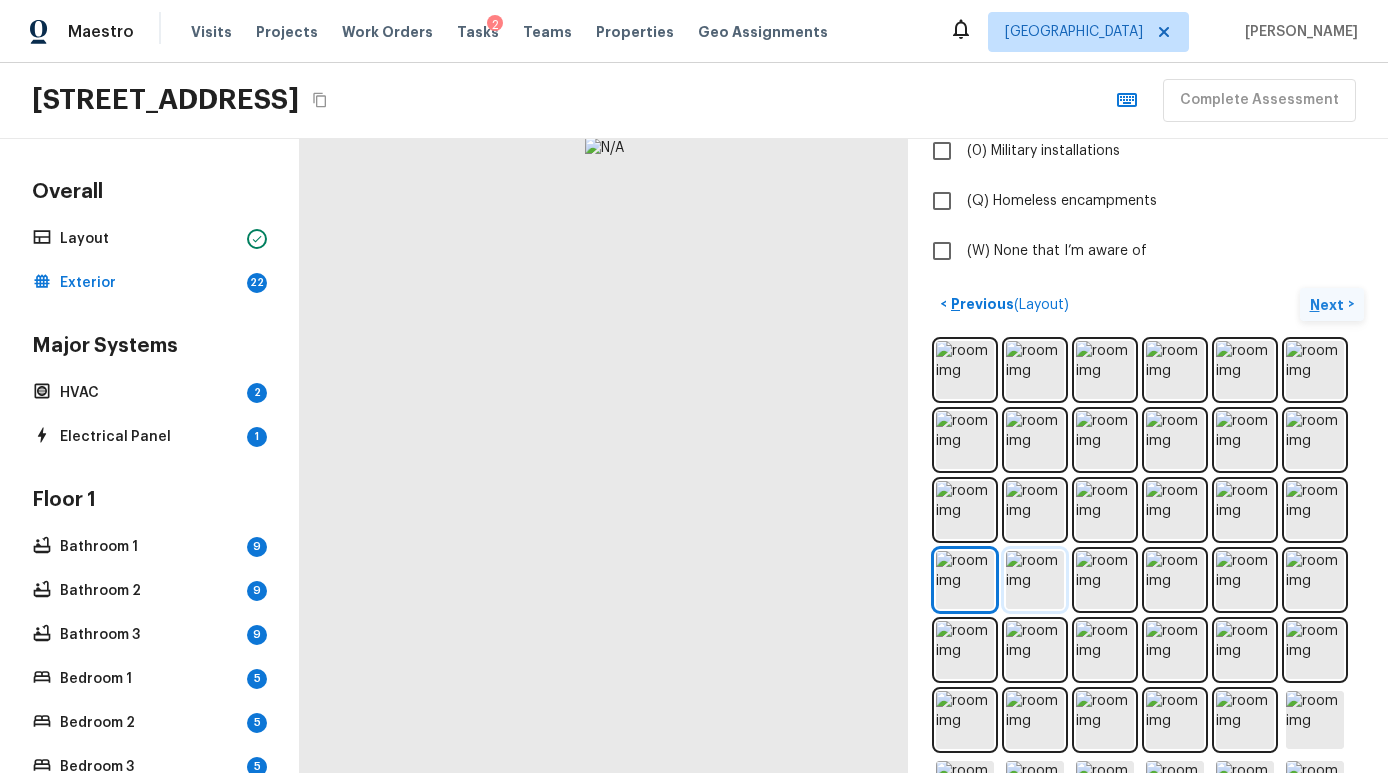 click at bounding box center (1035, 580) 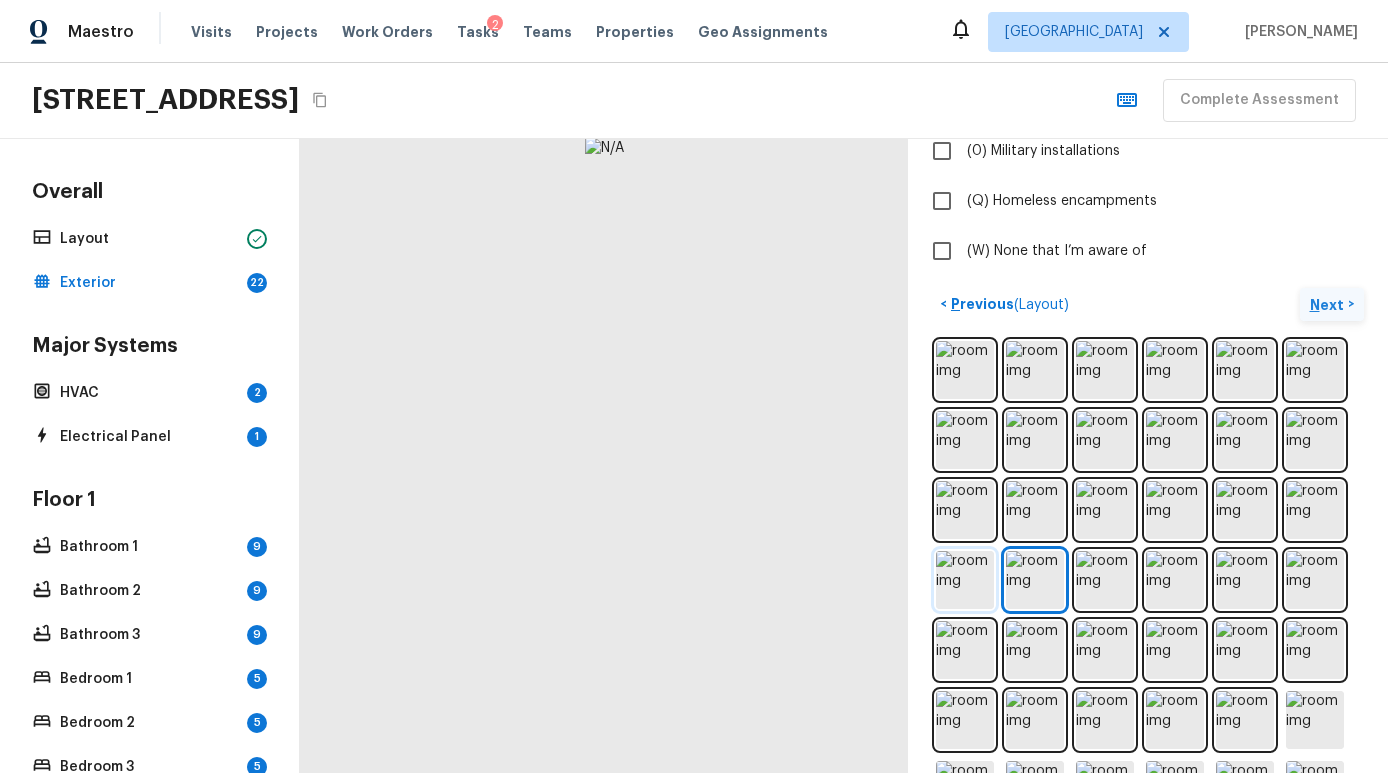 click at bounding box center [965, 580] 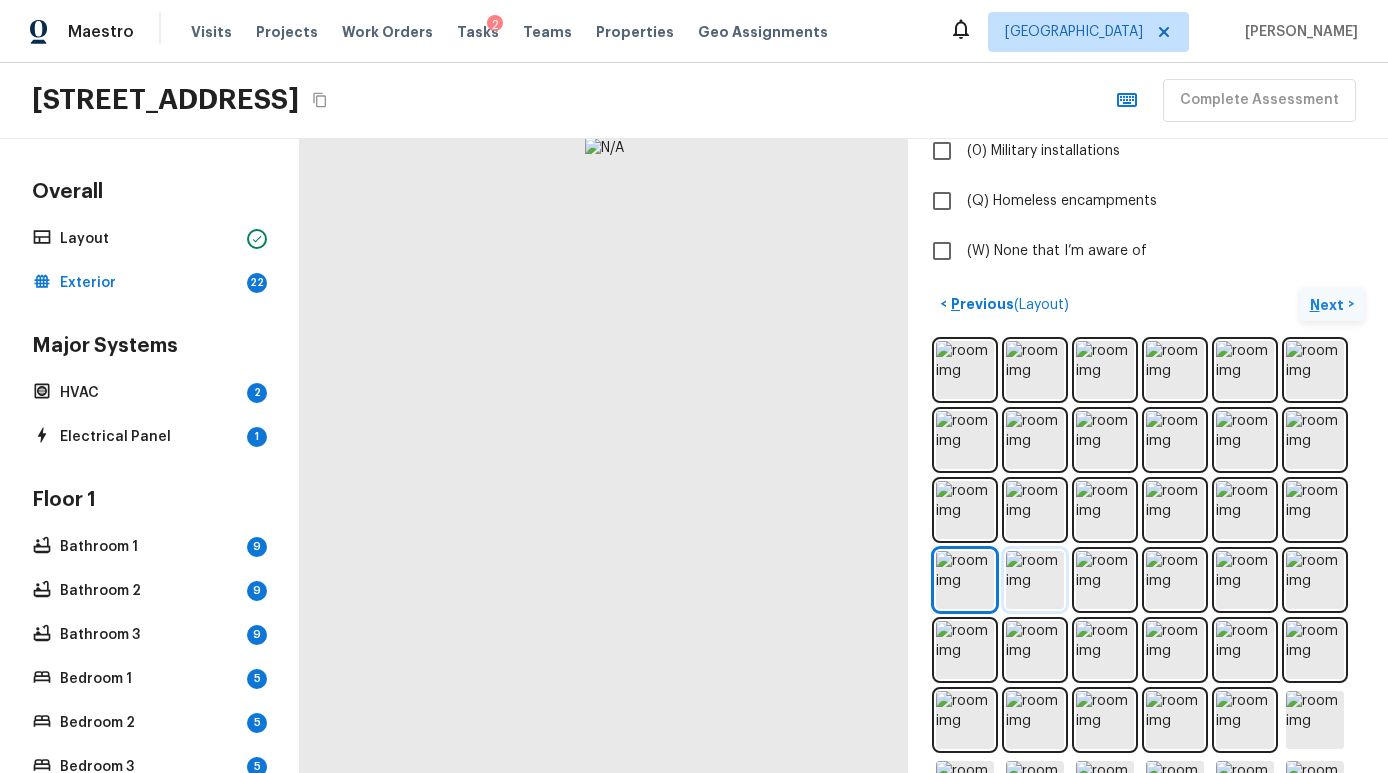 click at bounding box center [1035, 580] 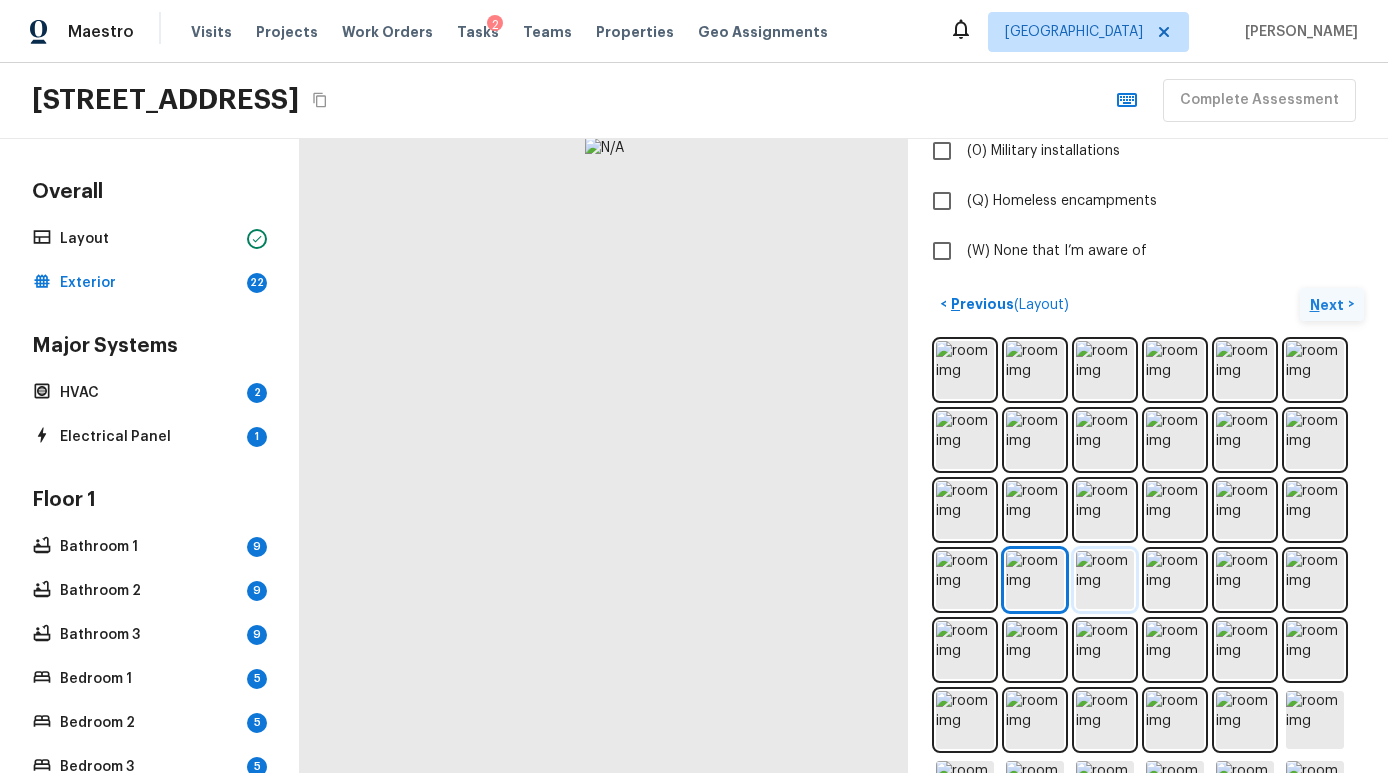 click at bounding box center [1105, 580] 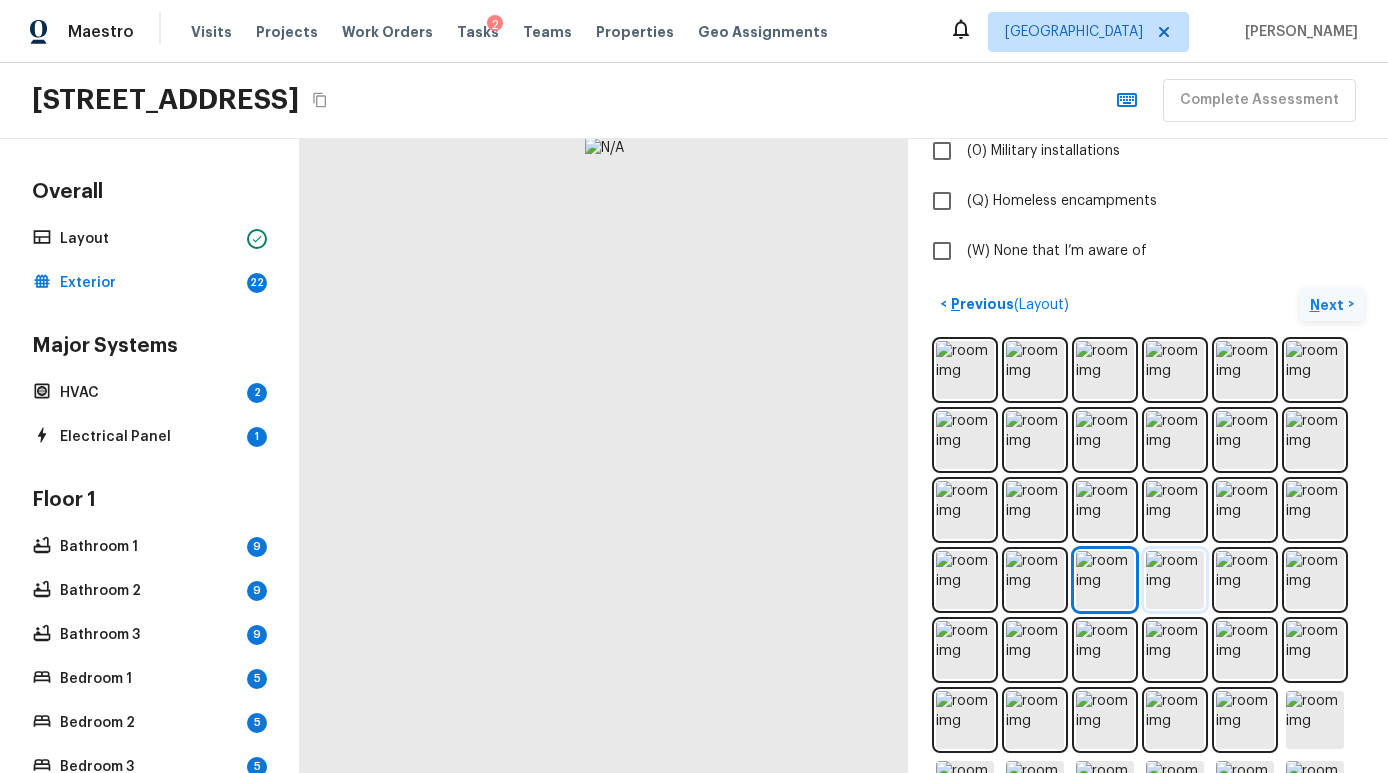 click at bounding box center [1175, 580] 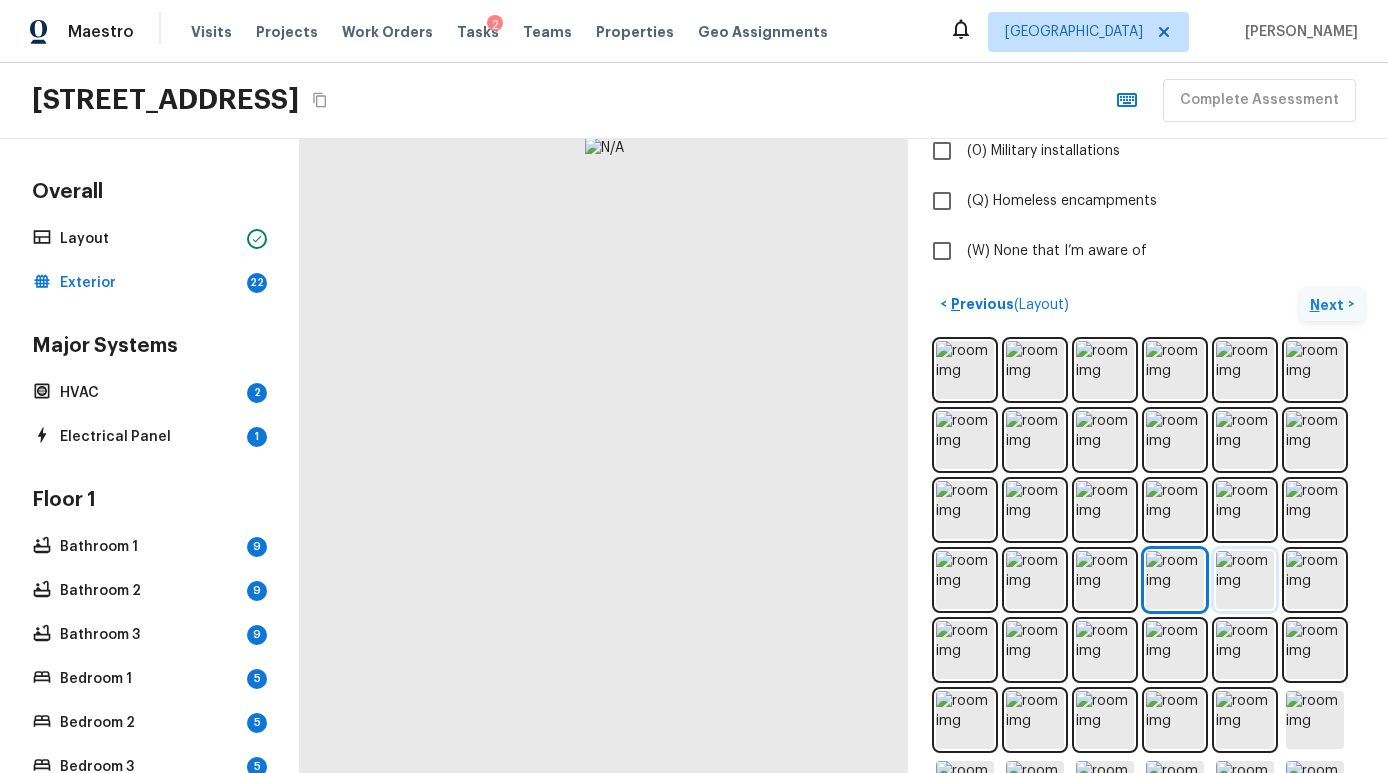 click at bounding box center (1245, 580) 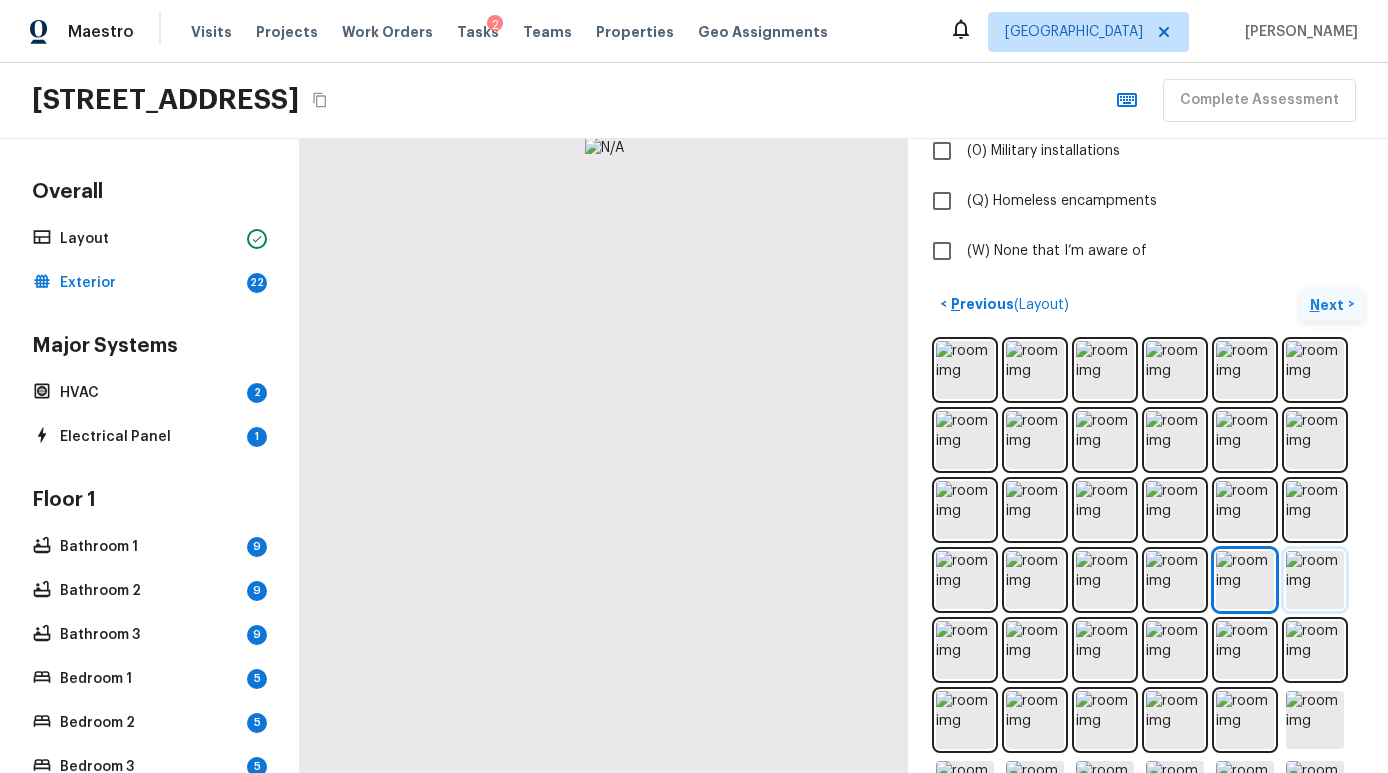 click at bounding box center [1315, 580] 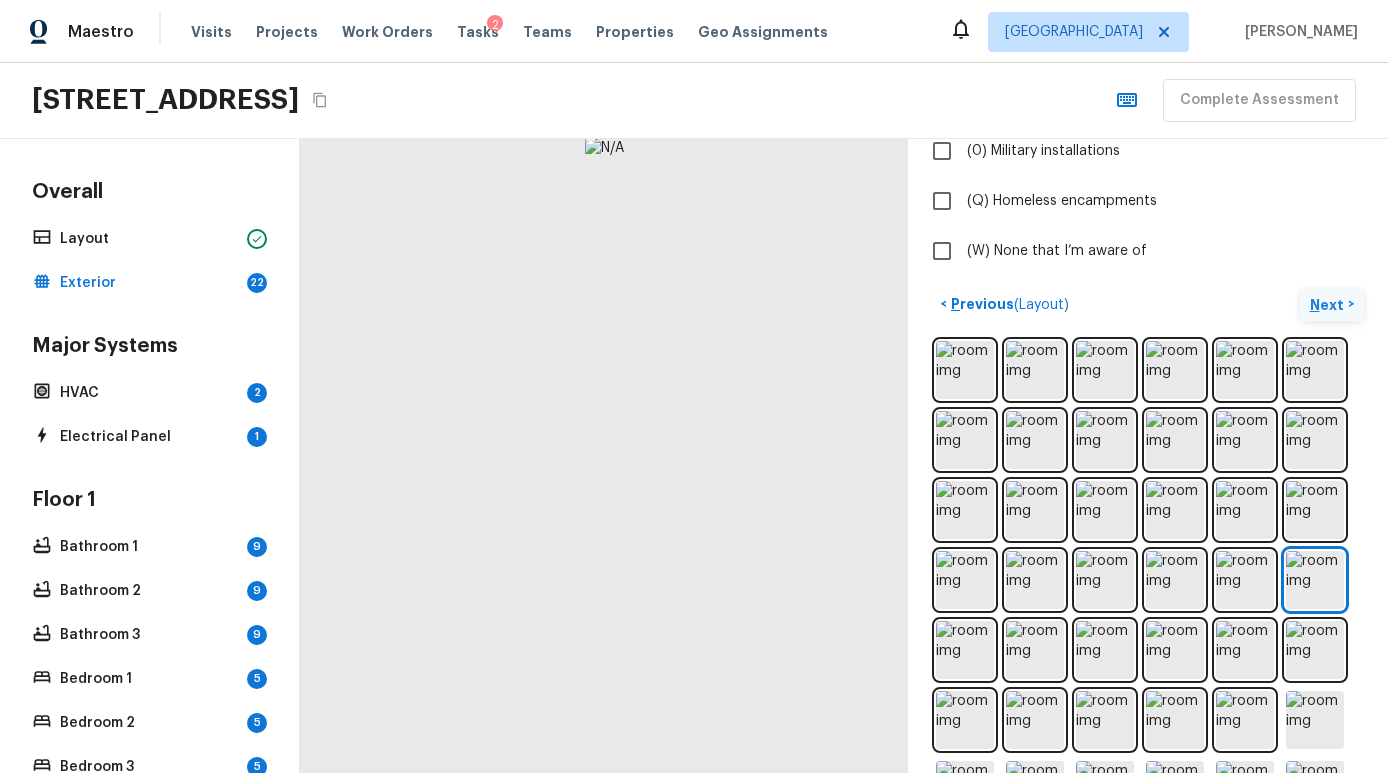 click at bounding box center [604, 456] 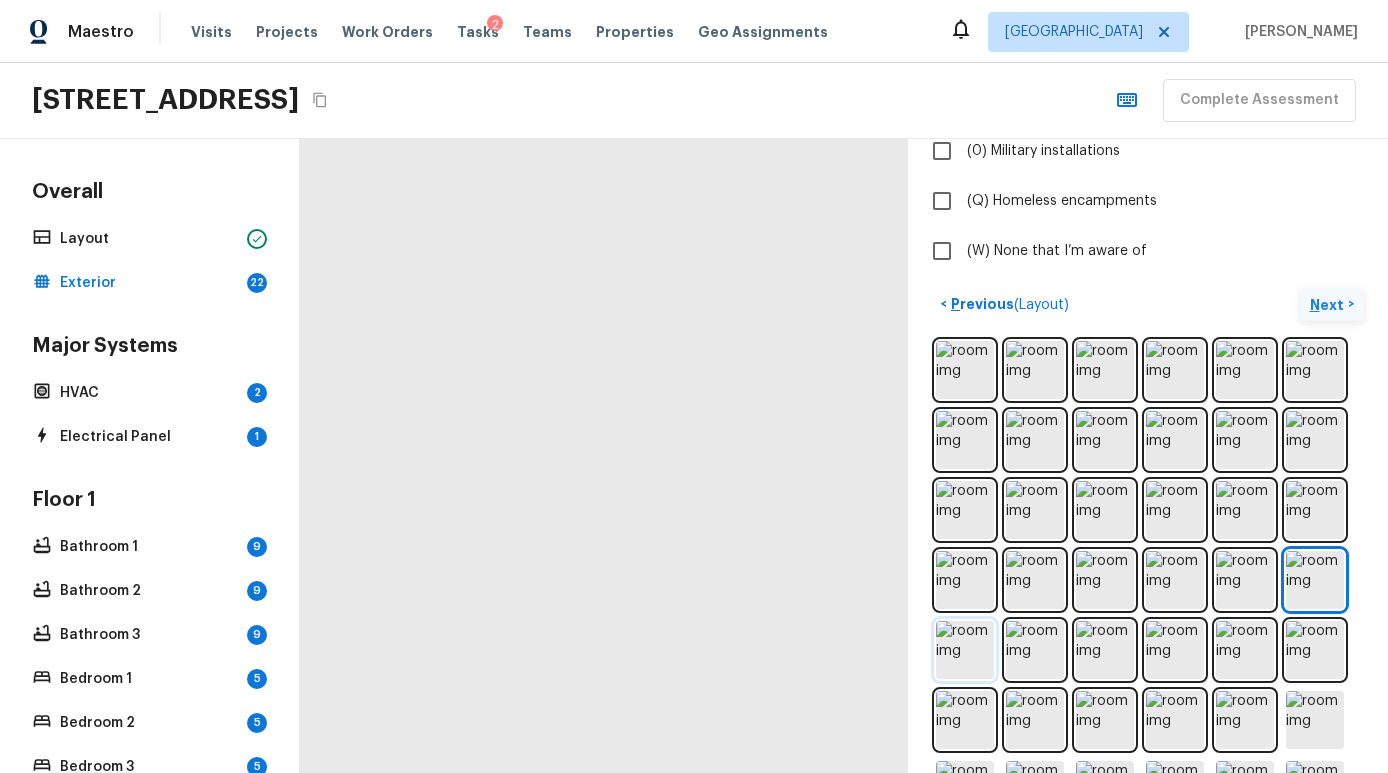 click at bounding box center (965, 650) 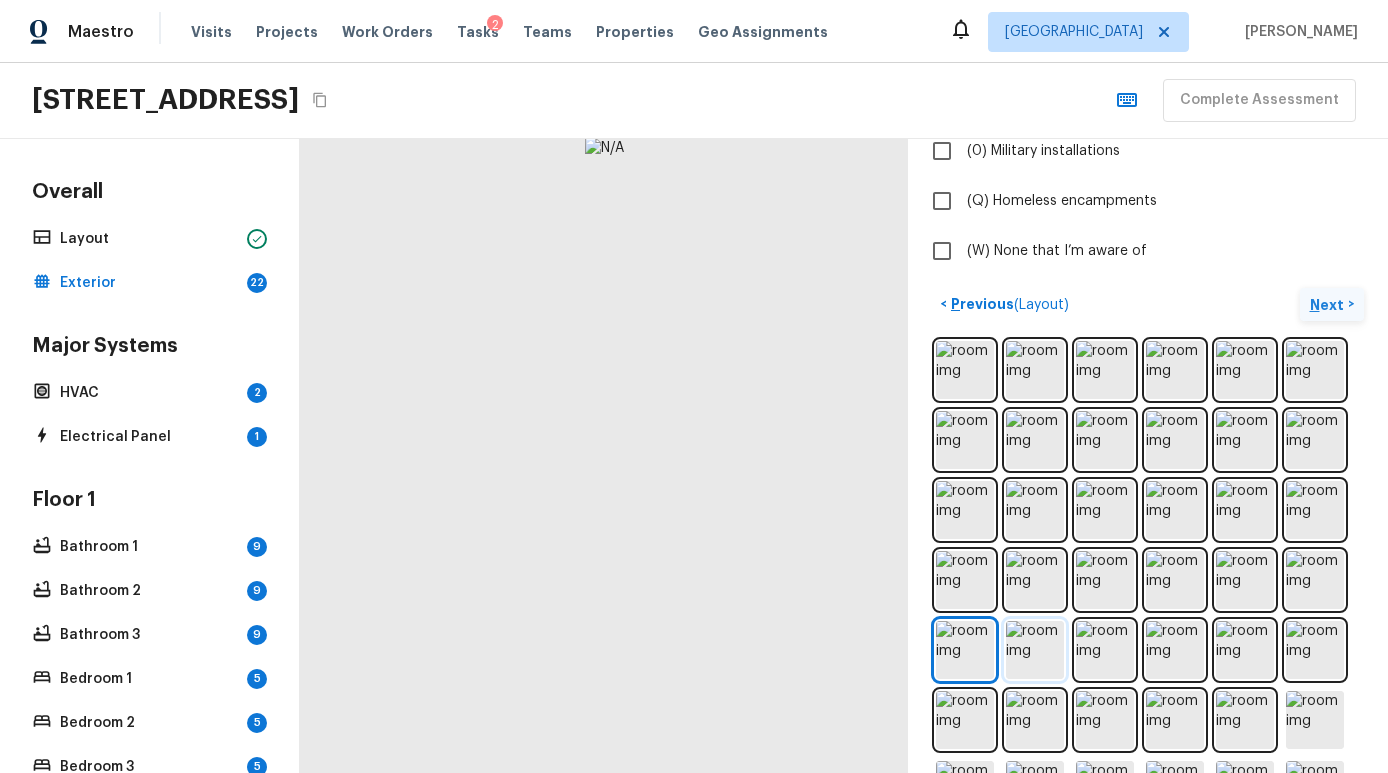 click at bounding box center (1035, 650) 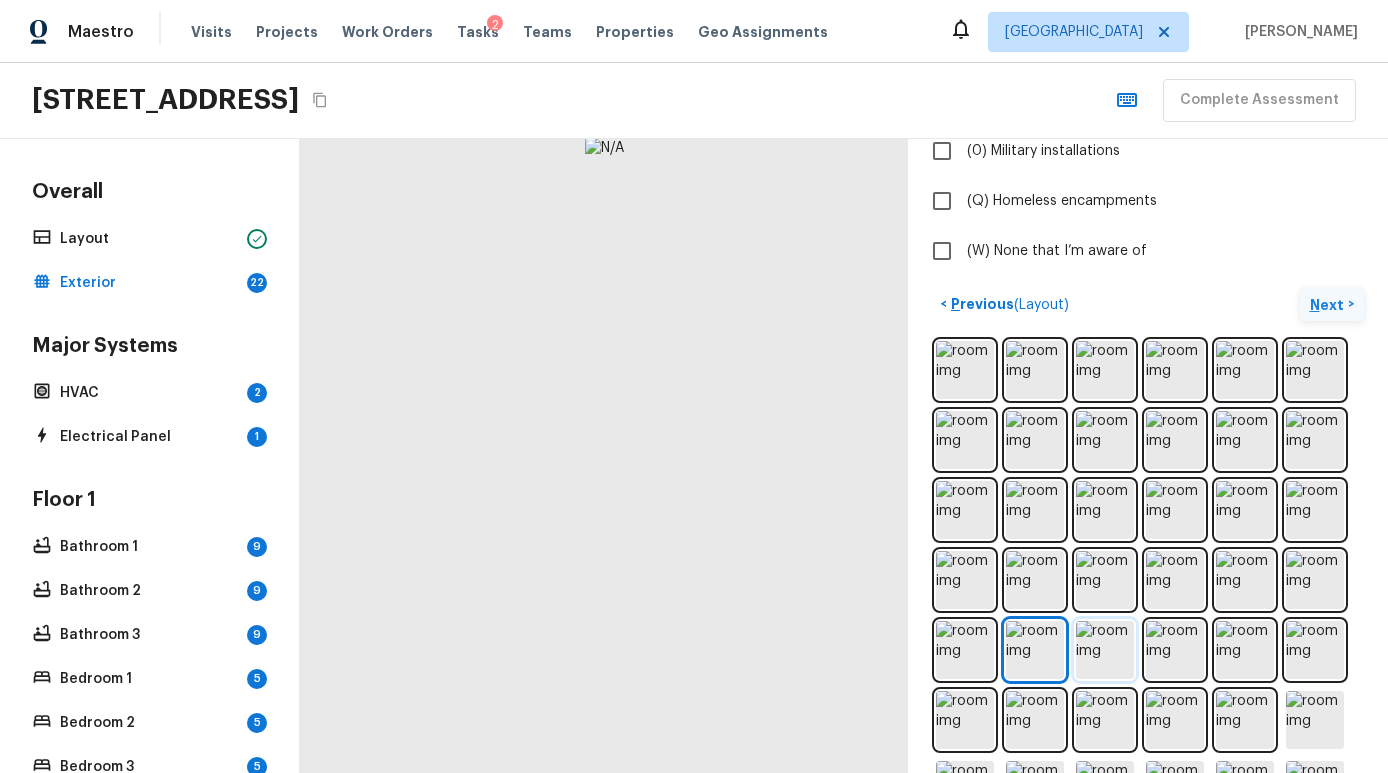 click at bounding box center [1105, 650] 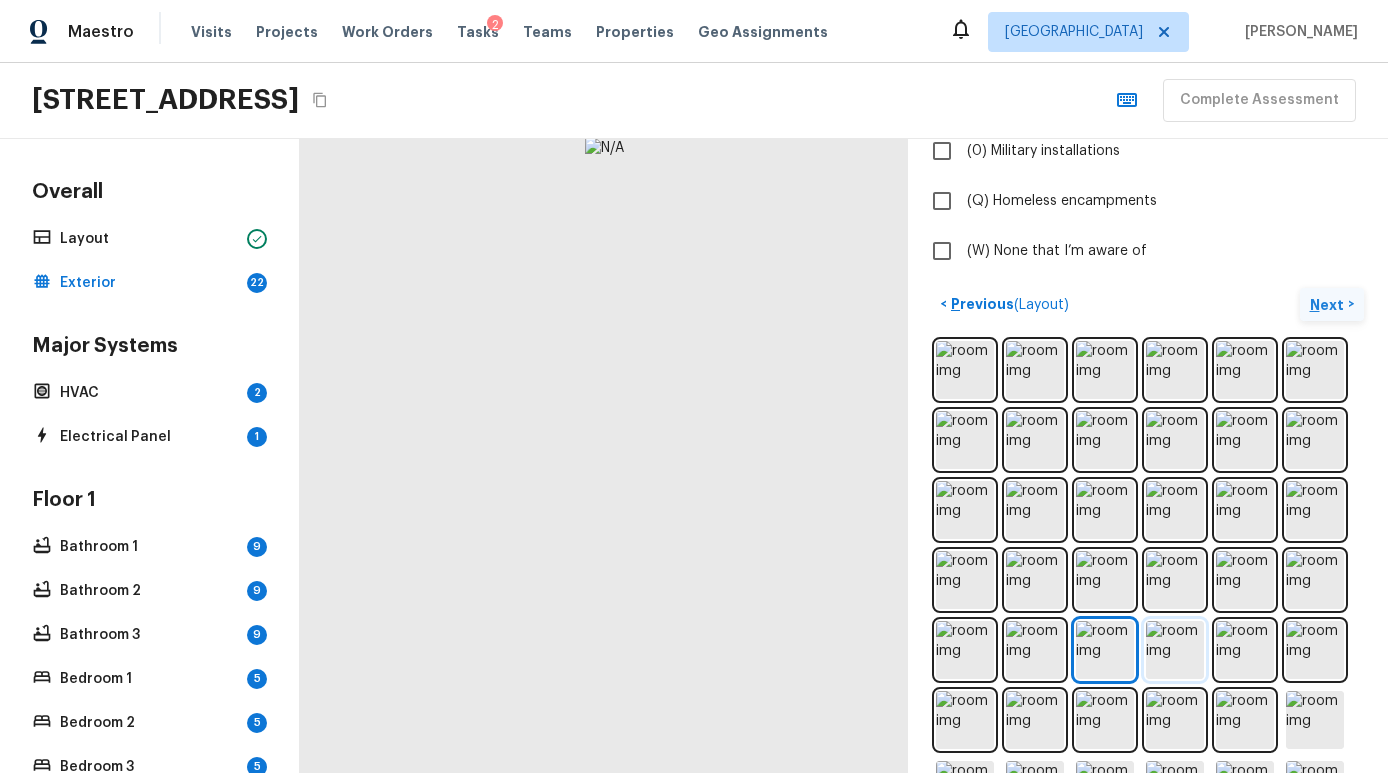 click at bounding box center (1175, 650) 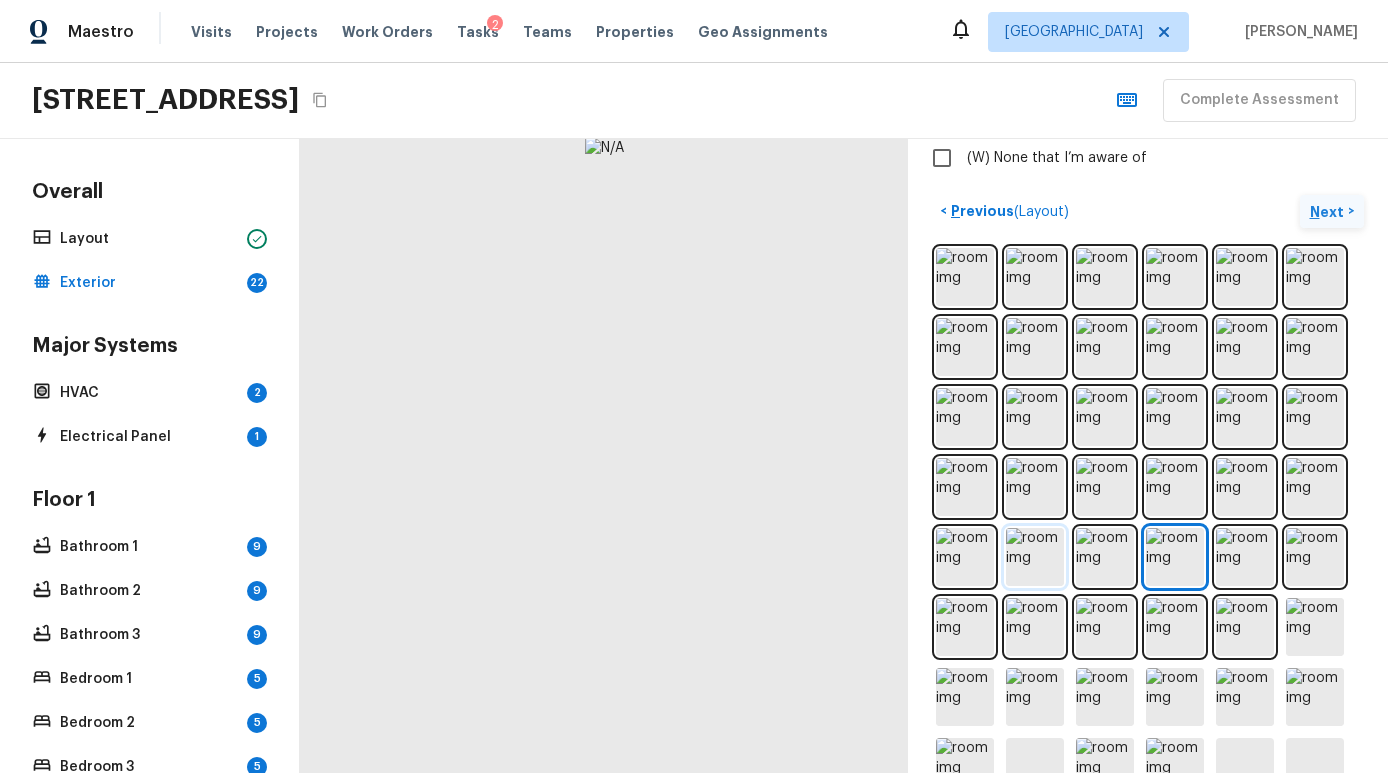 scroll, scrollTop: 774, scrollLeft: 0, axis: vertical 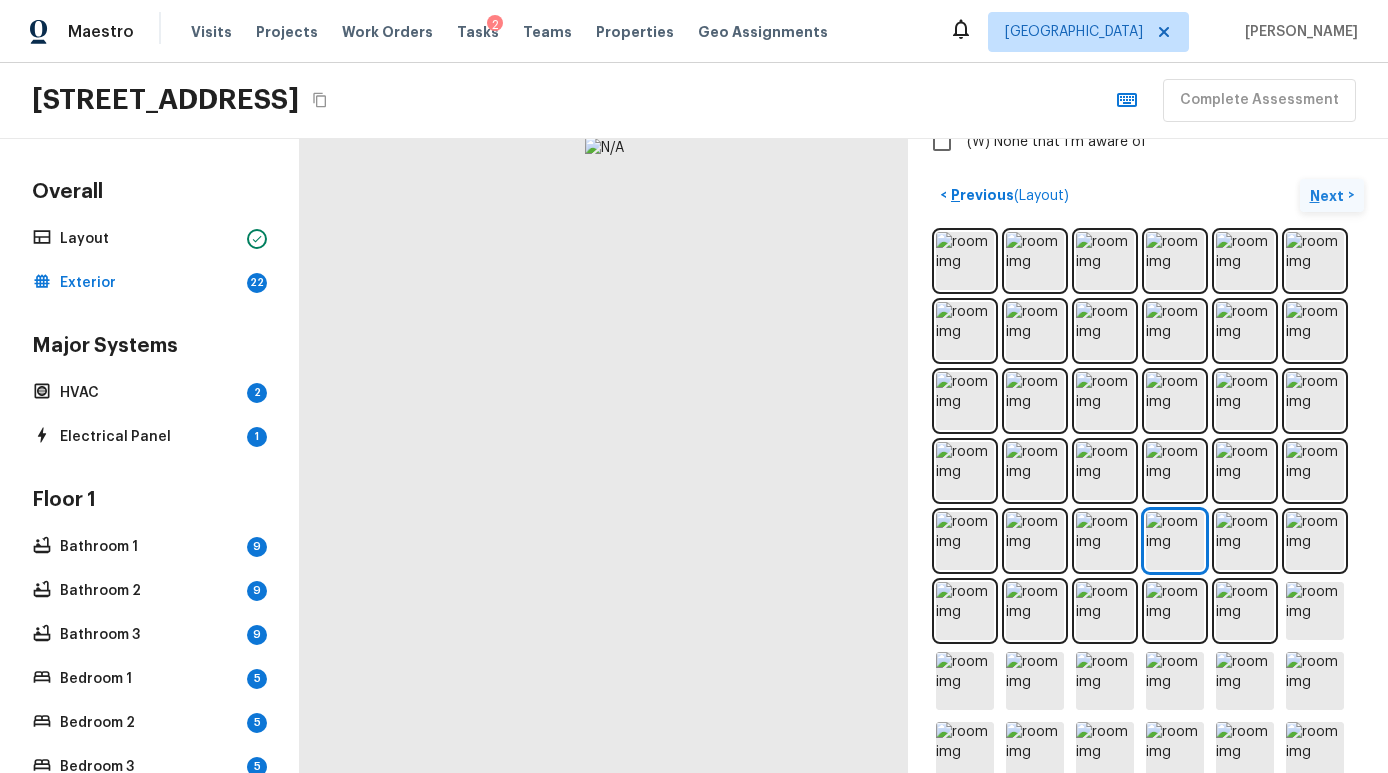 click at bounding box center [1148, 541] 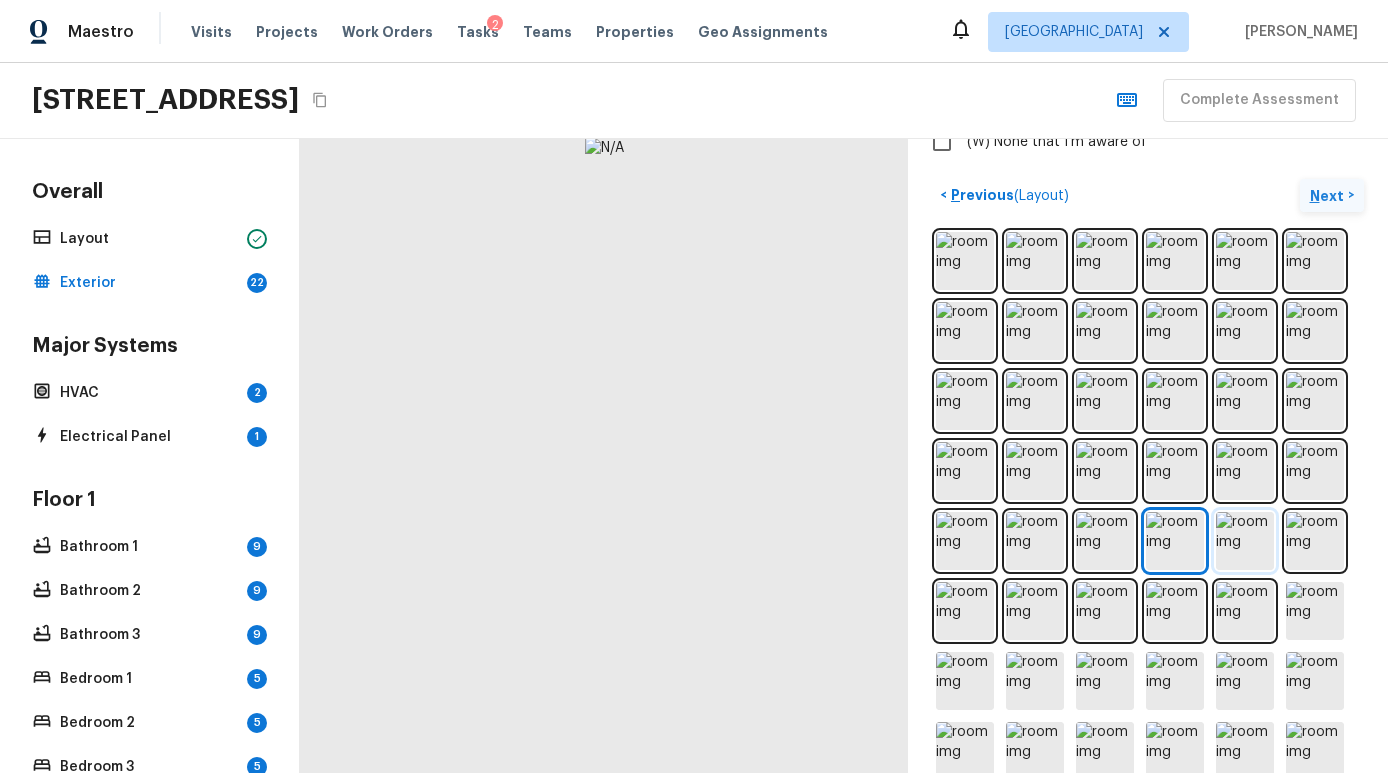 click at bounding box center [1245, 541] 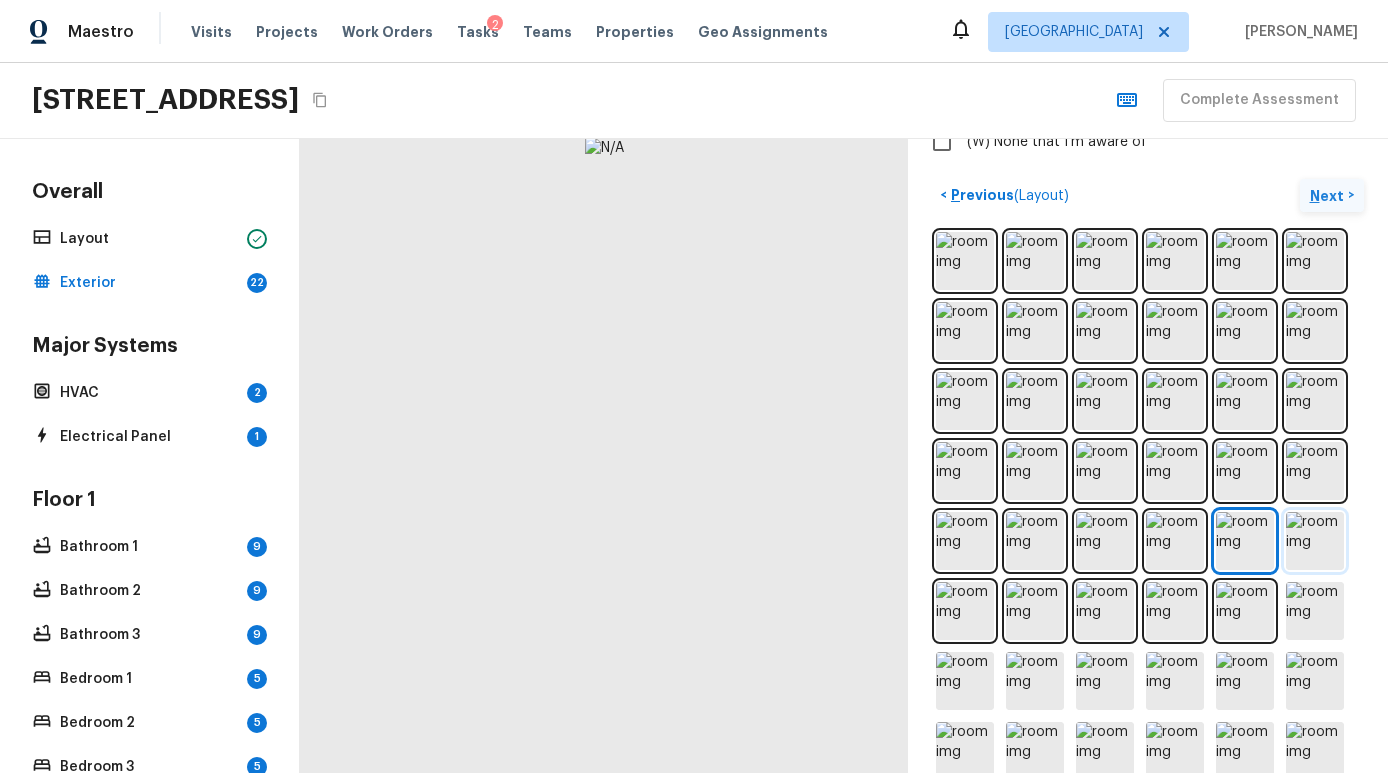 click at bounding box center [1315, 541] 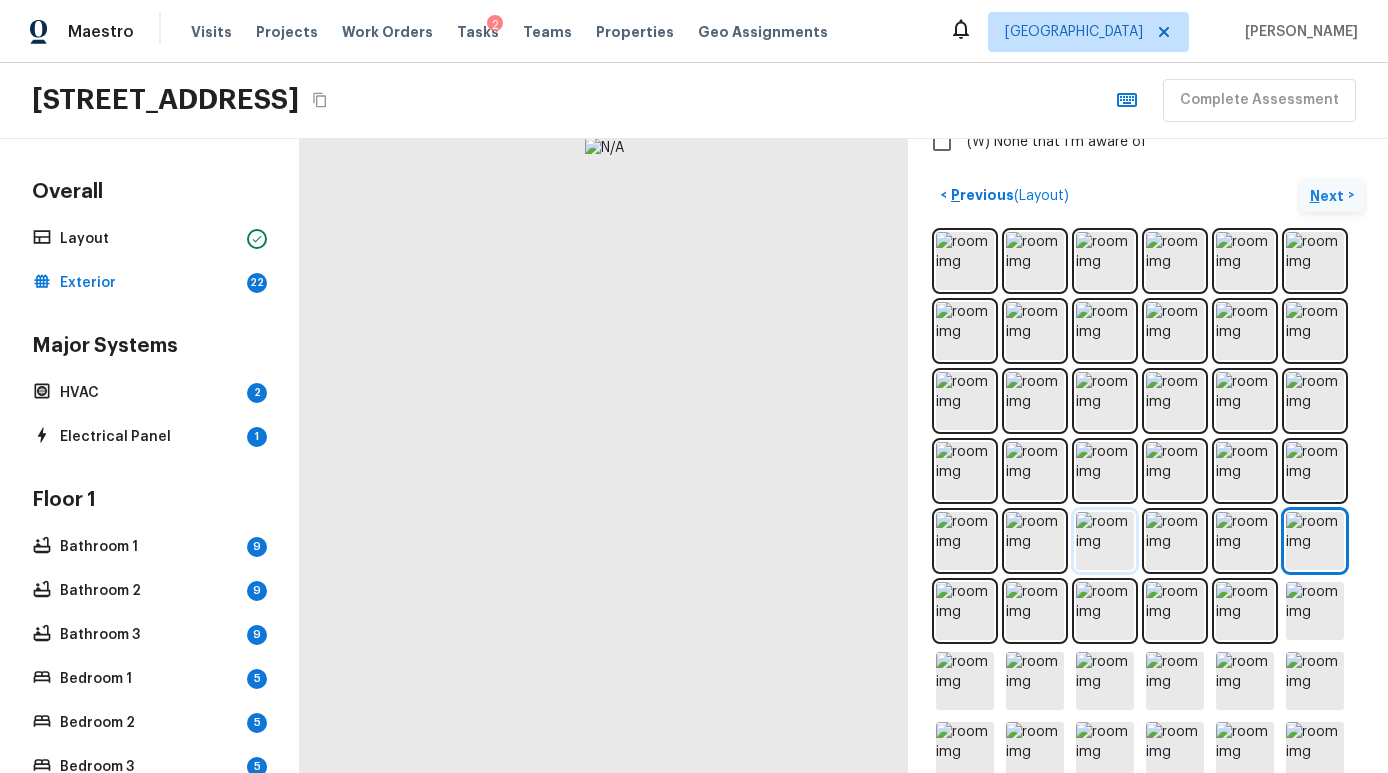 click at bounding box center [1105, 541] 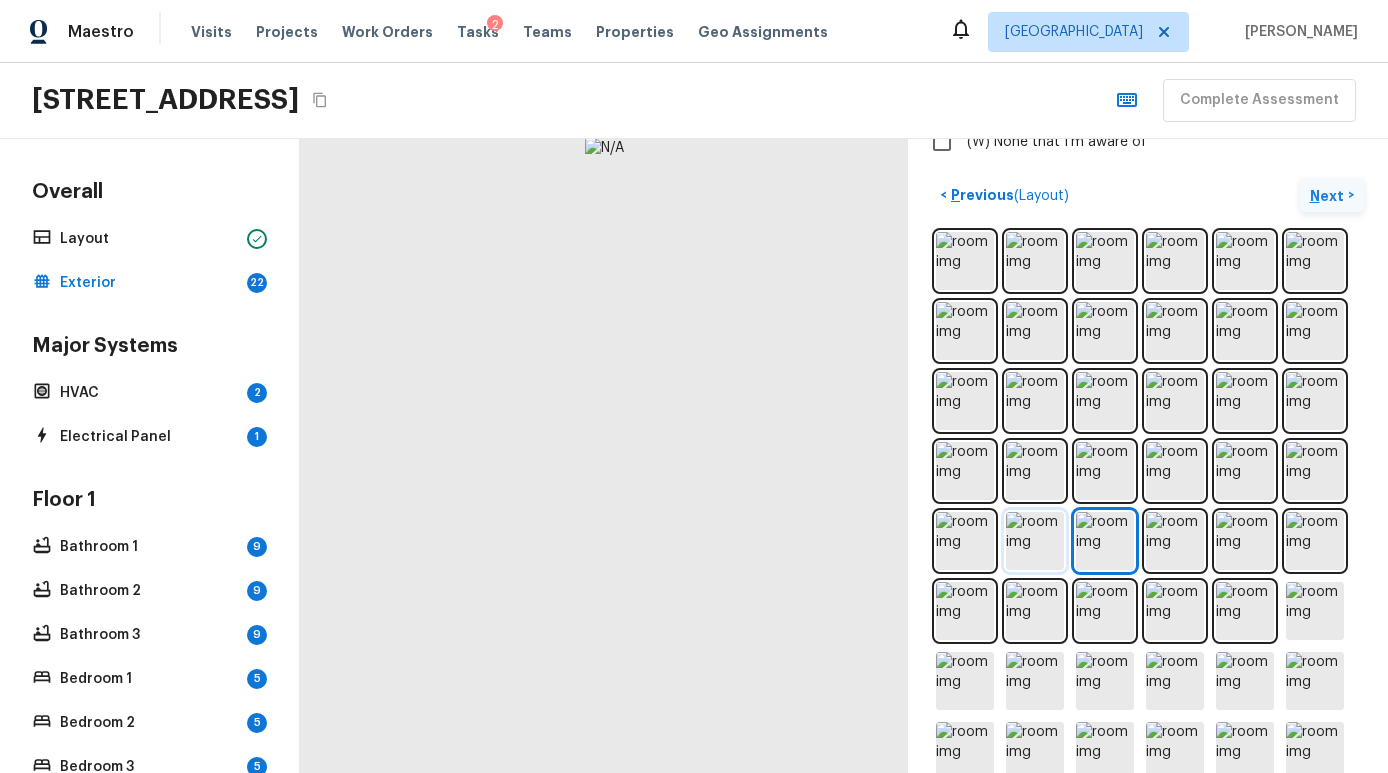 click at bounding box center (1035, 541) 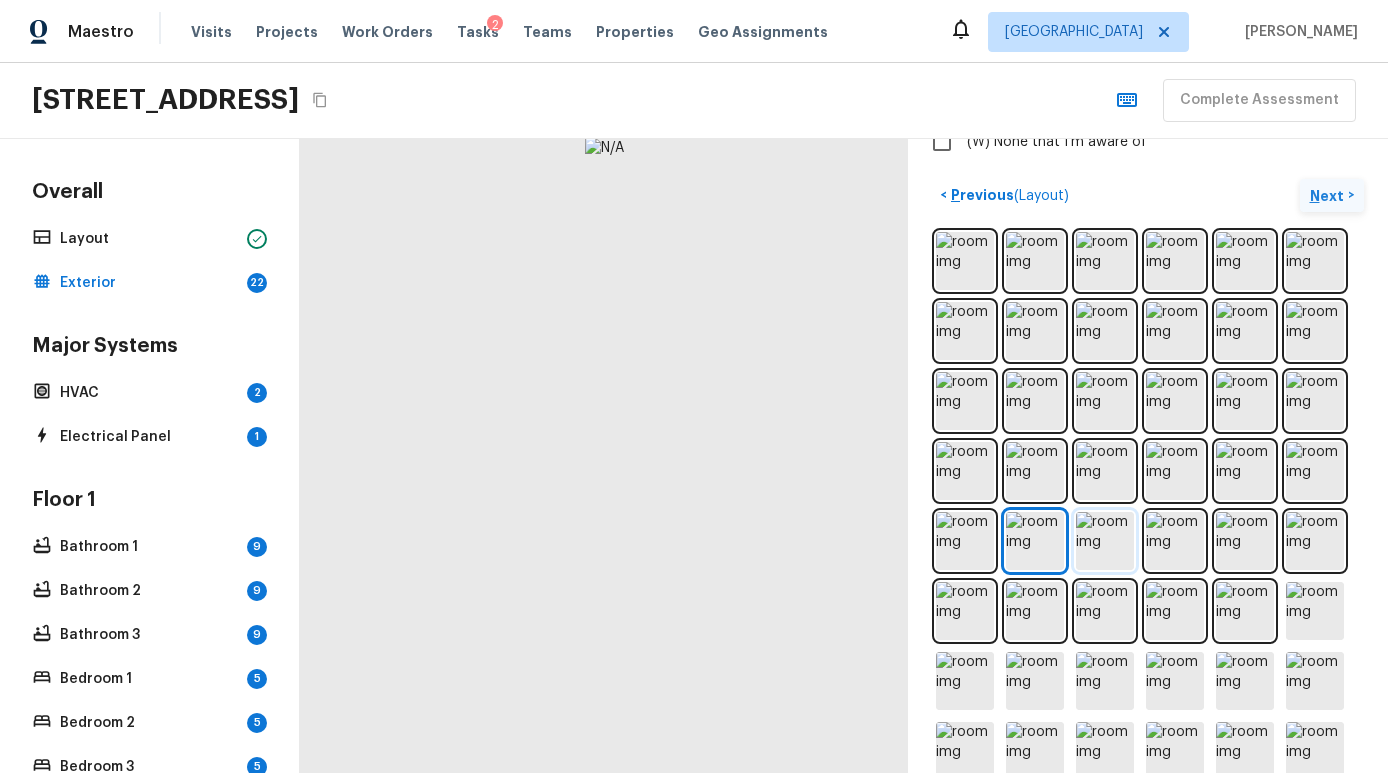 click at bounding box center [1105, 541] 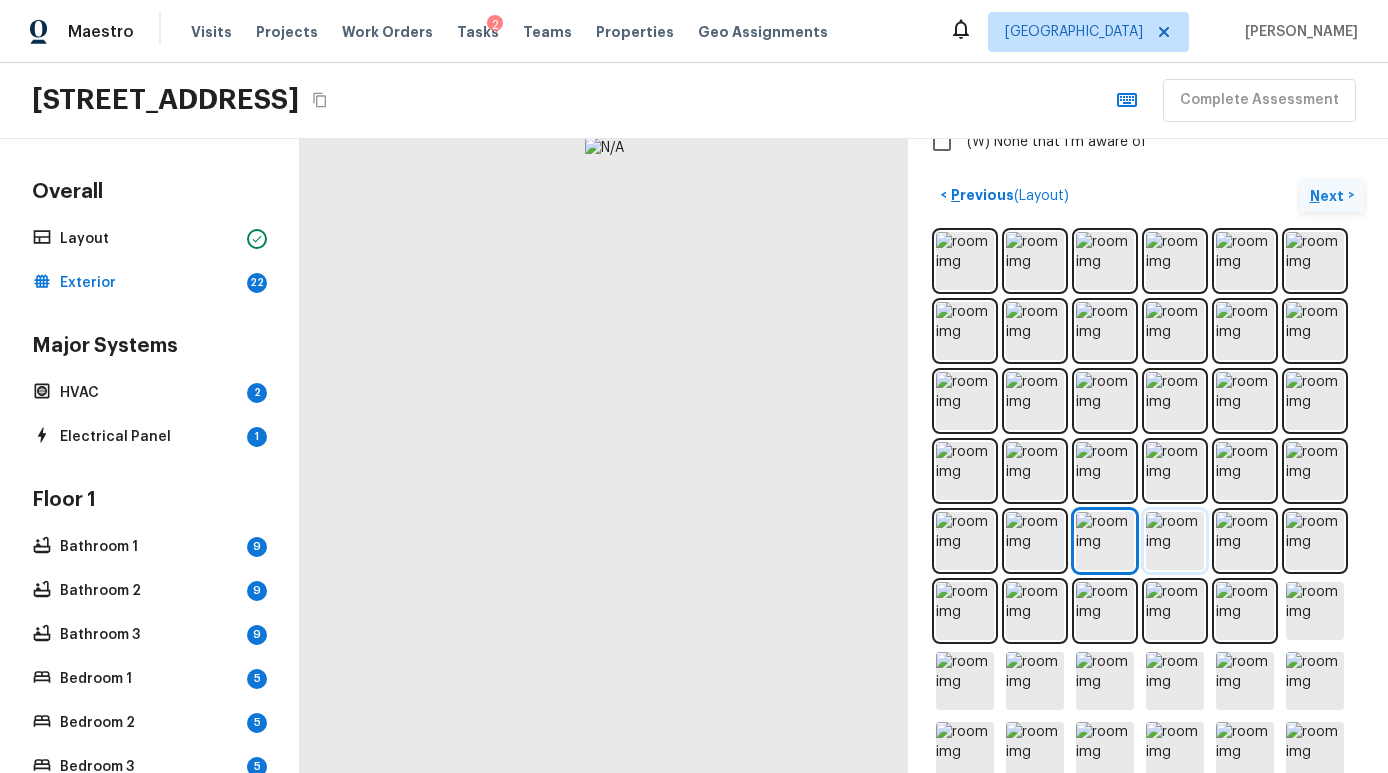 click at bounding box center [1175, 541] 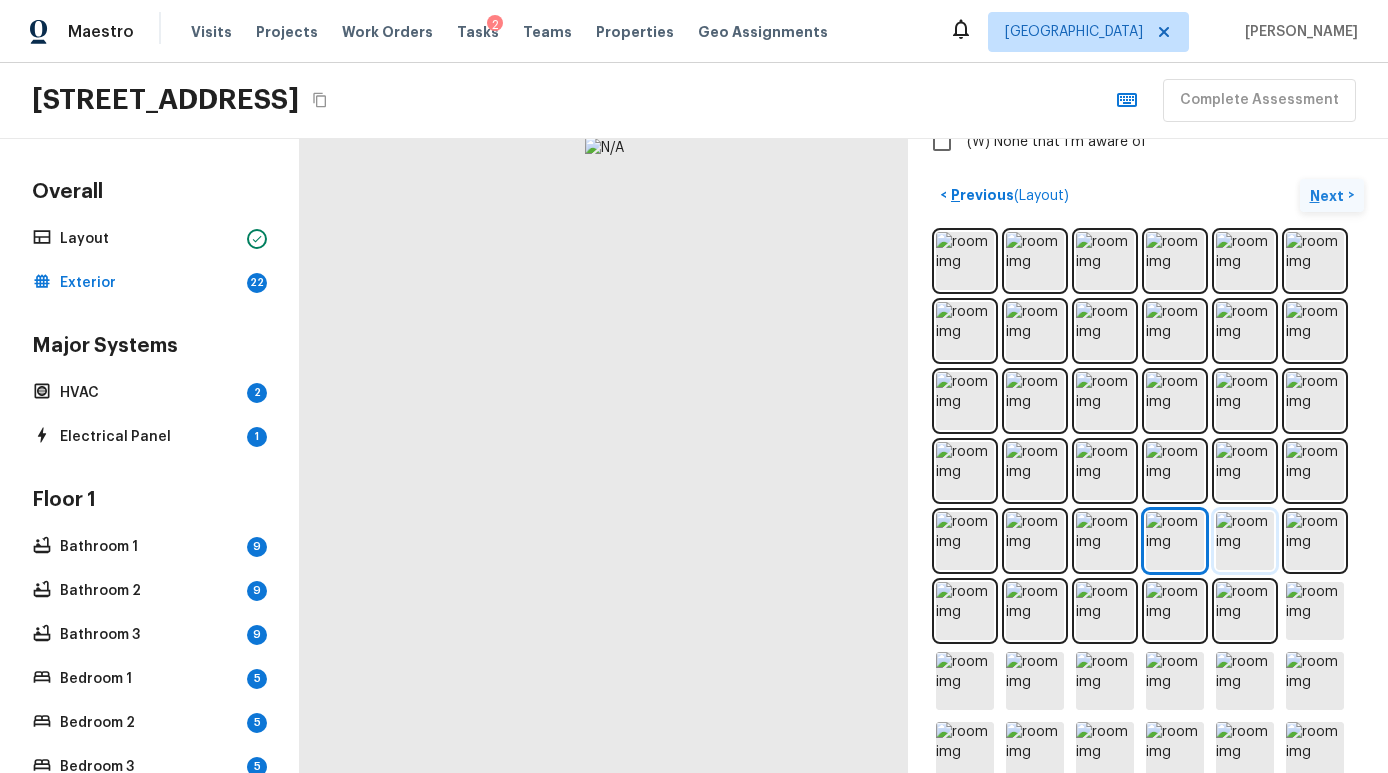 click at bounding box center [1245, 541] 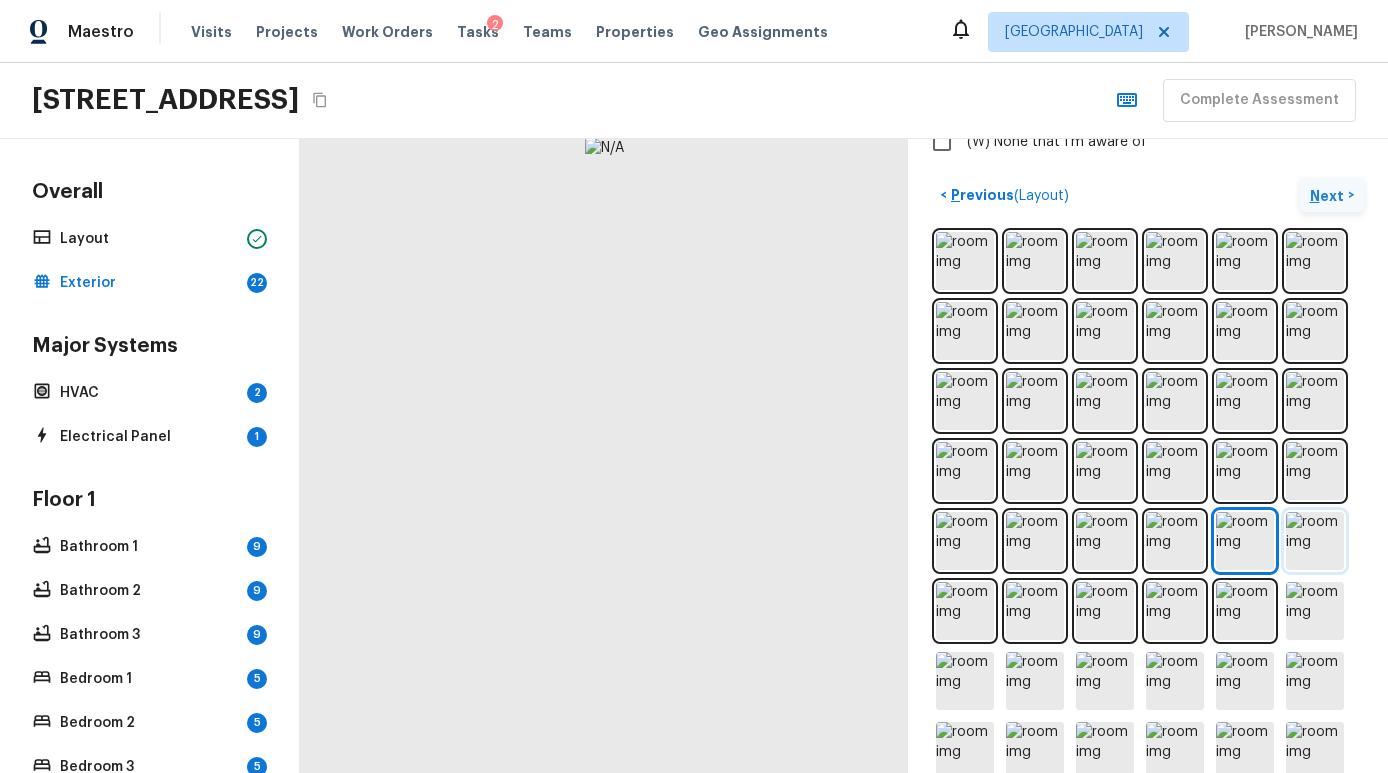 click at bounding box center (1315, 541) 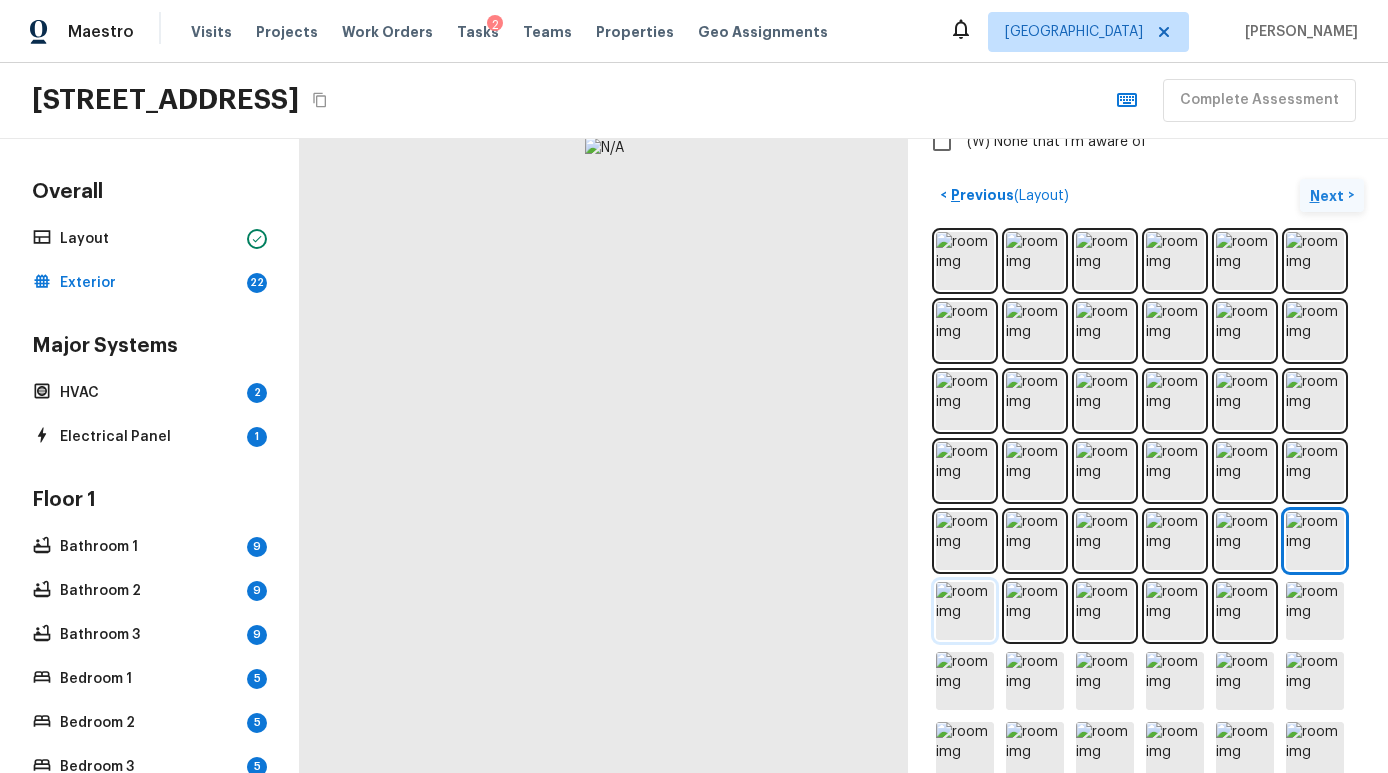 click at bounding box center (965, 611) 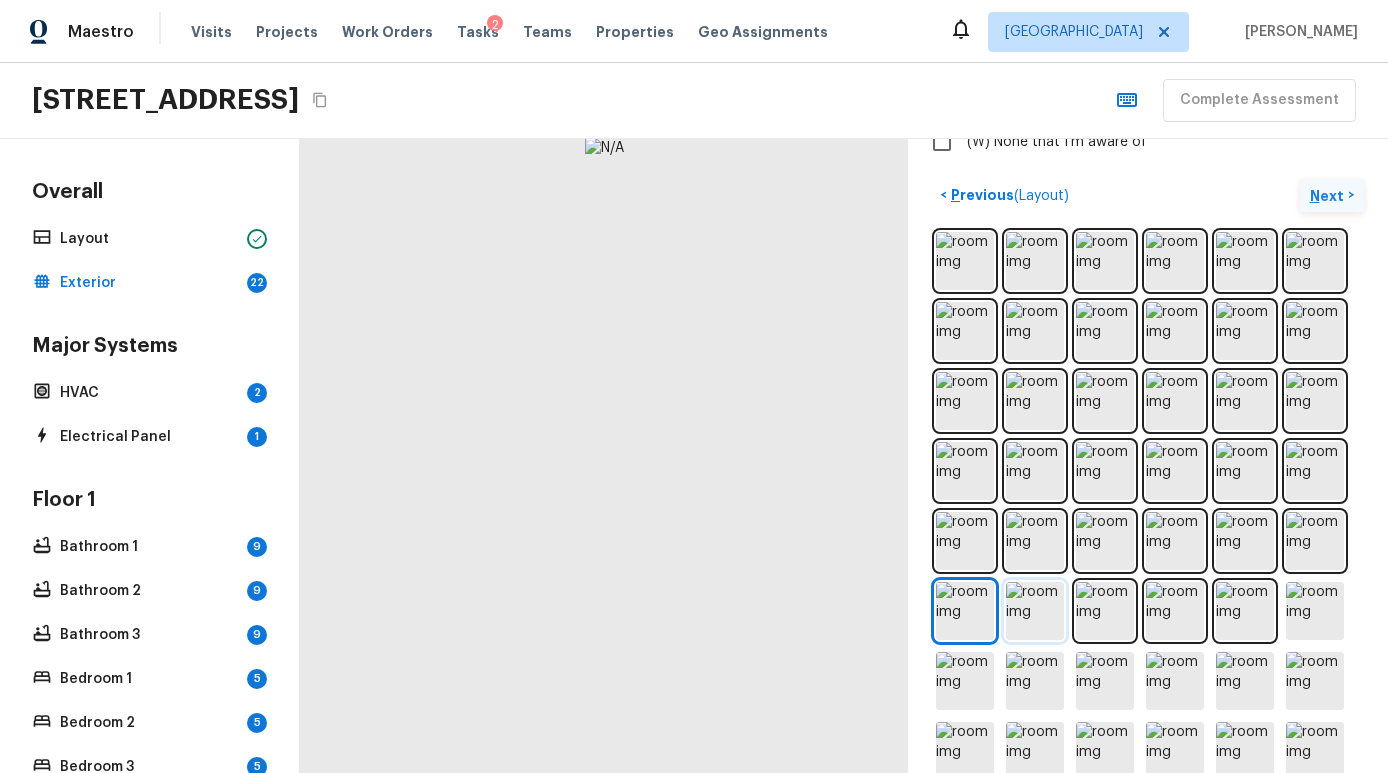 click at bounding box center (1035, 611) 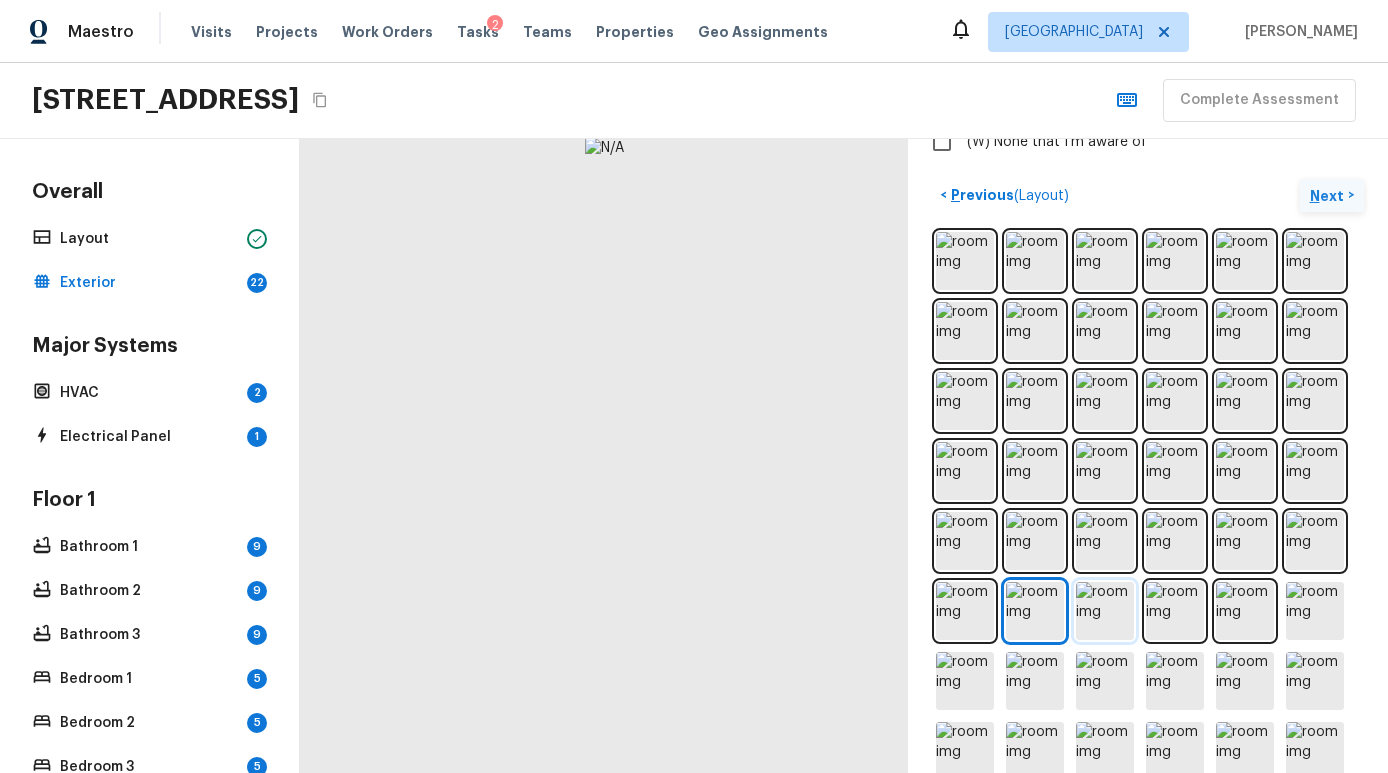 click at bounding box center [1105, 611] 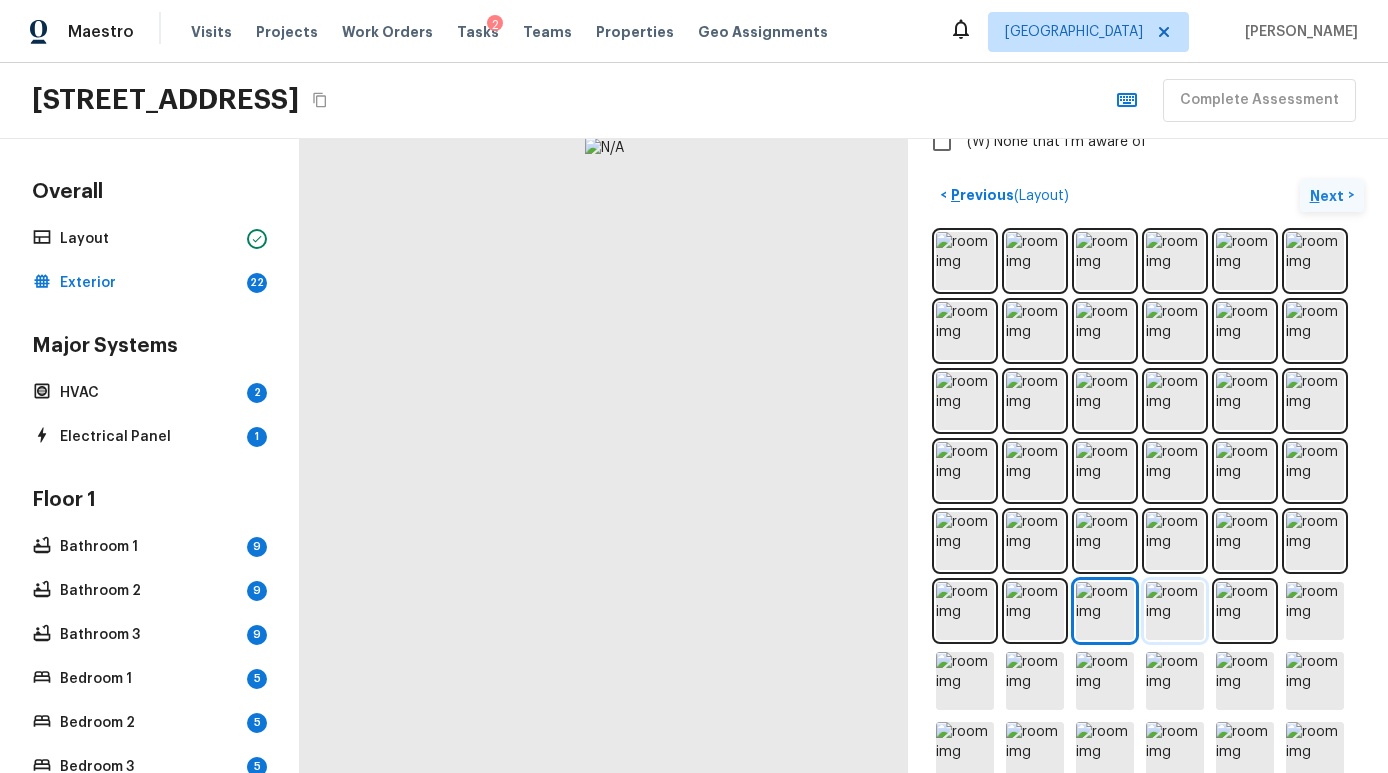 click at bounding box center [1175, 611] 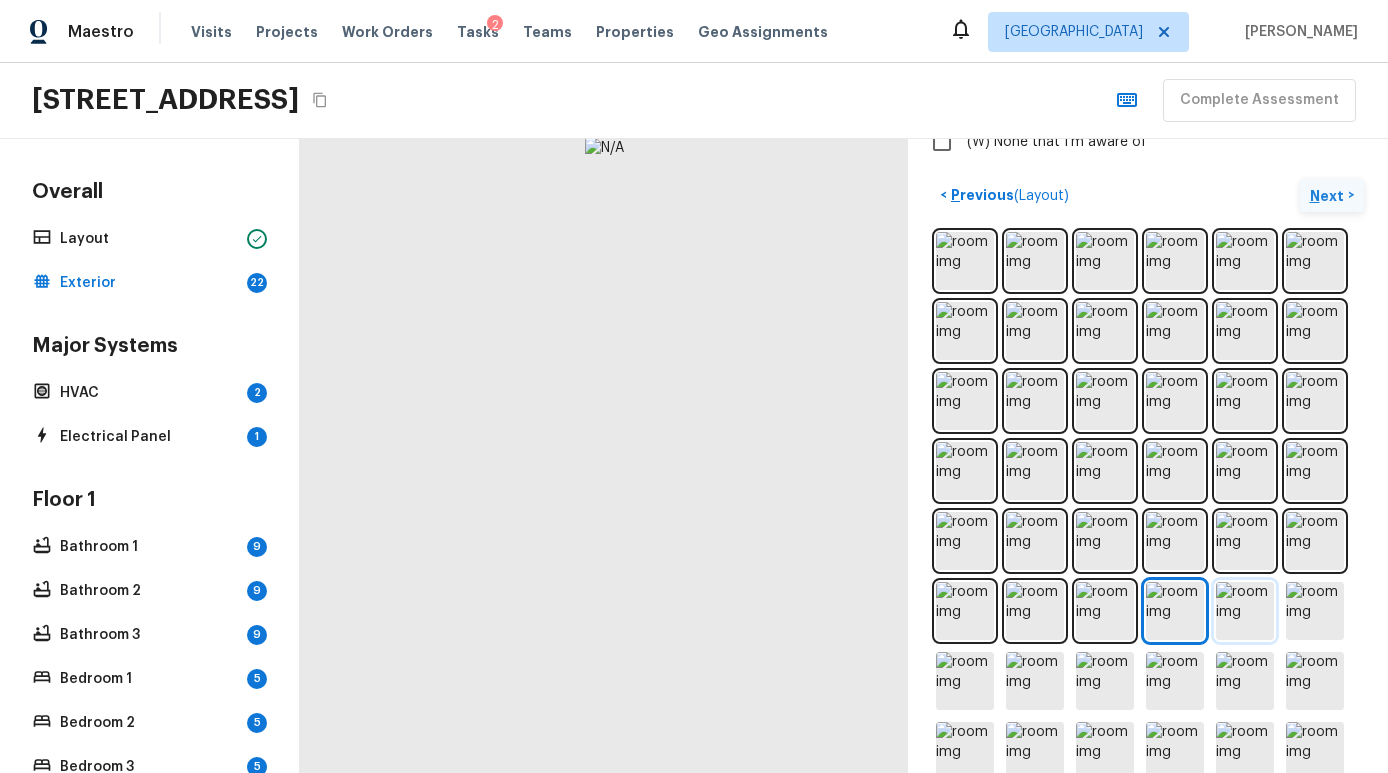click at bounding box center [1245, 611] 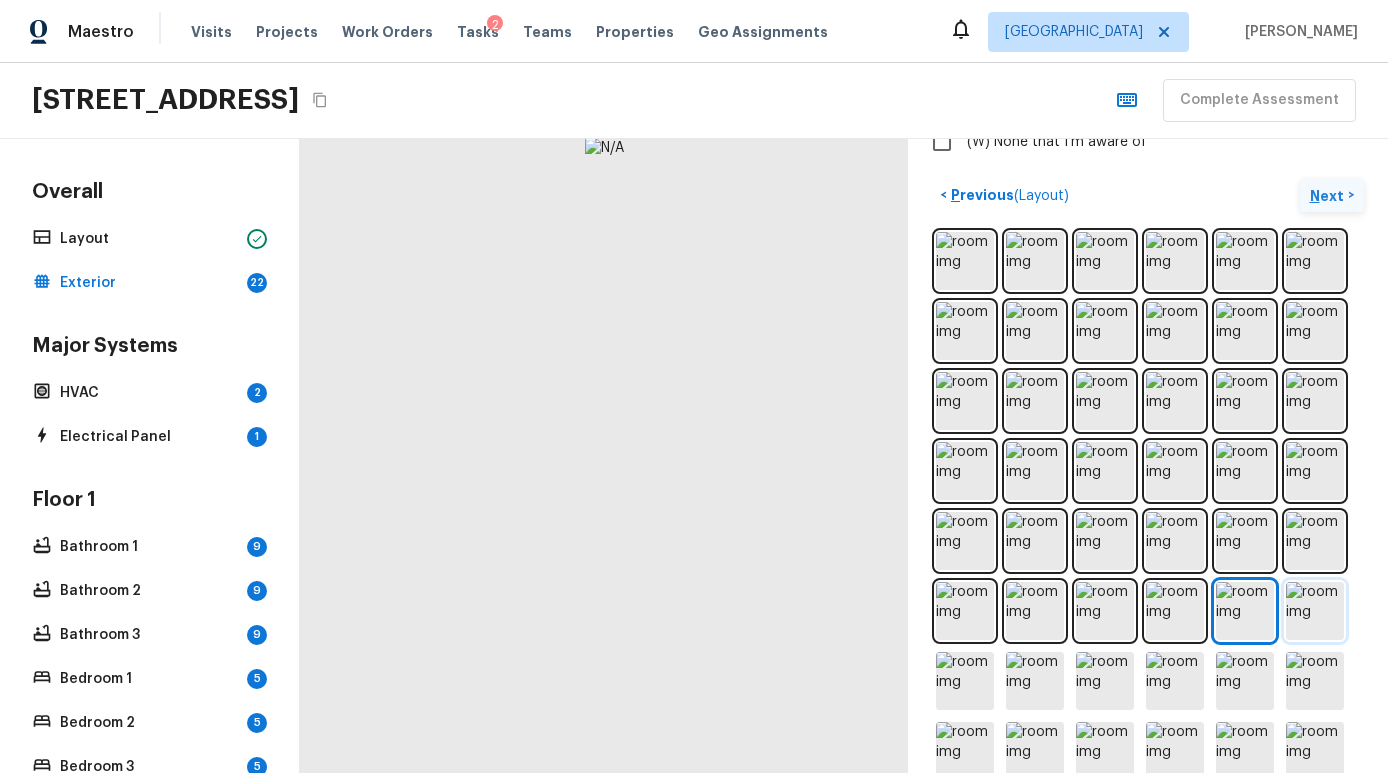 click at bounding box center [1315, 611] 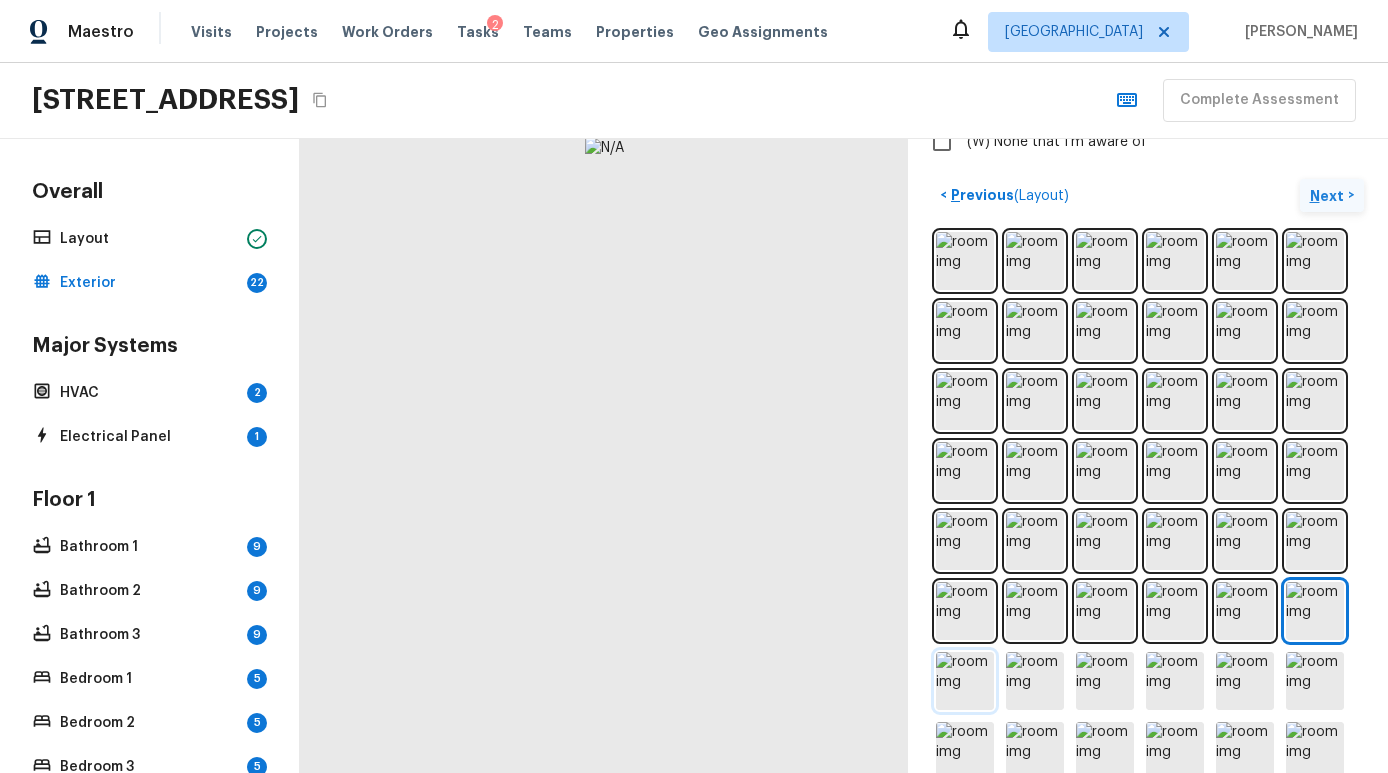 click at bounding box center [965, 681] 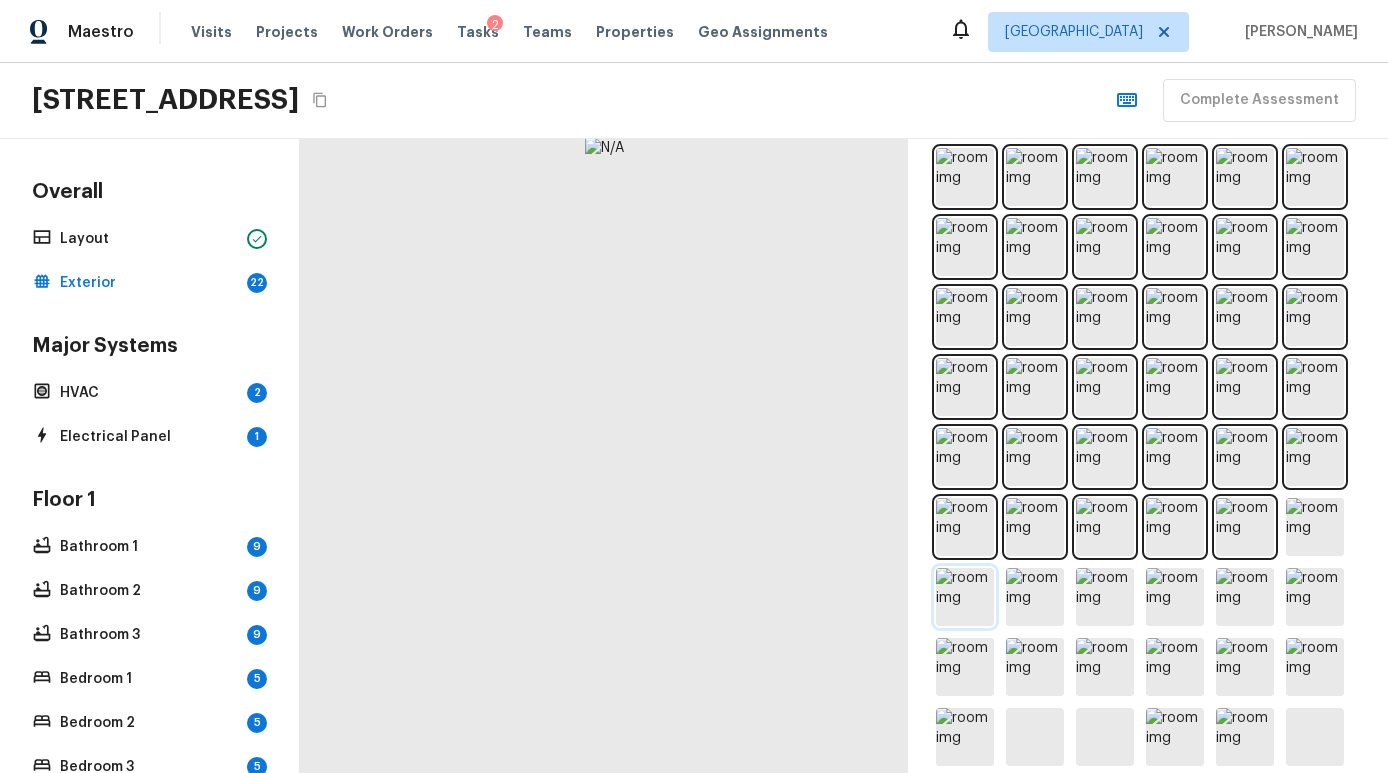 scroll, scrollTop: 879, scrollLeft: 0, axis: vertical 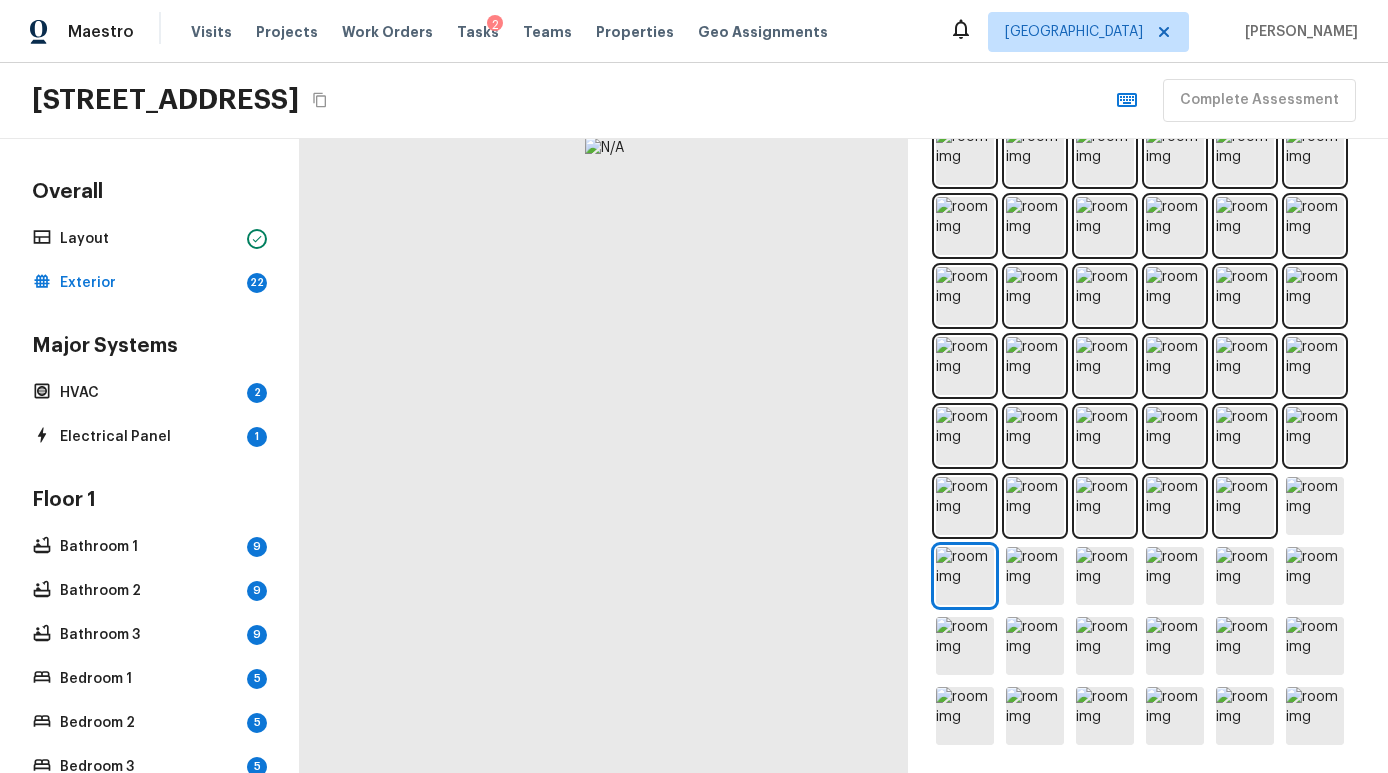 click at bounding box center [1148, 436] 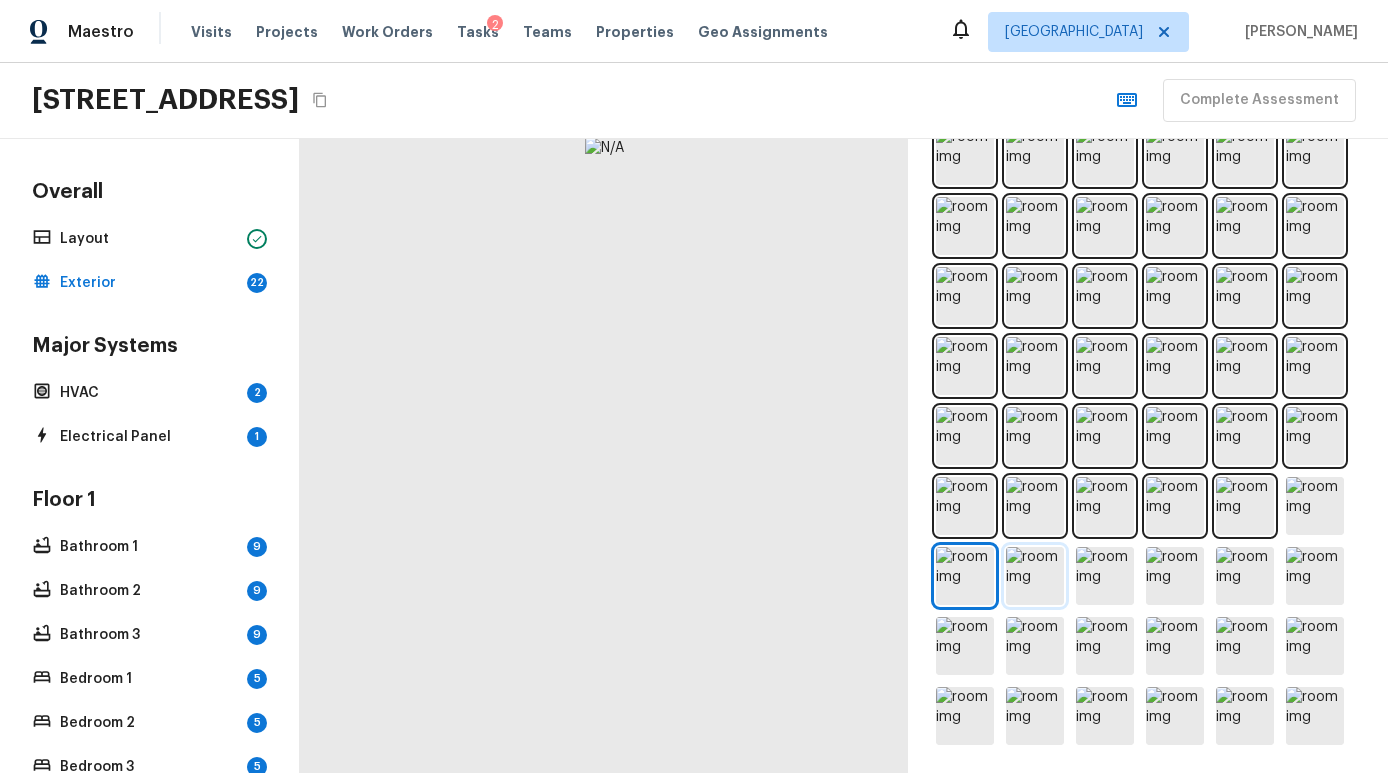 click at bounding box center (1035, 576) 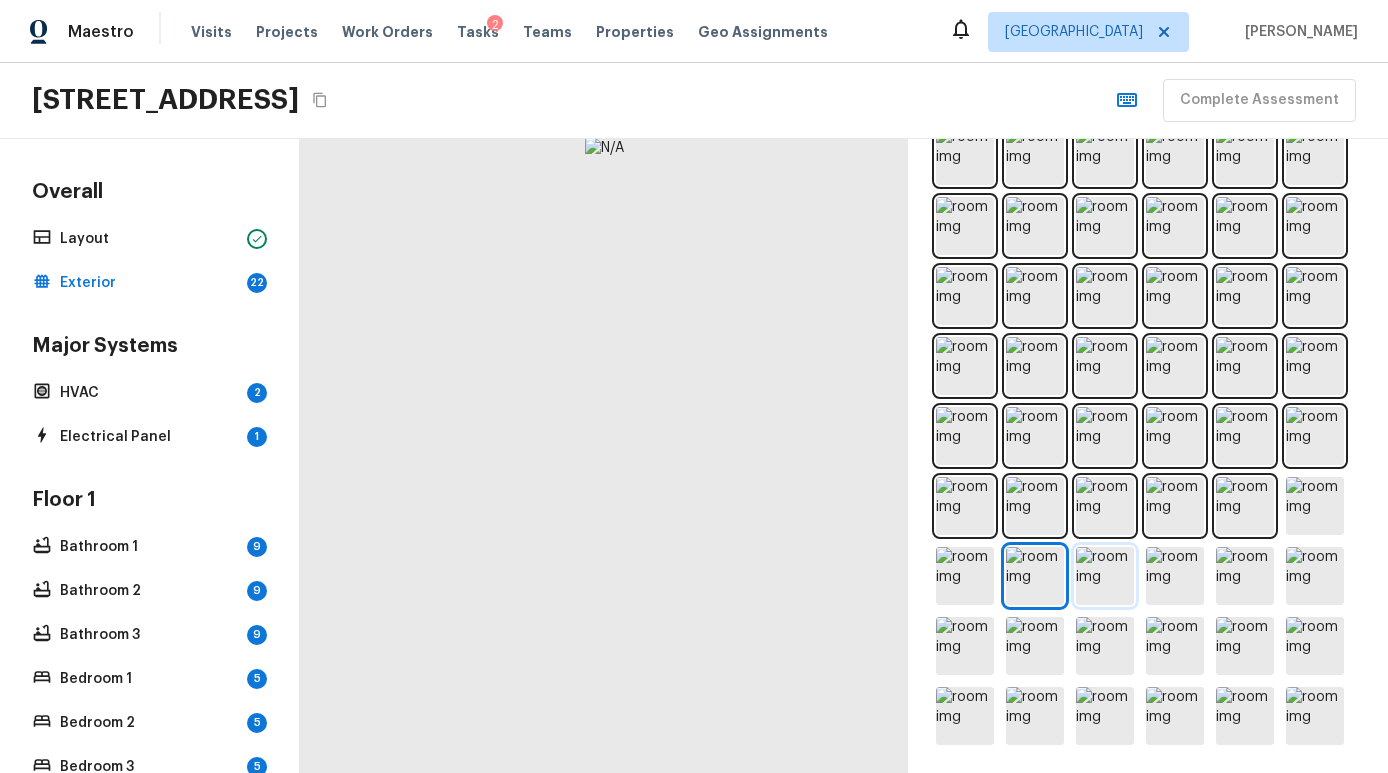 click at bounding box center [1105, 576] 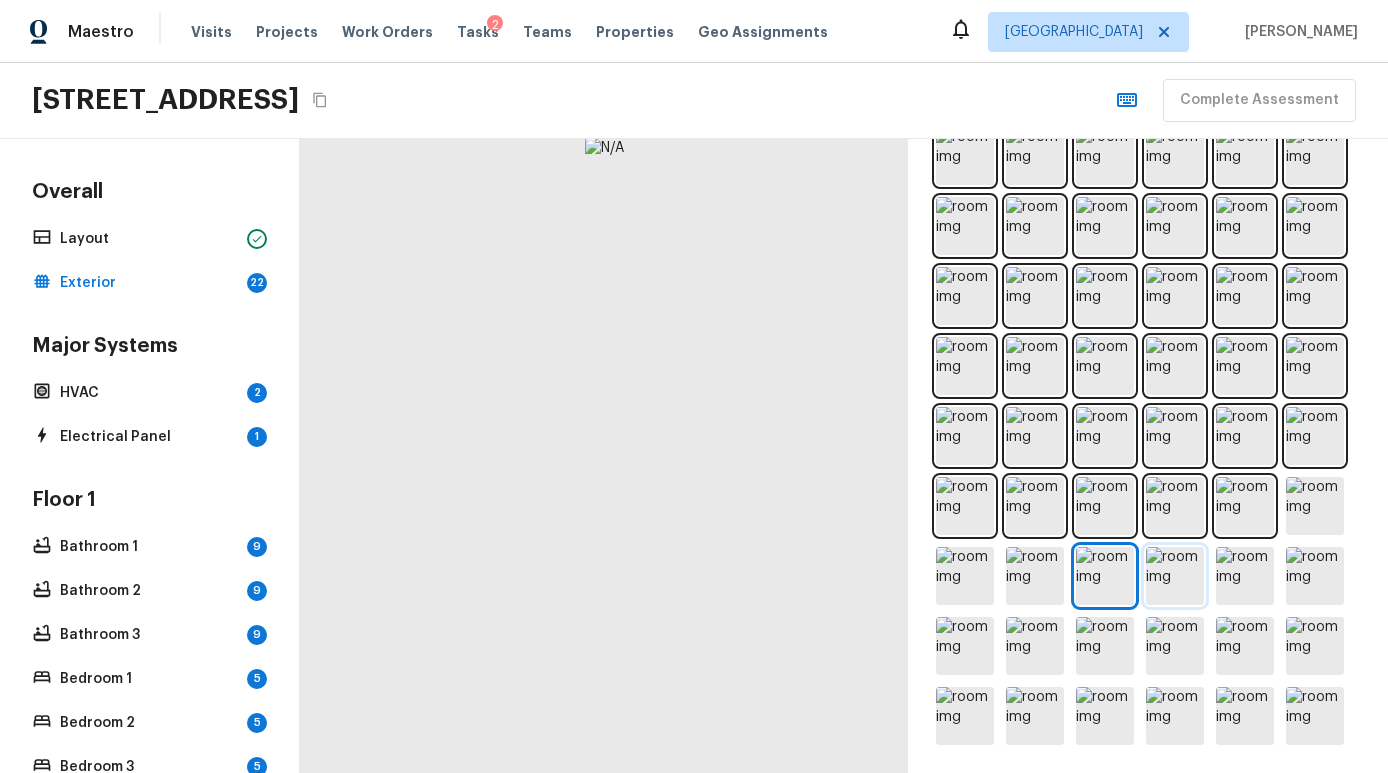click at bounding box center (1175, 576) 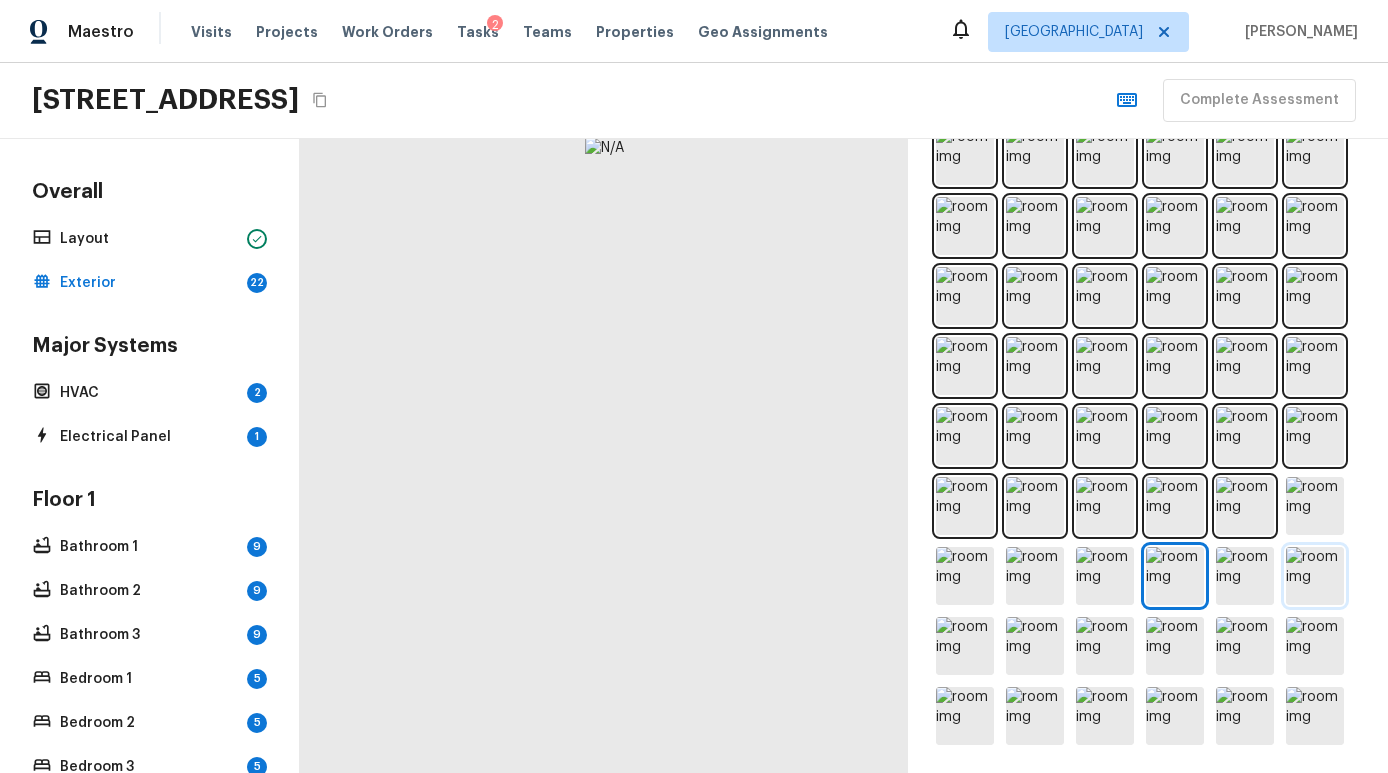 click at bounding box center [1315, 576] 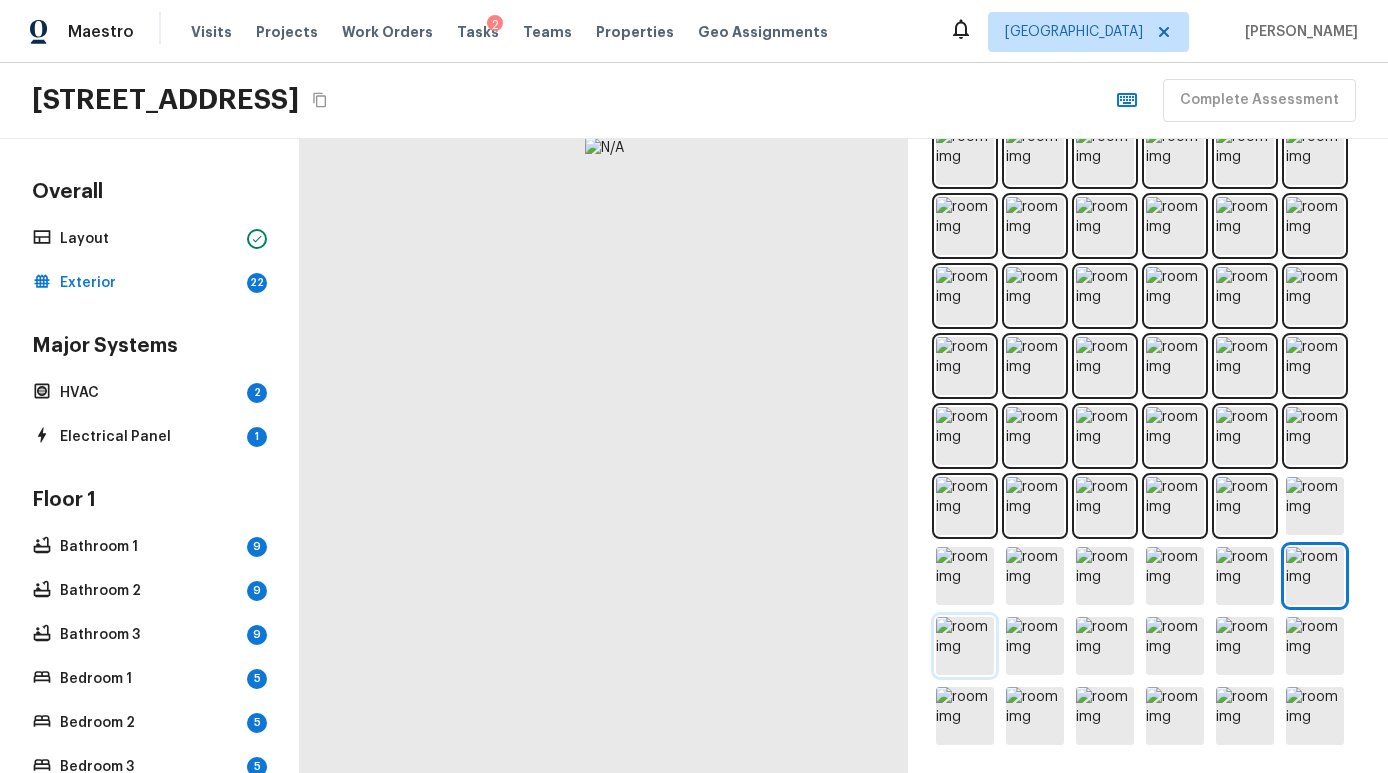 click at bounding box center [965, 646] 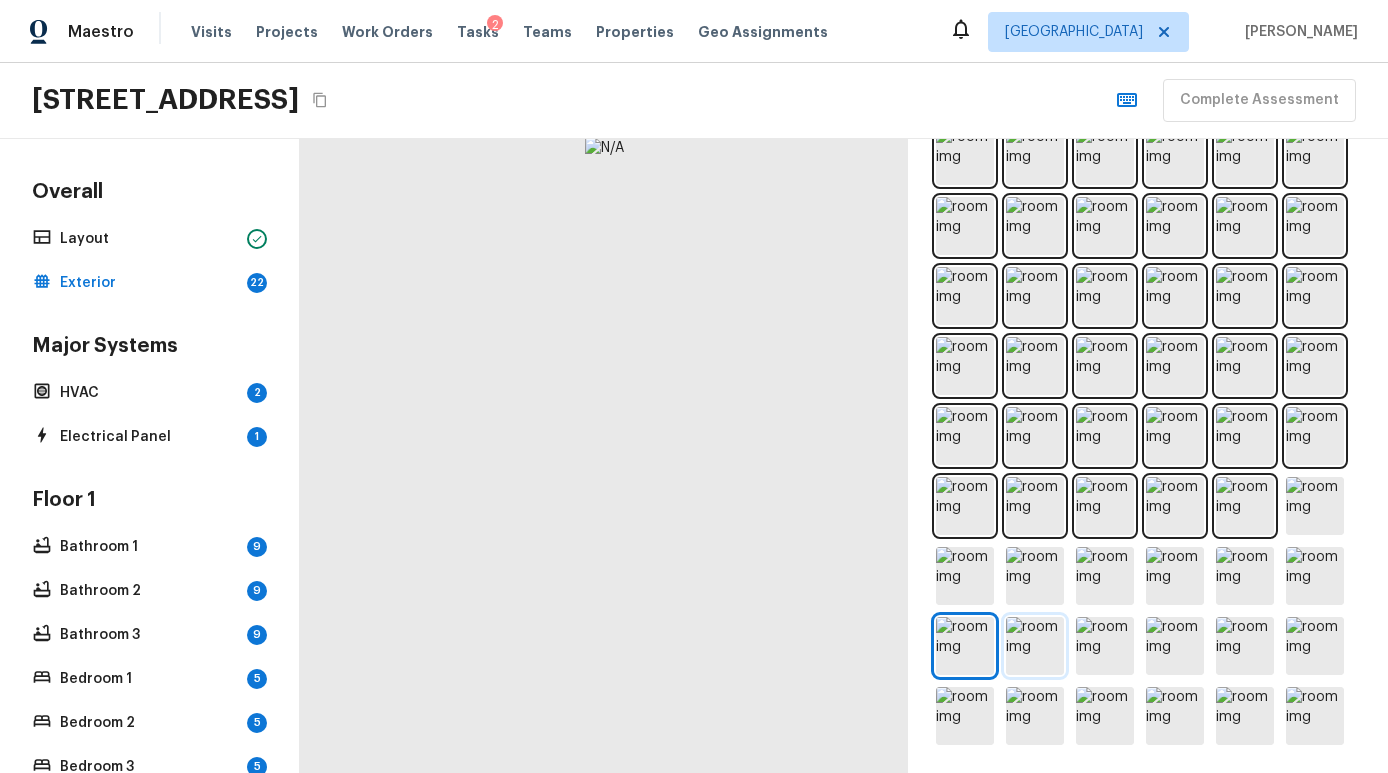 click at bounding box center (1035, 646) 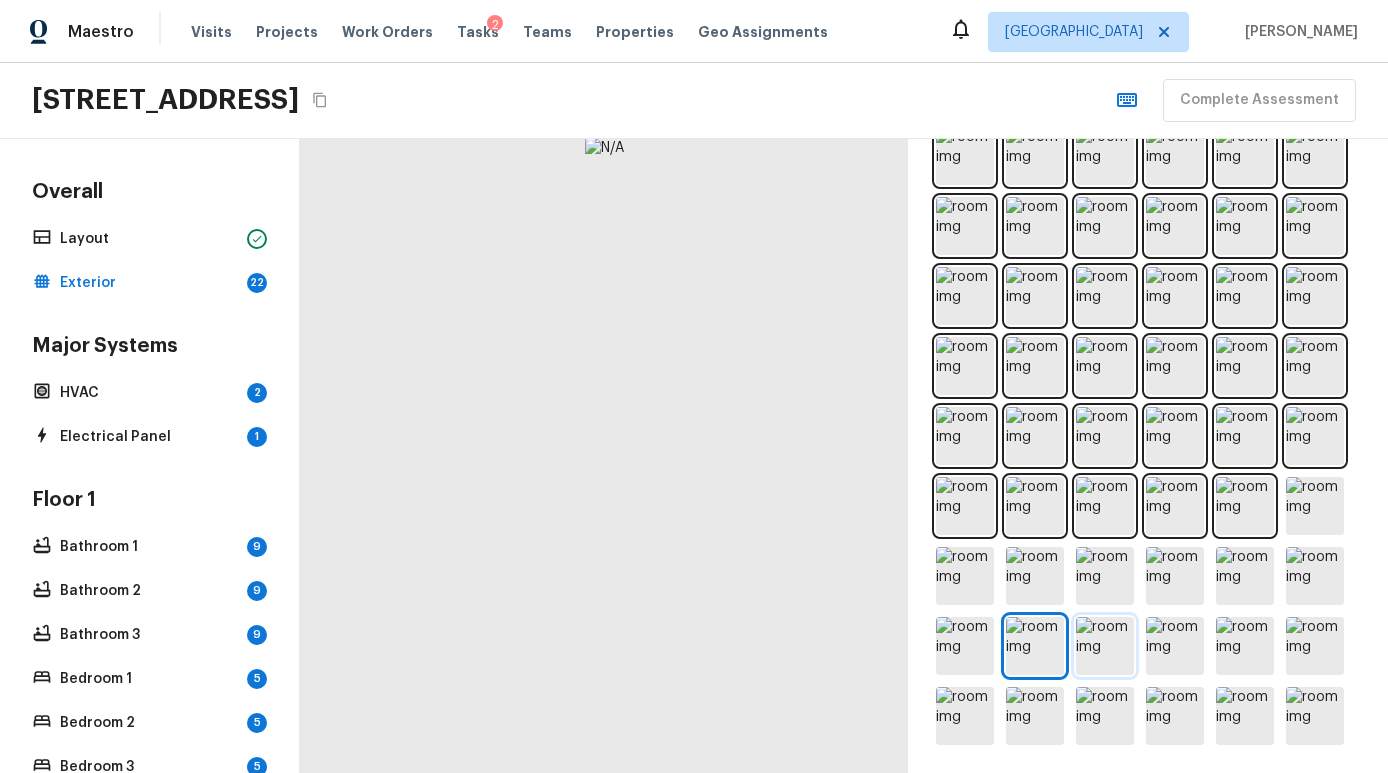 click at bounding box center [1105, 646] 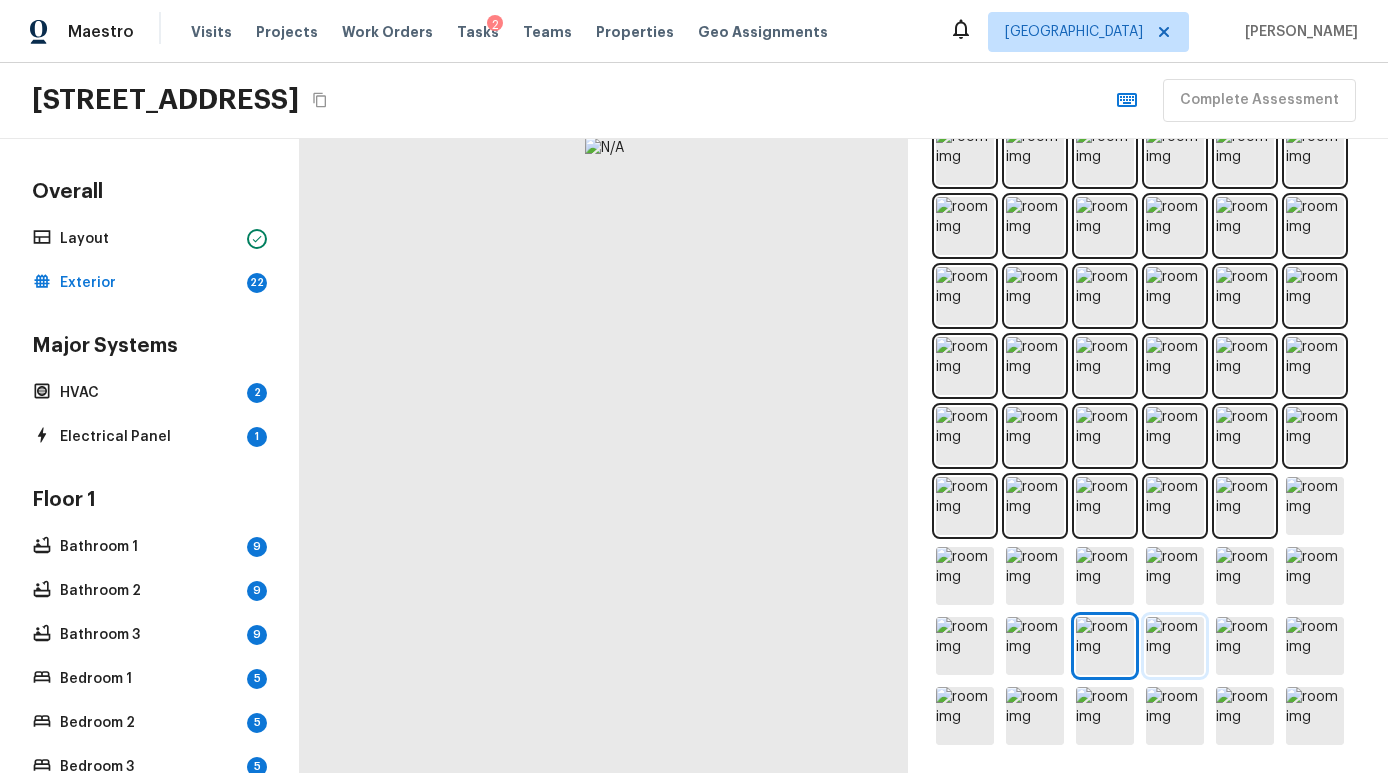 click at bounding box center [1175, 646] 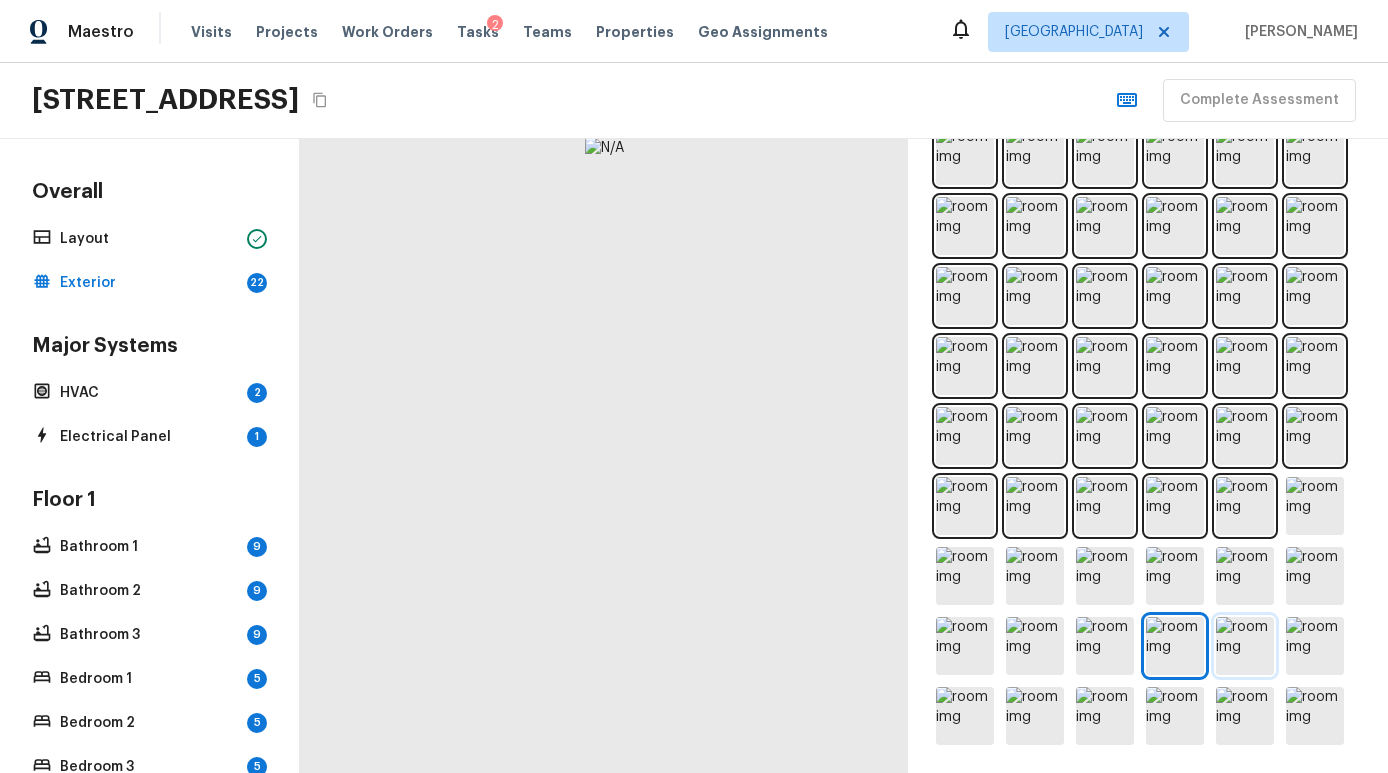 click at bounding box center [1245, 646] 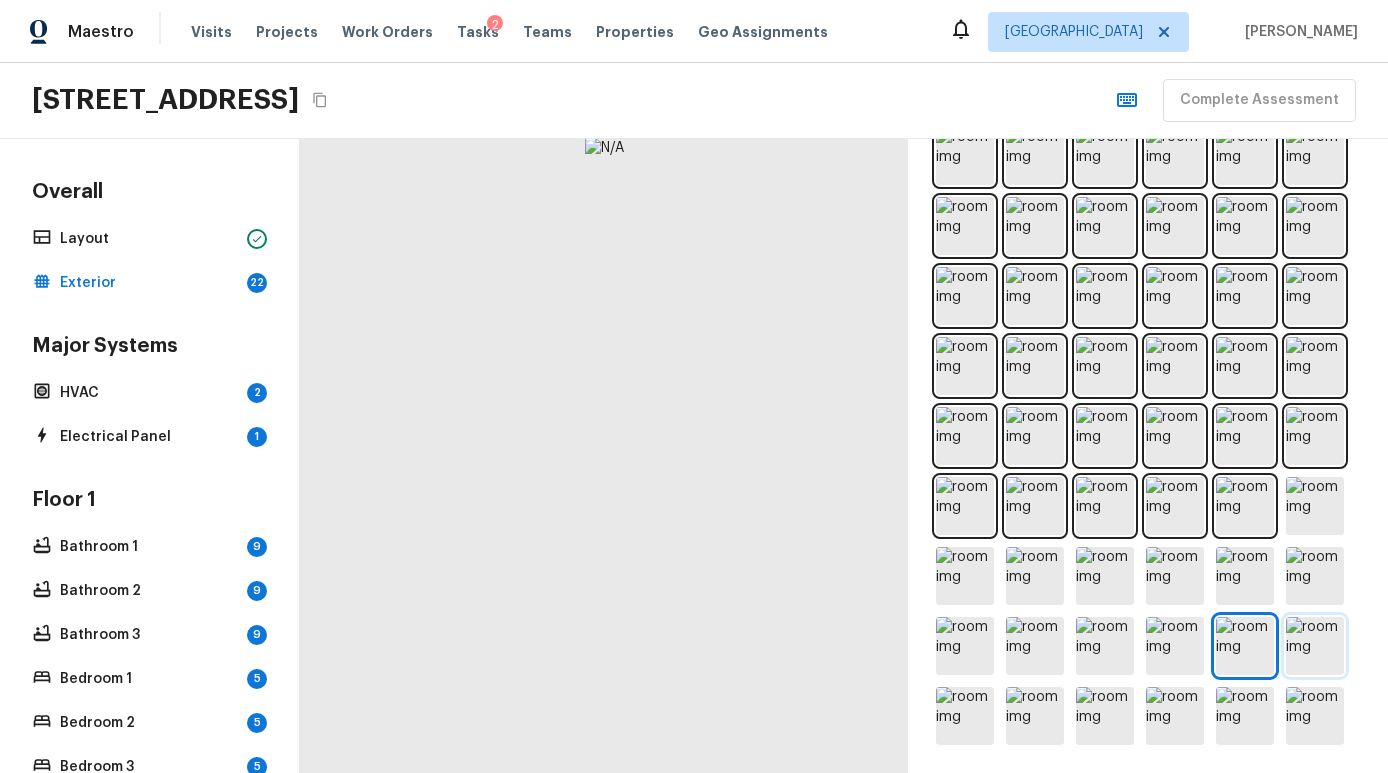 click at bounding box center (1315, 646) 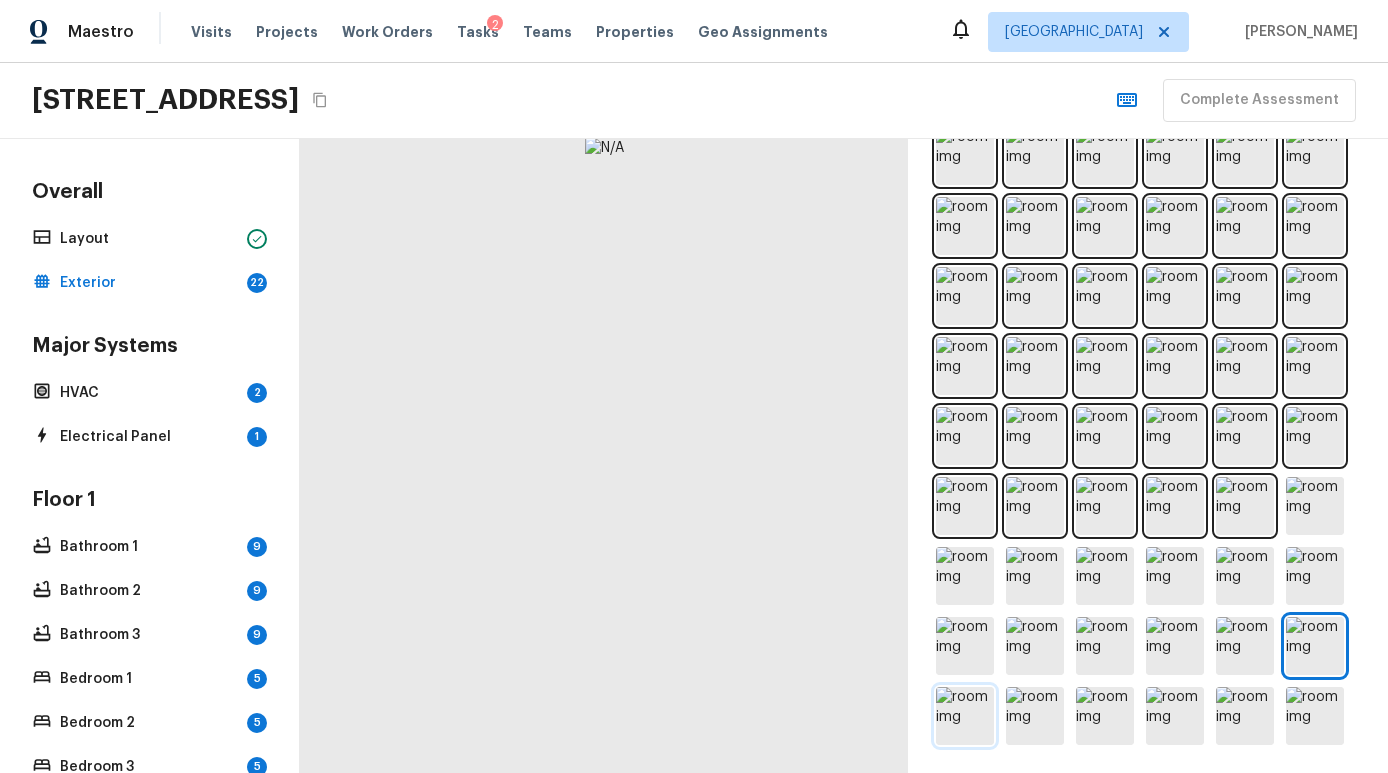 click at bounding box center [965, 716] 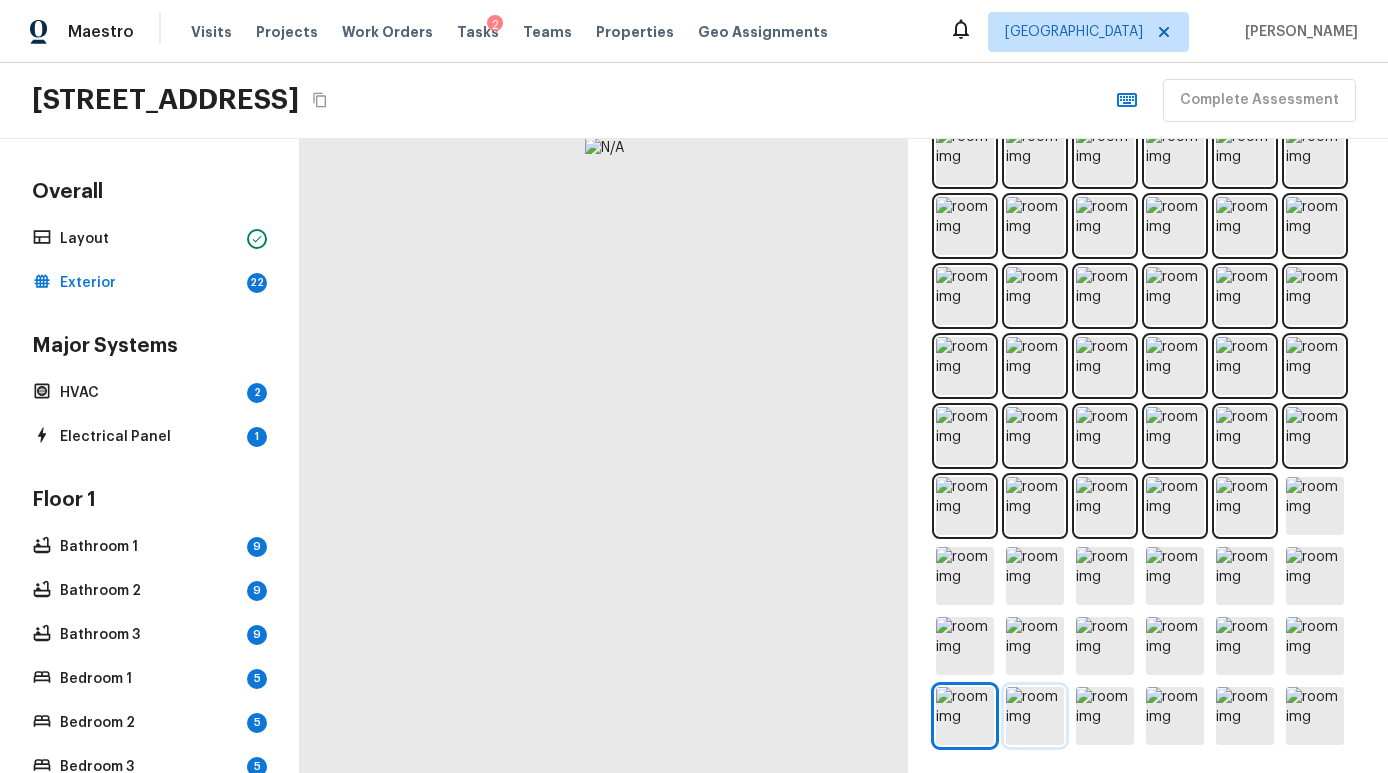 click at bounding box center (1035, 716) 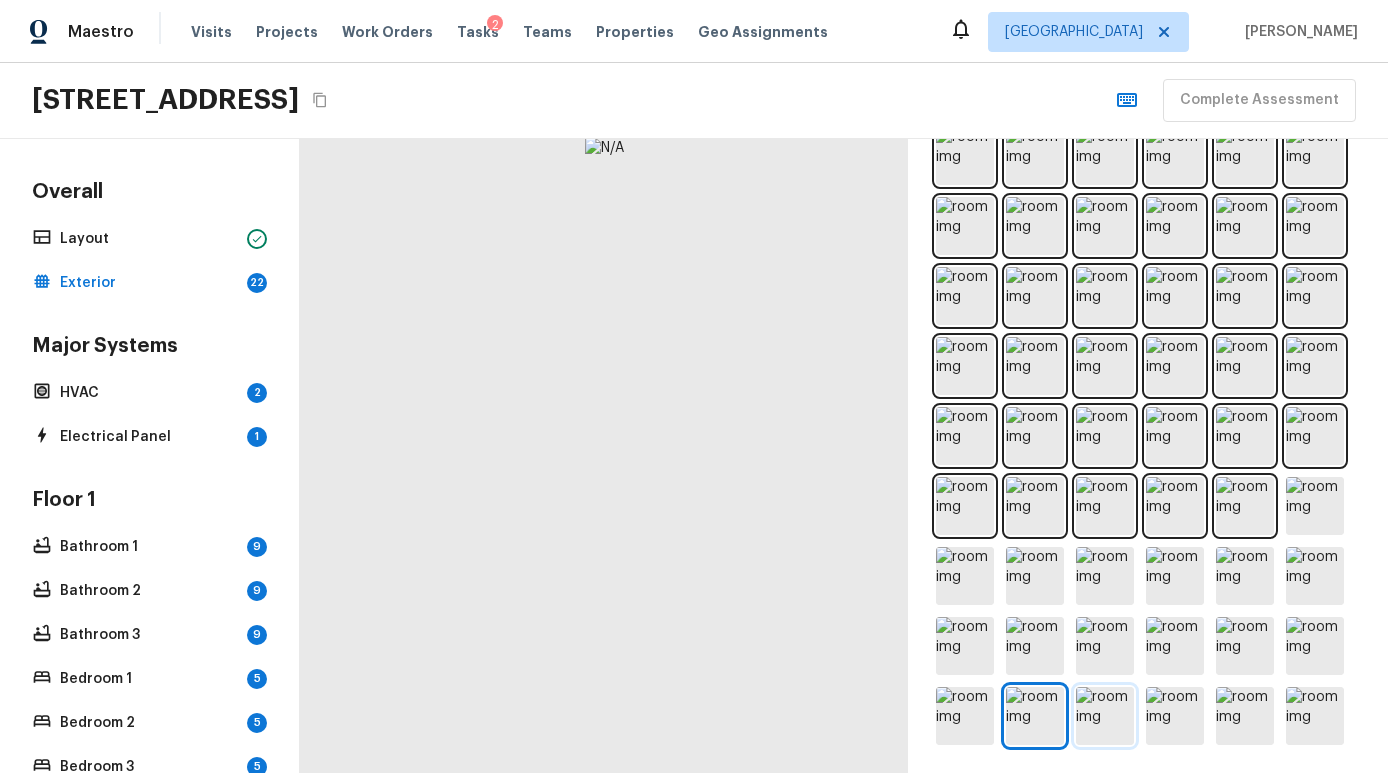 click at bounding box center (1105, 716) 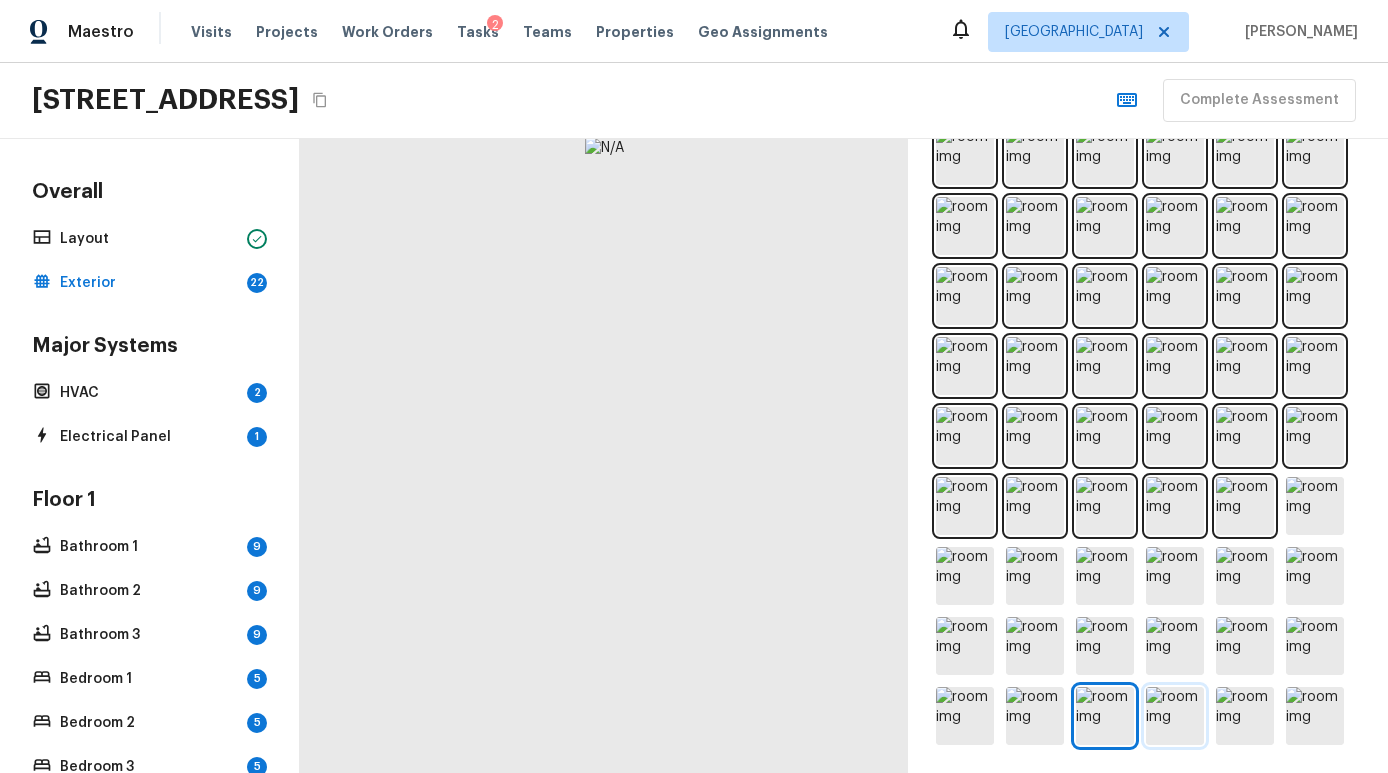 click at bounding box center (1175, 716) 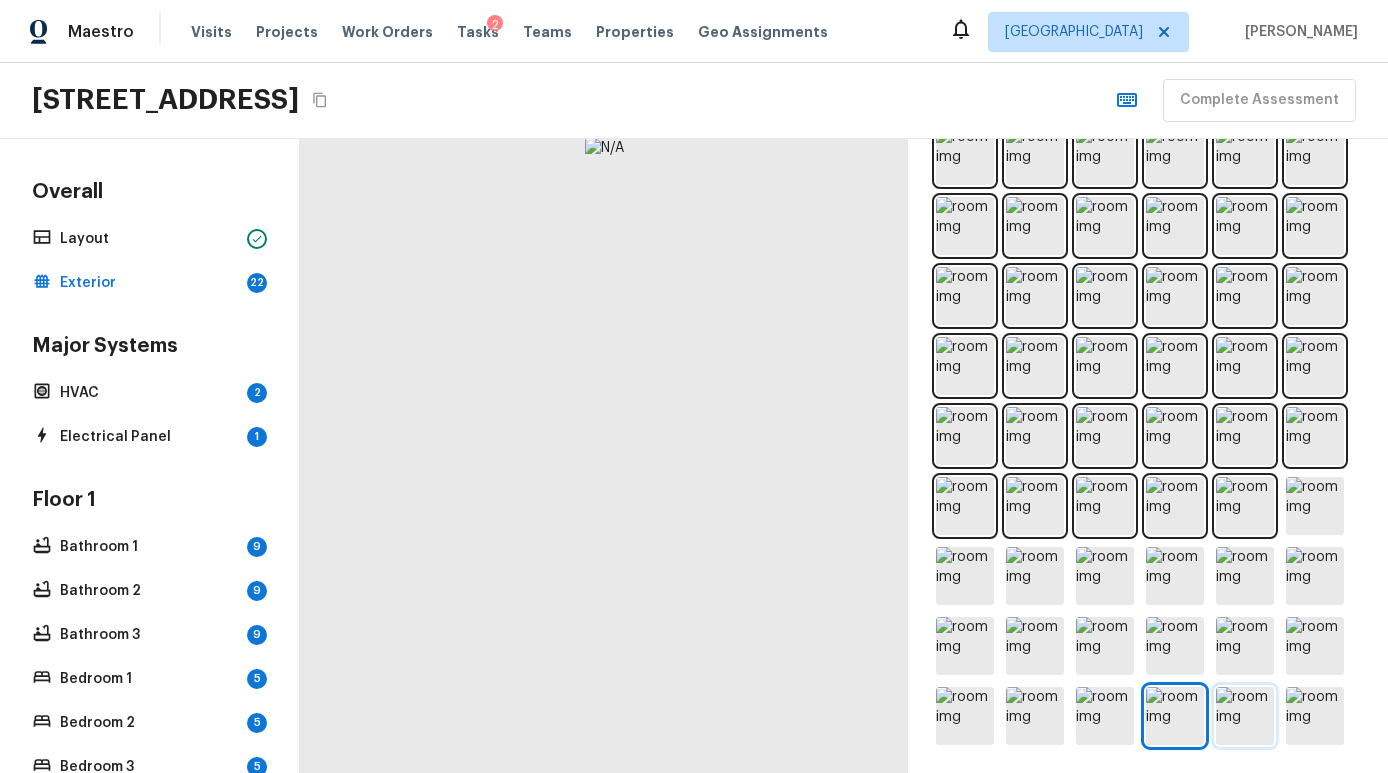 click at bounding box center [1245, 716] 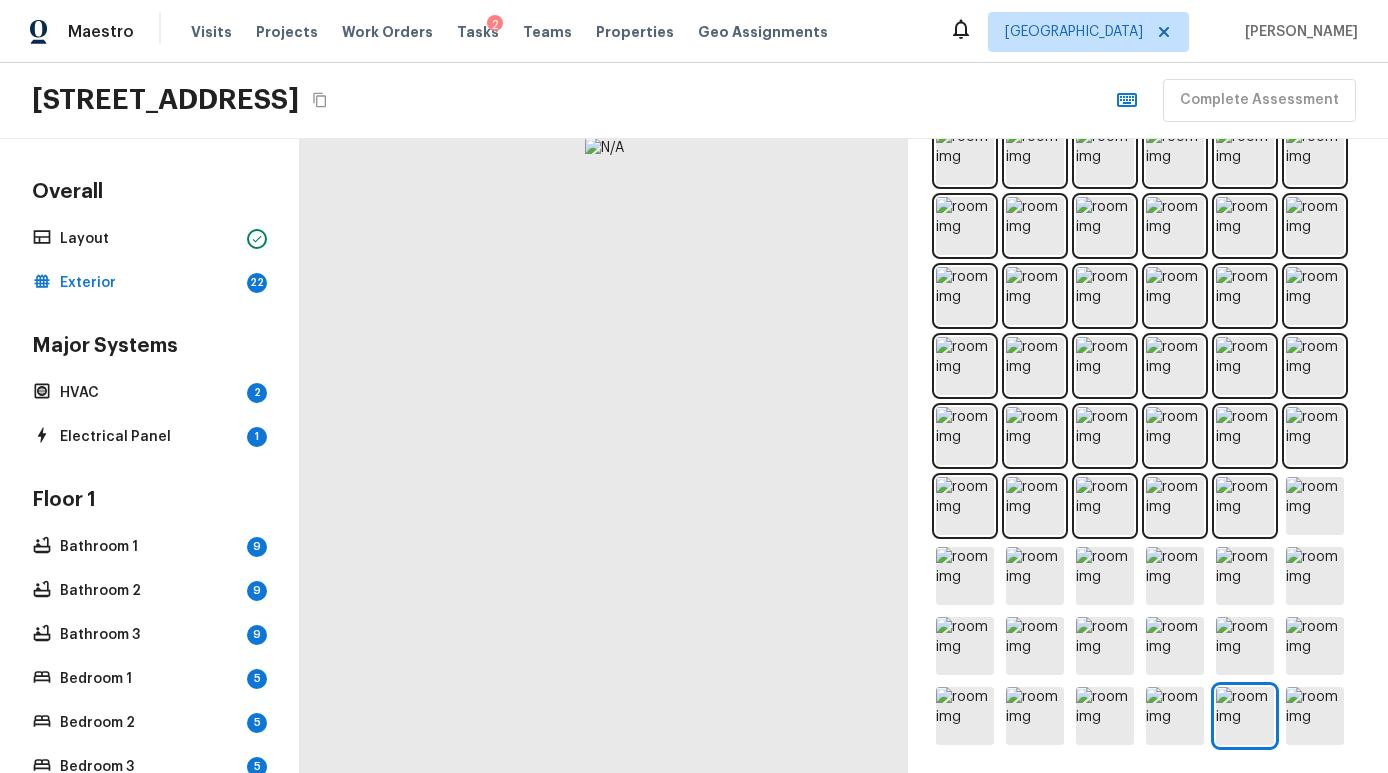 click at bounding box center (1148, 436) 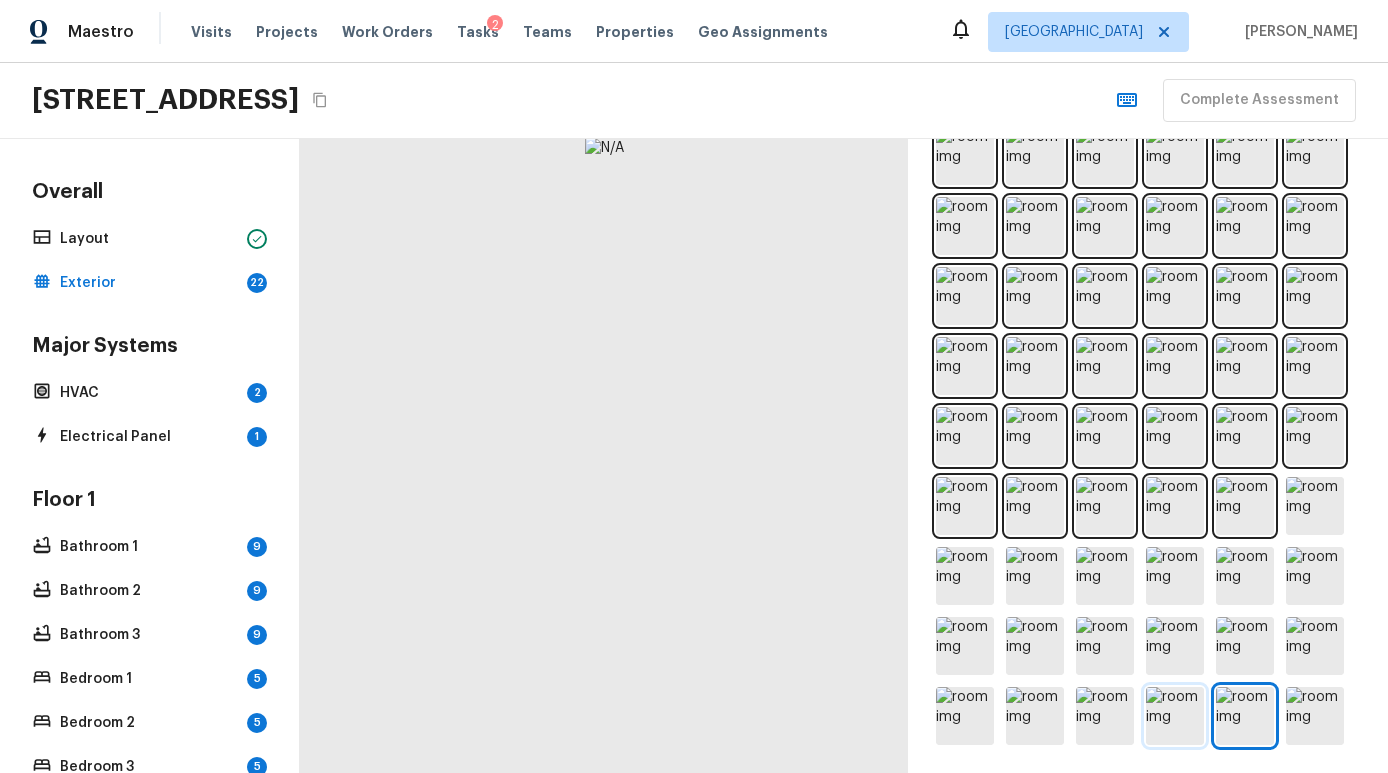 click at bounding box center (1175, 716) 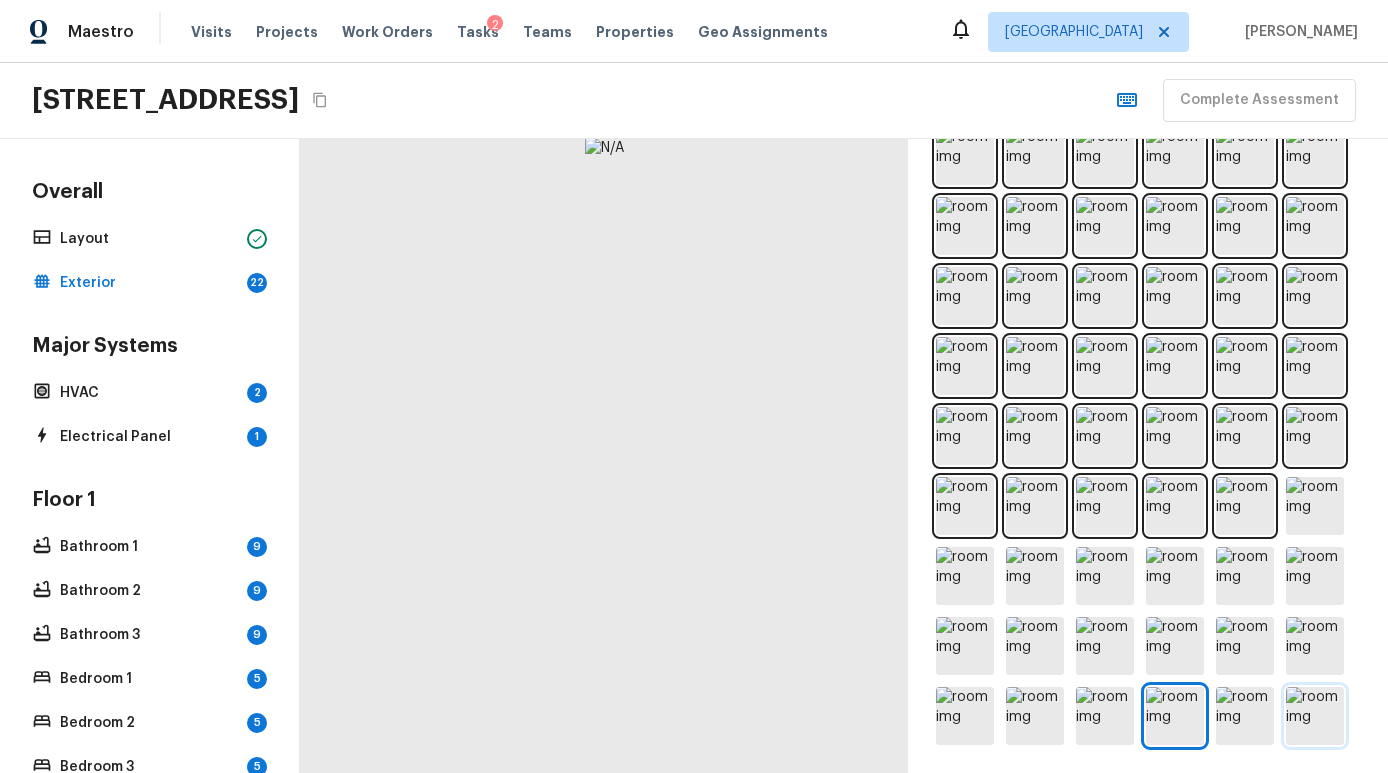 click at bounding box center [1315, 716] 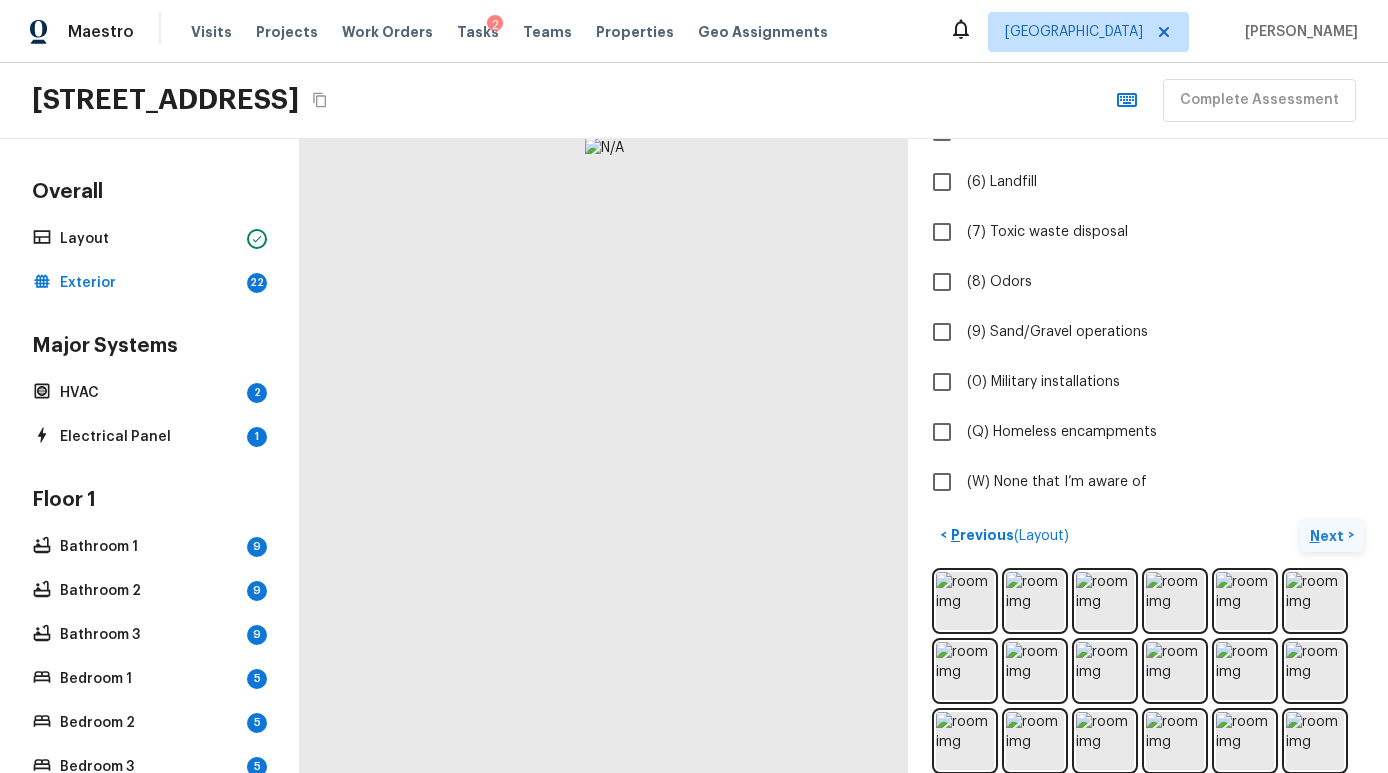 scroll, scrollTop: 0, scrollLeft: 0, axis: both 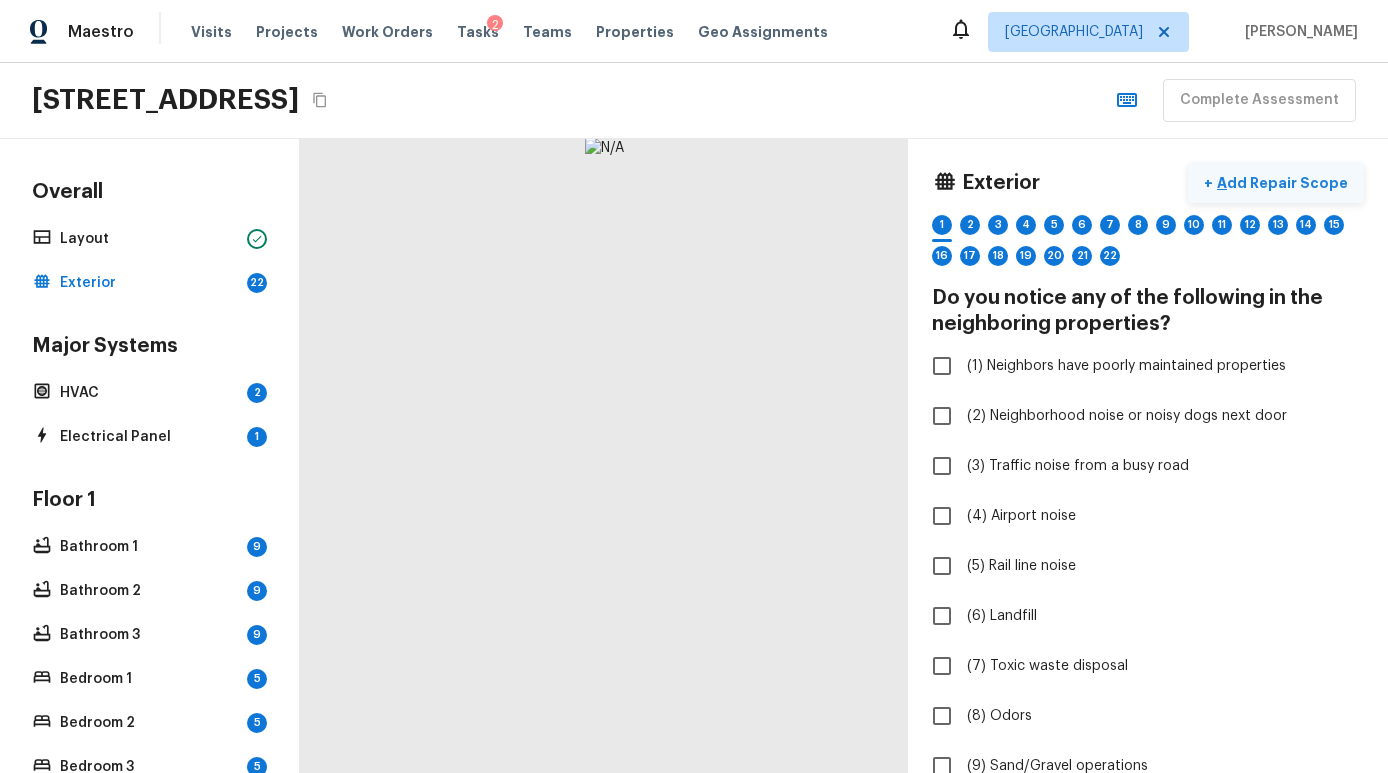 click on "Add Repair Scope" at bounding box center (1280, 183) 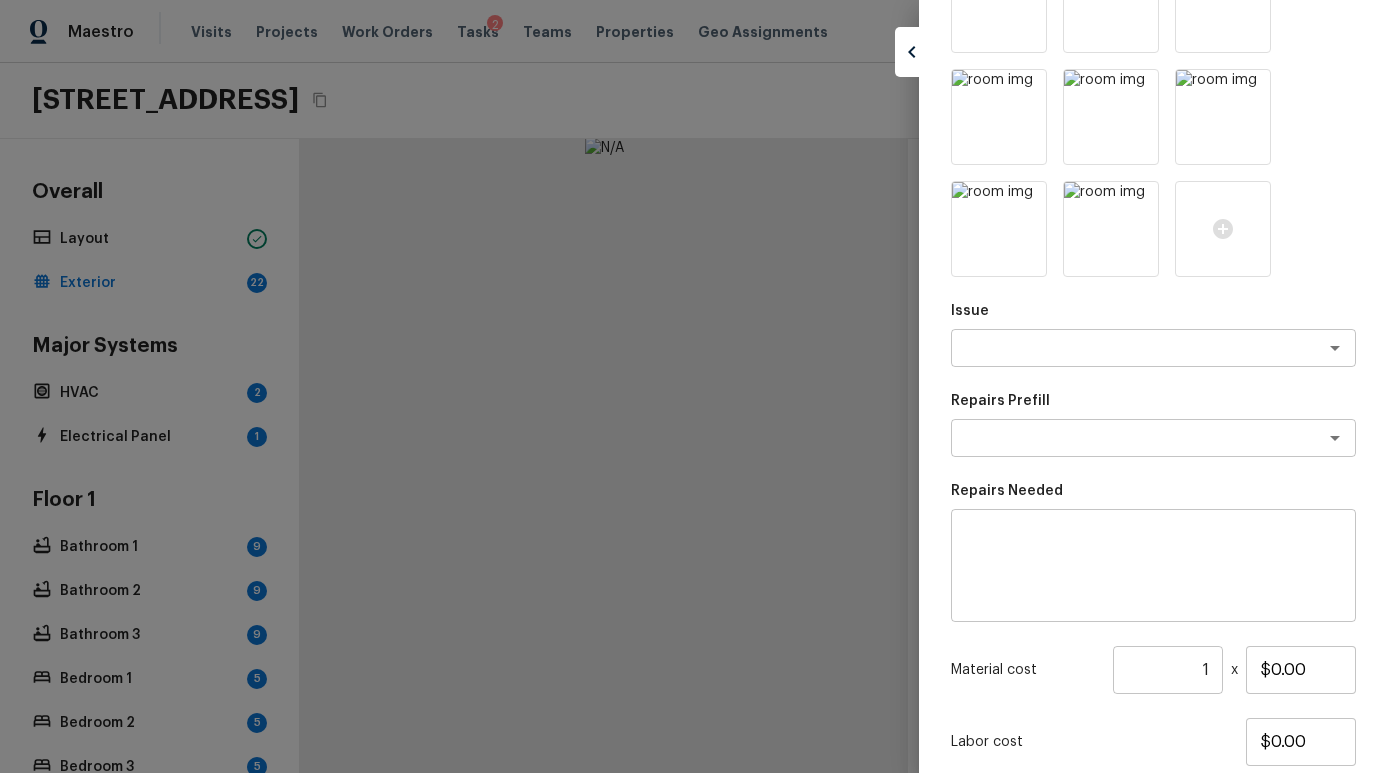 scroll, scrollTop: 1294, scrollLeft: 0, axis: vertical 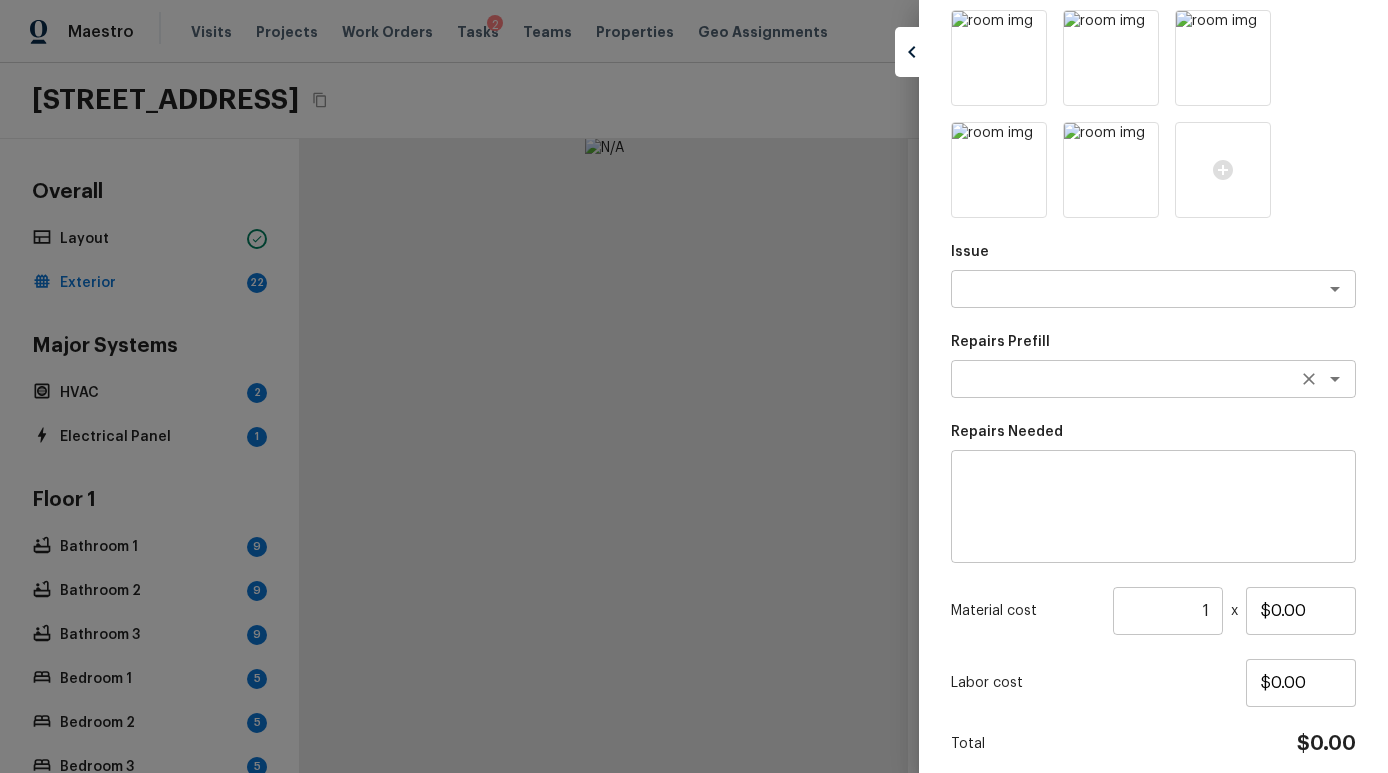 click at bounding box center [1125, 379] 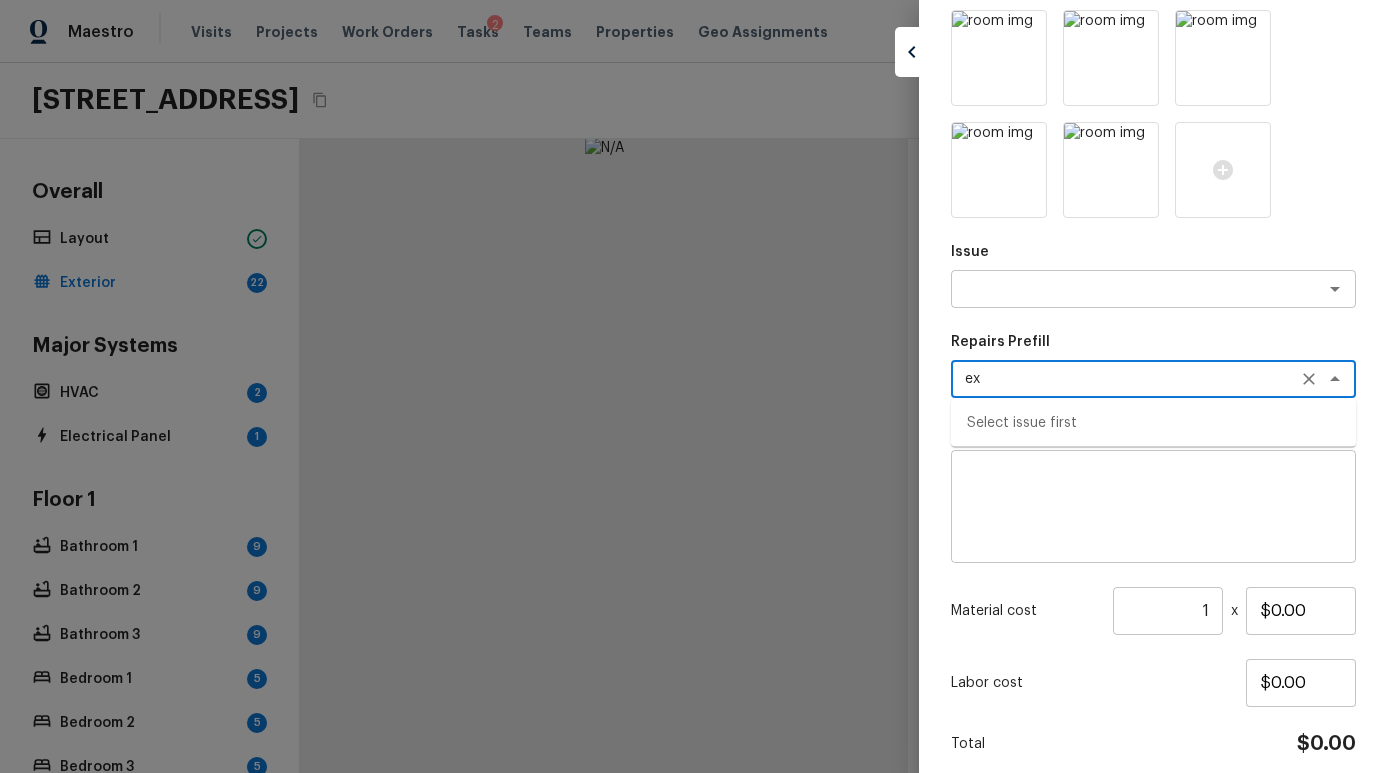 type on "e" 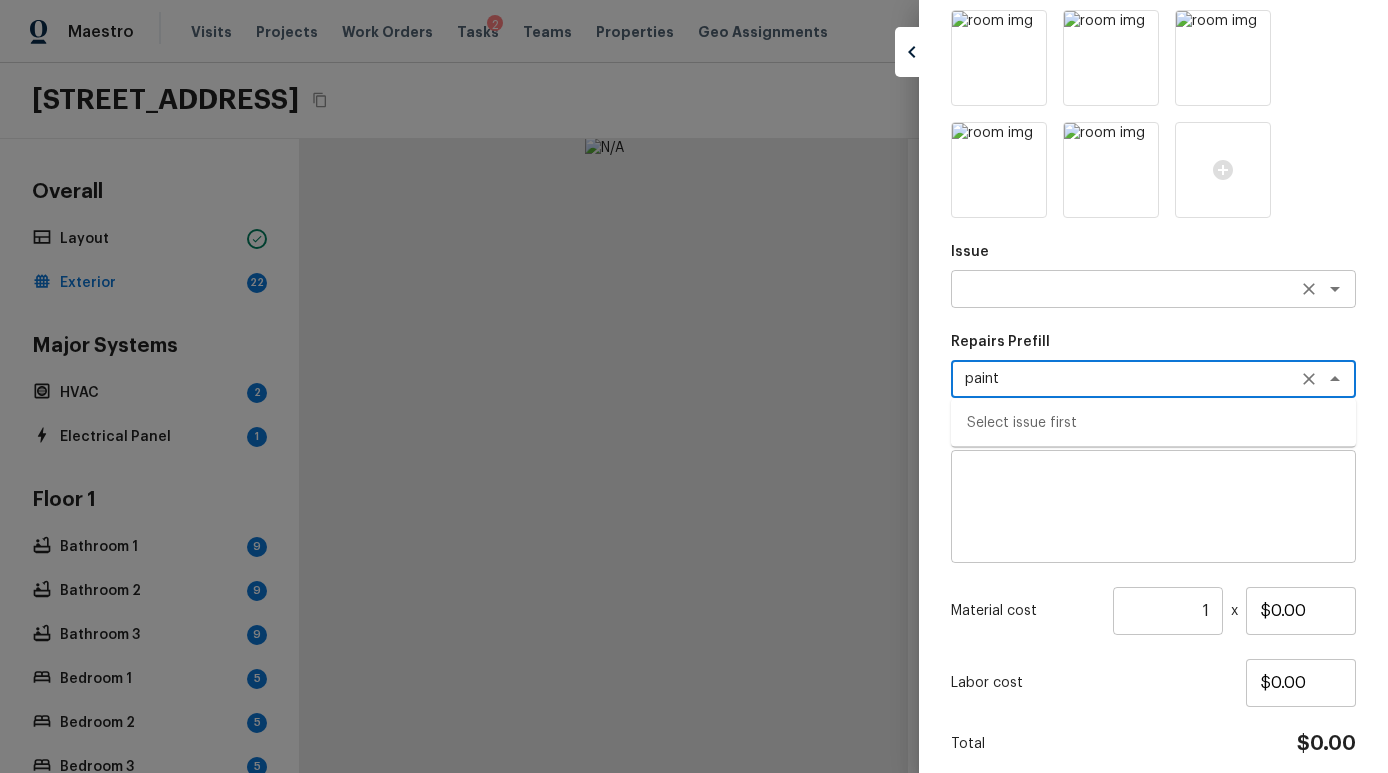 type on "paint" 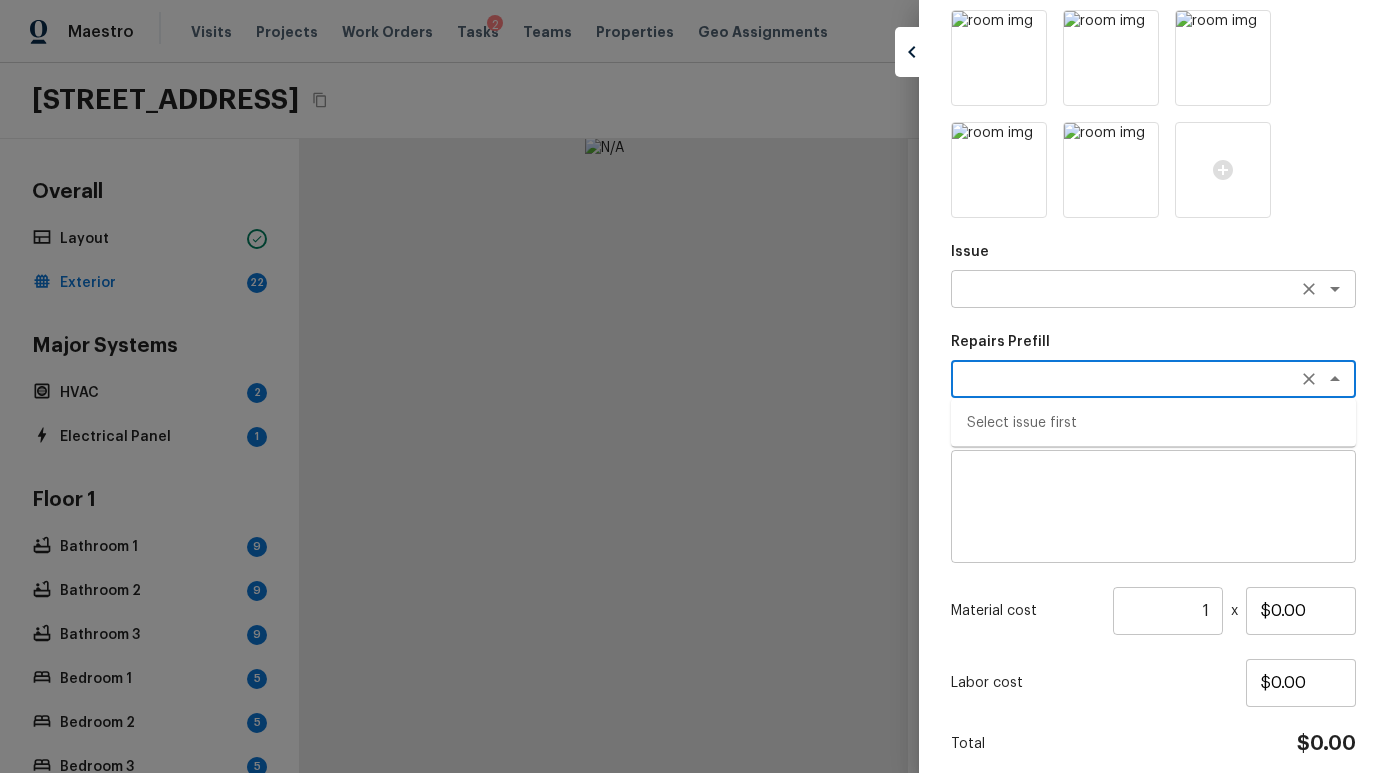 click at bounding box center (1125, 289) 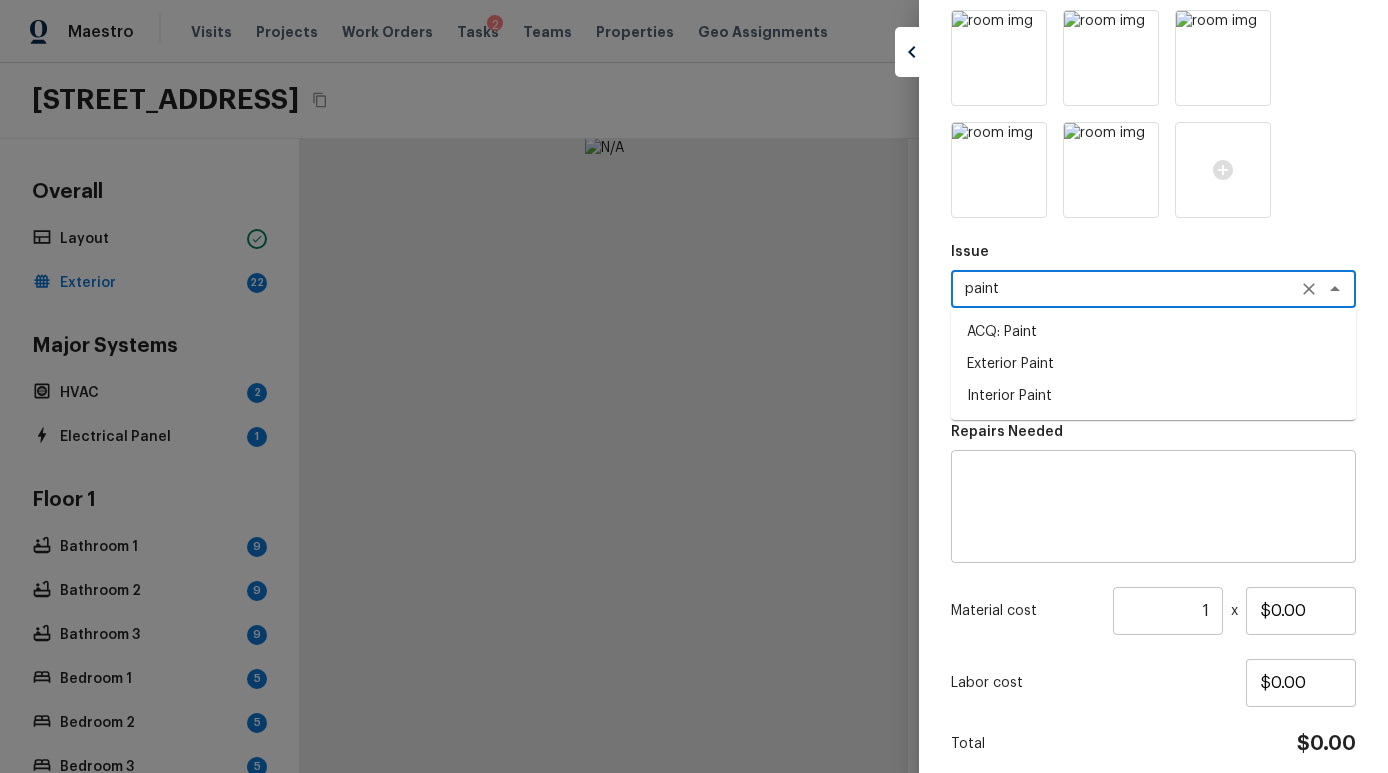click on "Exterior Paint" at bounding box center (1153, 364) 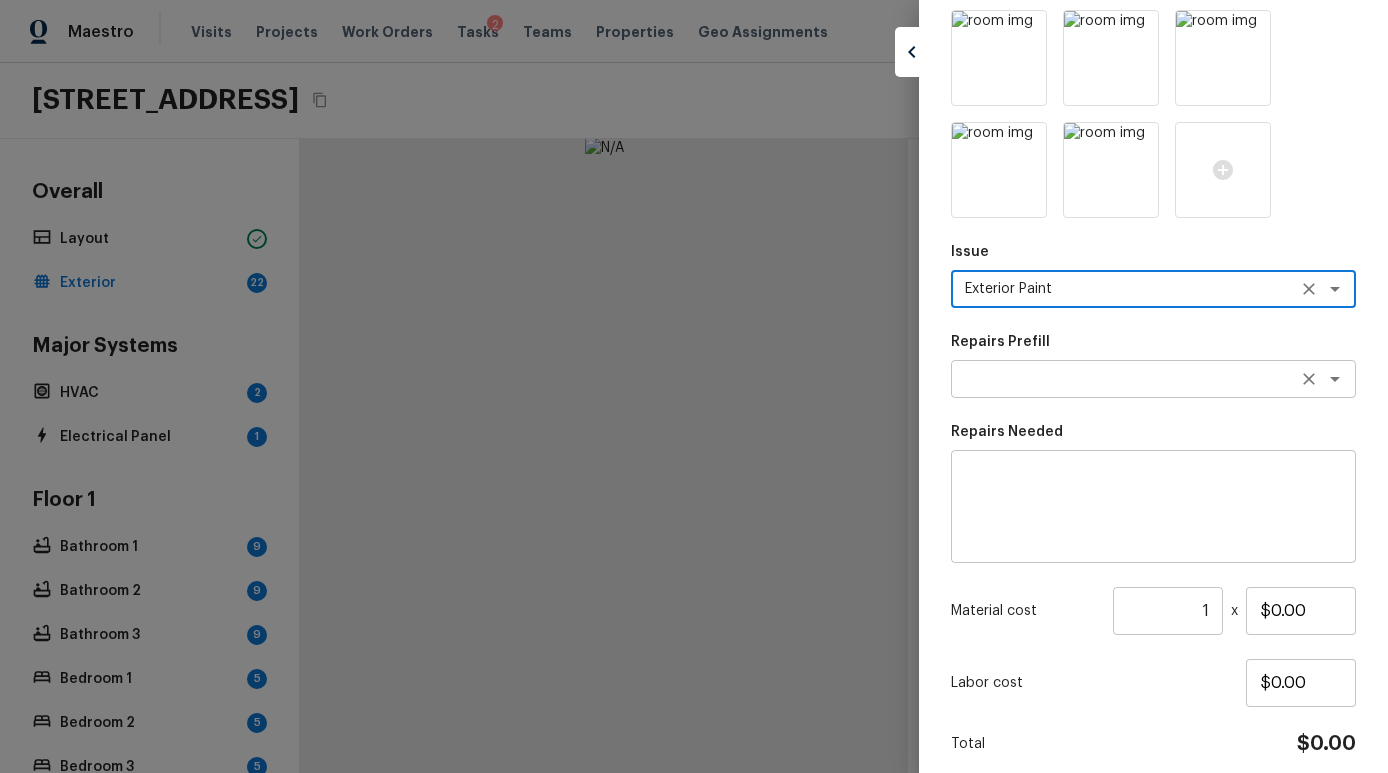 type on "Exterior Paint" 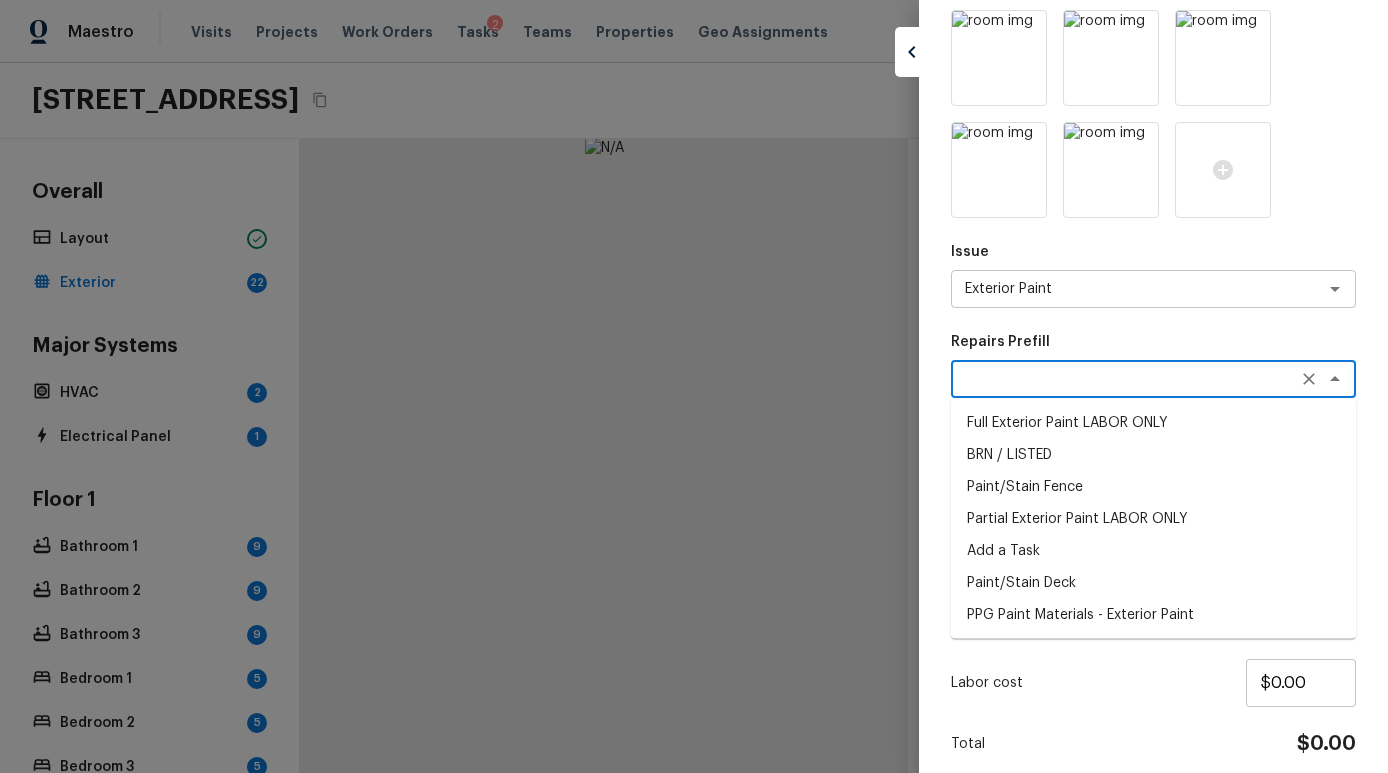 click at bounding box center (1125, 379) 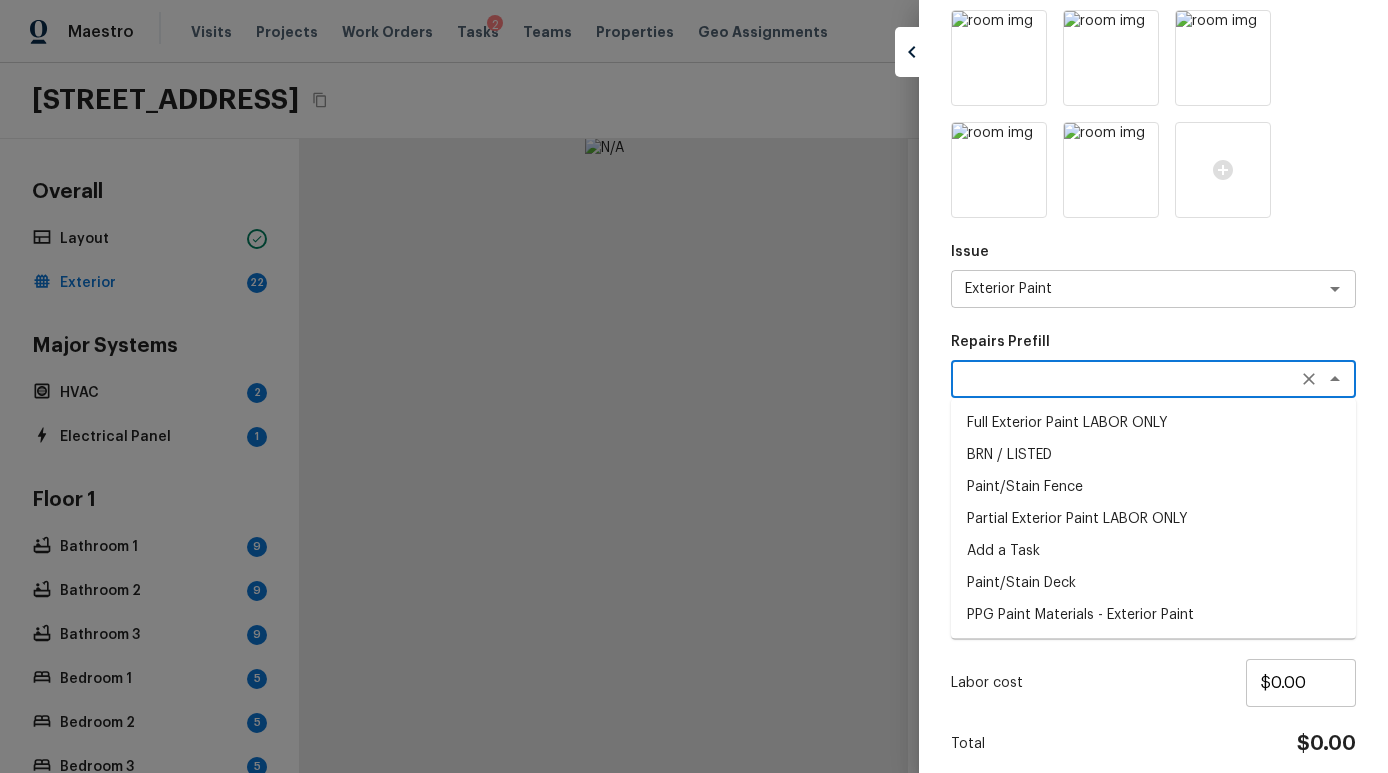 click on "Full Exterior Paint LABOR ONLY" at bounding box center [1153, 423] 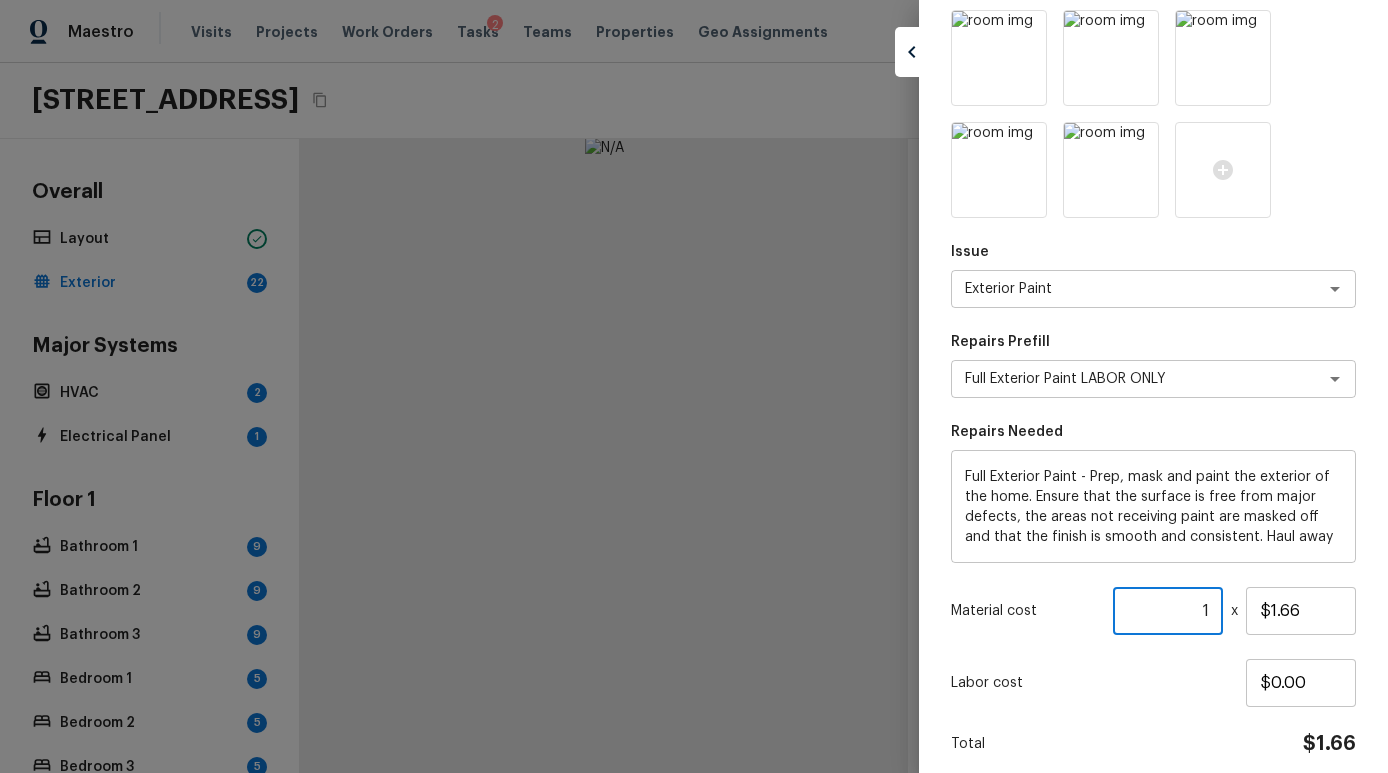 drag, startPoint x: 1206, startPoint y: 617, endPoint x: 1105, endPoint y: 612, distance: 101.12369 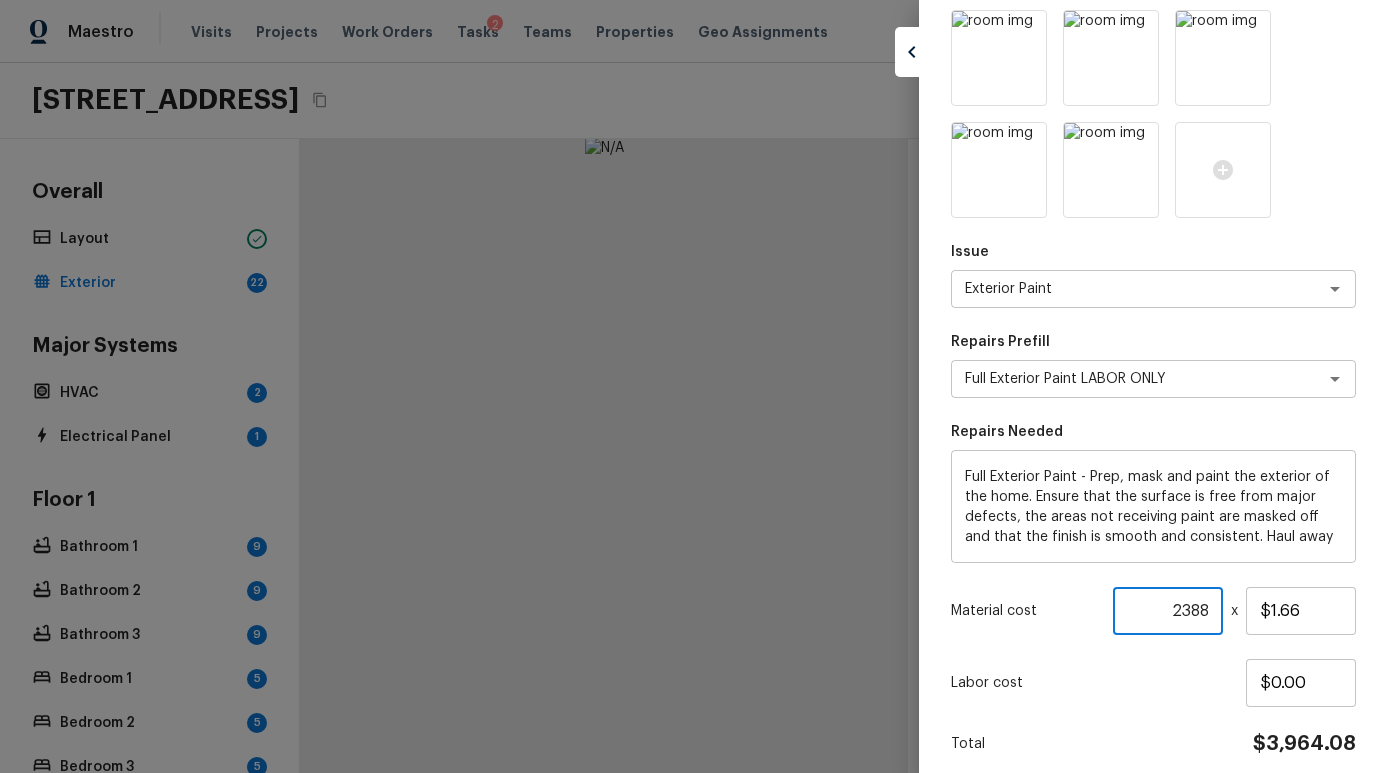 scroll, scrollTop: 1375, scrollLeft: 0, axis: vertical 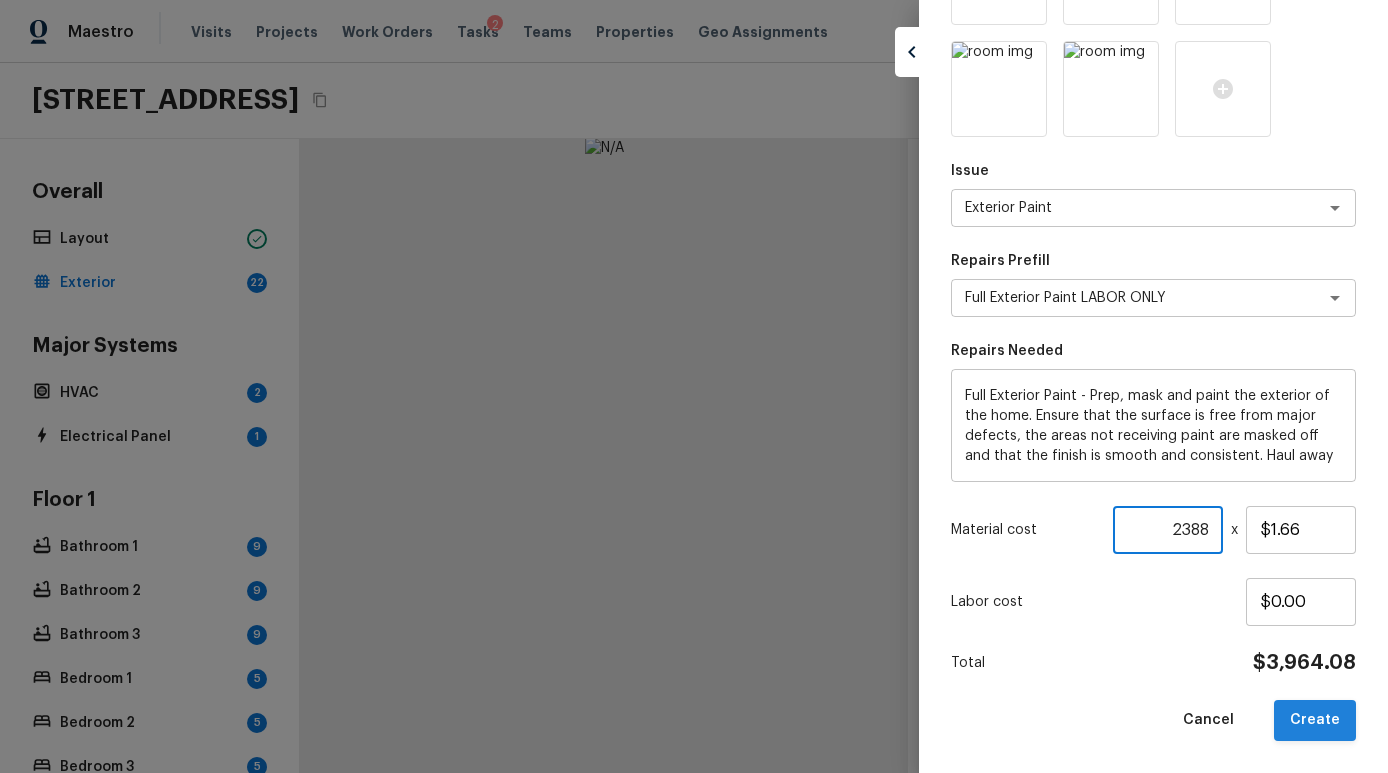 type on "2388" 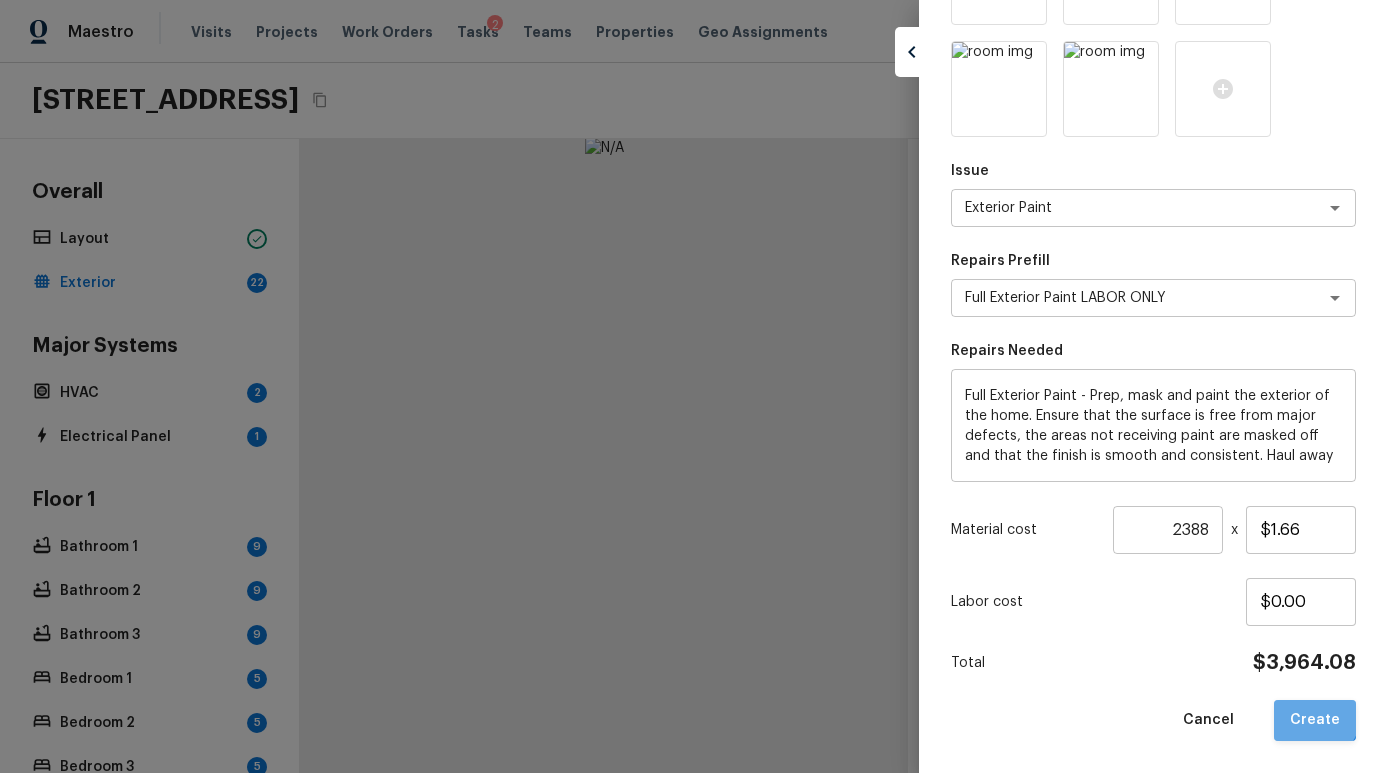 click on "Create" at bounding box center [1315, 720] 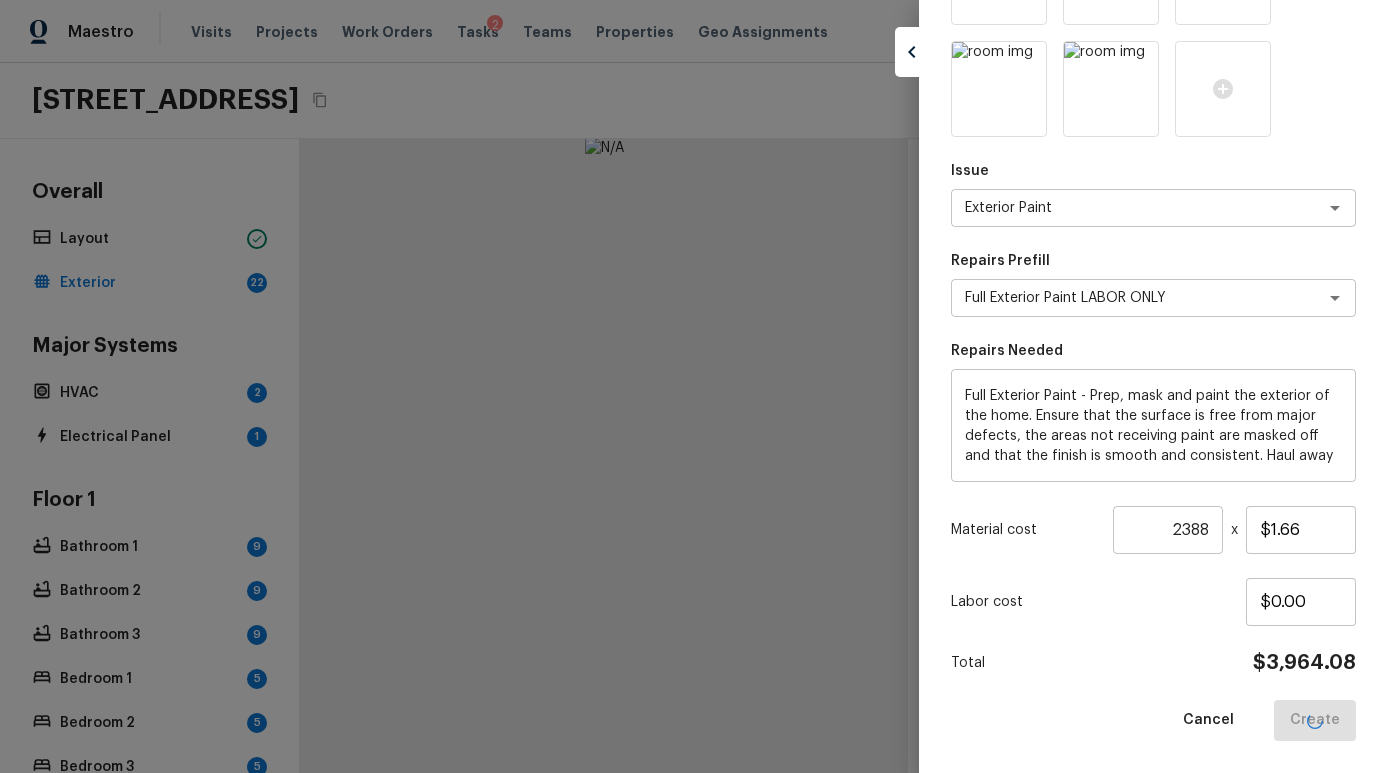 type 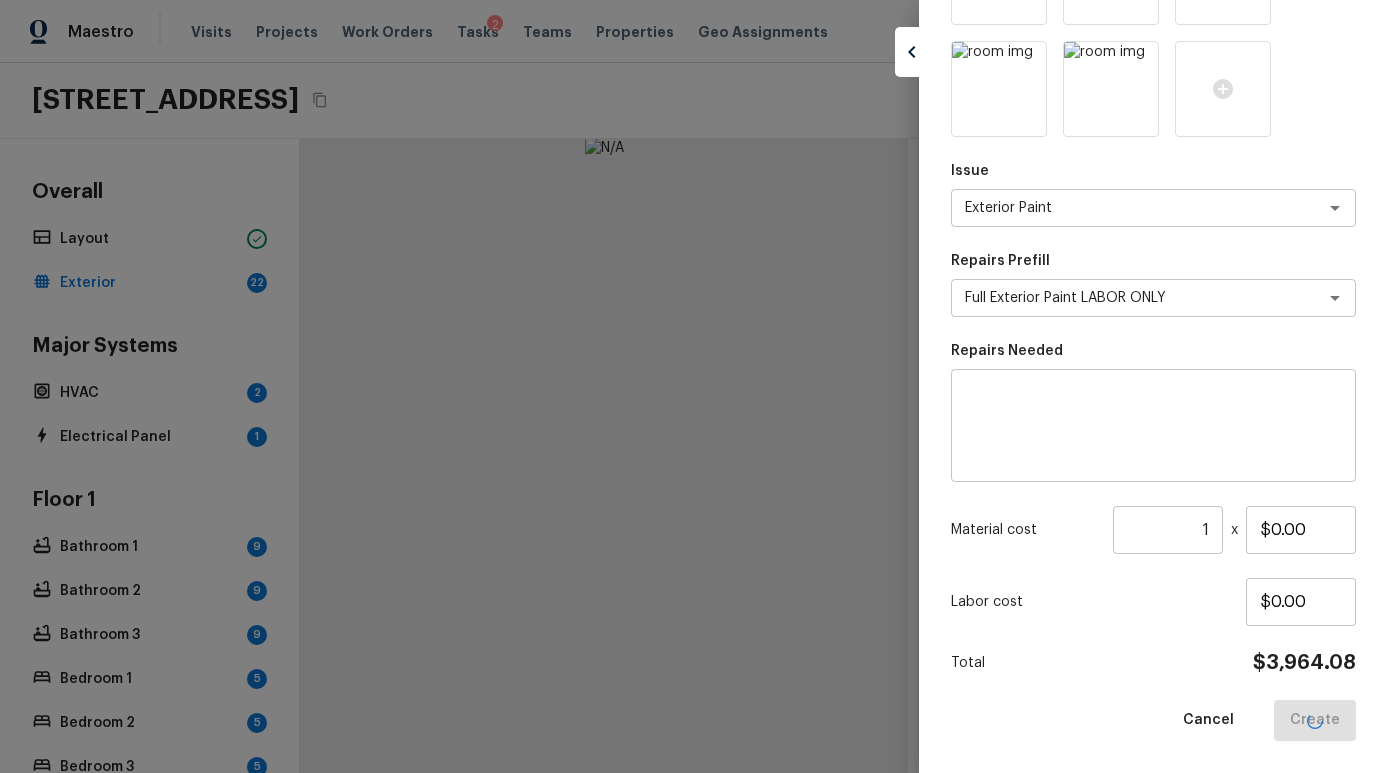 type 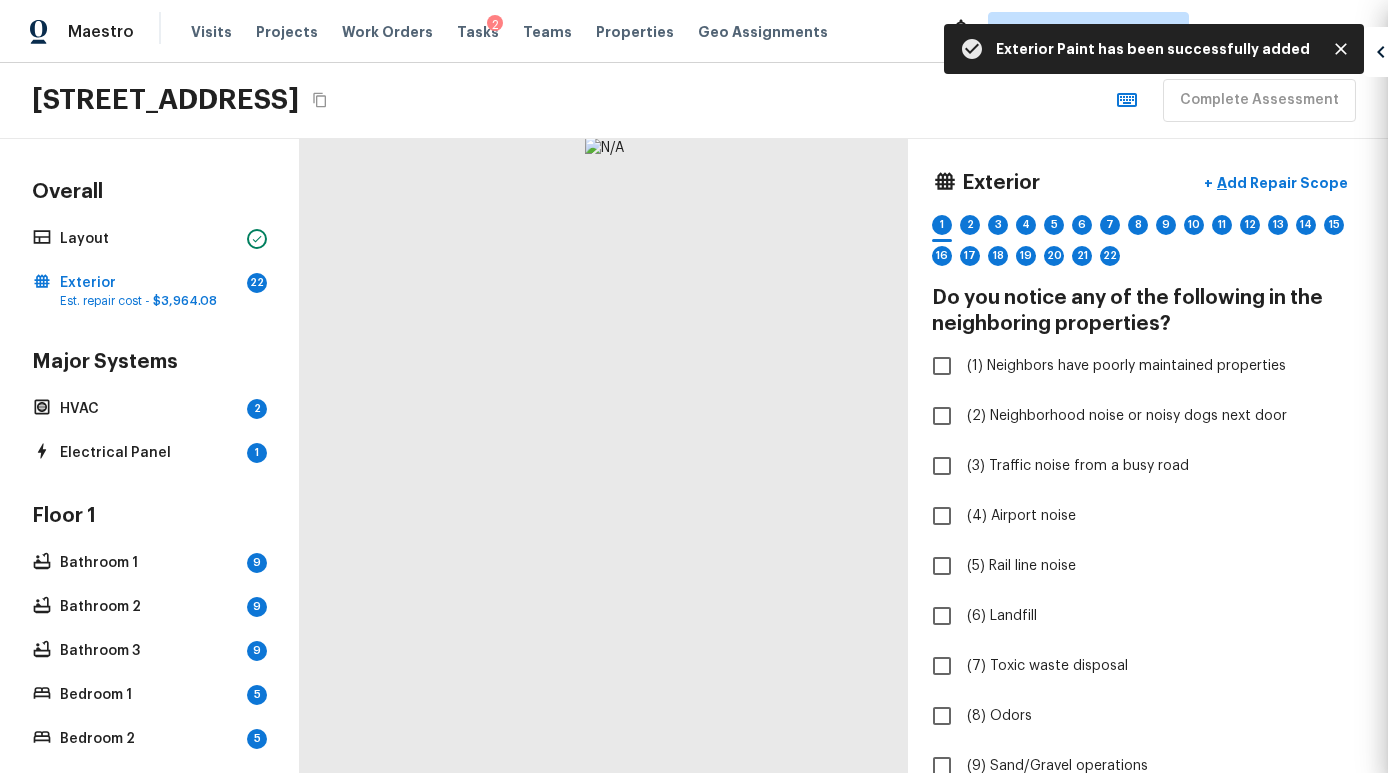scroll, scrollTop: 143, scrollLeft: 0, axis: vertical 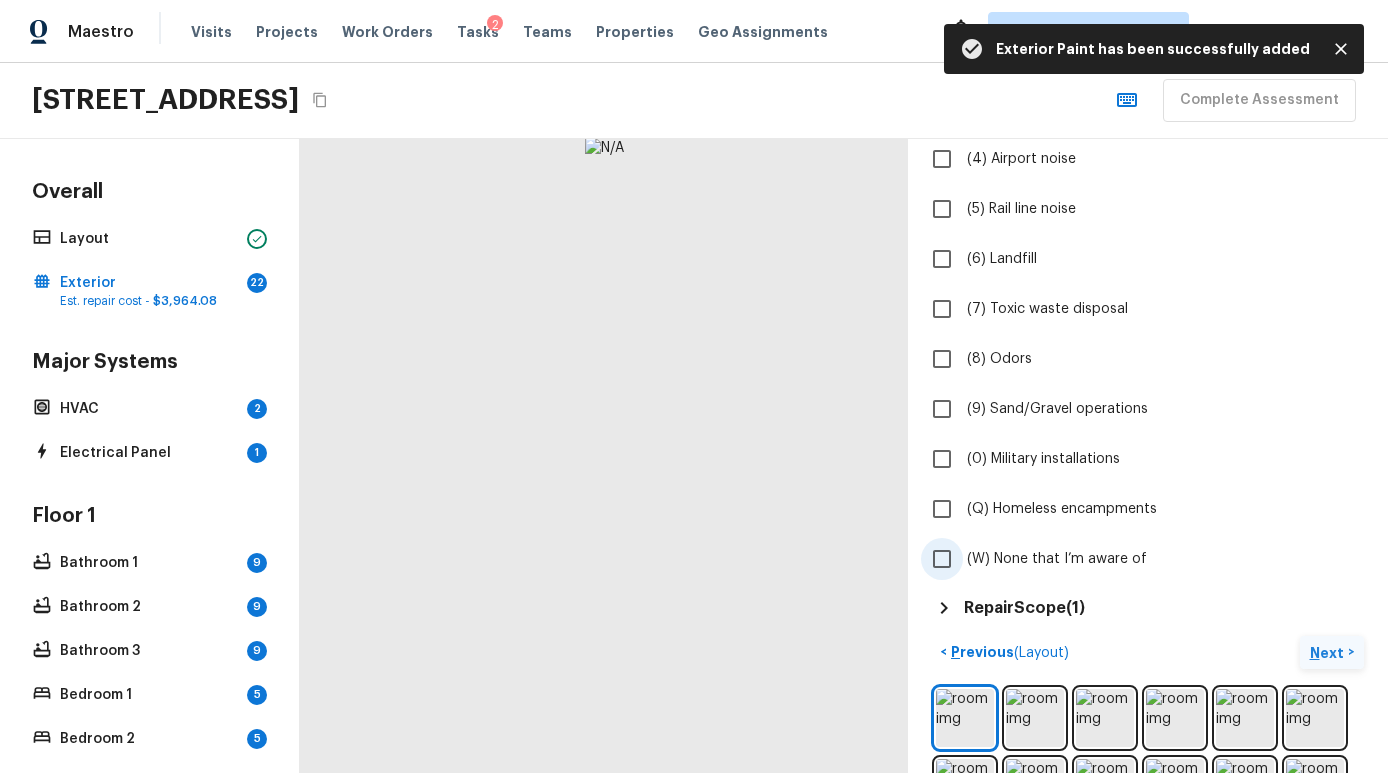 click on "(W) None that I’m aware of" at bounding box center (1057, 559) 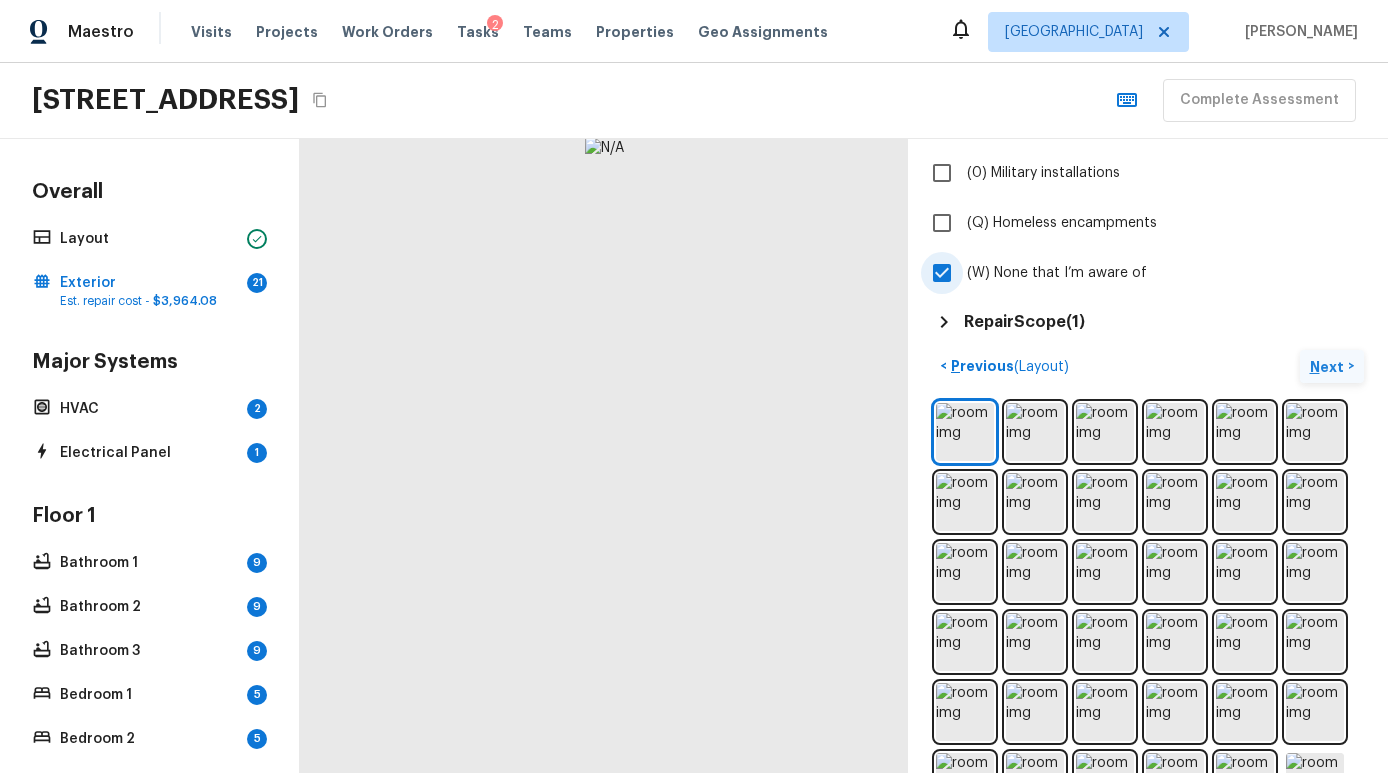 scroll, scrollTop: 421, scrollLeft: 0, axis: vertical 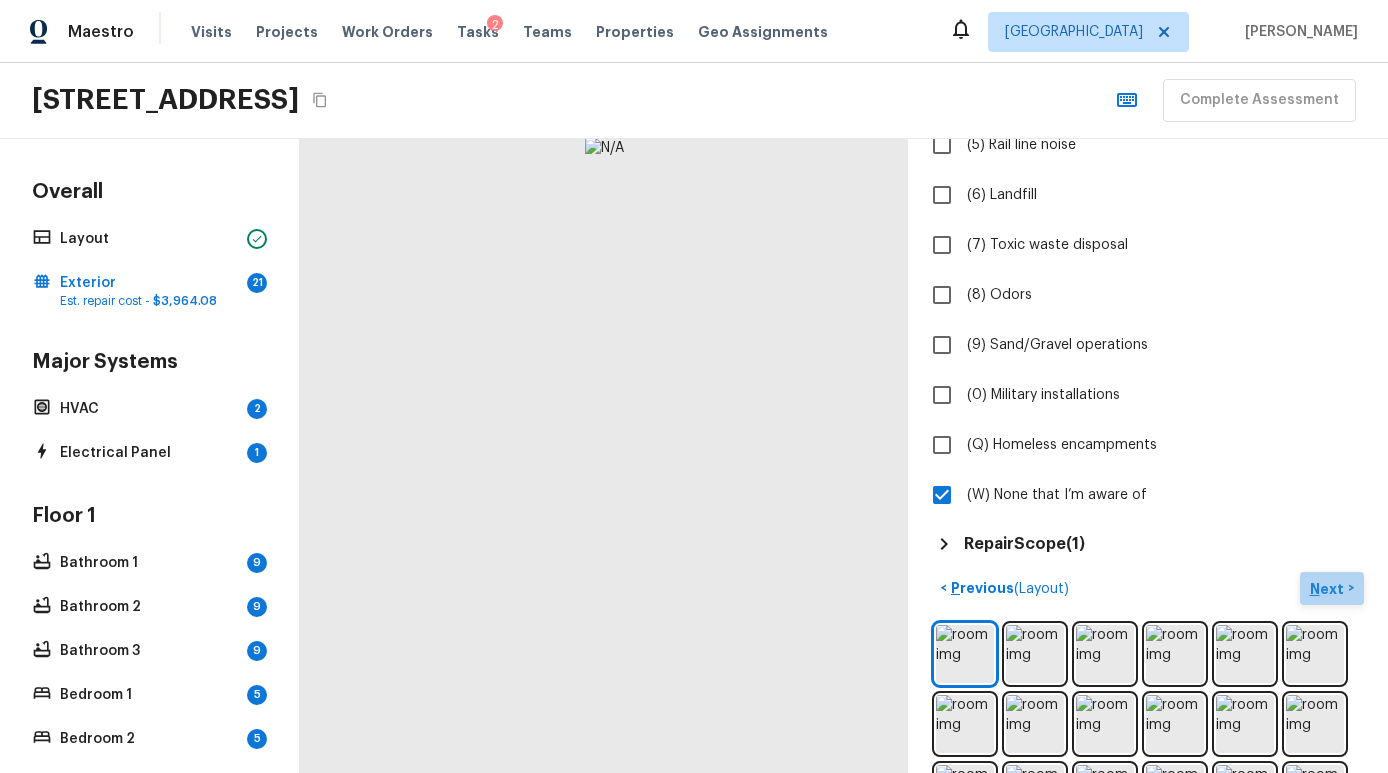 click on "Next" at bounding box center [1329, 589] 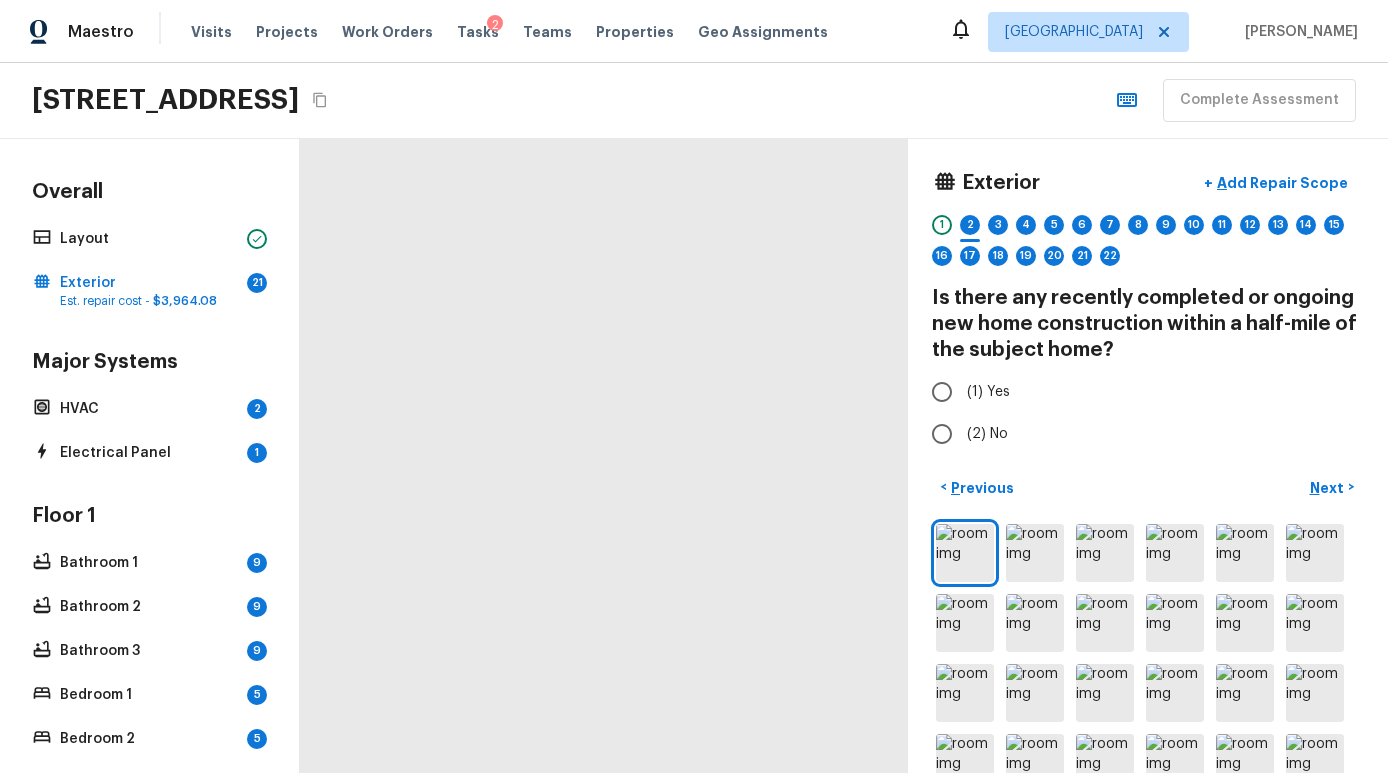 scroll, scrollTop: 4, scrollLeft: 0, axis: vertical 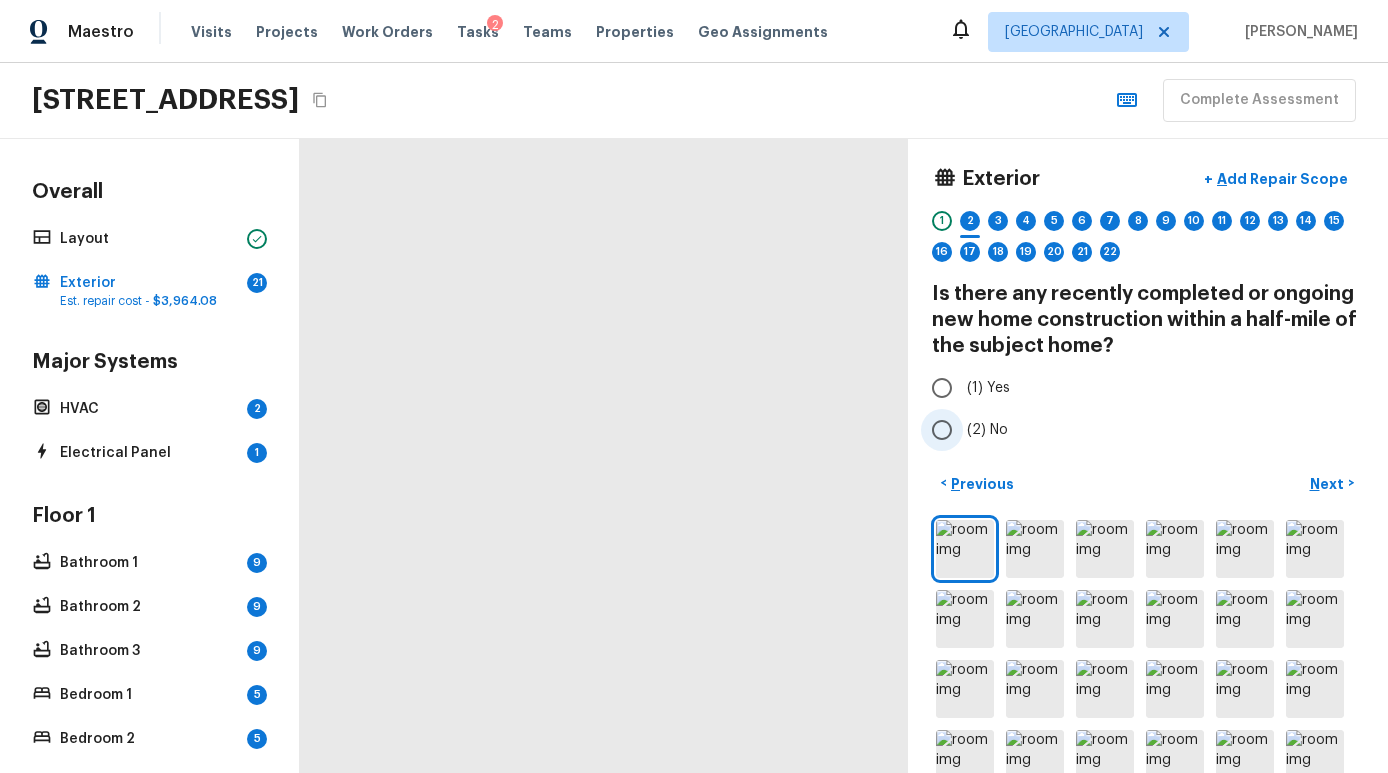 click on "(2) No" at bounding box center (987, 430) 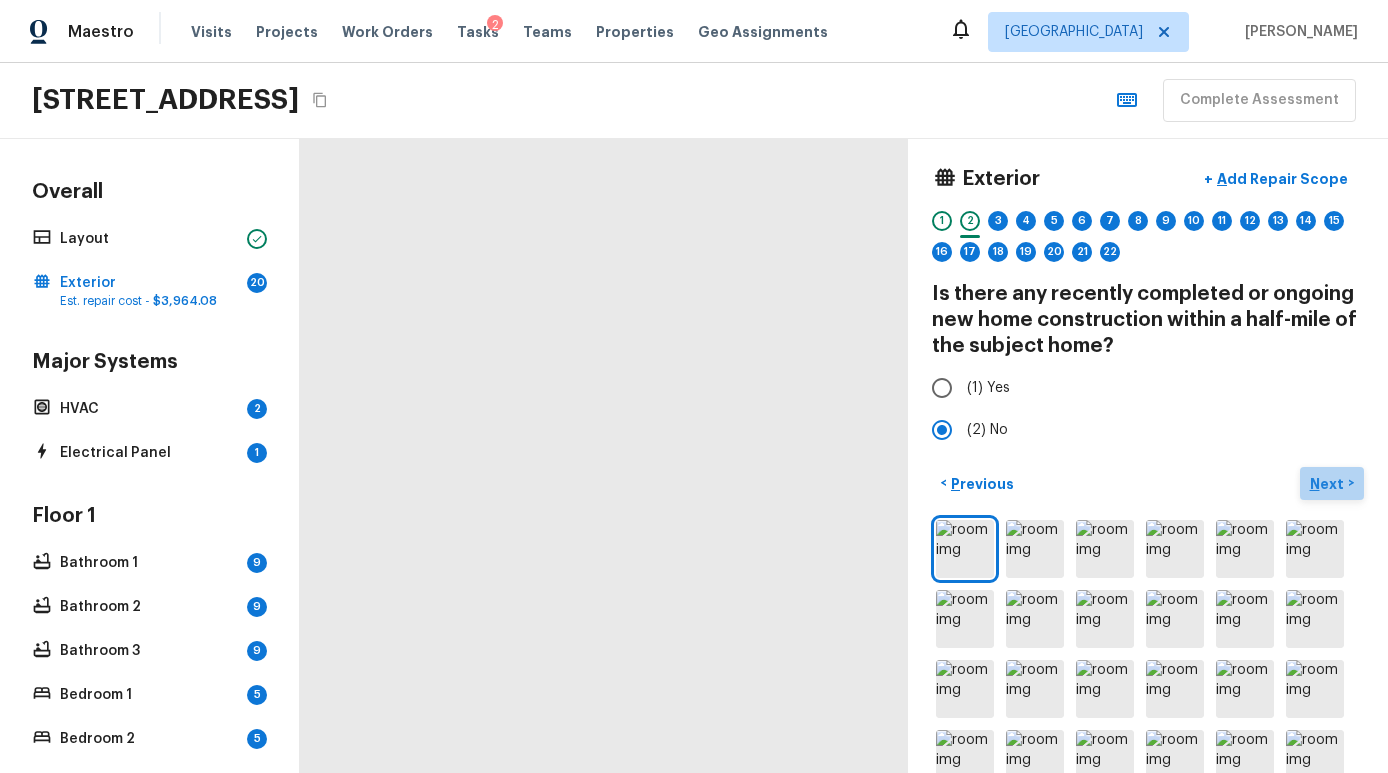 click on "Next" at bounding box center [1329, 484] 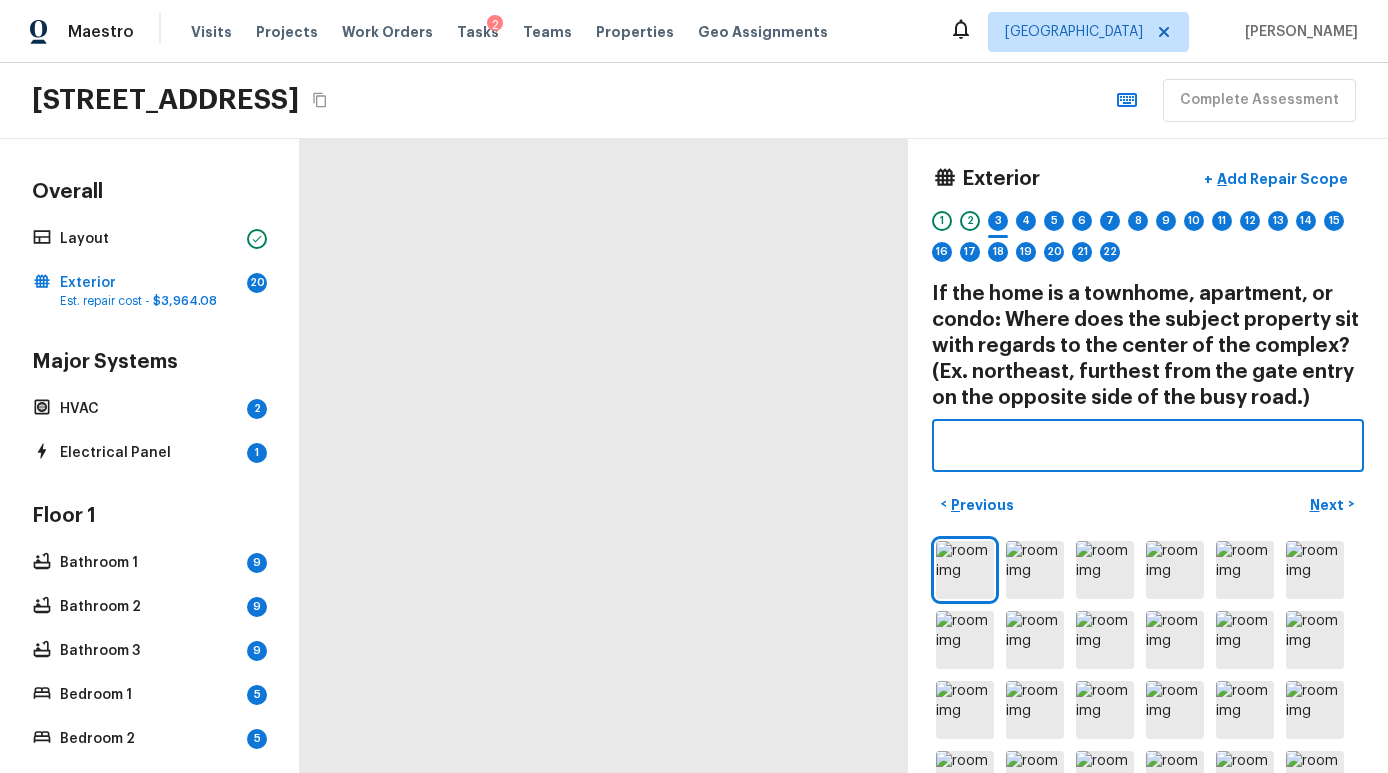 click at bounding box center [1148, 446] 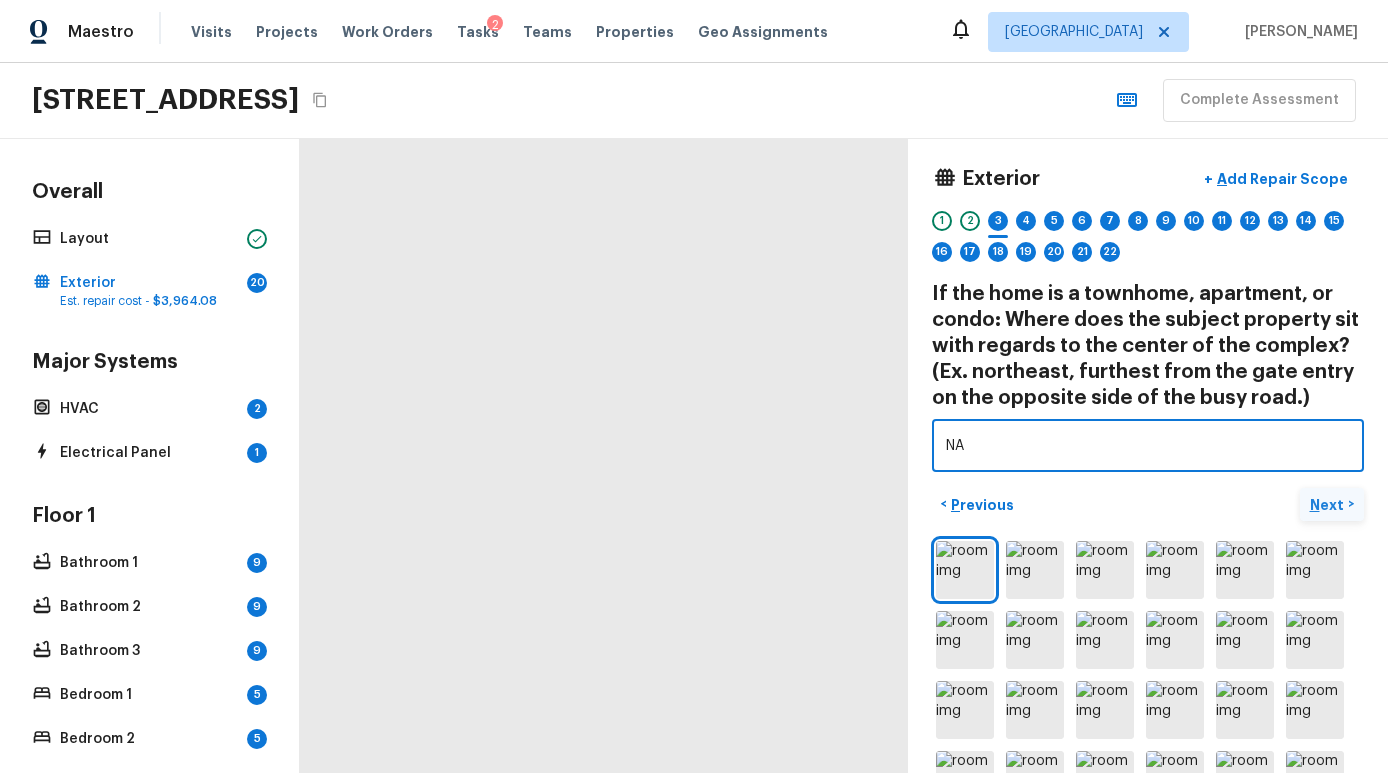 type on "NA" 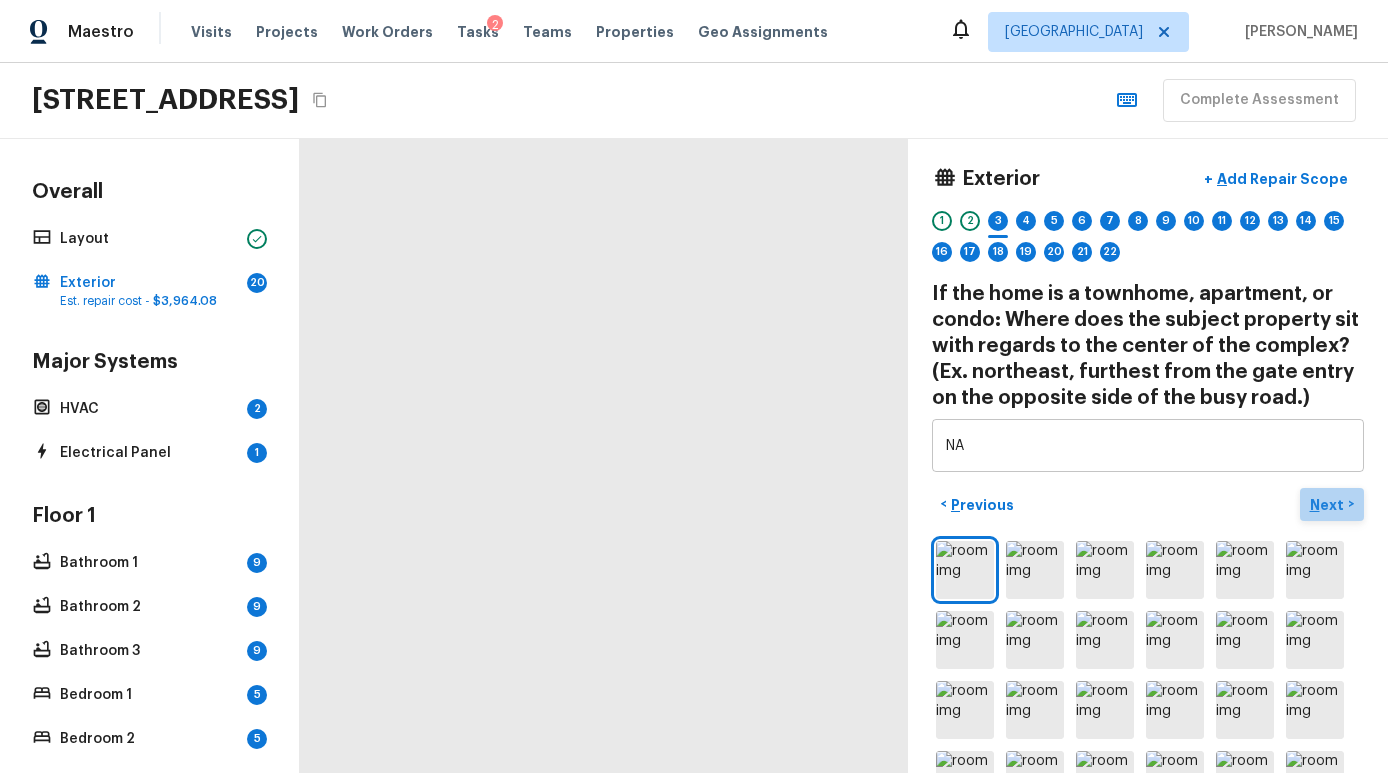 click on "Next" at bounding box center (1329, 505) 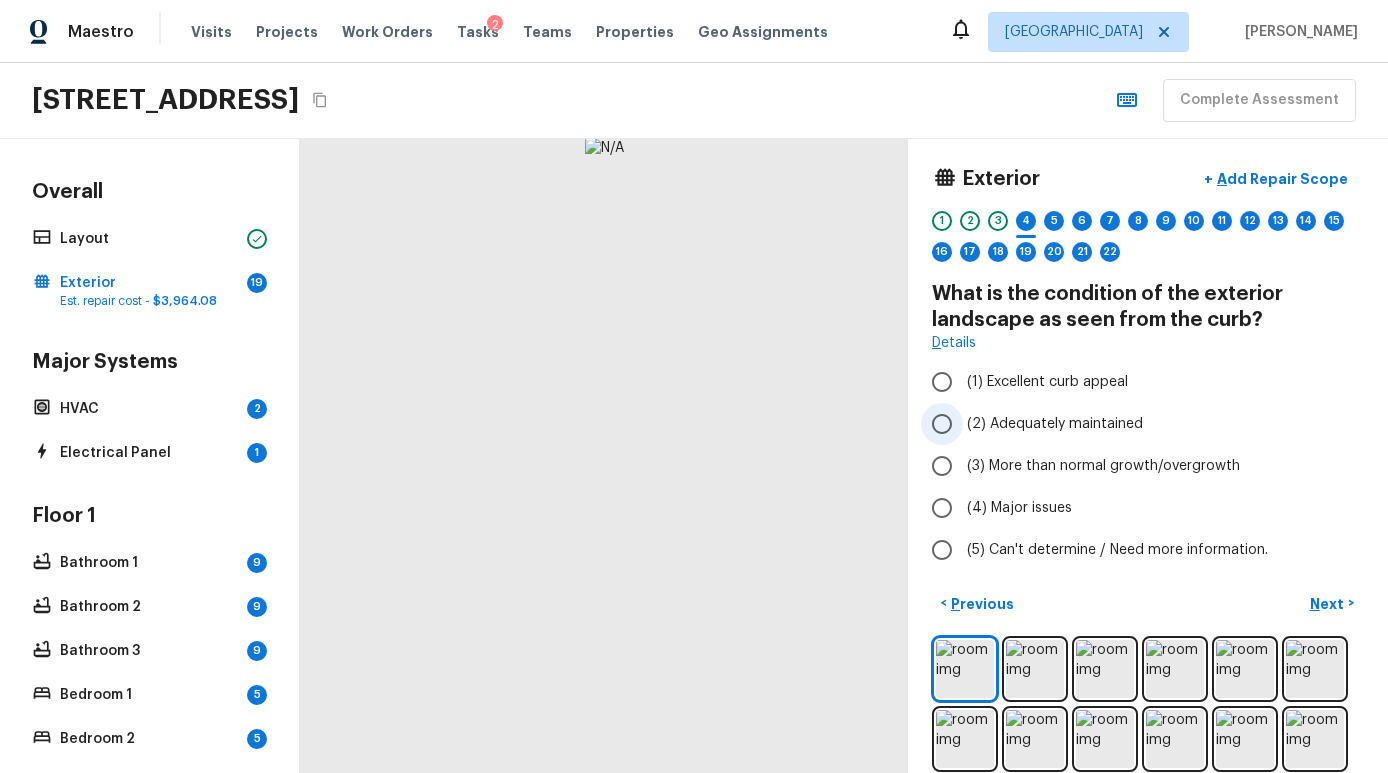 click on "(2) Adequately maintained" at bounding box center [1055, 424] 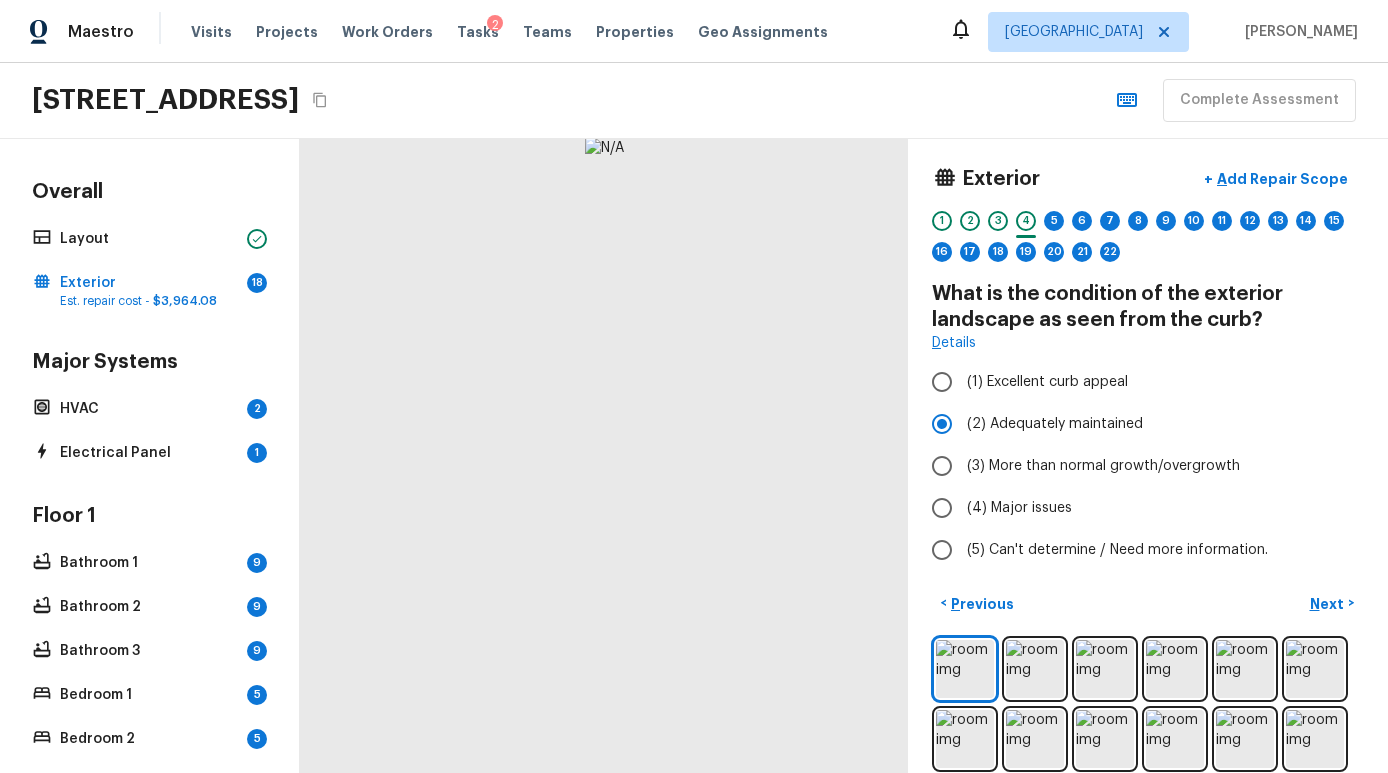 click on "Exterior + Add Repair Scope 1 2 3 4 5 6 7 8 9 10 11 12 13 14 15 16 17 18 19 20 21 22 What is the condition of the exterior landscape as seen from the curb? Details (1) Excellent curb appeal (2) Adequately maintained (3) More than normal growth/overgrowth (4) Major issues (5) Can't determine / Need more information. < Previous Next >" at bounding box center [1148, 456] 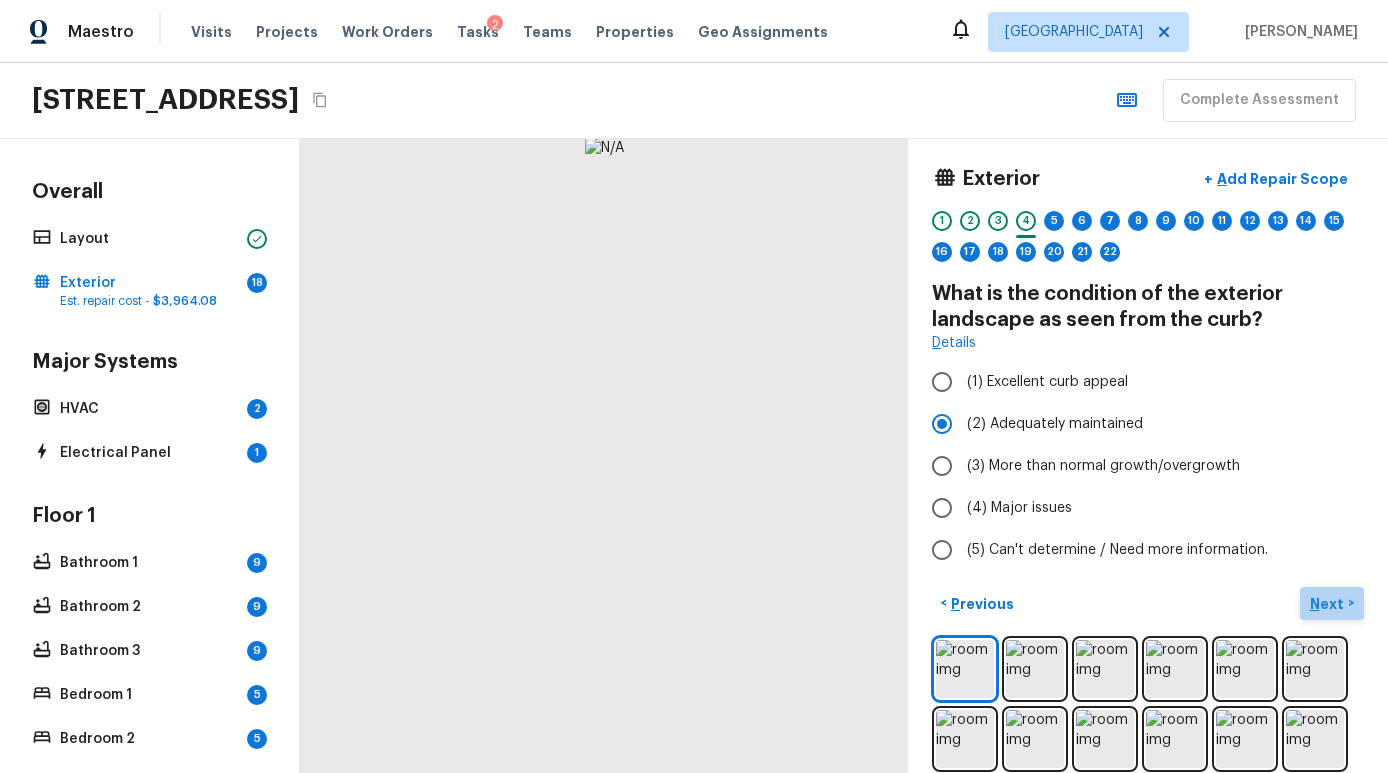 click on "Next" at bounding box center (1329, 604) 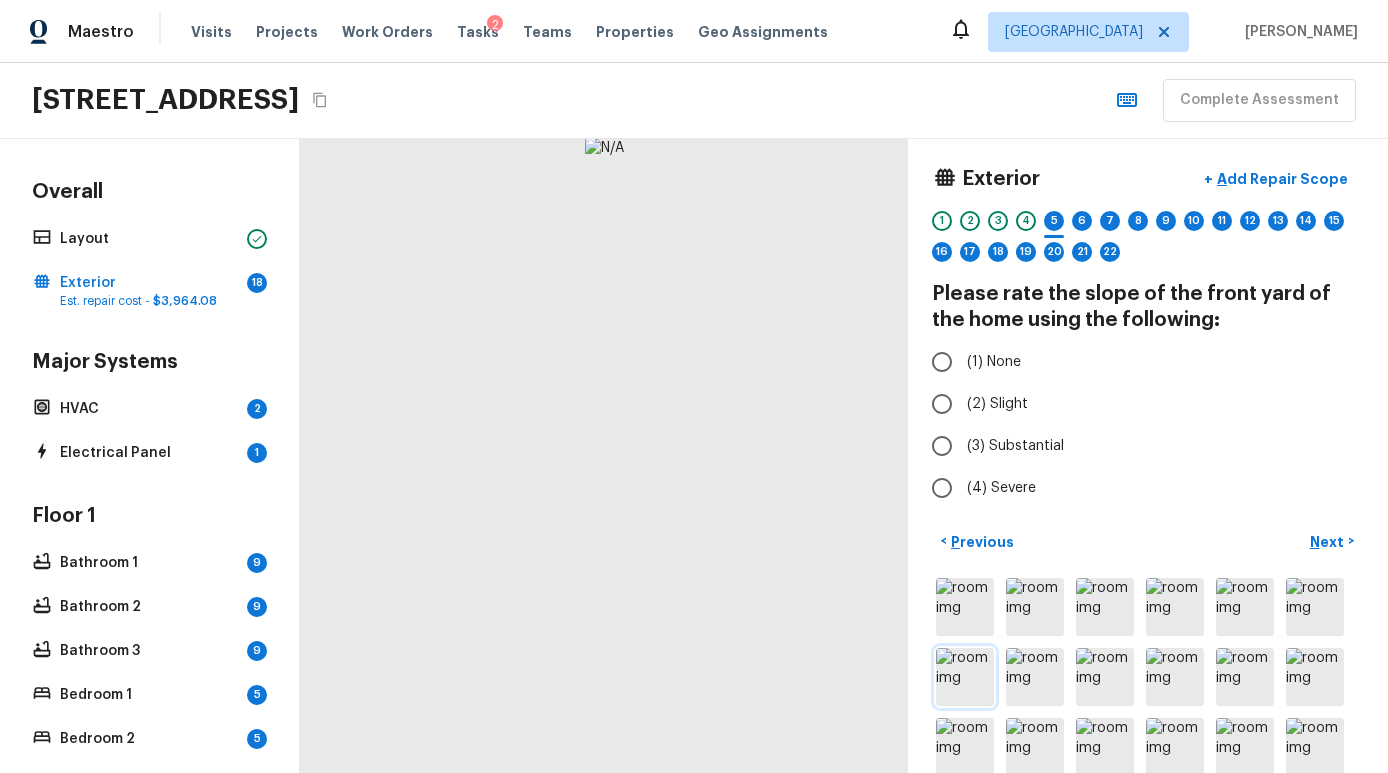 click at bounding box center (965, 677) 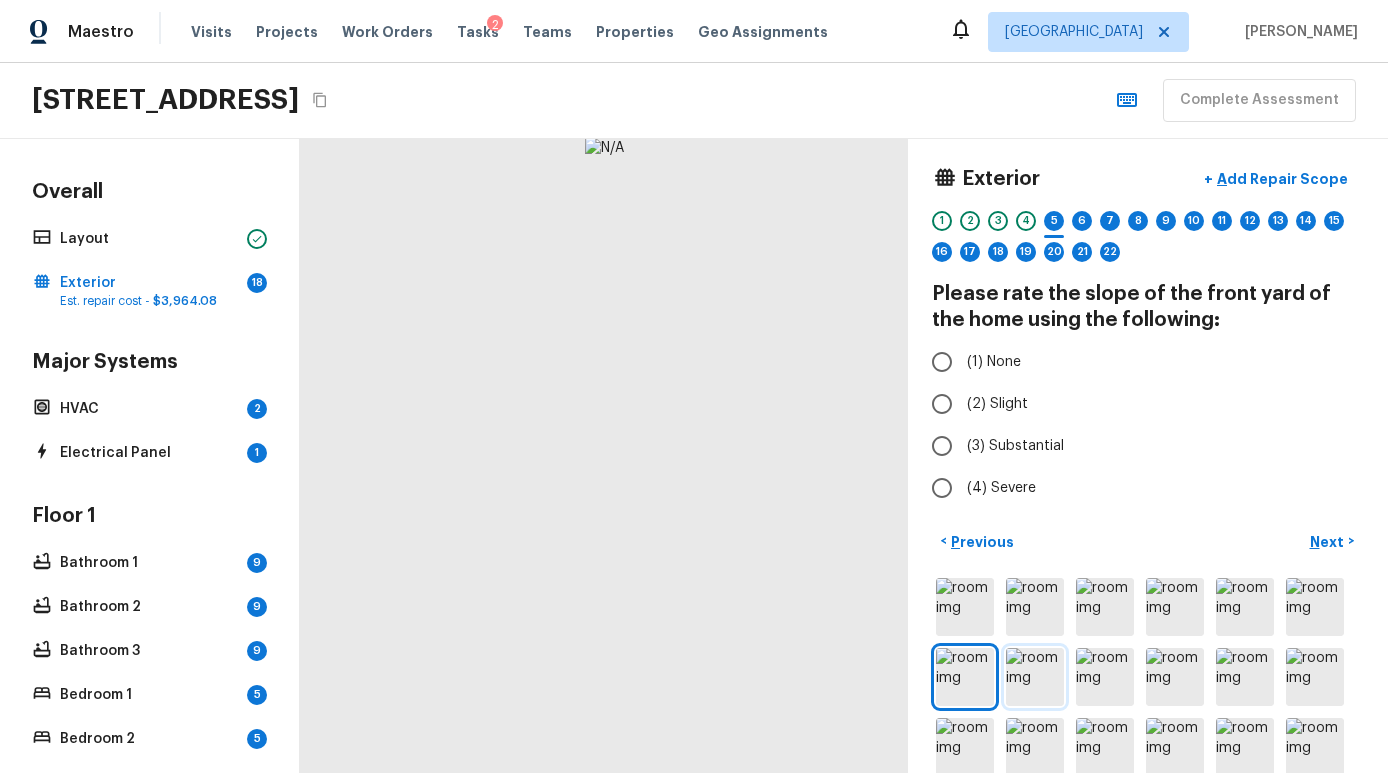 click at bounding box center [1035, 677] 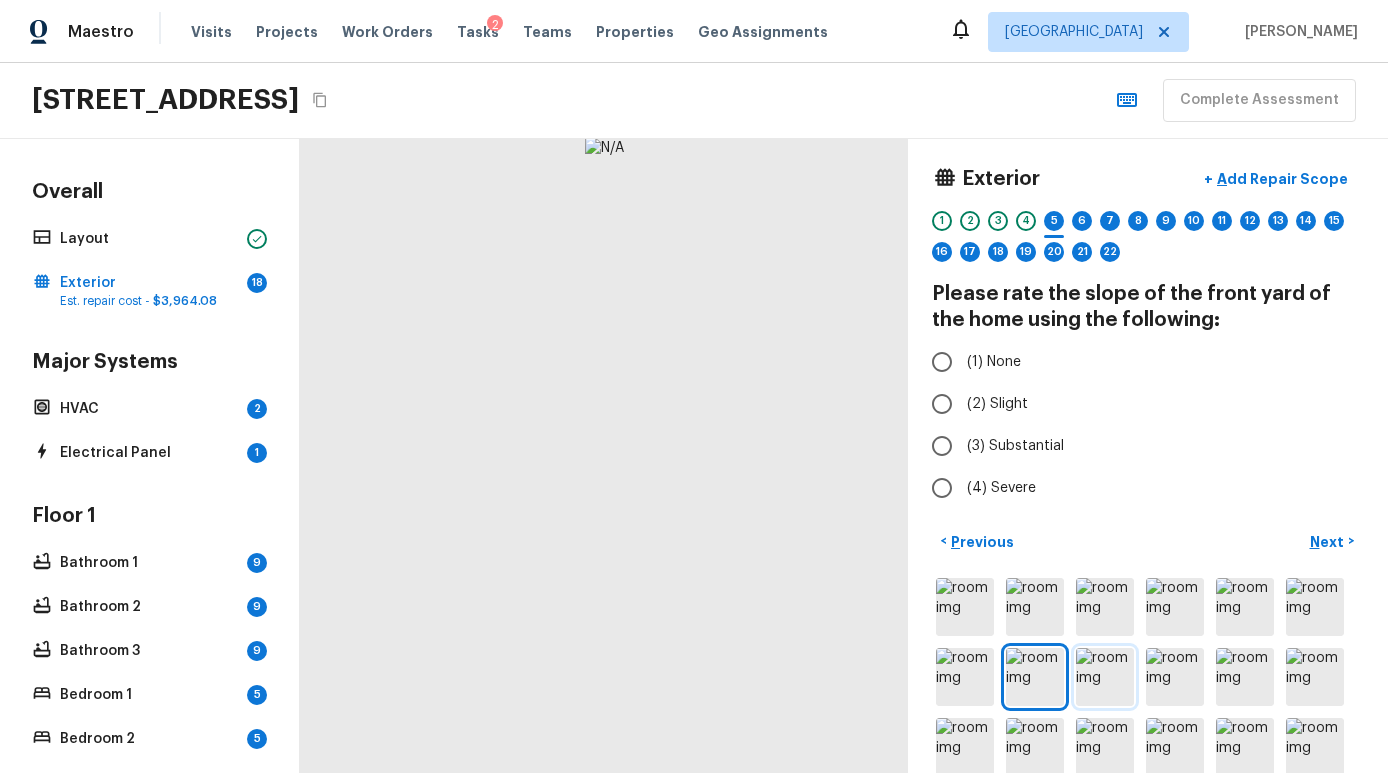 click at bounding box center [1105, 677] 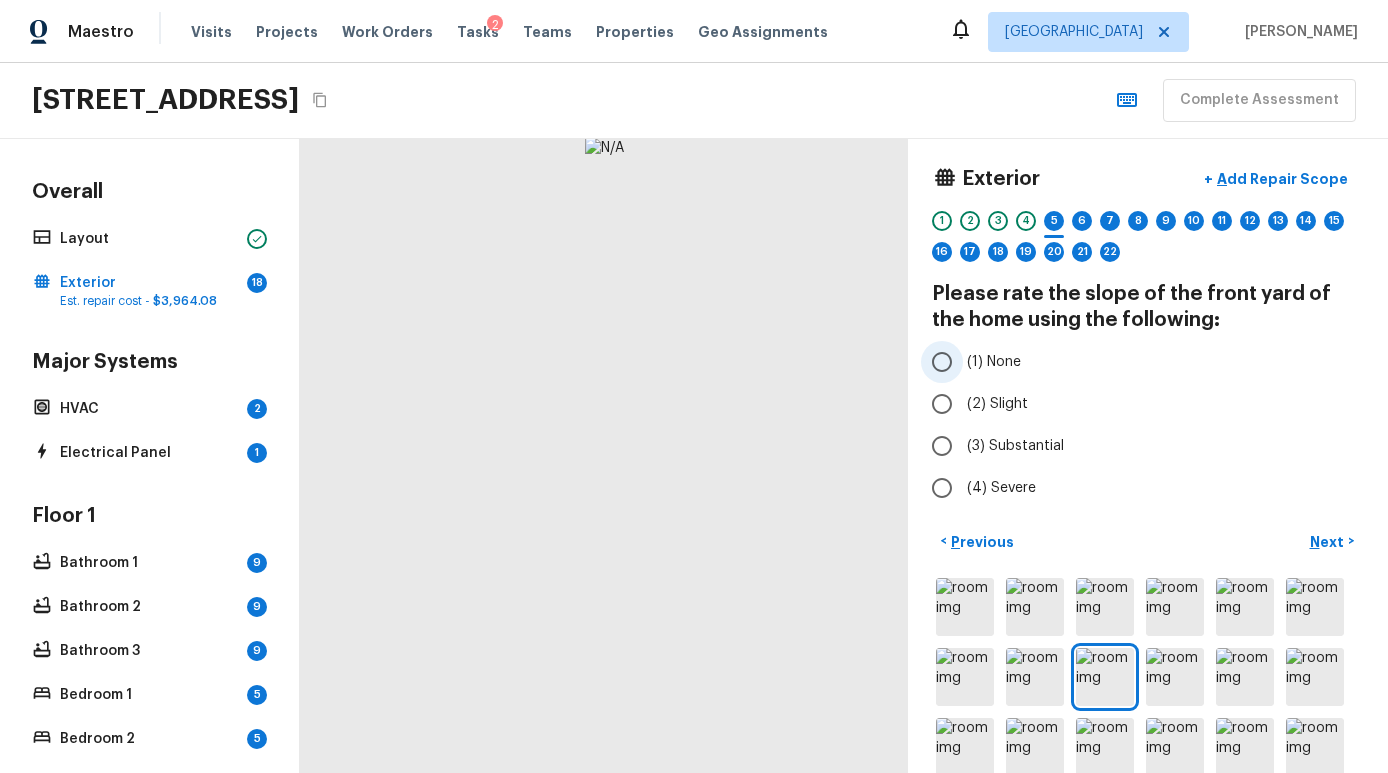 click on "(1) None" at bounding box center [994, 362] 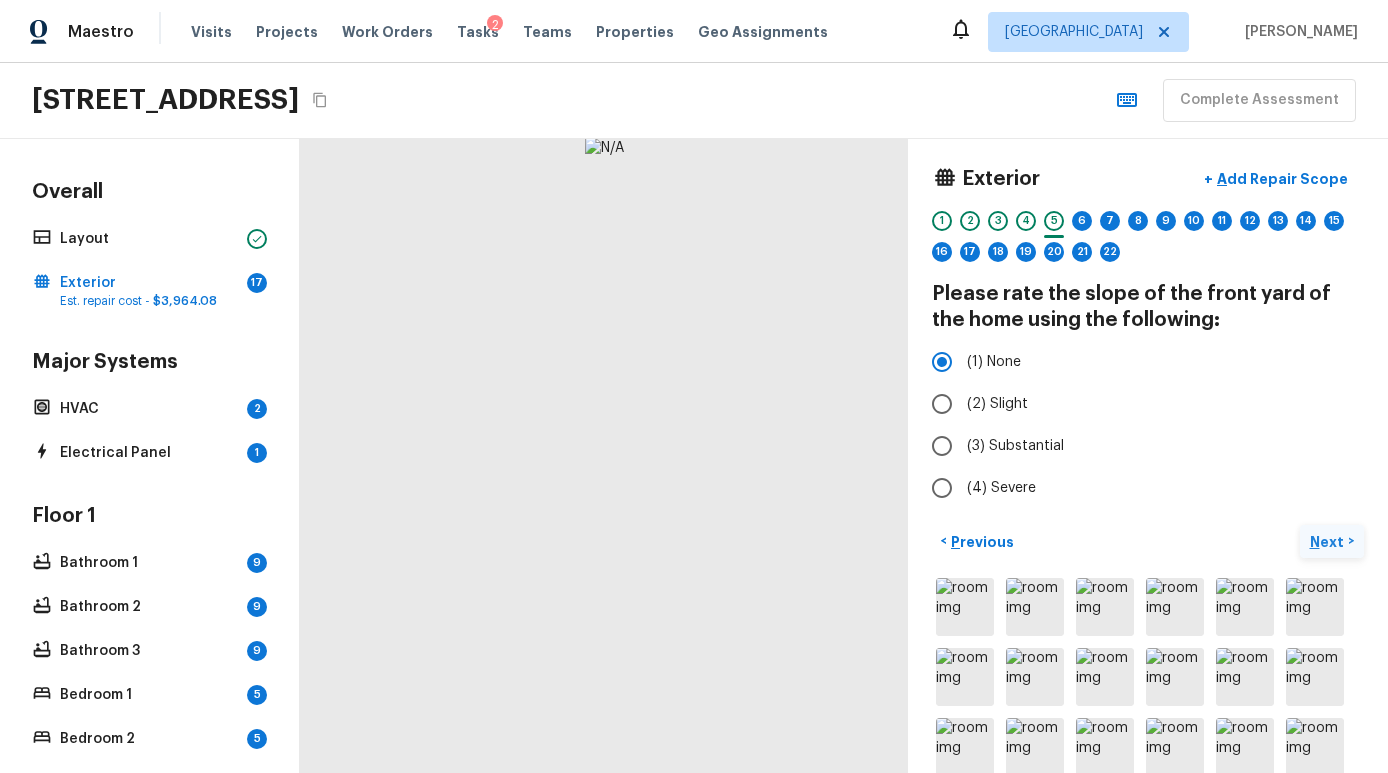 click on "Next" at bounding box center [1329, 542] 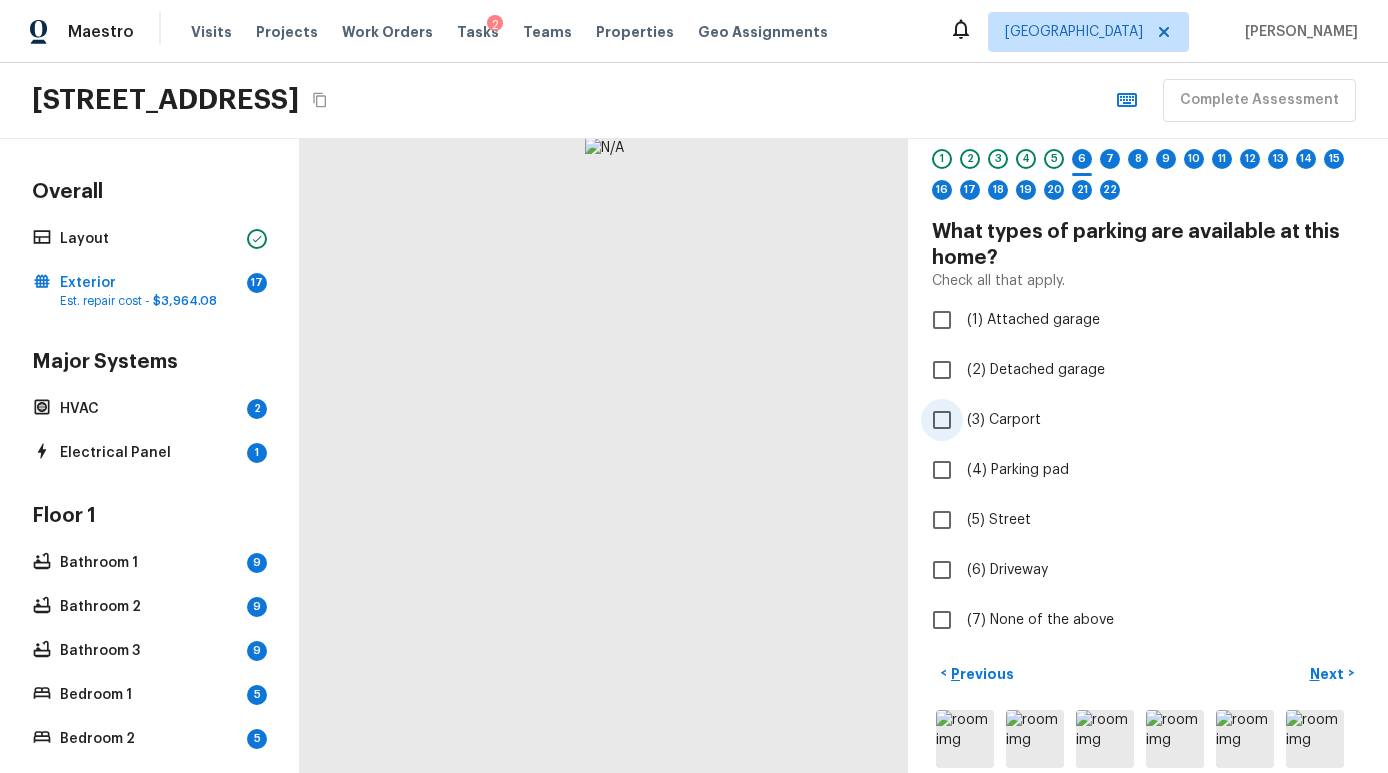 scroll, scrollTop: 108, scrollLeft: 0, axis: vertical 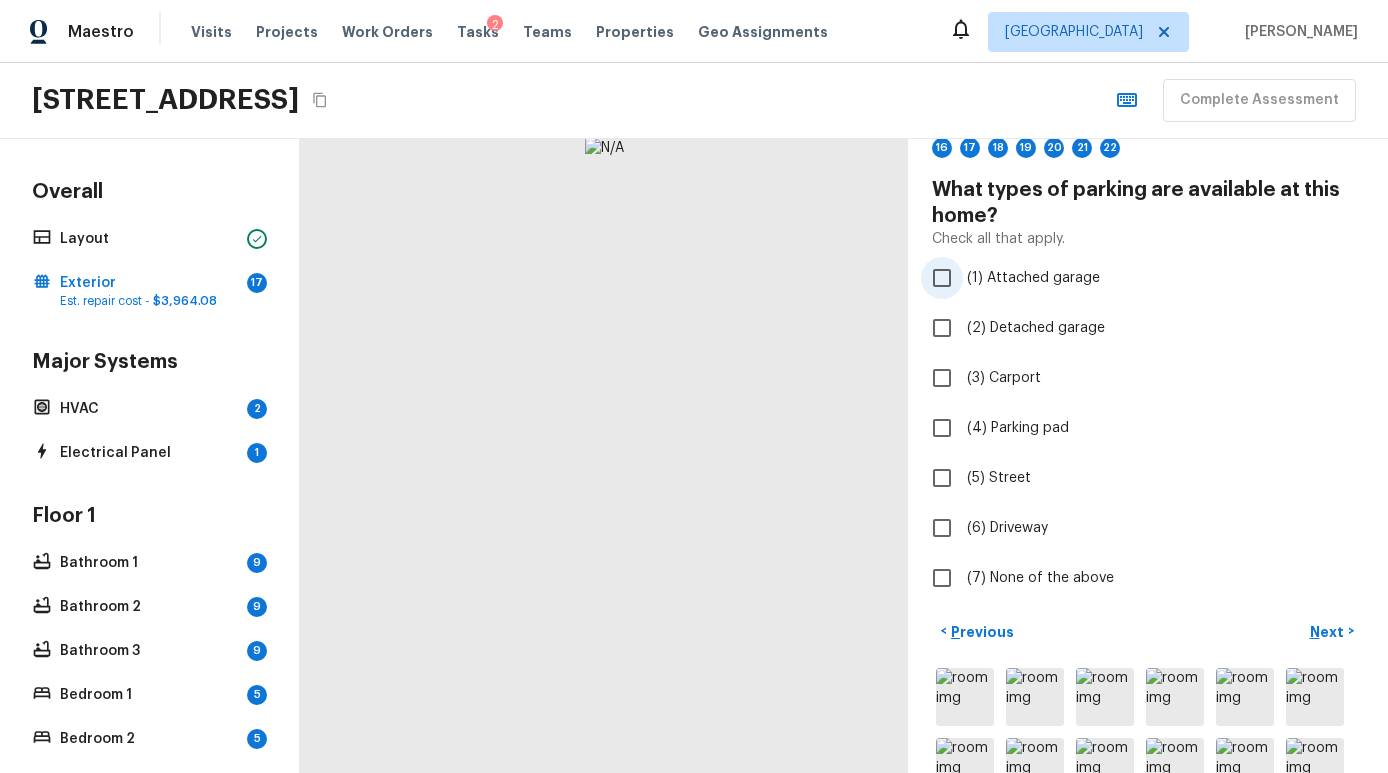 click on "(1) Attached garage" at bounding box center [1033, 278] 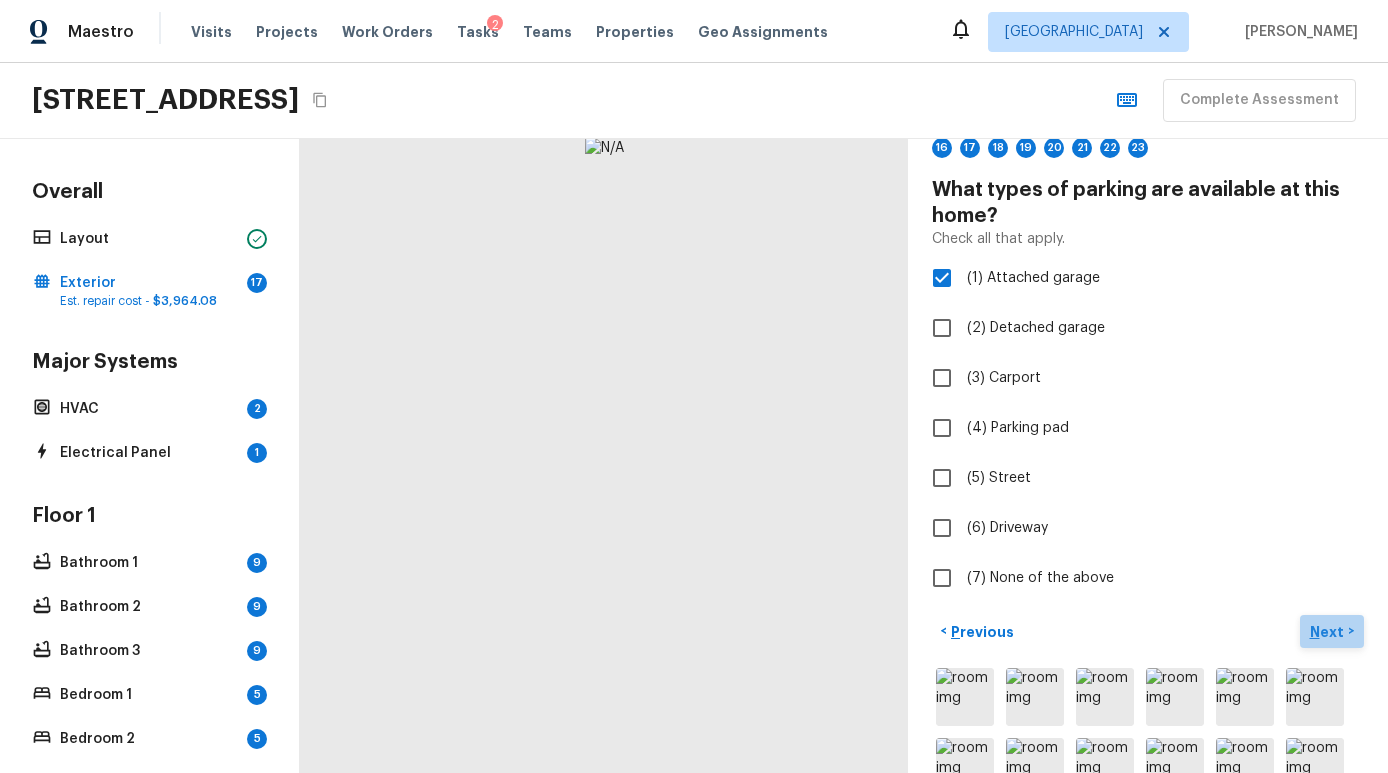click on "Next" at bounding box center [1329, 632] 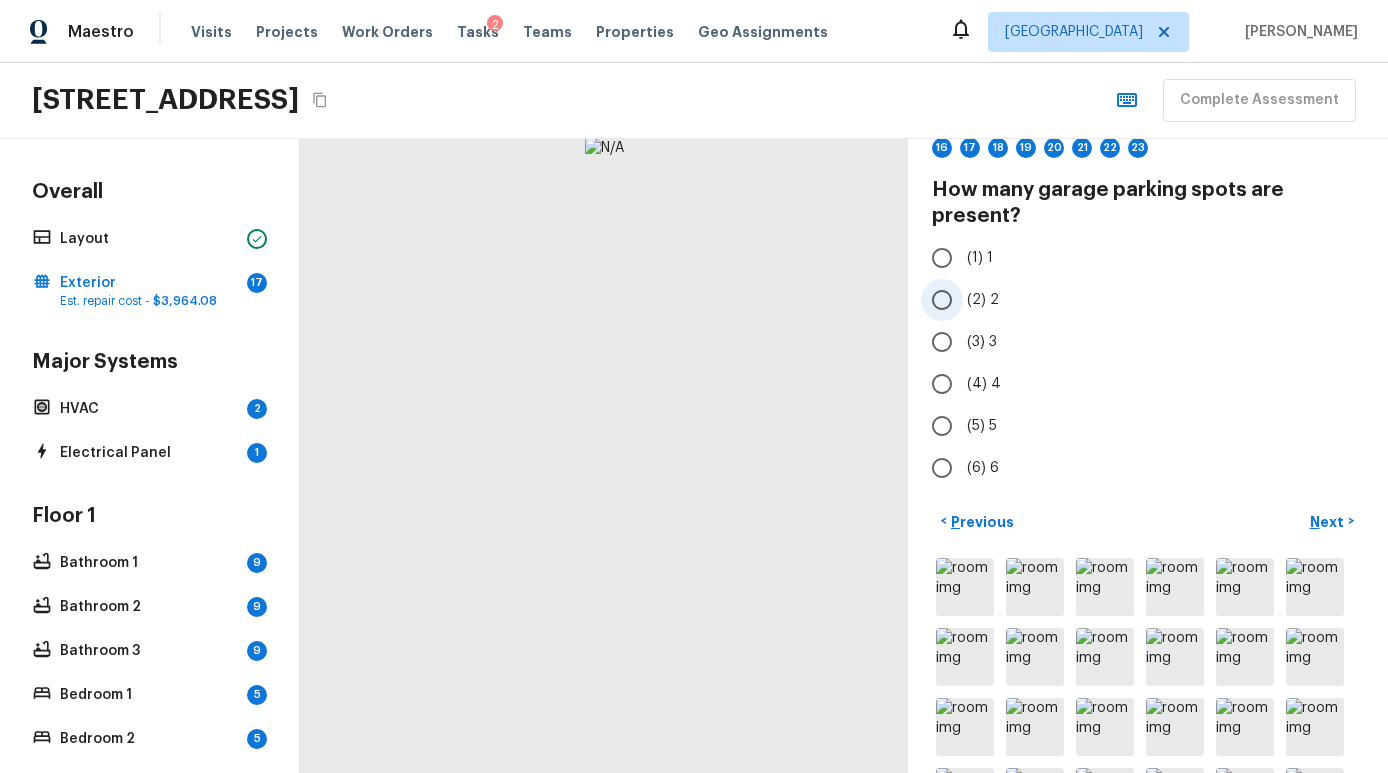click on "(2) 2" at bounding box center (1134, 300) 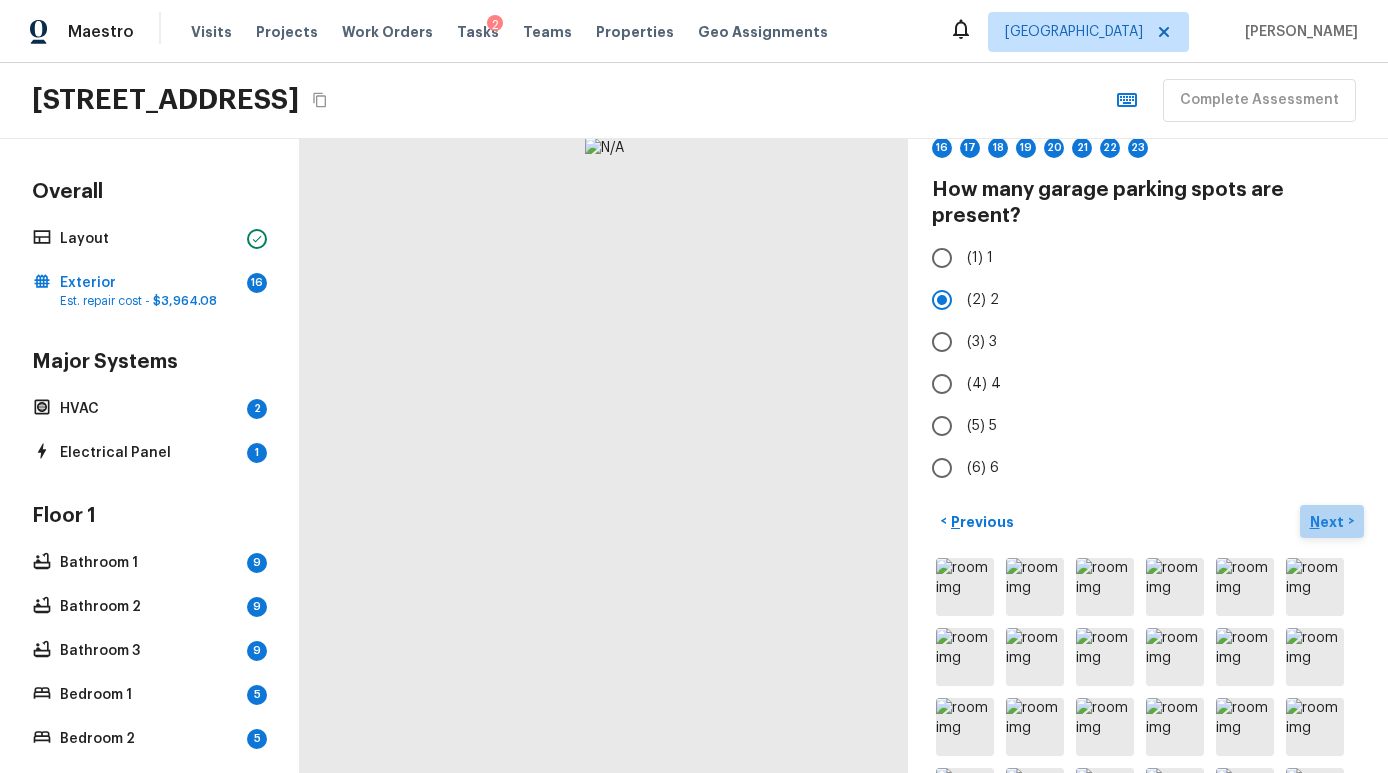 click on "Next" at bounding box center (1329, 522) 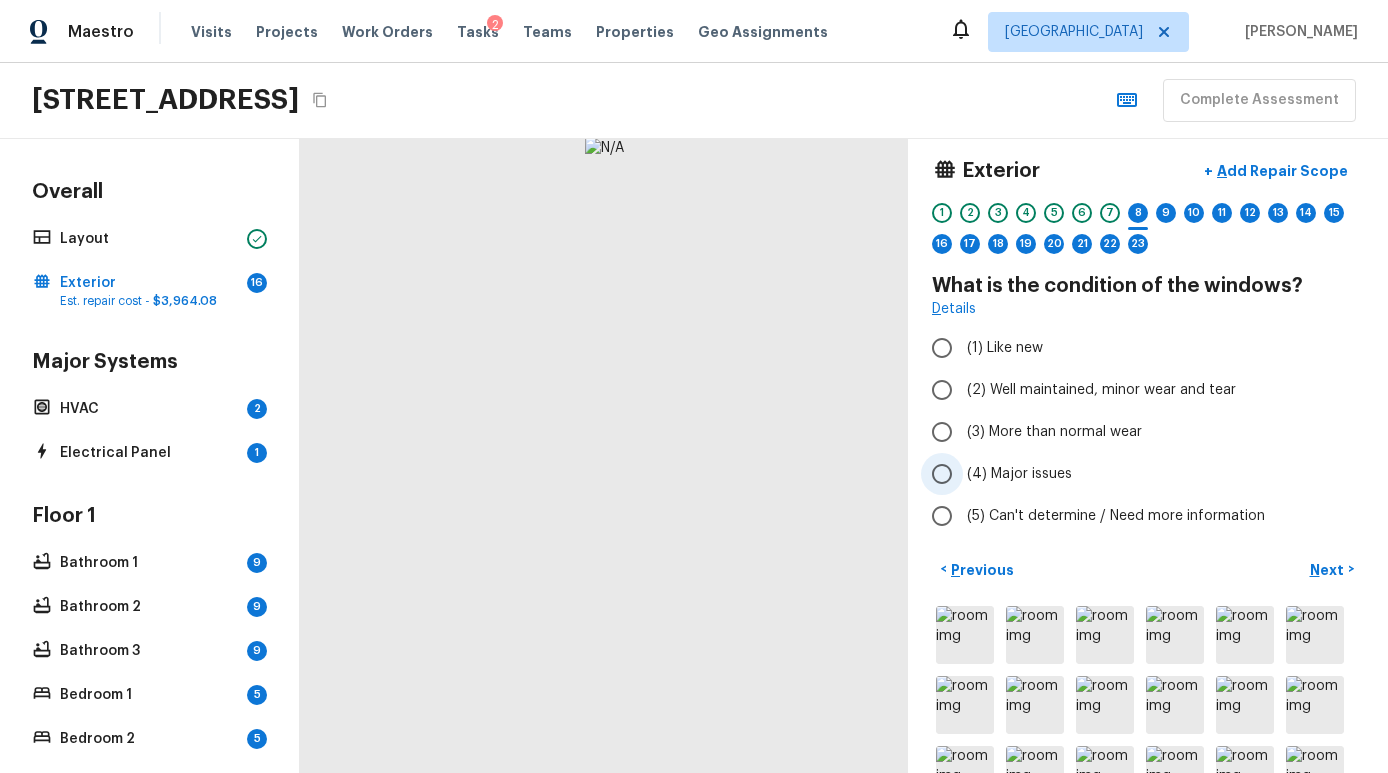 scroll, scrollTop: 0, scrollLeft: 0, axis: both 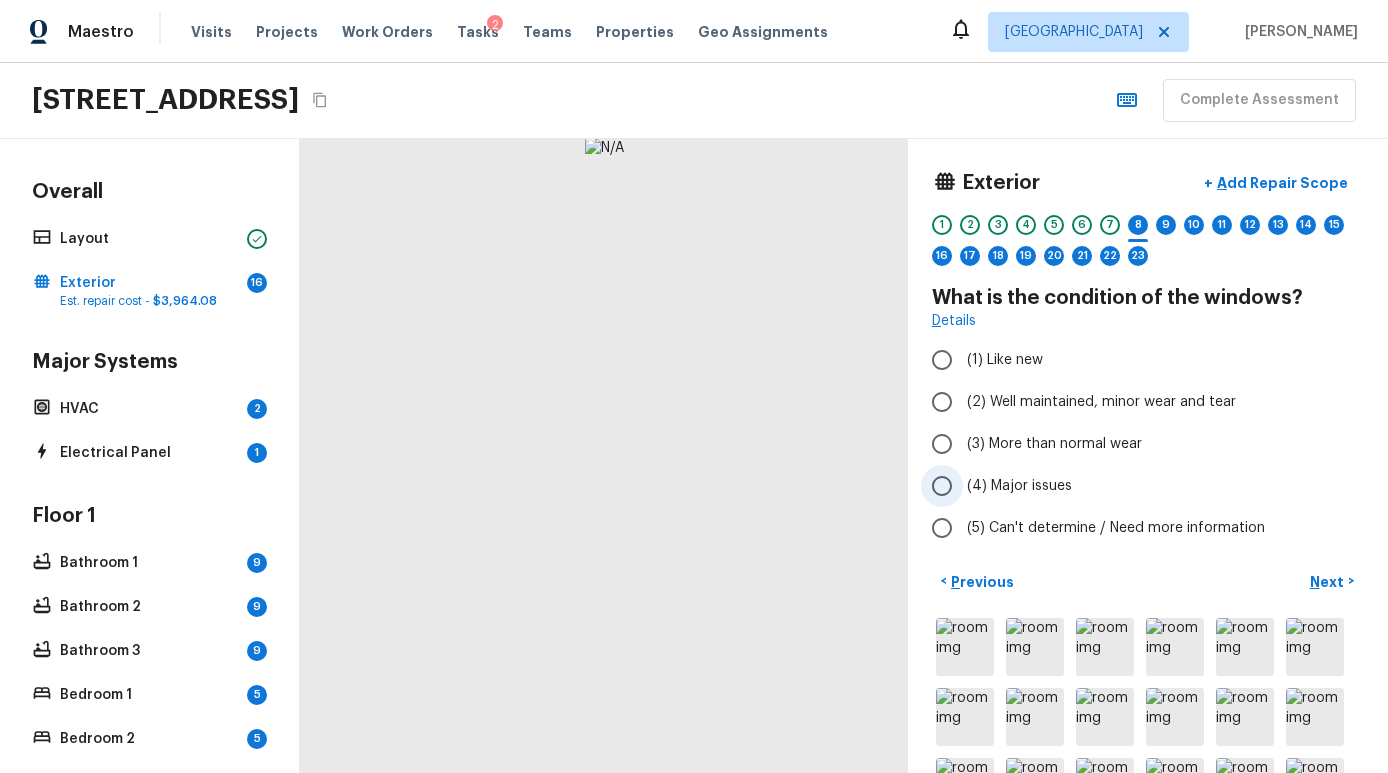 click on "(2) Well maintained, minor wear and tear" at bounding box center [1134, 402] 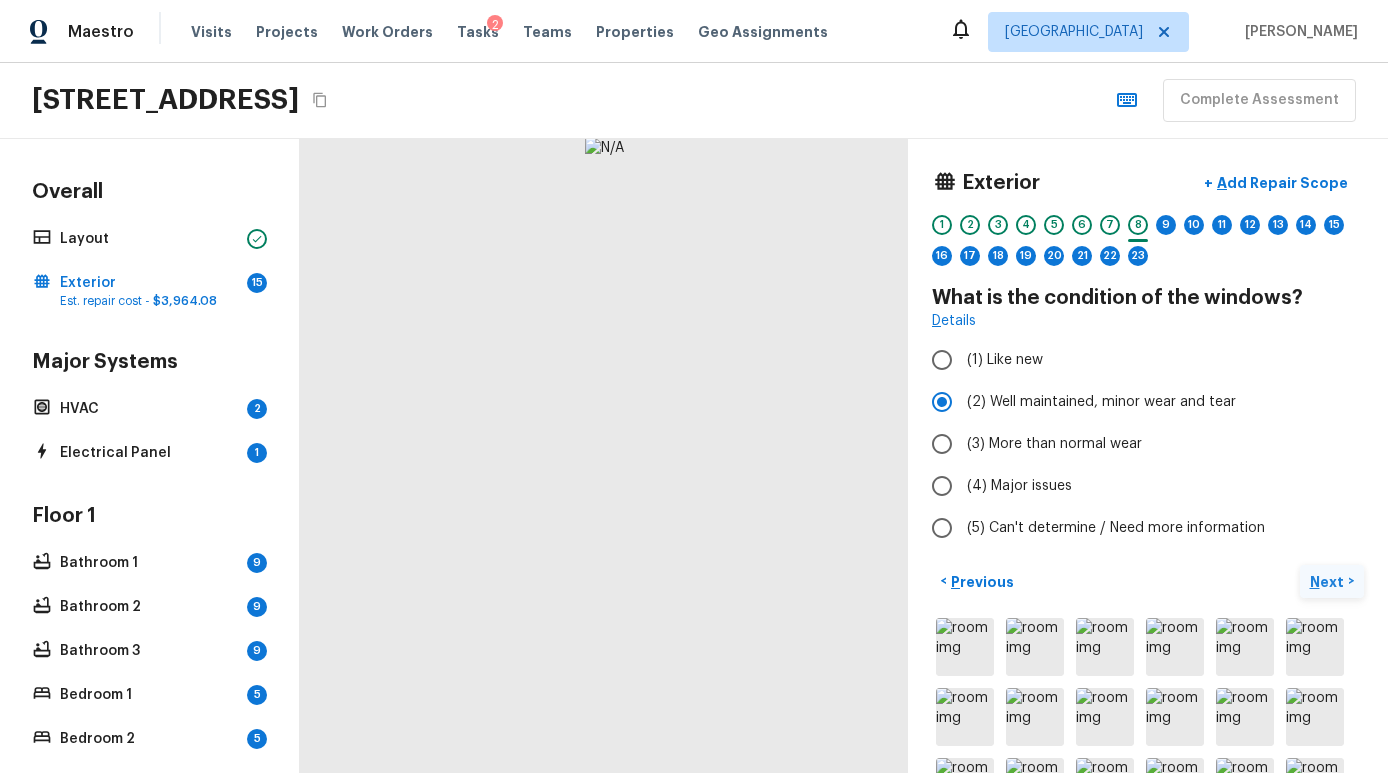 click on "Next" at bounding box center [1329, 582] 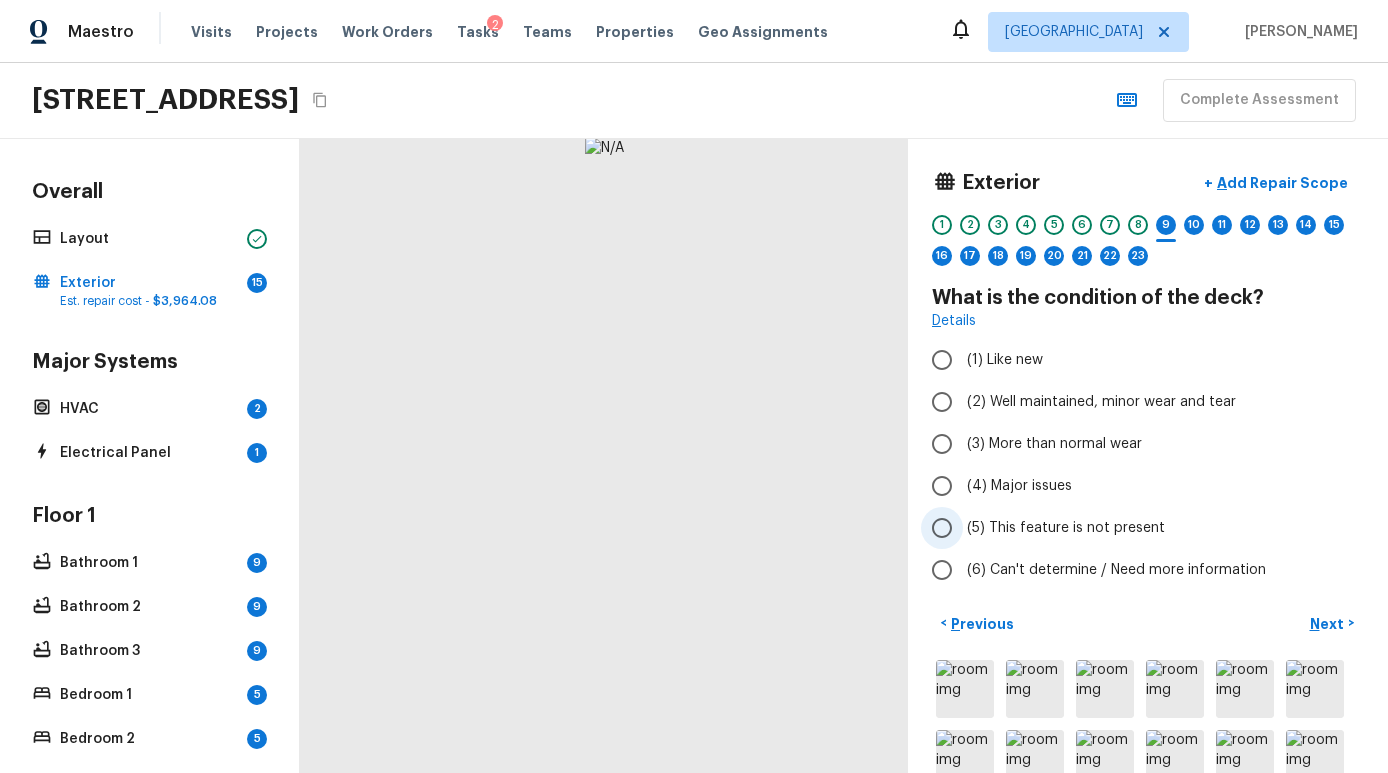 click on "(5) This feature is not present" at bounding box center (1066, 528) 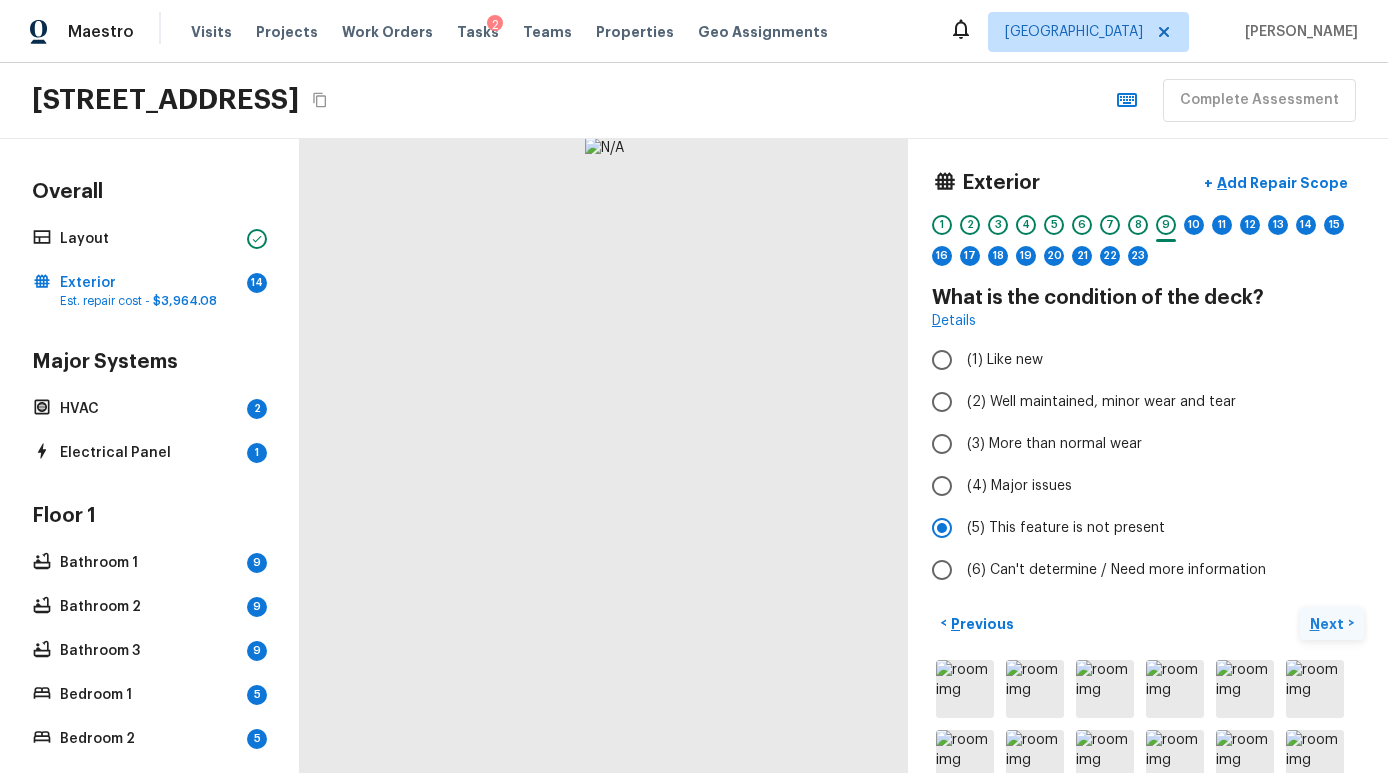 click on "Next" at bounding box center [1329, 624] 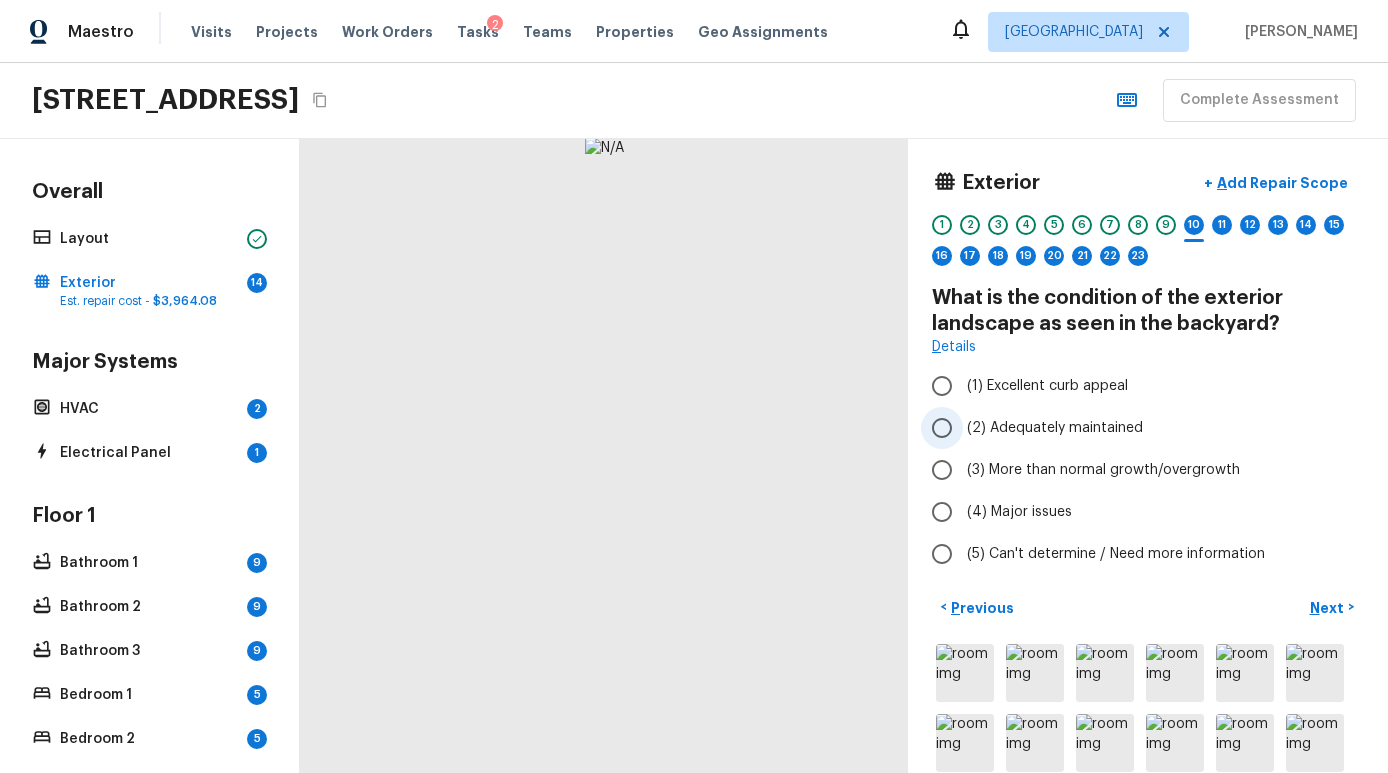 click on "(2) Adequately maintained" at bounding box center [1055, 428] 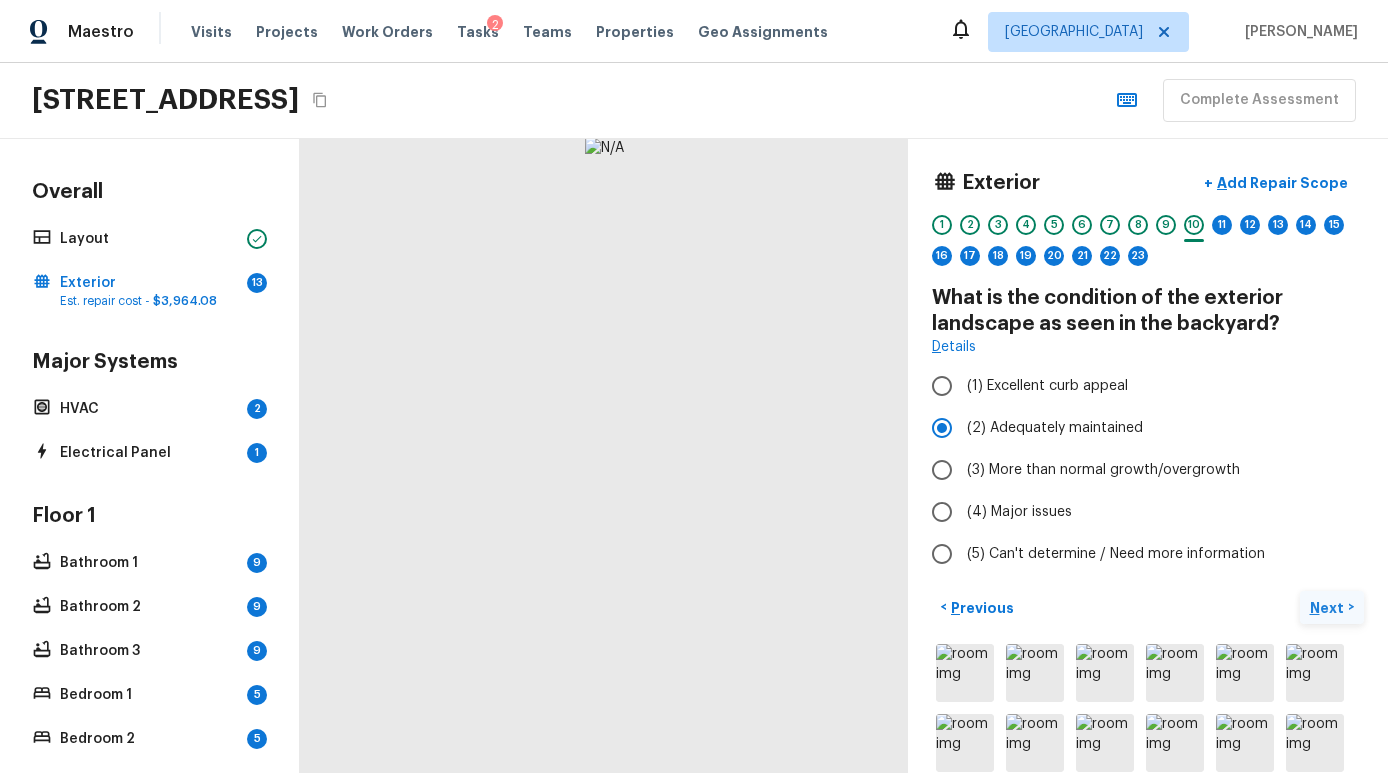 click on "Next" at bounding box center (1329, 608) 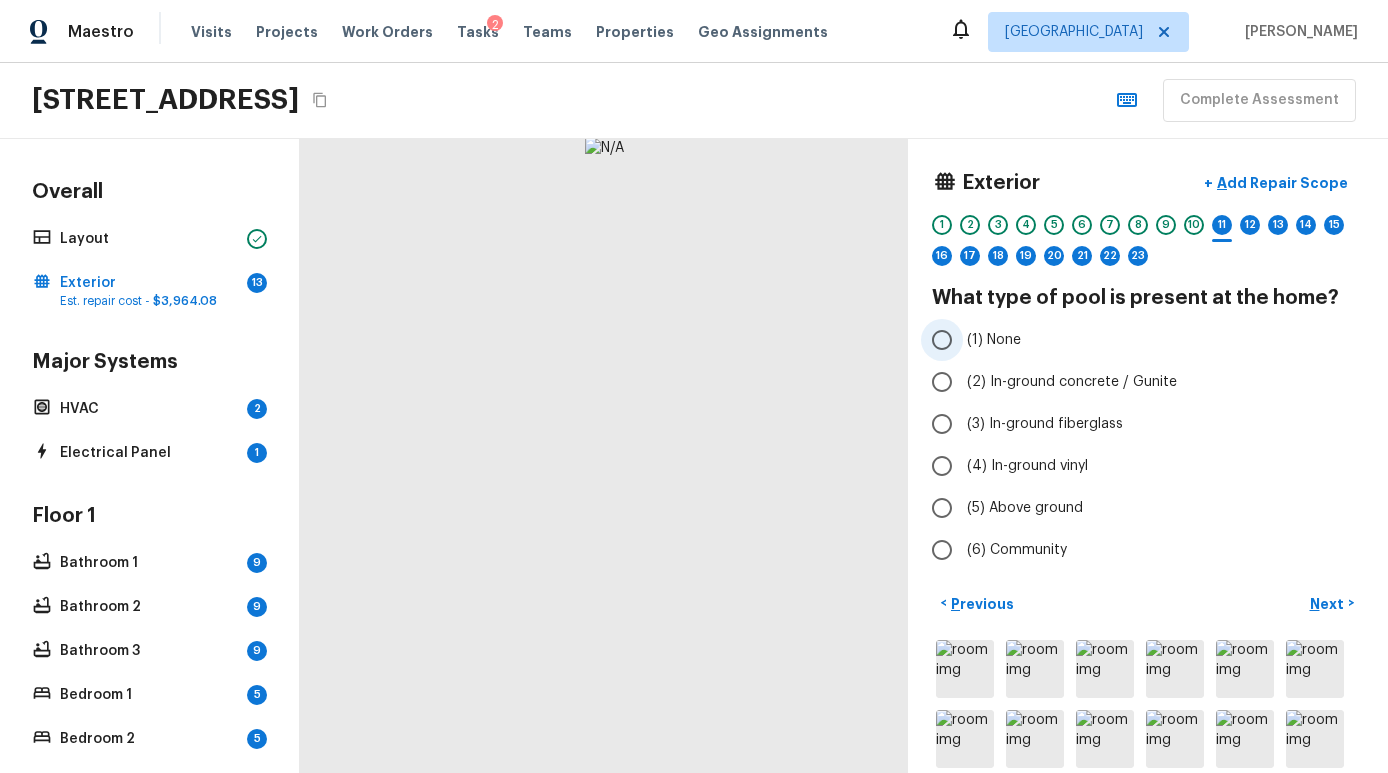 click on "(1) None" at bounding box center [994, 340] 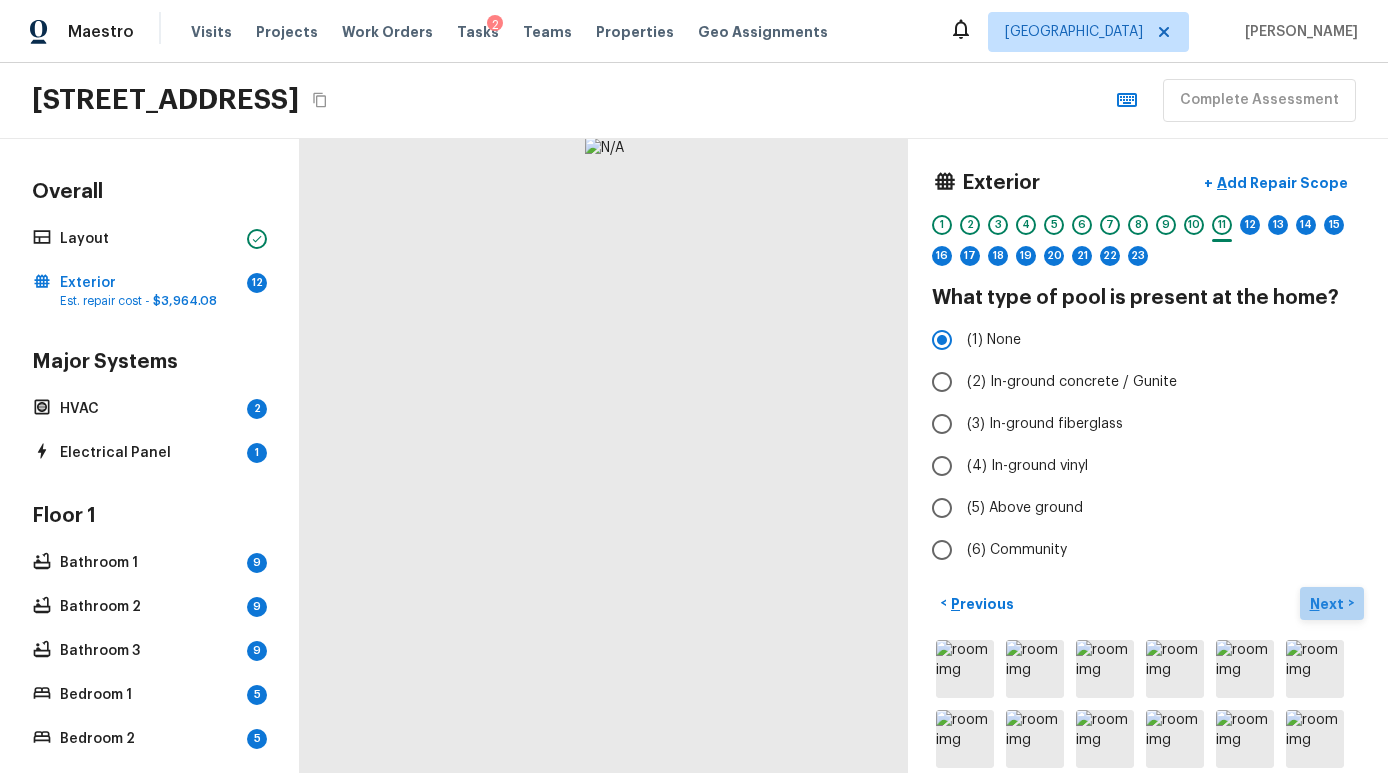click on "Next" at bounding box center [1329, 604] 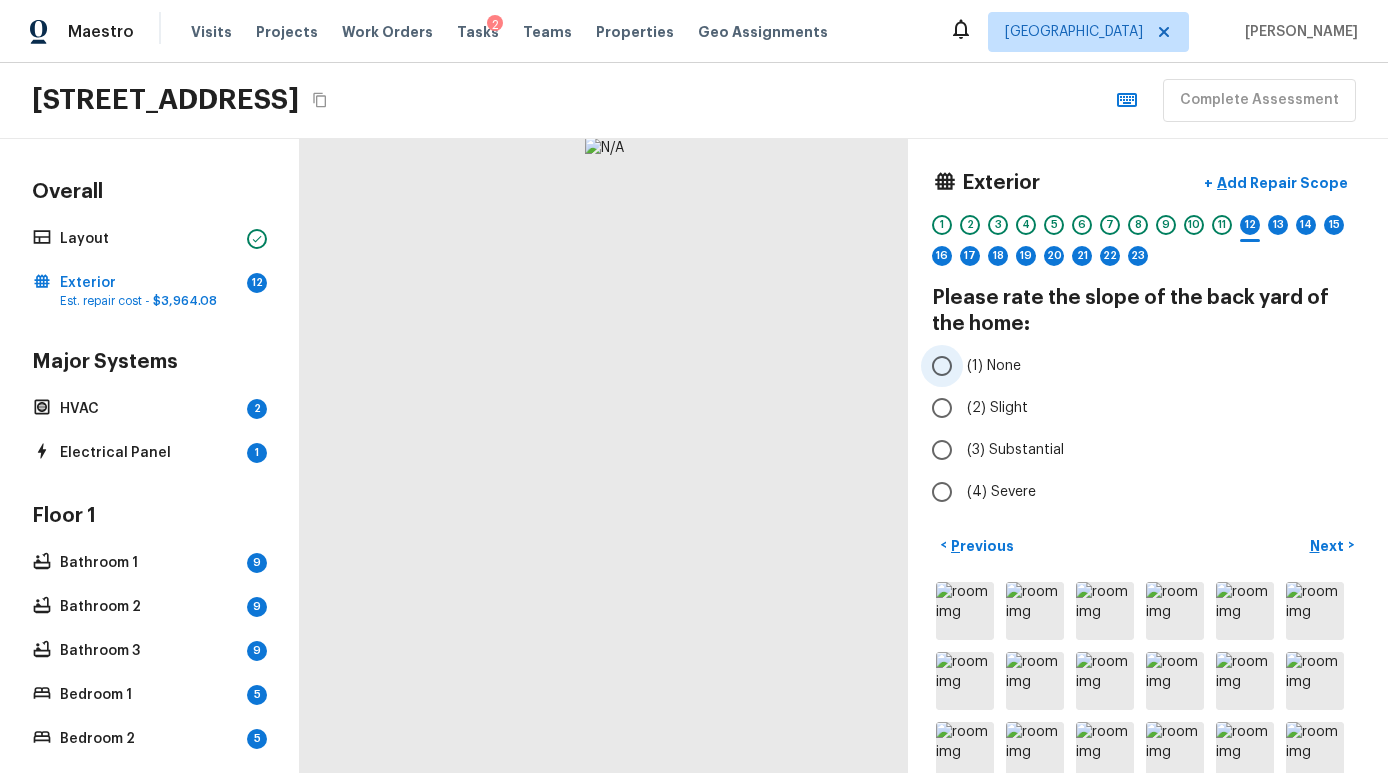 click on "(1) None" at bounding box center [1134, 366] 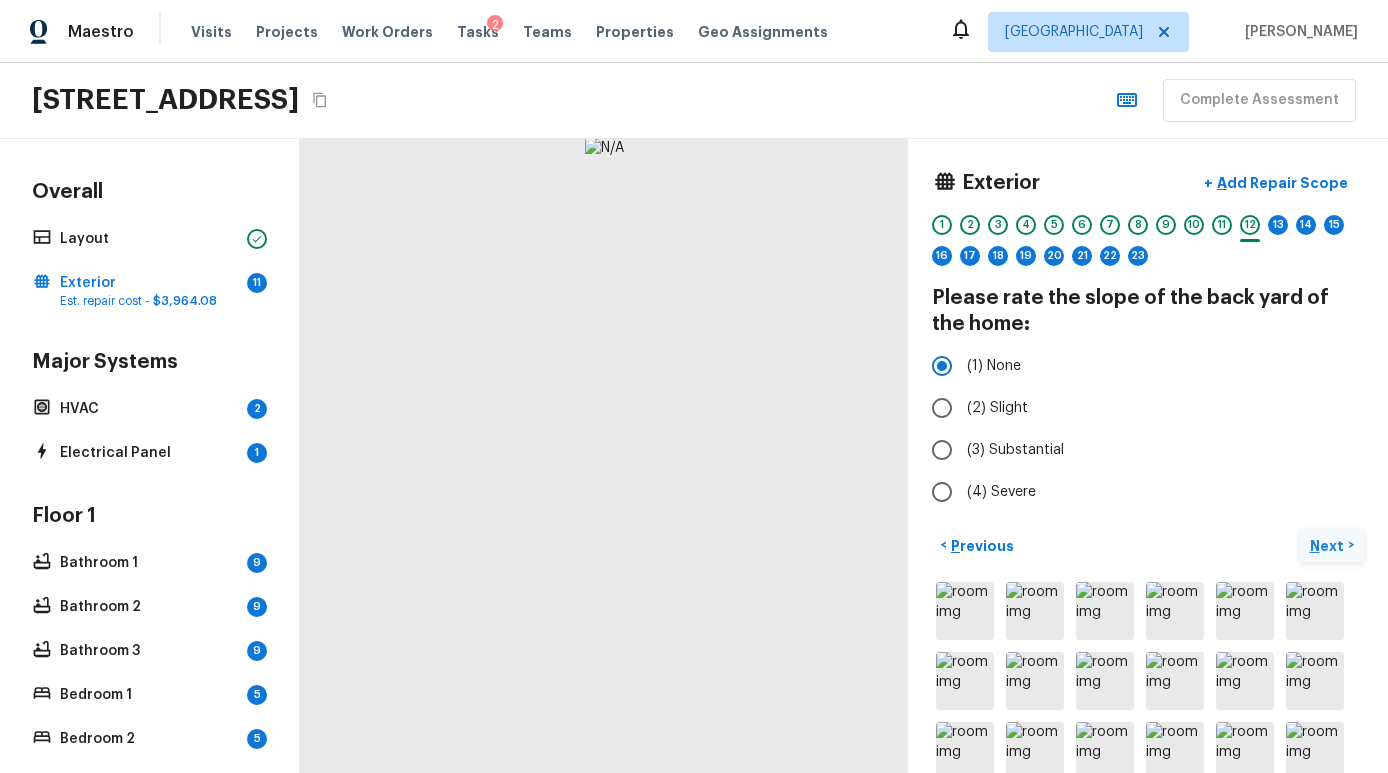 click on "Next >" at bounding box center (1332, 545) 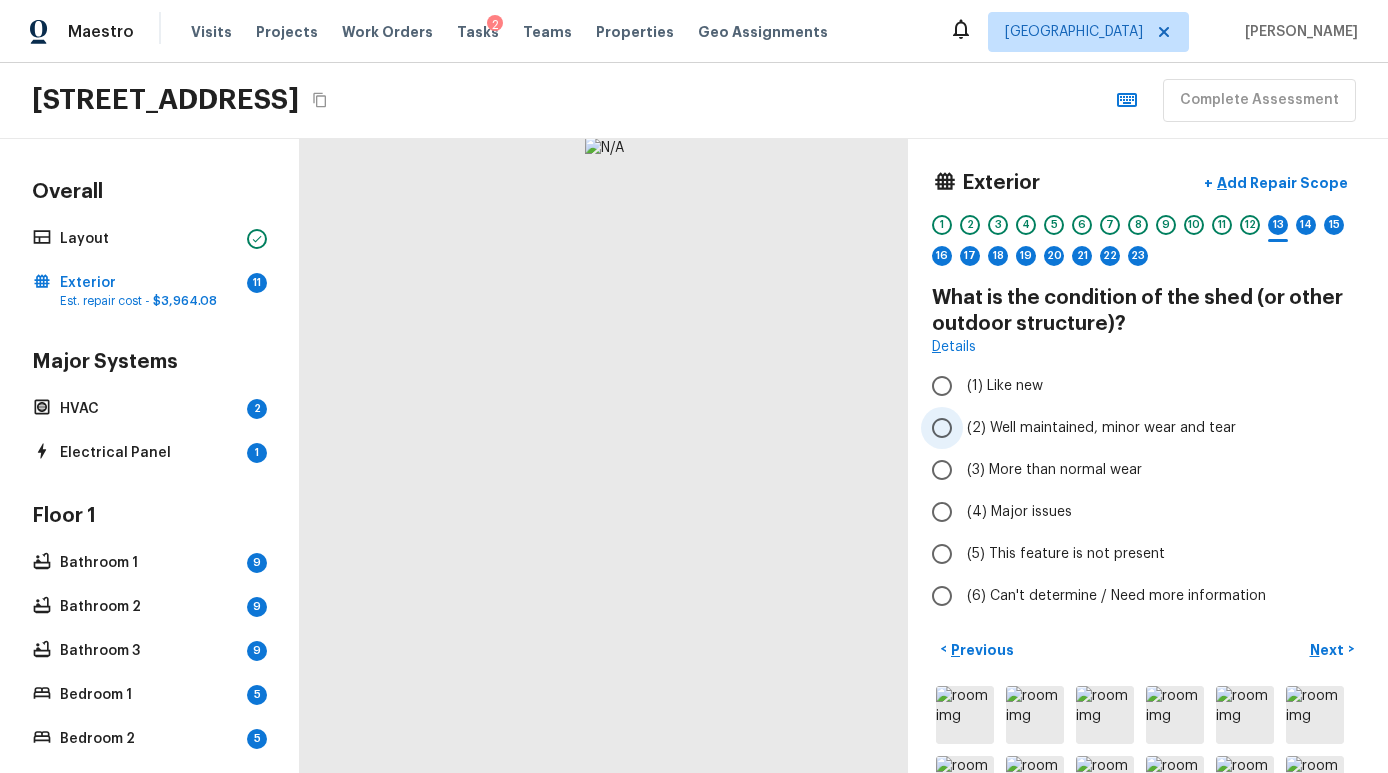 click on "(2) Well maintained, minor wear and tear" at bounding box center (1101, 428) 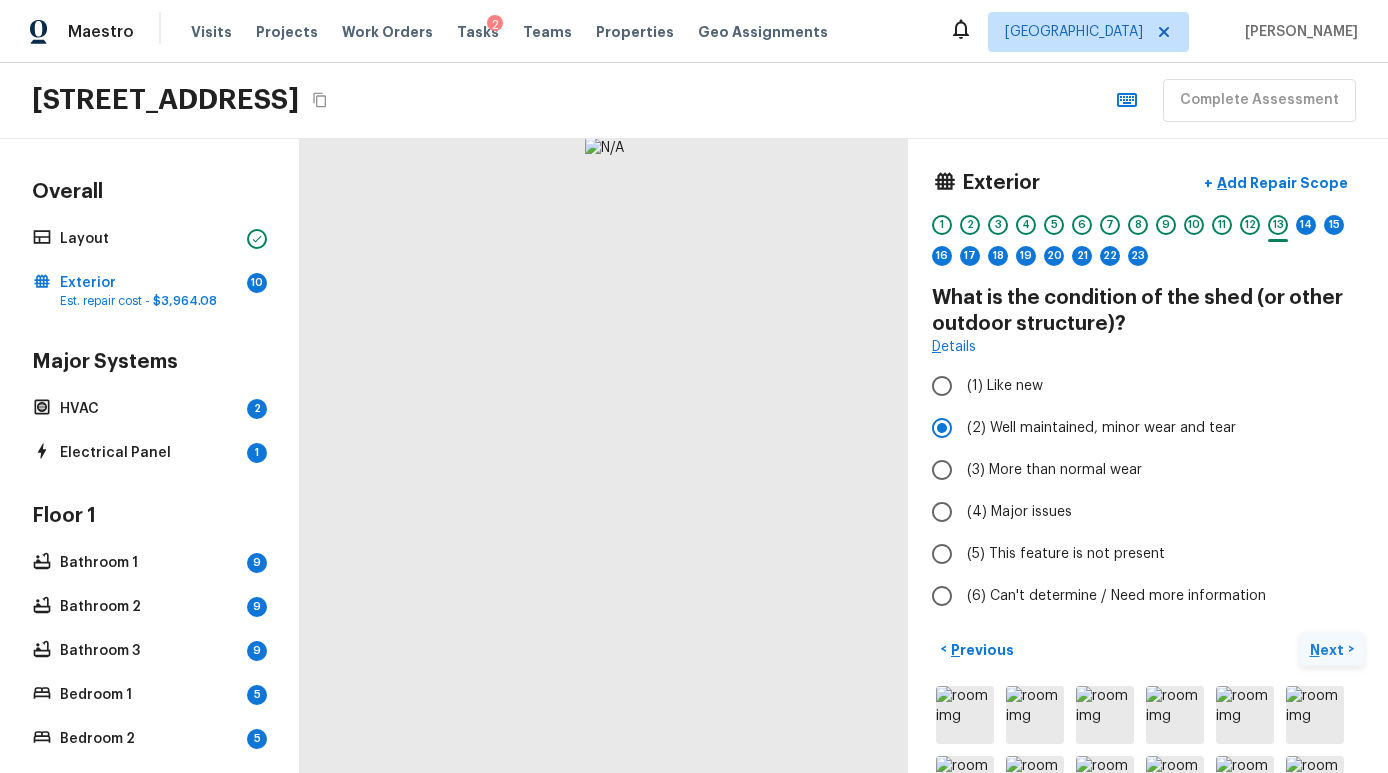 click on "Next" at bounding box center (1329, 650) 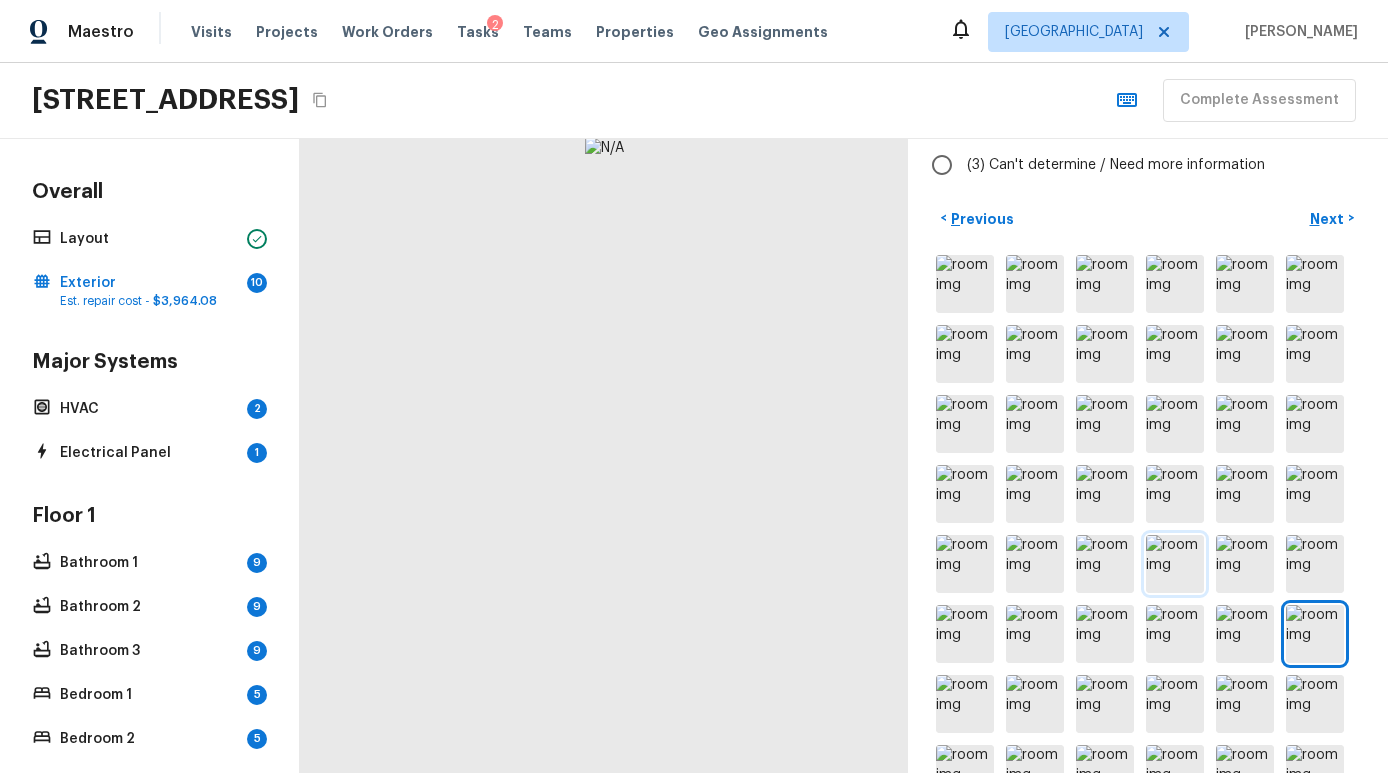 scroll, scrollTop: 234, scrollLeft: 0, axis: vertical 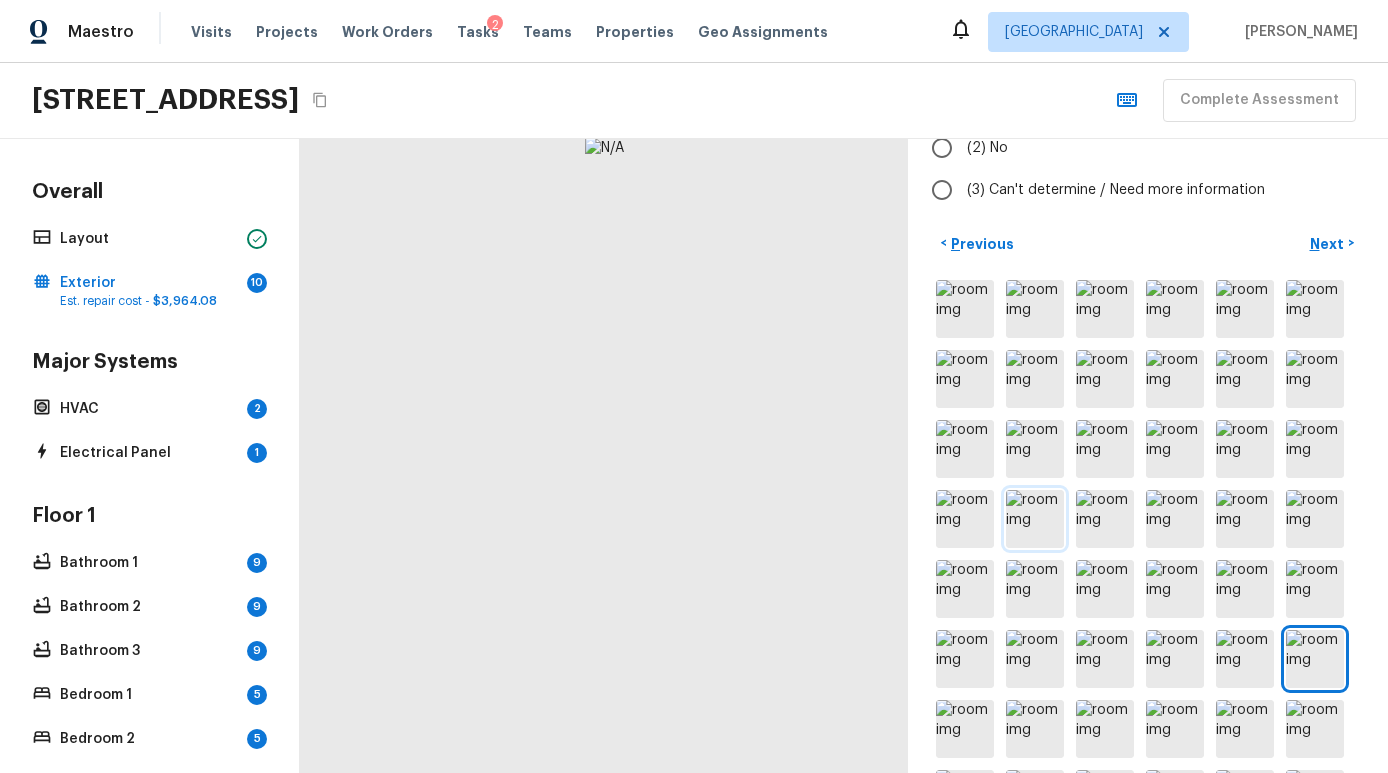 click at bounding box center [1035, 519] 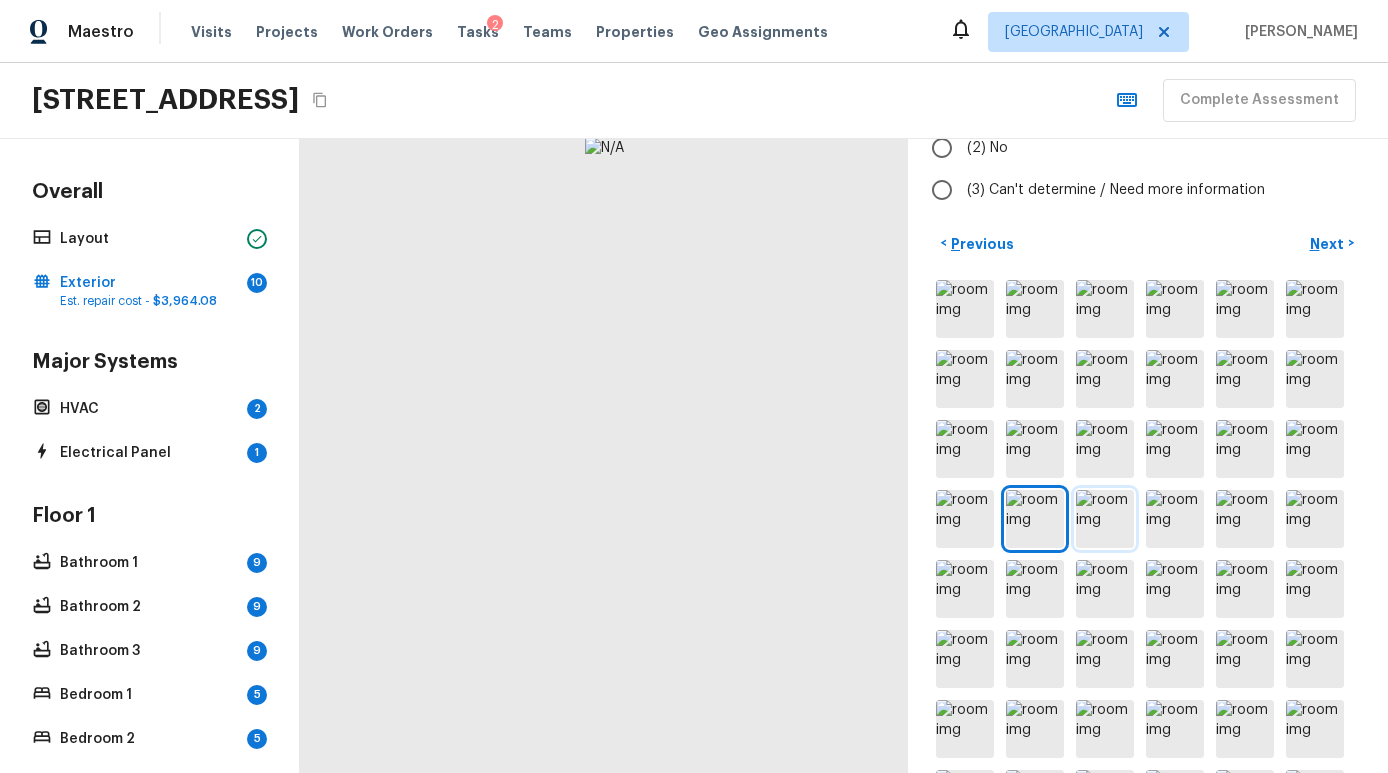 click at bounding box center (1105, 519) 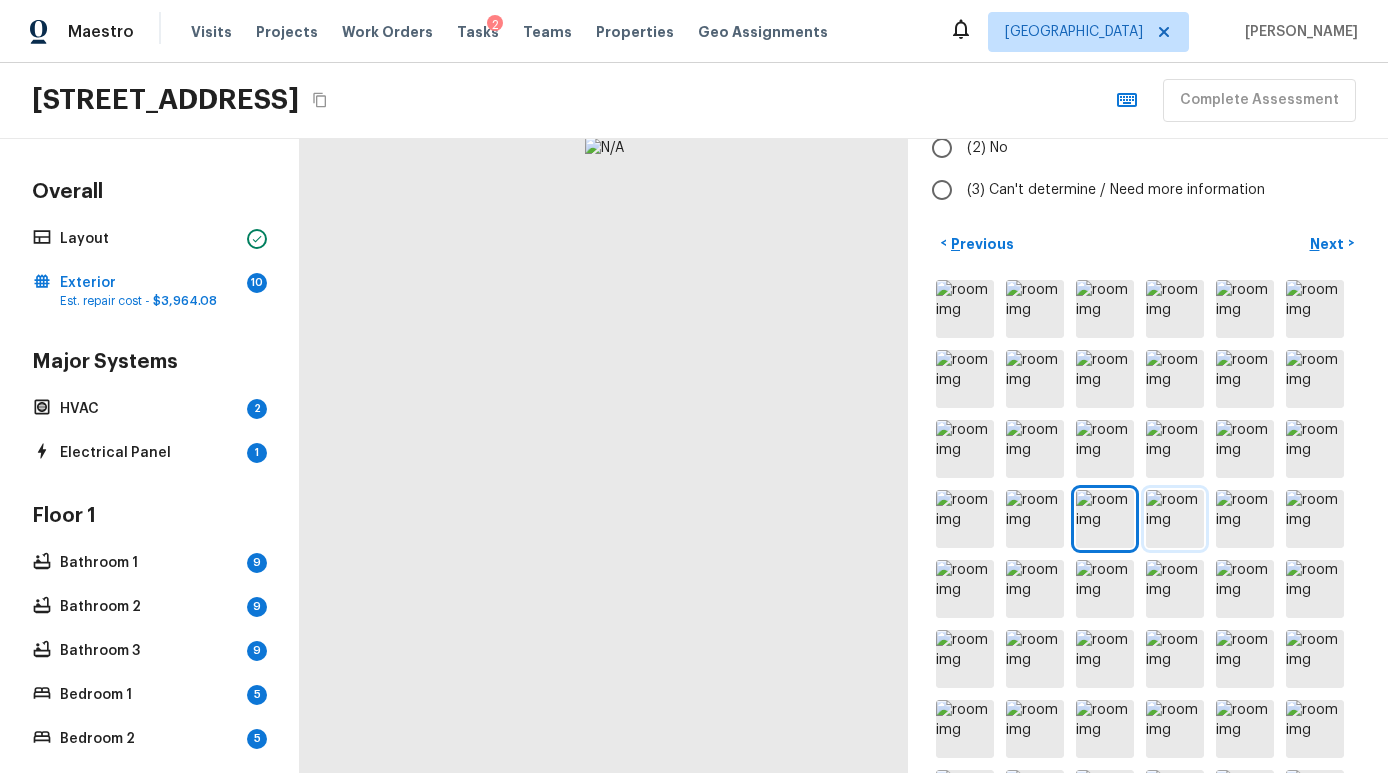 click at bounding box center [1175, 519] 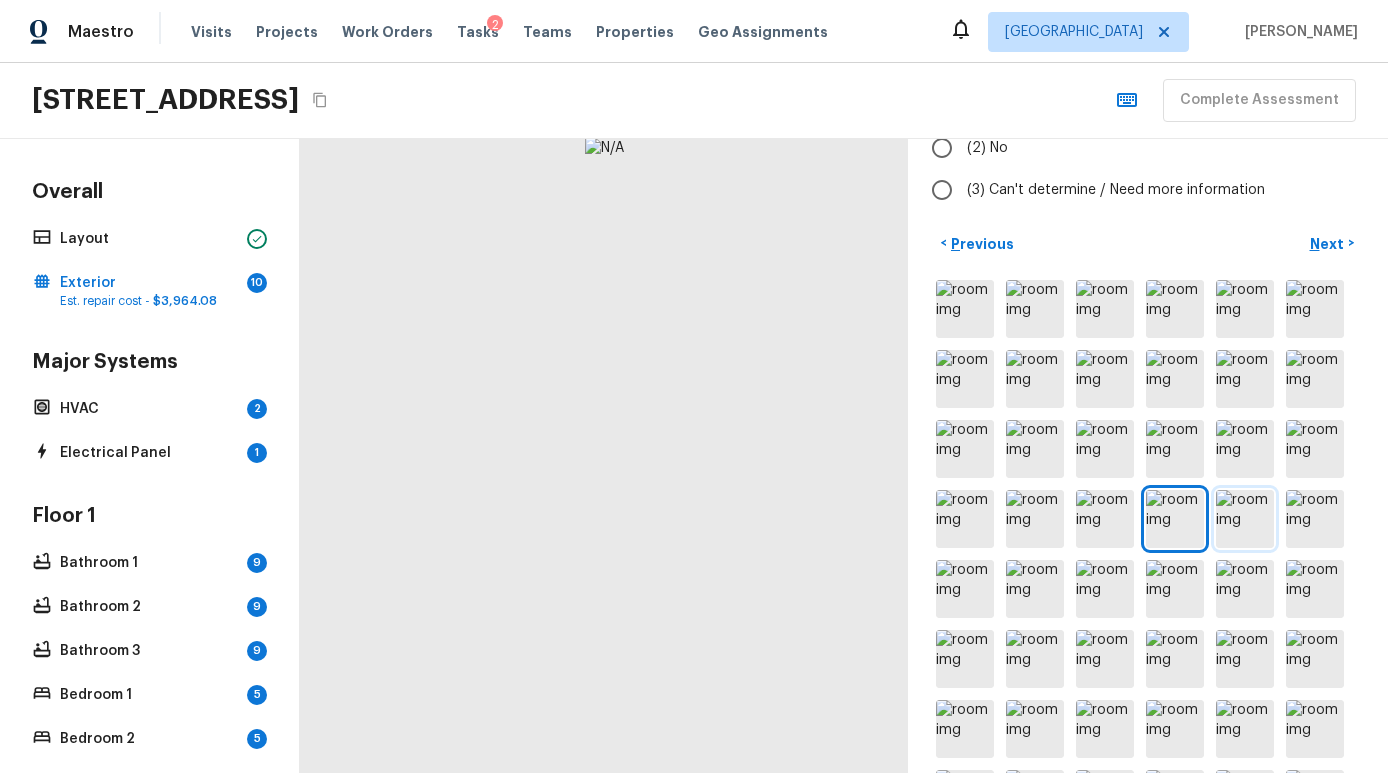 click at bounding box center (1245, 519) 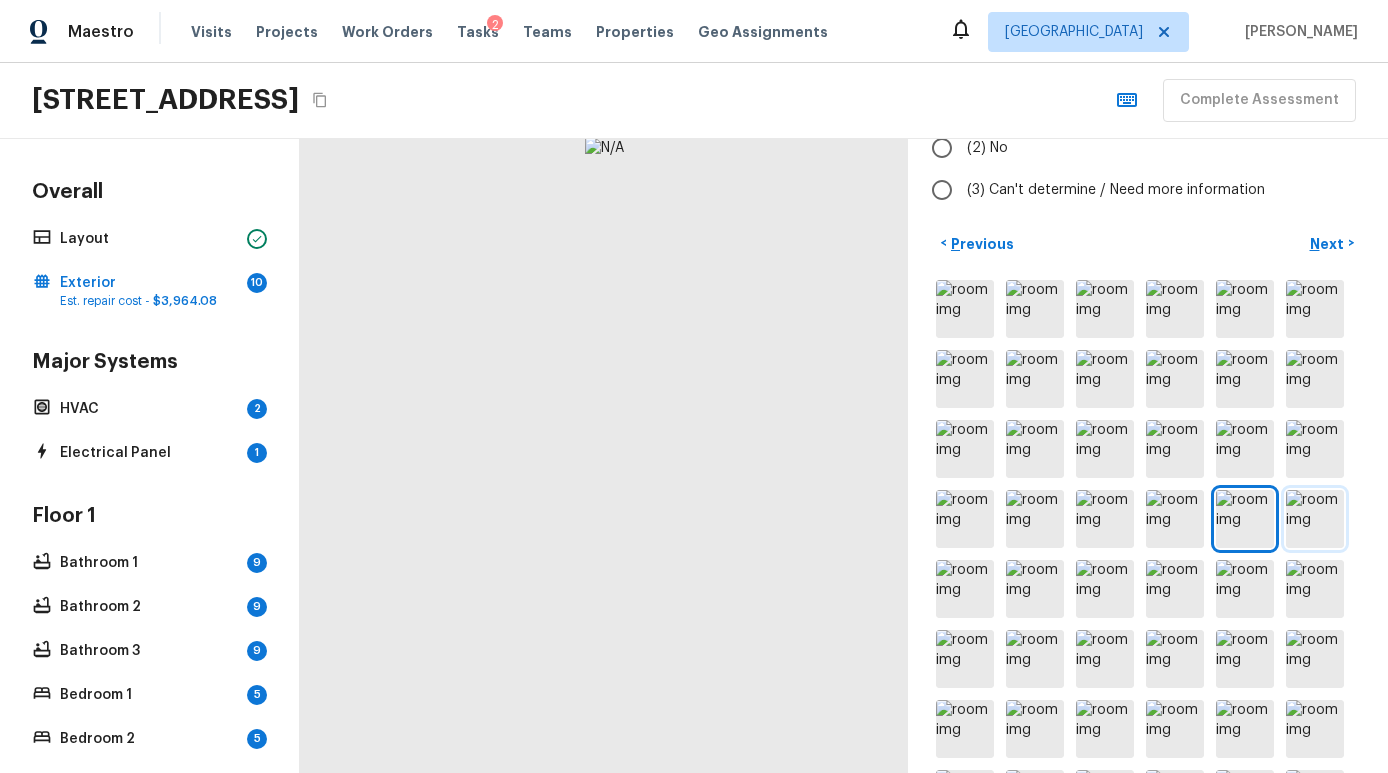 click at bounding box center [1315, 519] 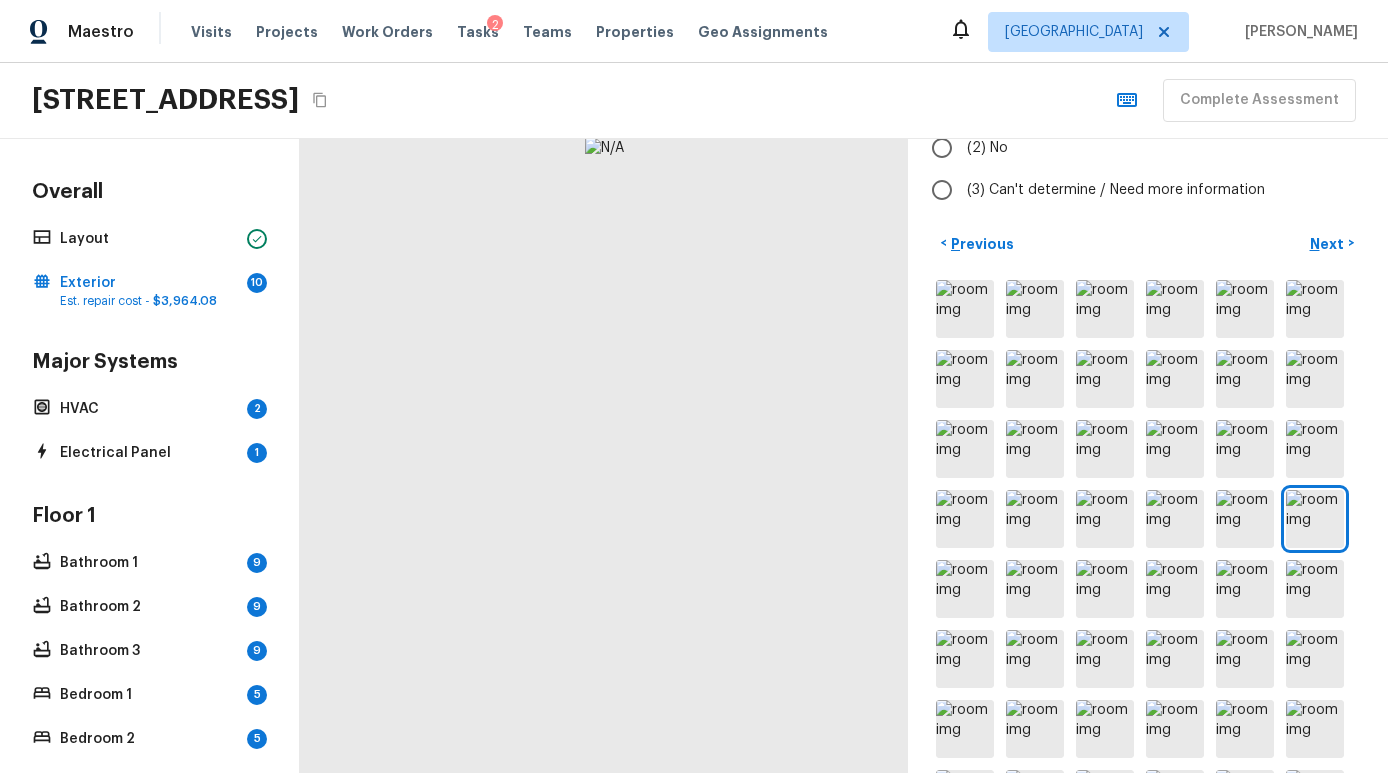 click at bounding box center (1148, 589) 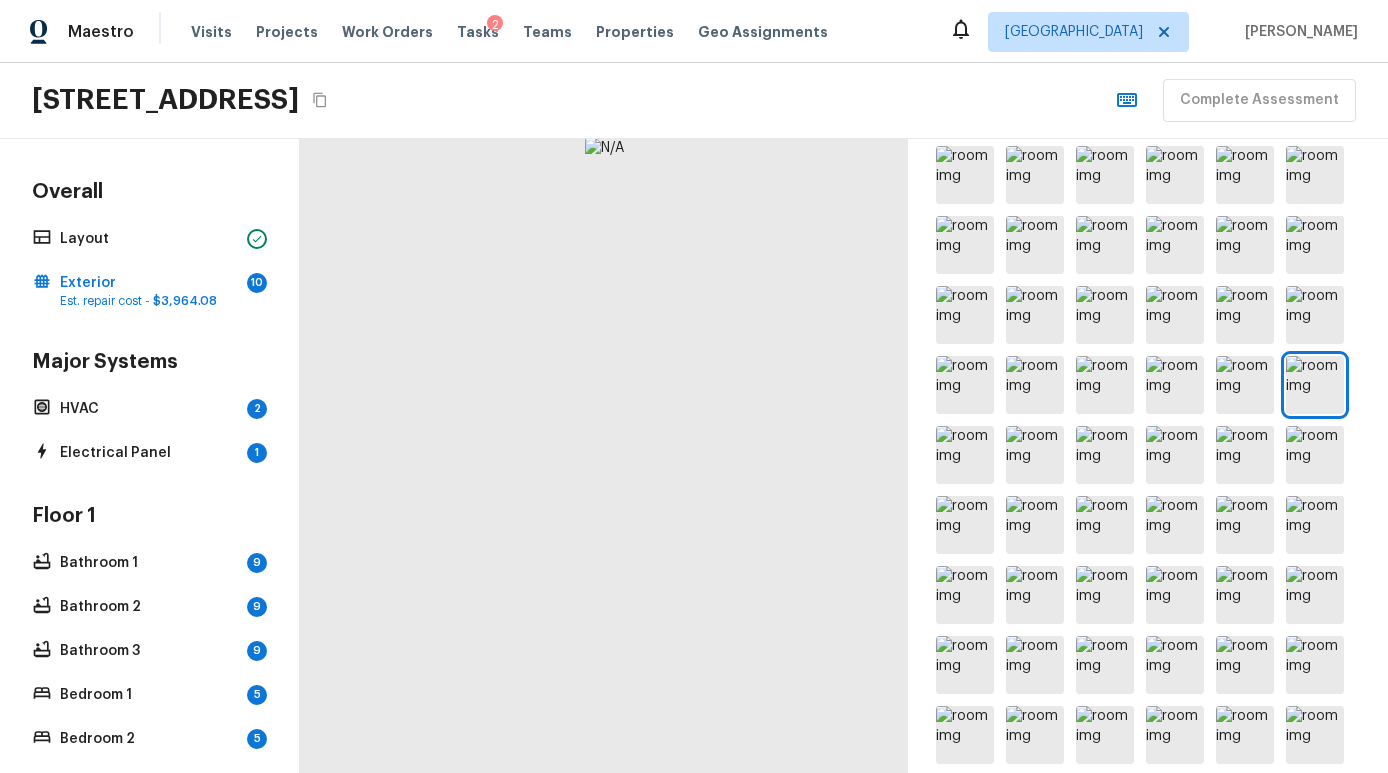 scroll, scrollTop: 363, scrollLeft: 0, axis: vertical 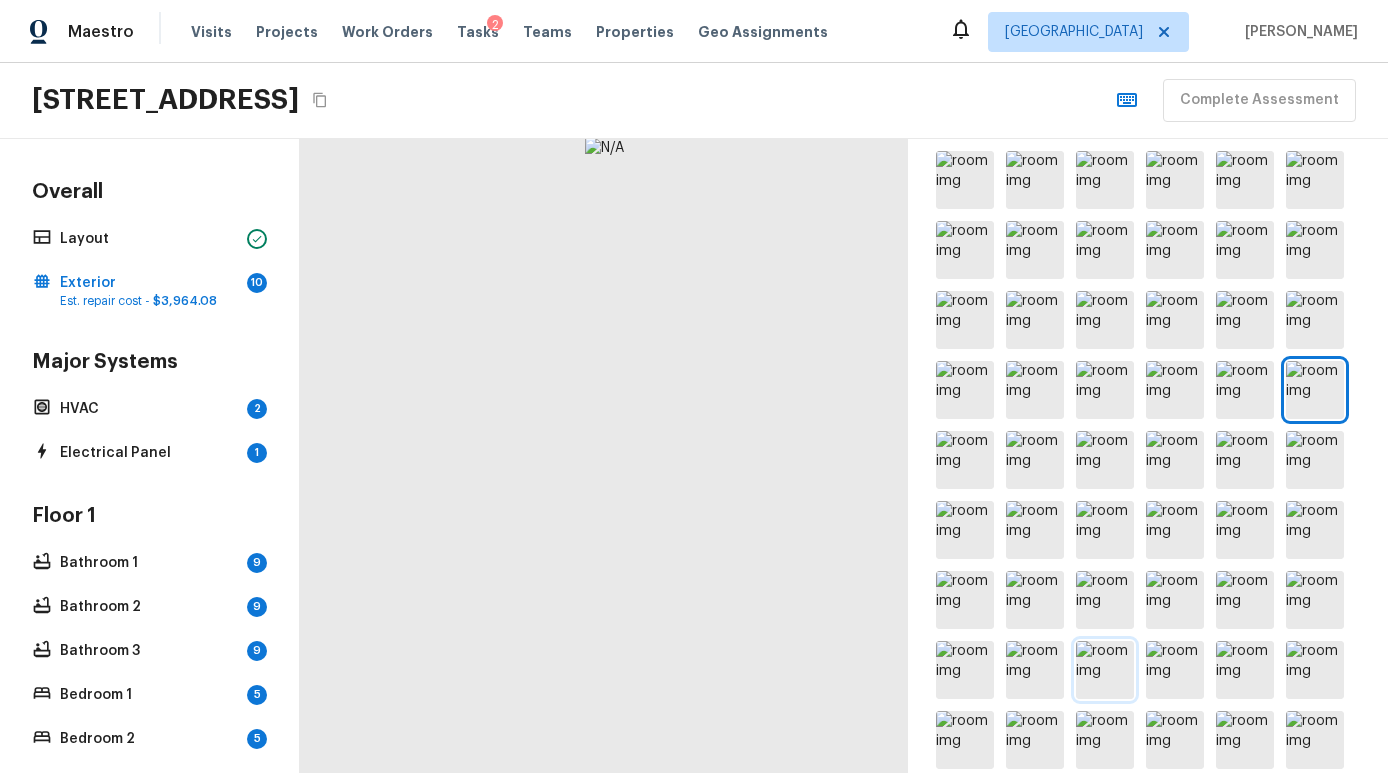 click at bounding box center [1105, 670] 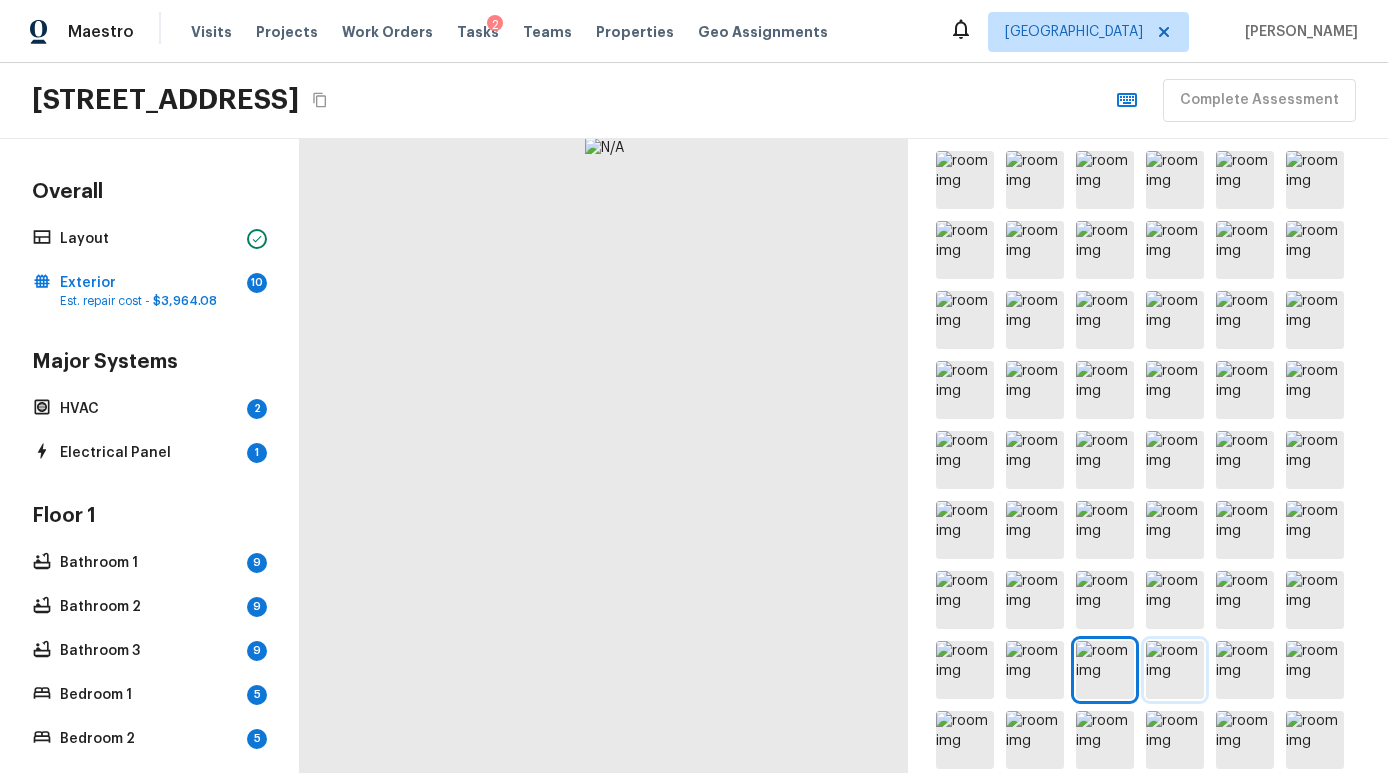 click at bounding box center [1175, 670] 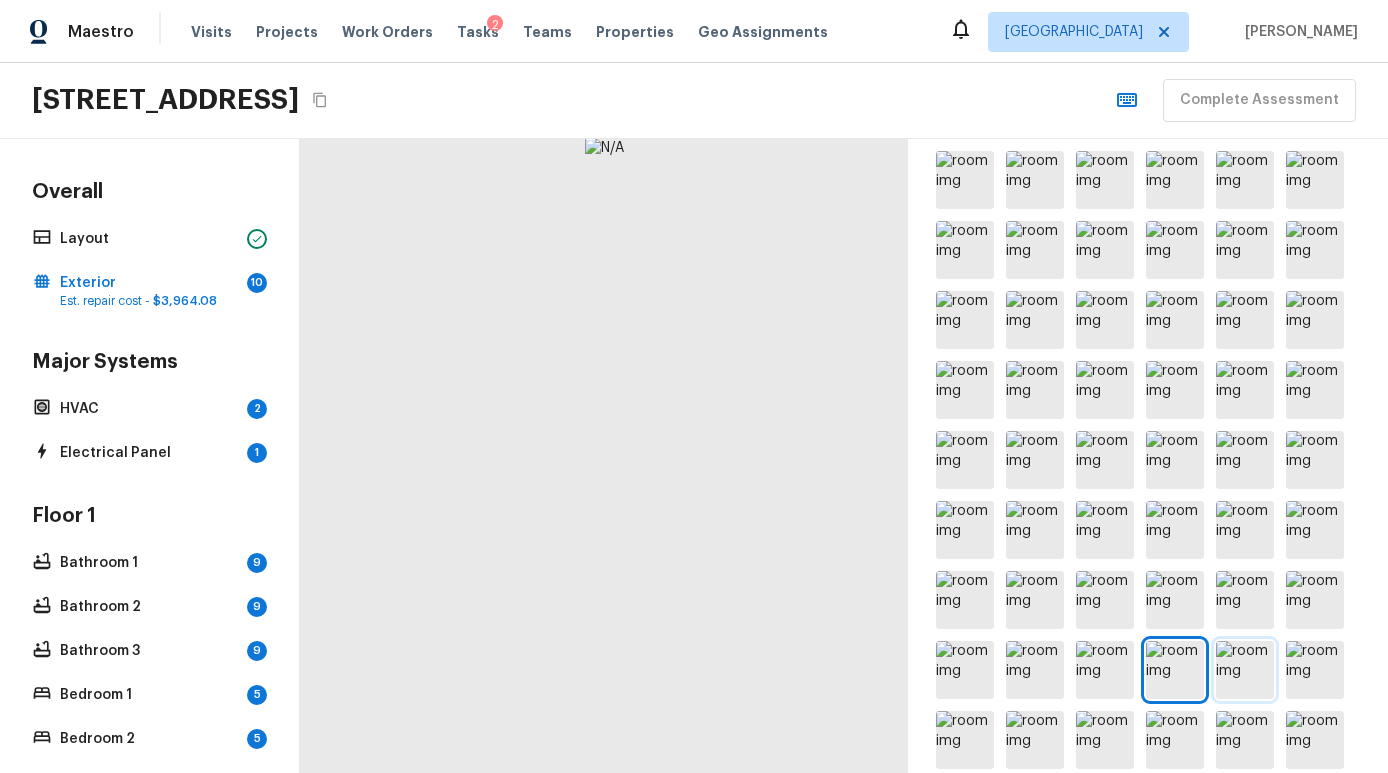 click at bounding box center (1245, 670) 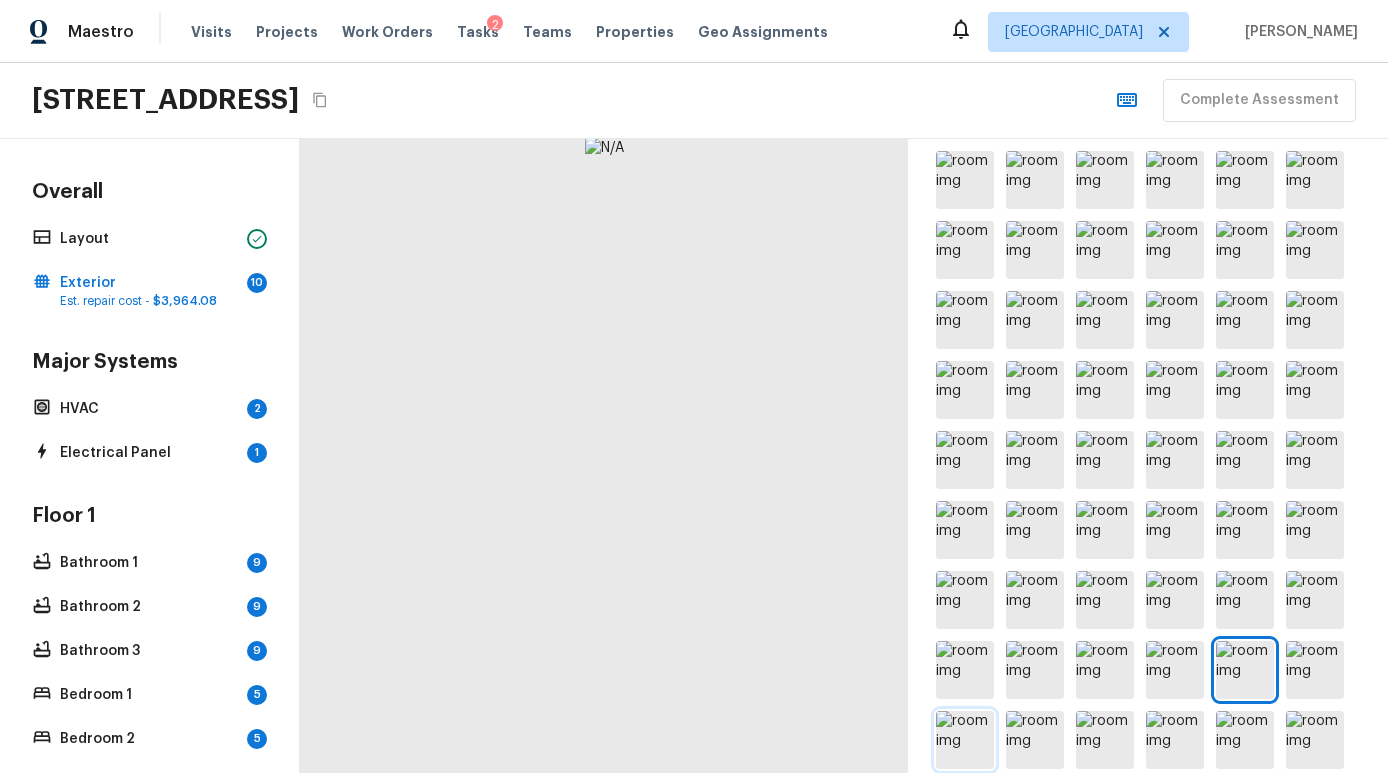 click at bounding box center (965, 740) 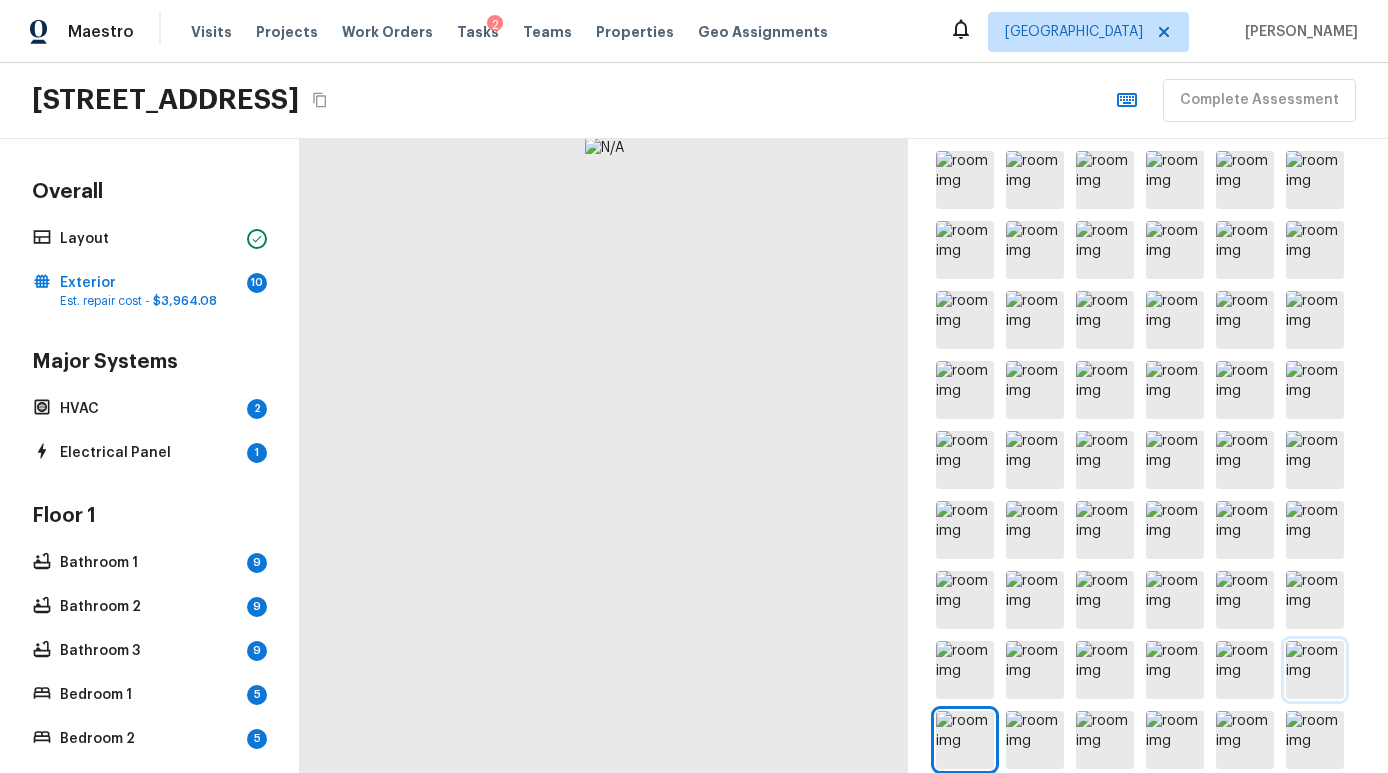 click at bounding box center (1315, 670) 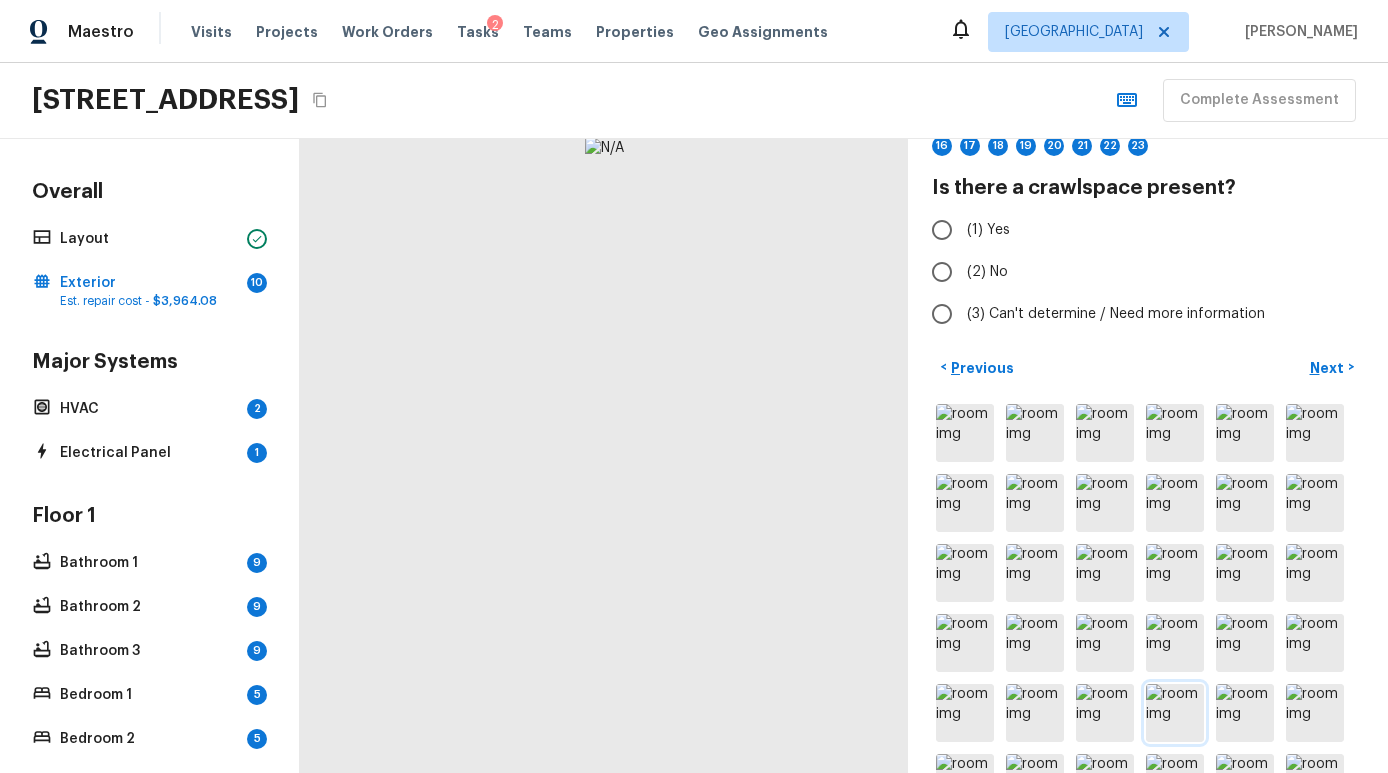 scroll, scrollTop: 0, scrollLeft: 0, axis: both 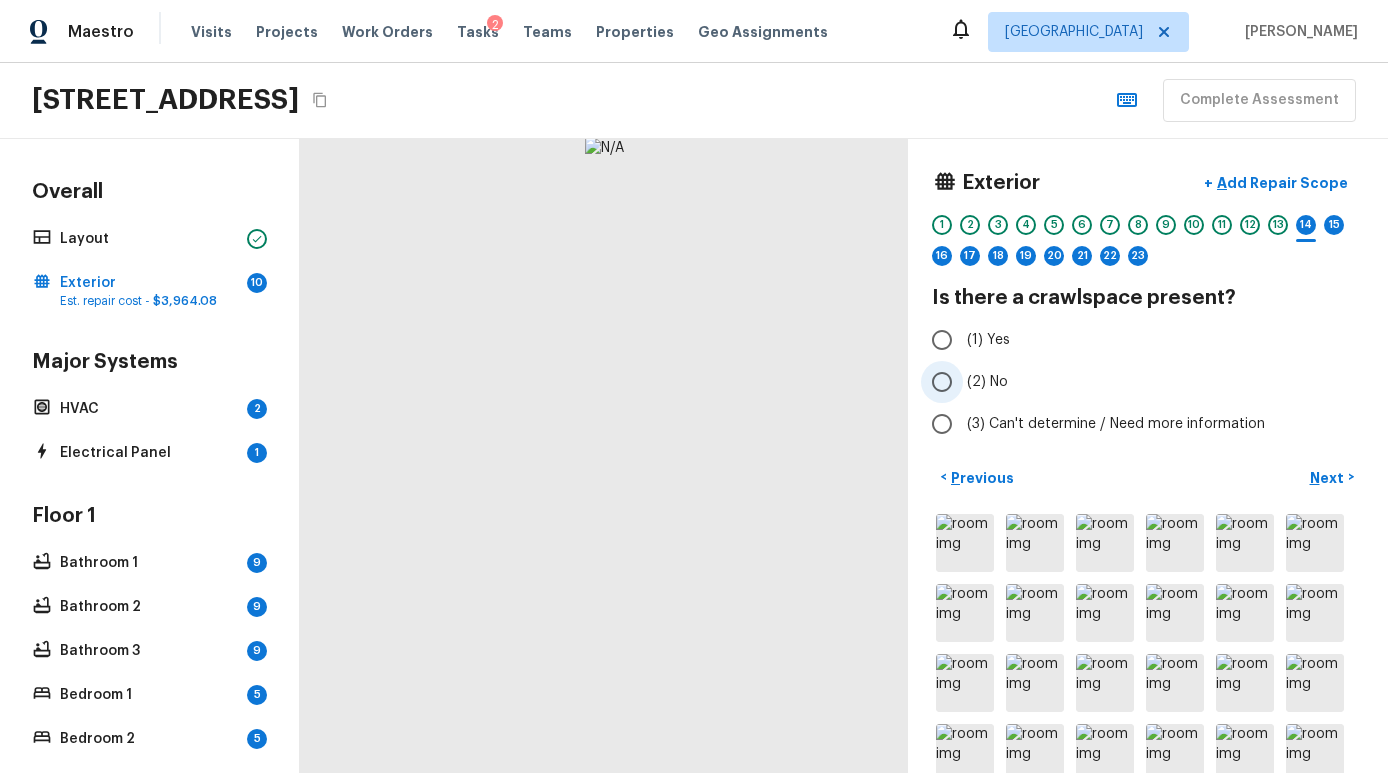 click on "(2) No" at bounding box center [1134, 382] 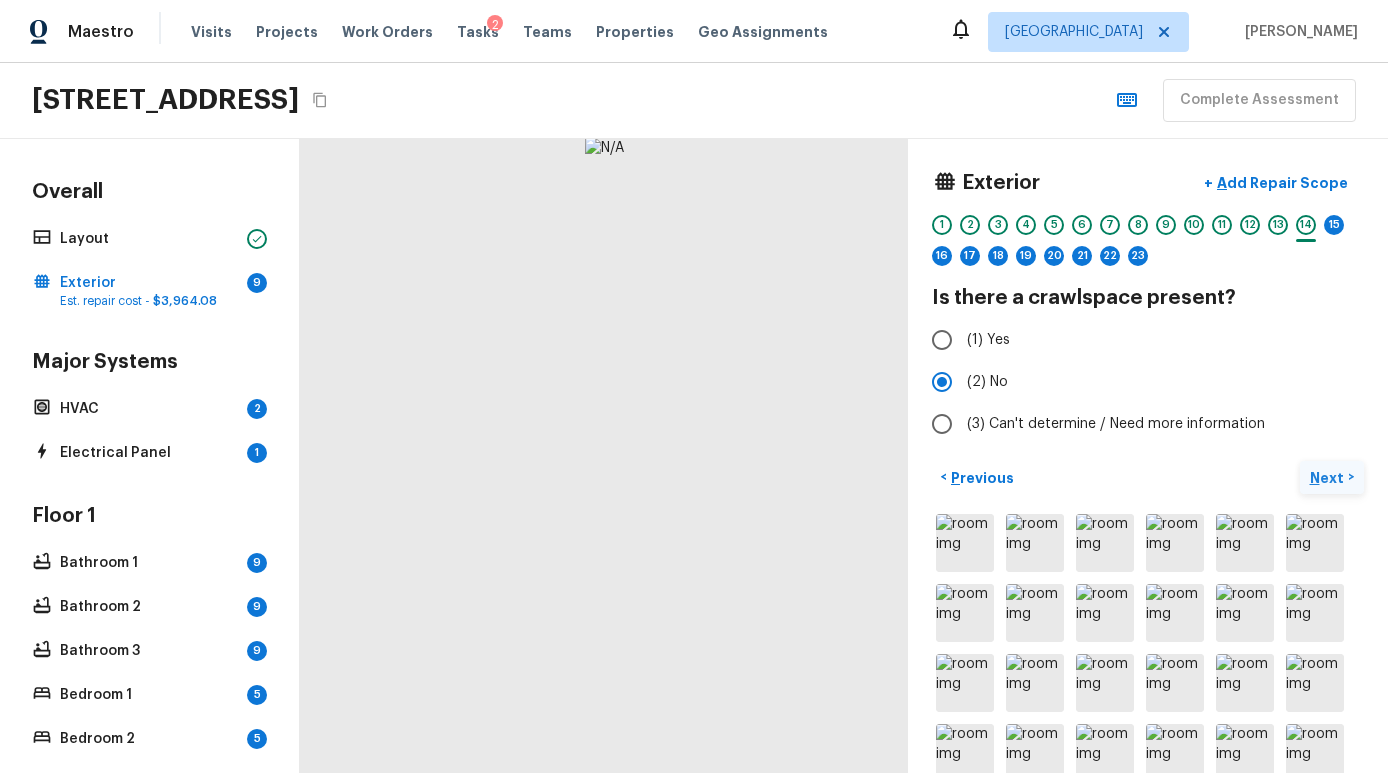 click on "Next" at bounding box center [1329, 478] 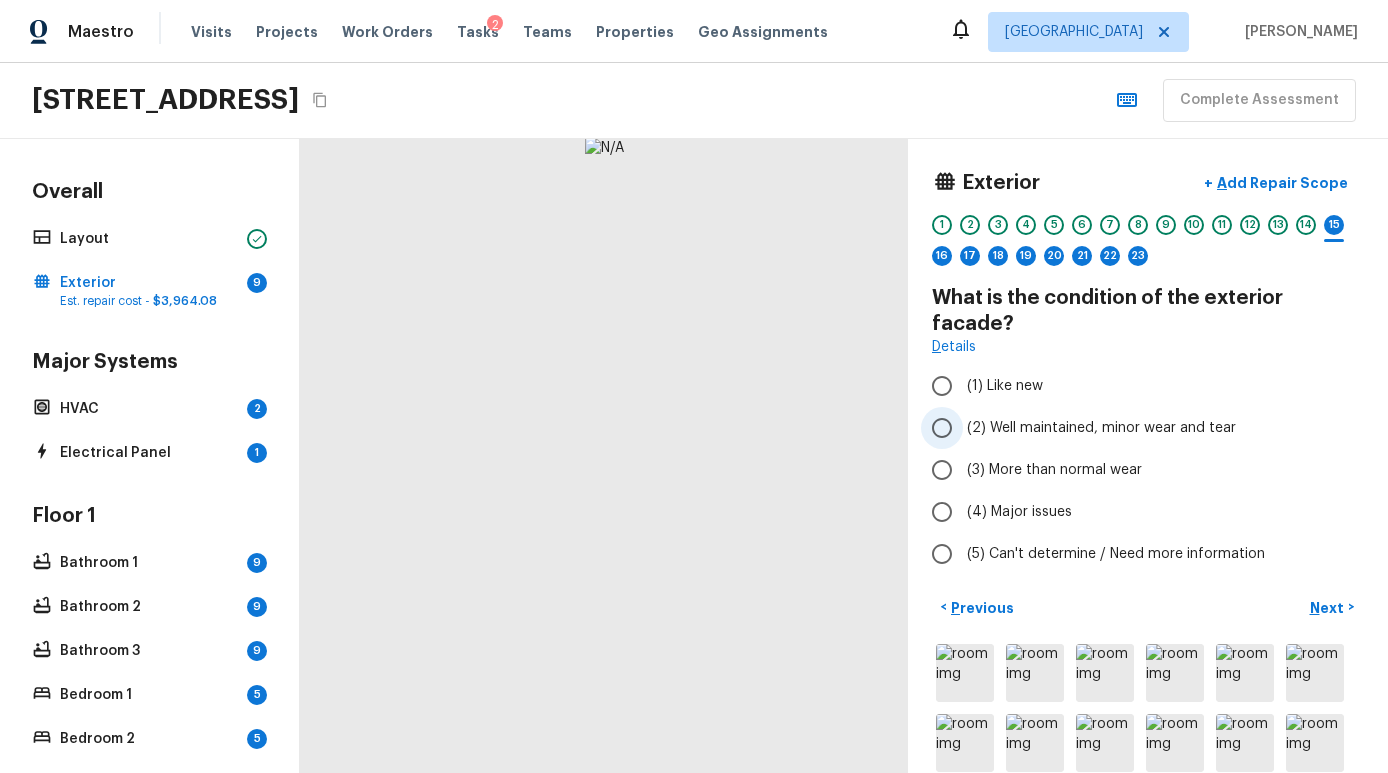 click on "(2) Well maintained, minor wear and tear" at bounding box center [1101, 428] 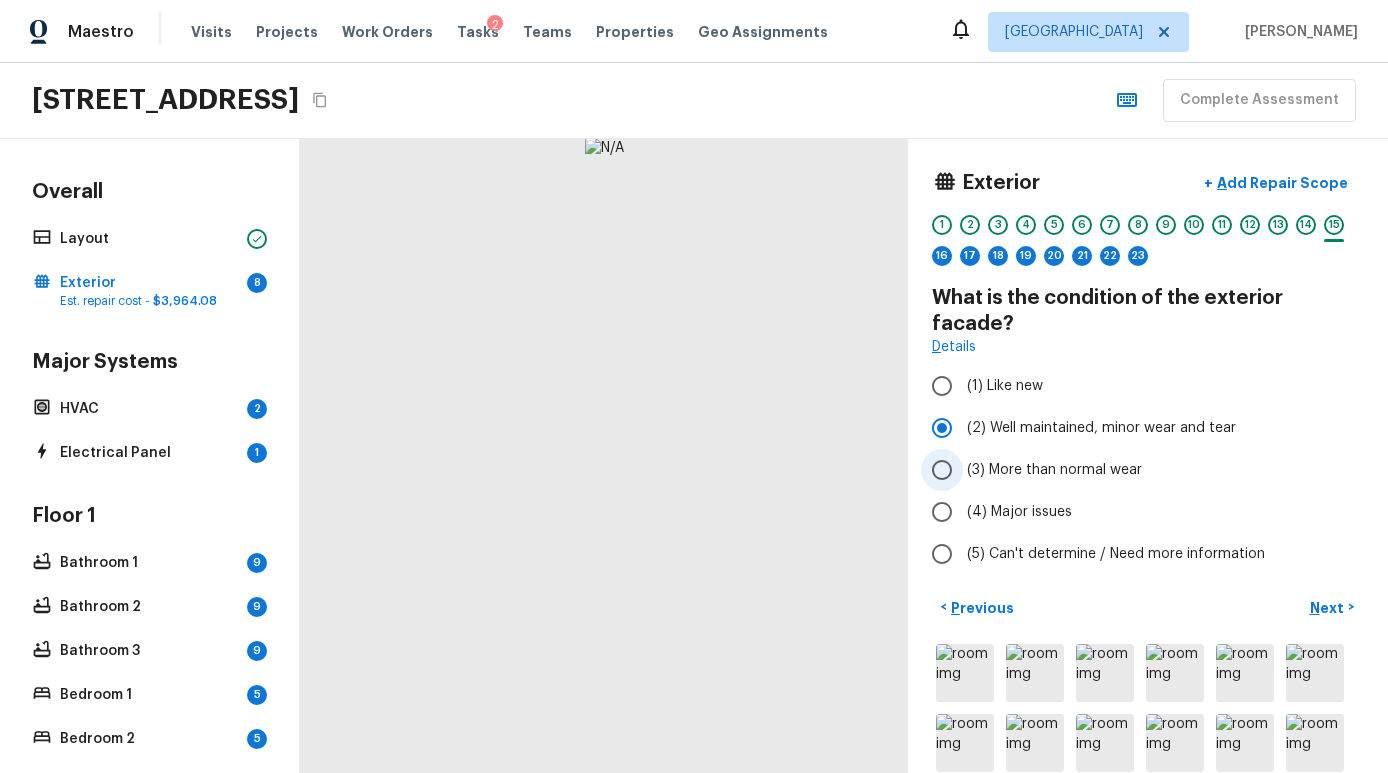 click on "(3) More than normal wear" at bounding box center [1054, 470] 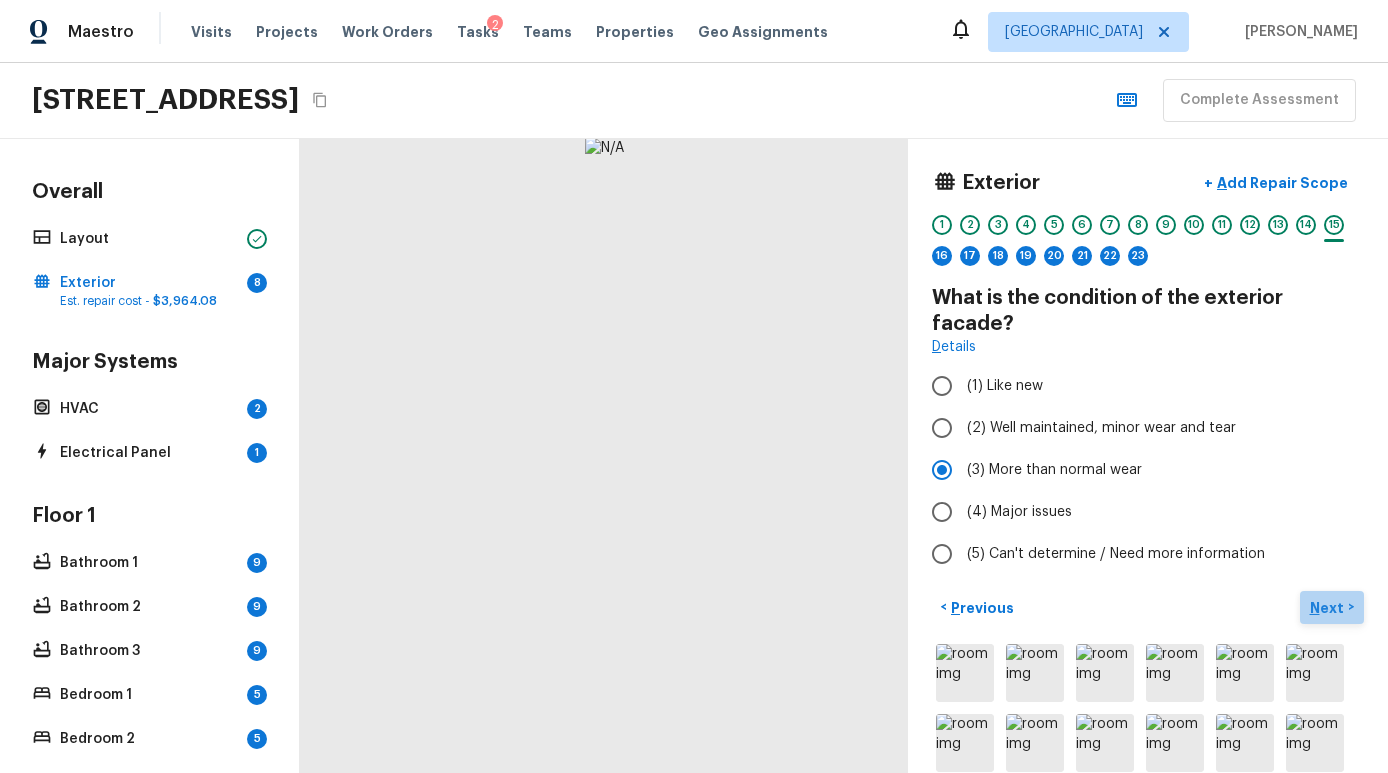 click on "Next >" at bounding box center [1332, 607] 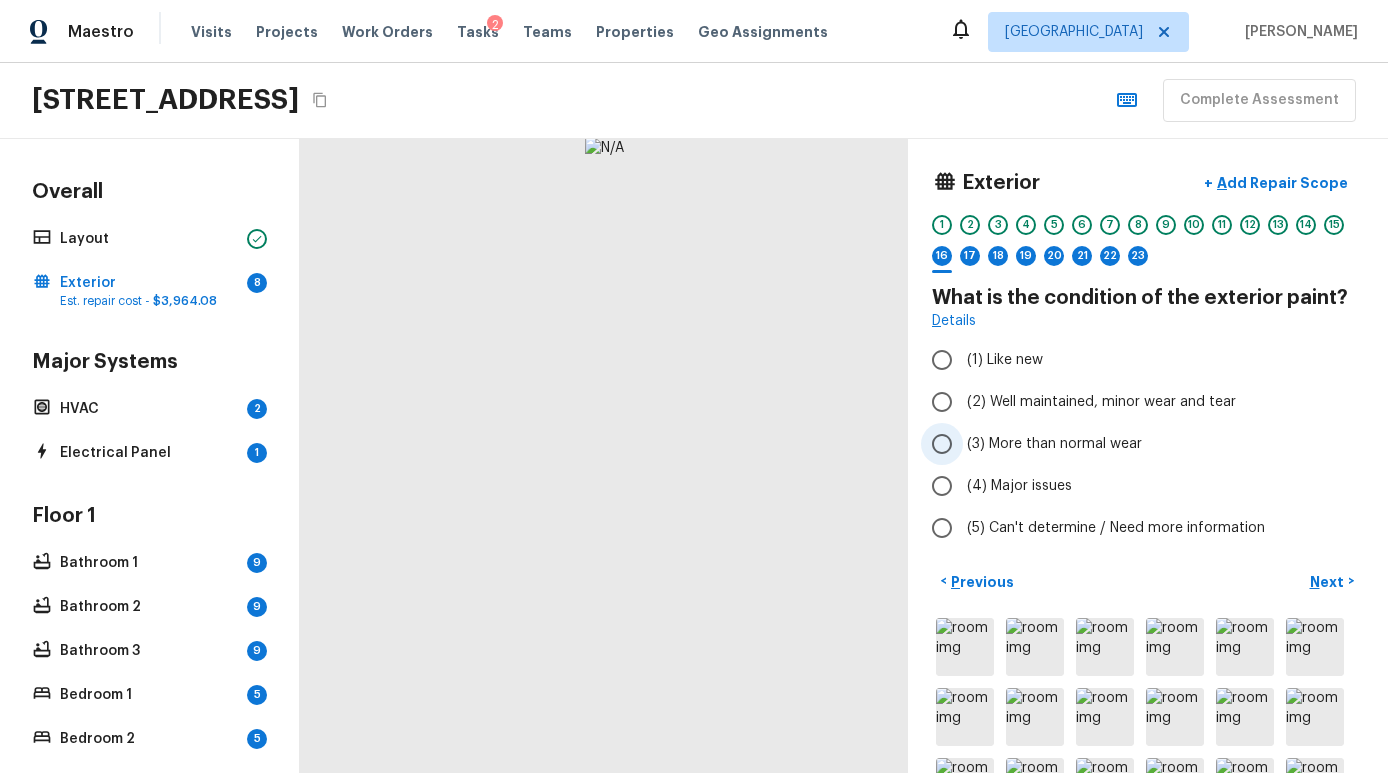 click on "(3) More than normal wear" at bounding box center (1054, 444) 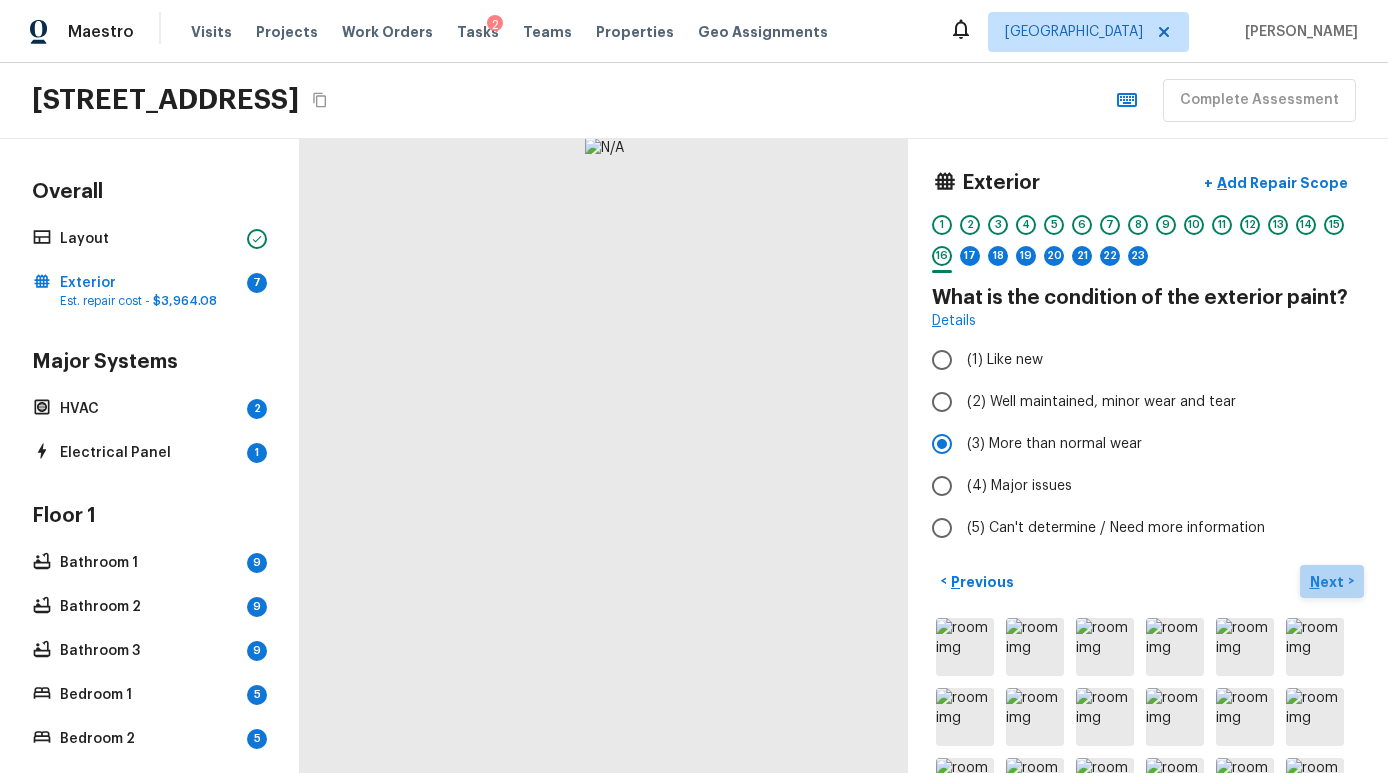 click on "Next" at bounding box center [1329, 582] 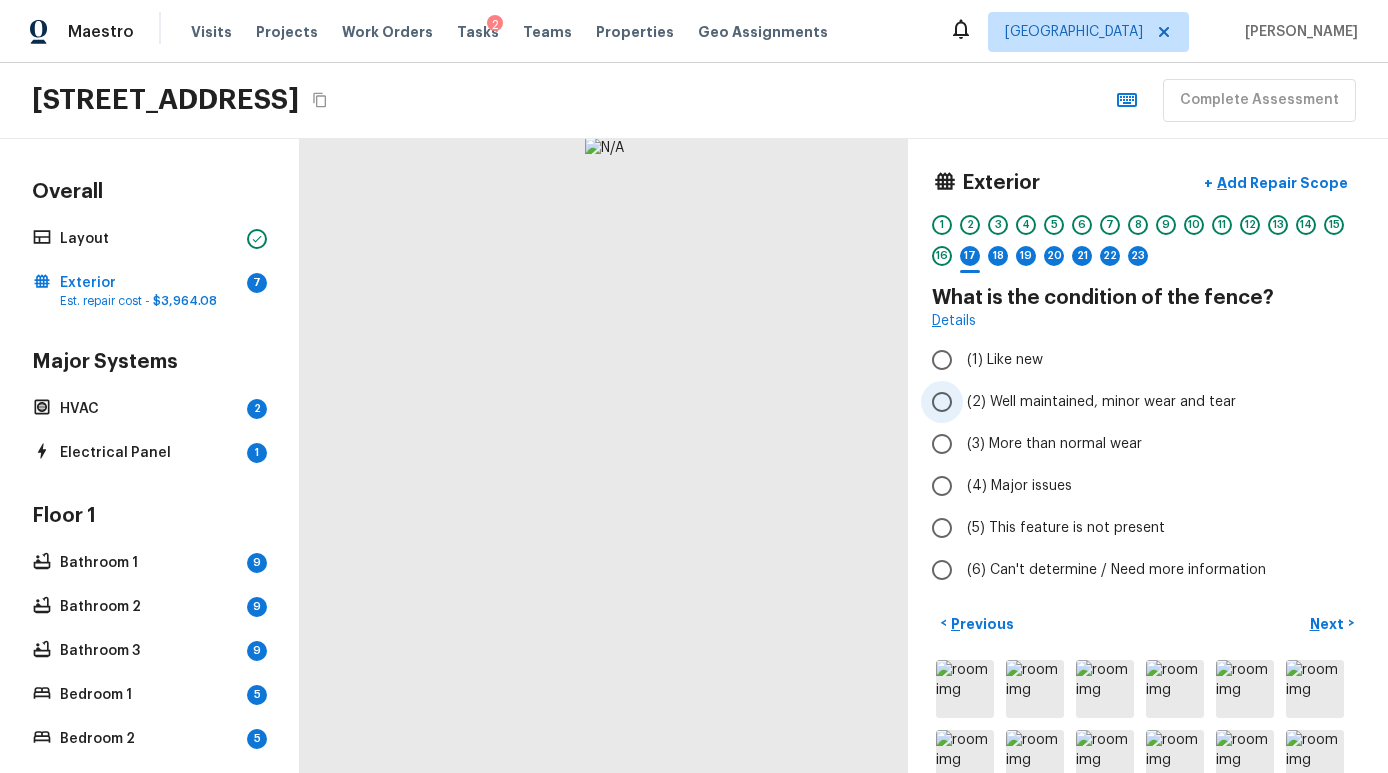 click on "(2) Well maintained, minor wear and tear" at bounding box center [1101, 402] 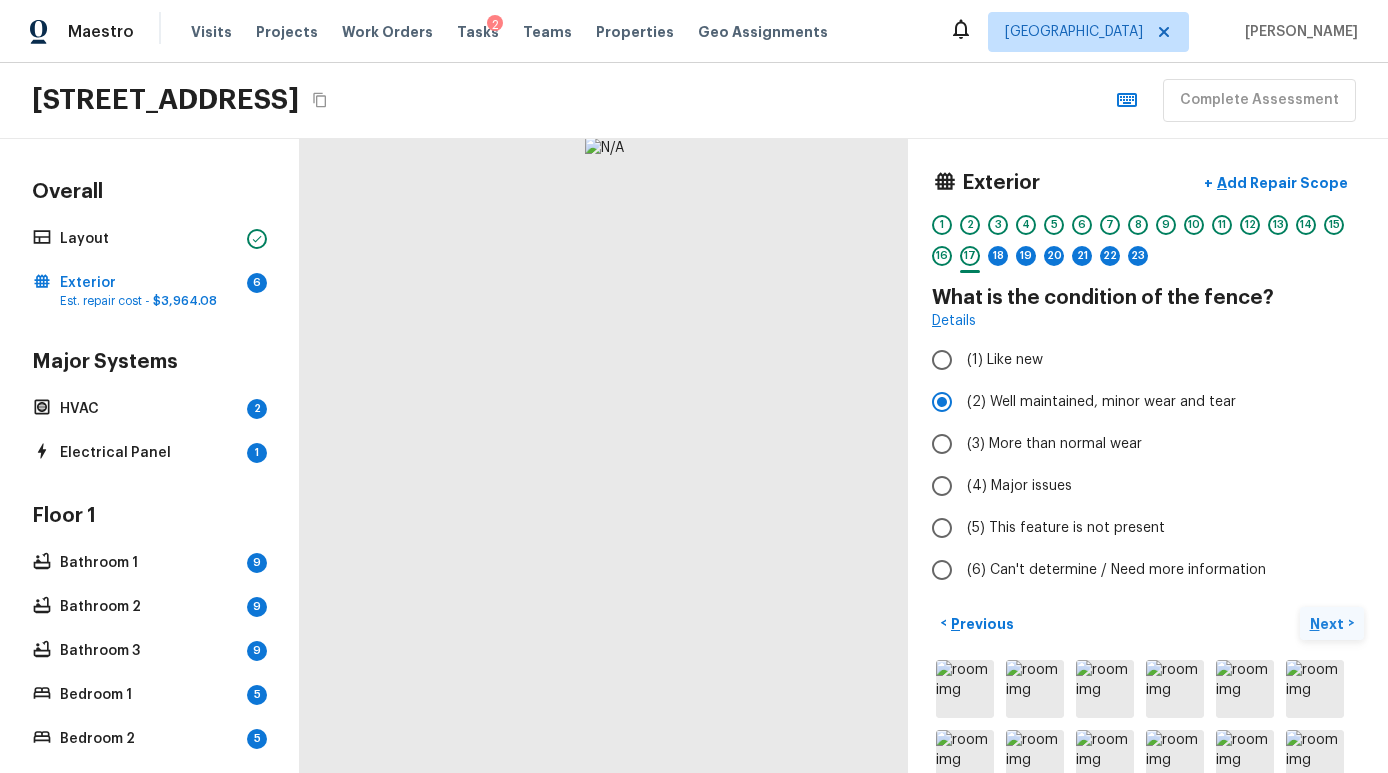 click on "Next" at bounding box center [1329, 624] 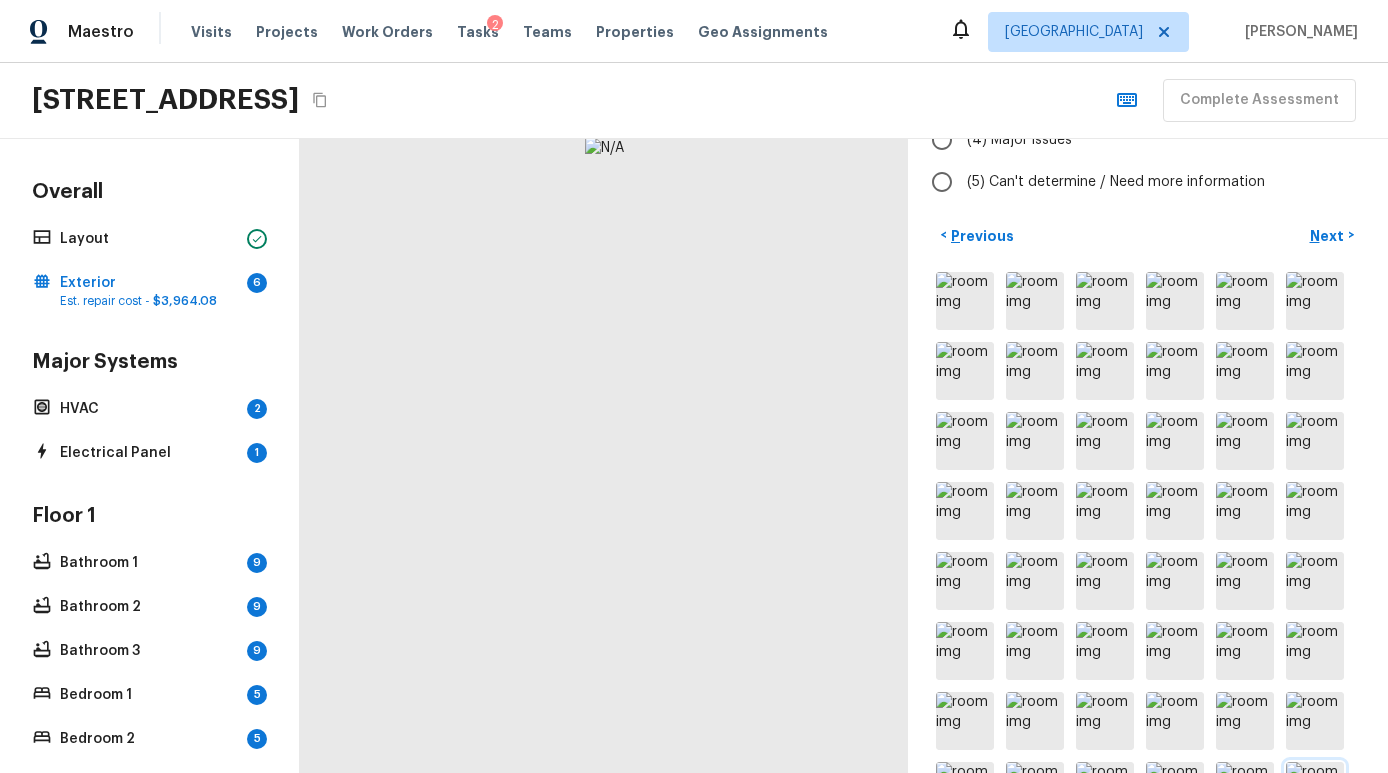 scroll, scrollTop: 0, scrollLeft: 0, axis: both 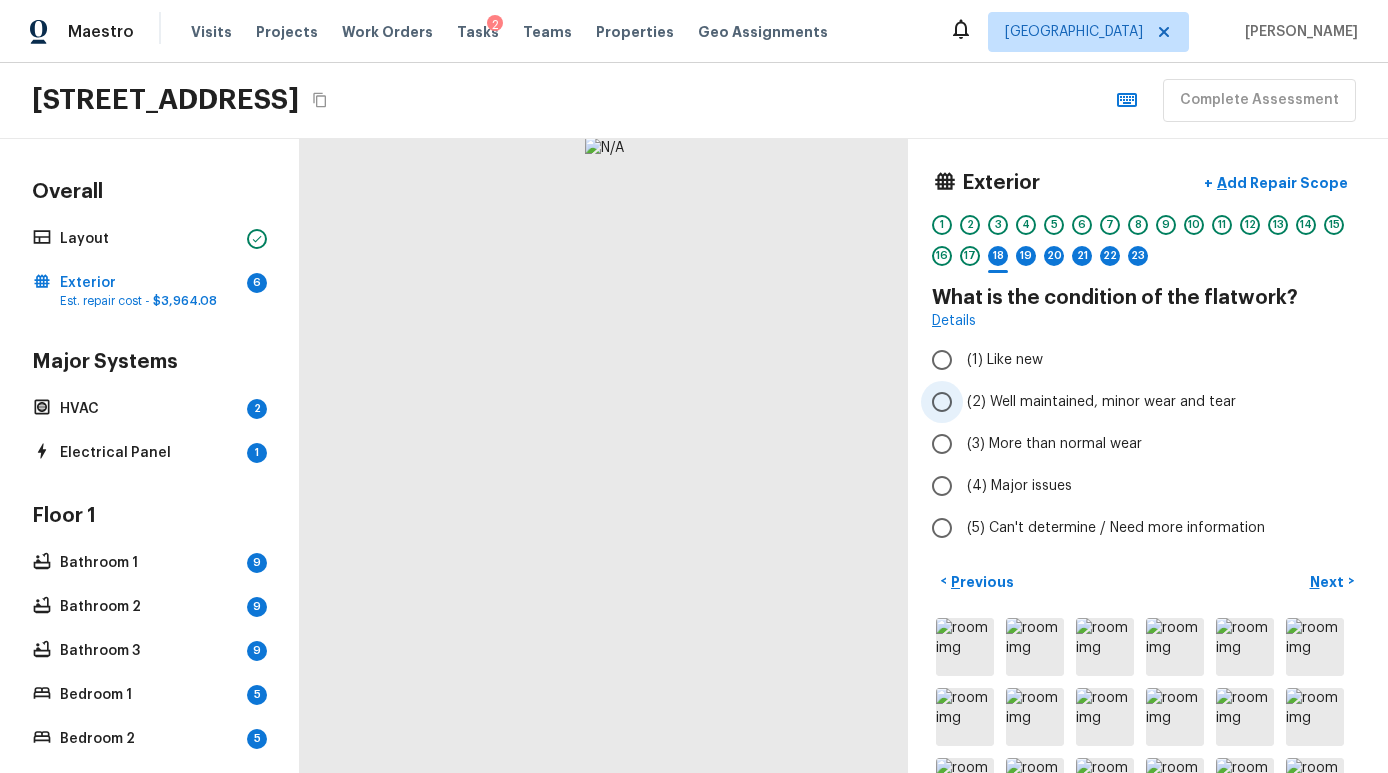 click on "(2) Well maintained, minor wear and tear" at bounding box center [1101, 402] 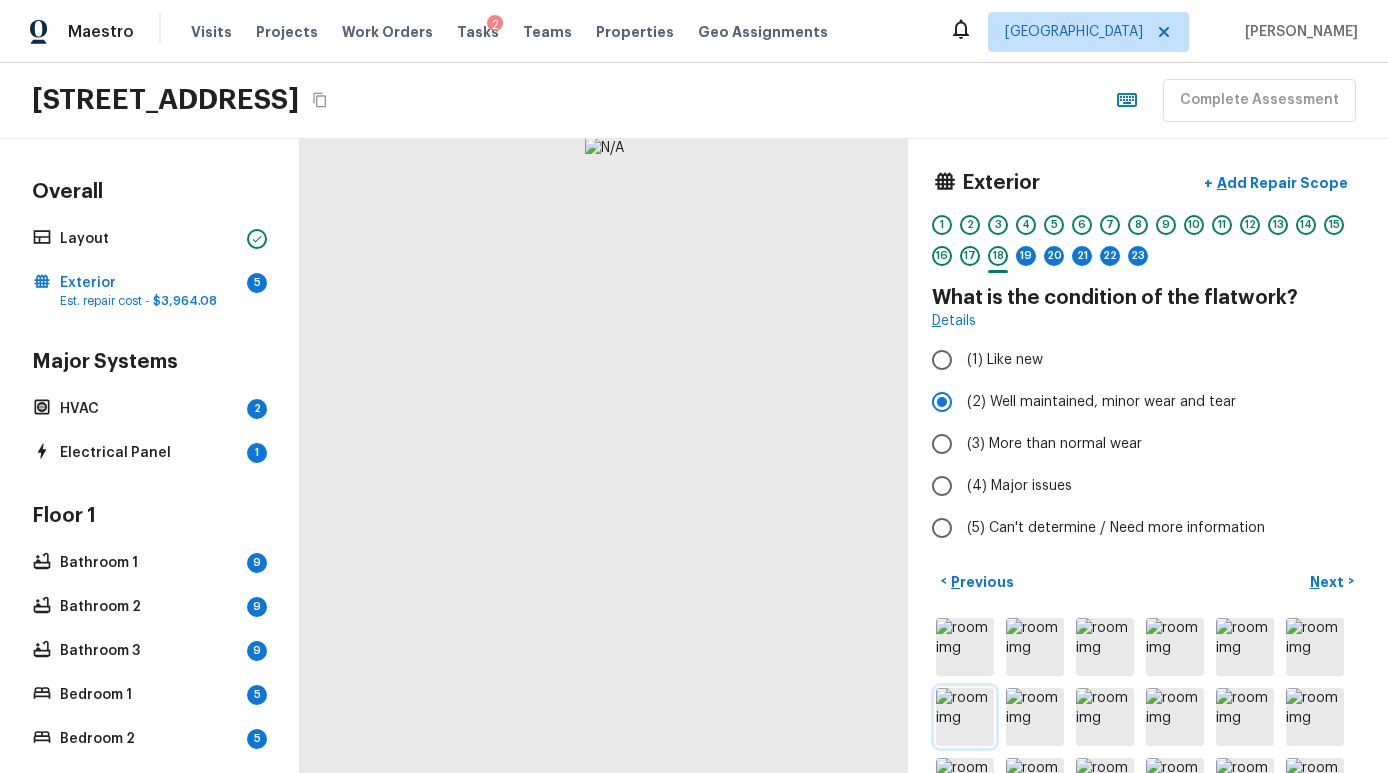 click at bounding box center (965, 717) 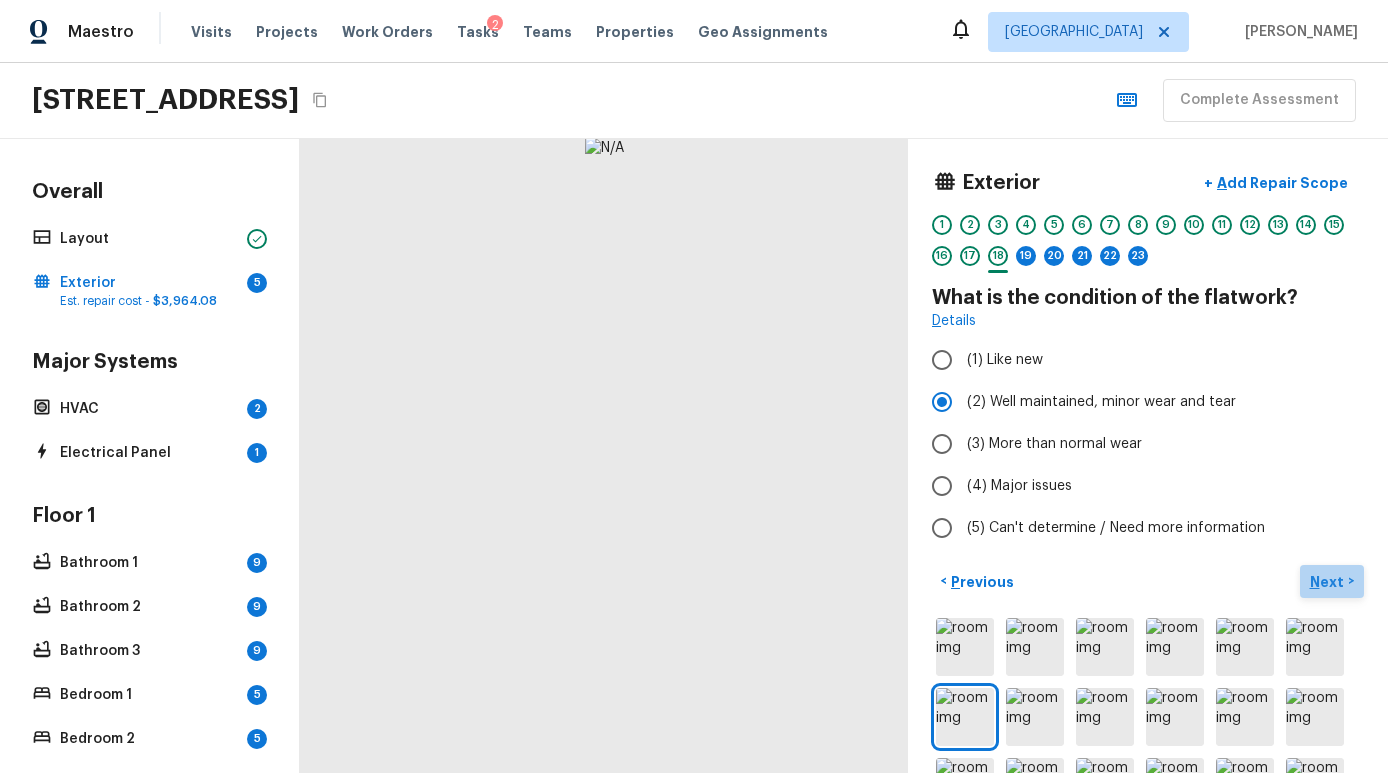 click on "Next" at bounding box center (1329, 582) 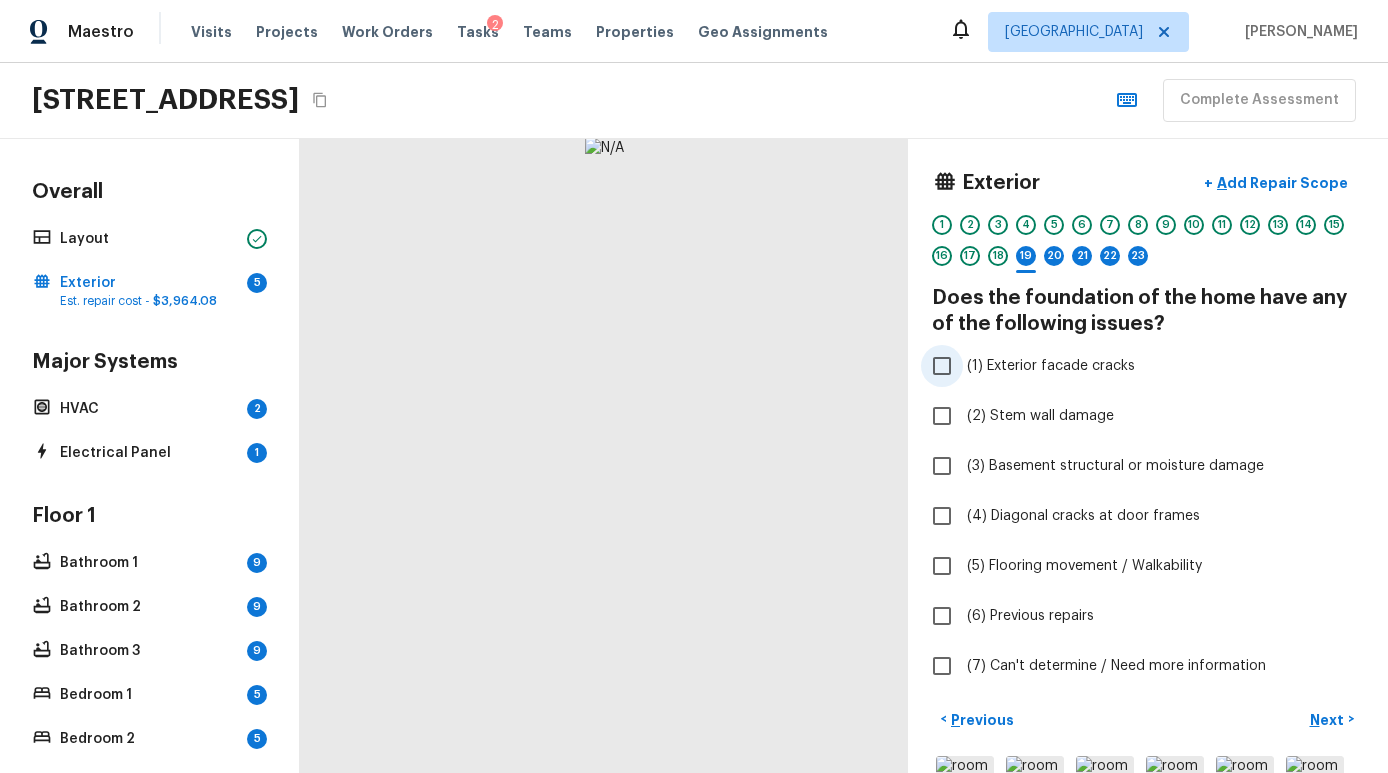 click on "(1) Exterior facade cracks" at bounding box center [1134, 366] 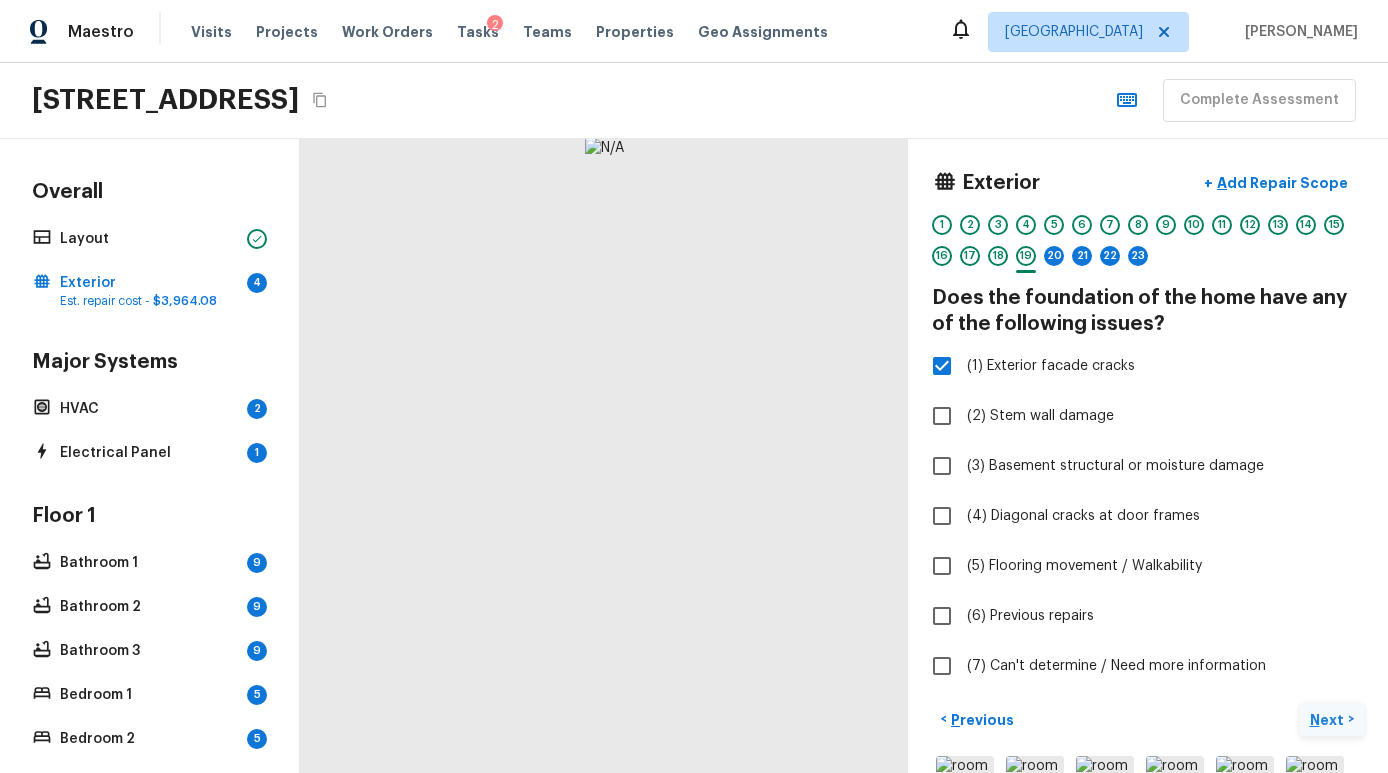 click on "Next" at bounding box center (1329, 720) 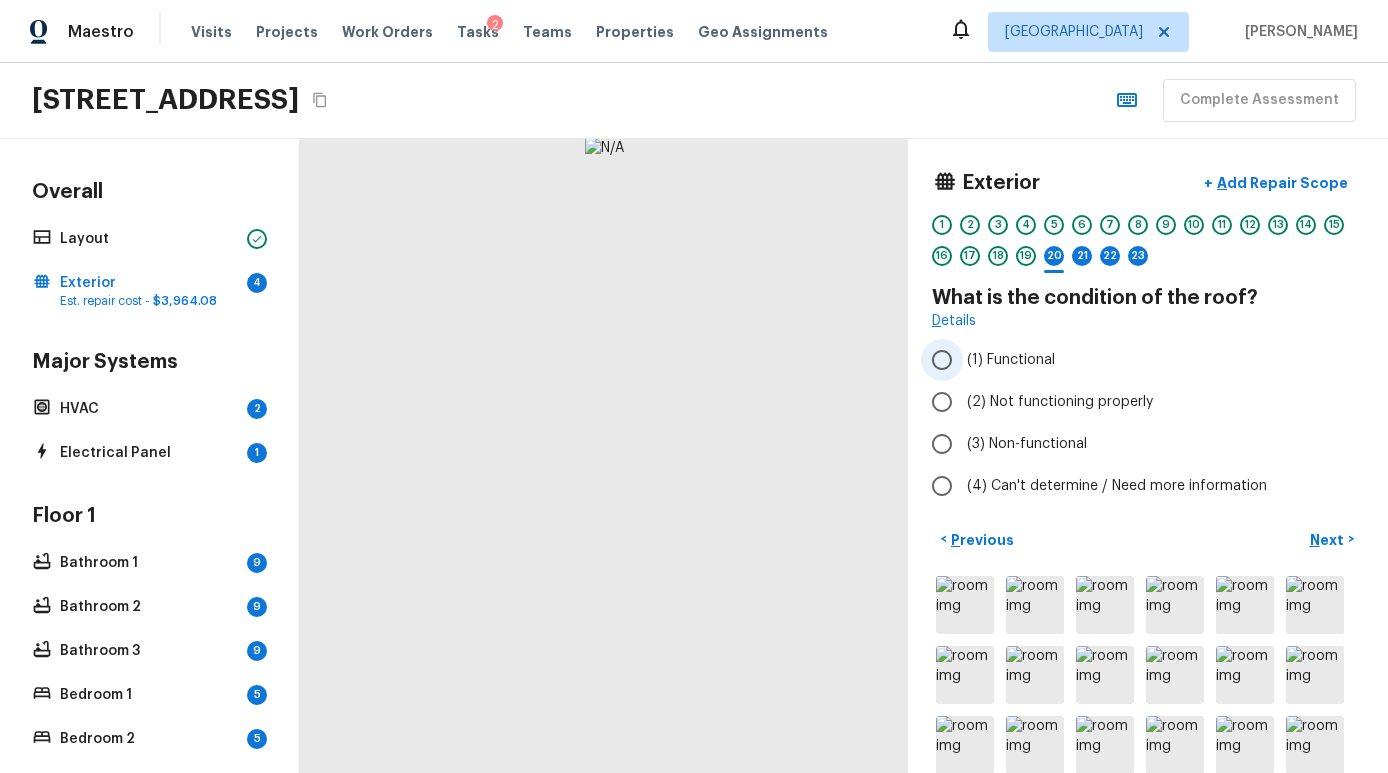 click on "(1) Functional" at bounding box center (1011, 360) 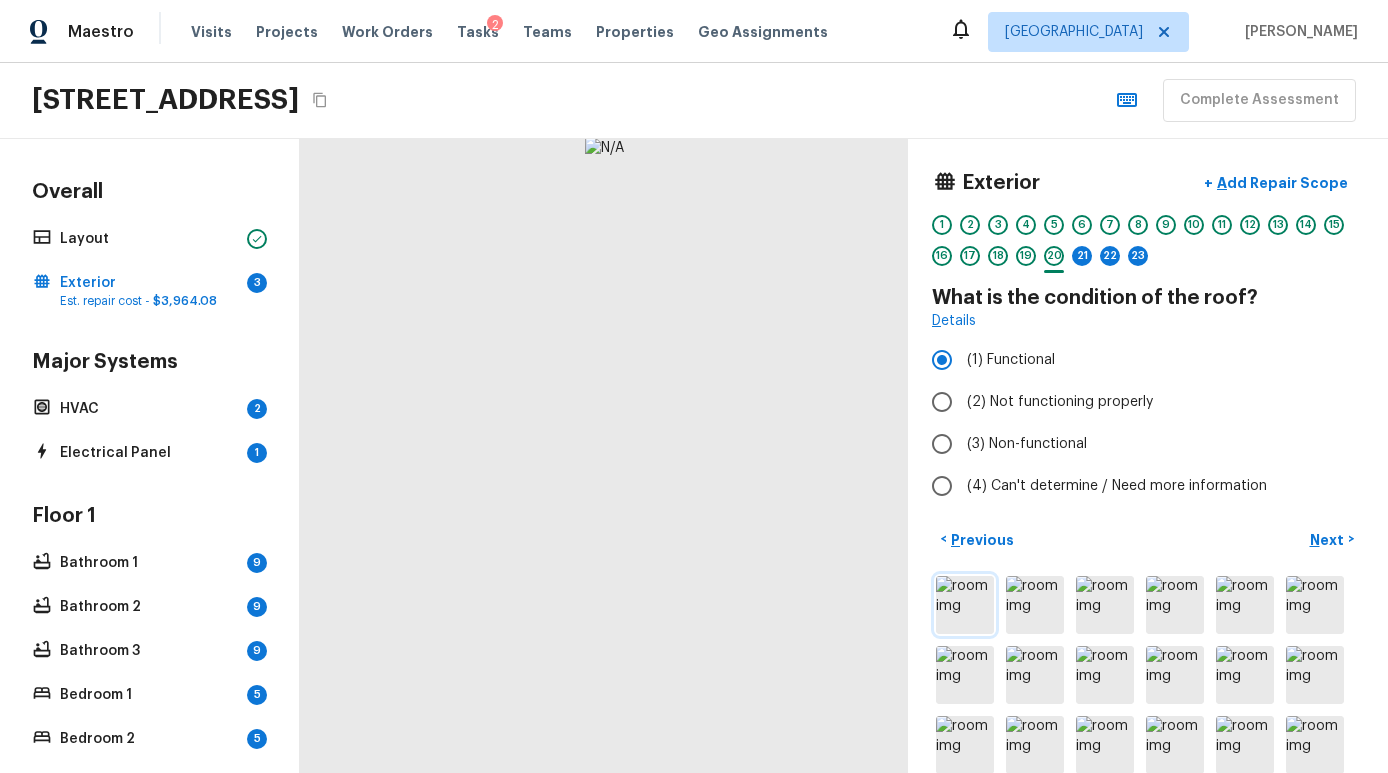 click at bounding box center [965, 605] 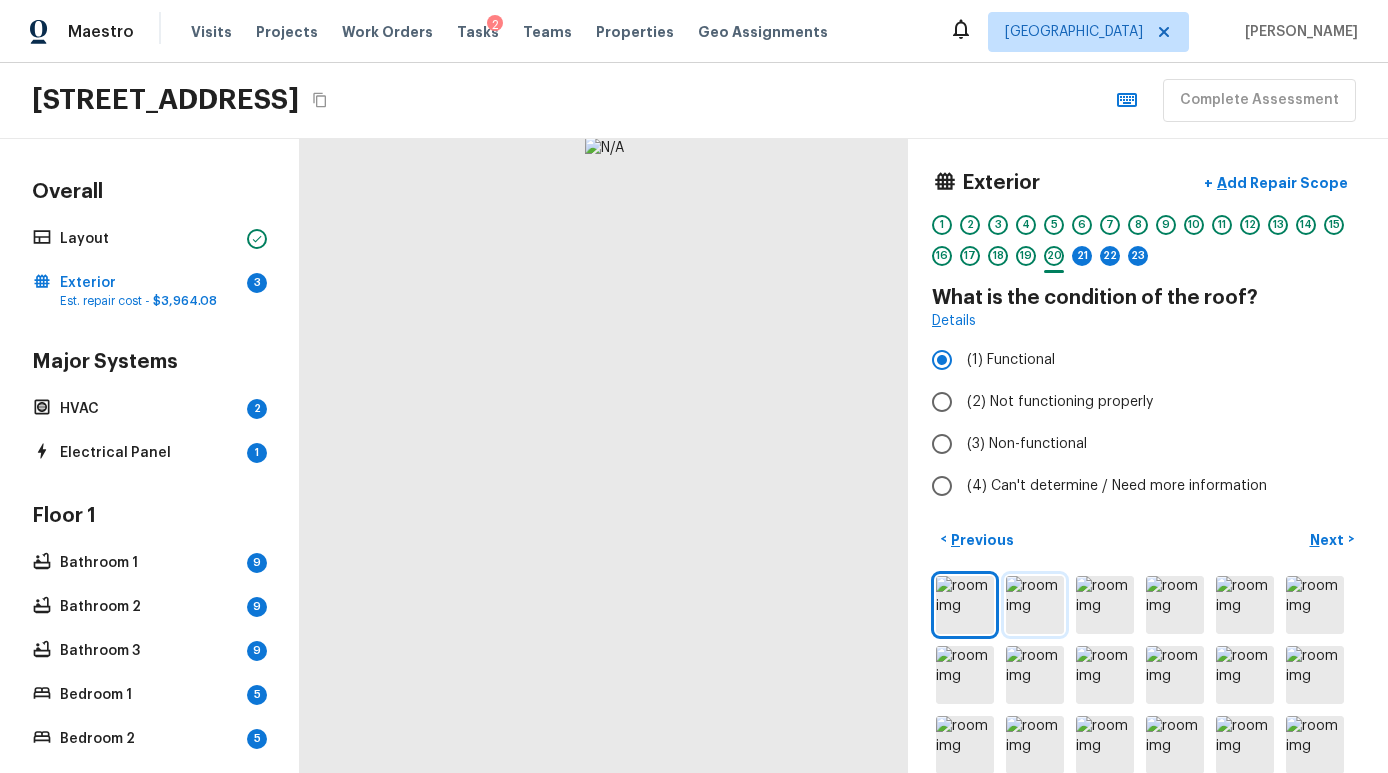 click at bounding box center [1035, 605] 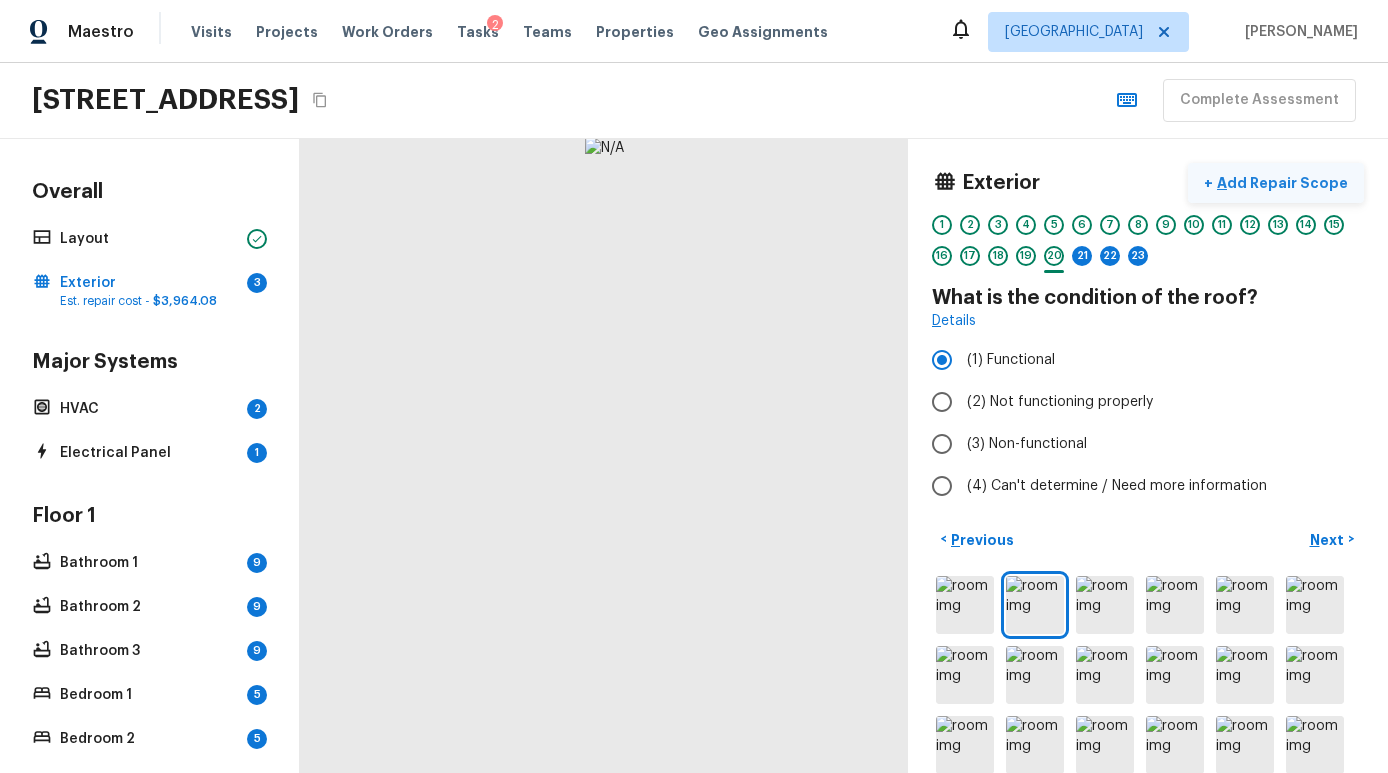 click on "Add Repair Scope" at bounding box center [1280, 183] 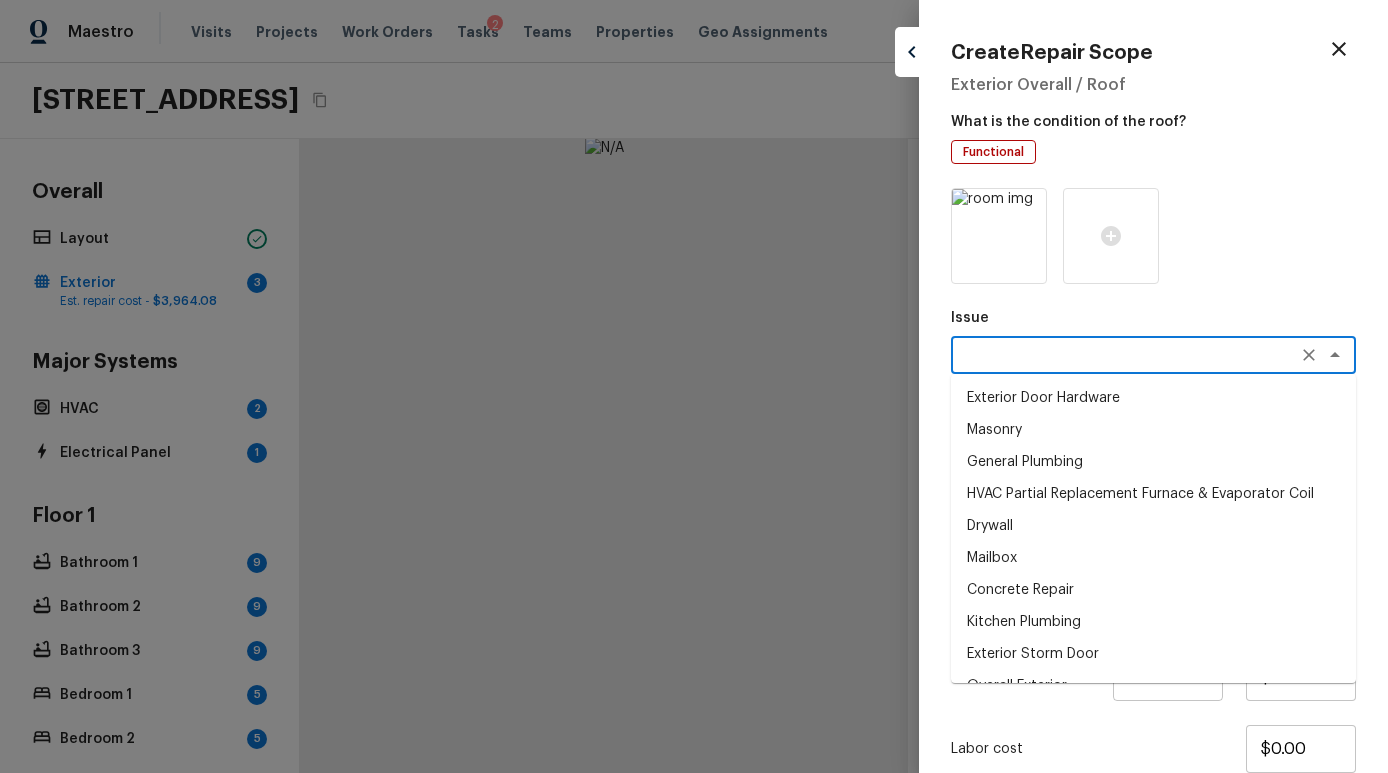 click at bounding box center (1125, 355) 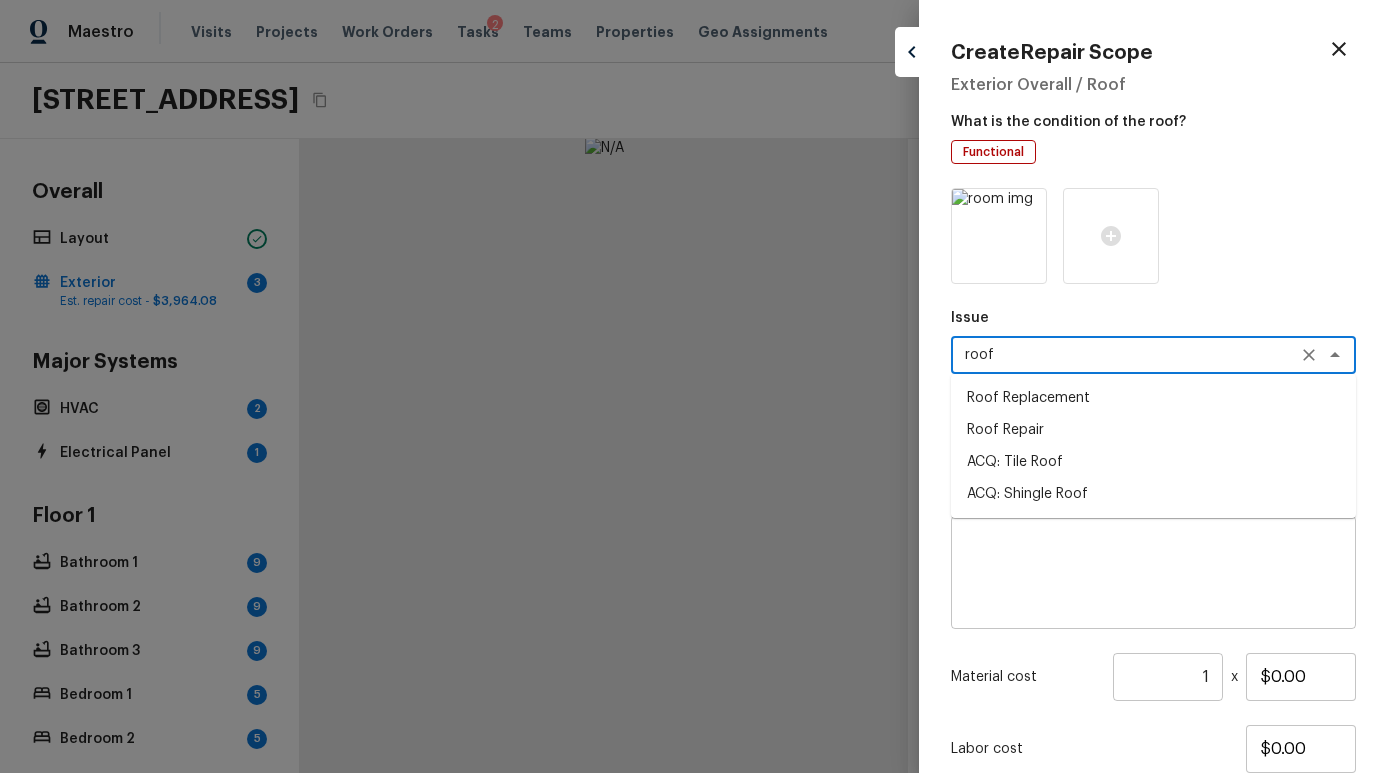 click on "ACQ: Tile Roof" at bounding box center (1153, 462) 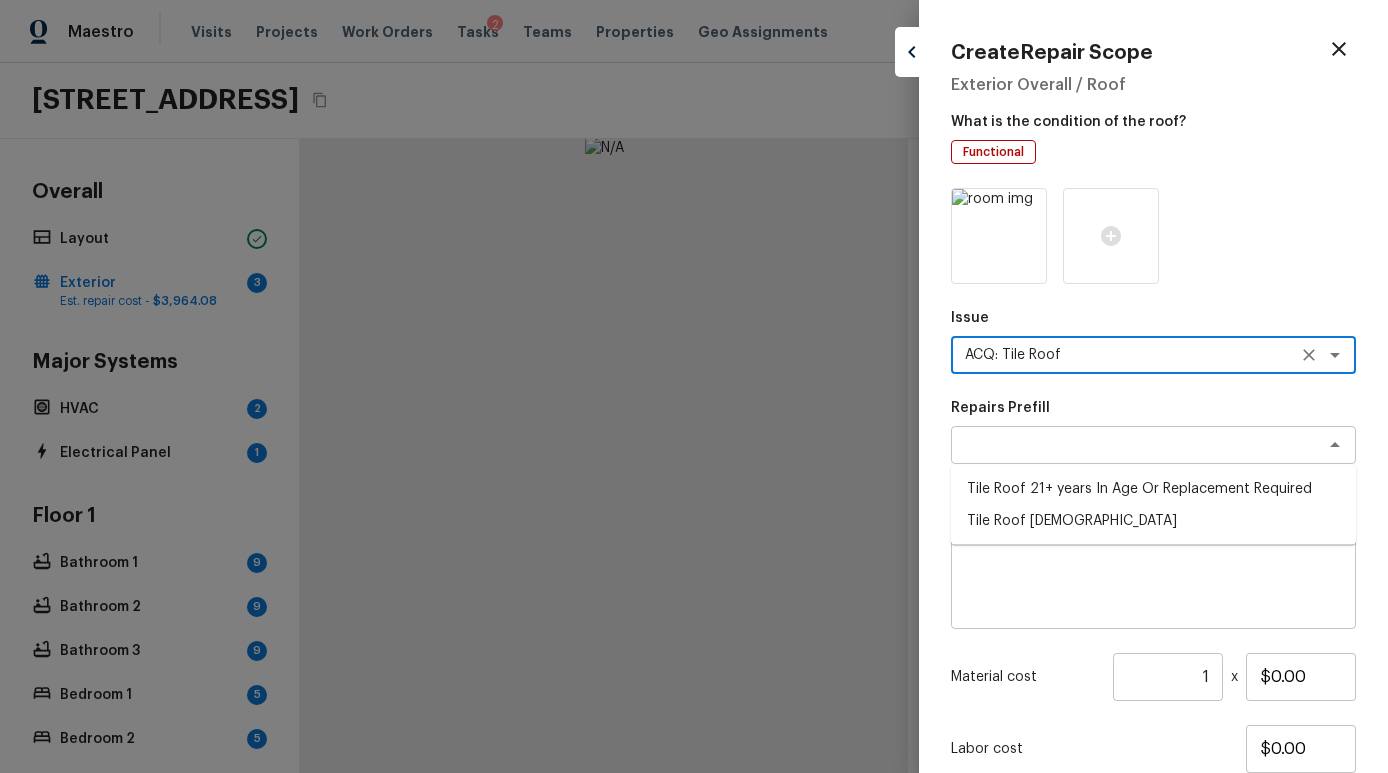 click on "​" at bounding box center (1153, 445) 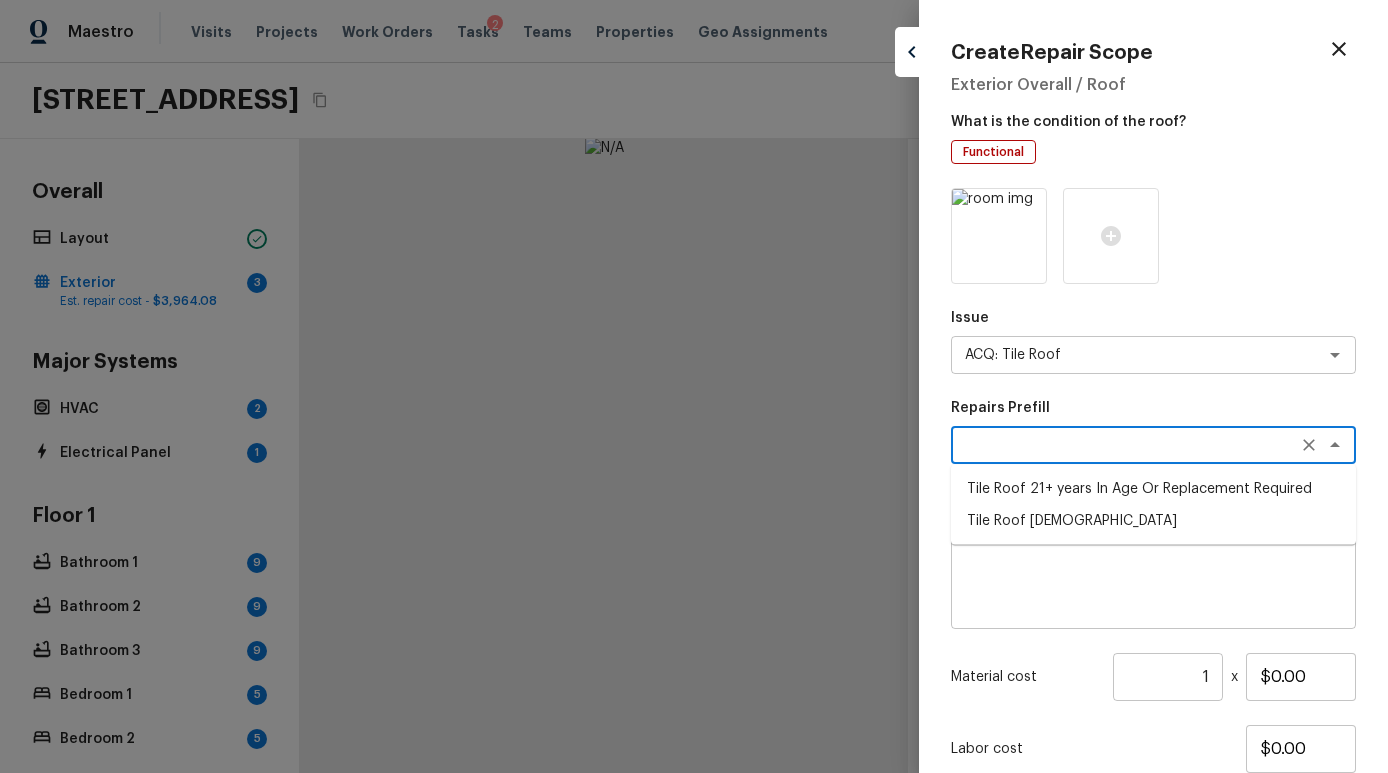 click on "Tile Roof 16-20 Years Old" at bounding box center (1153, 521) 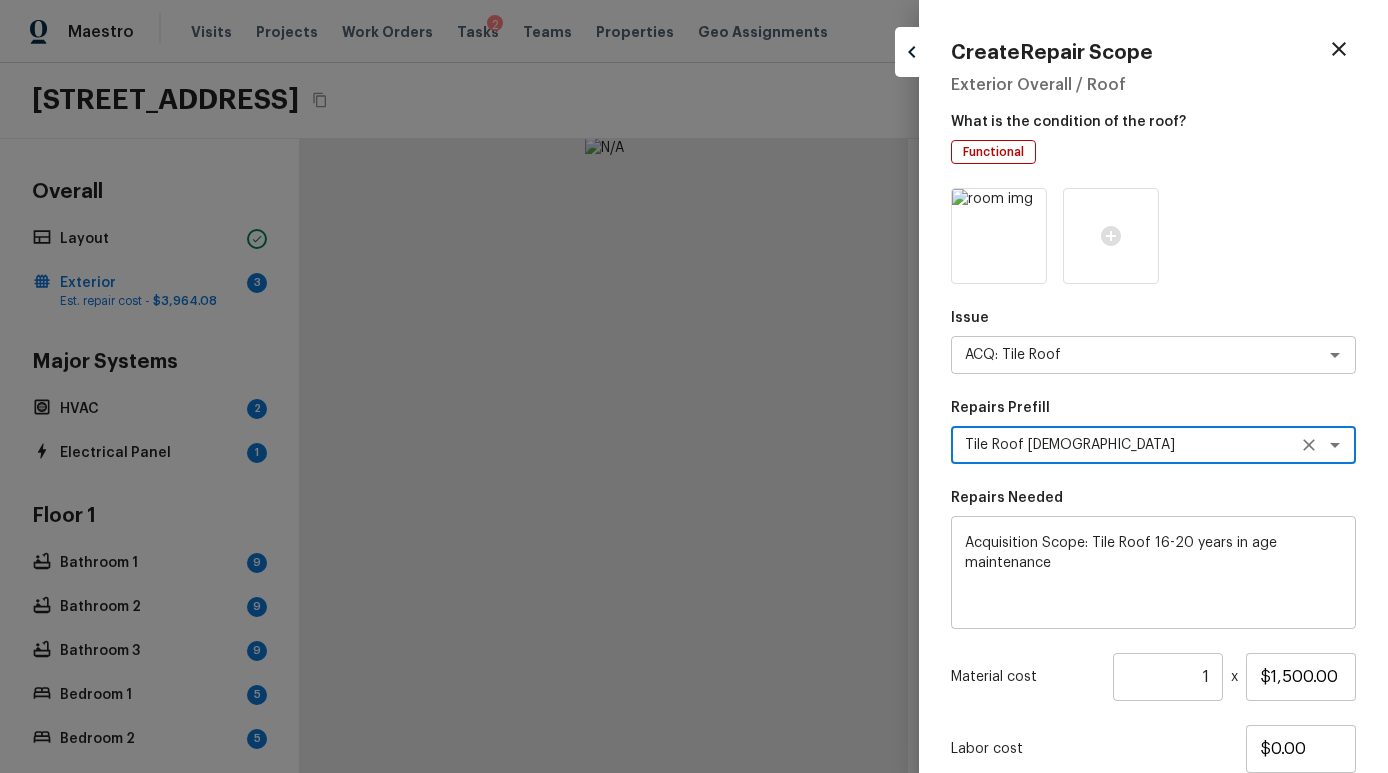 click on "Material cost" at bounding box center (1028, 677) 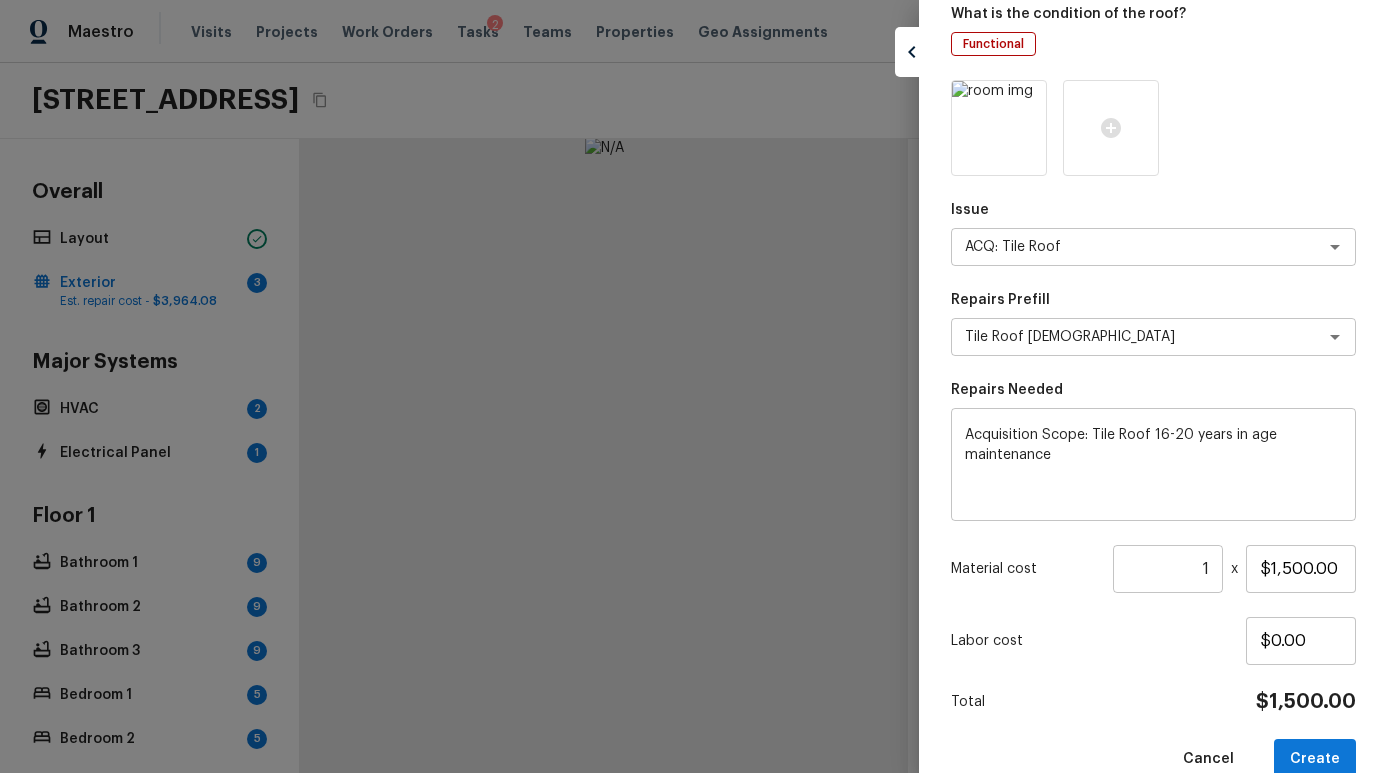 scroll, scrollTop: 147, scrollLeft: 0, axis: vertical 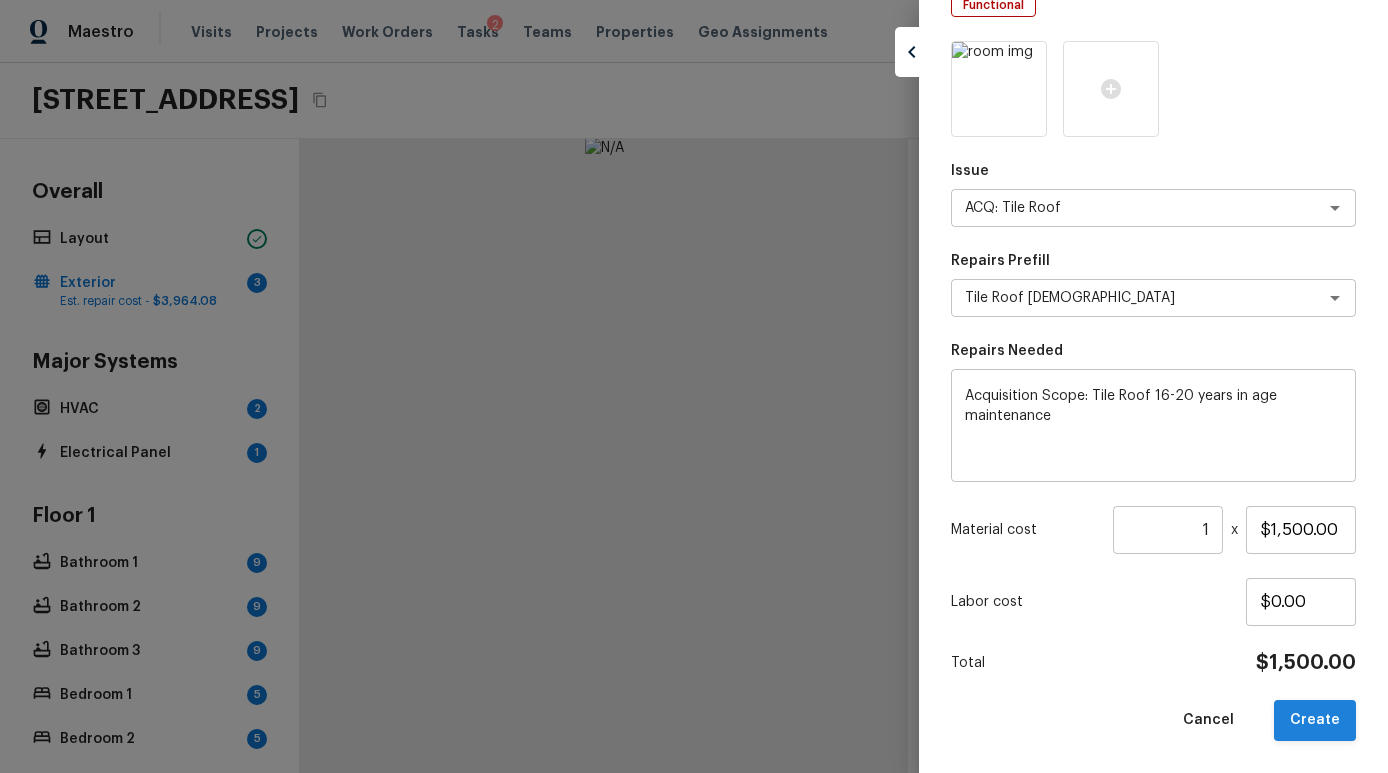 click on "Create" at bounding box center [1315, 720] 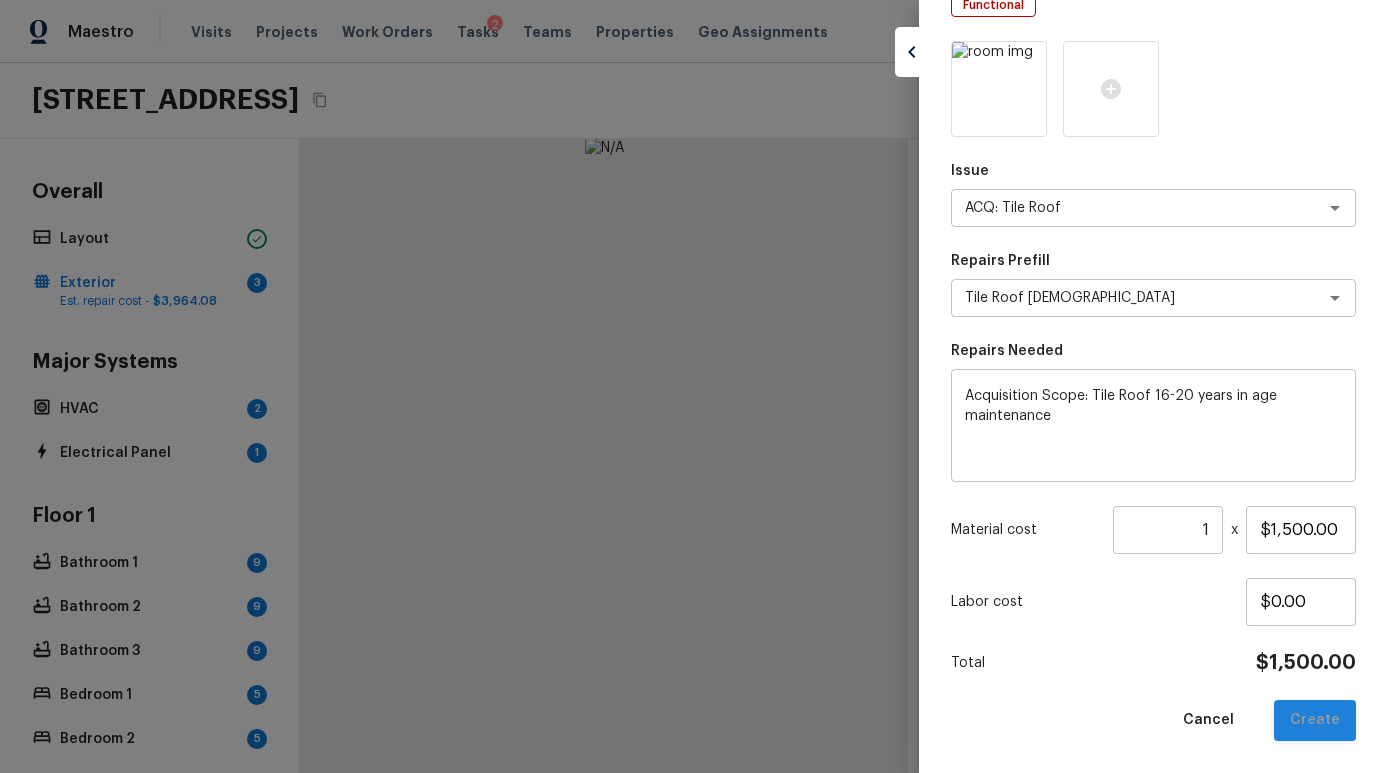type 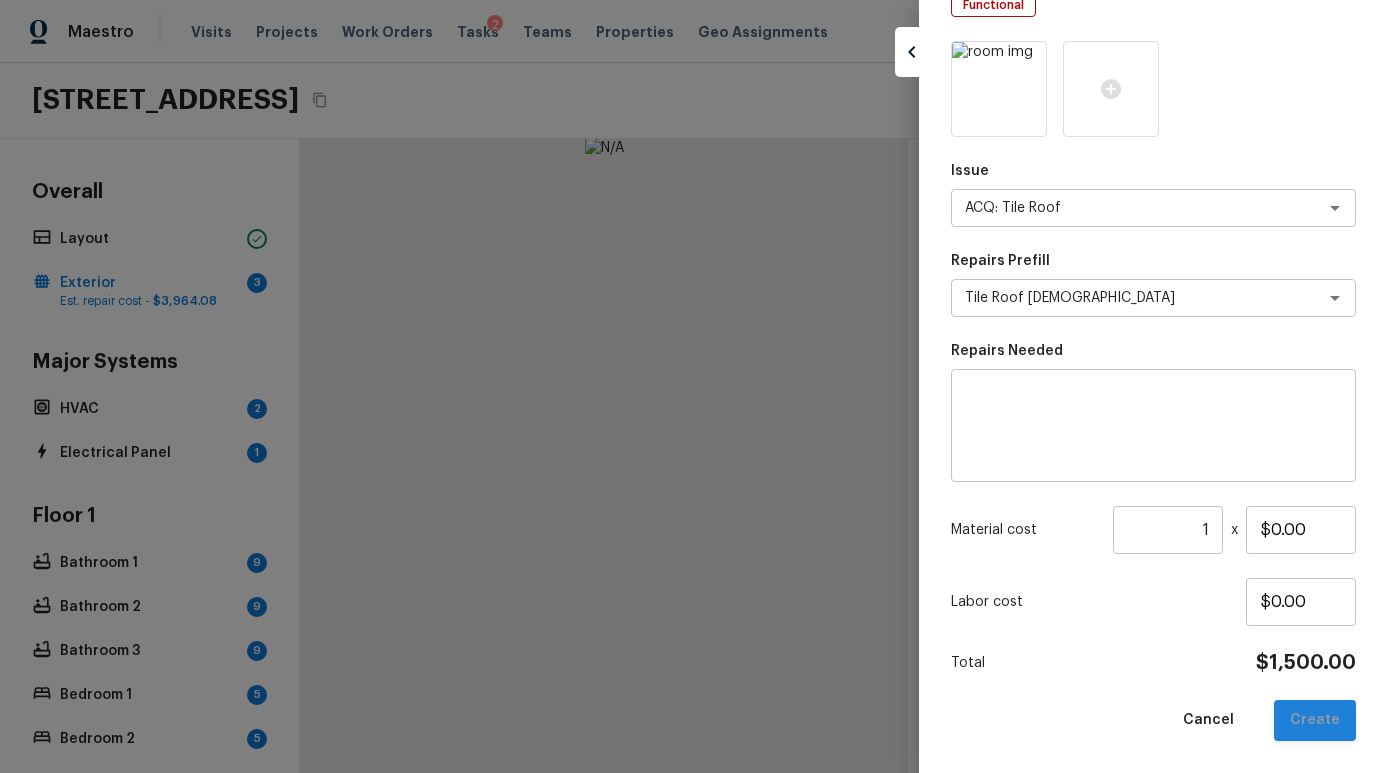 type 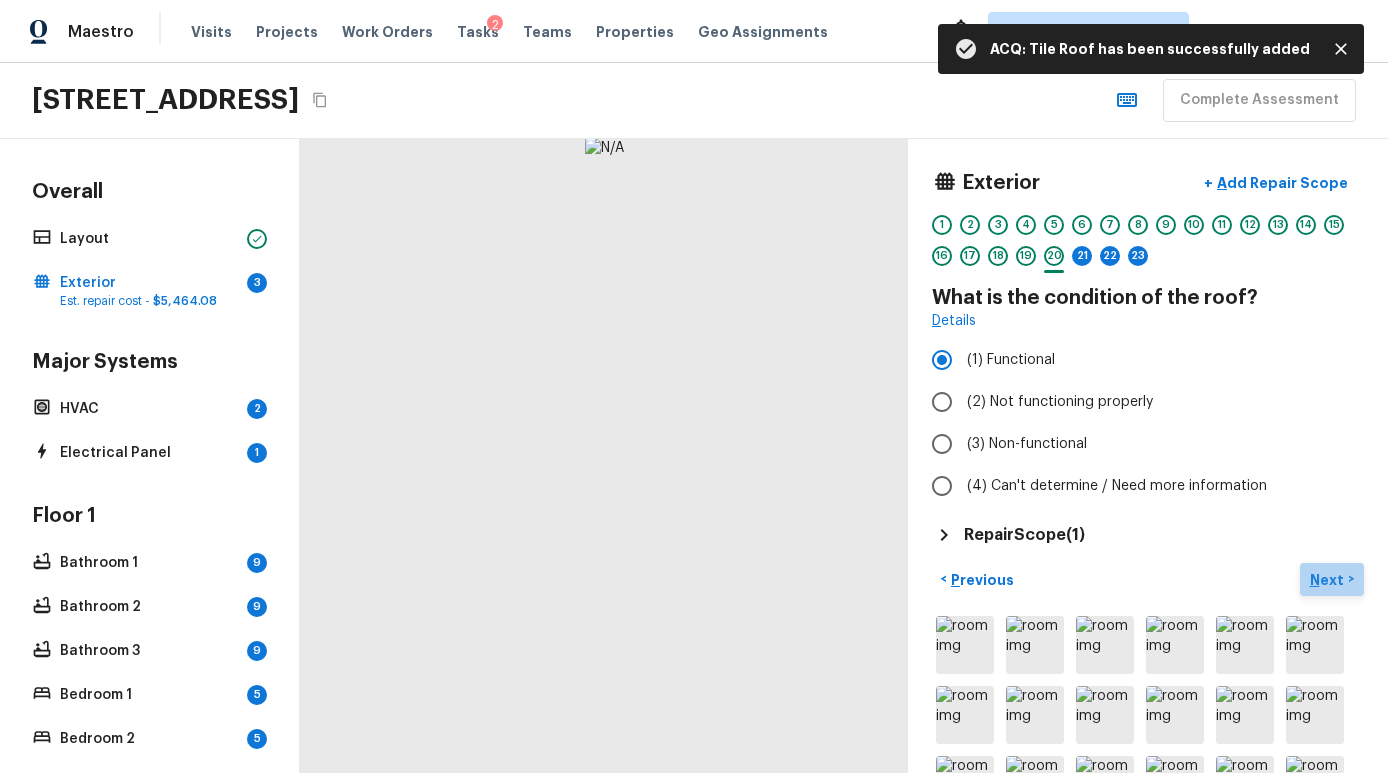 click on "Next" at bounding box center (1329, 580) 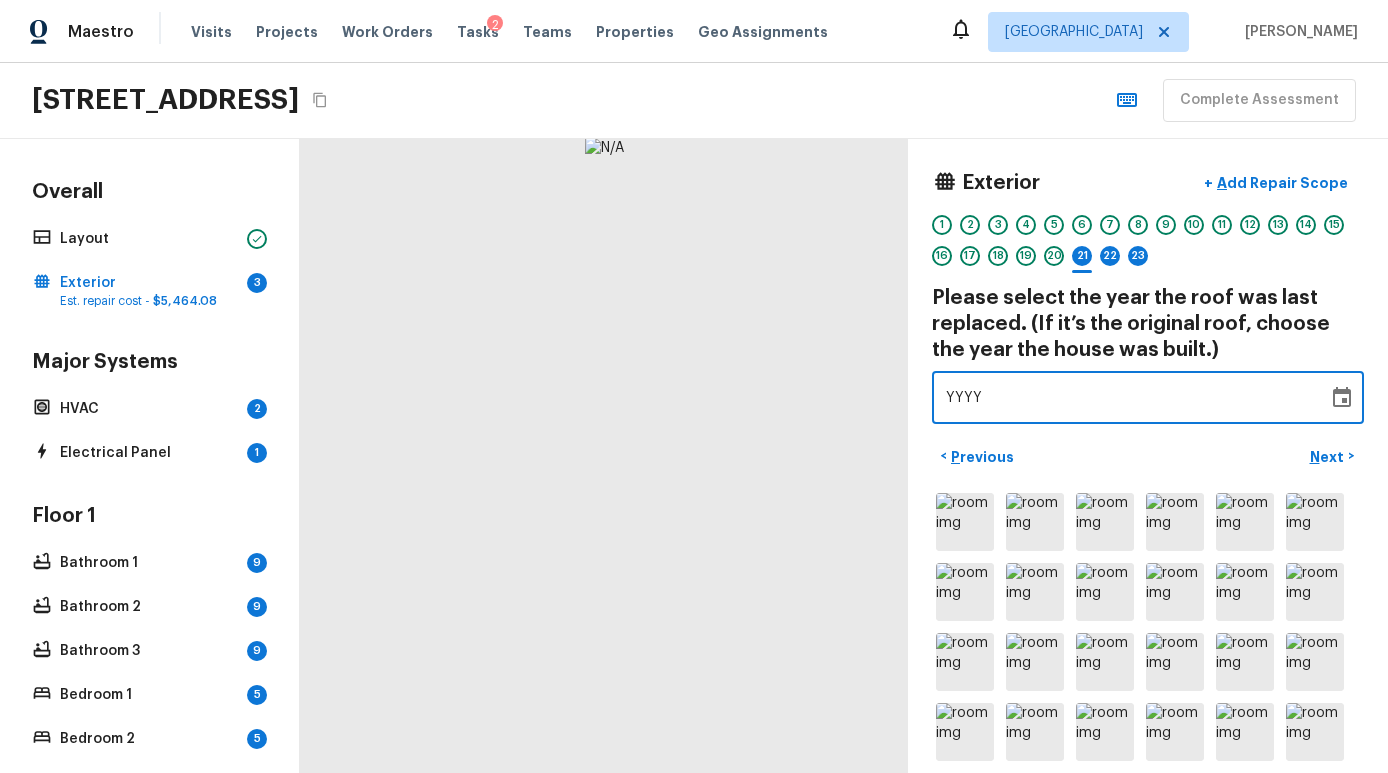 click on "YYYY" at bounding box center (1130, 397) 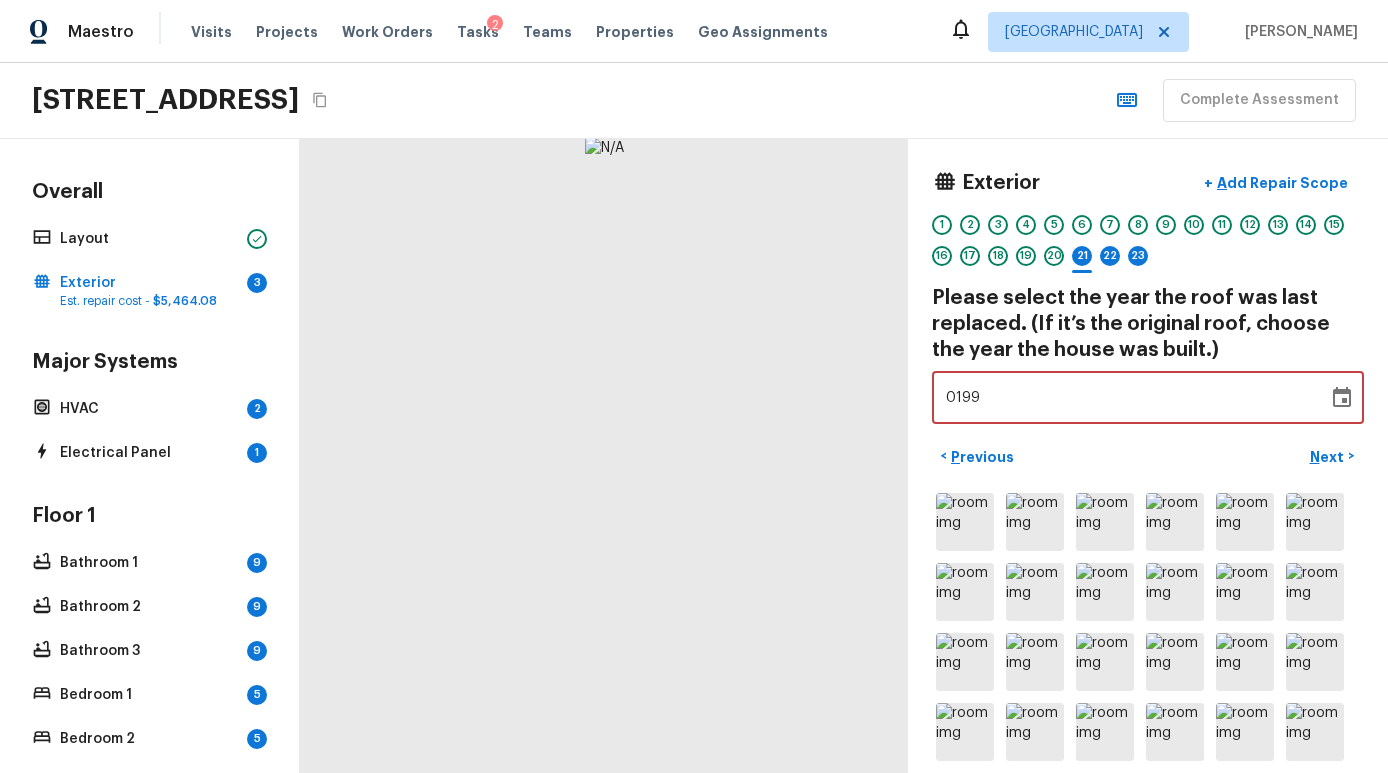 type on "1998" 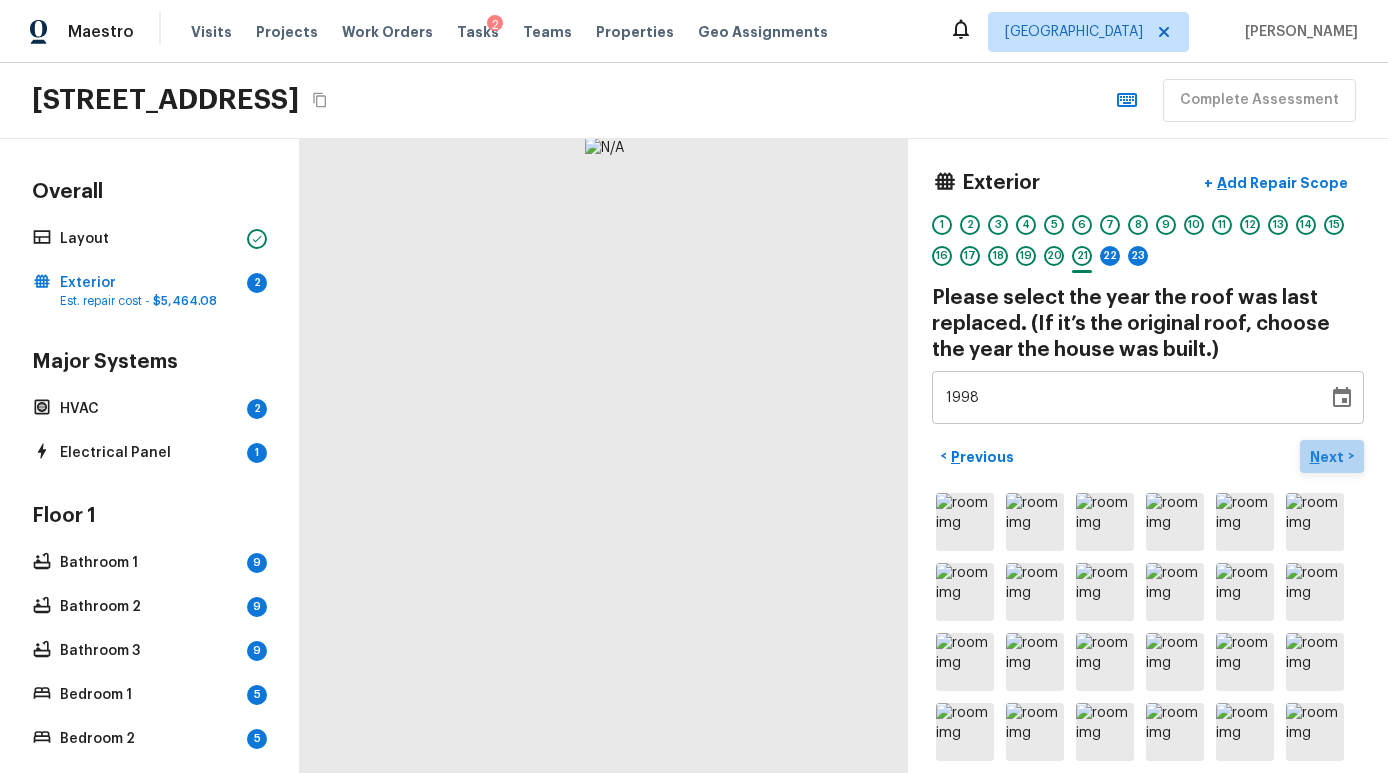 click on "Next" at bounding box center (1329, 457) 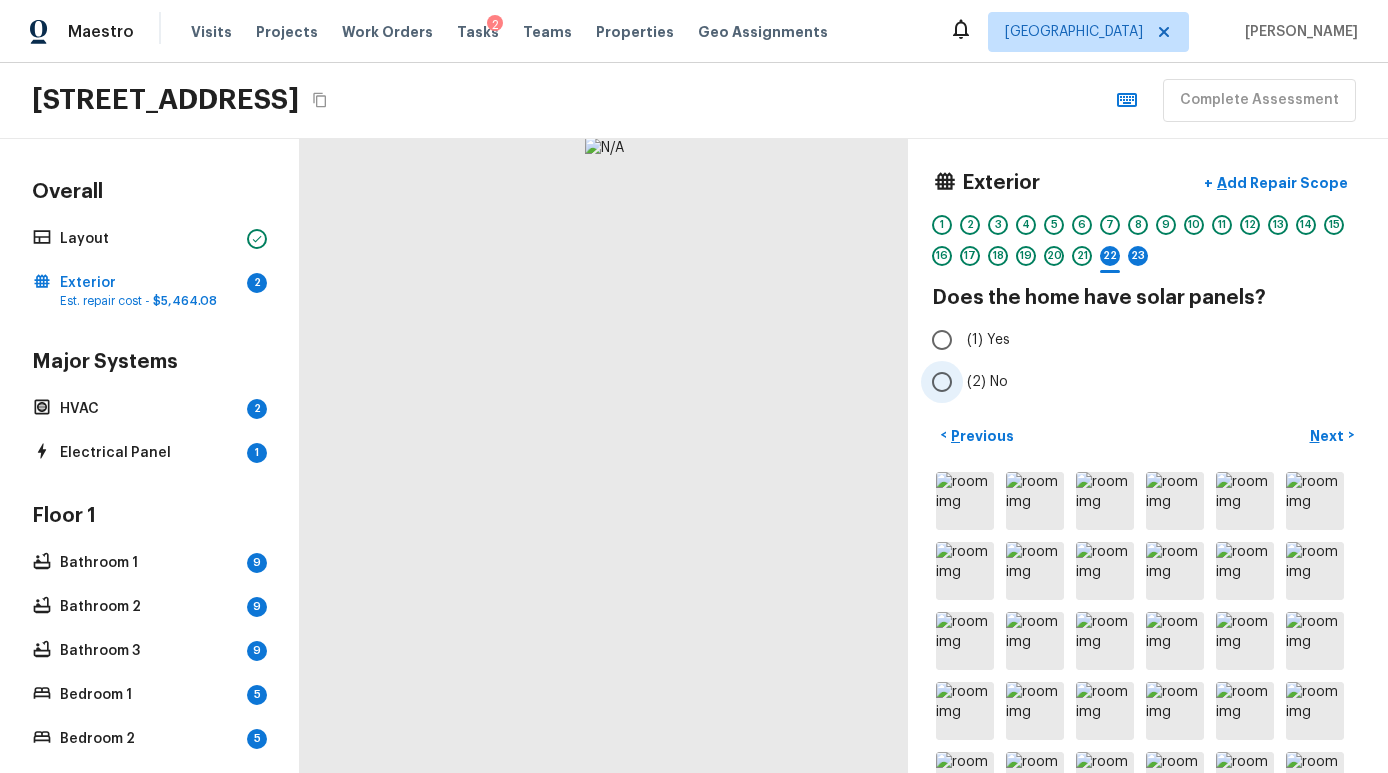 click on "(2) No" at bounding box center [1134, 382] 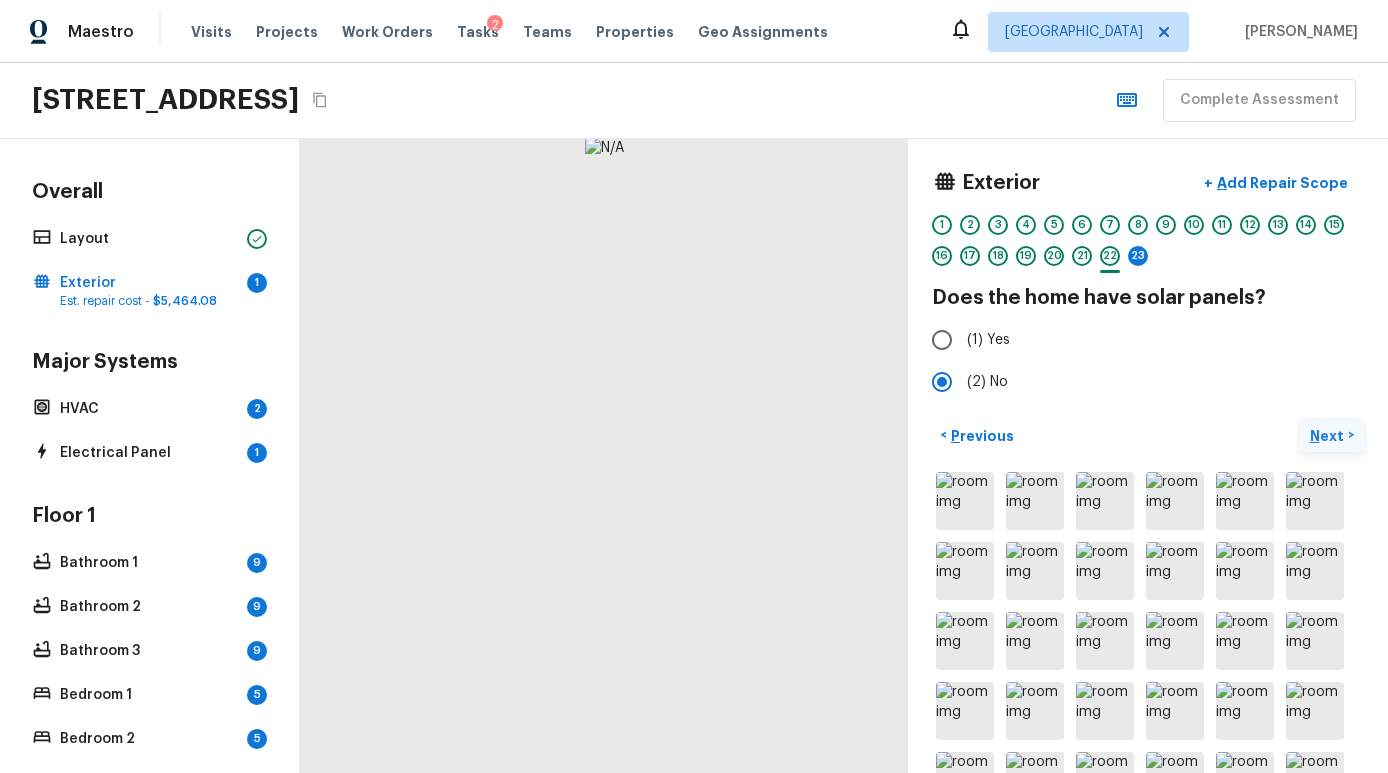 click on "Next >" at bounding box center [1332, 435] 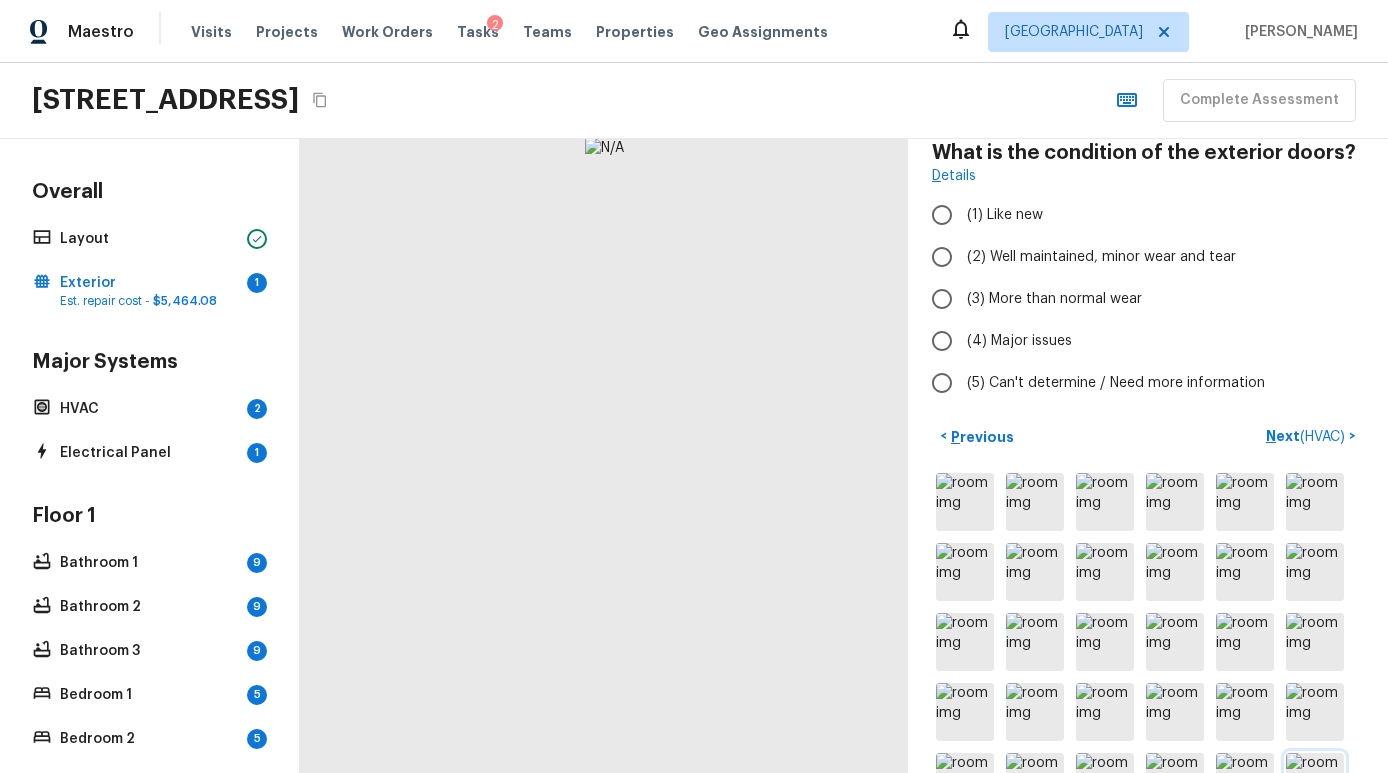 scroll, scrollTop: 119, scrollLeft: 0, axis: vertical 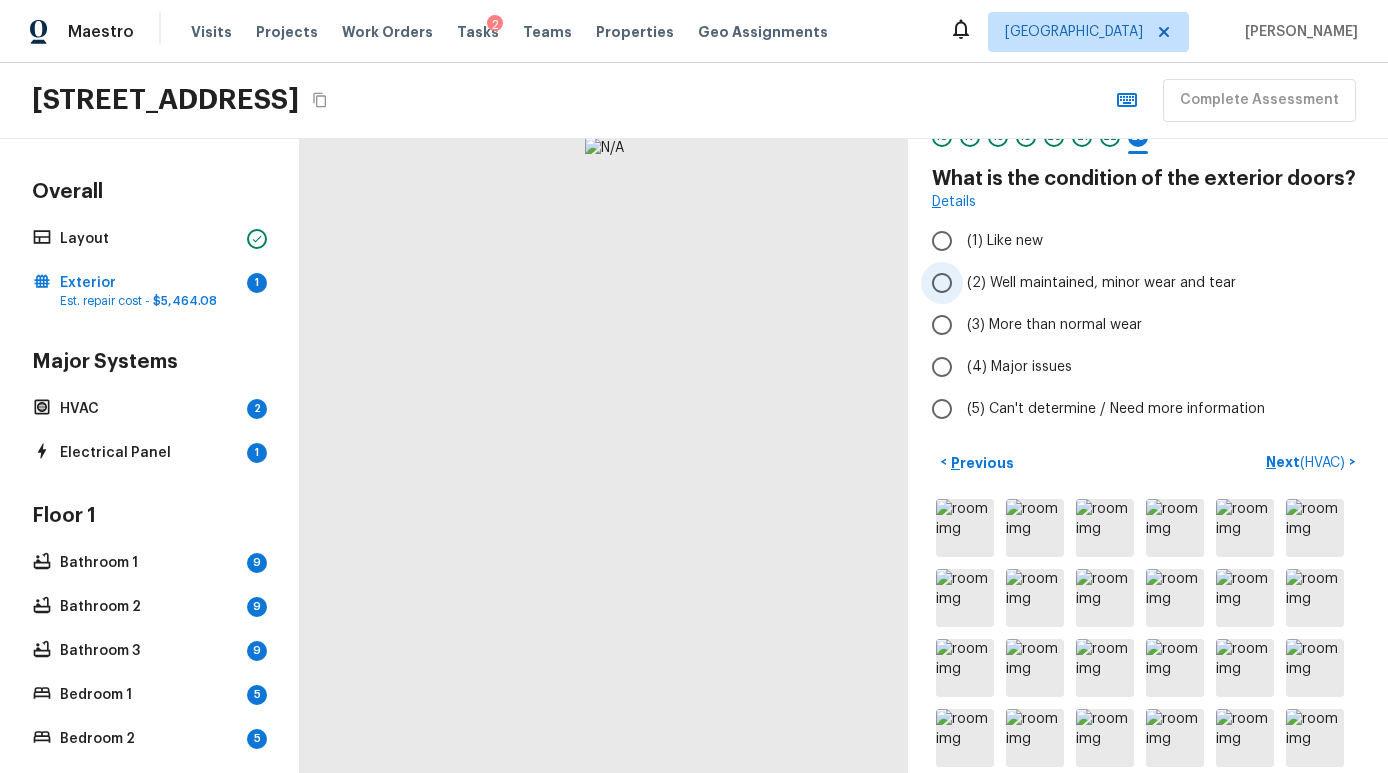 click on "(2) Well maintained, minor wear and tear" at bounding box center [1101, 283] 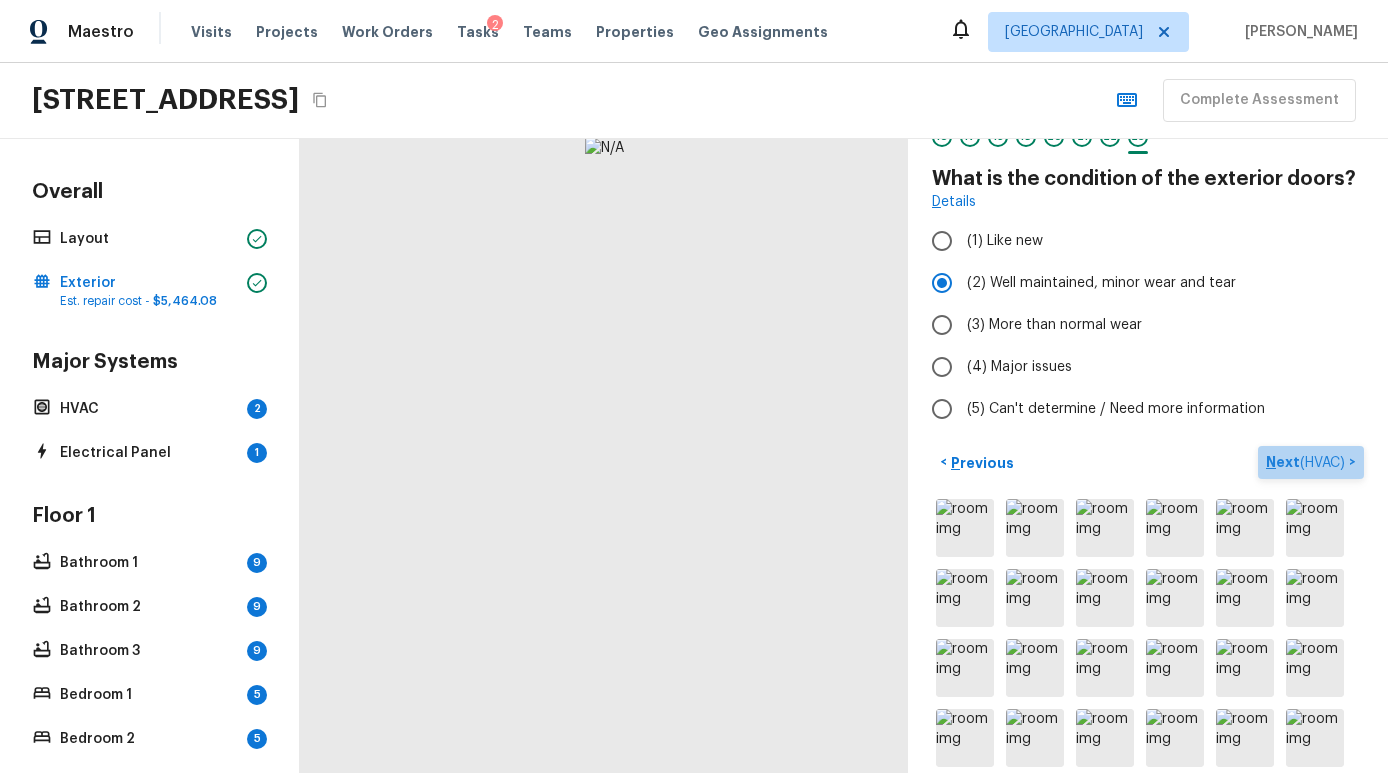 click on "Next  ( HVAC ) >" at bounding box center (1311, 462) 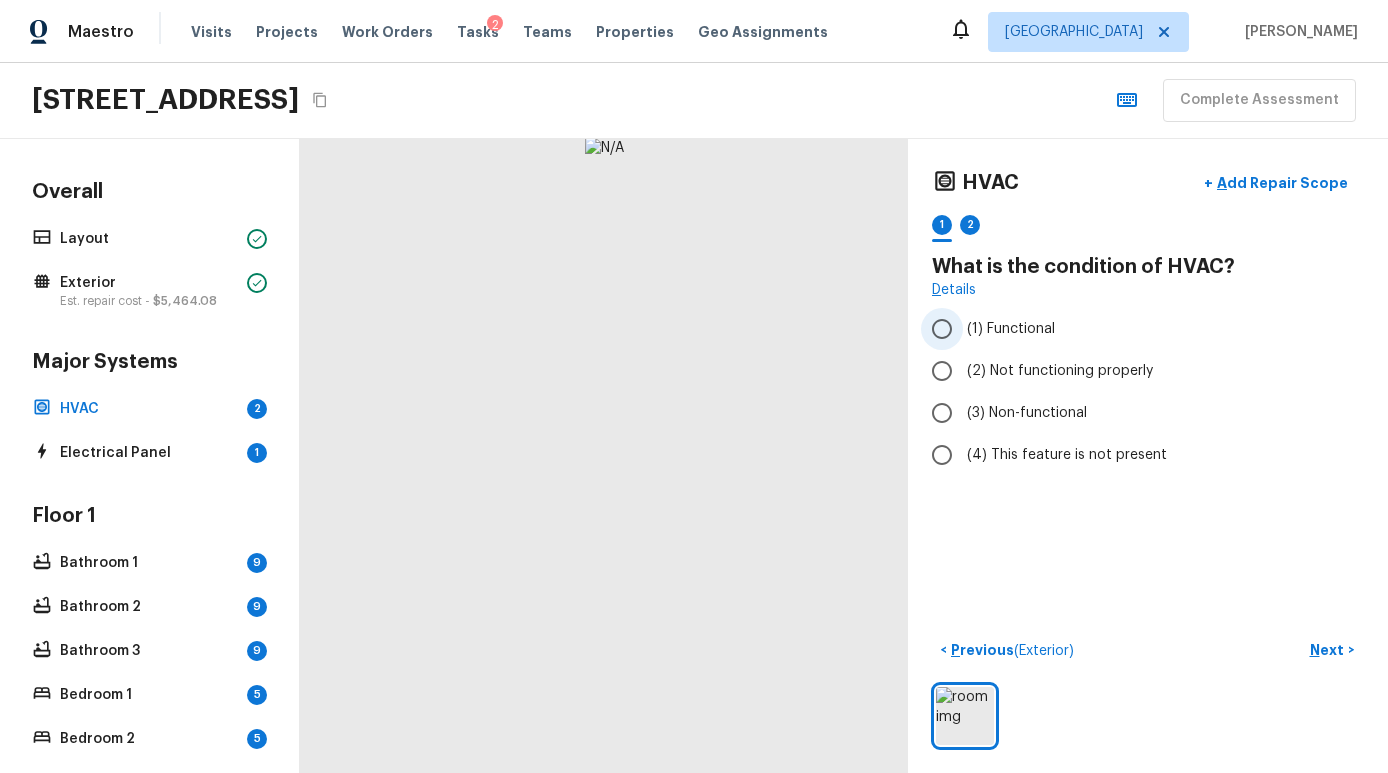 click on "(1) Functional" at bounding box center [1011, 329] 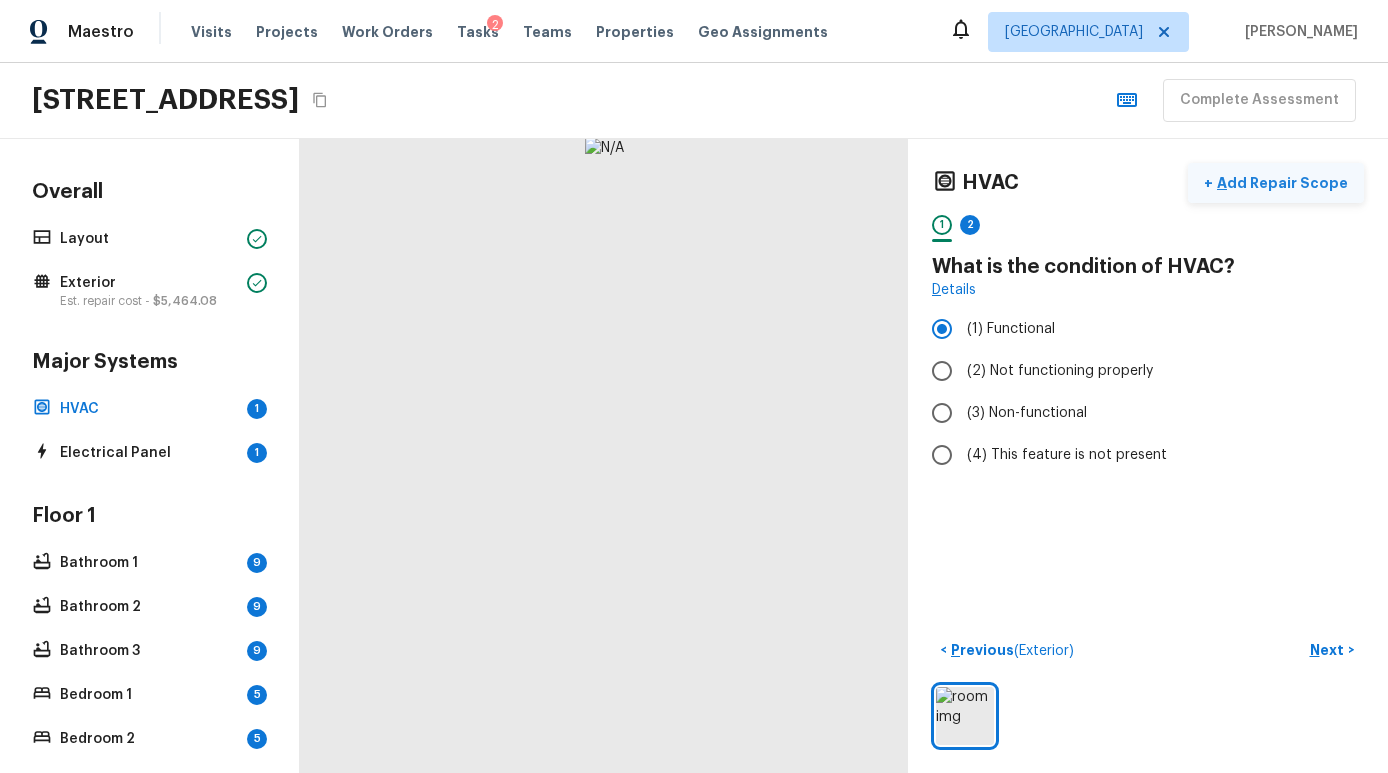 click on "+ Add Repair Scope" at bounding box center [1276, 183] 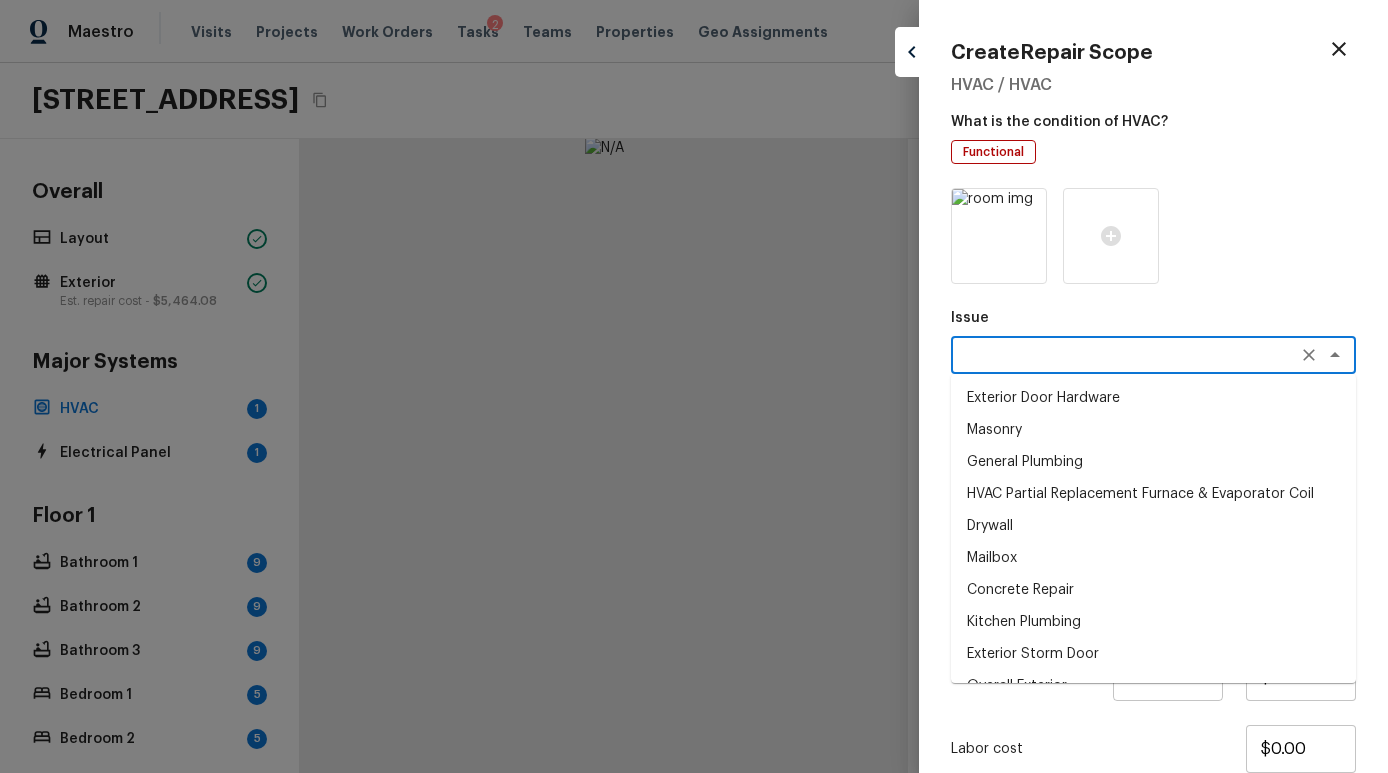 click at bounding box center (1125, 355) 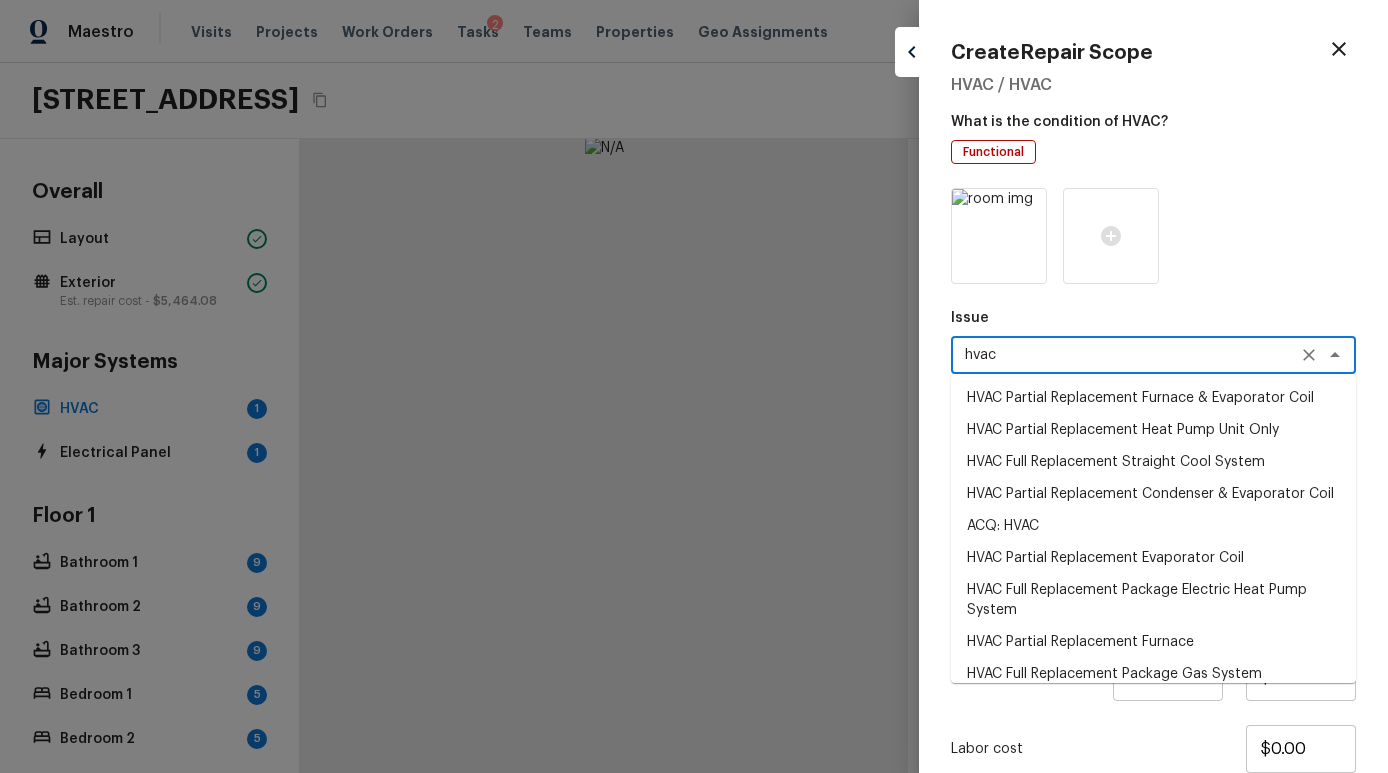 click on "ACQ: HVAC" at bounding box center [1153, 526] 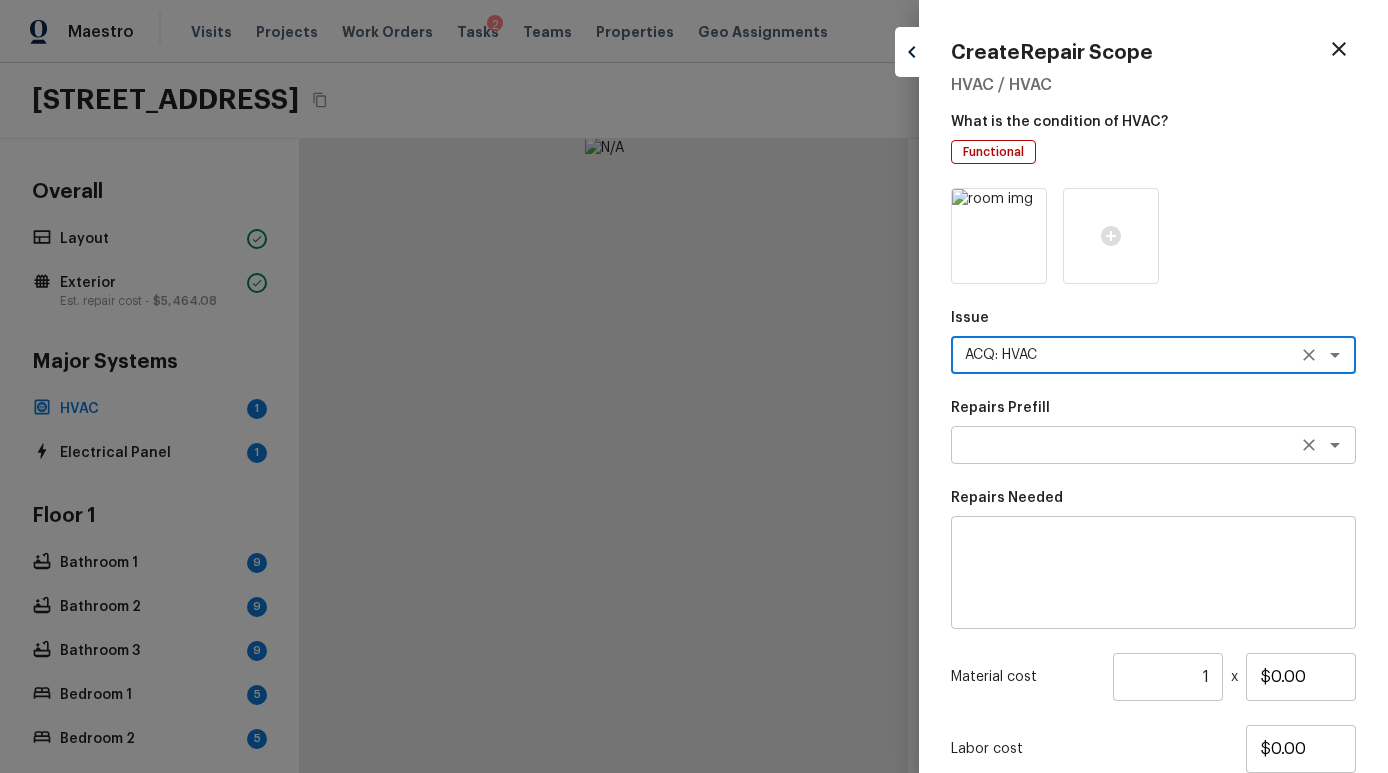 type on "ACQ: HVAC" 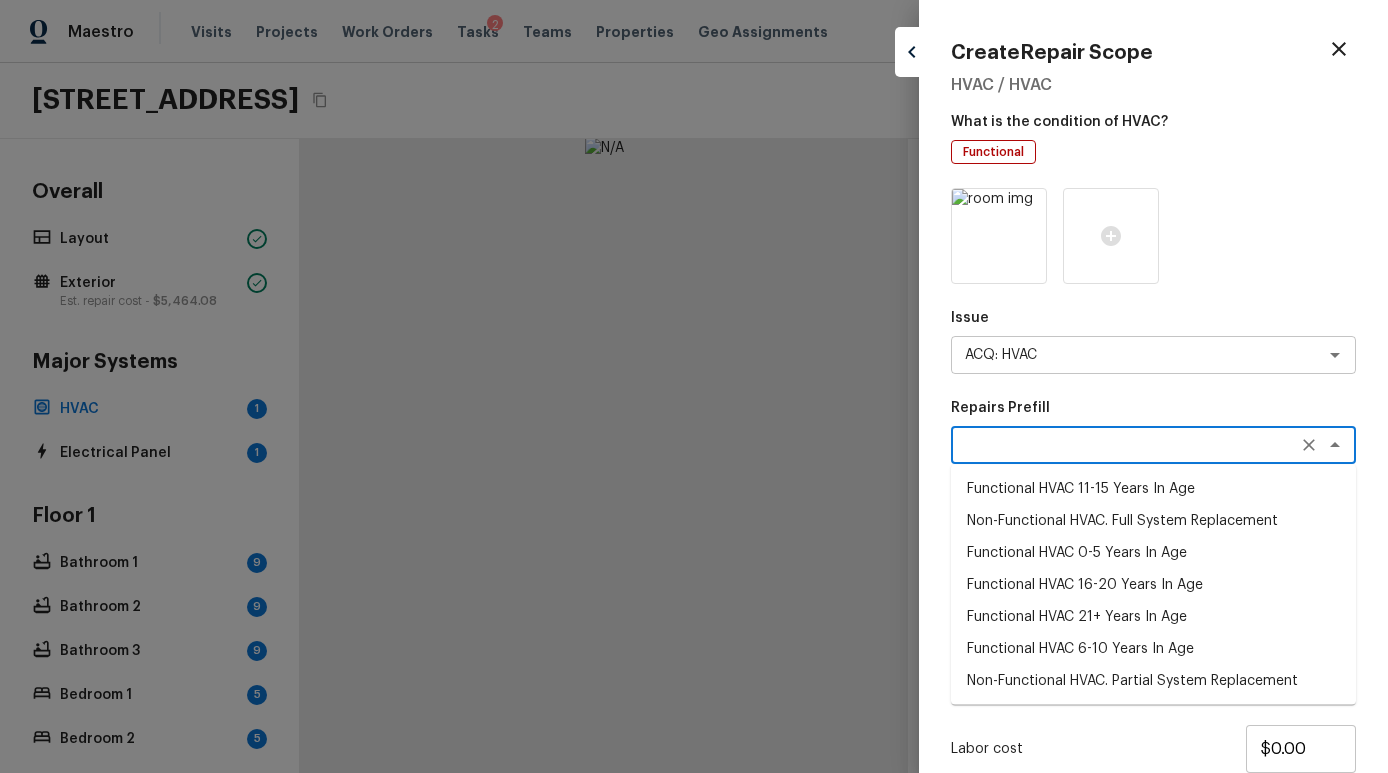 click at bounding box center [1125, 445] 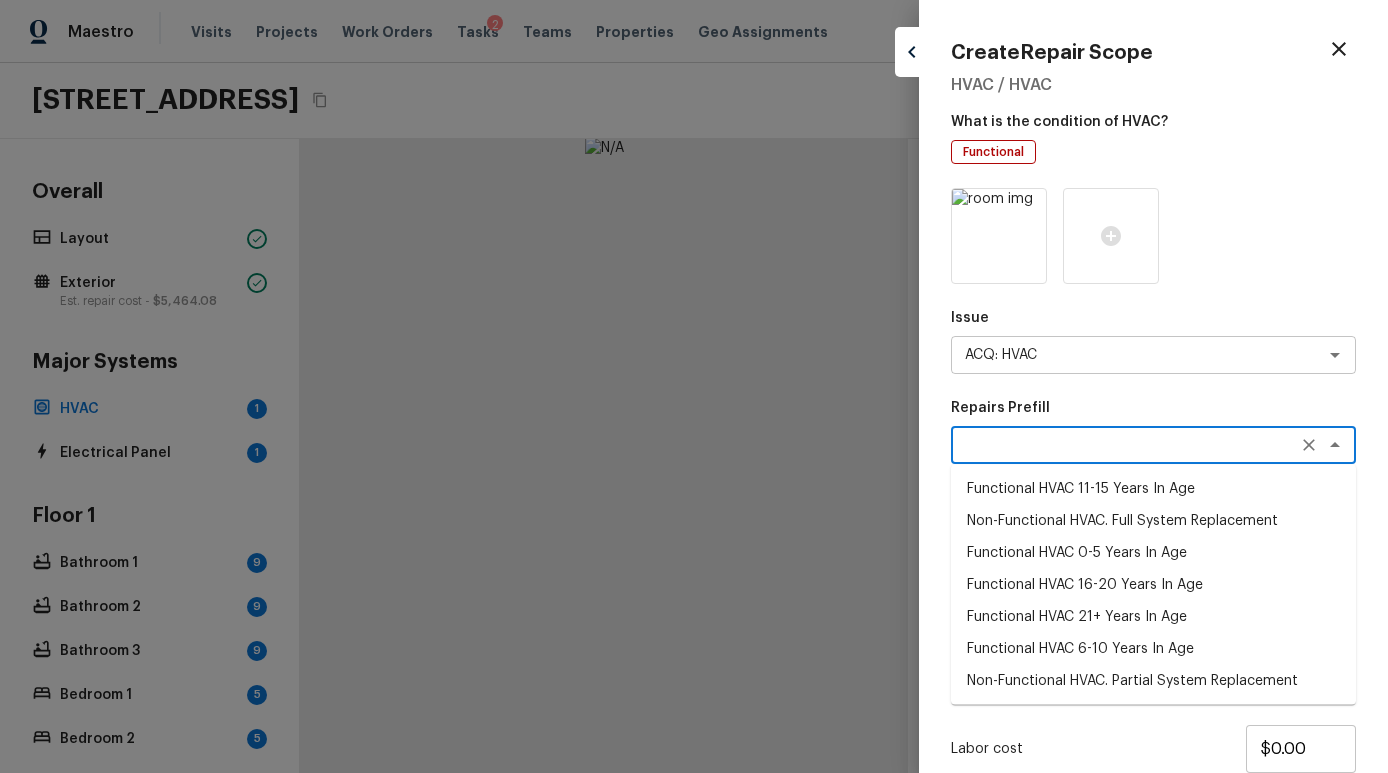 click on "Functional HVAC 6-10 Years In Age" at bounding box center (1153, 649) 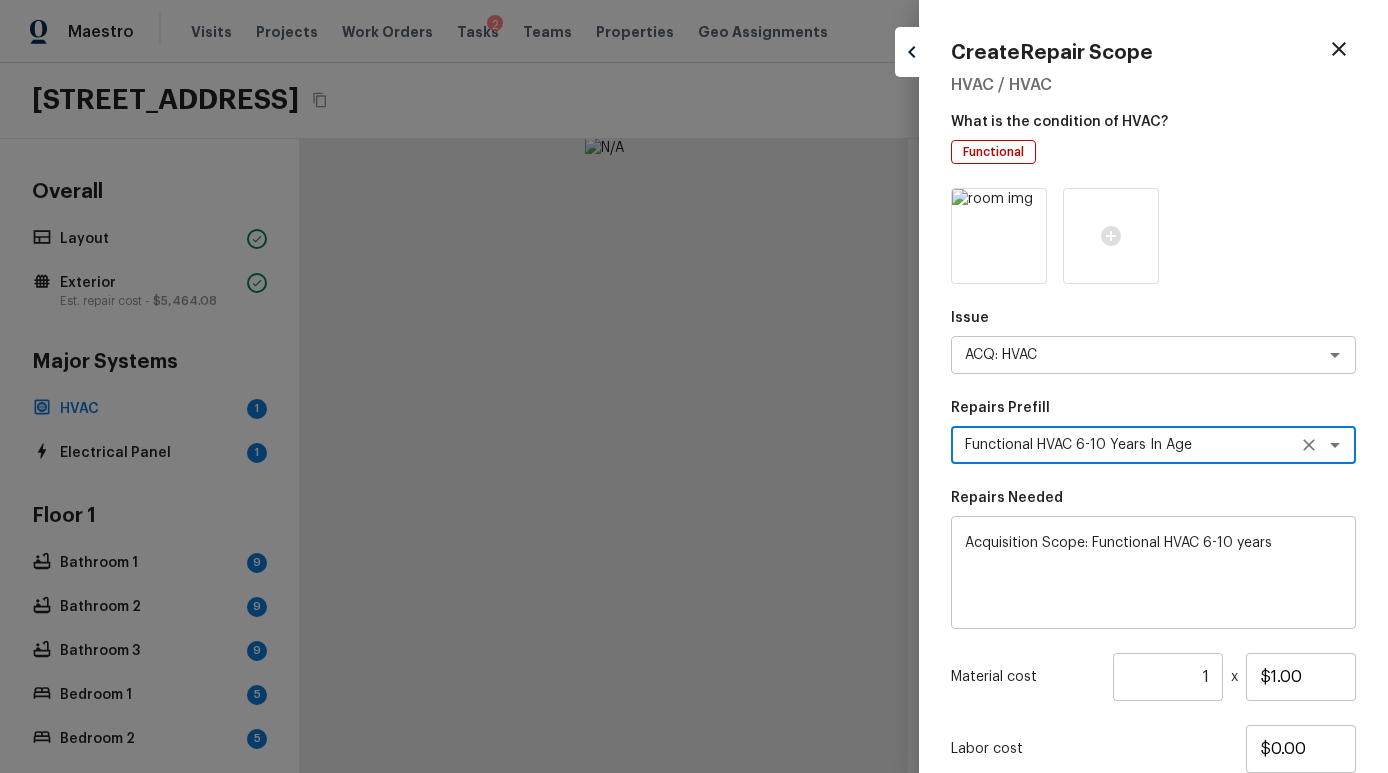 click on "Material cost 1 ​ x $1.00" at bounding box center (1153, 677) 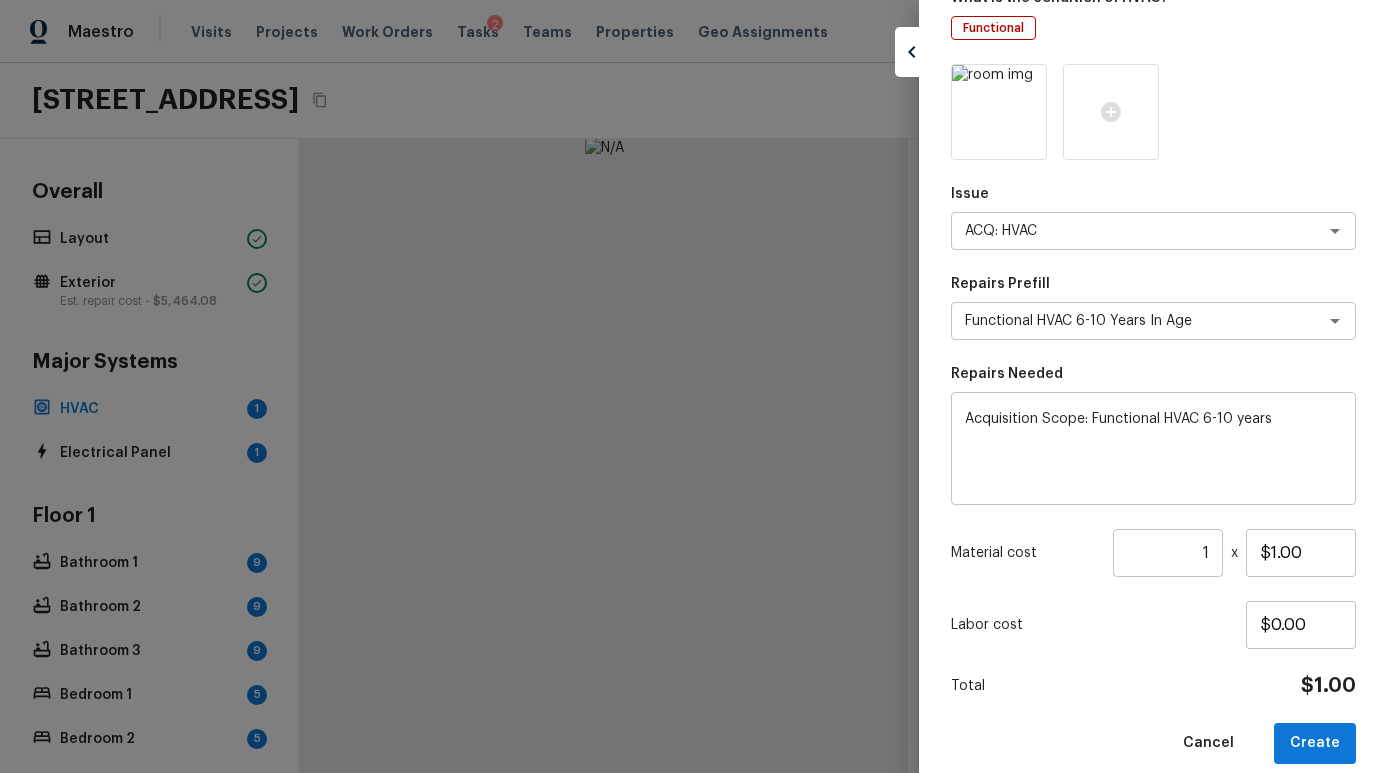 scroll, scrollTop: 147, scrollLeft: 0, axis: vertical 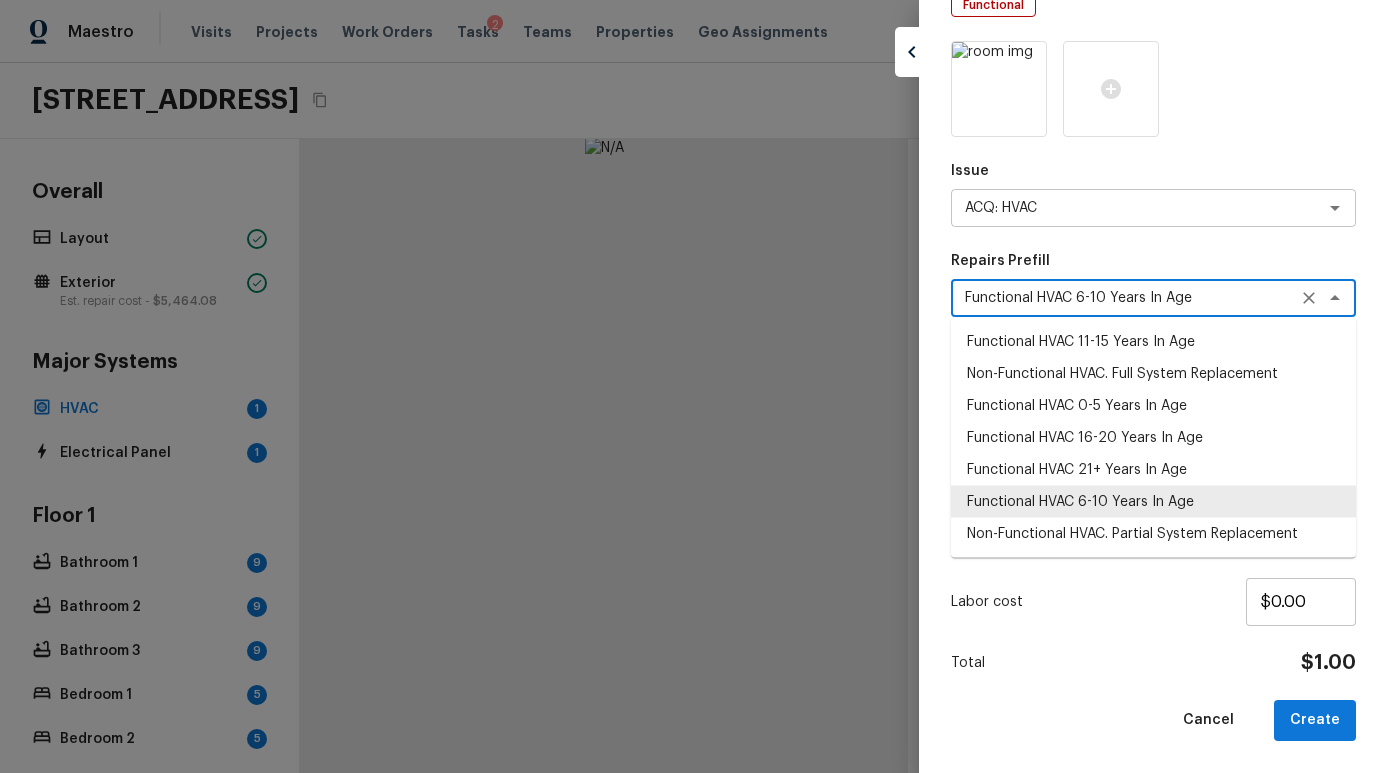 click on "Functional HVAC 6-10 Years In Age" at bounding box center [1125, 298] 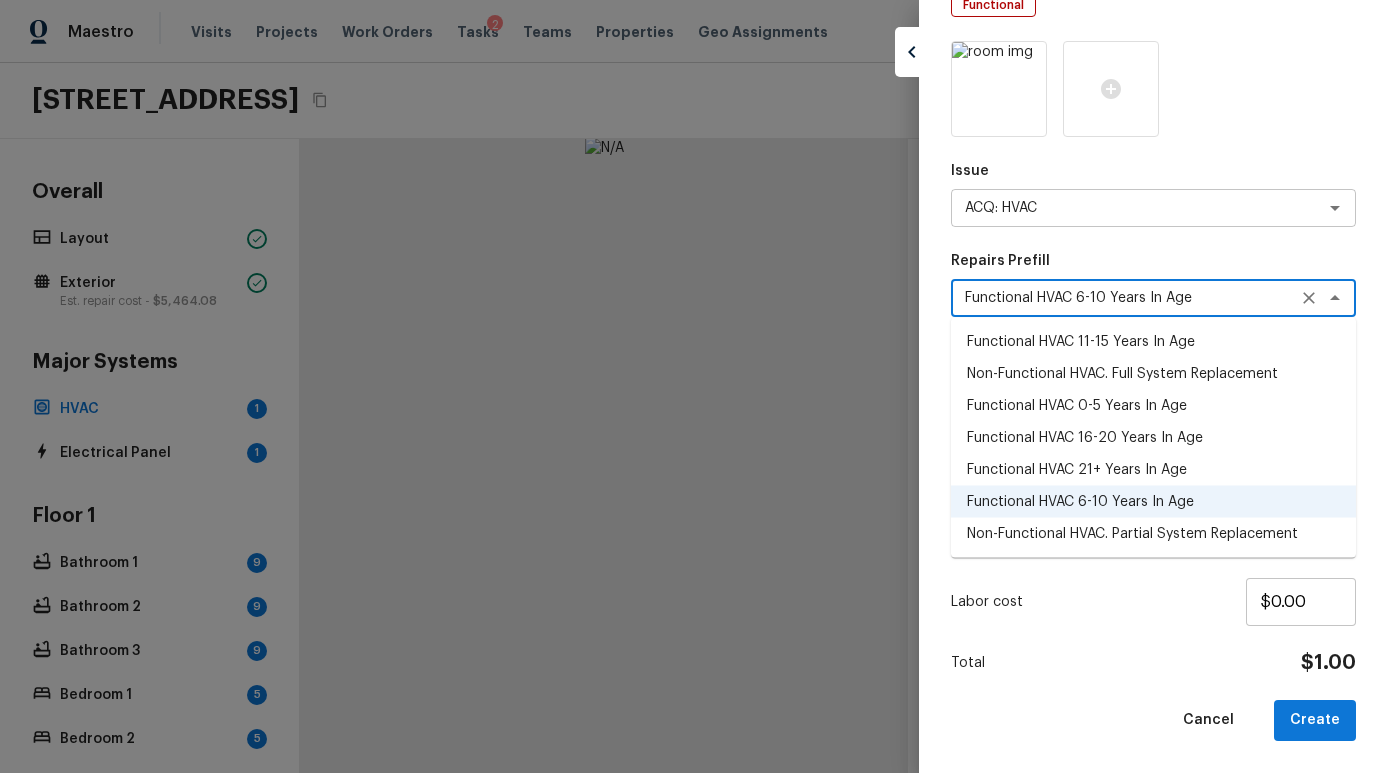 click on "Functional HVAC 11-15 Years In Age" at bounding box center [1153, 342] 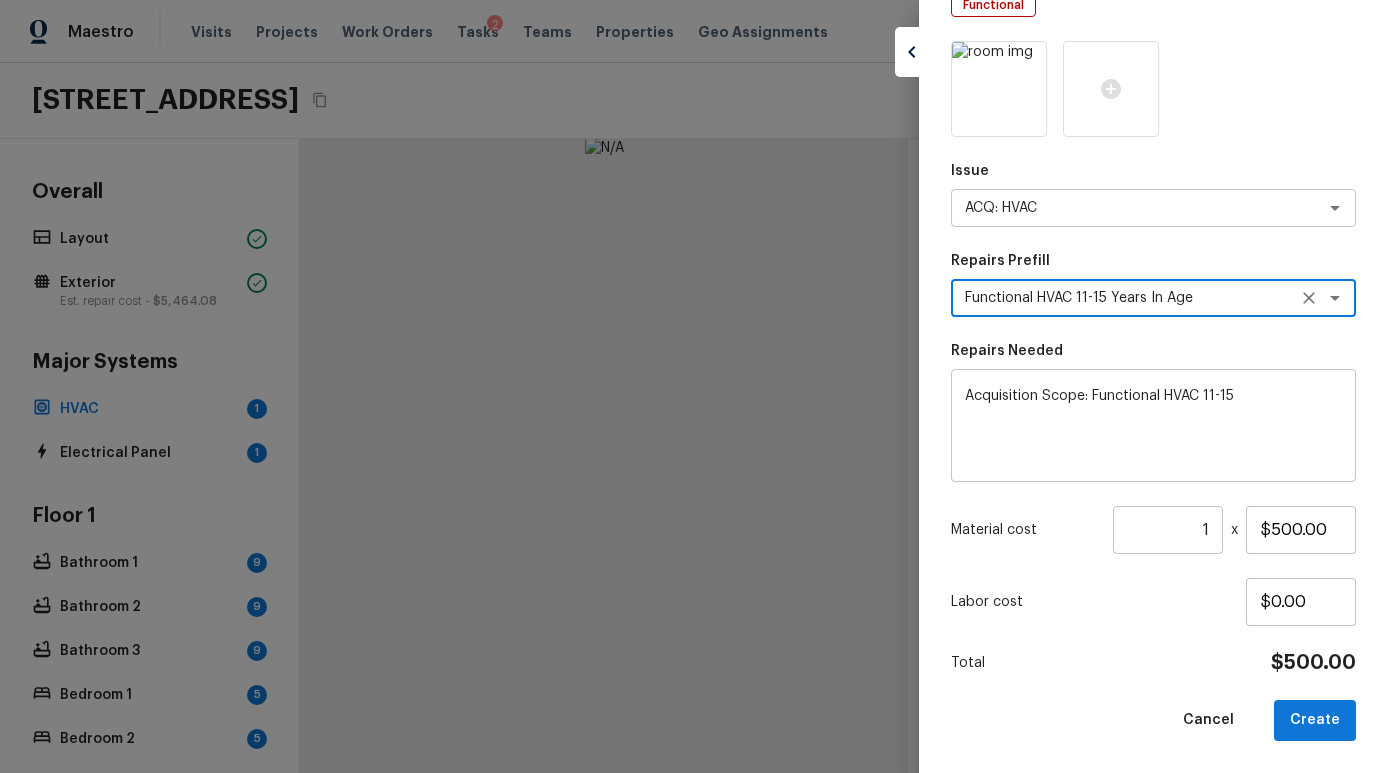 click on "Issue ACQ: HVAC ​ Repairs Prefill Functional HVAC 11-15 Years In Age ​ Repairs Needed Acquisition Scope: Functional HVAC 11-15 x ​ Material cost 1 ​ x $500.00 Labor cost $0.00 Total $500.00 Cancel Create" at bounding box center (1153, 391) 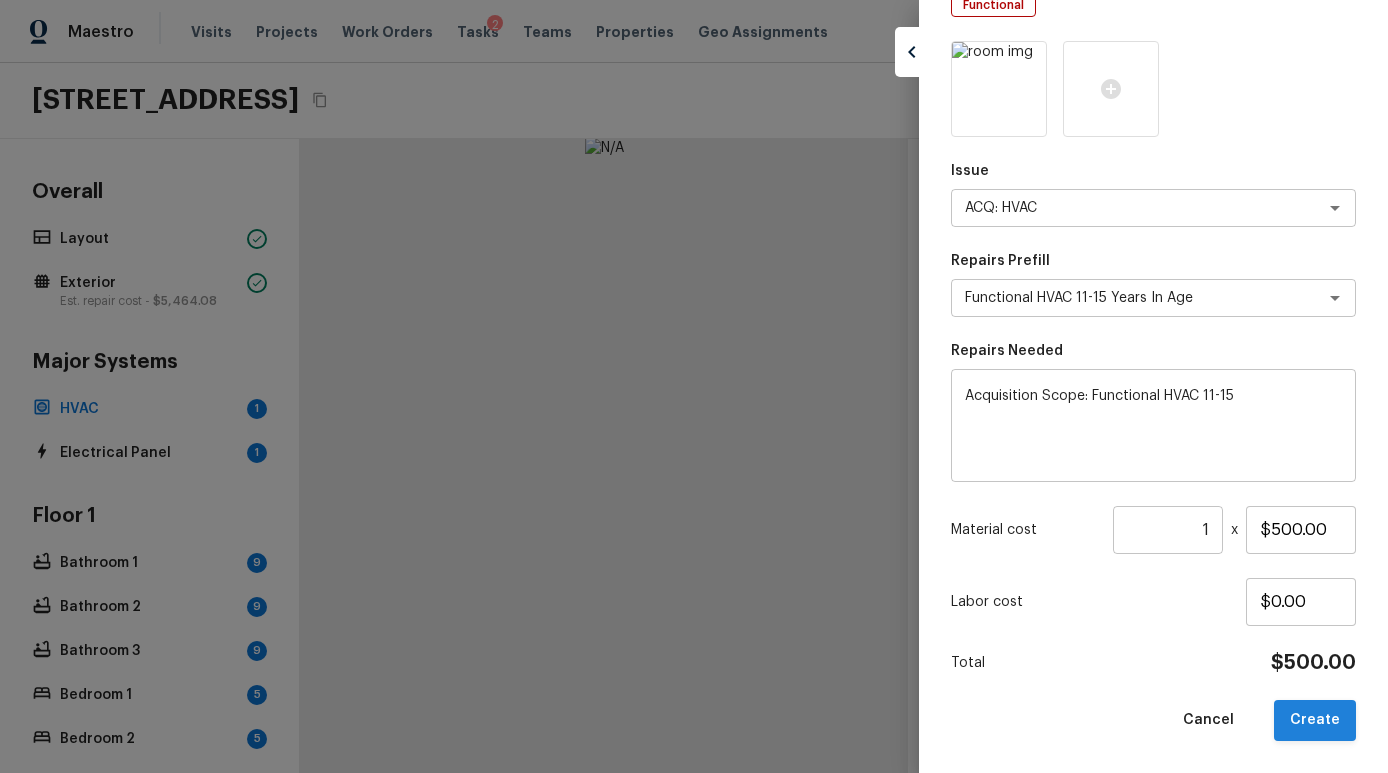 click on "Create" at bounding box center (1315, 720) 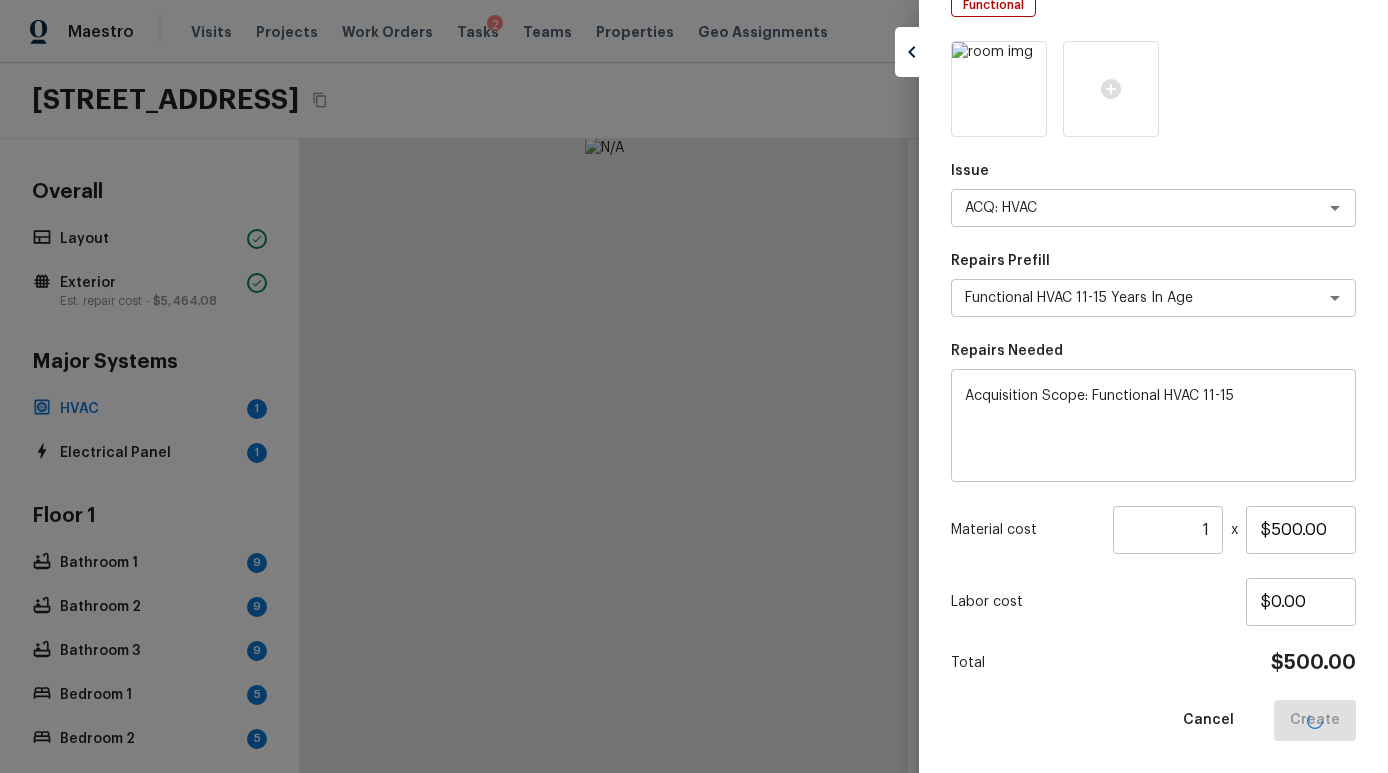 type 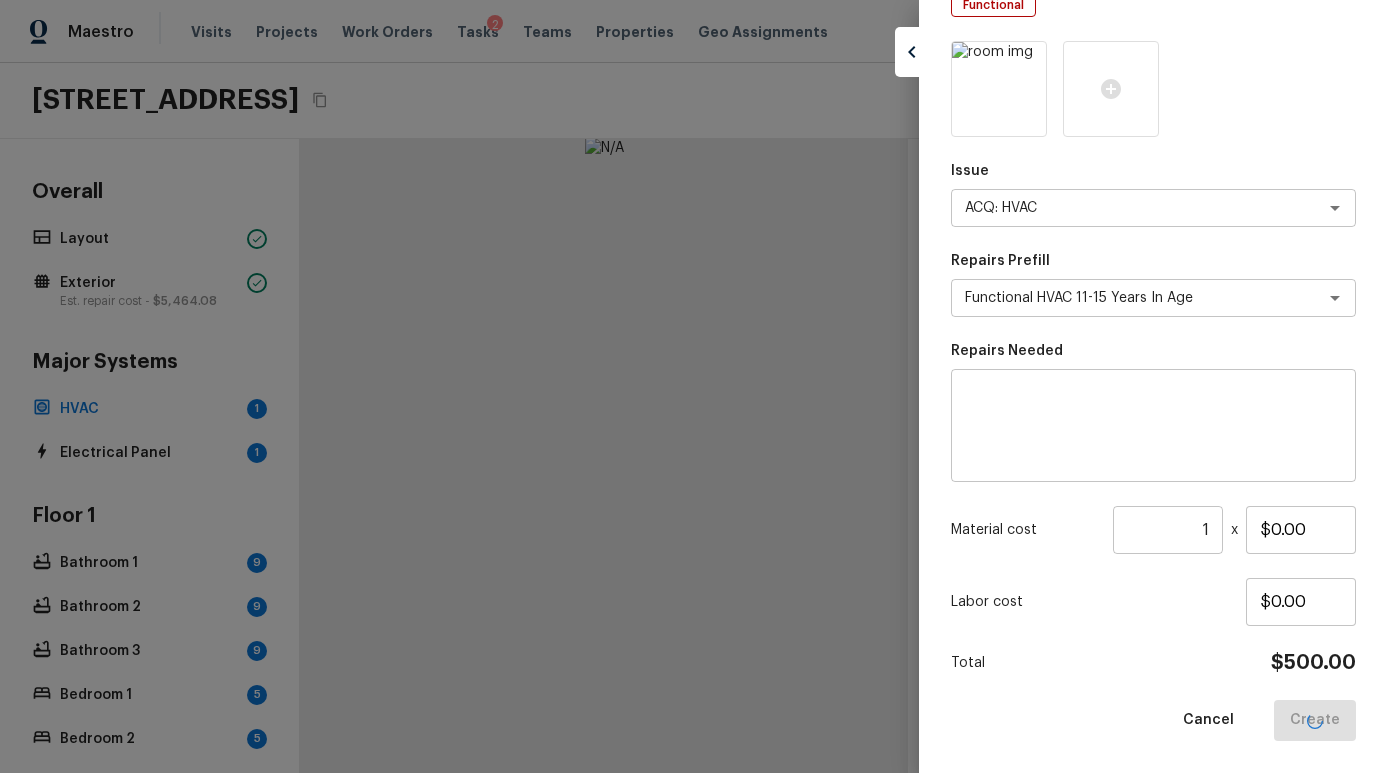 type 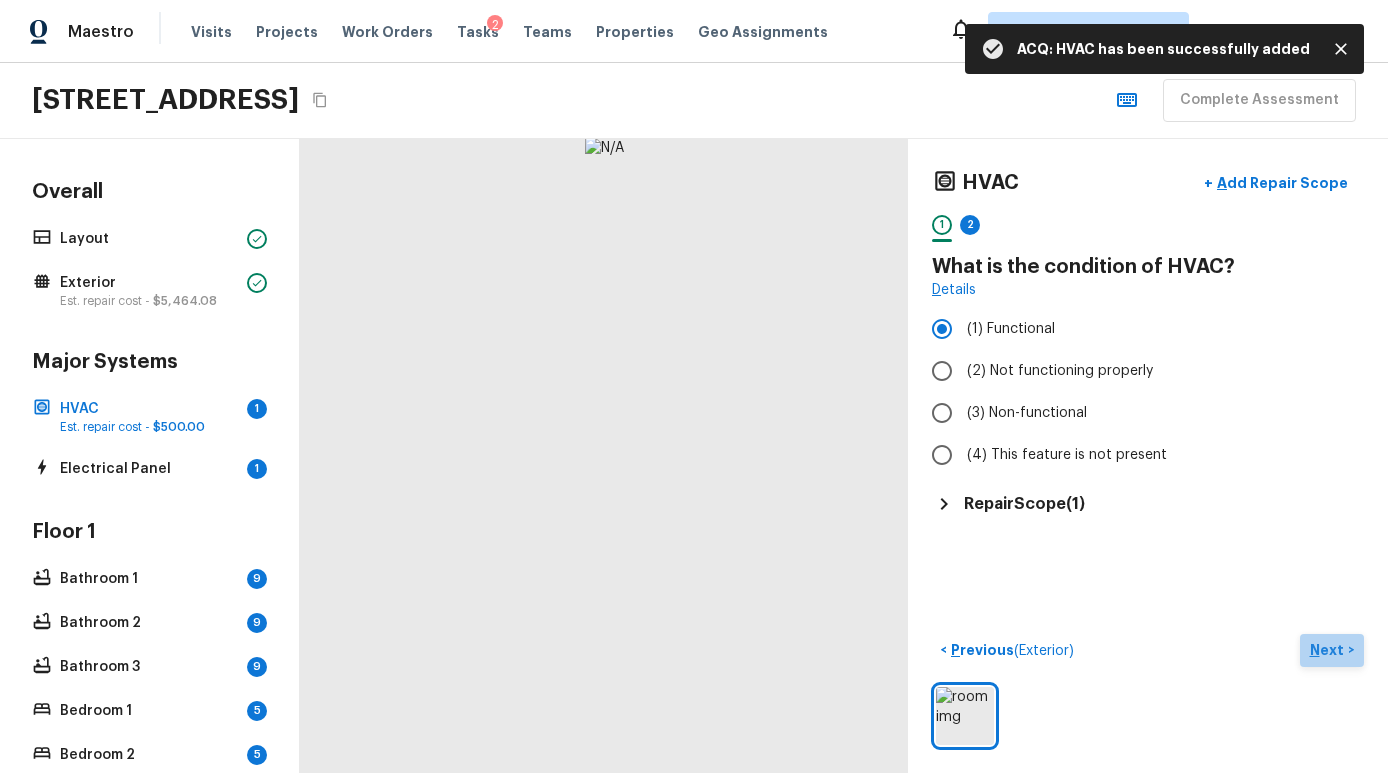 click on "Next" at bounding box center (1329, 650) 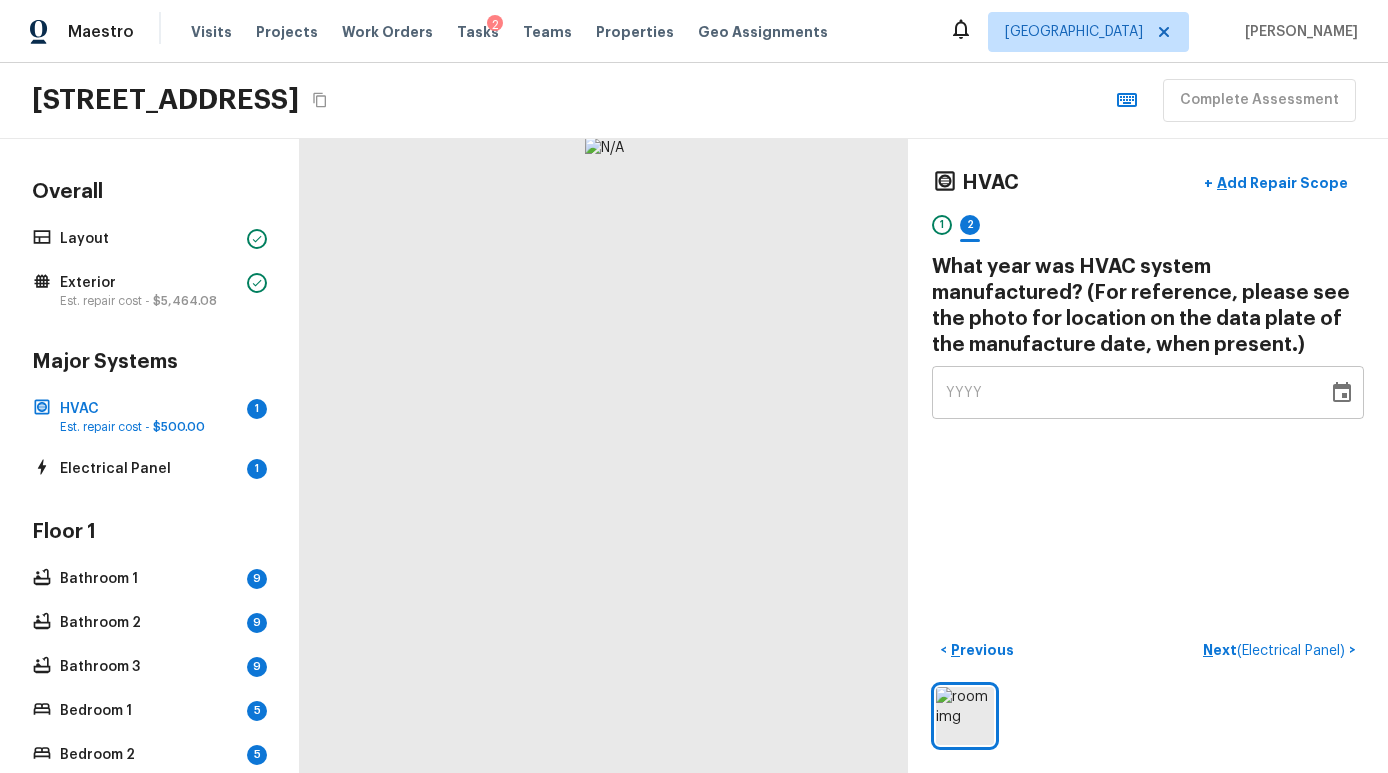 click on "YYYY" at bounding box center (1130, 392) 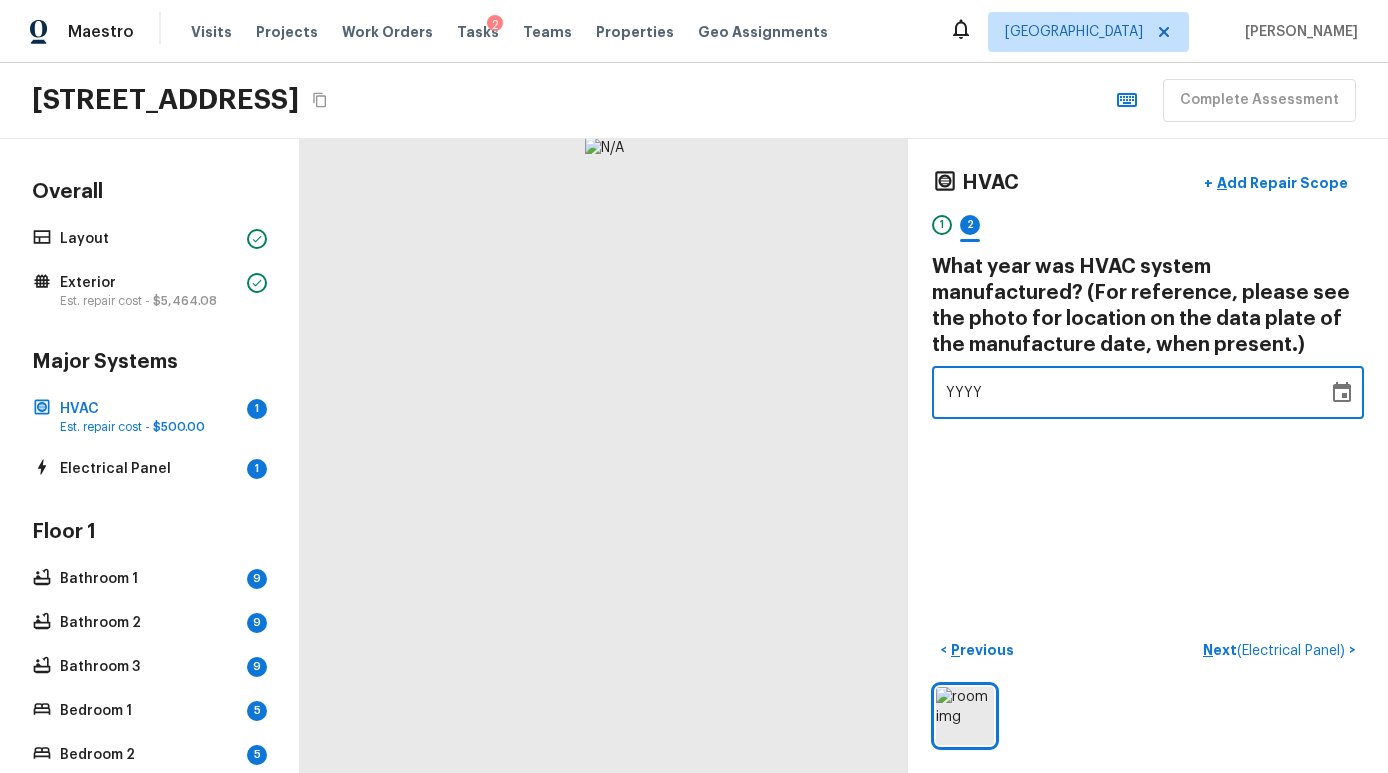 type 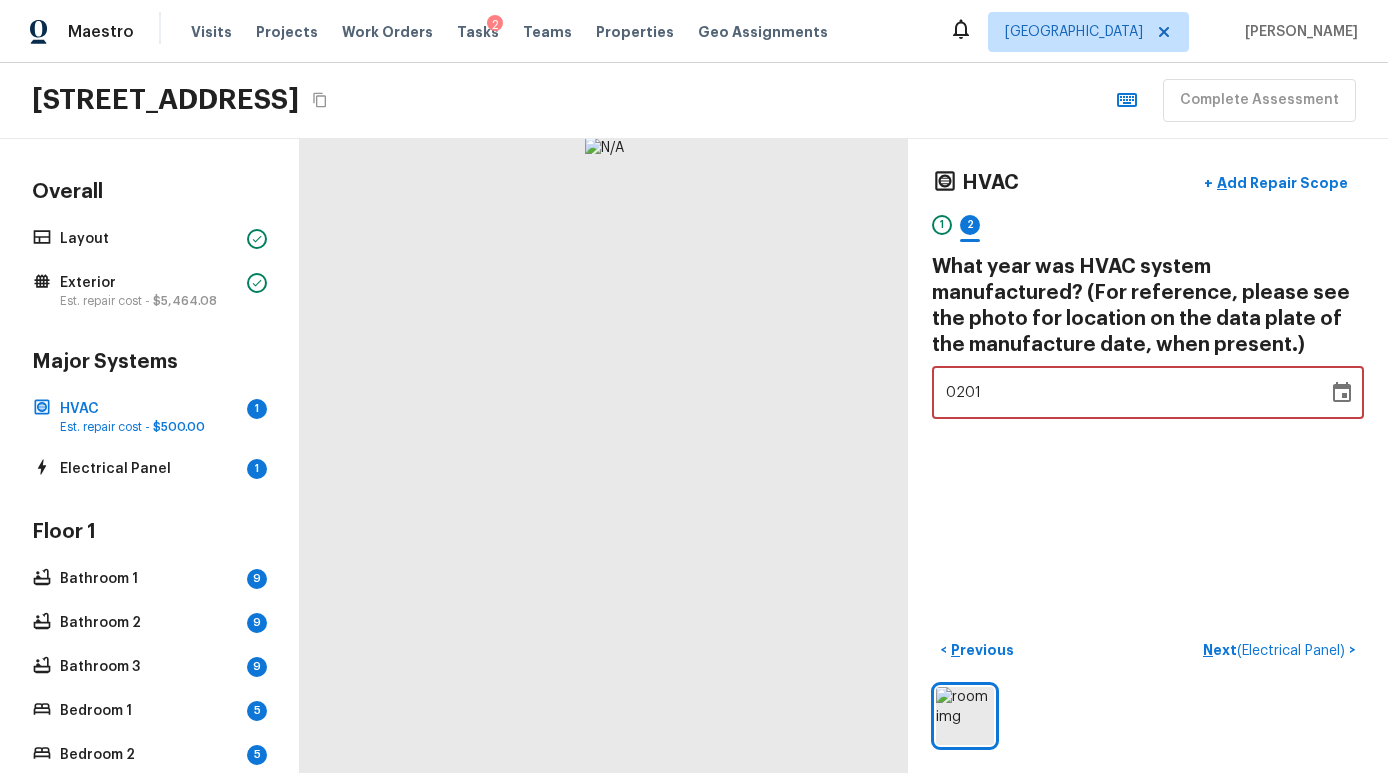 type on "2010" 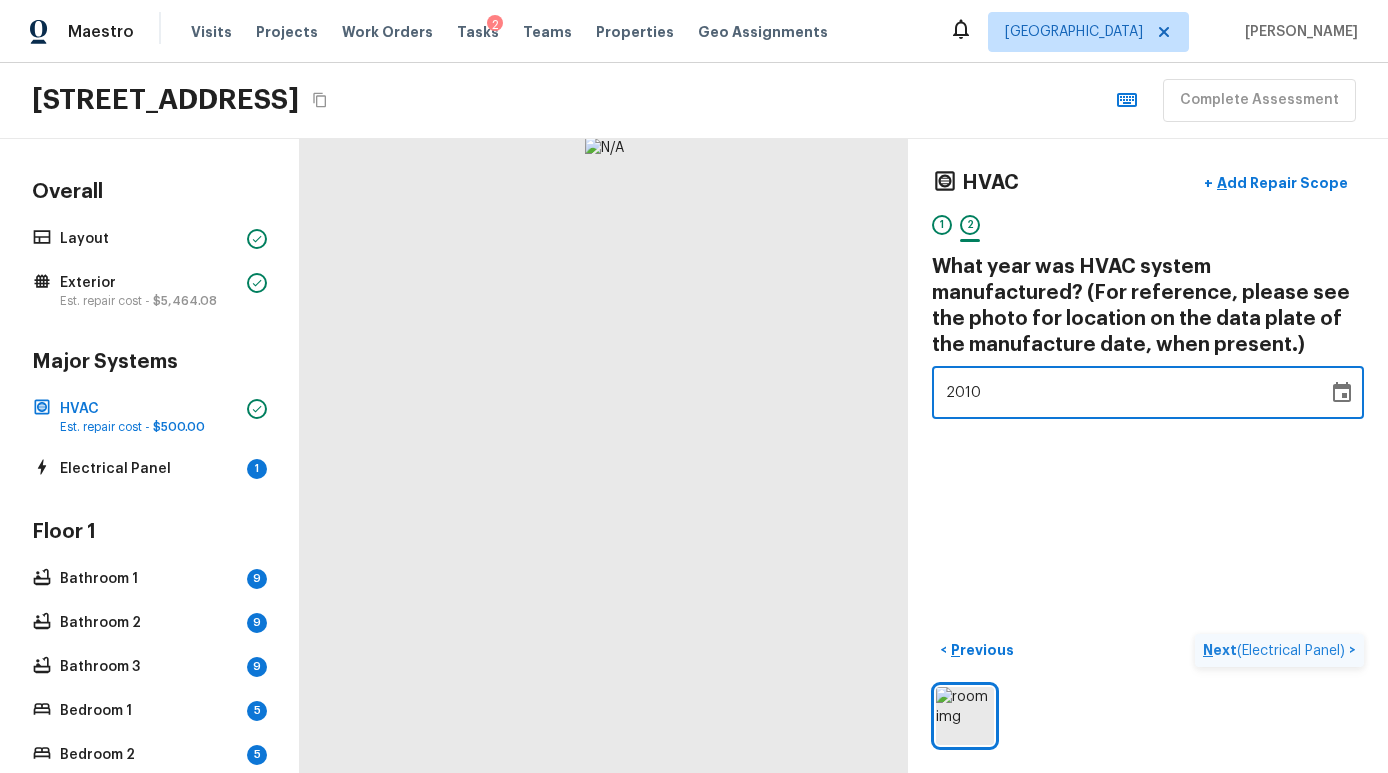 click on "( Electrical Panel )" at bounding box center (1291, 651) 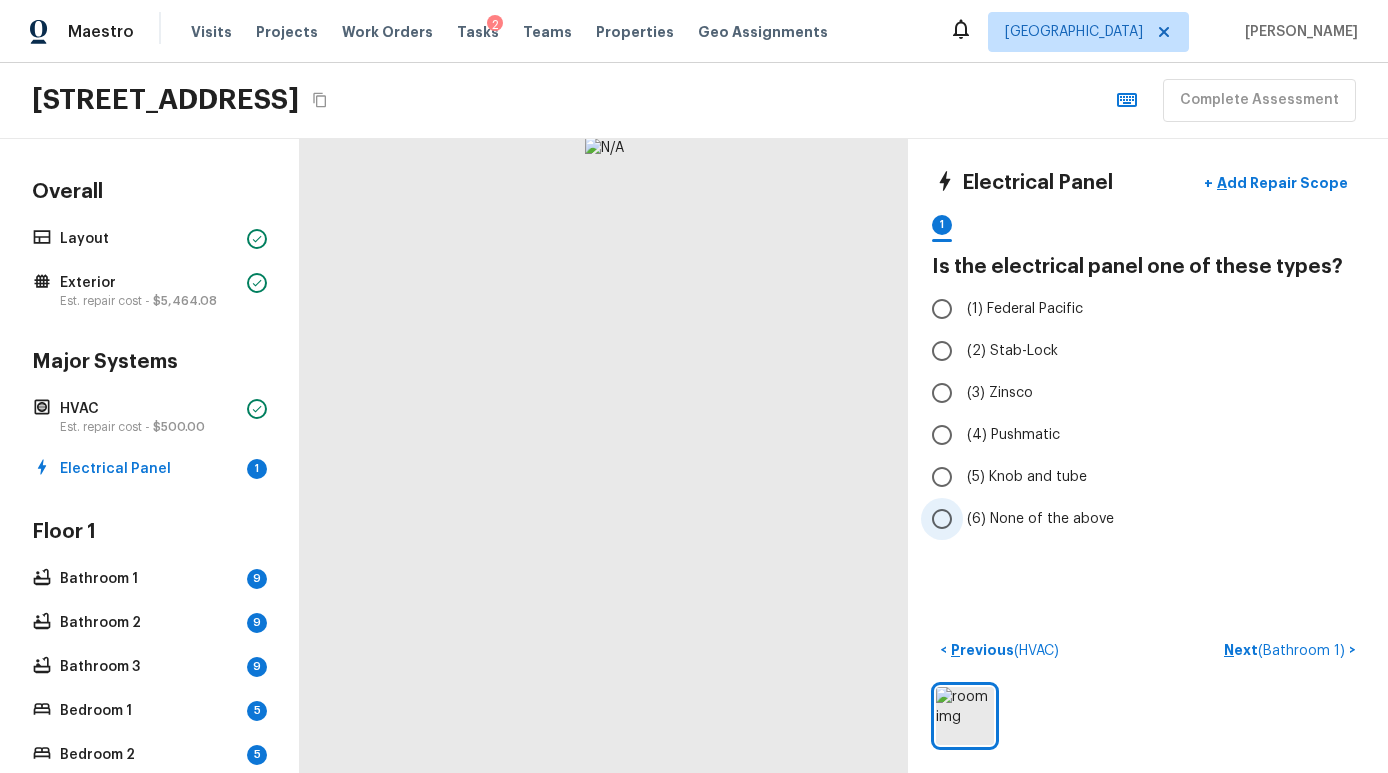 click on "(6) None of the above" at bounding box center (1040, 519) 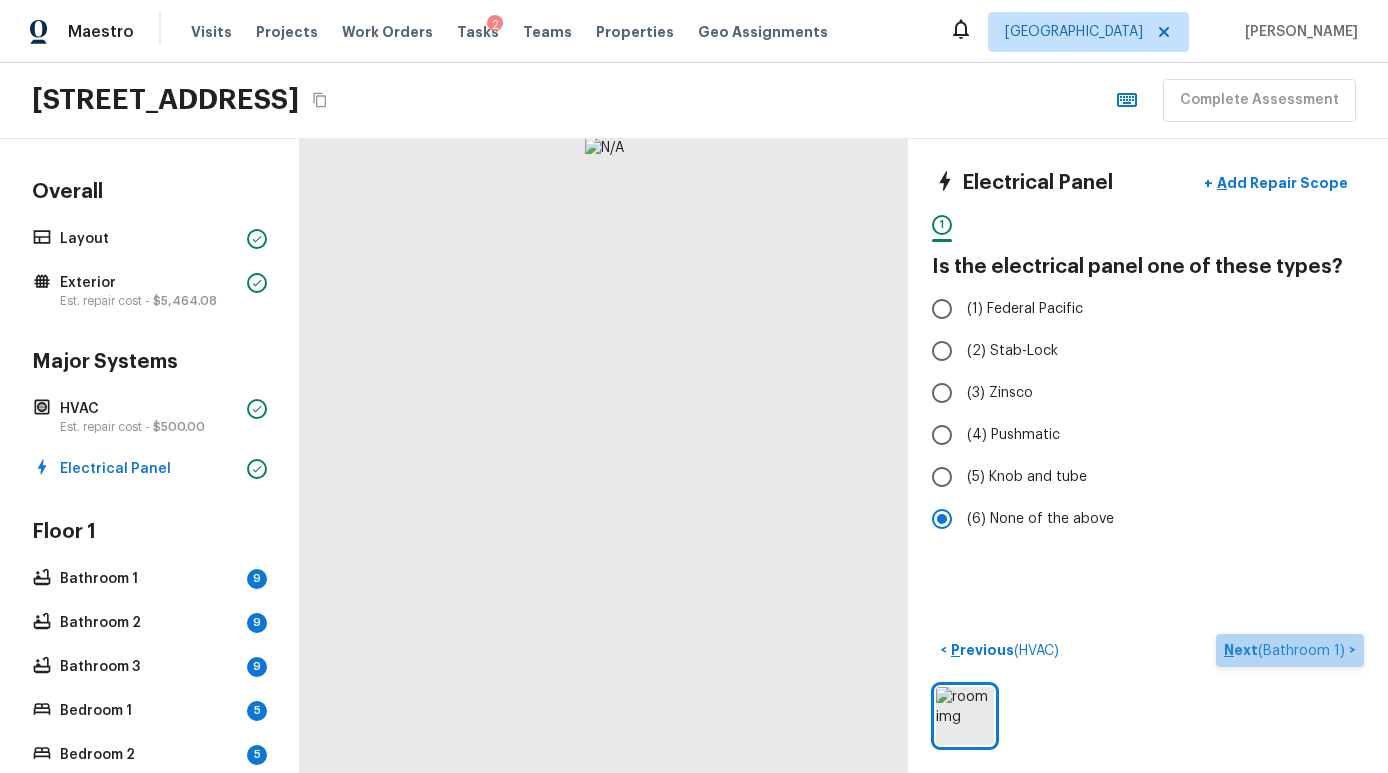 click on "( Bathroom 1 )" at bounding box center (1301, 651) 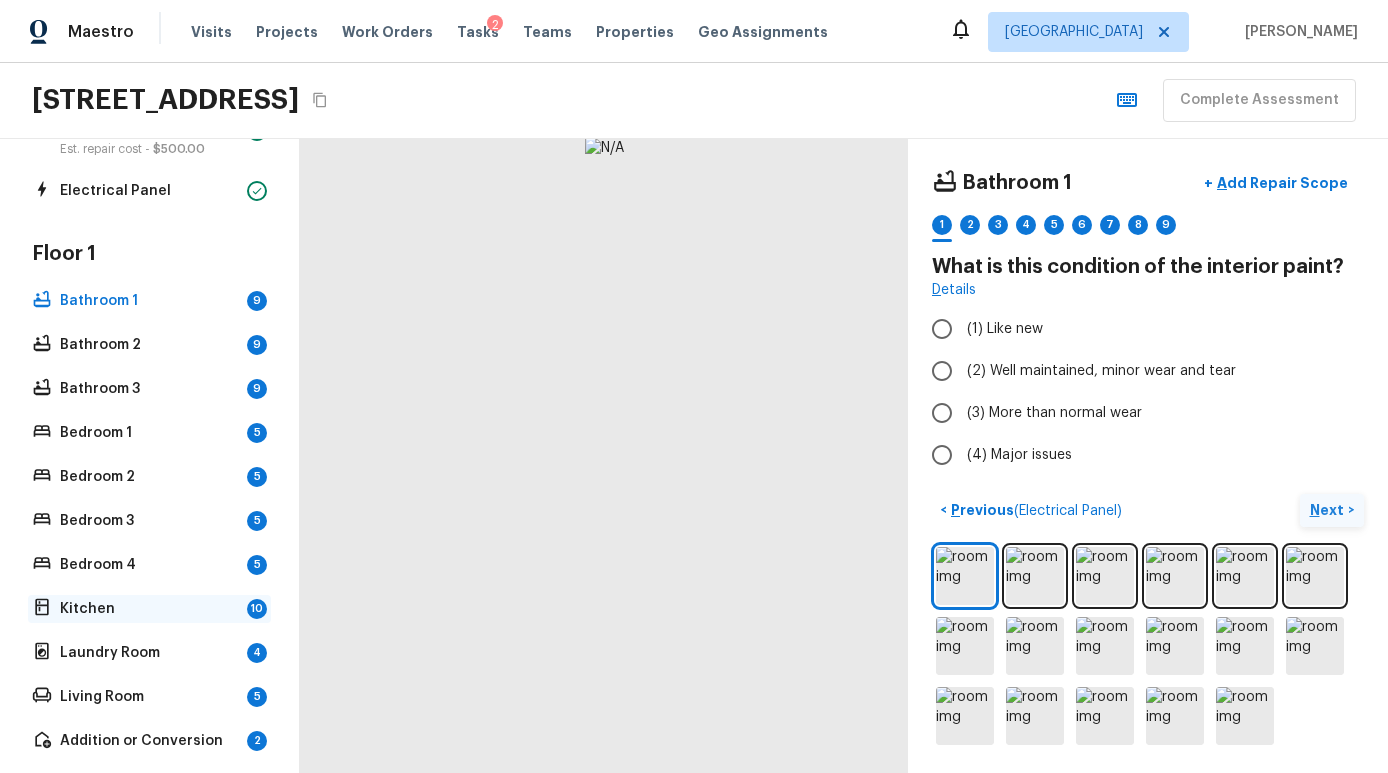 scroll, scrollTop: 262, scrollLeft: 0, axis: vertical 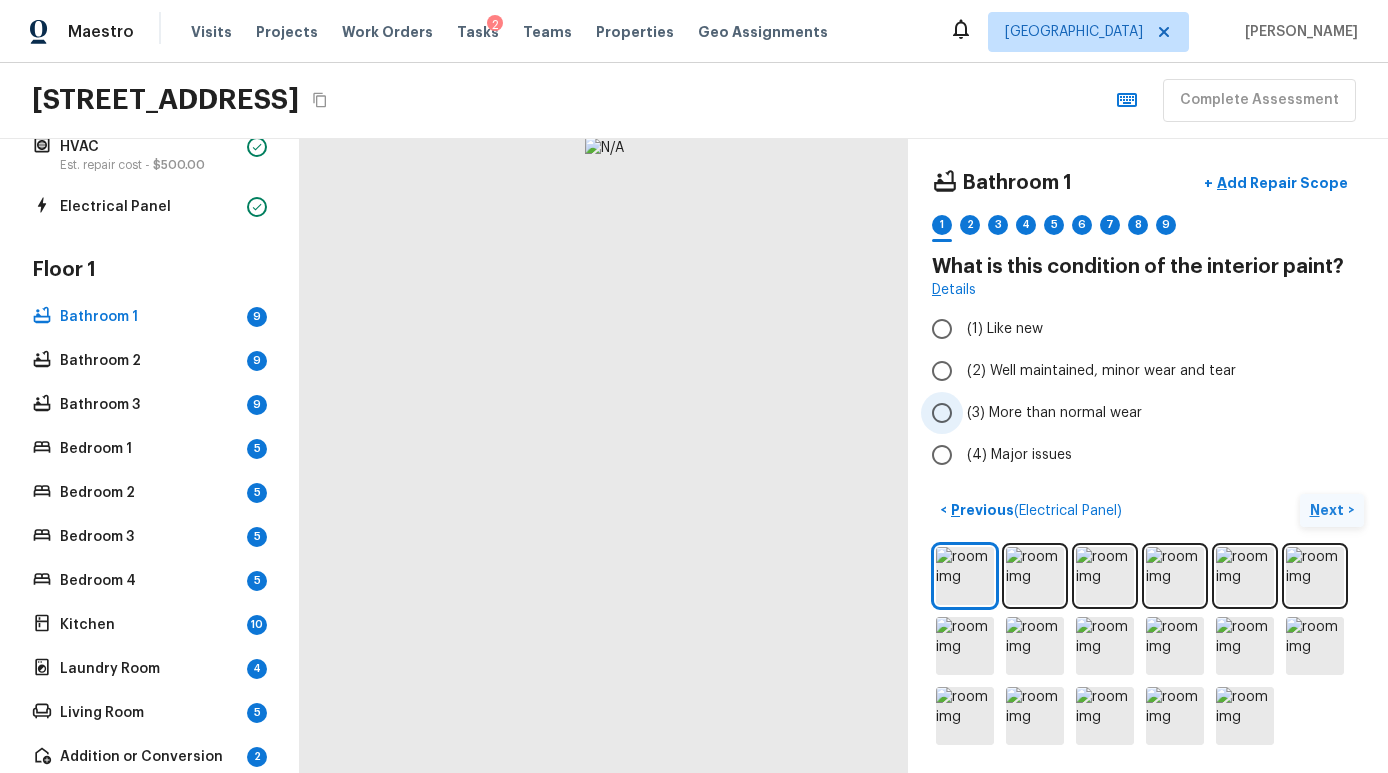 click on "(3) More than normal wear" at bounding box center [1054, 413] 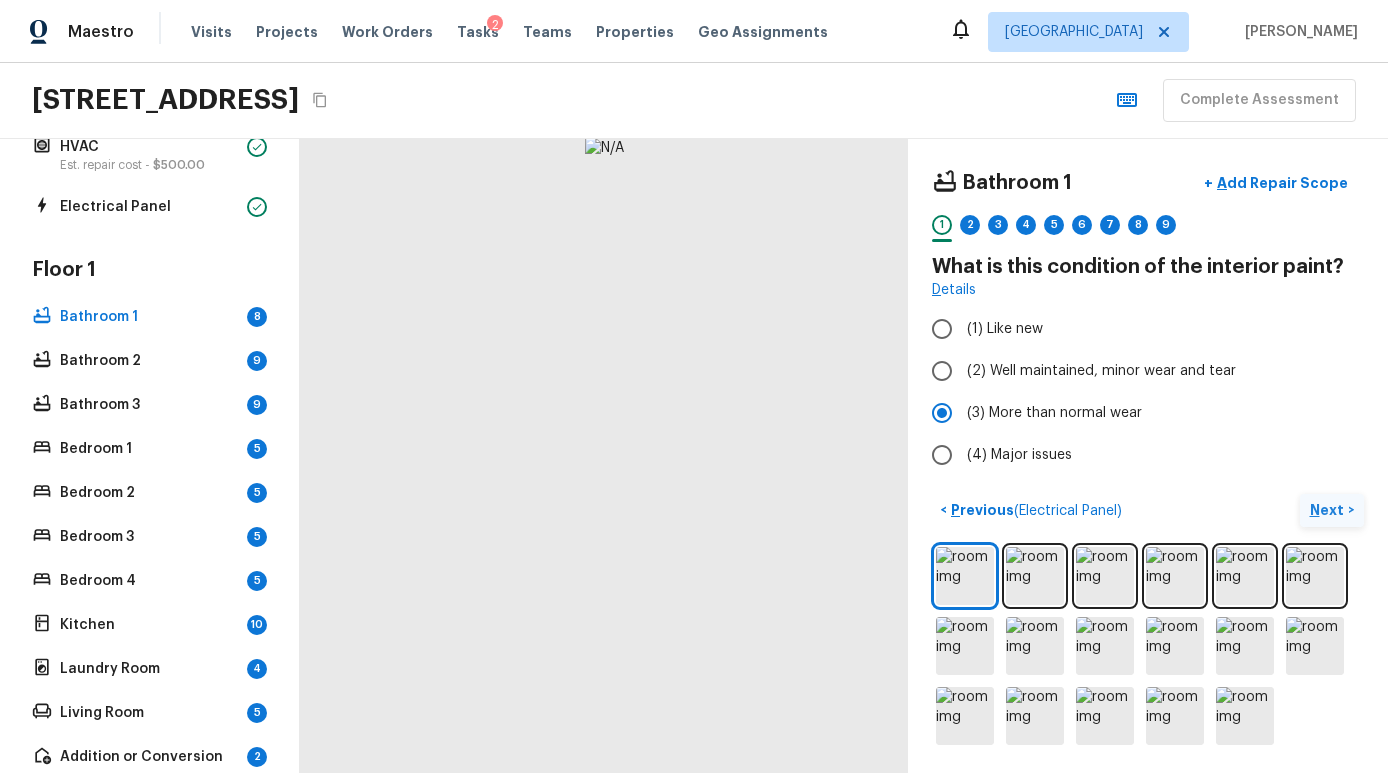 click on "Next" at bounding box center [1329, 510] 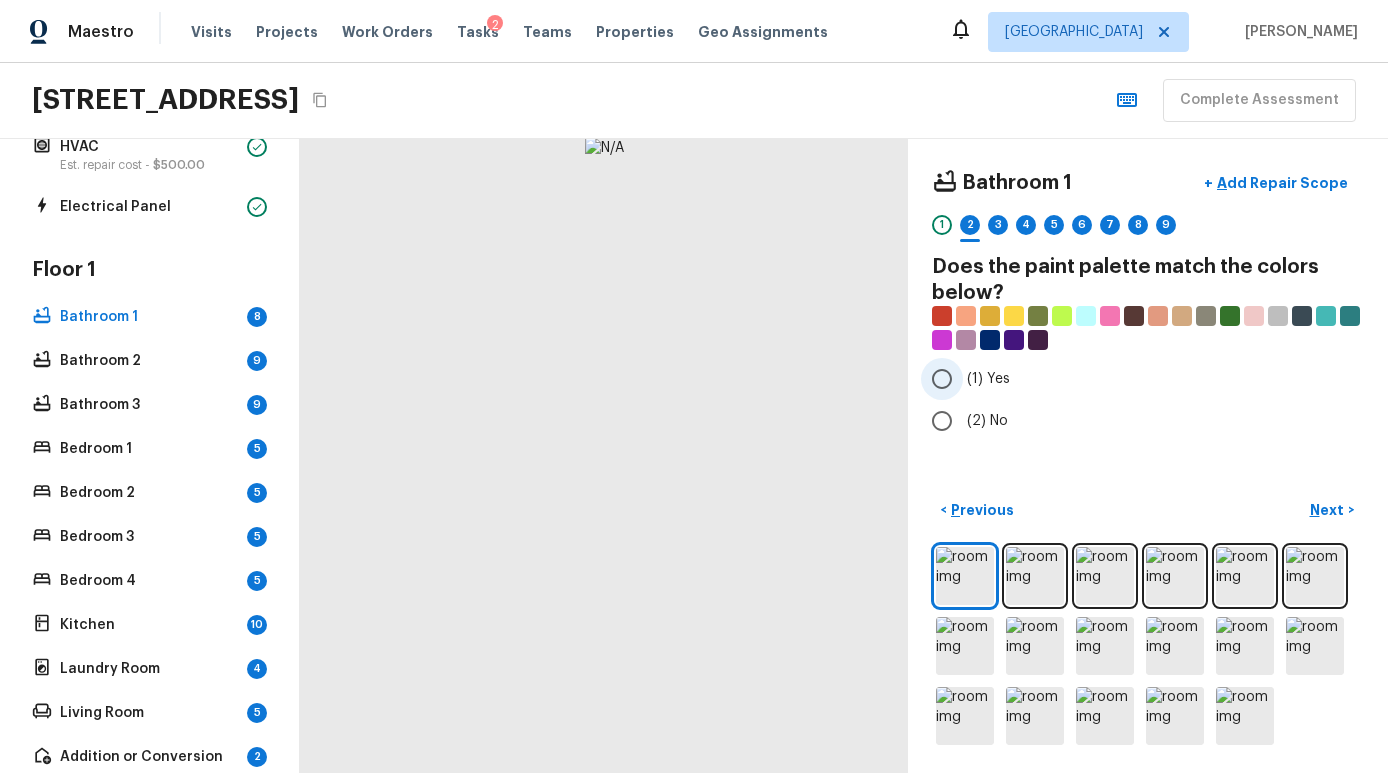 click on "(1) Yes" at bounding box center [988, 379] 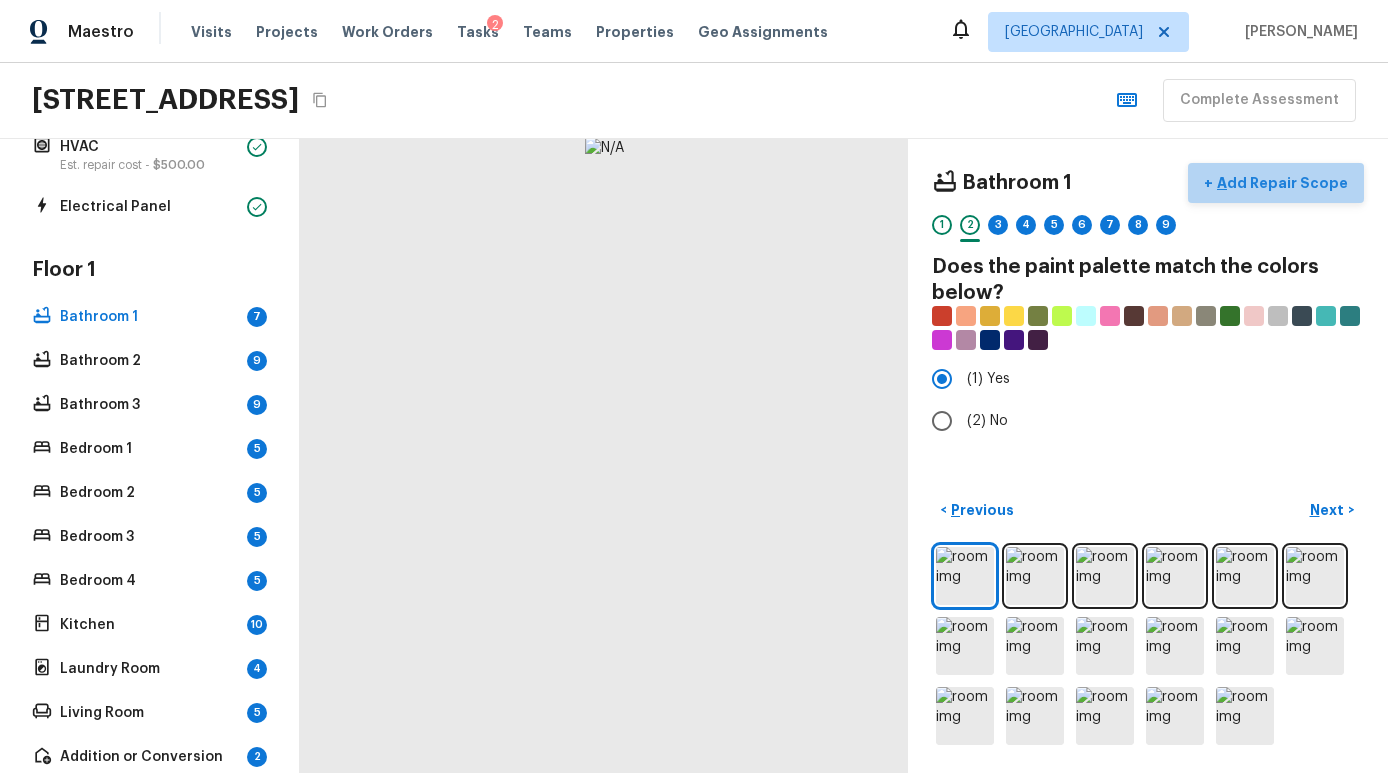 click on "Add Repair Scope" at bounding box center (1280, 183) 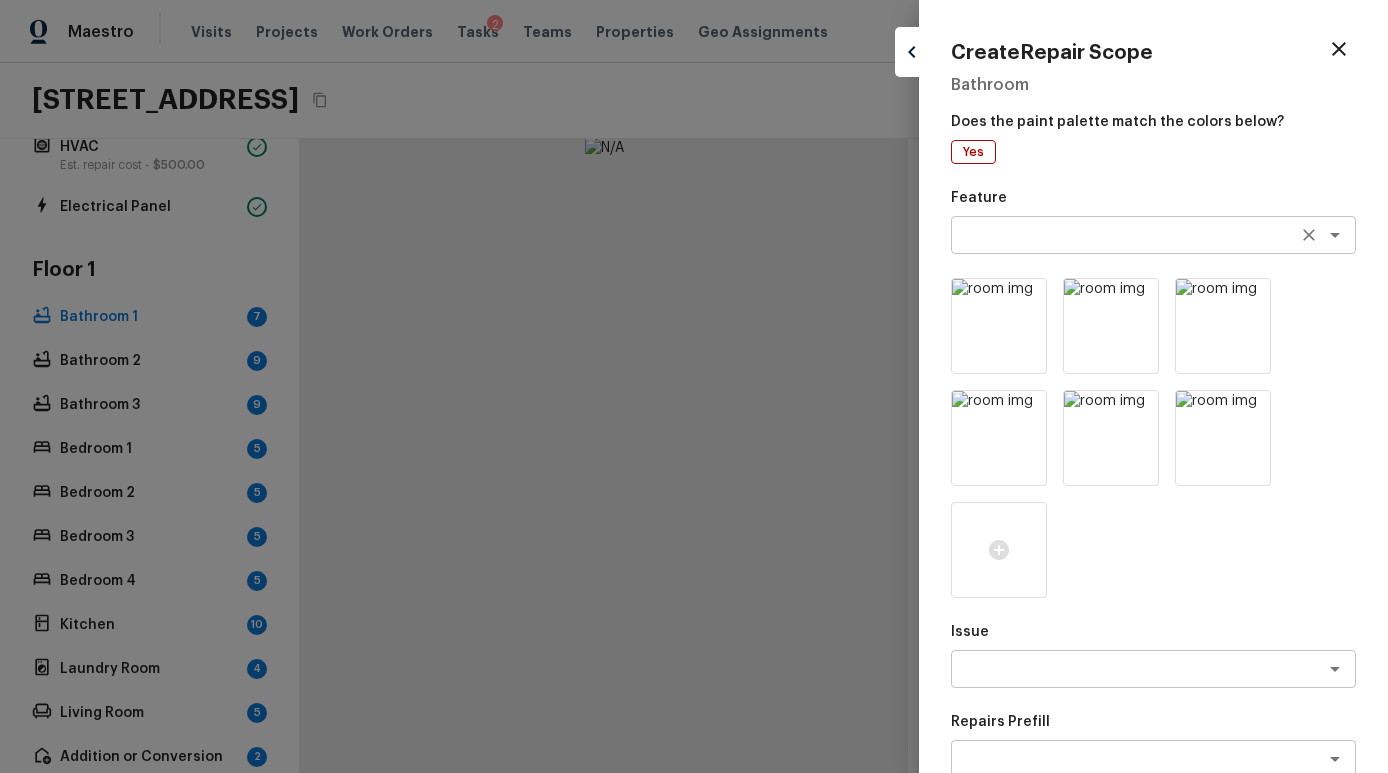 click at bounding box center [1125, 235] 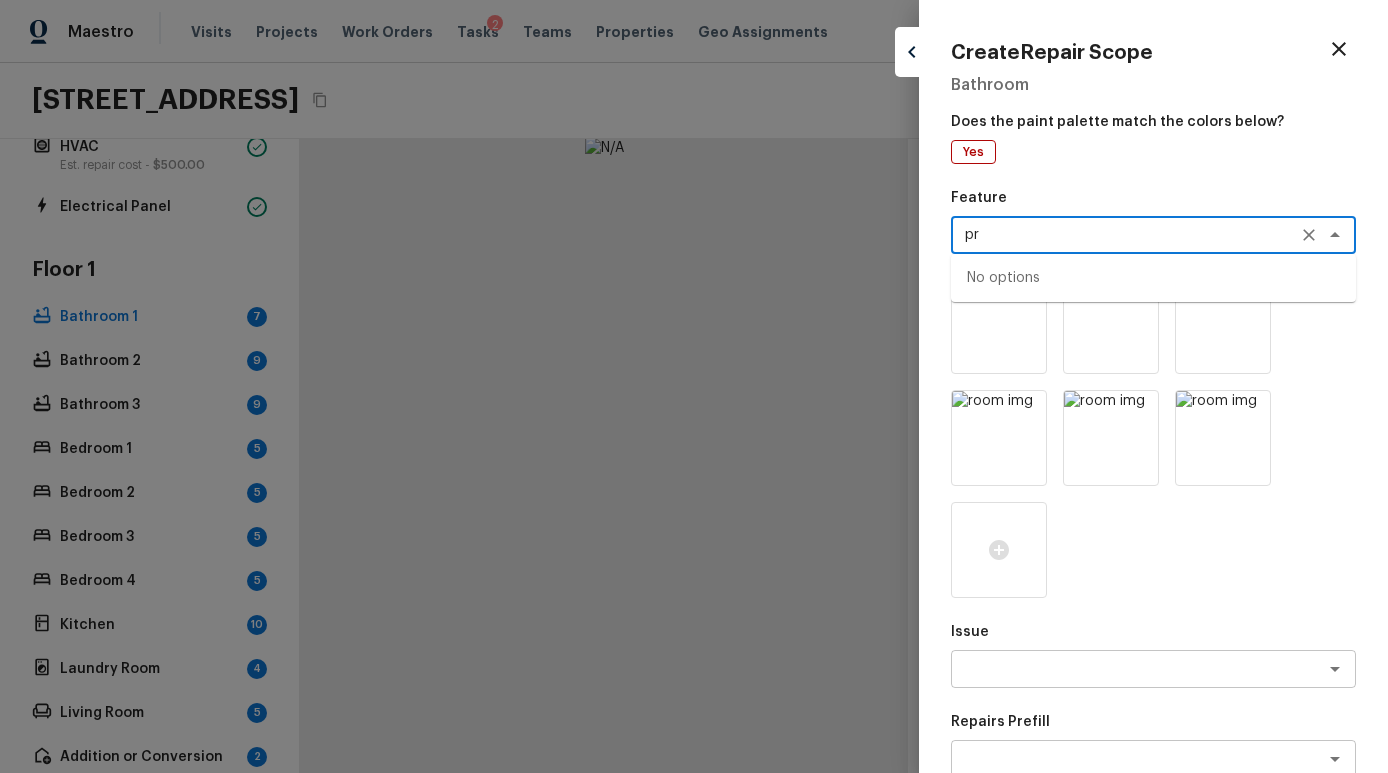 type on "p" 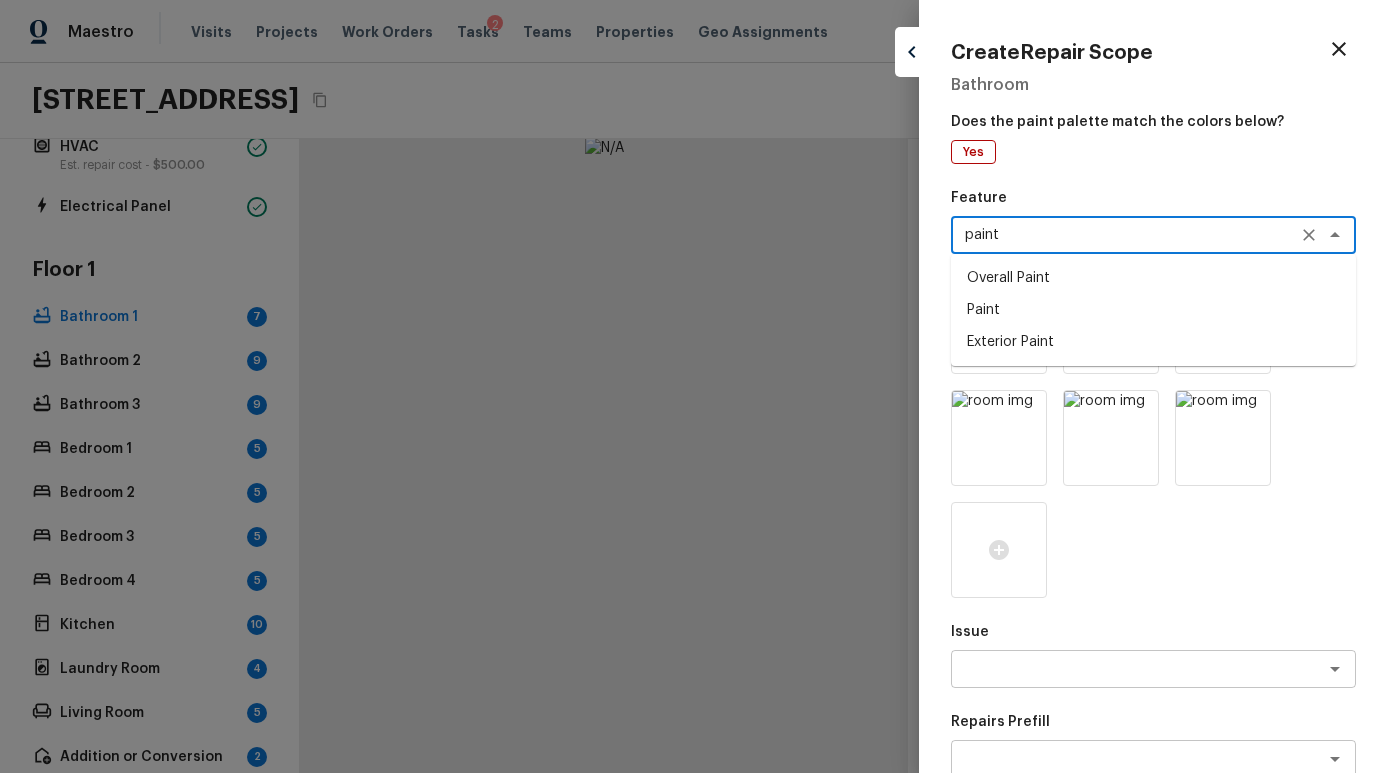 click on "Paint" at bounding box center [1153, 310] 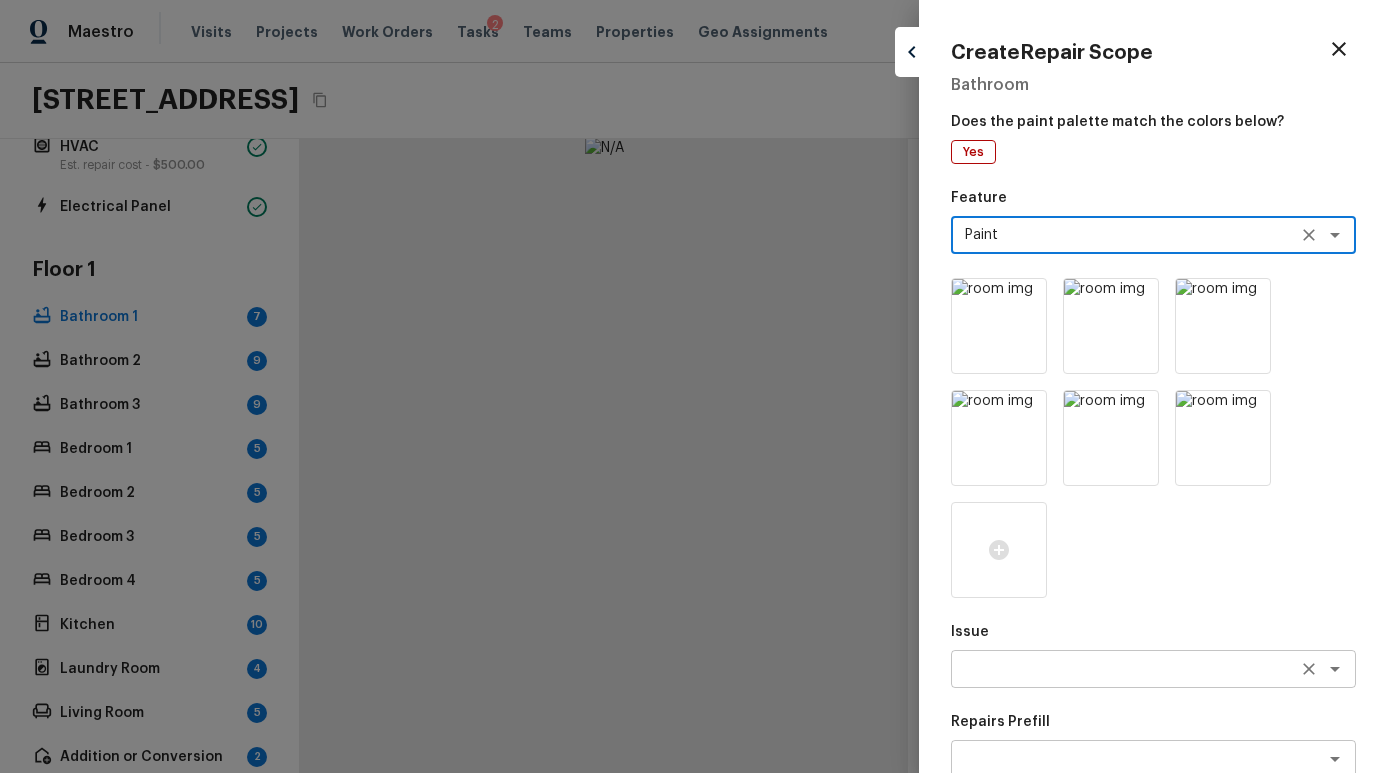 type on "Paint" 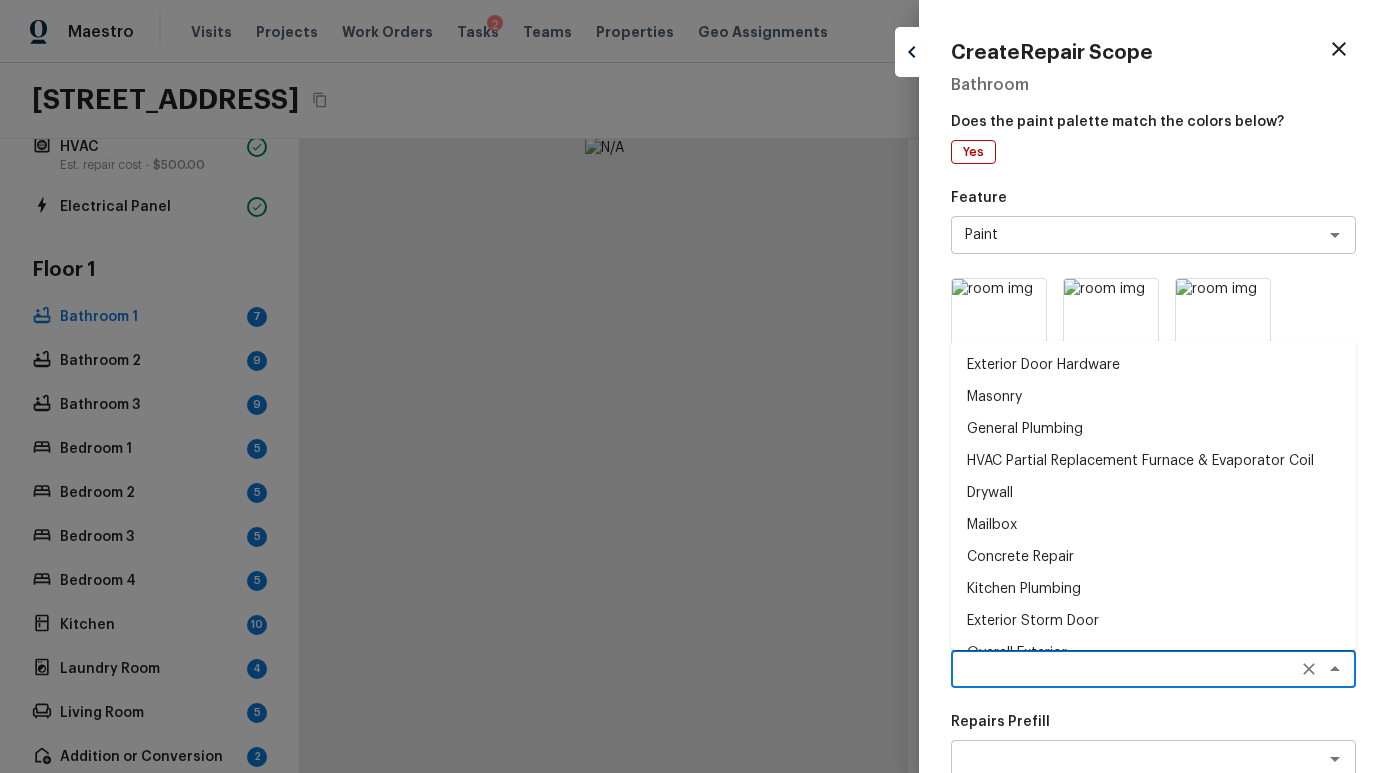 click at bounding box center [1125, 669] 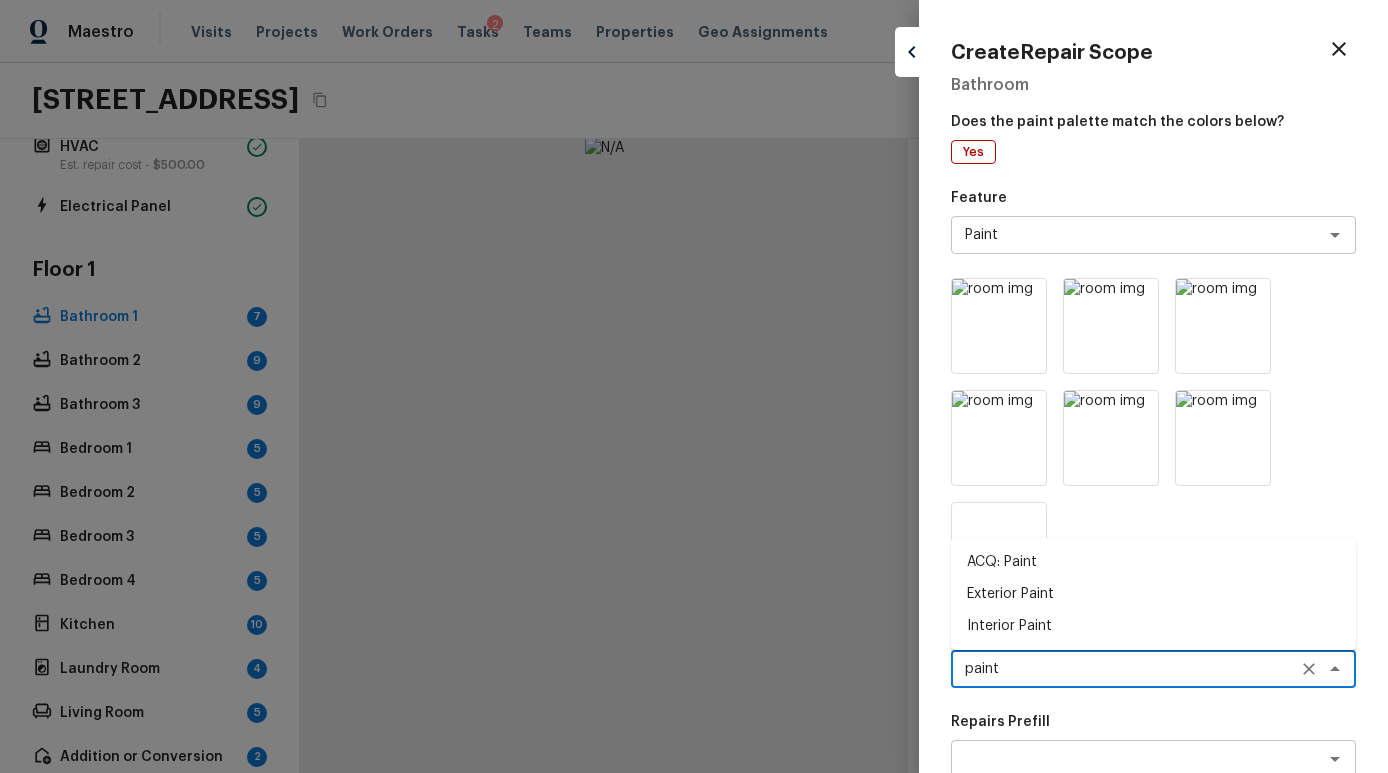 click on "ACQ: Paint" at bounding box center (1153, 562) 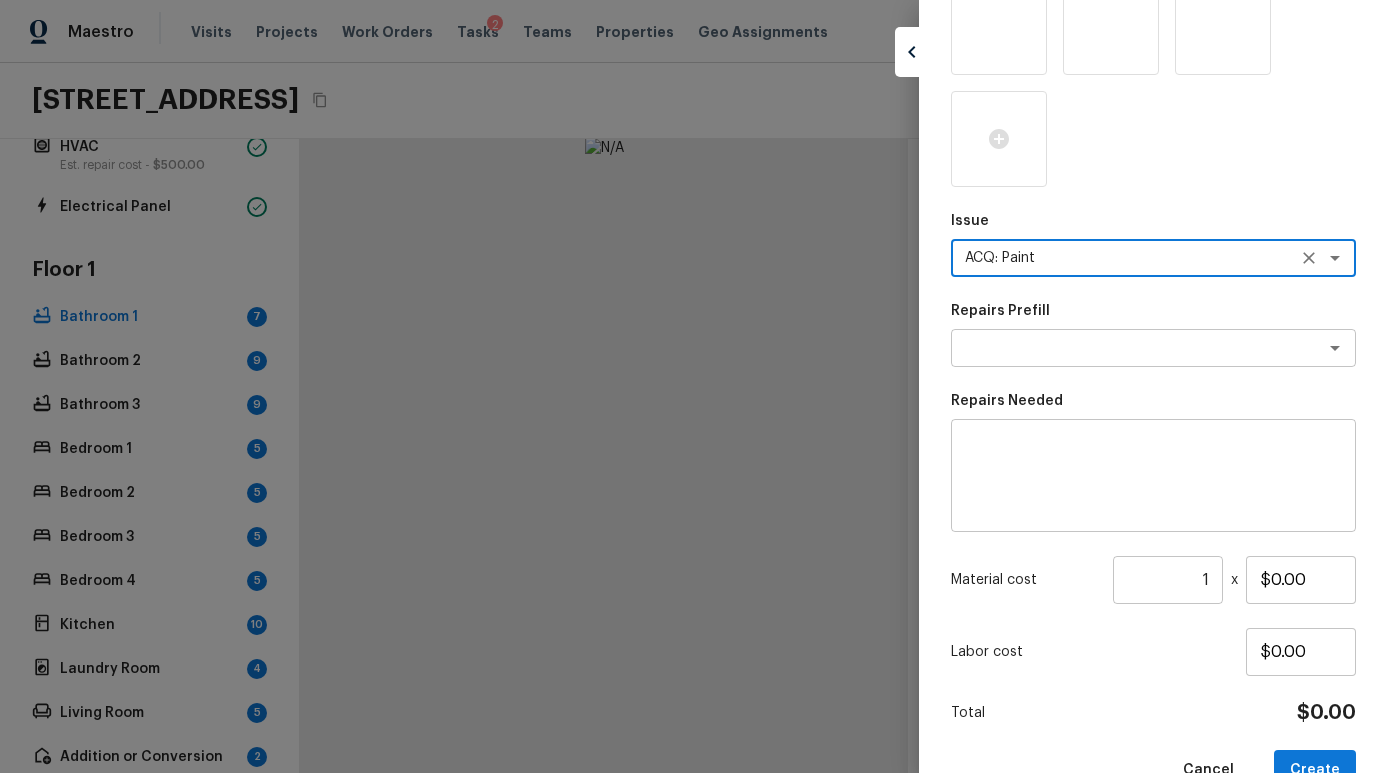 scroll, scrollTop: 444, scrollLeft: 0, axis: vertical 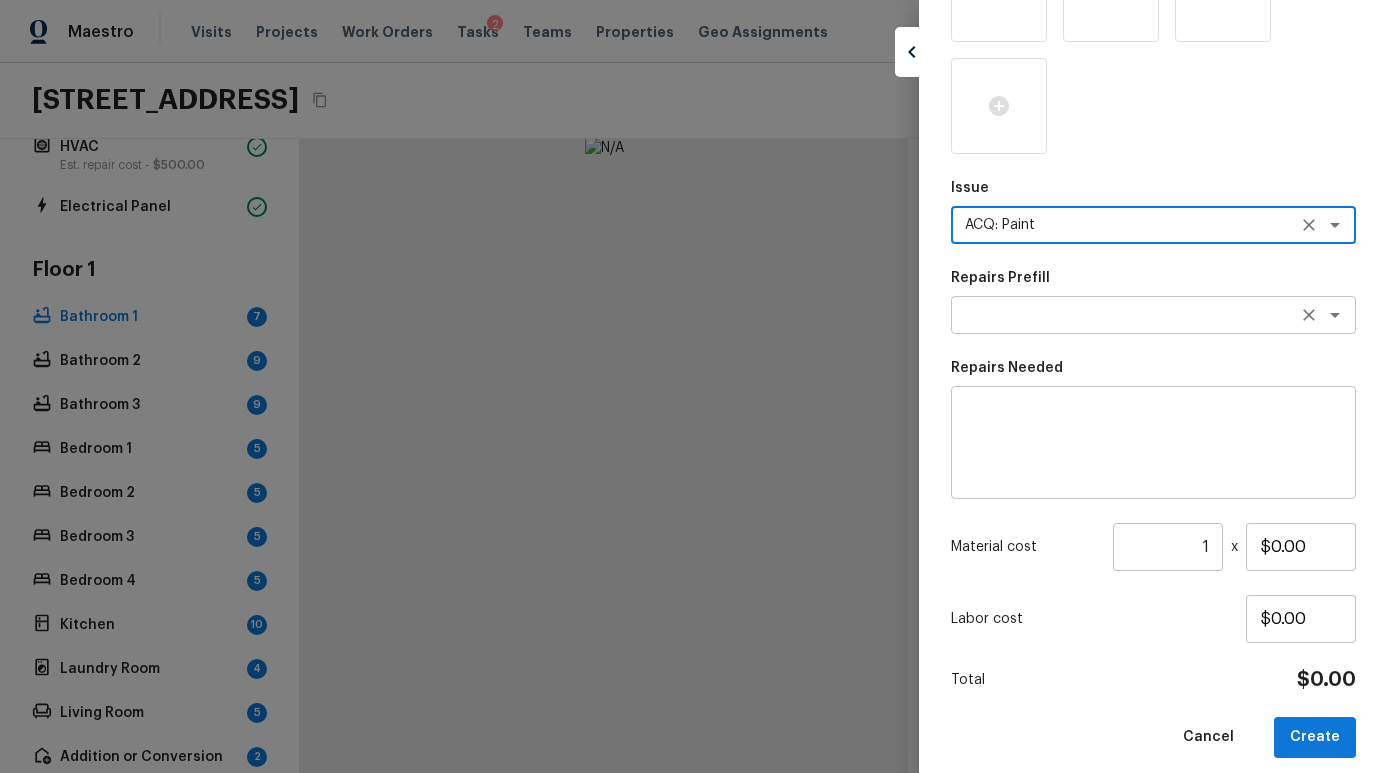 type on "ACQ: Paint" 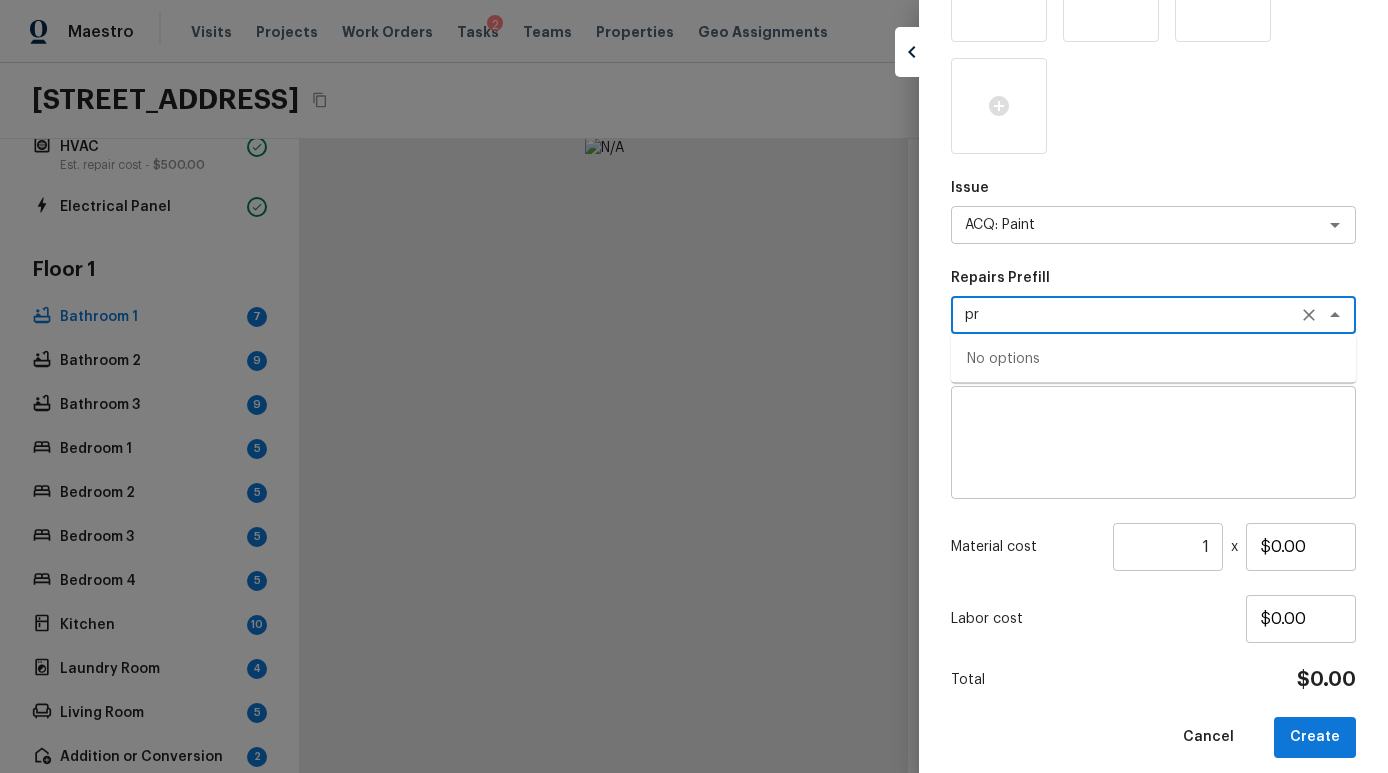 type on "p" 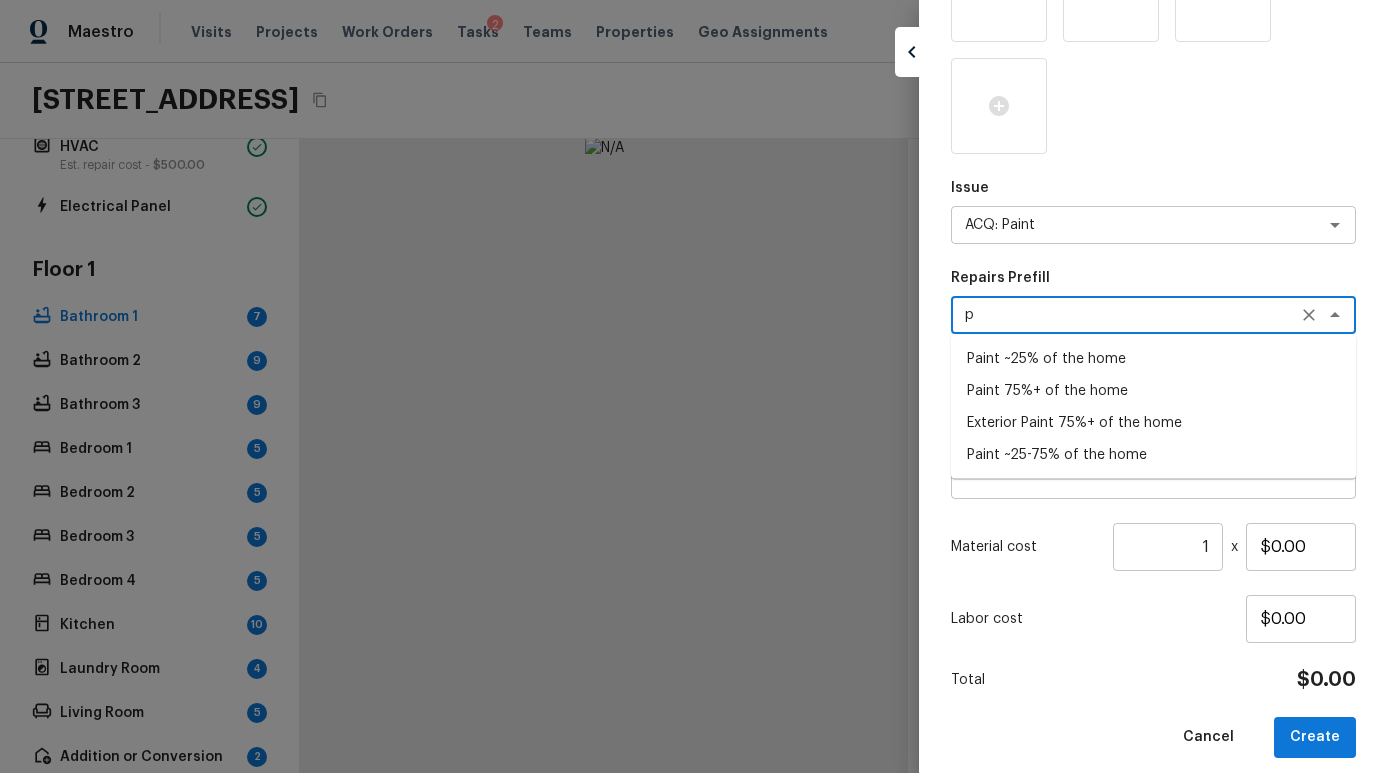 type 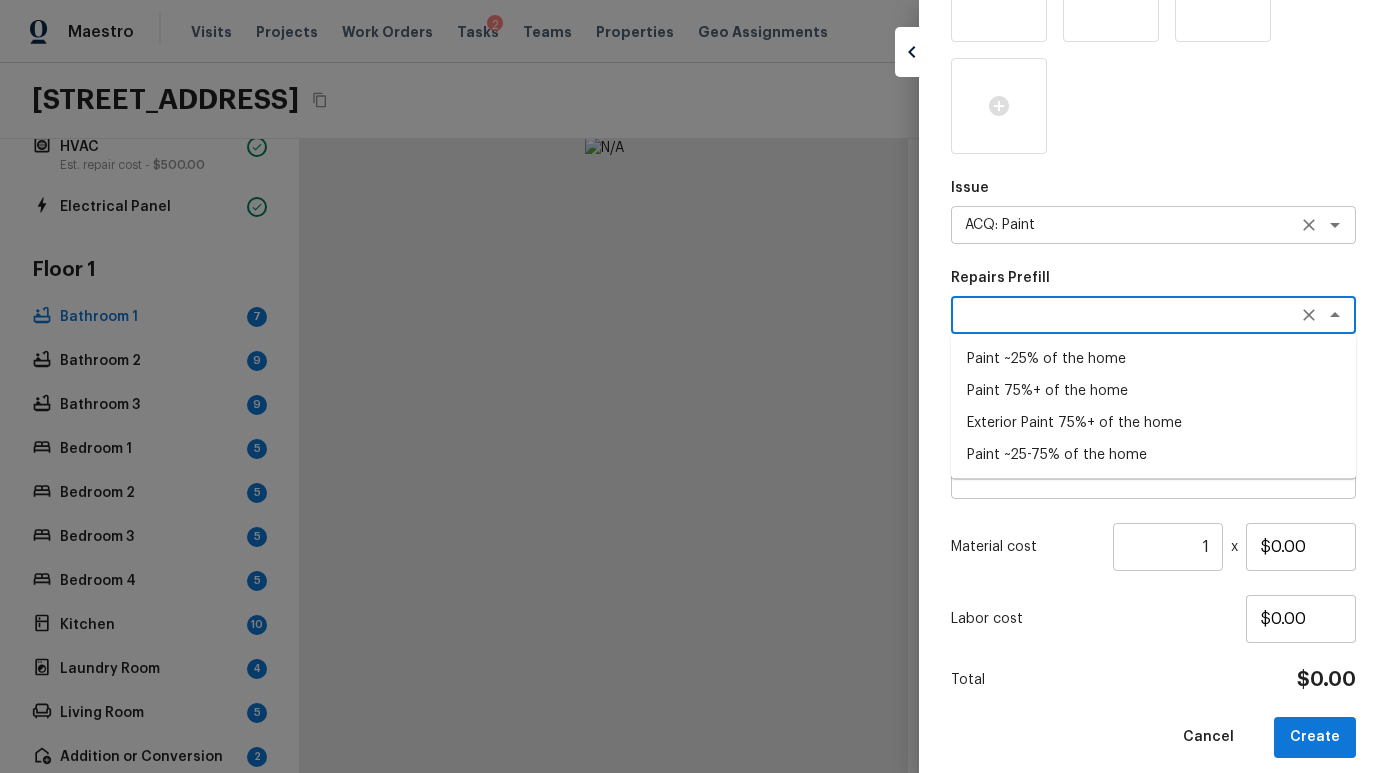 click on "ACQ: Paint ​" at bounding box center (1153, 225) 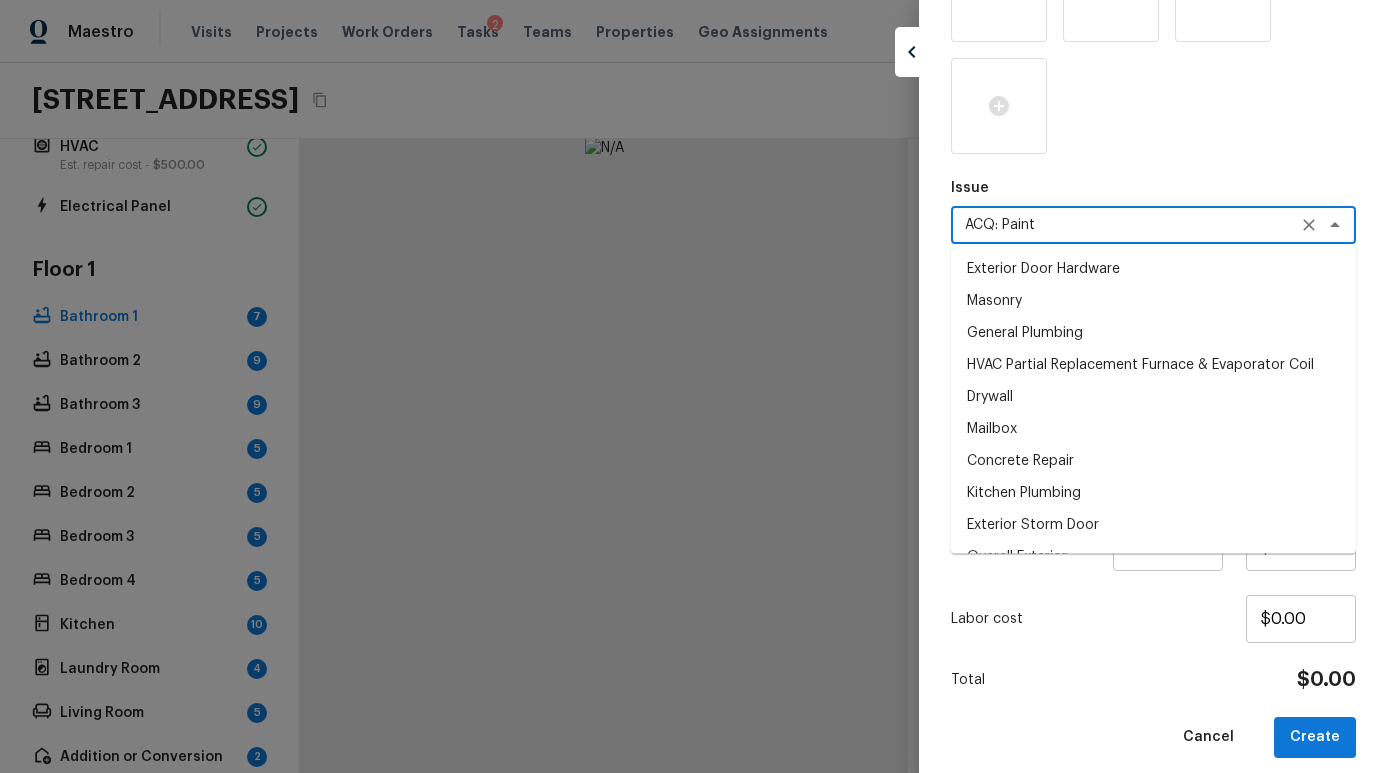 scroll, scrollTop: 1075, scrollLeft: 0, axis: vertical 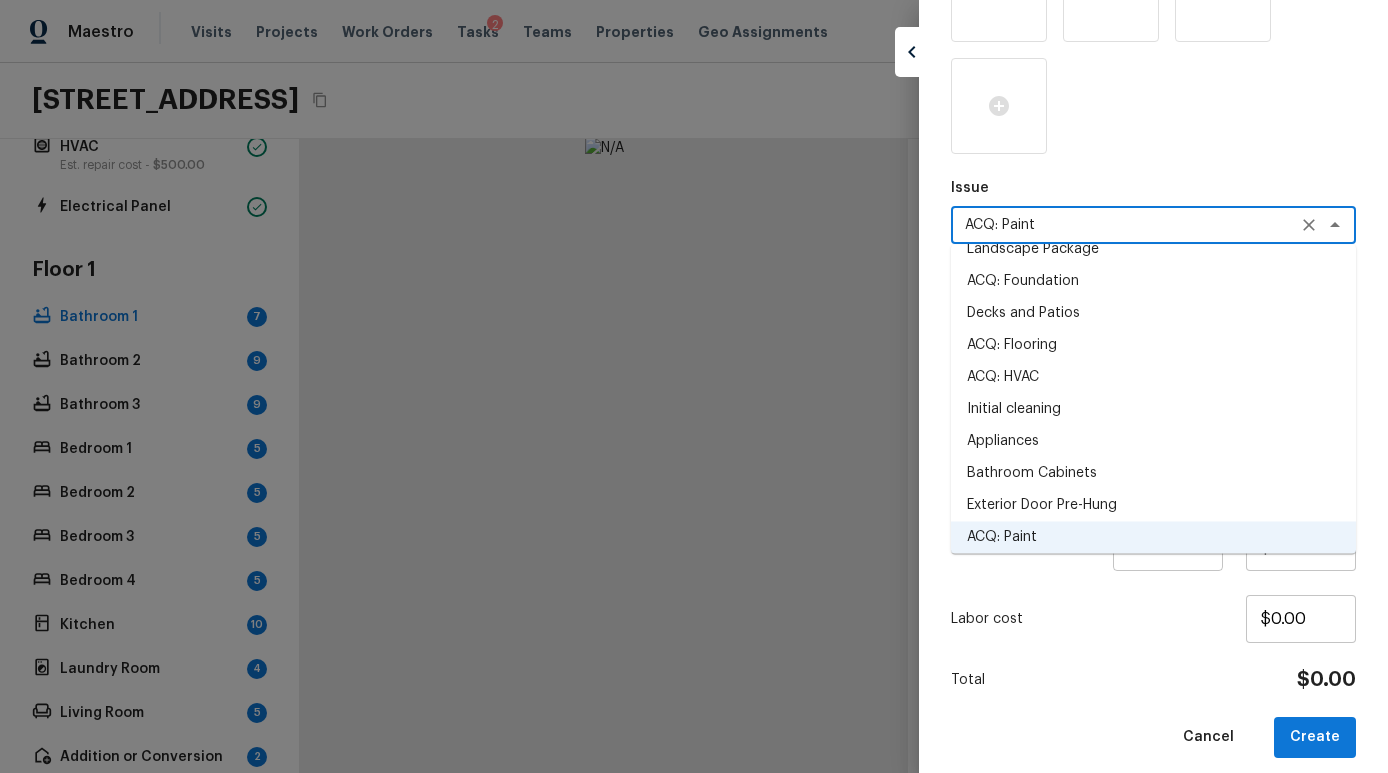 click 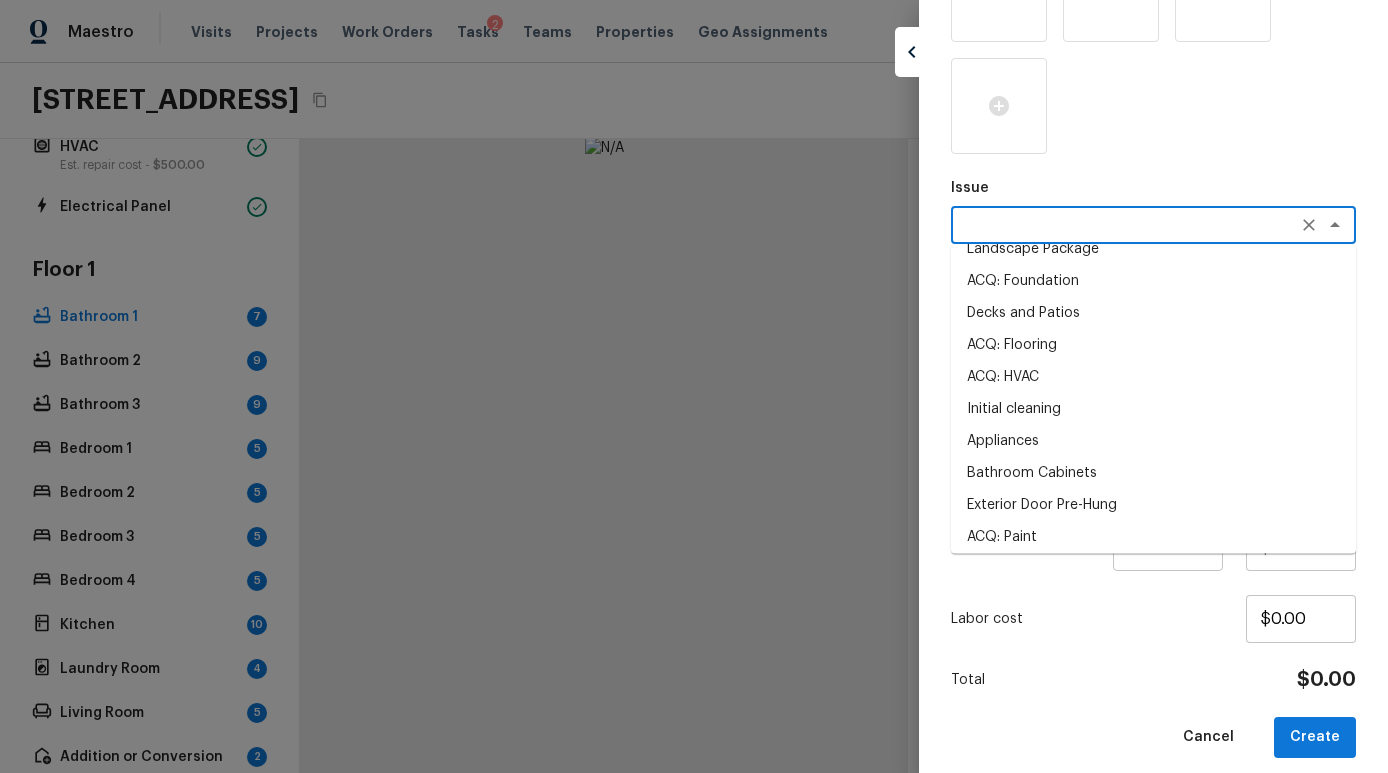 scroll, scrollTop: 0, scrollLeft: 0, axis: both 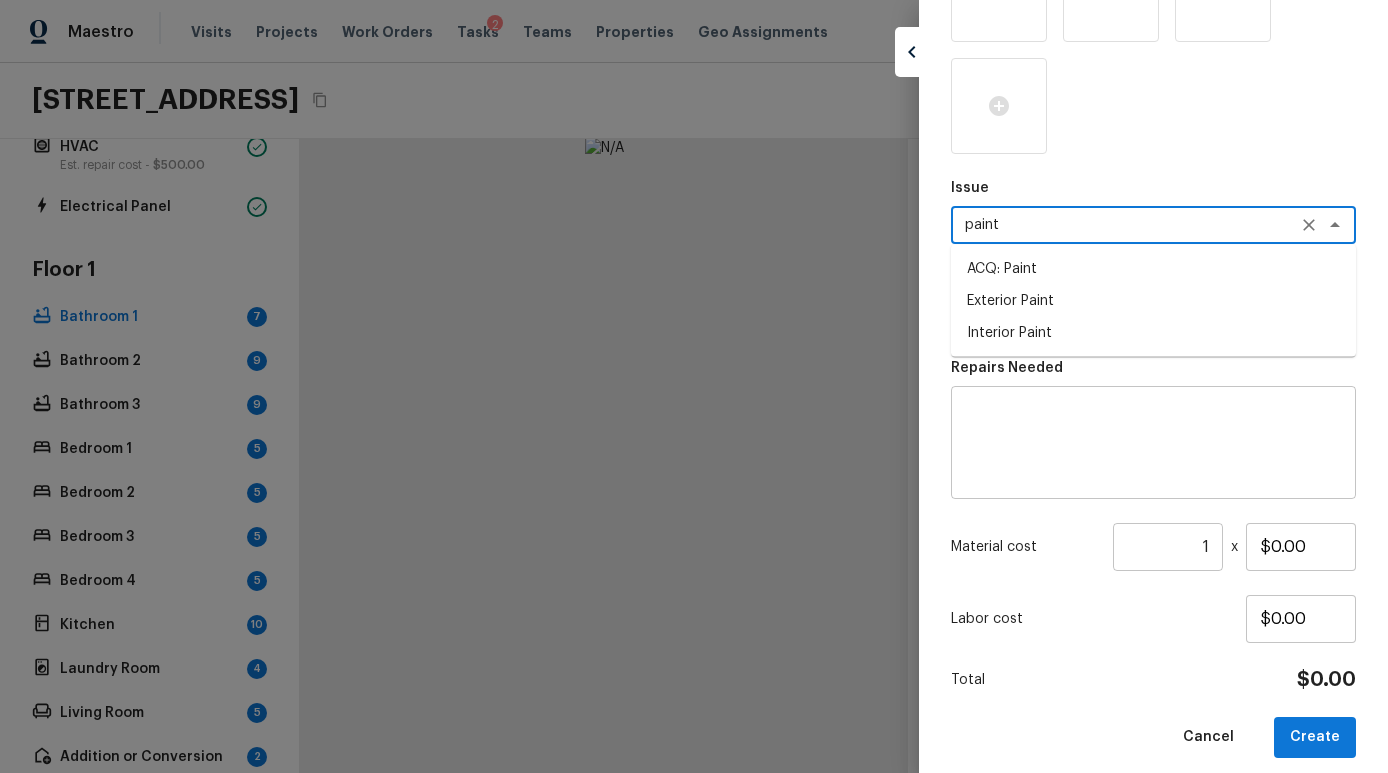 click on "Interior Paint" at bounding box center (1153, 333) 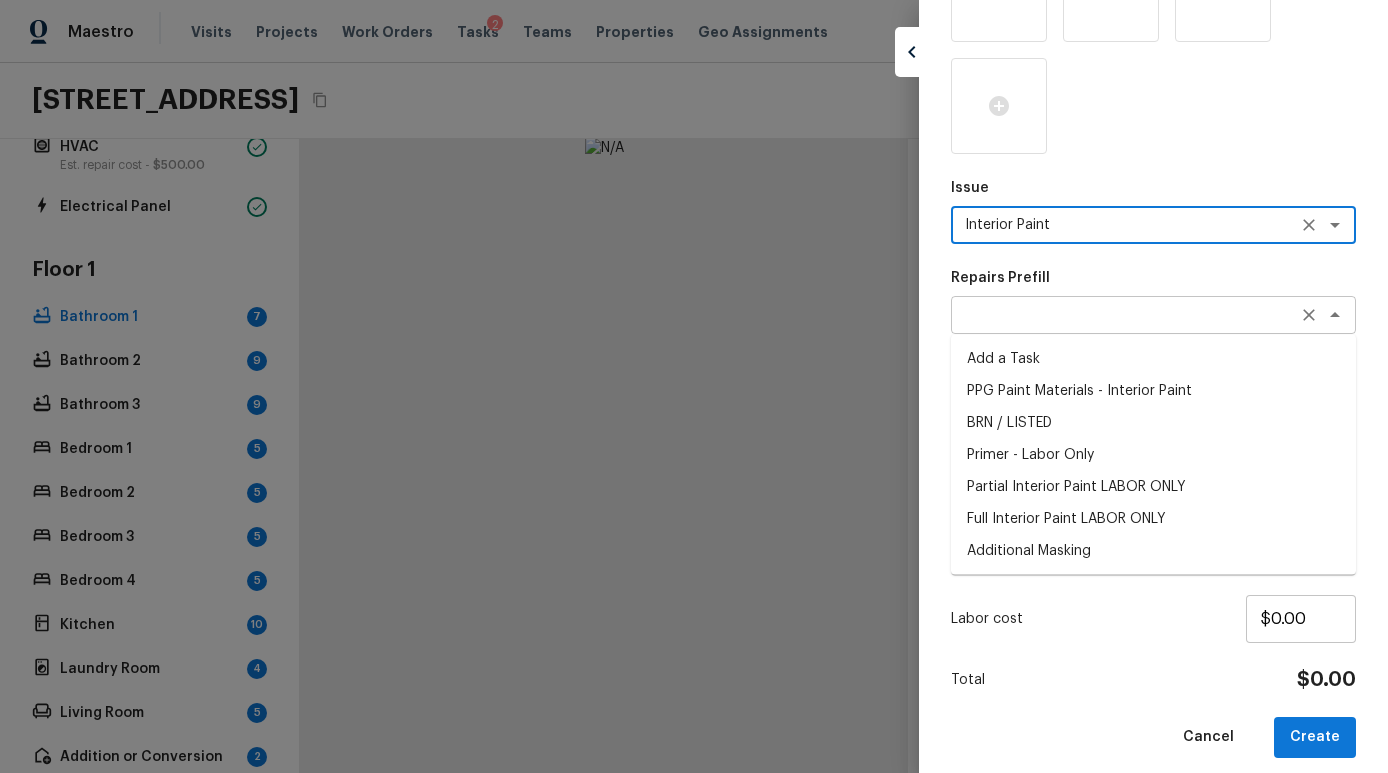 click on "​" at bounding box center (1153, 315) 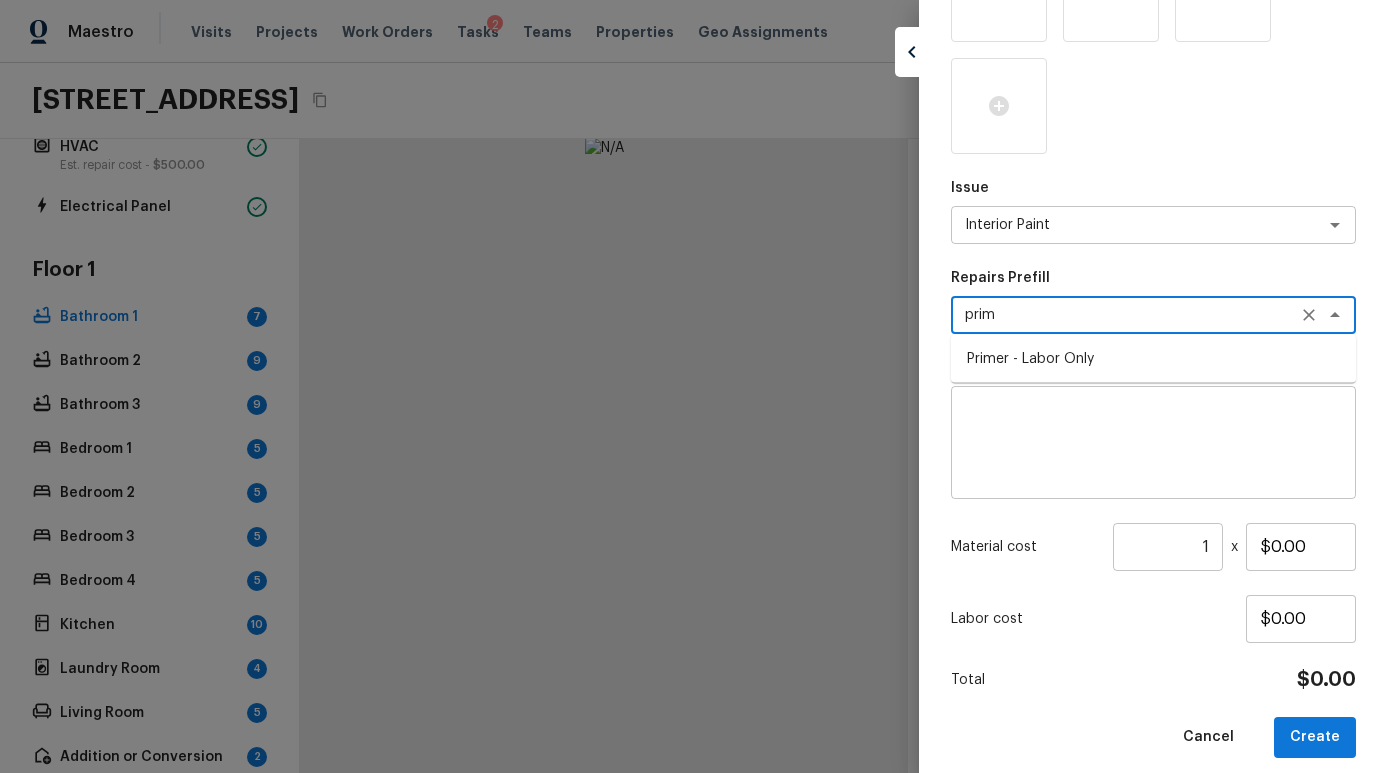 click on "Primer - Labor Only" at bounding box center [1153, 359] 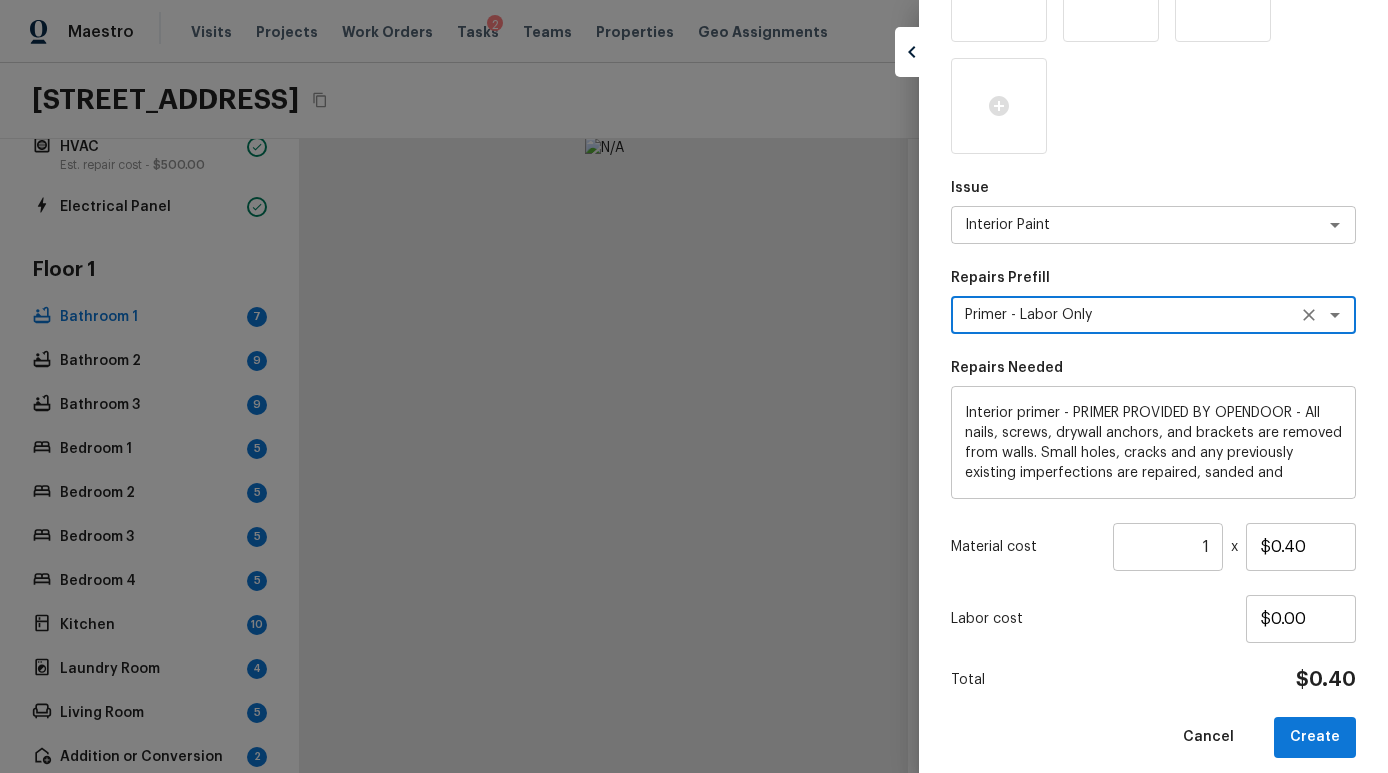 type on "Primer - Labor Only" 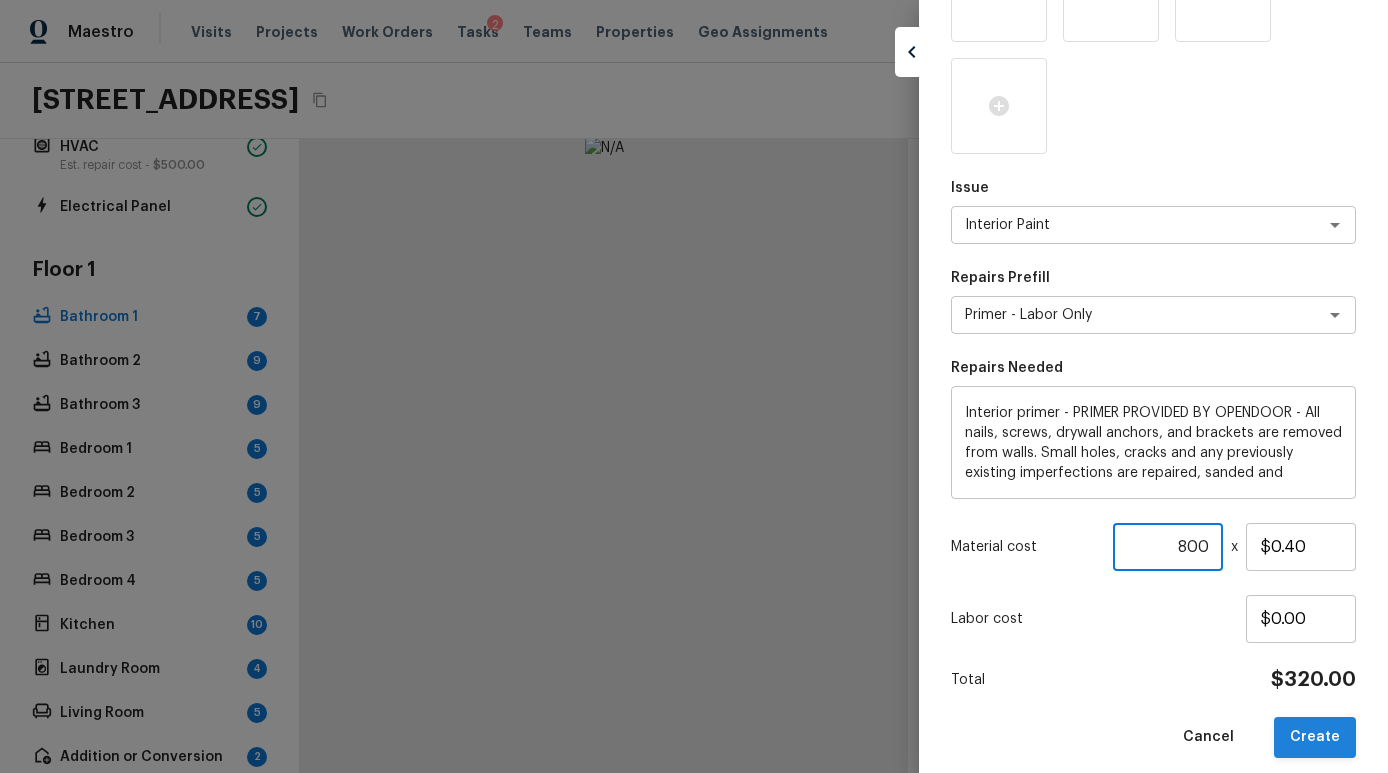 type on "800" 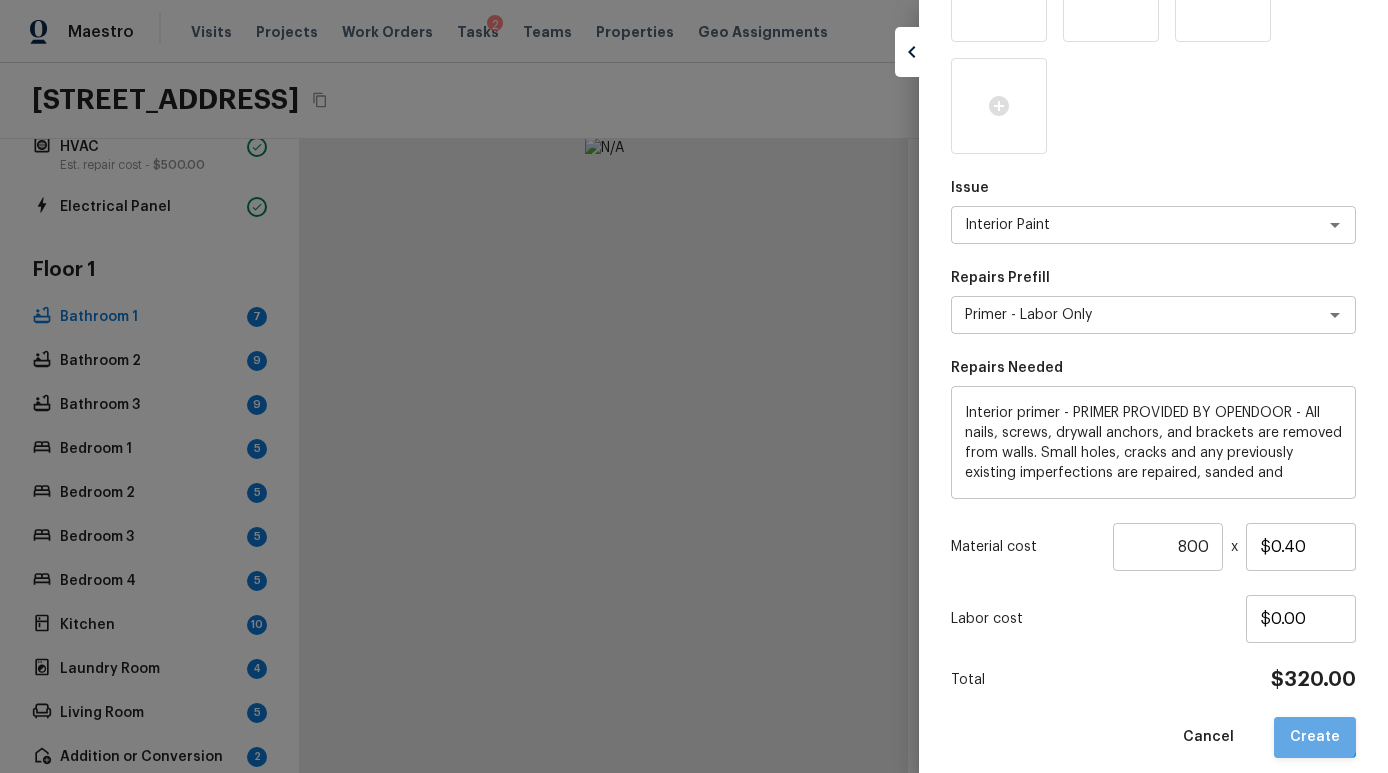 click on "Create" at bounding box center (1315, 737) 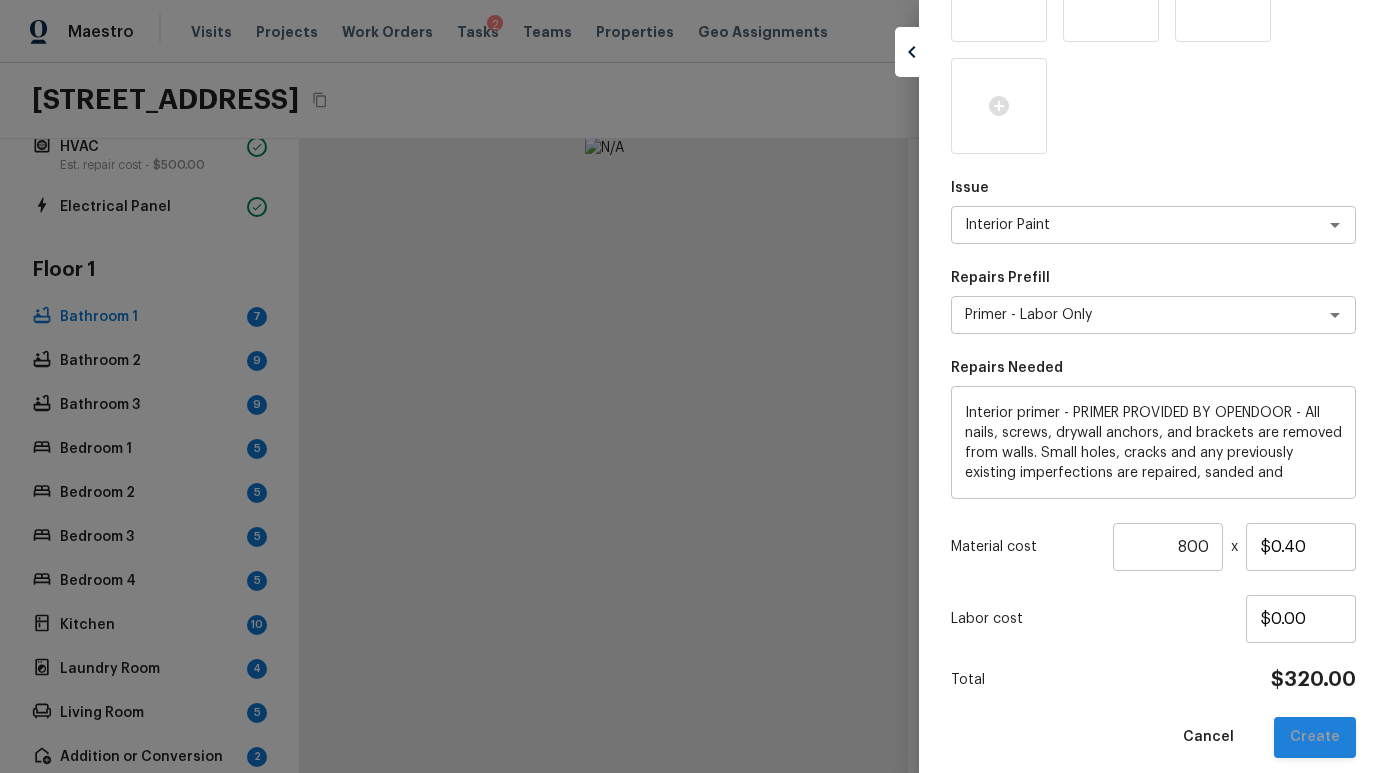 type 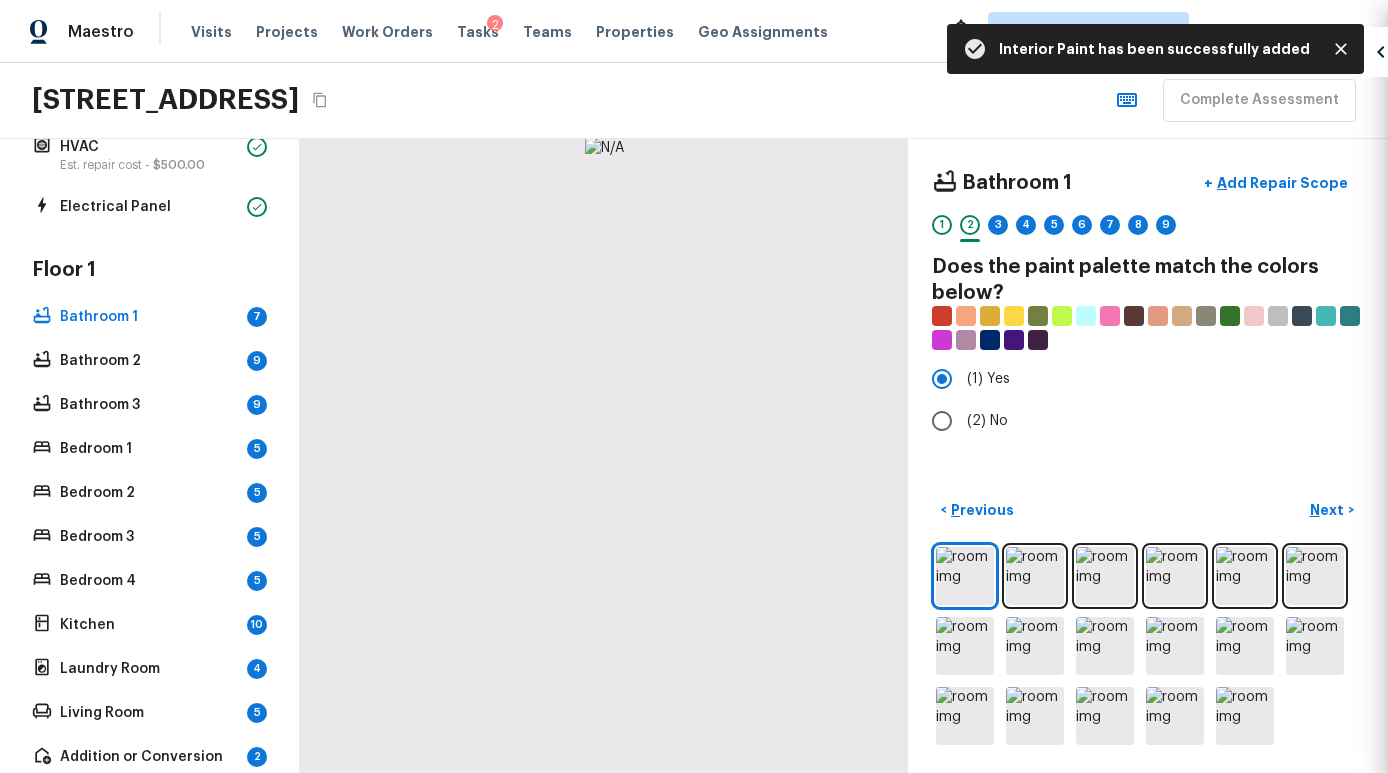 type 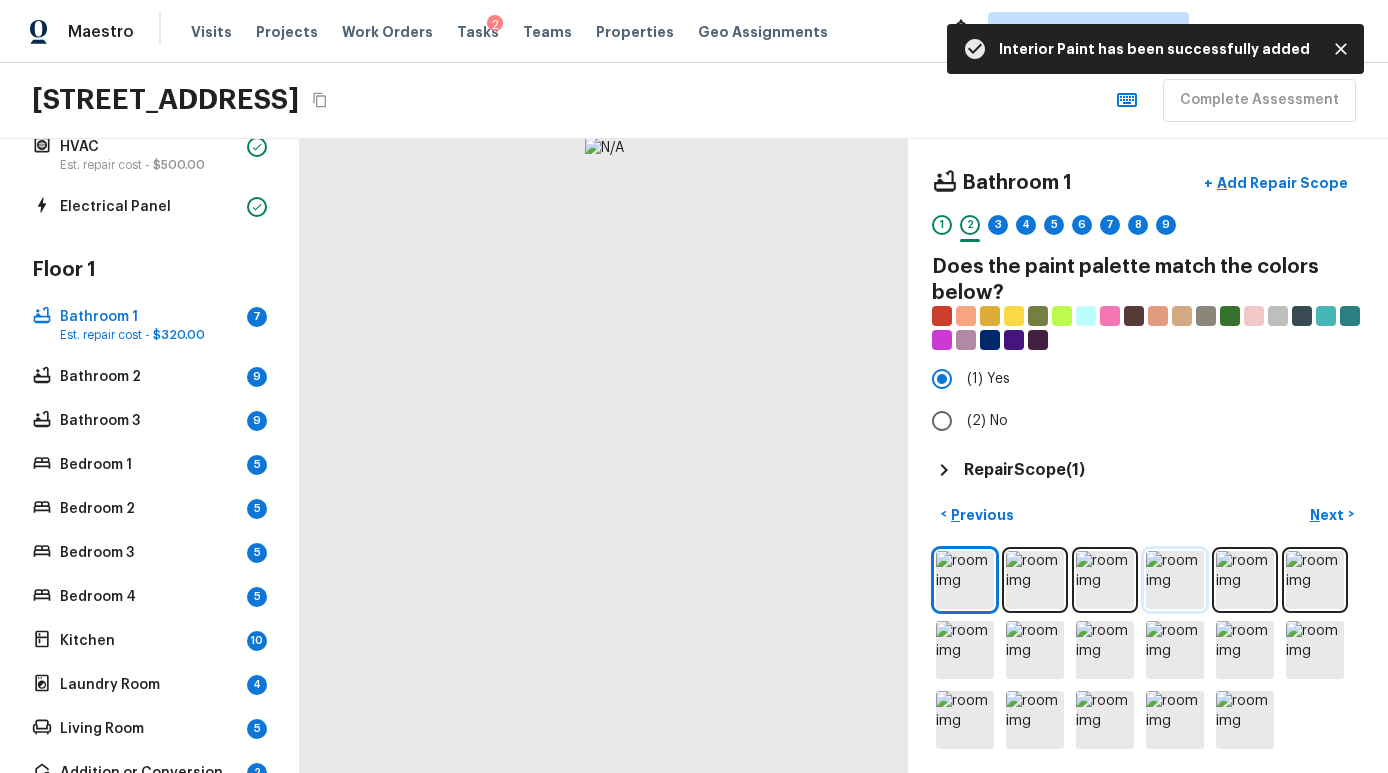 scroll, scrollTop: 4, scrollLeft: 0, axis: vertical 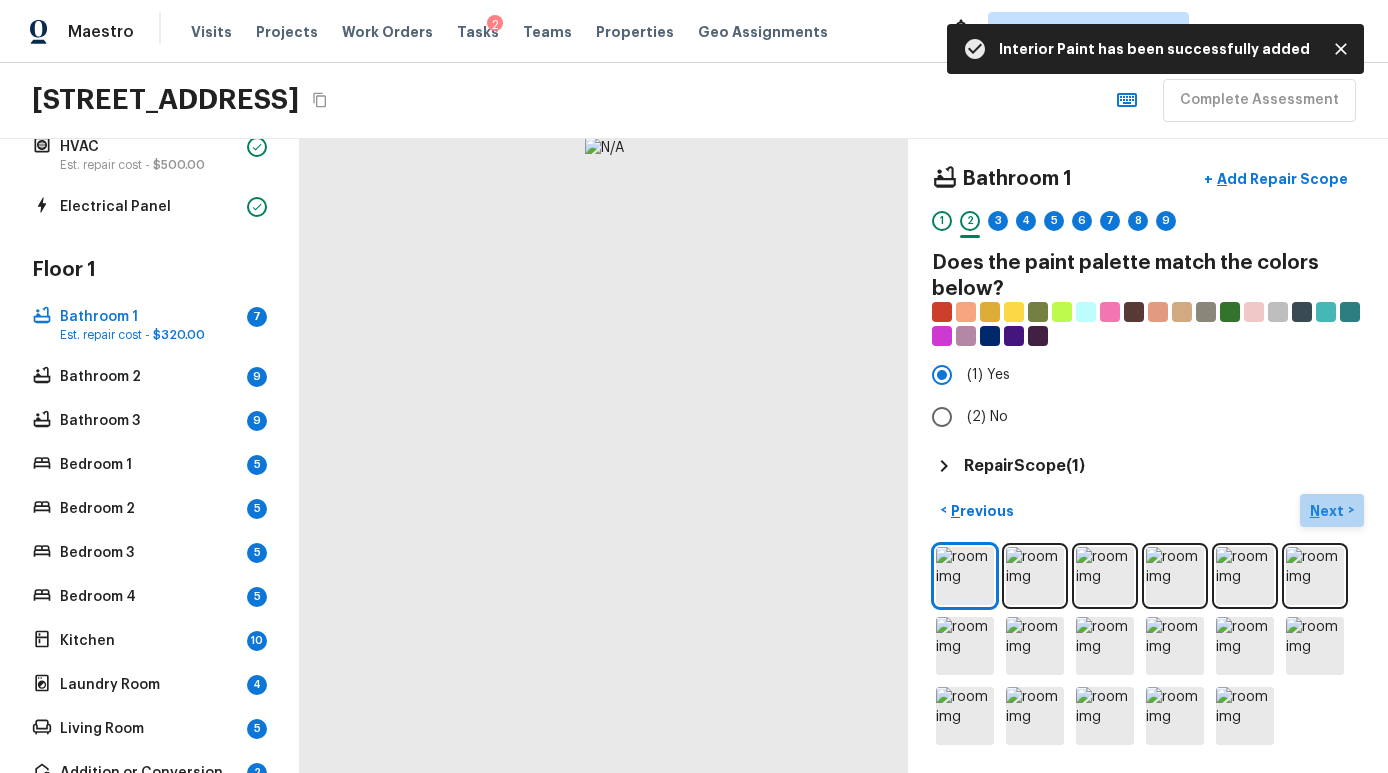click on "Next" at bounding box center [1329, 511] 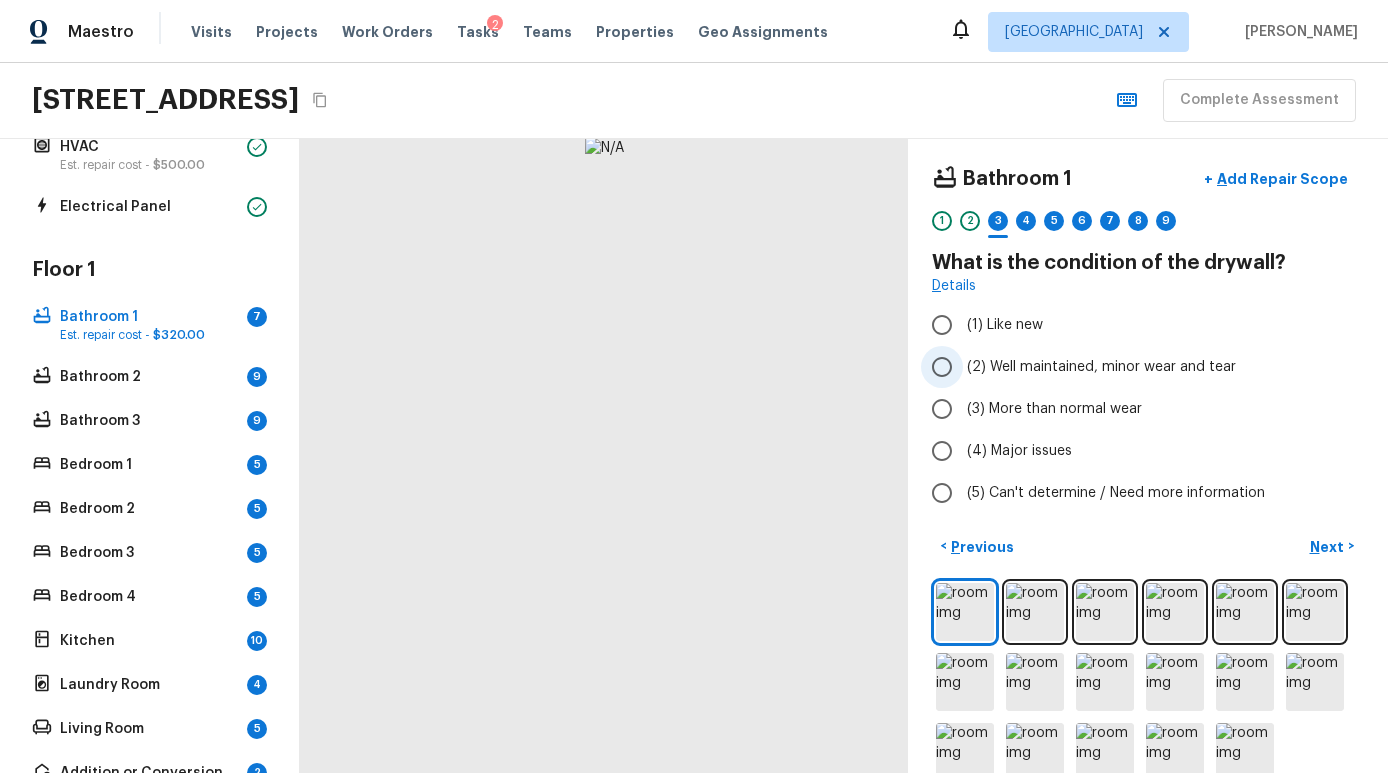 click on "(2) Well maintained, minor wear and tear" at bounding box center (1101, 367) 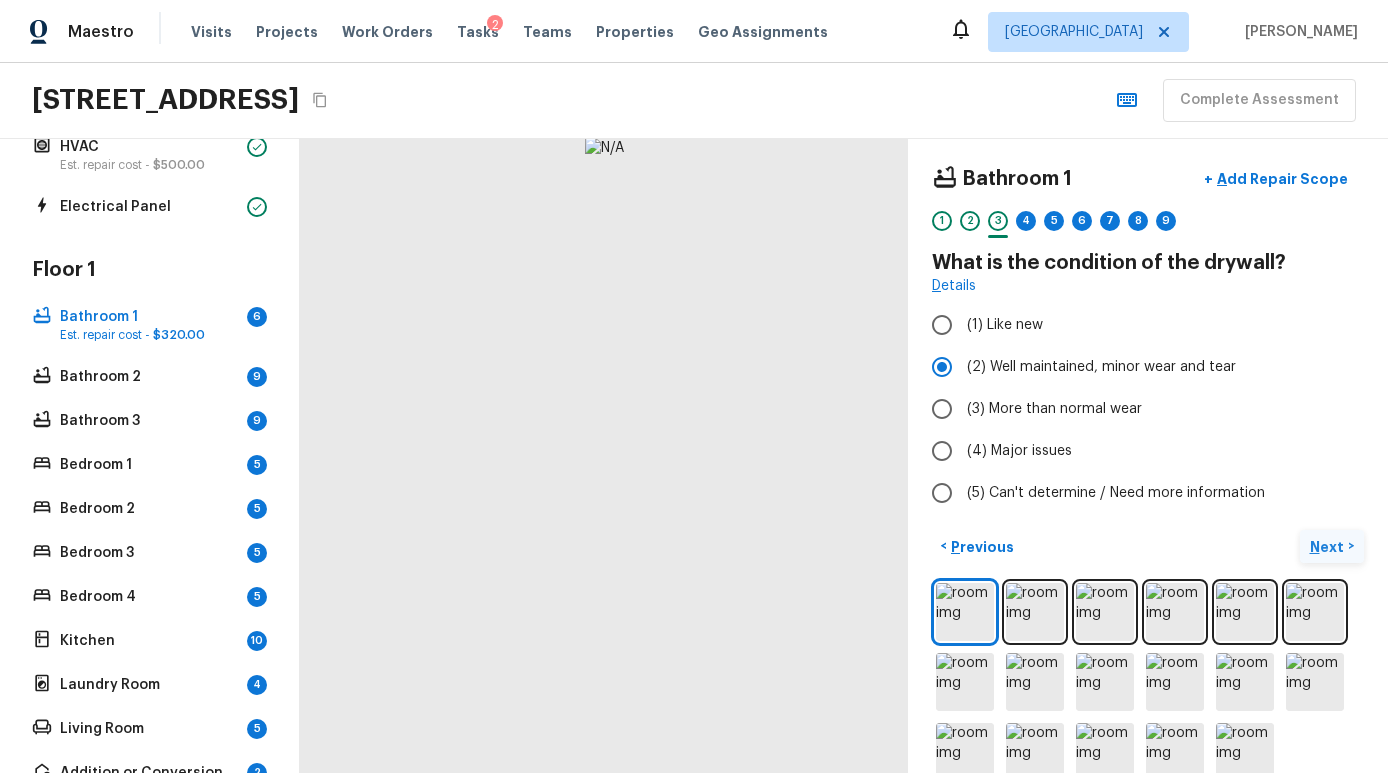 scroll, scrollTop: 40, scrollLeft: 0, axis: vertical 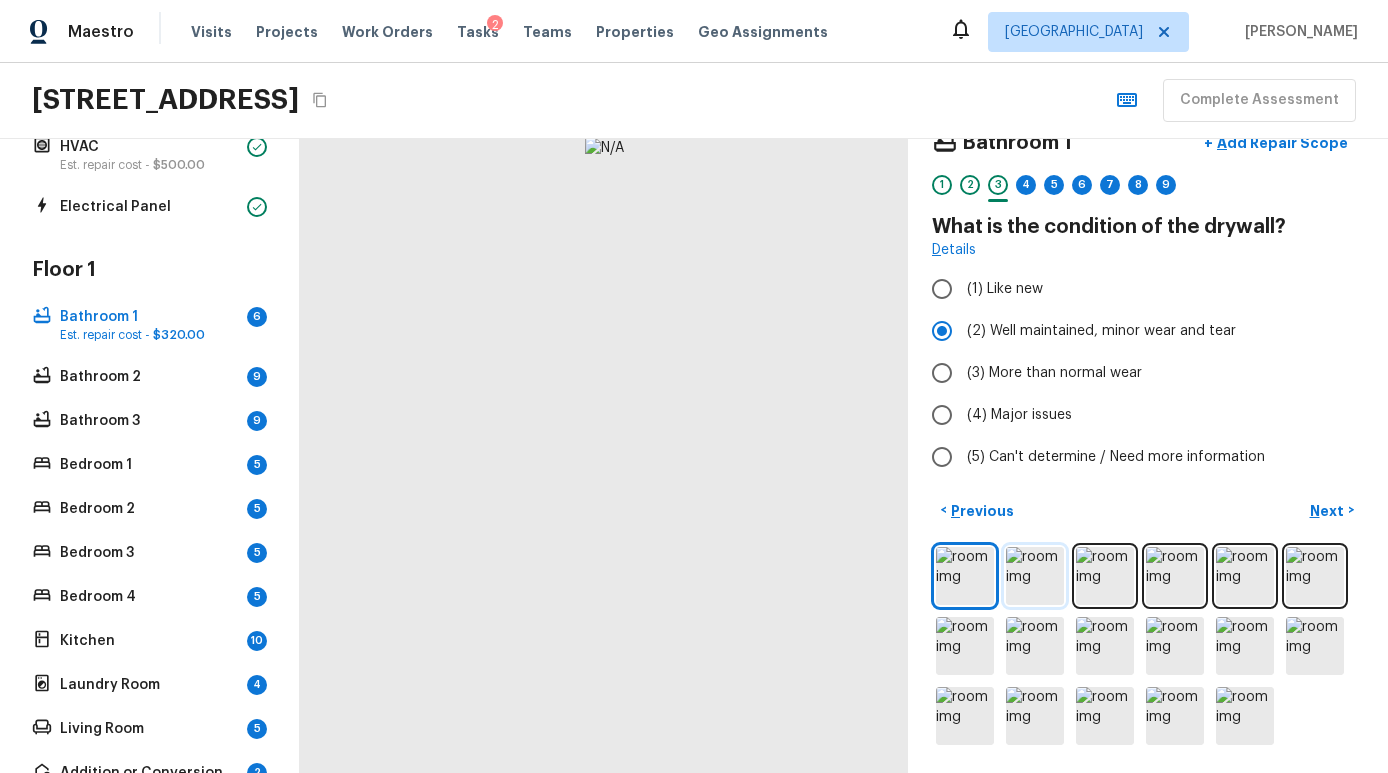 click at bounding box center [1035, 576] 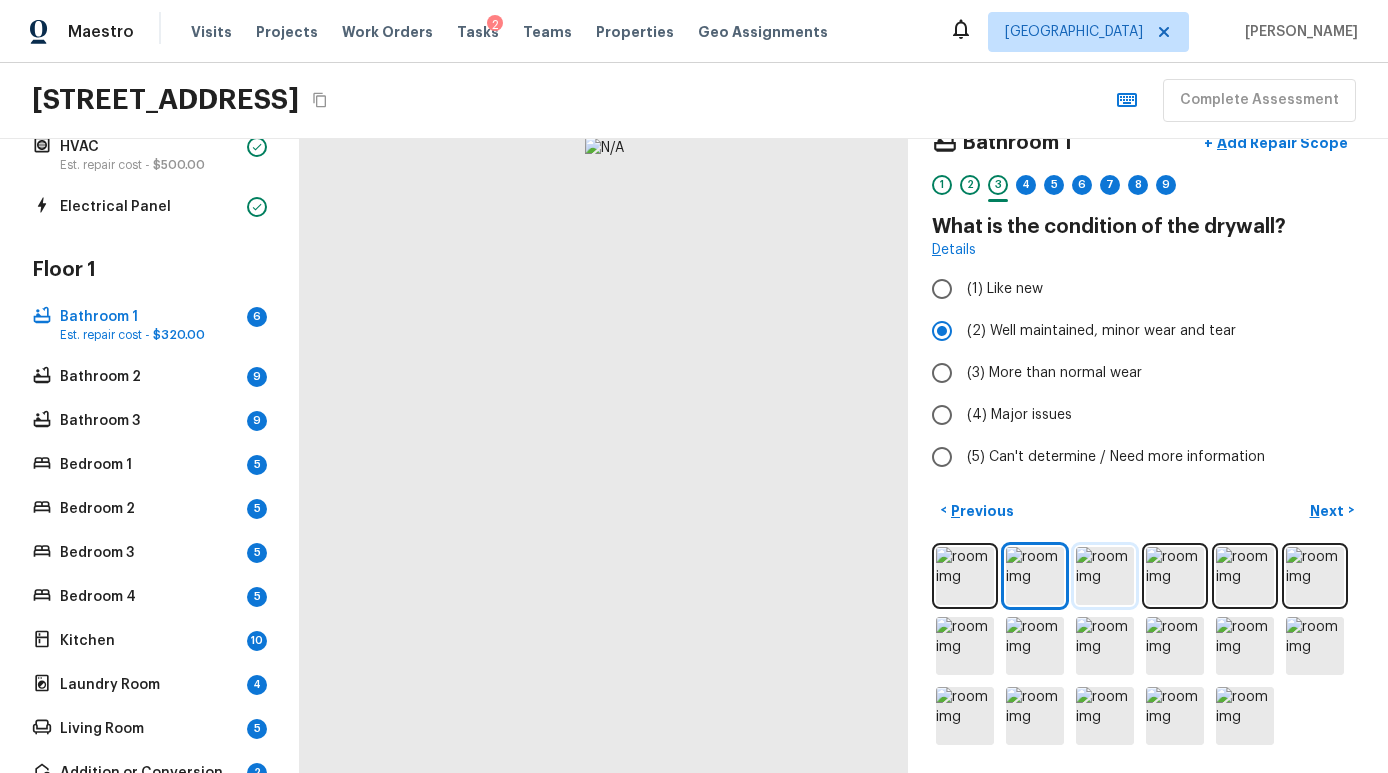 click at bounding box center [1105, 576] 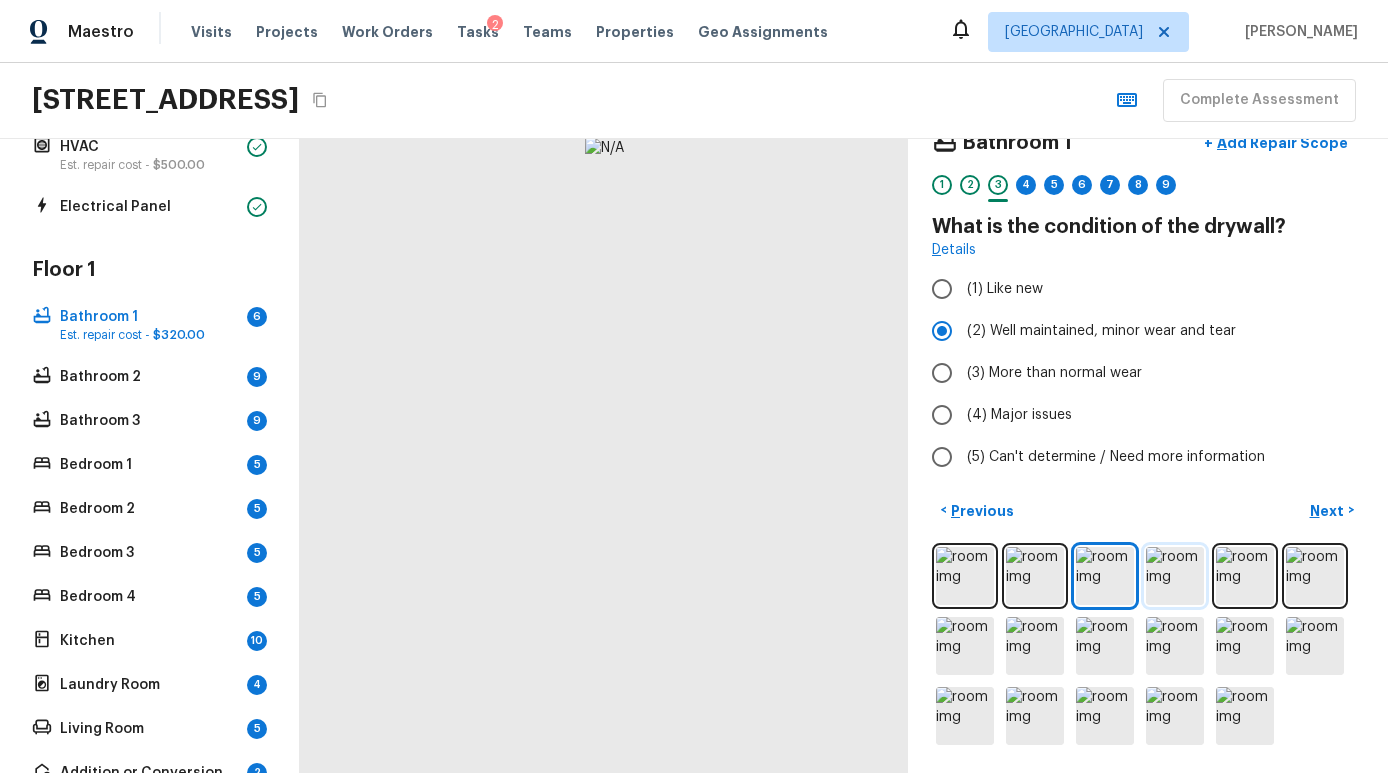 click at bounding box center [1175, 576] 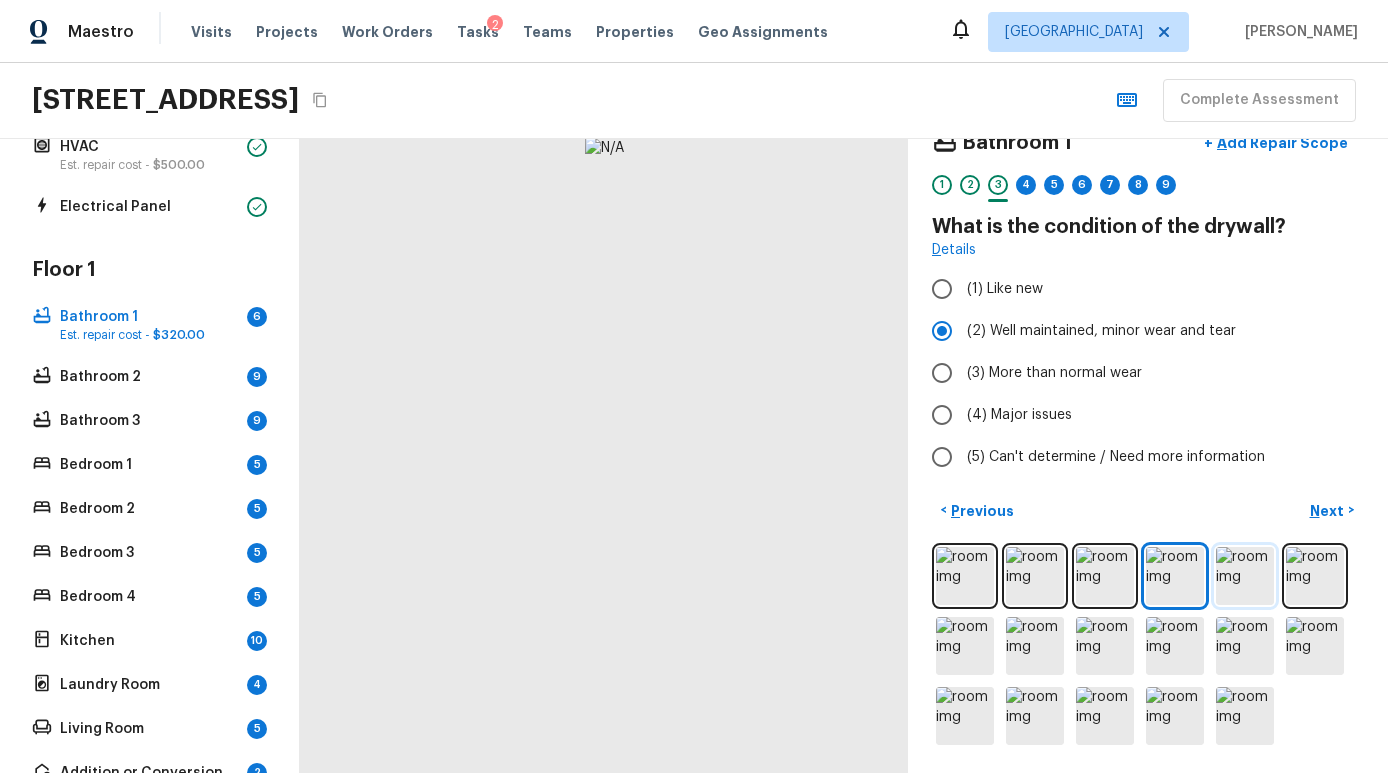click at bounding box center [1245, 576] 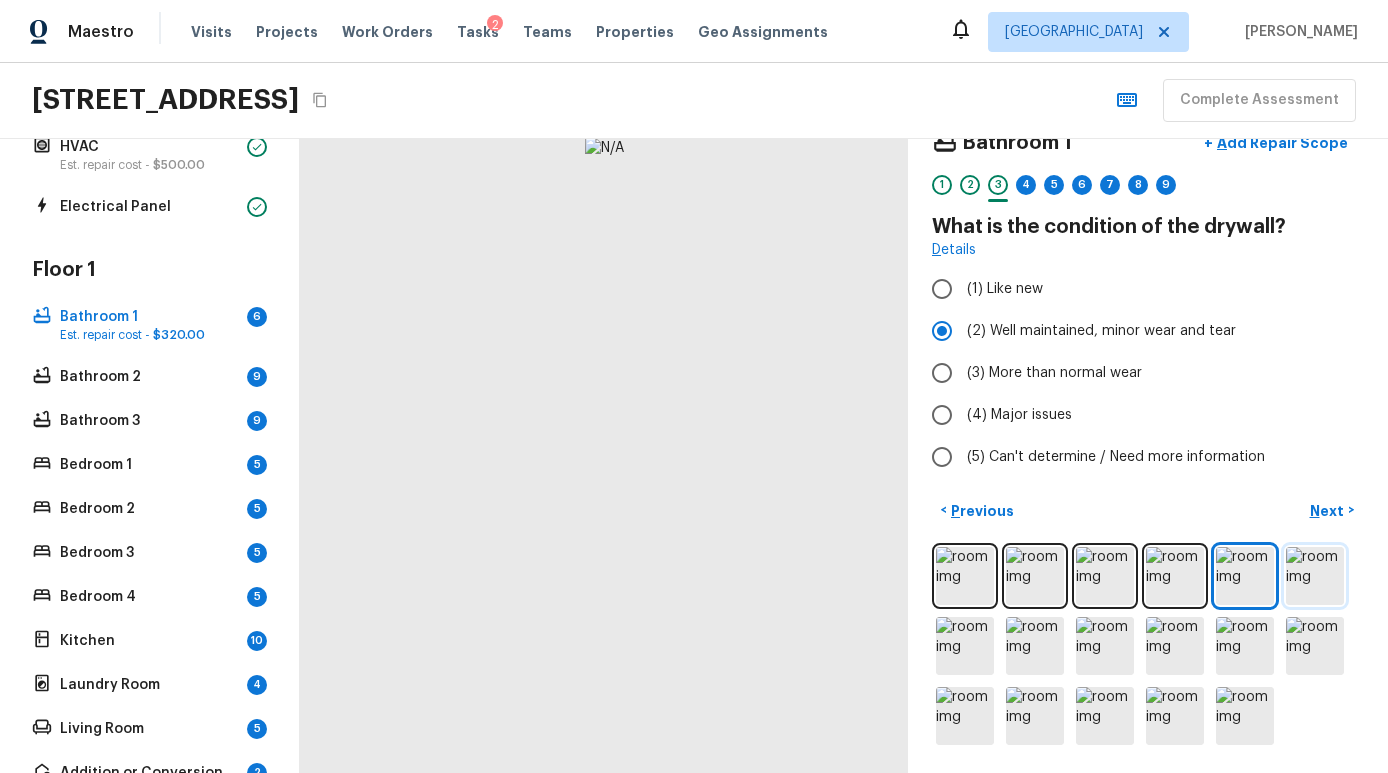 click at bounding box center (1315, 576) 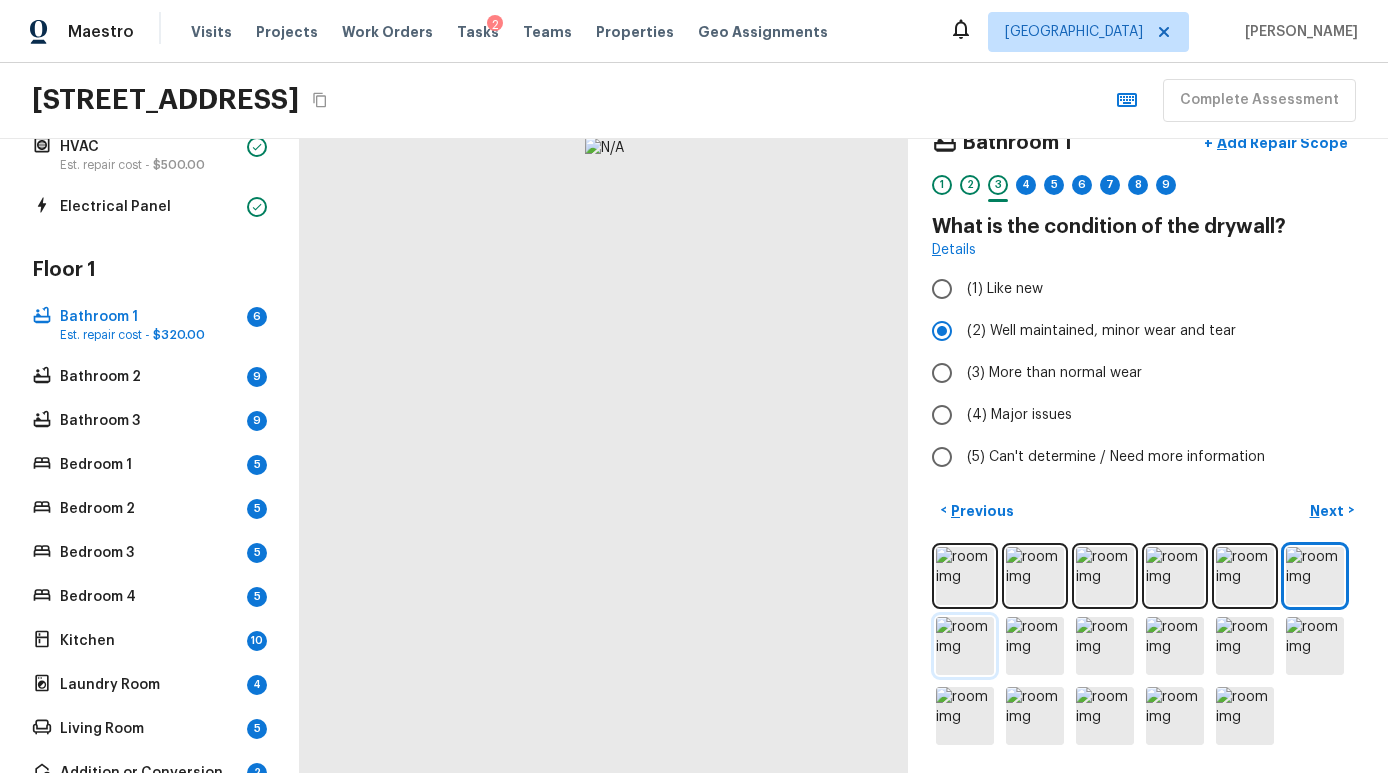 click at bounding box center (965, 646) 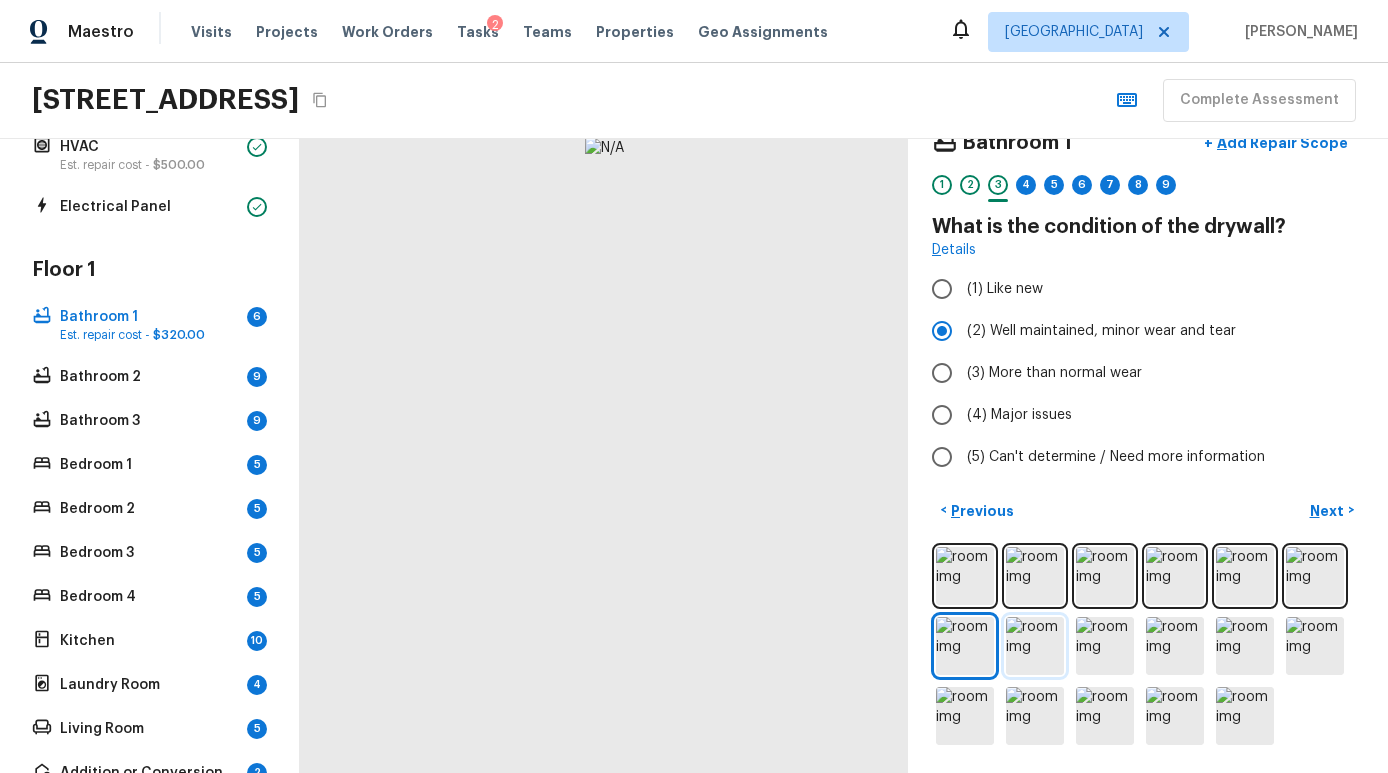 click at bounding box center [1035, 646] 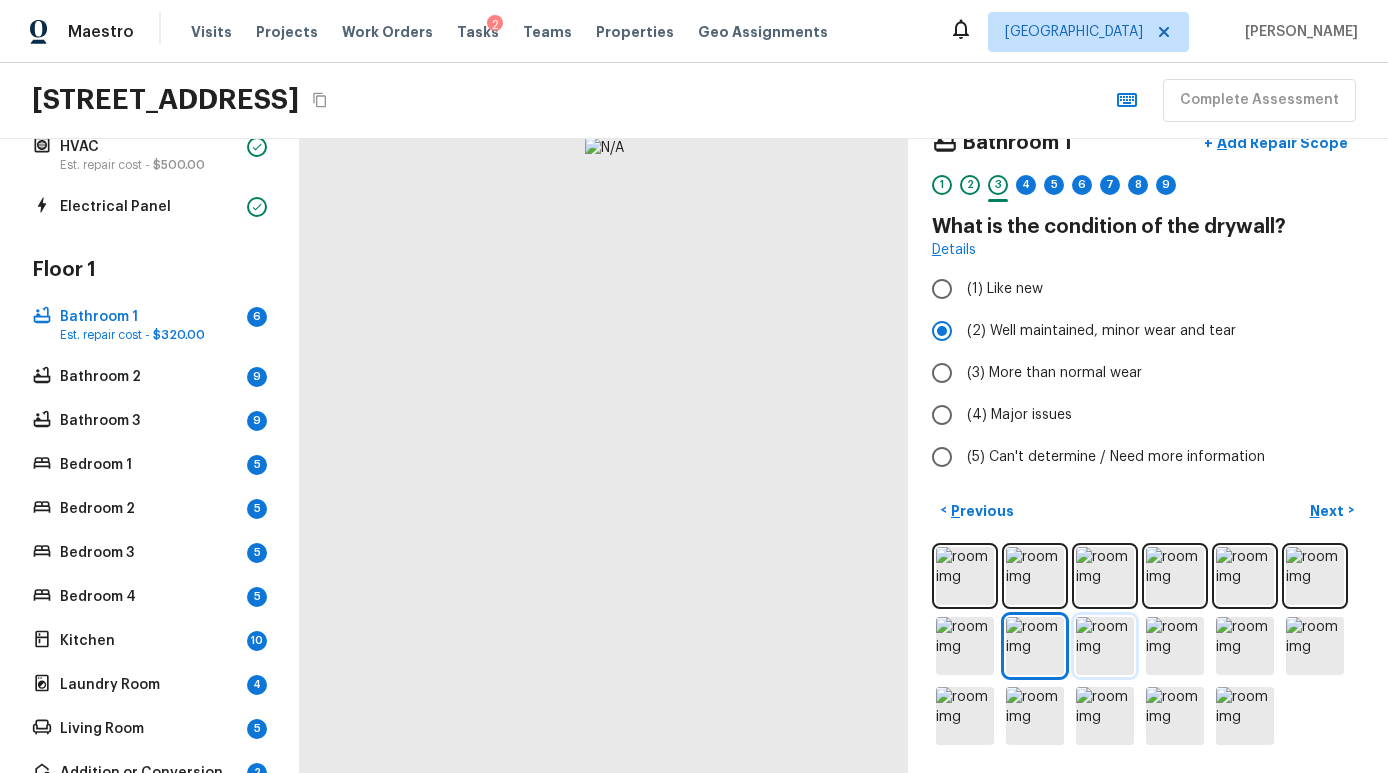 click at bounding box center (1105, 646) 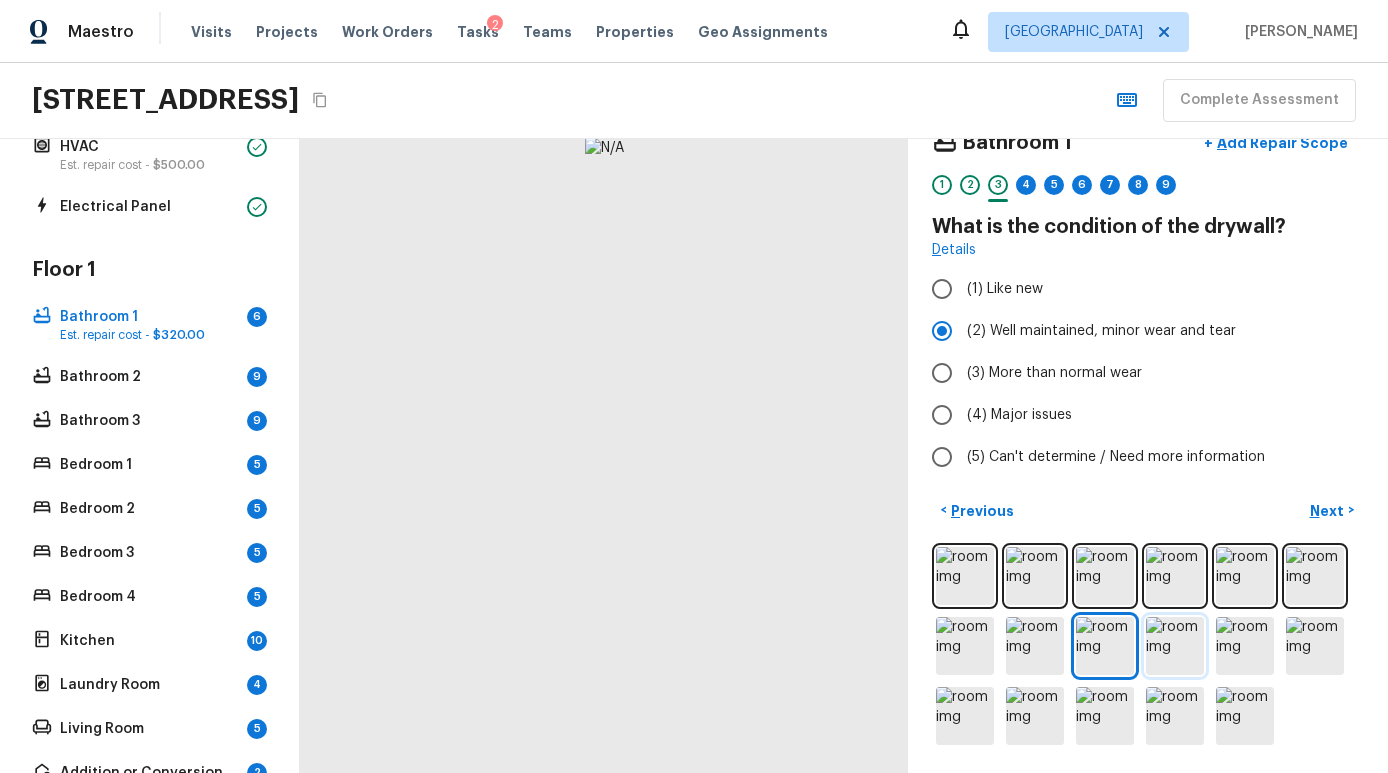 click at bounding box center (1175, 646) 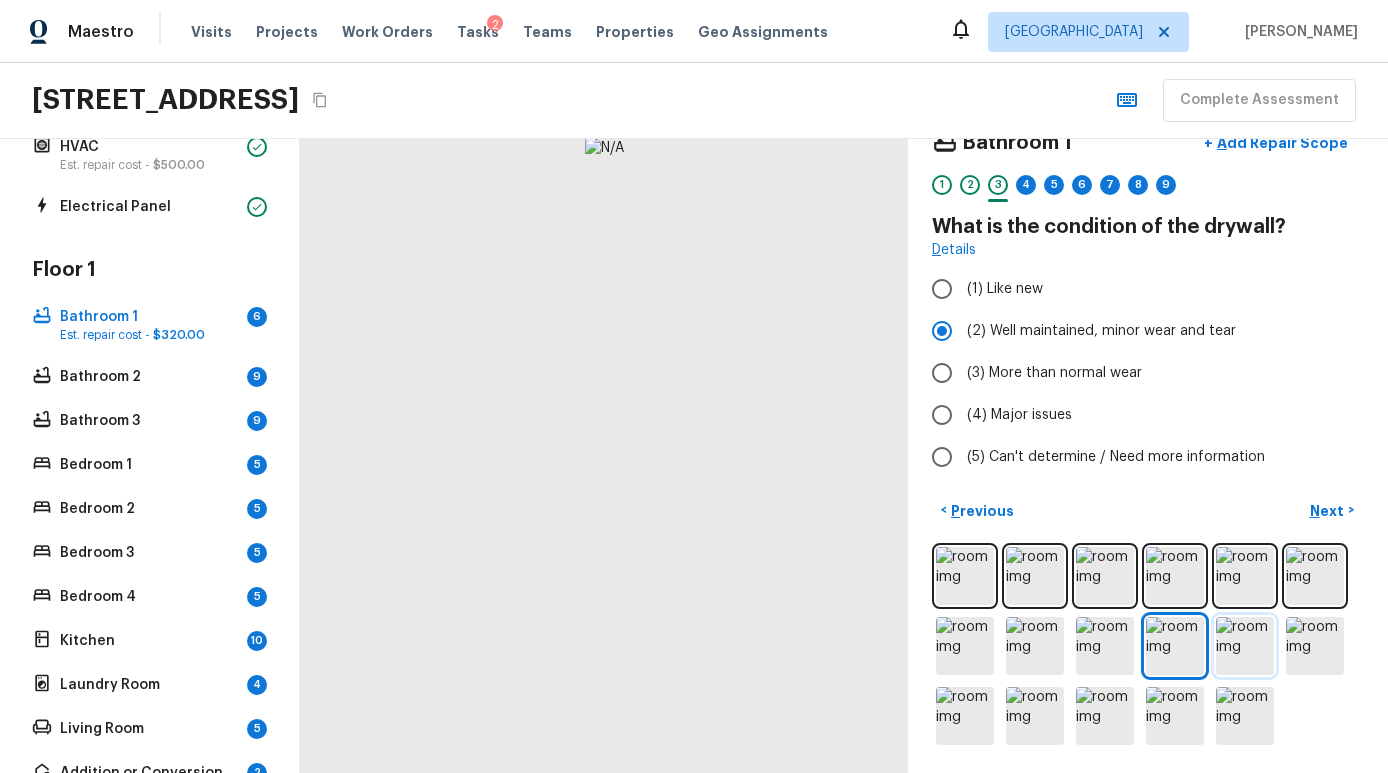click at bounding box center (1245, 646) 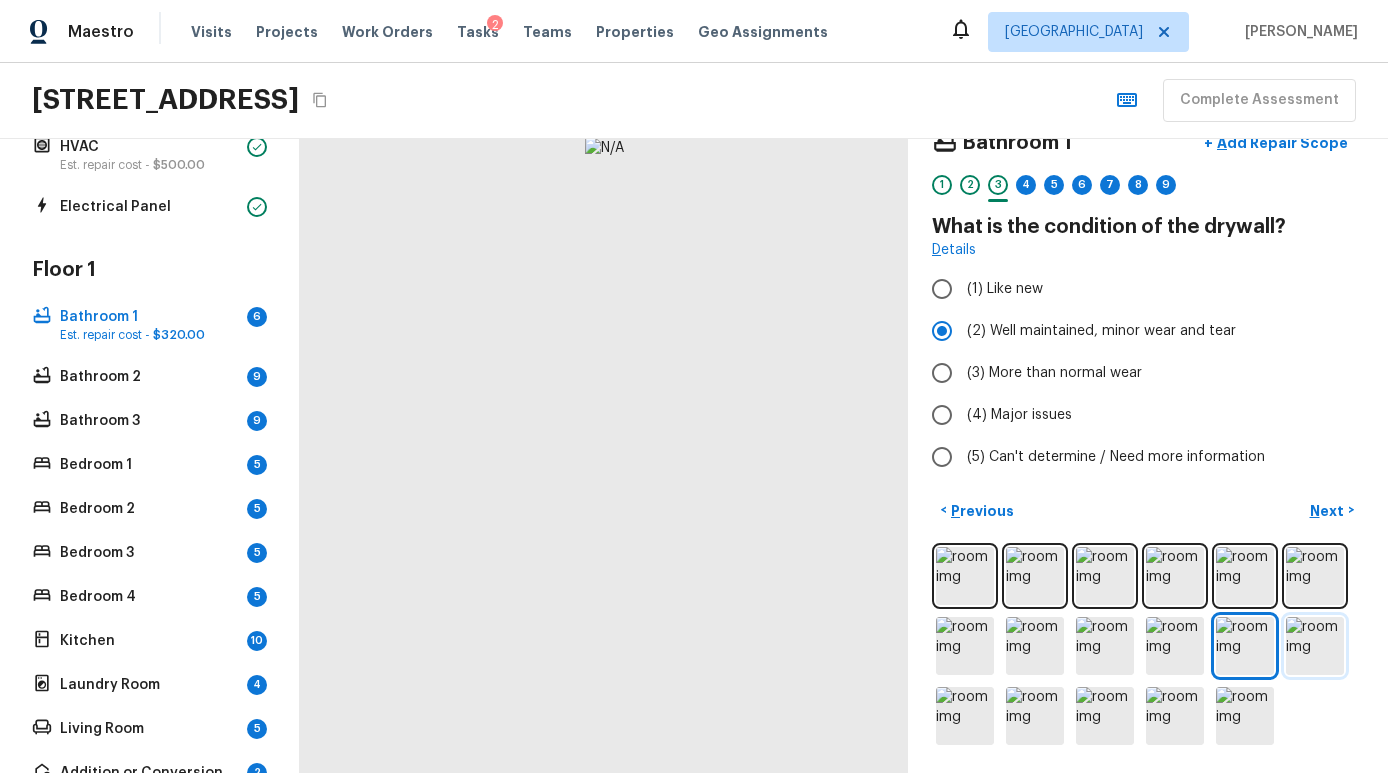 click at bounding box center (1315, 646) 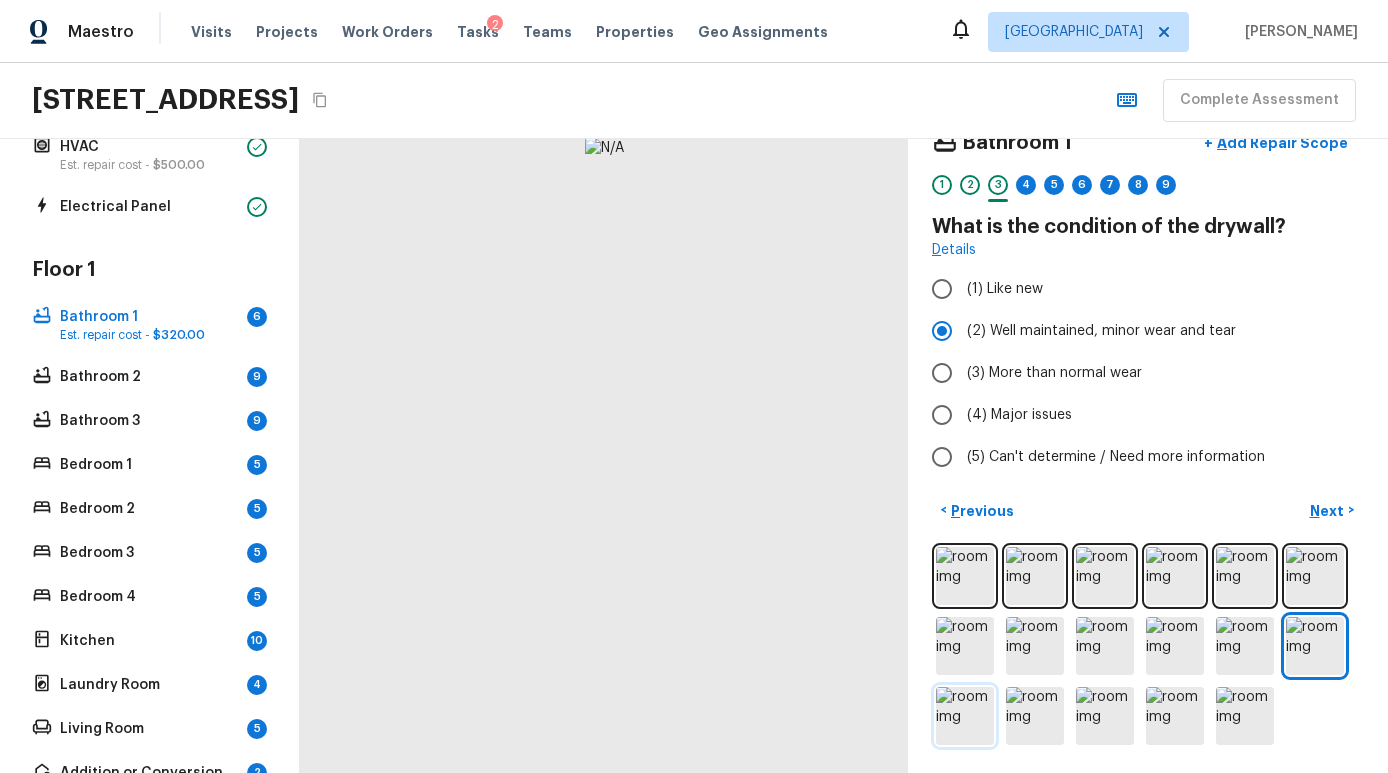 click at bounding box center (965, 716) 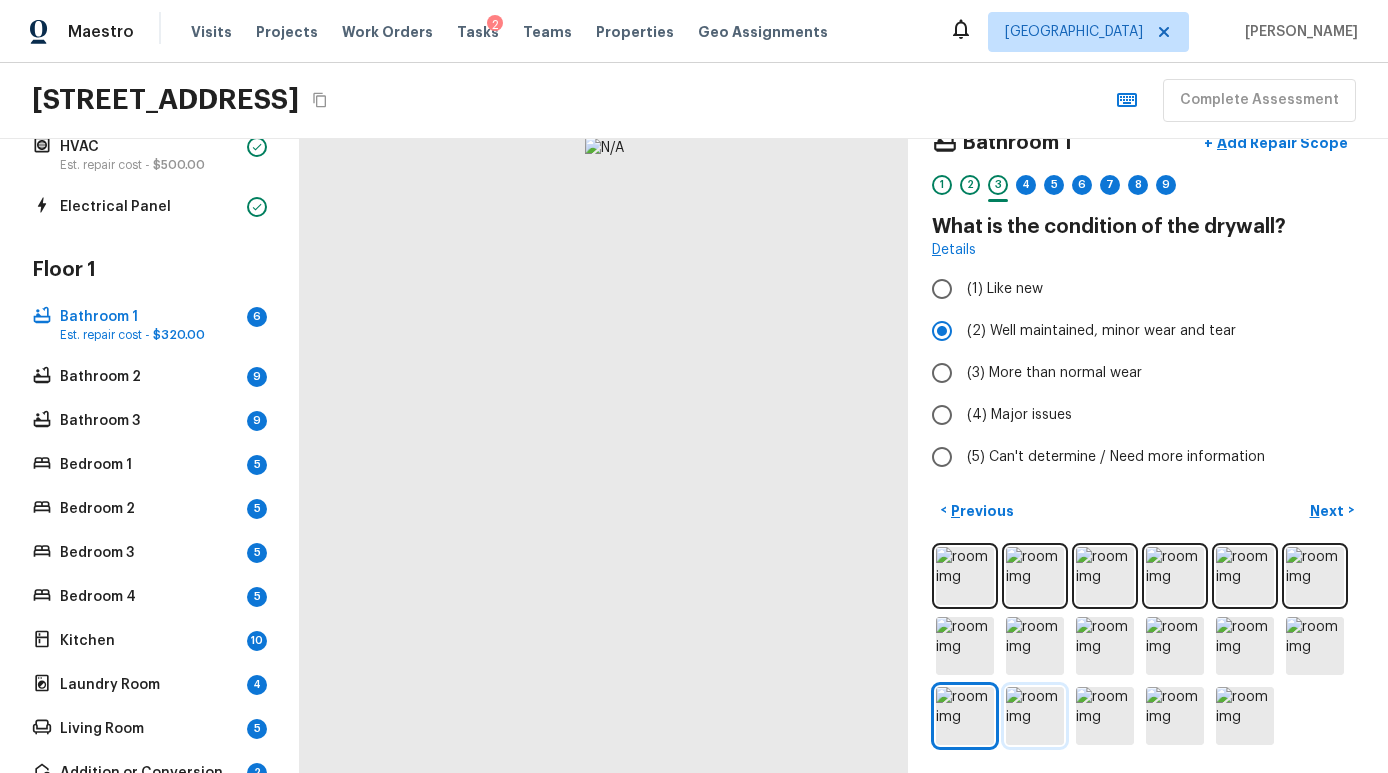 click at bounding box center [1035, 716] 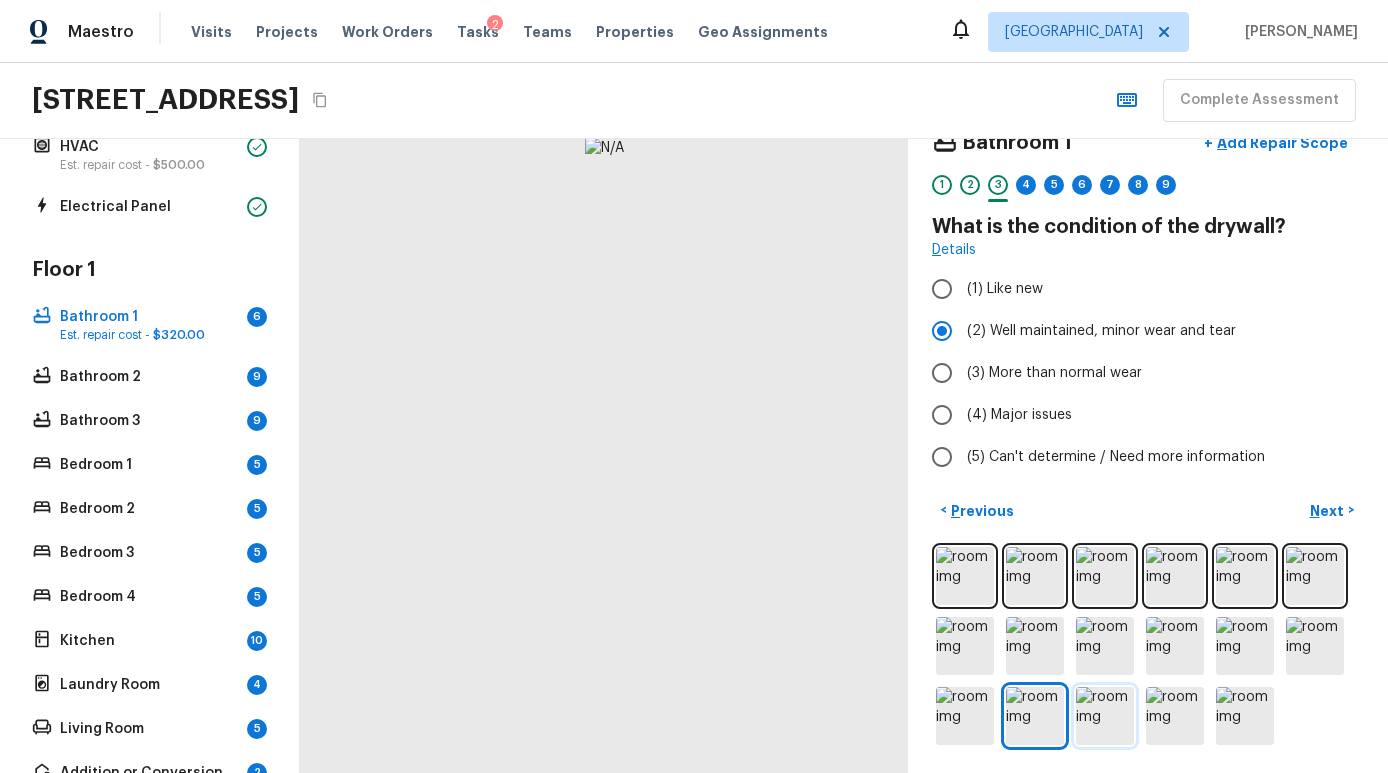 click at bounding box center [1105, 716] 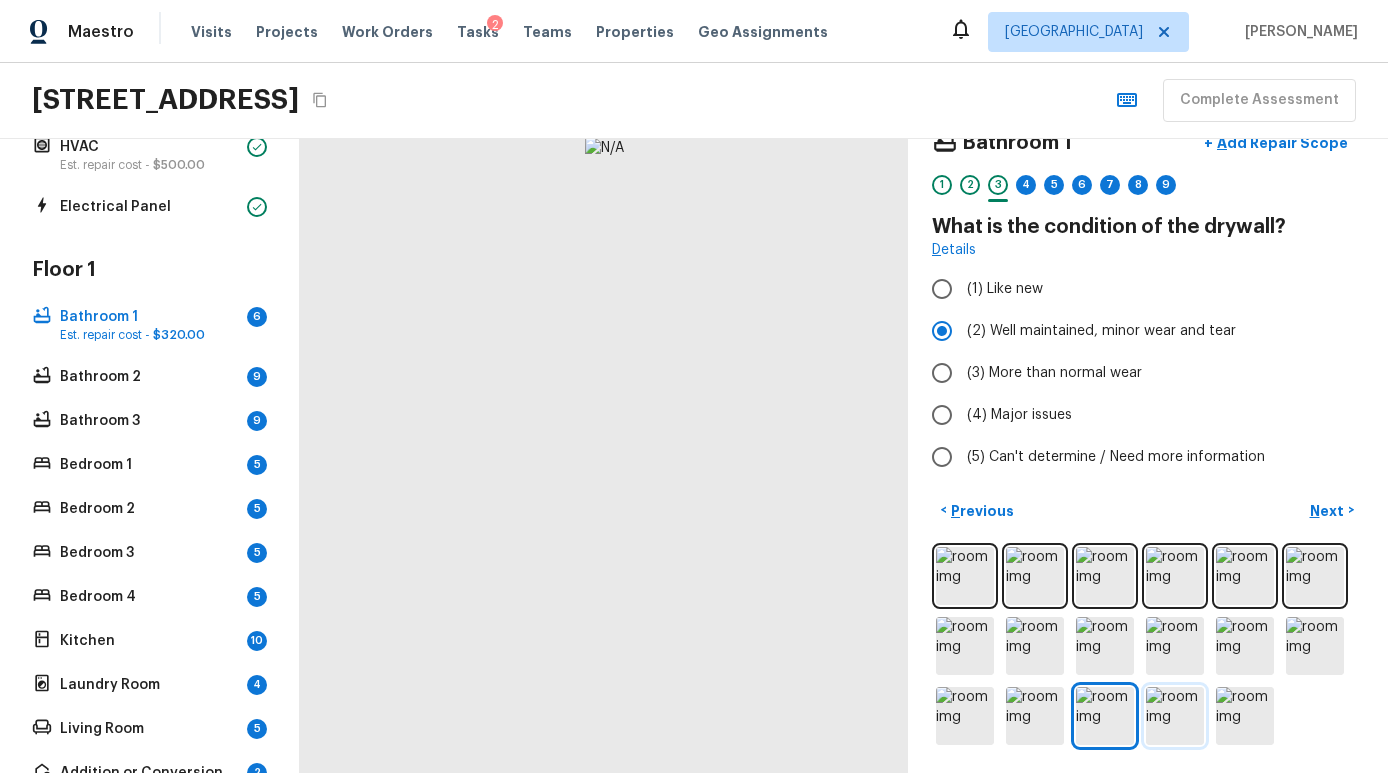 click at bounding box center [1175, 716] 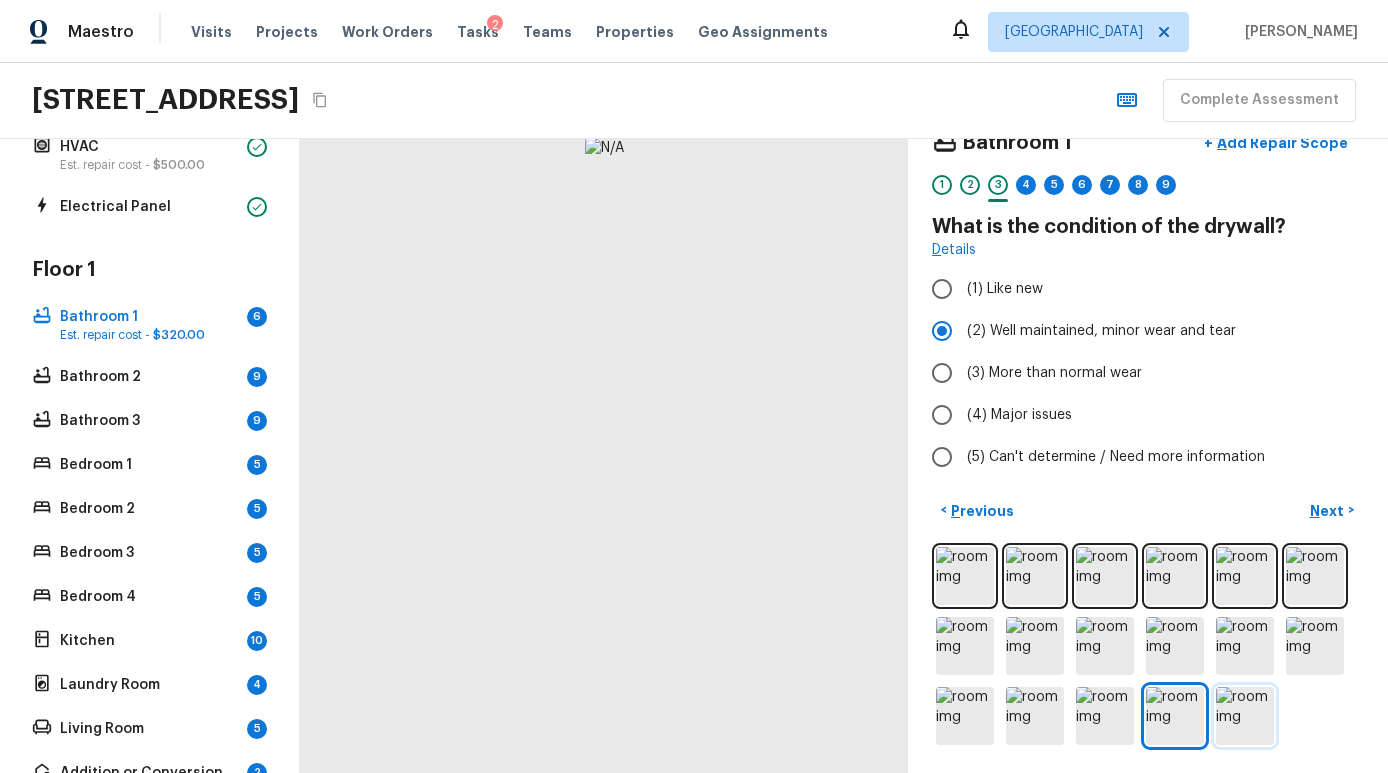 click at bounding box center [1245, 716] 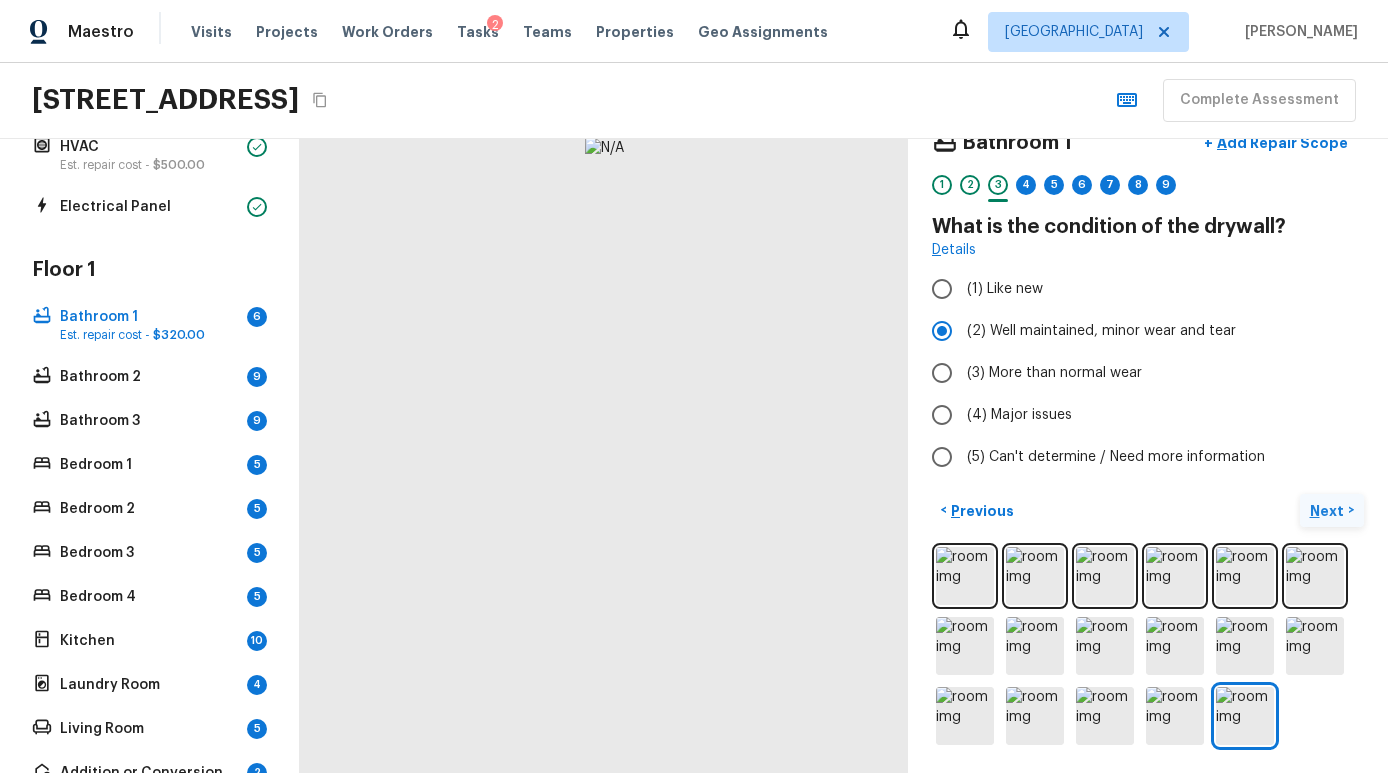 click on "Next" at bounding box center (1329, 511) 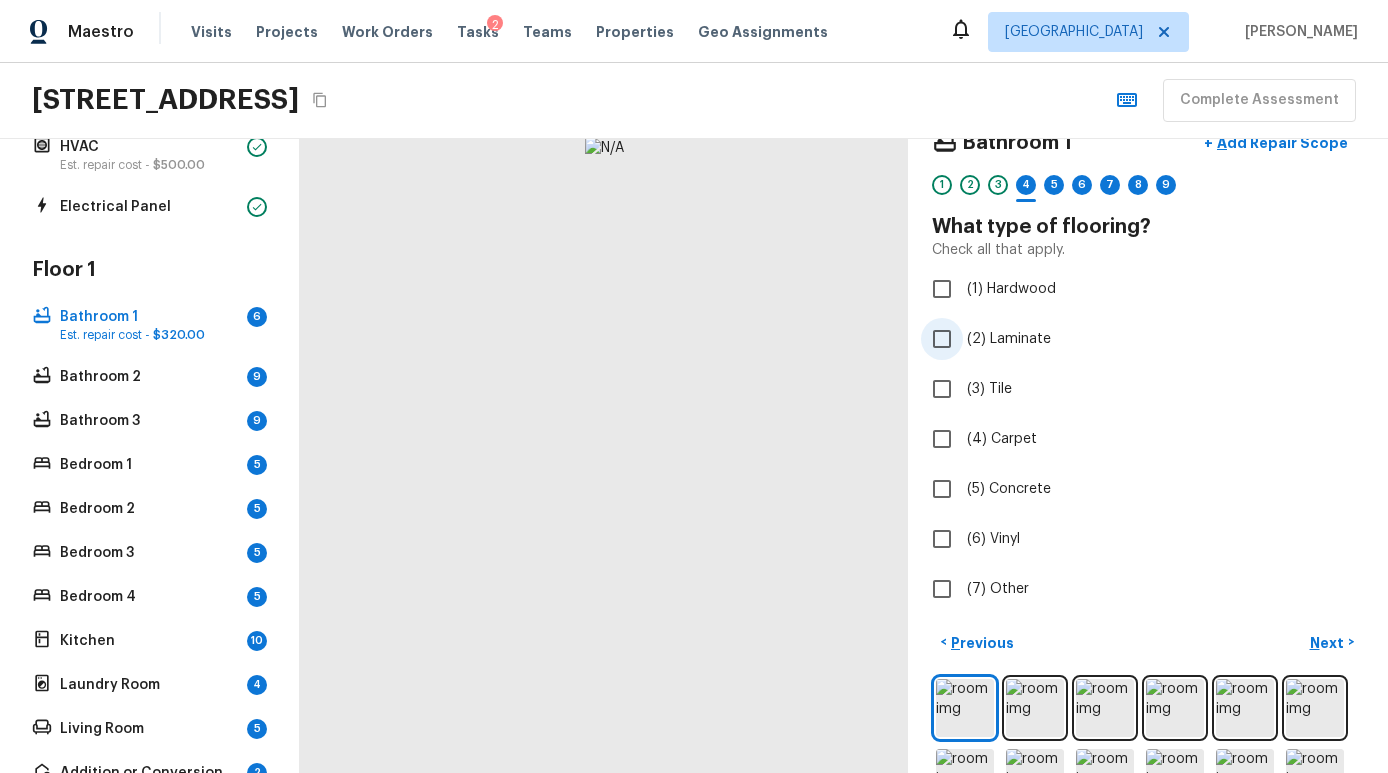 click on "(2) Laminate" at bounding box center (1009, 339) 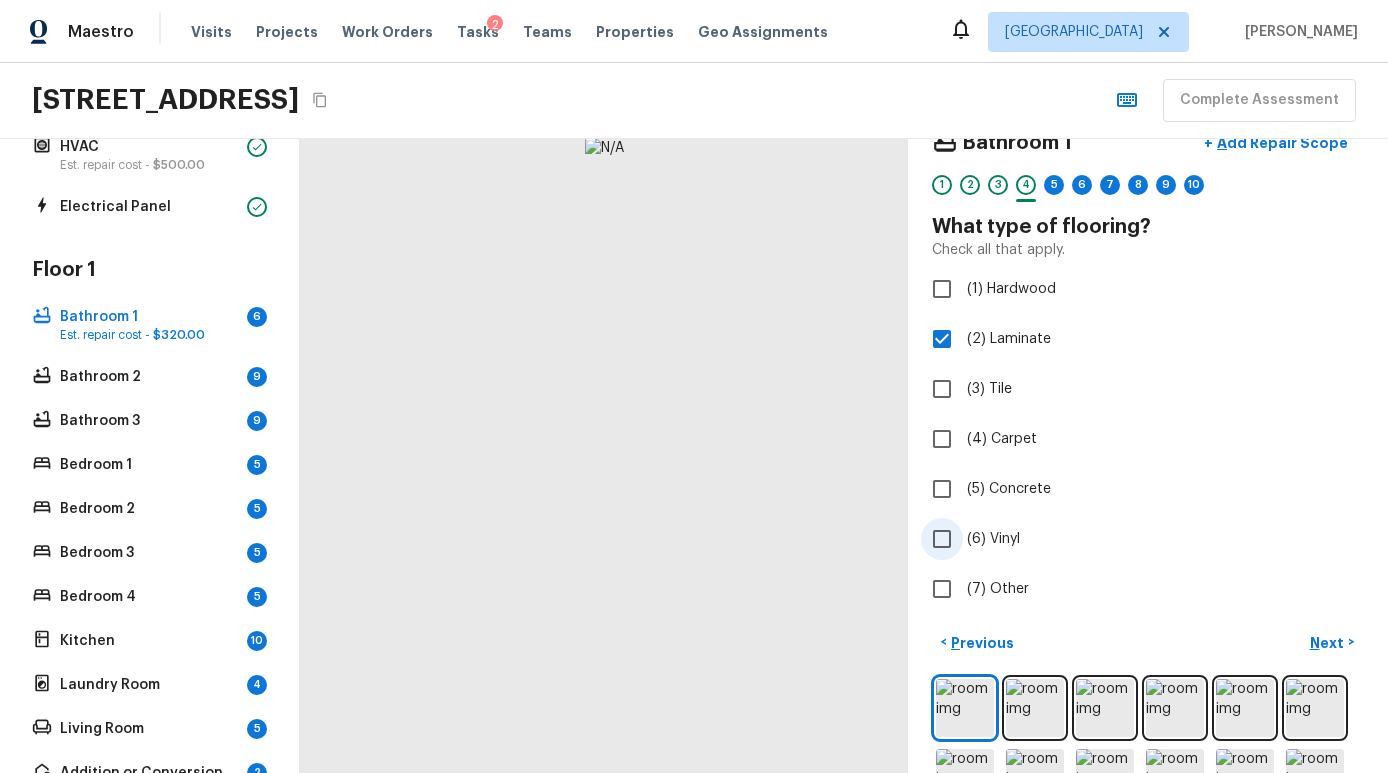 click on "(6) Vinyl" at bounding box center (1134, 539) 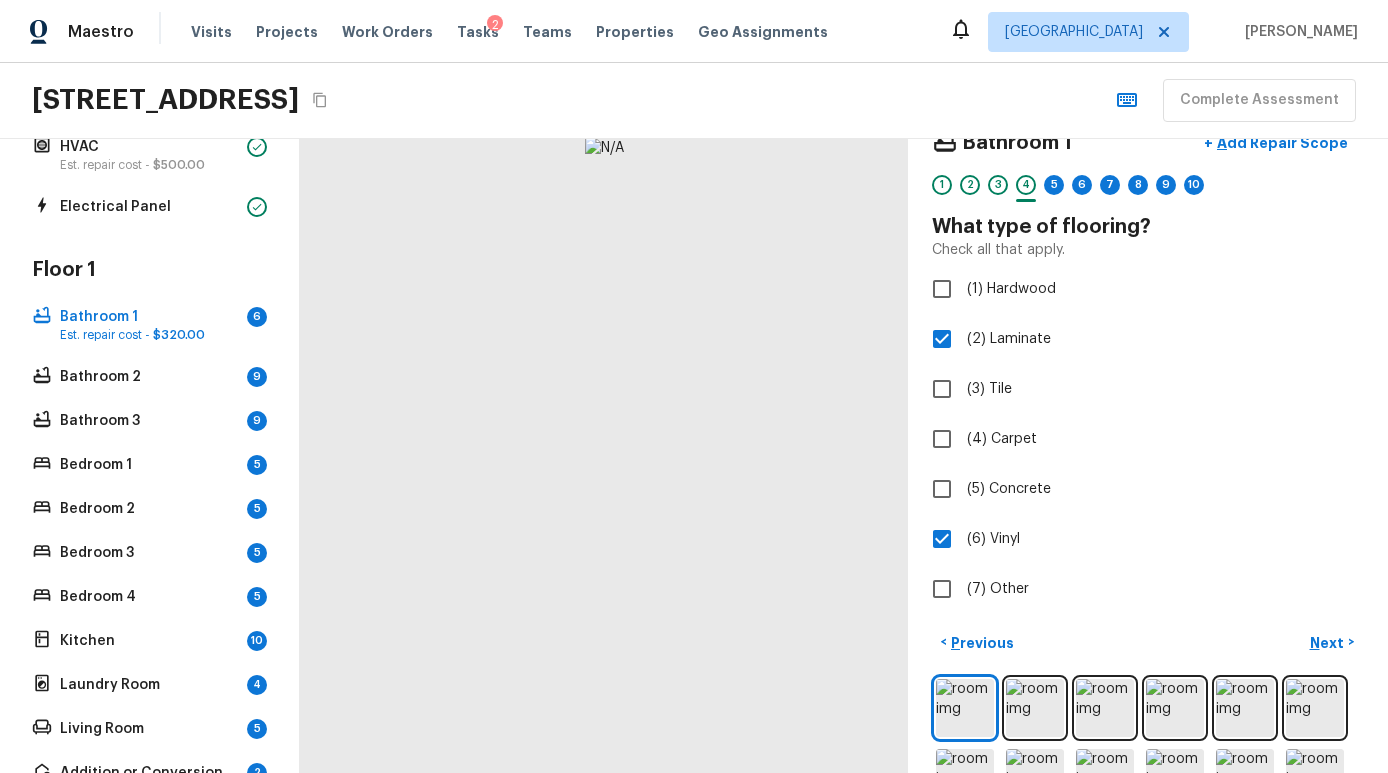 click on "Bathroom 1 + Add Repair Scope 1 2 3 4 5 6 7 8 9 10 What type of flooring? Check all that apply. (1) Hardwood (2) Laminate (3) Tile (4) Carpet (5) Concrete (6) Vinyl (7) Other < Previous Next >" at bounding box center [1148, 456] 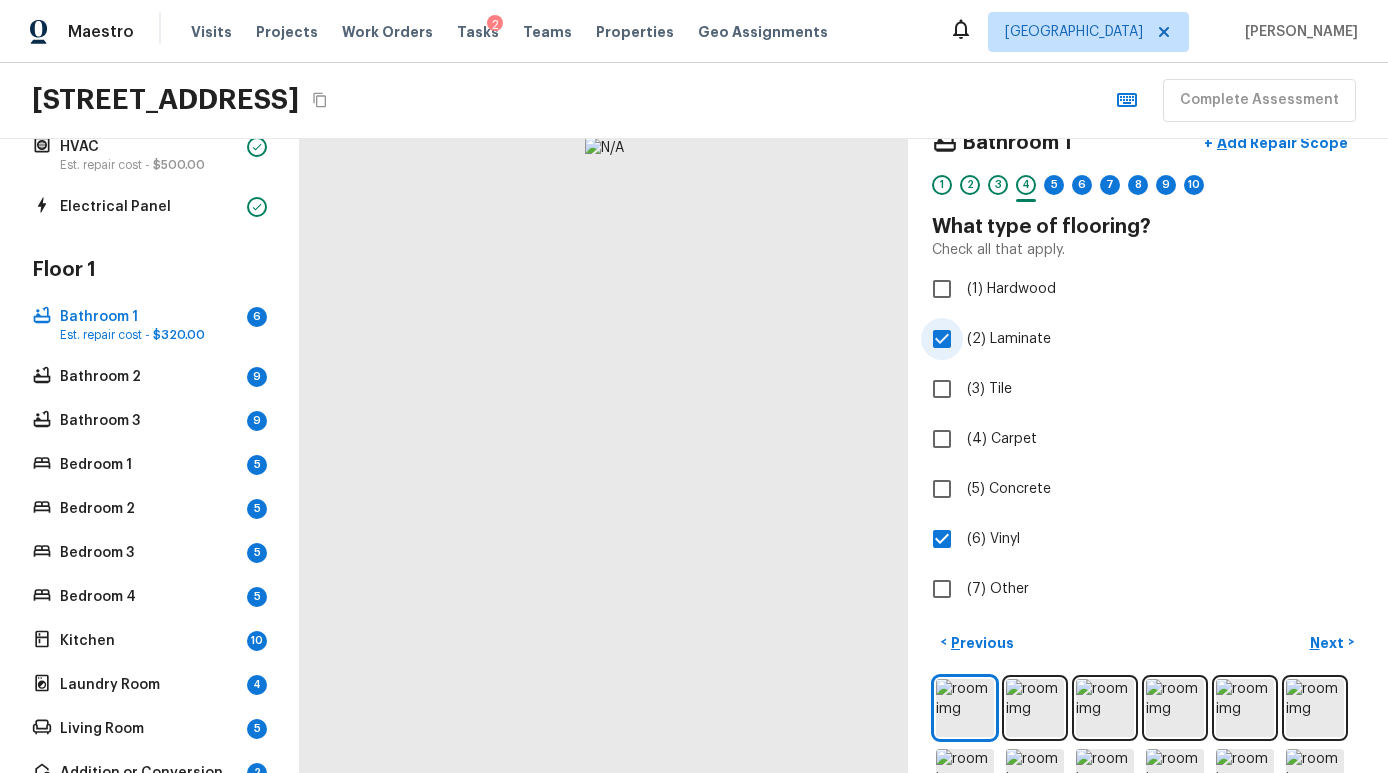 click on "(2) Laminate" at bounding box center [1009, 339] 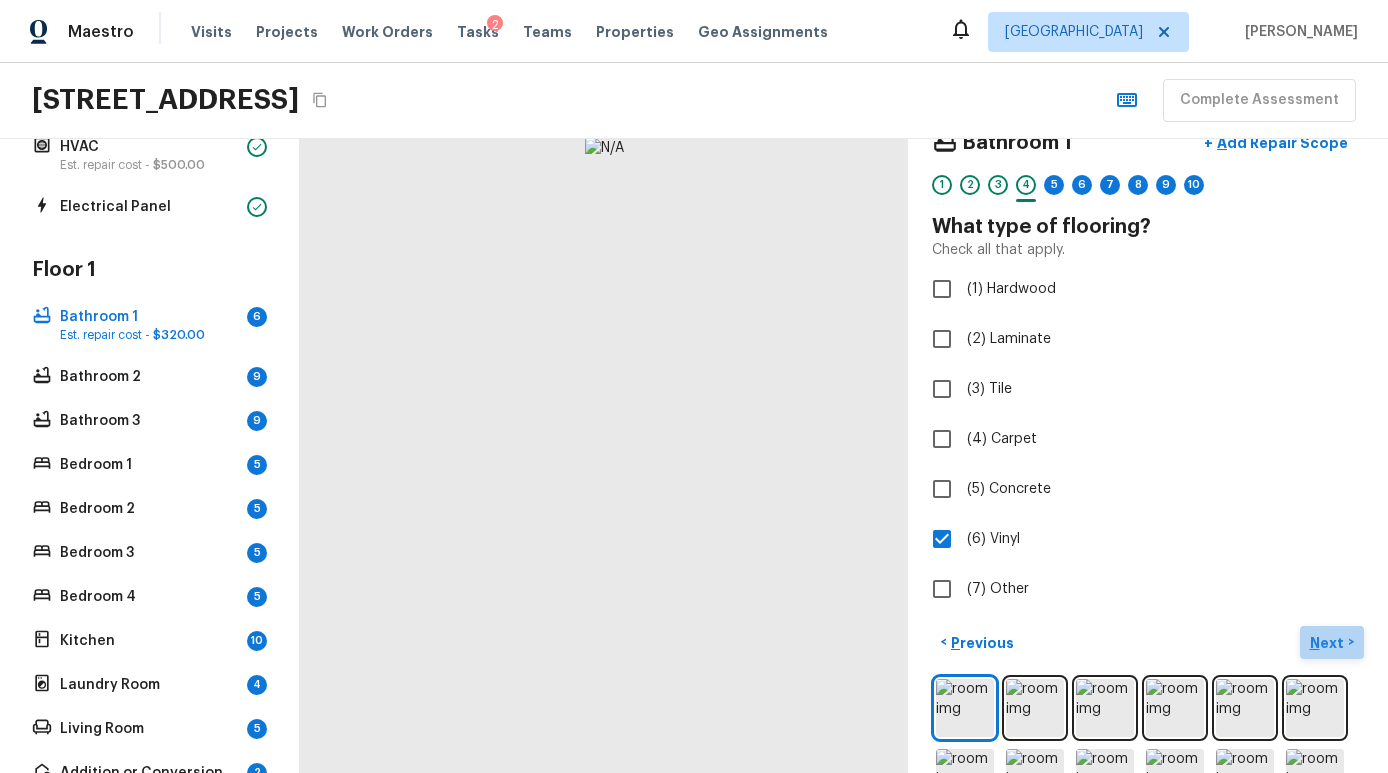 click on "Next" at bounding box center [1329, 643] 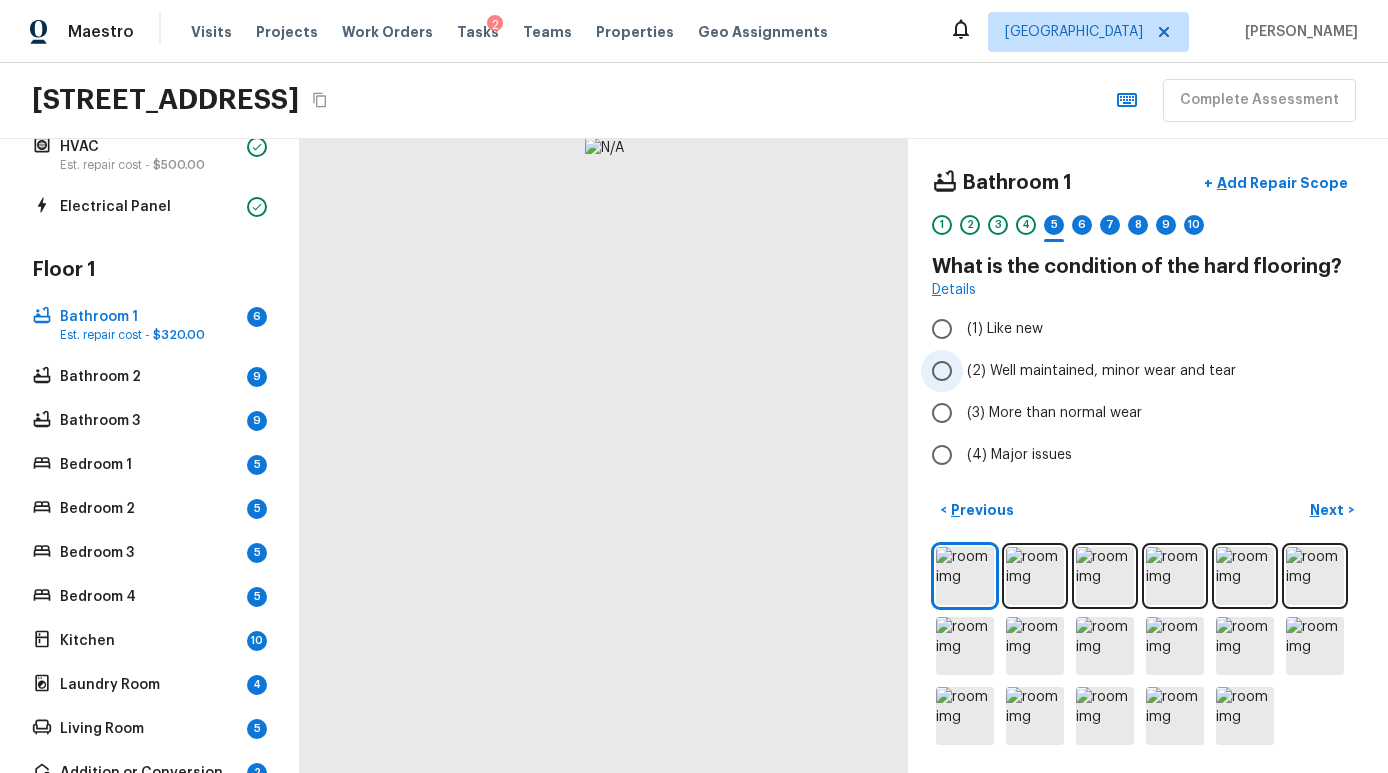 click on "(2) Well maintained, minor wear and tear" at bounding box center [1101, 371] 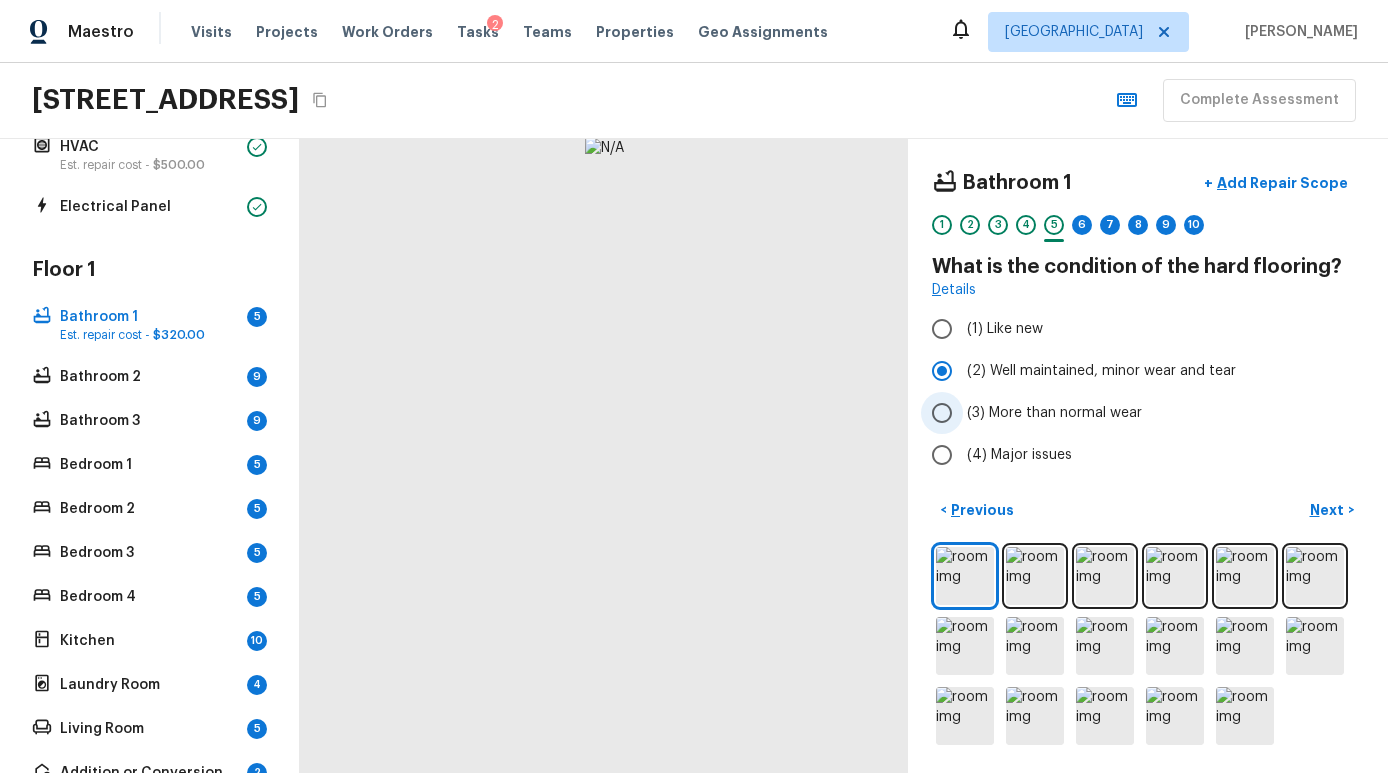 click on "(3) More than normal wear" at bounding box center [1054, 413] 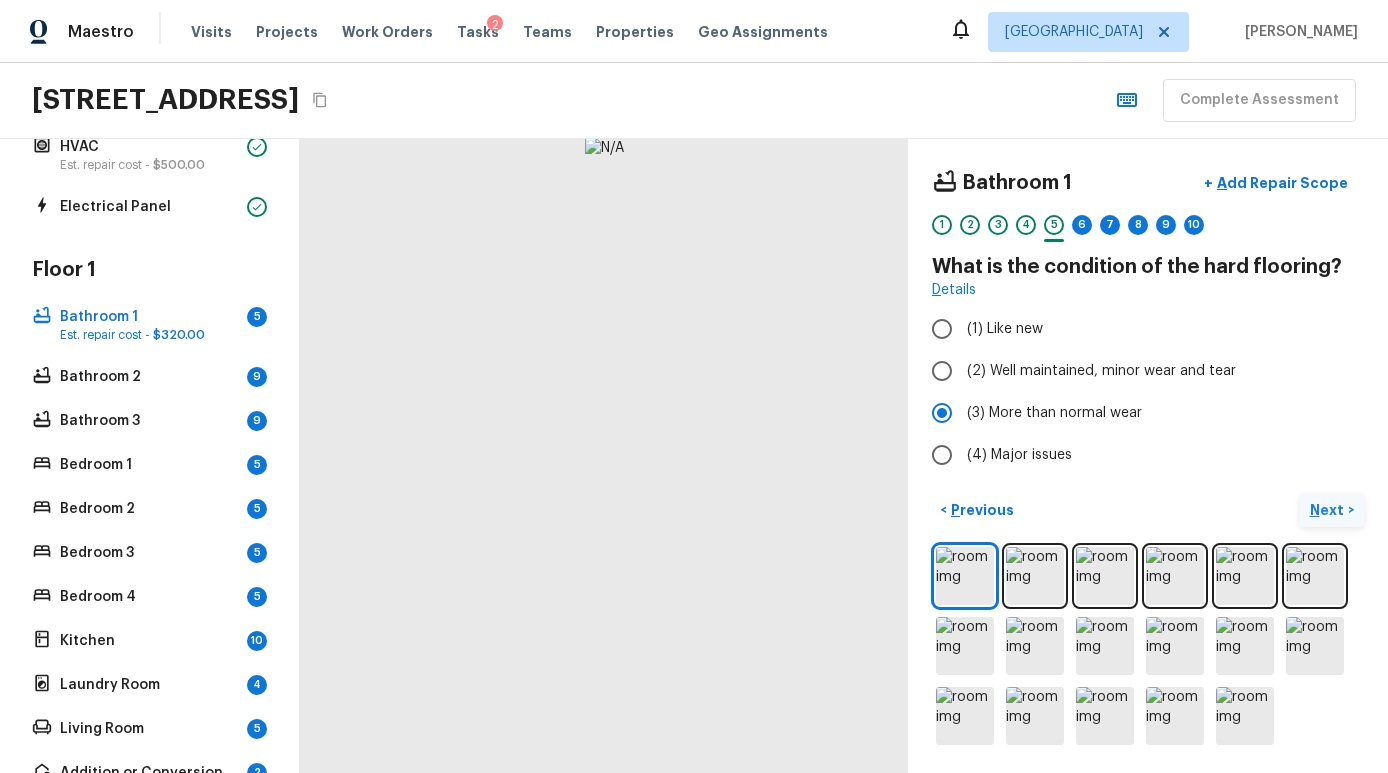 click on "Next" at bounding box center (1329, 510) 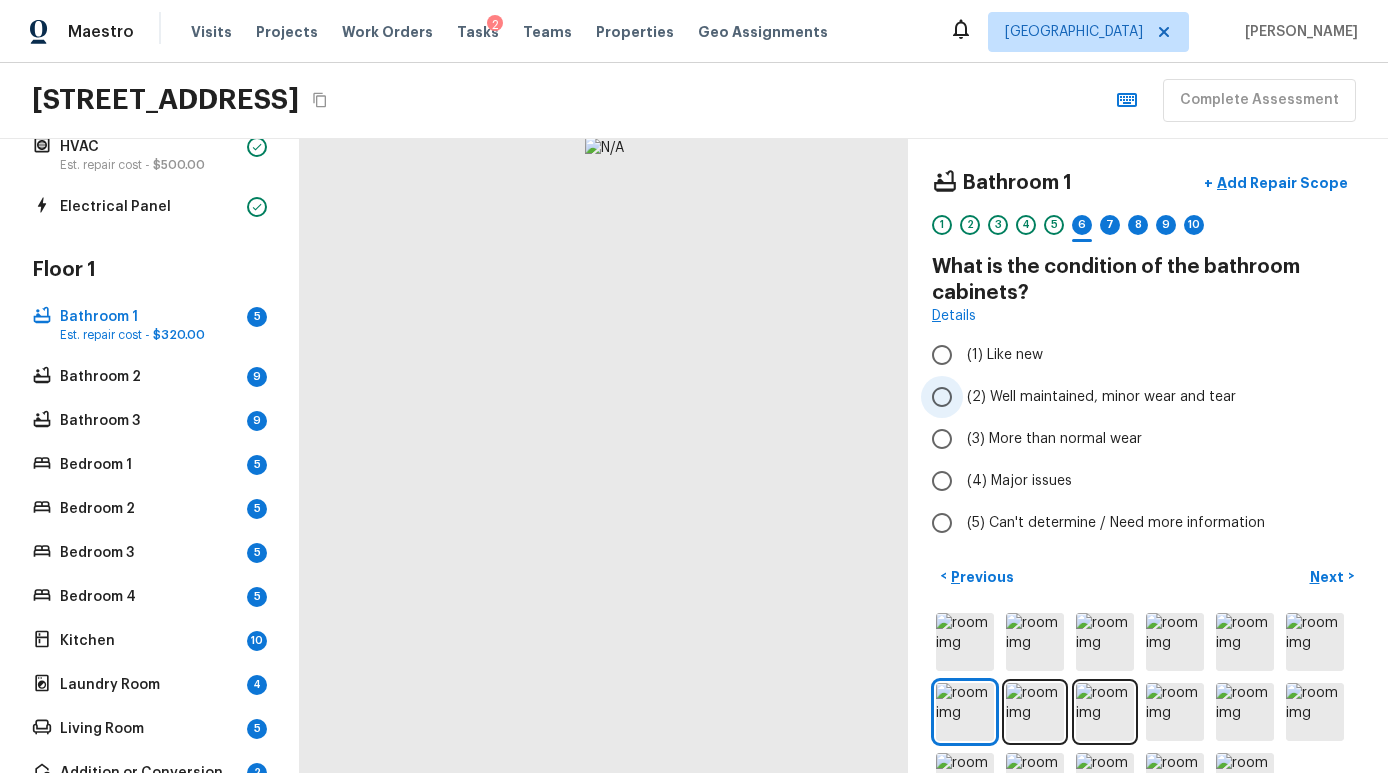 click on "(2) Well maintained, minor wear and tear" at bounding box center [1101, 397] 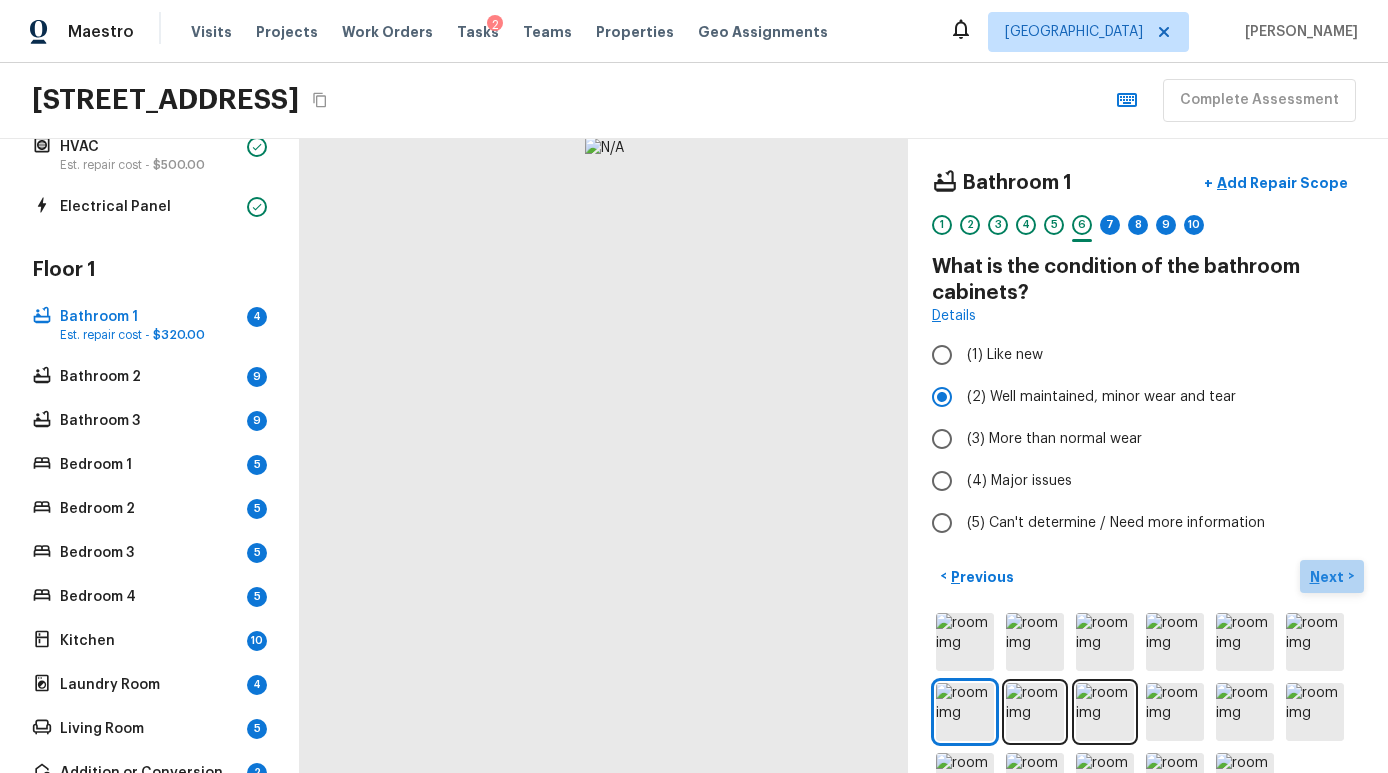 click on "Next" at bounding box center (1329, 577) 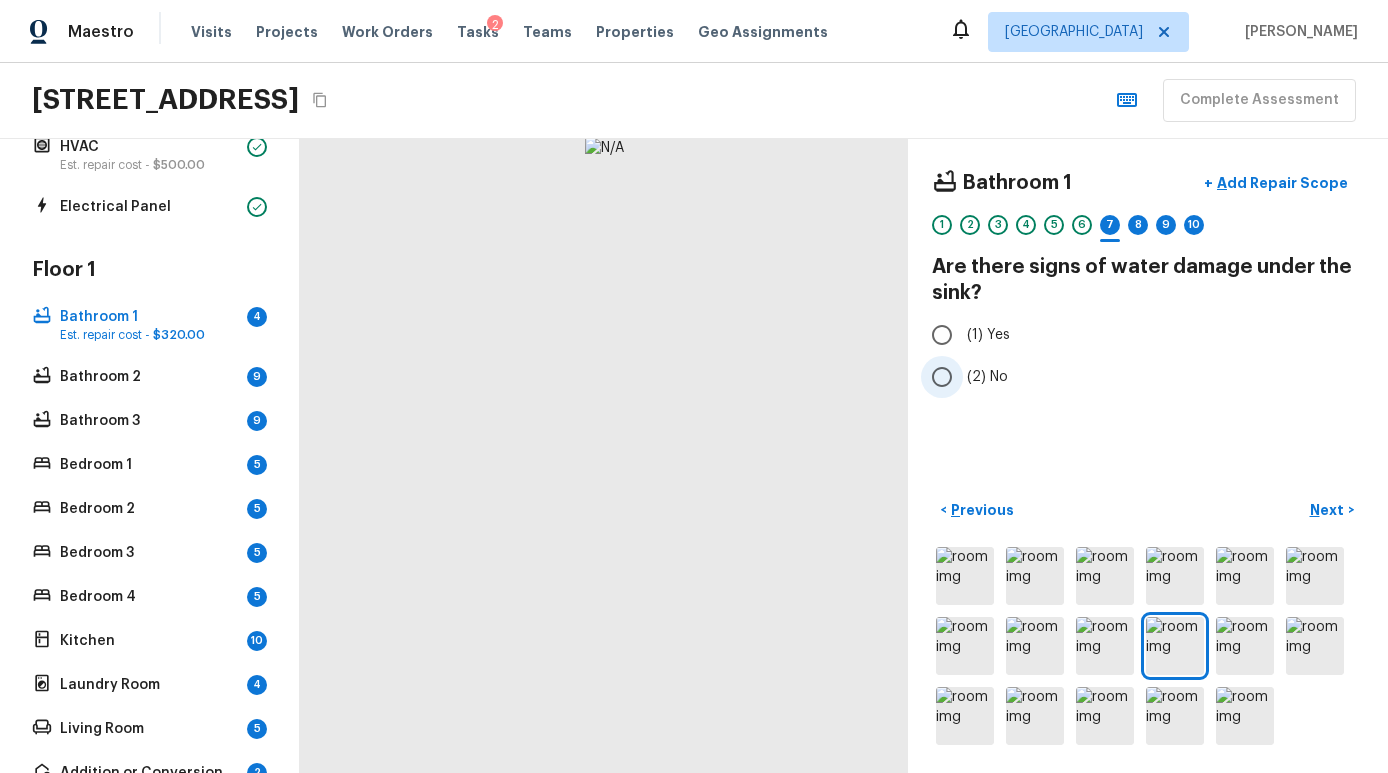click on "(2) No" at bounding box center [942, 377] 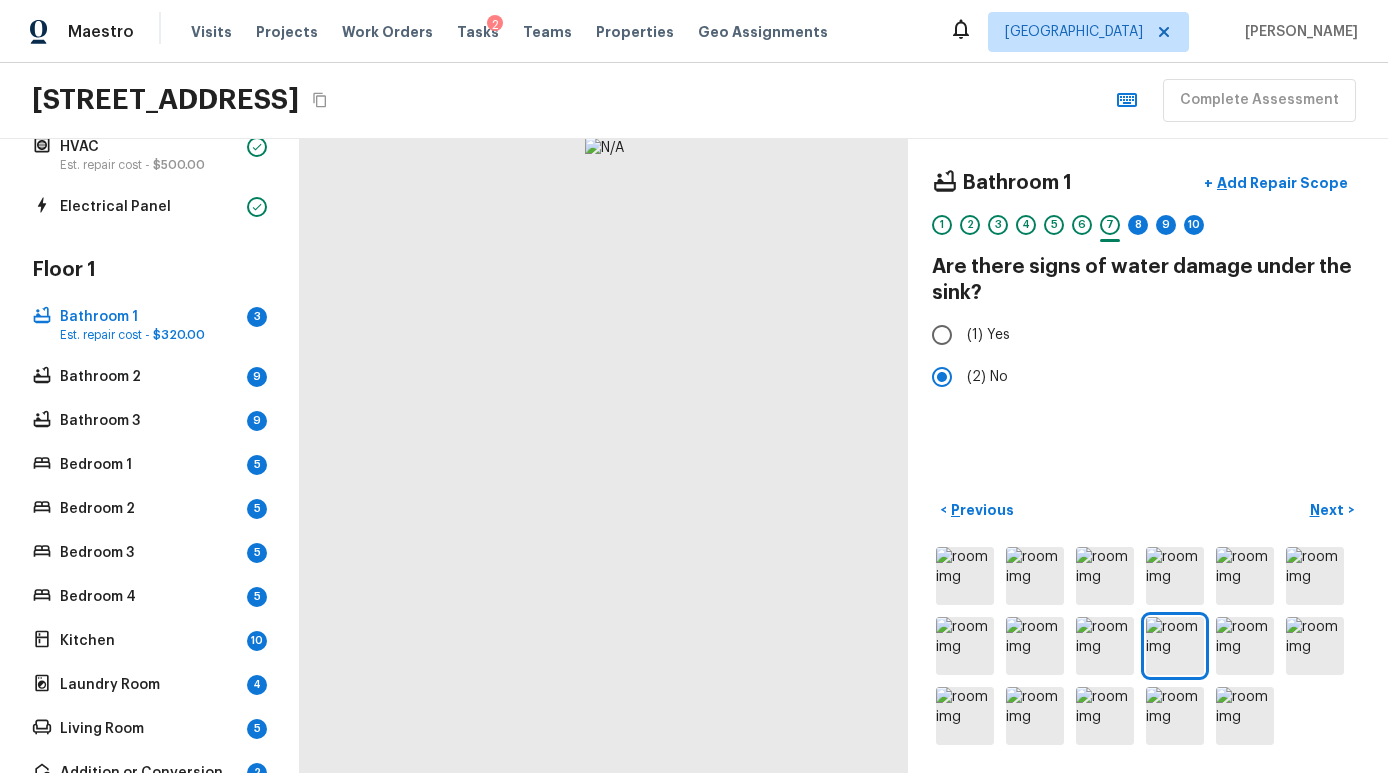 click at bounding box center (604, 456) 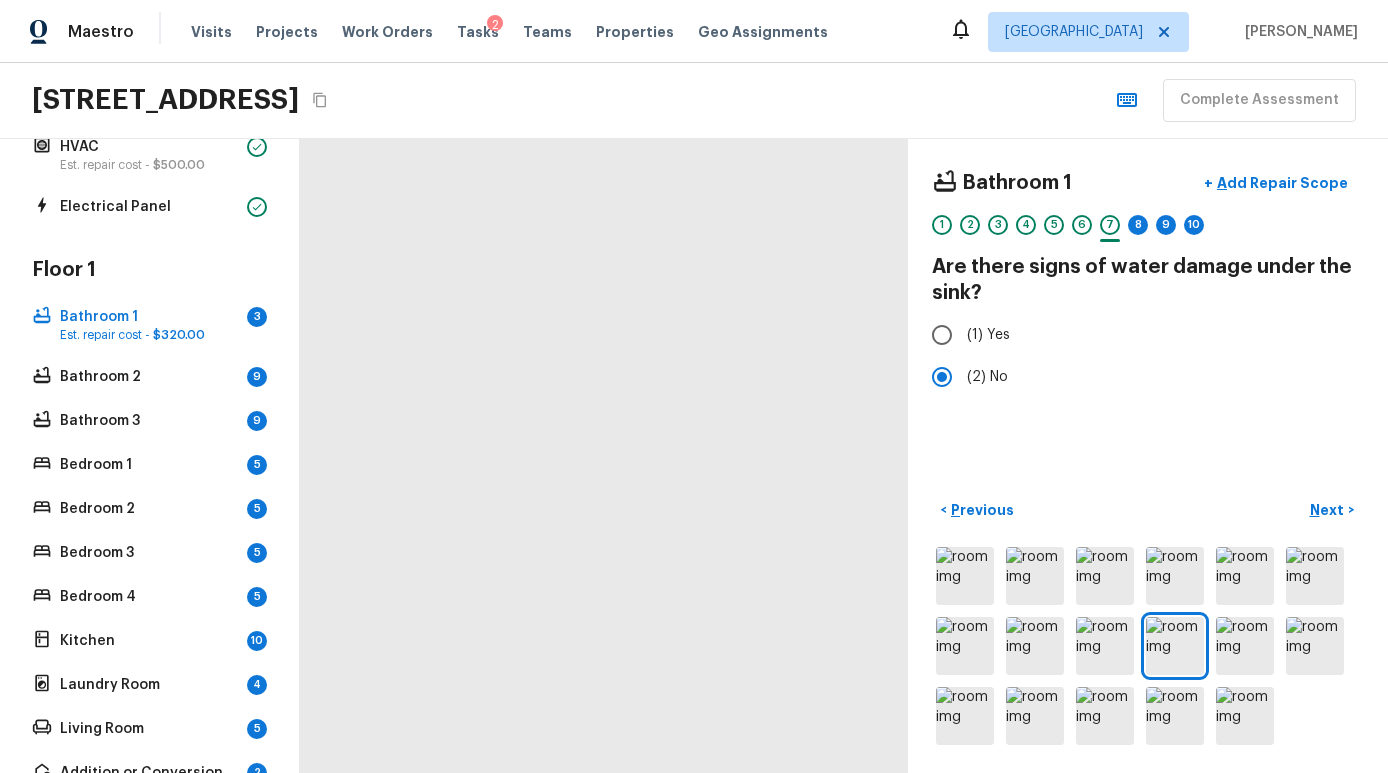 click at bounding box center [609, 457] 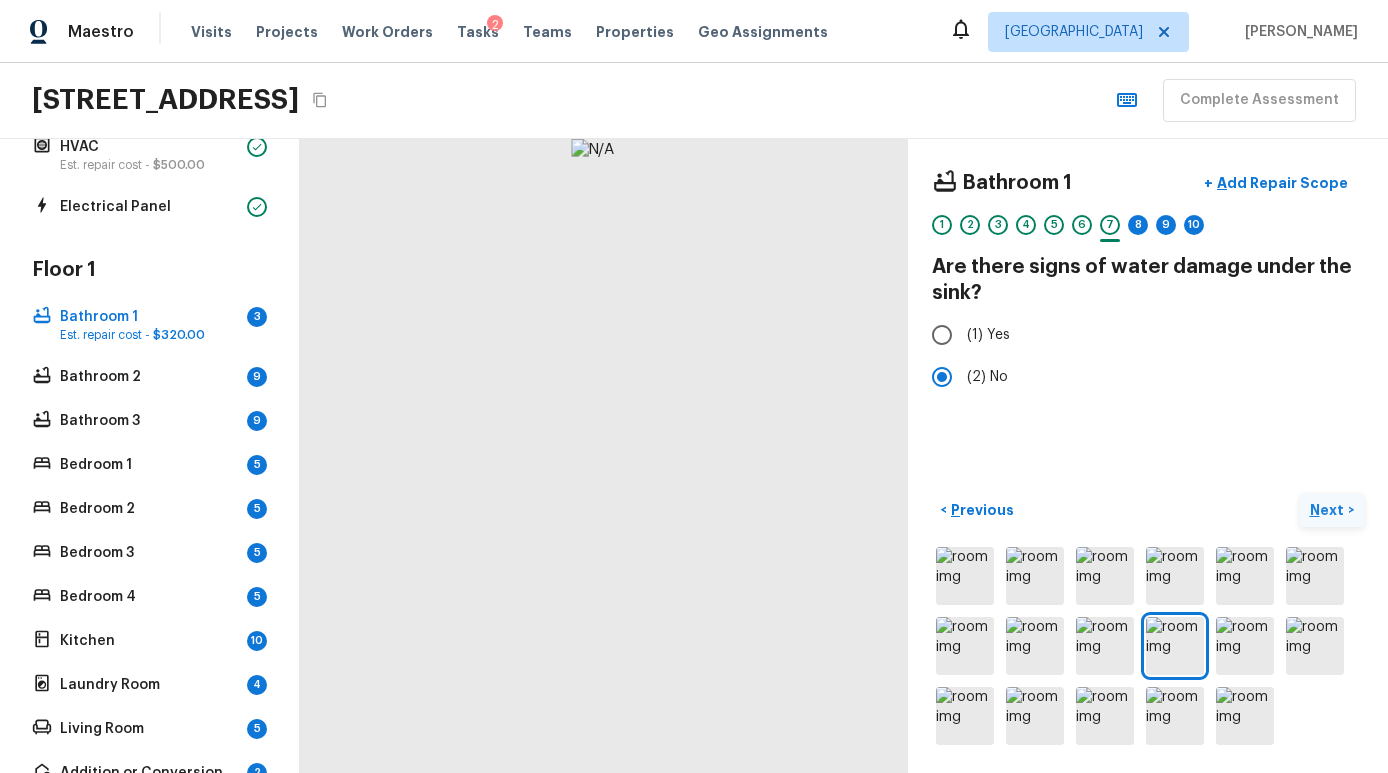 click on "Next" at bounding box center (1329, 510) 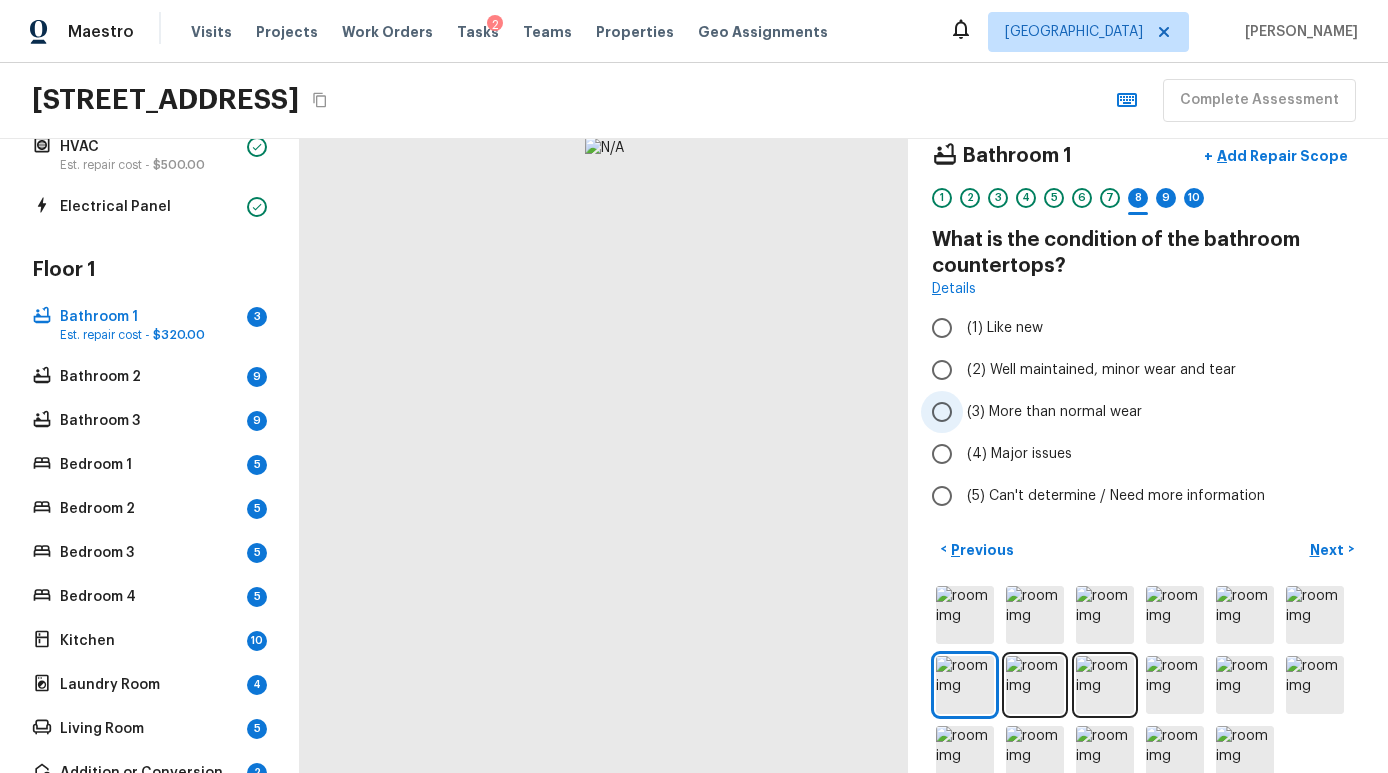 scroll, scrollTop: 37, scrollLeft: 0, axis: vertical 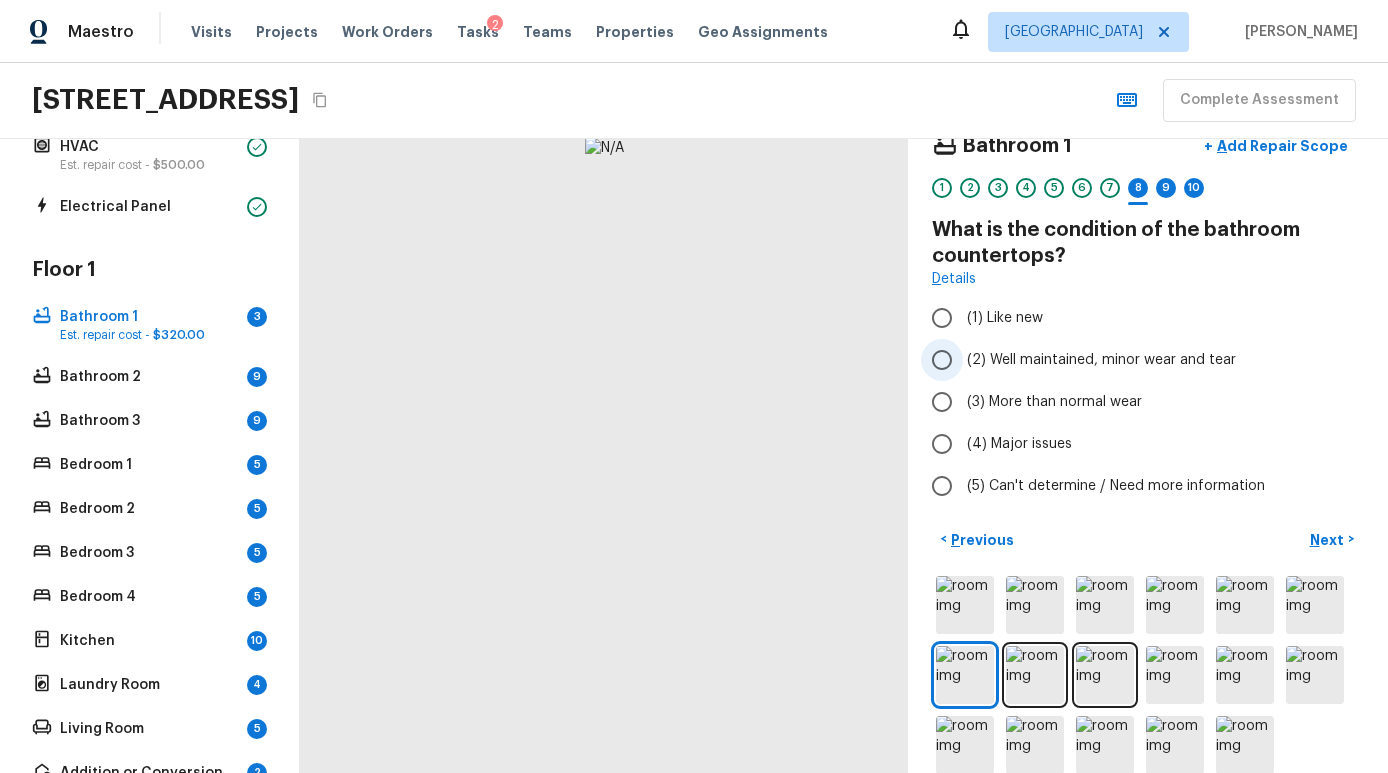 click on "(2) Well maintained, minor wear and tear" at bounding box center [1101, 360] 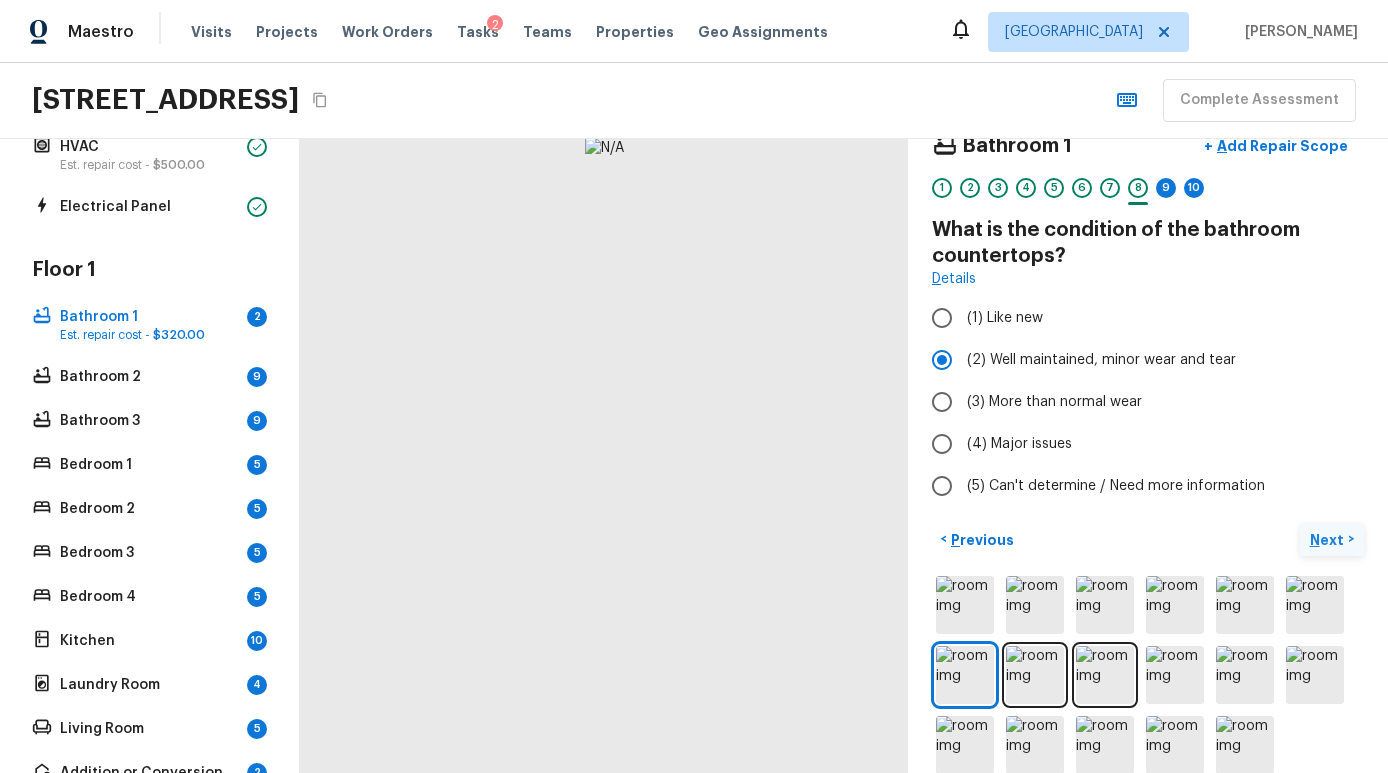 click on "Next" at bounding box center [1329, 540] 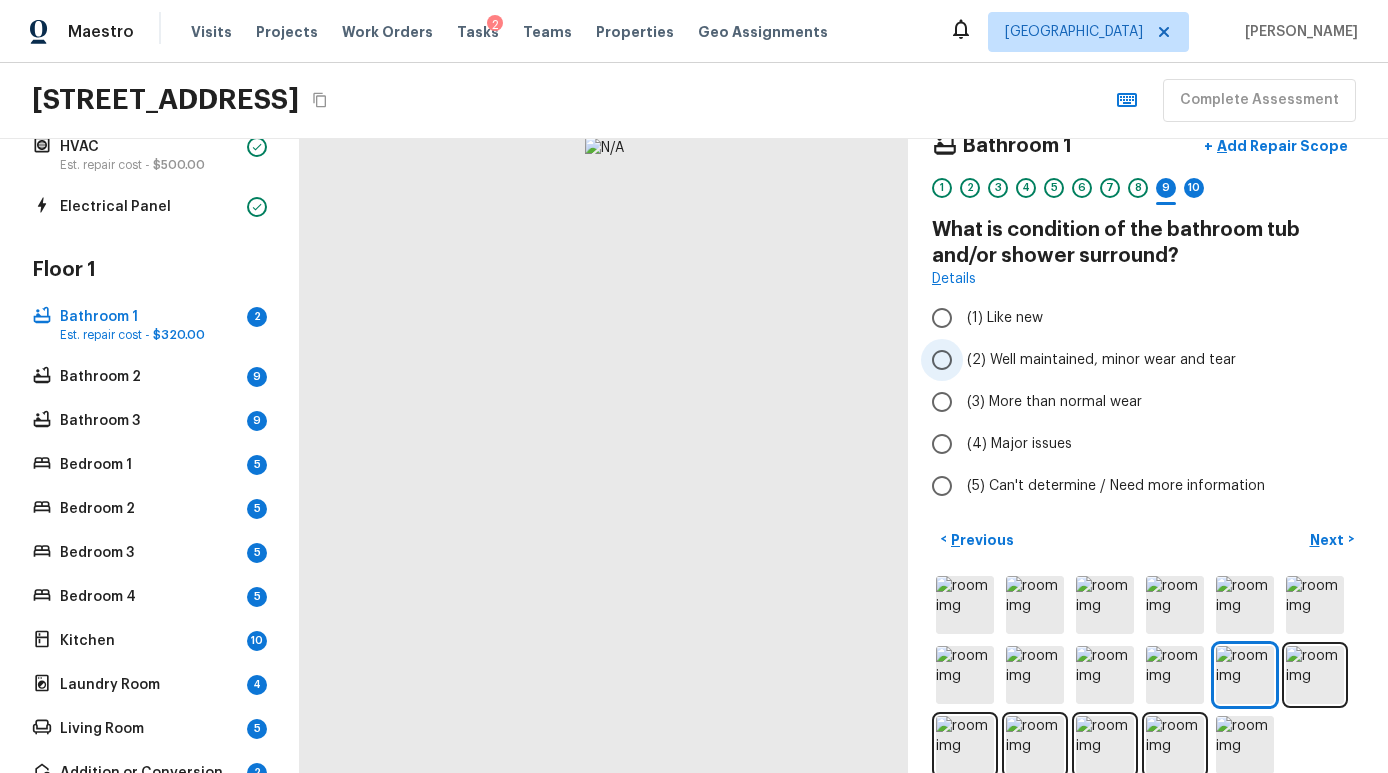 click on "(2) Well maintained, minor wear and tear" at bounding box center [1101, 360] 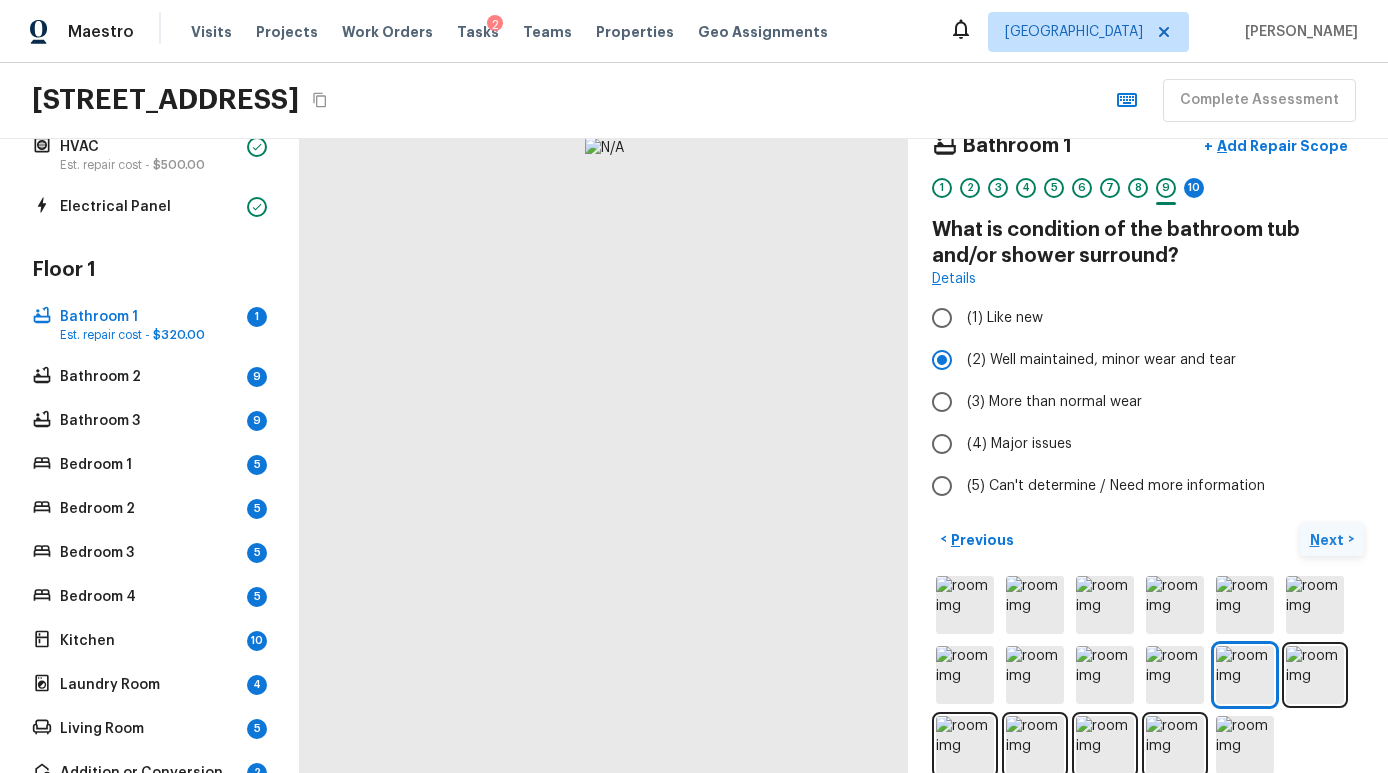 click on "Next" at bounding box center [1329, 540] 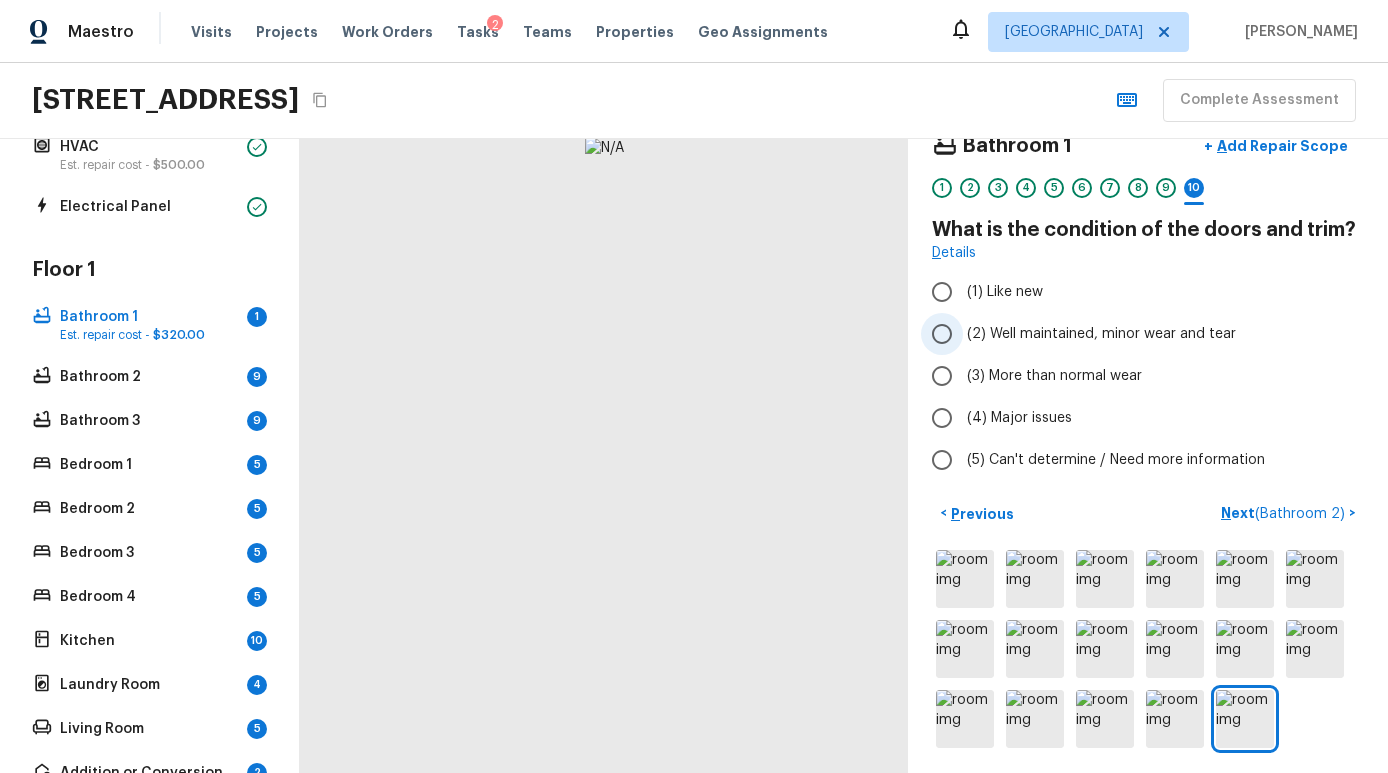 click on "(2) Well maintained, minor wear and tear" at bounding box center [1134, 334] 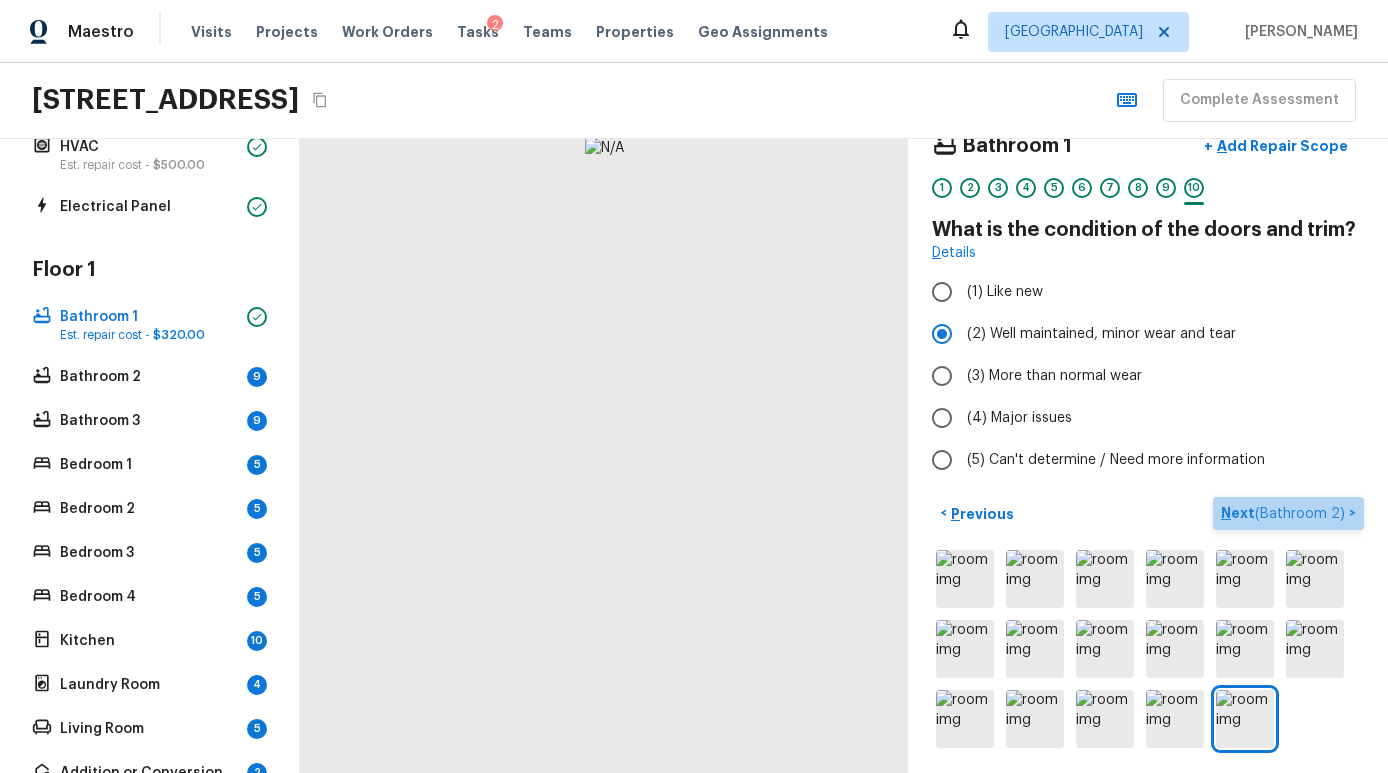 click on "Next  ( Bathroom 2 ) >" at bounding box center (1288, 513) 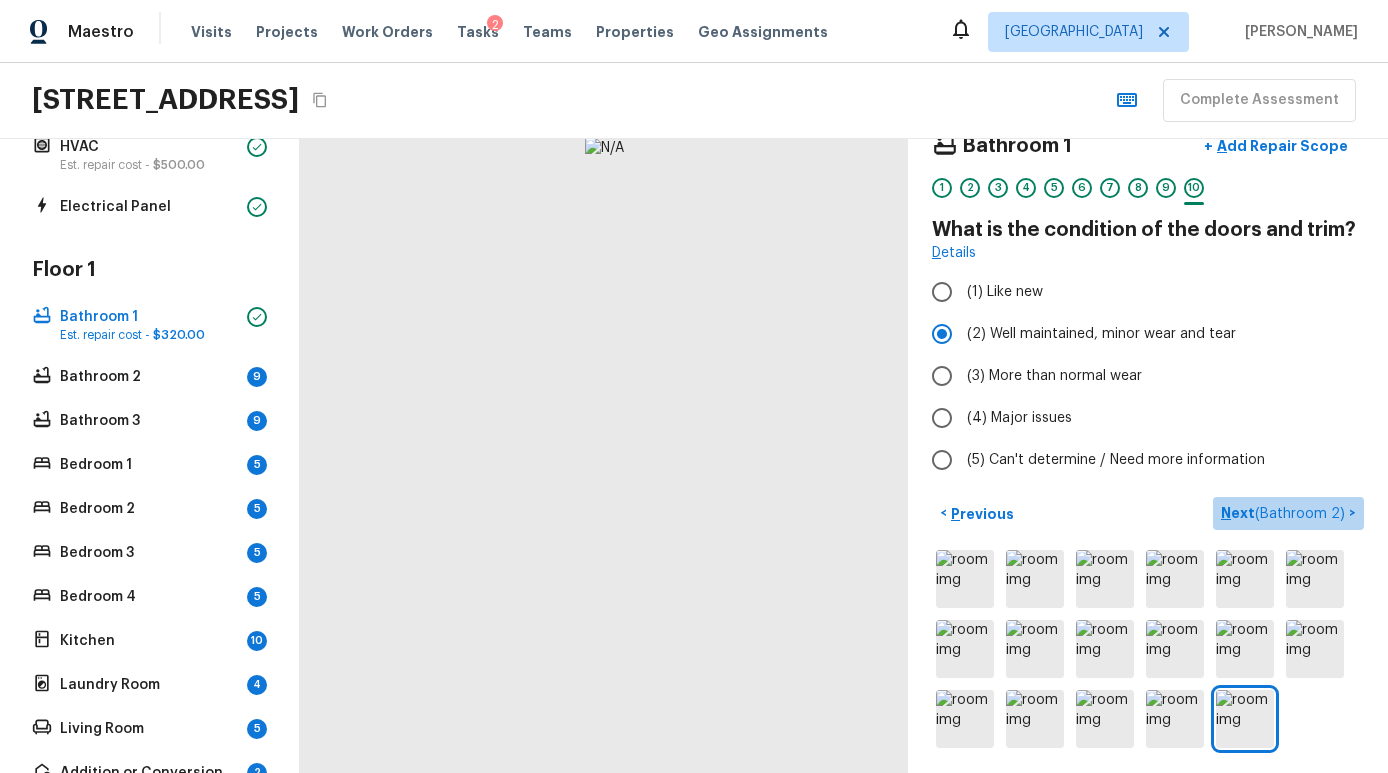 scroll, scrollTop: 0, scrollLeft: 0, axis: both 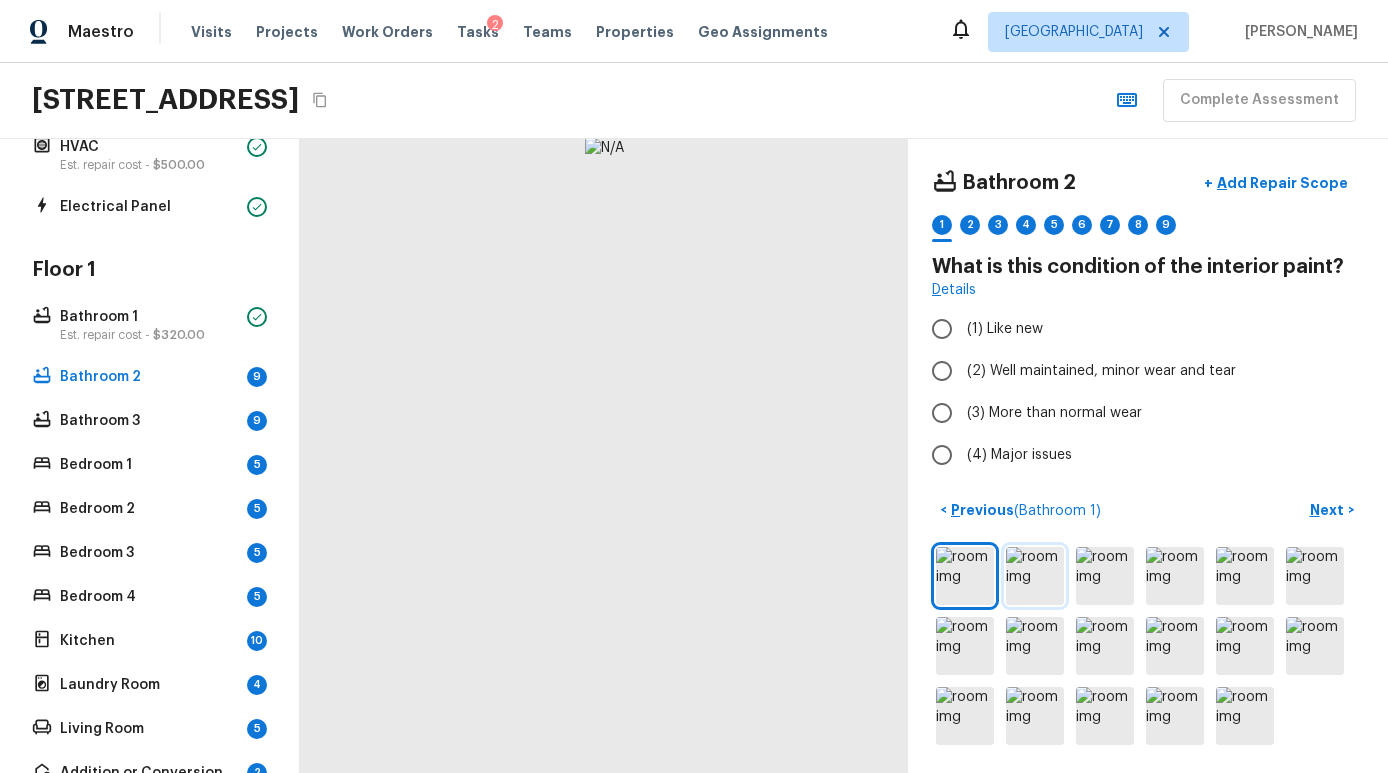 click at bounding box center (1035, 576) 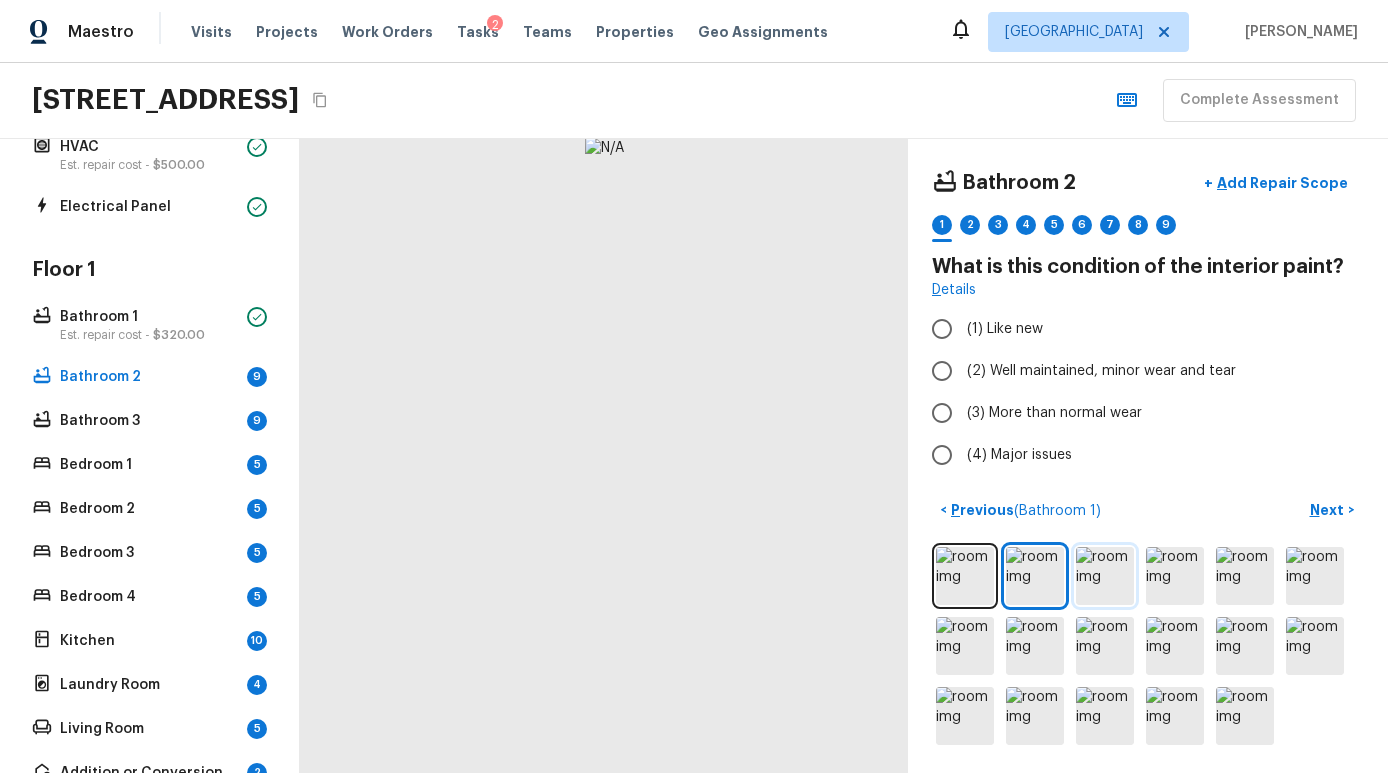 click at bounding box center (1105, 576) 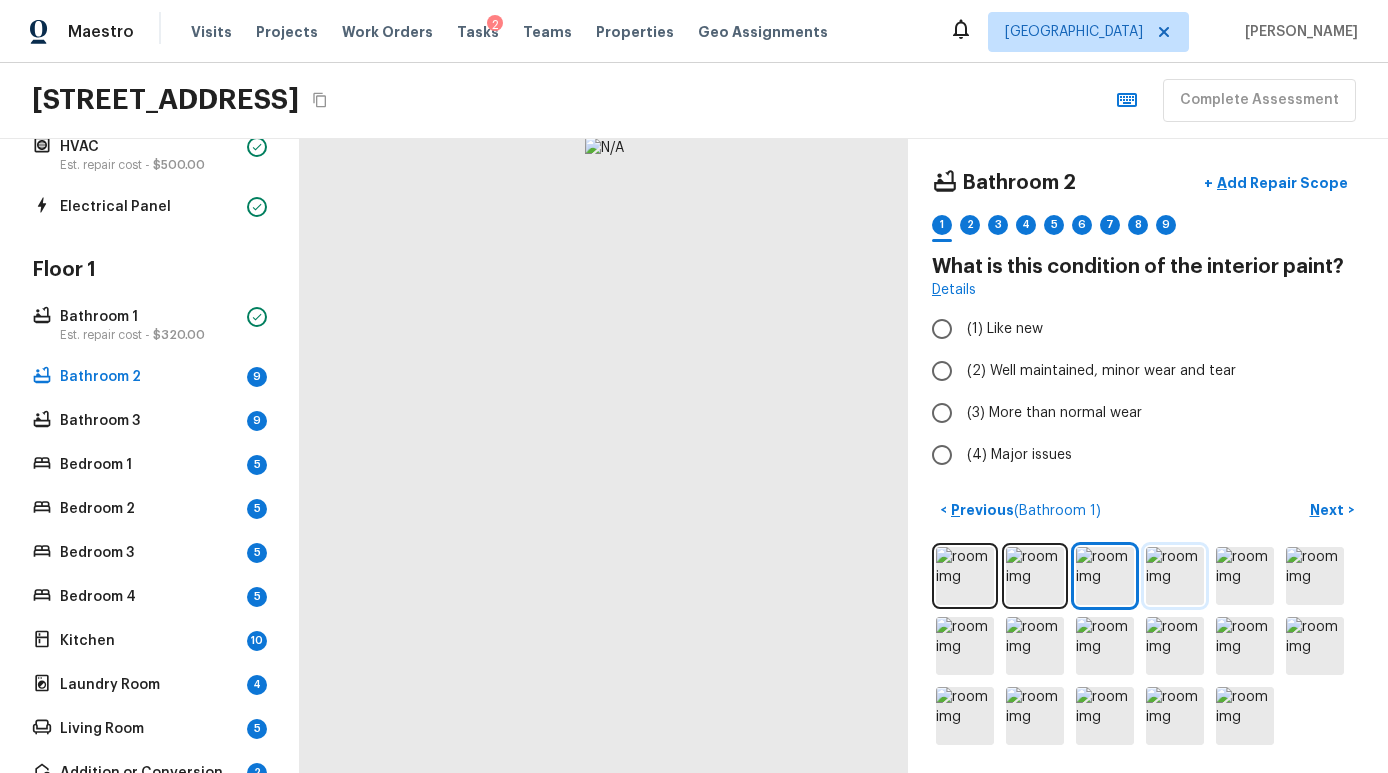 click at bounding box center [1175, 576] 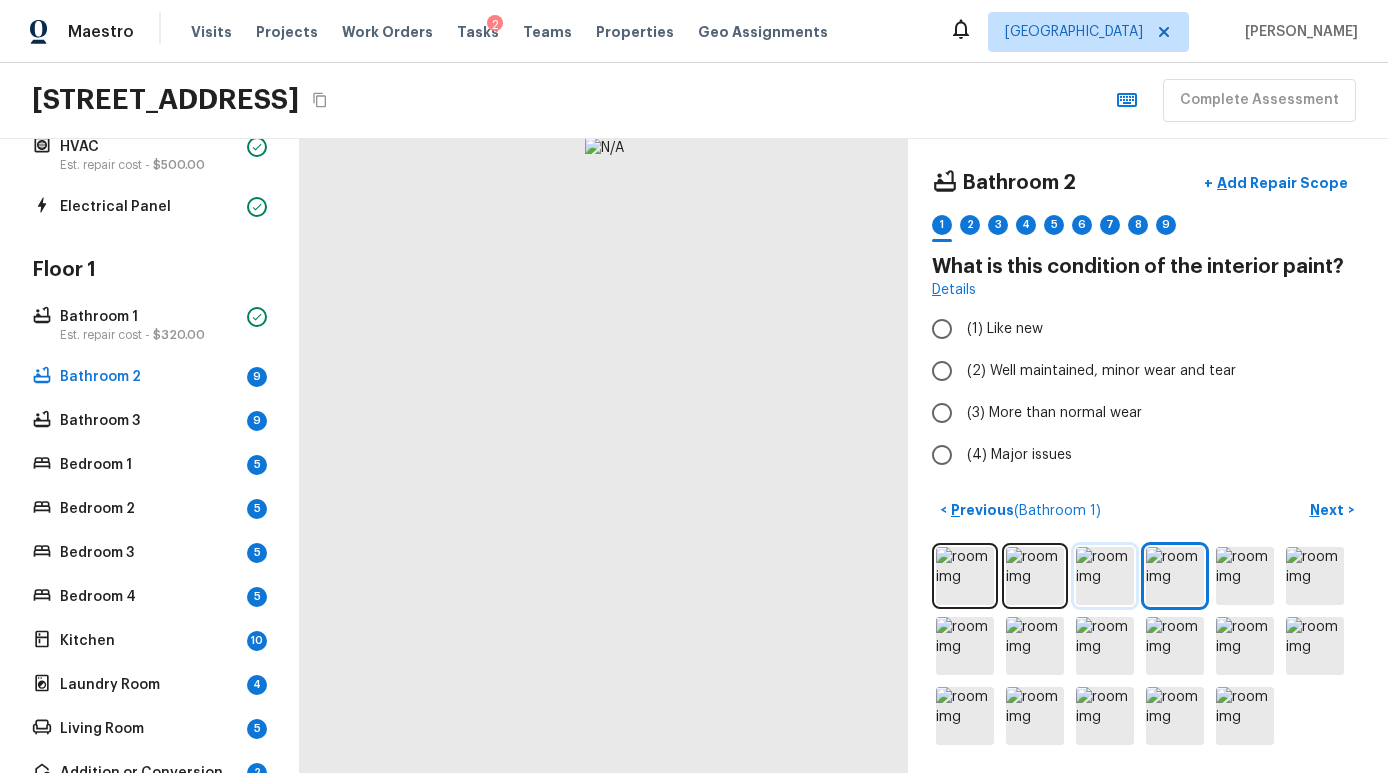 click at bounding box center (1105, 576) 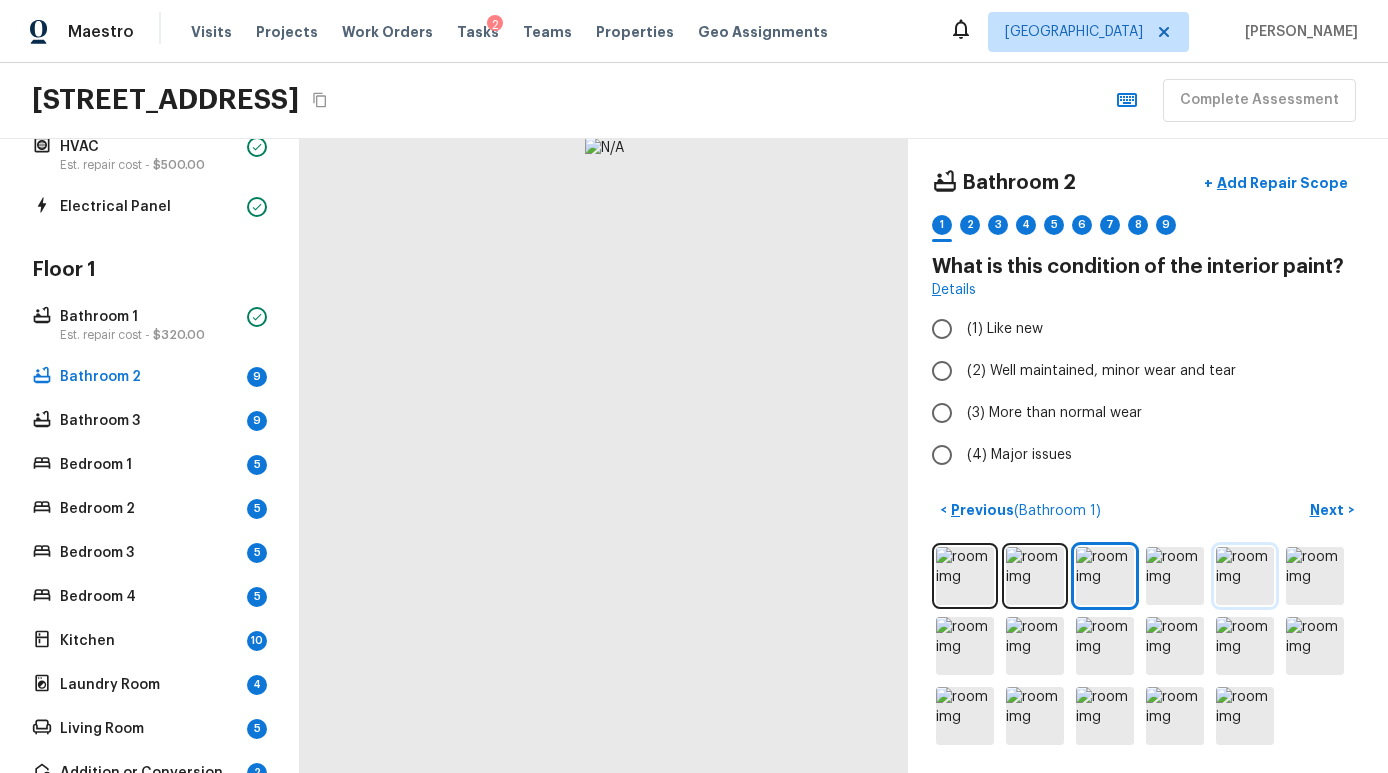 click at bounding box center [1245, 576] 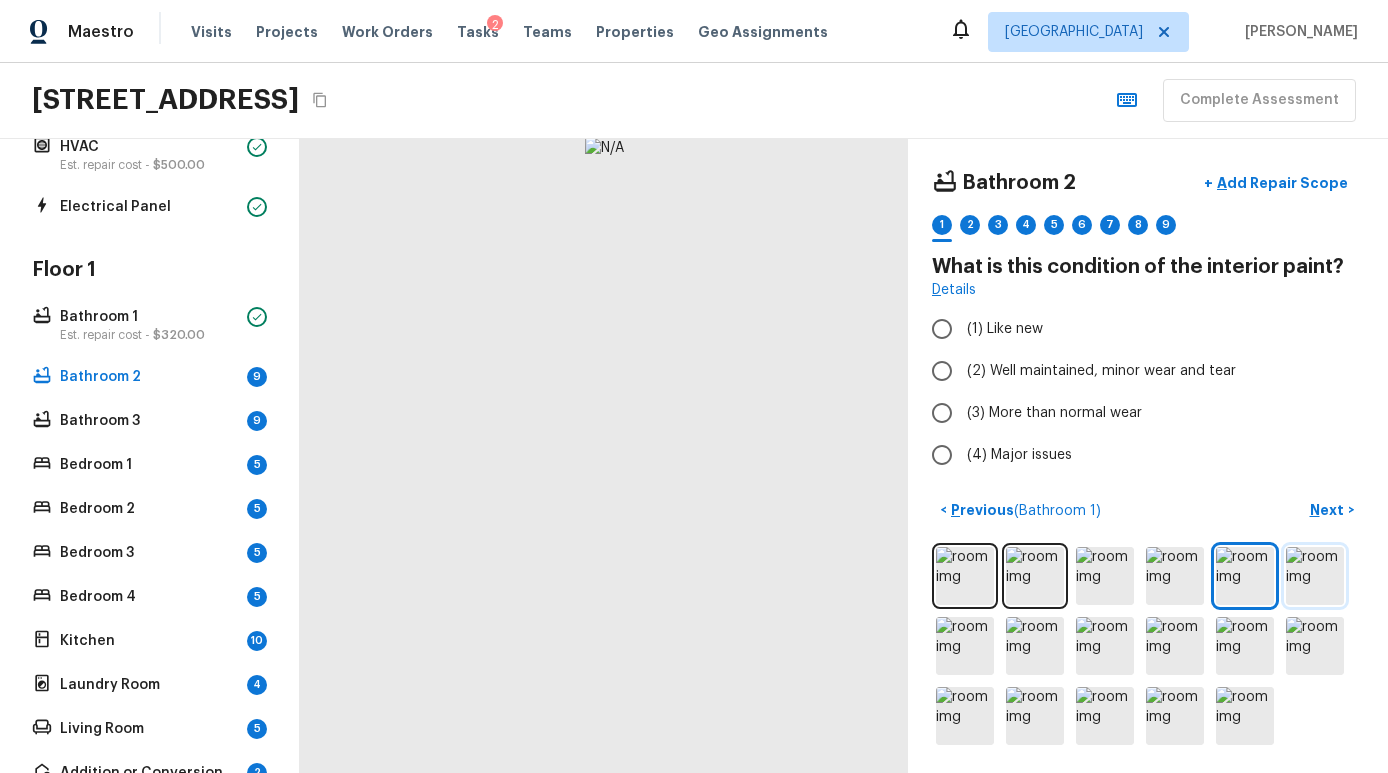 click at bounding box center (1315, 576) 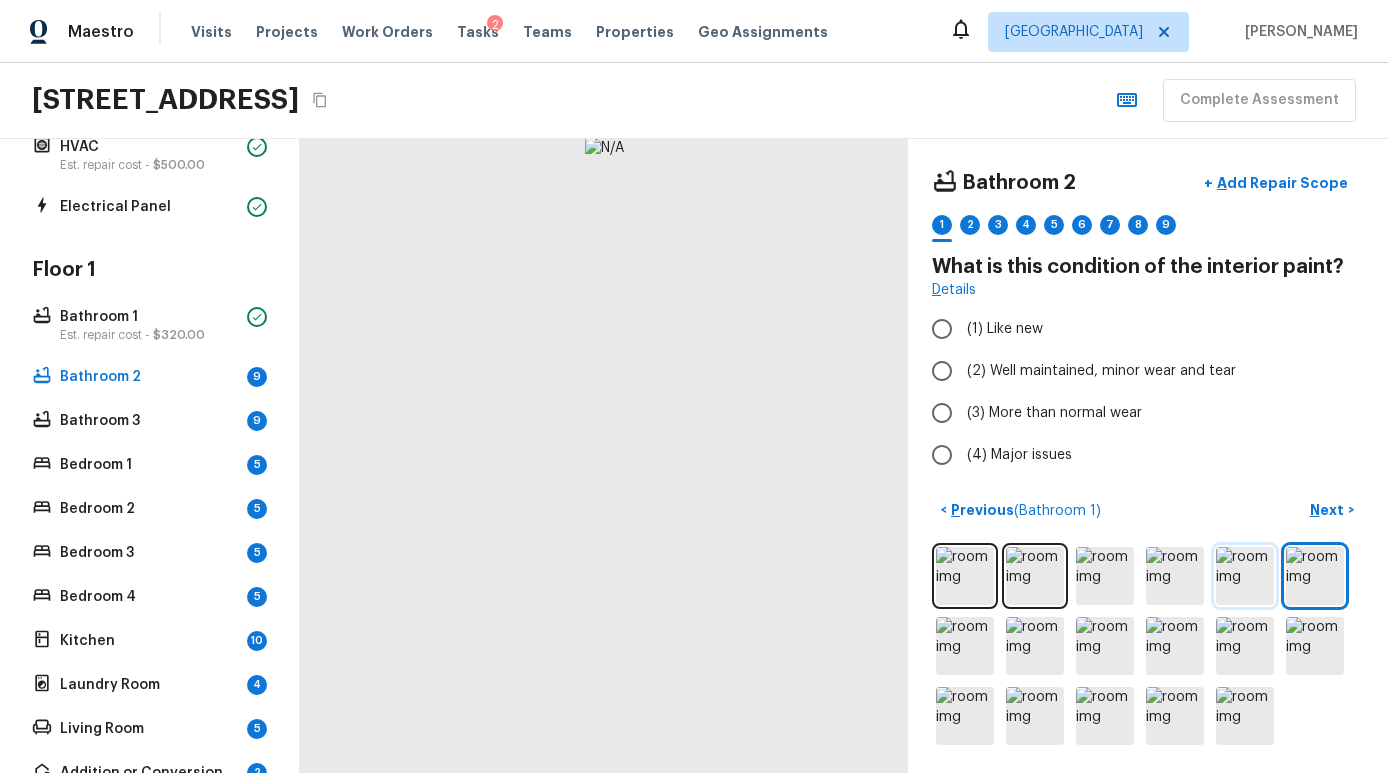 click at bounding box center [1245, 576] 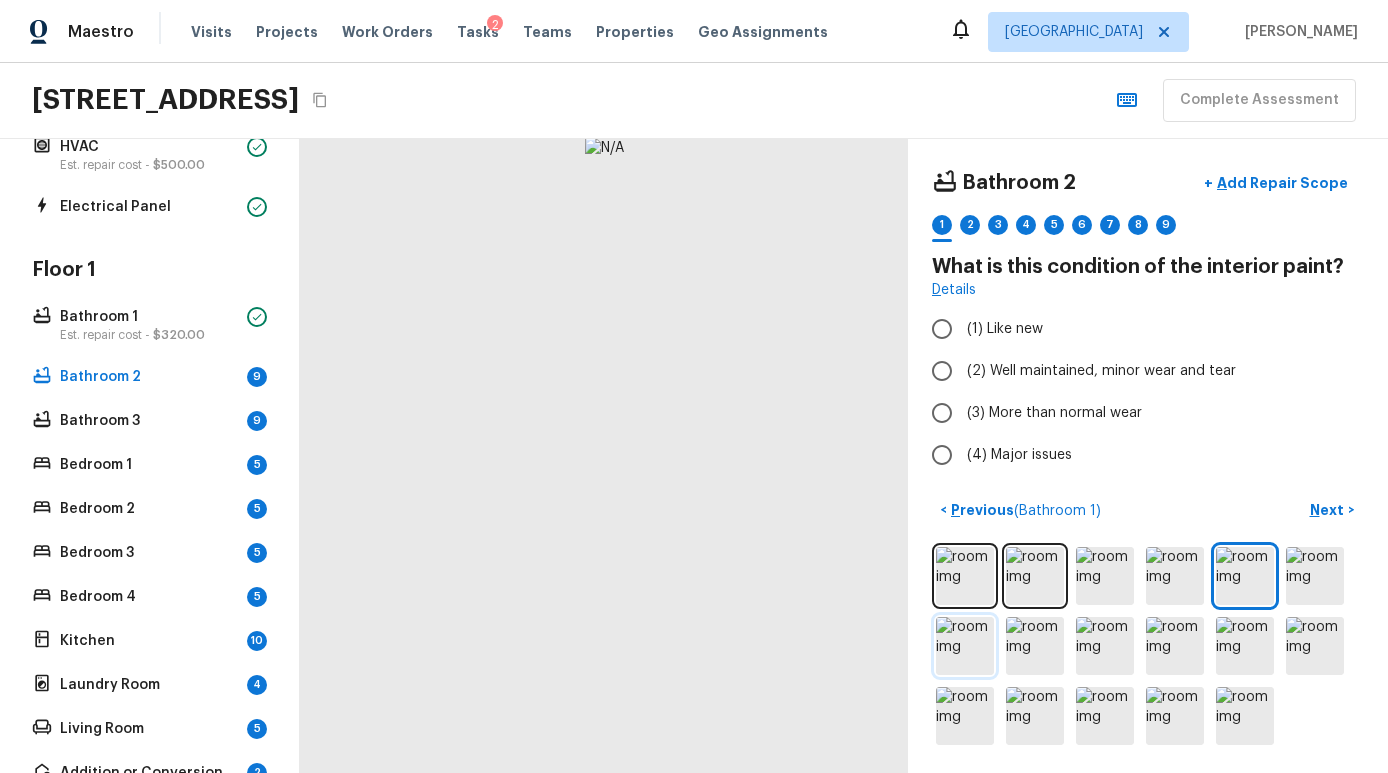 click at bounding box center [965, 646] 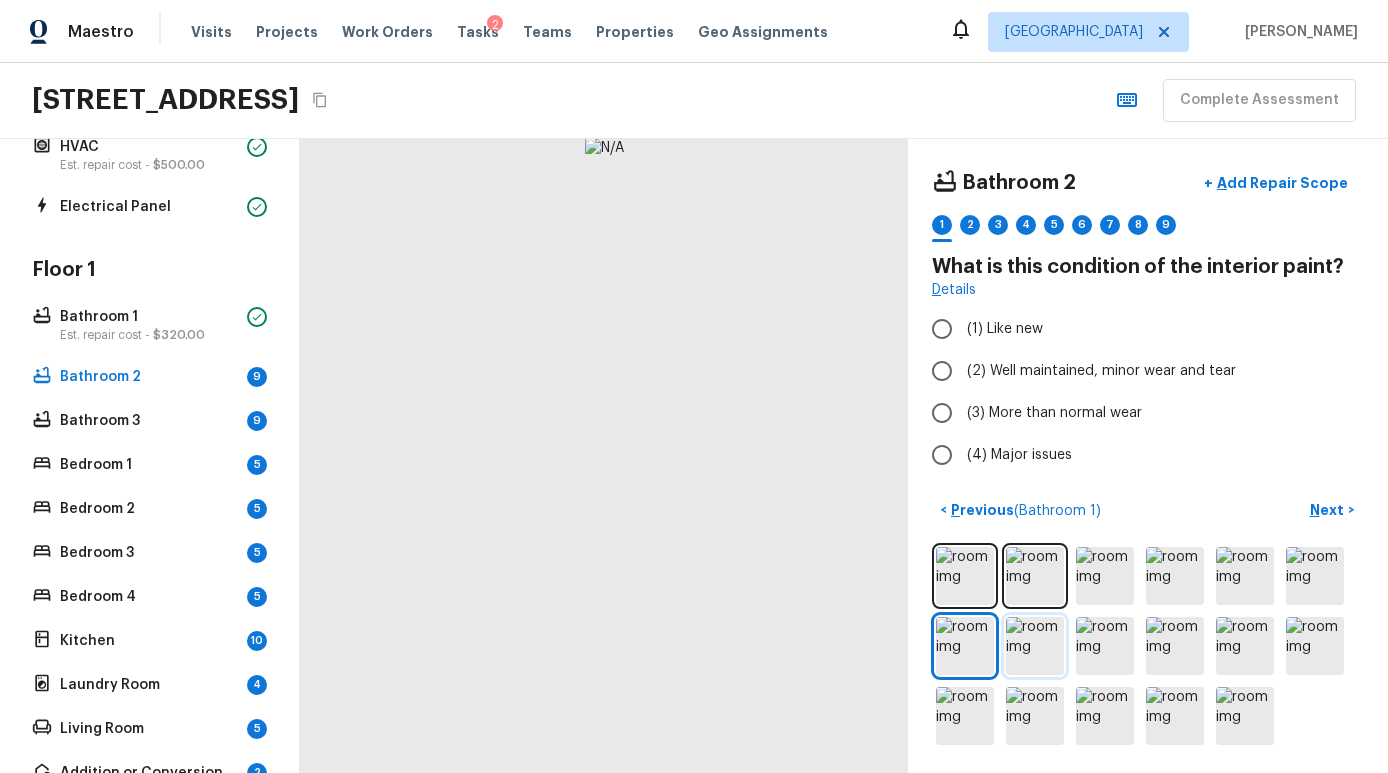 click at bounding box center [1035, 646] 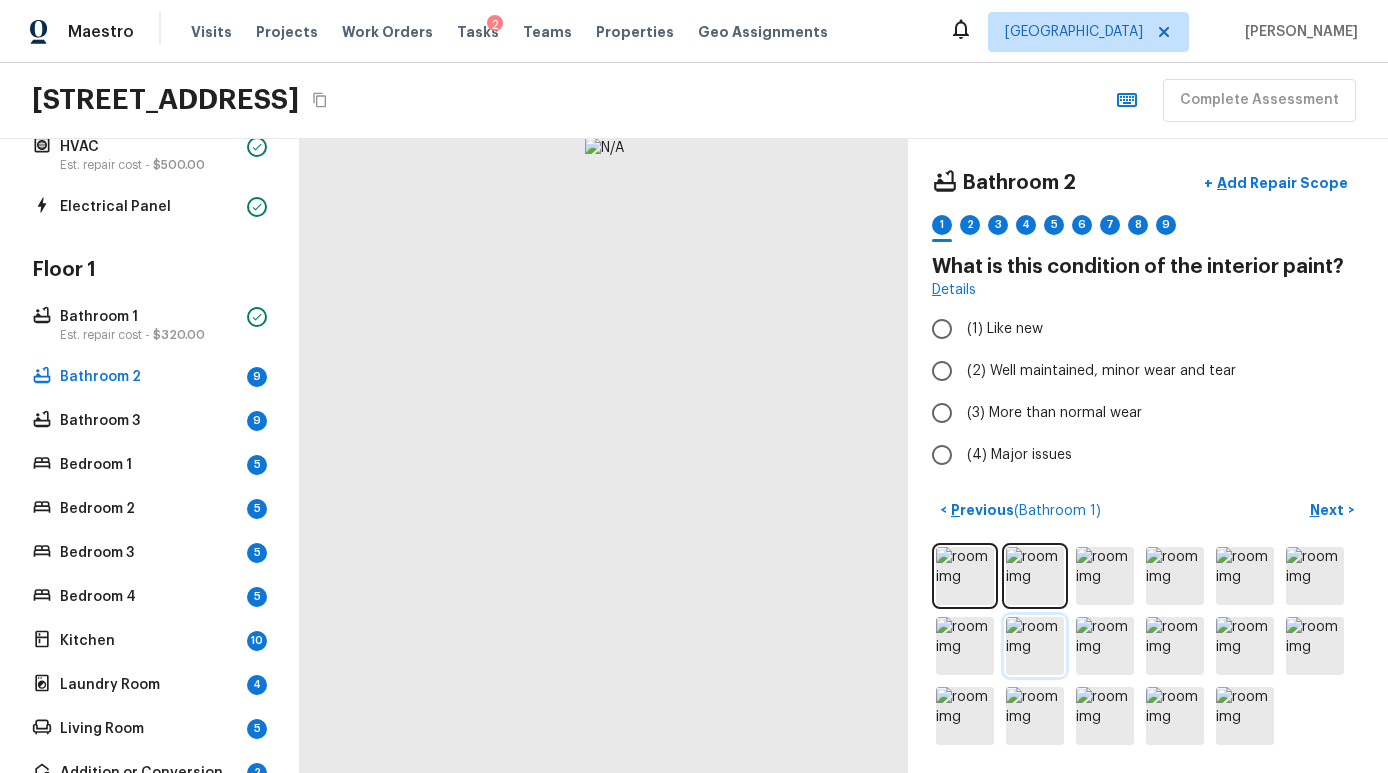 click at bounding box center (1035, 646) 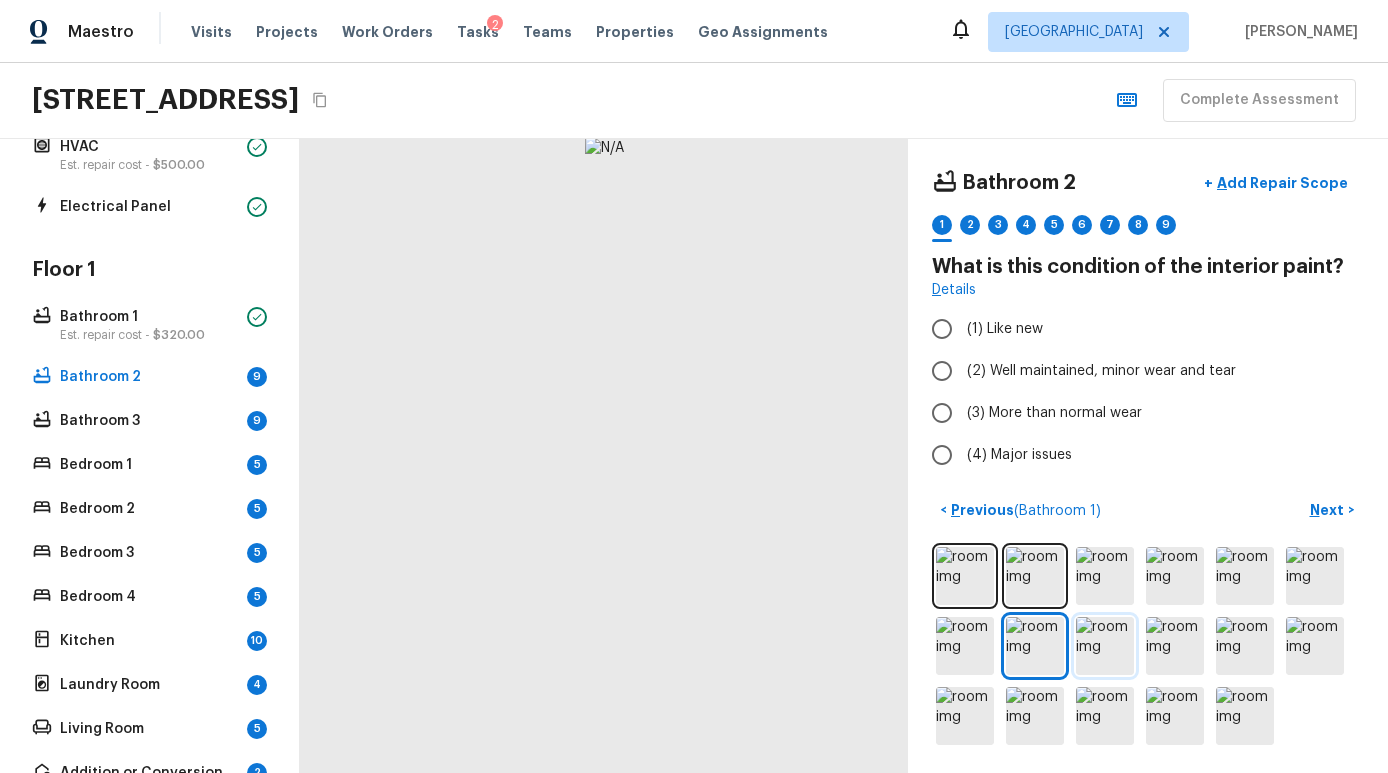 click at bounding box center (1105, 646) 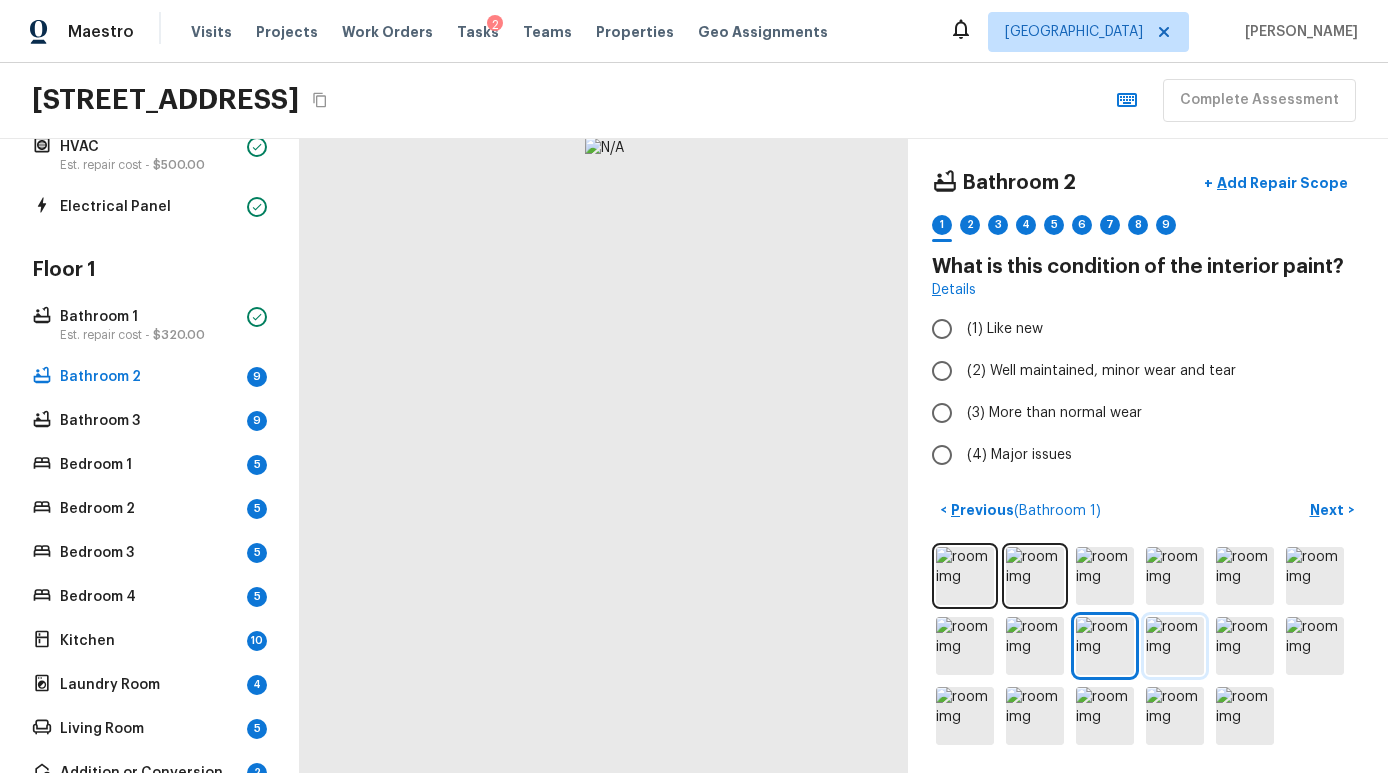 click at bounding box center (1175, 646) 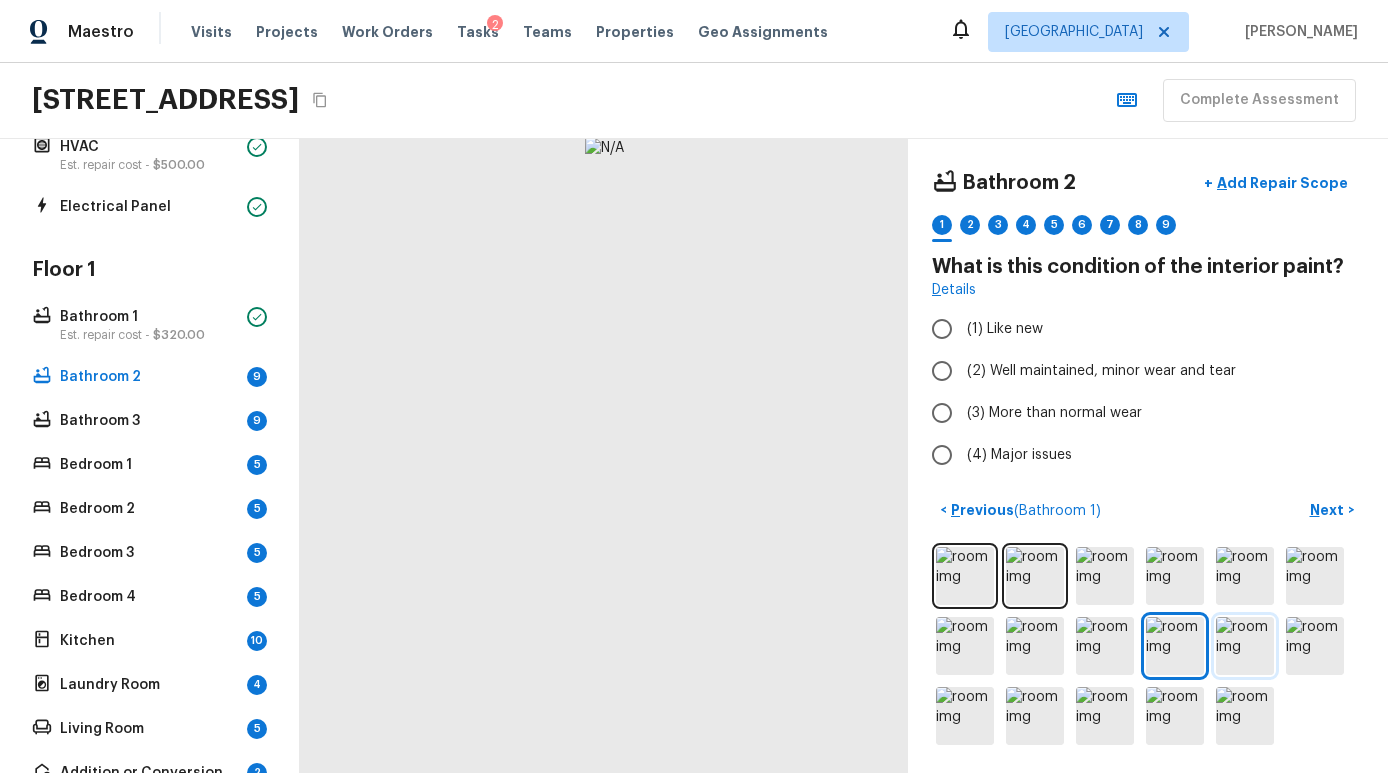 click at bounding box center (1245, 646) 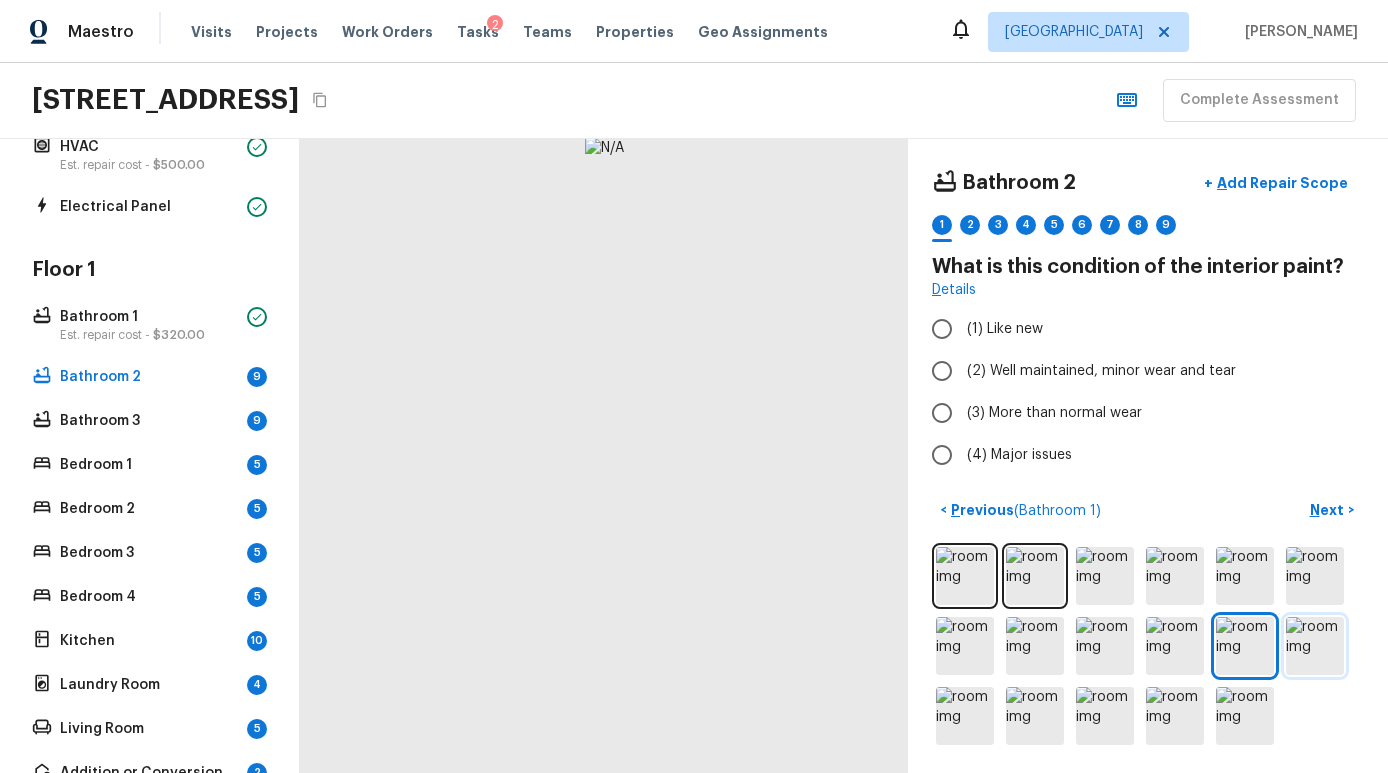 click at bounding box center (1315, 646) 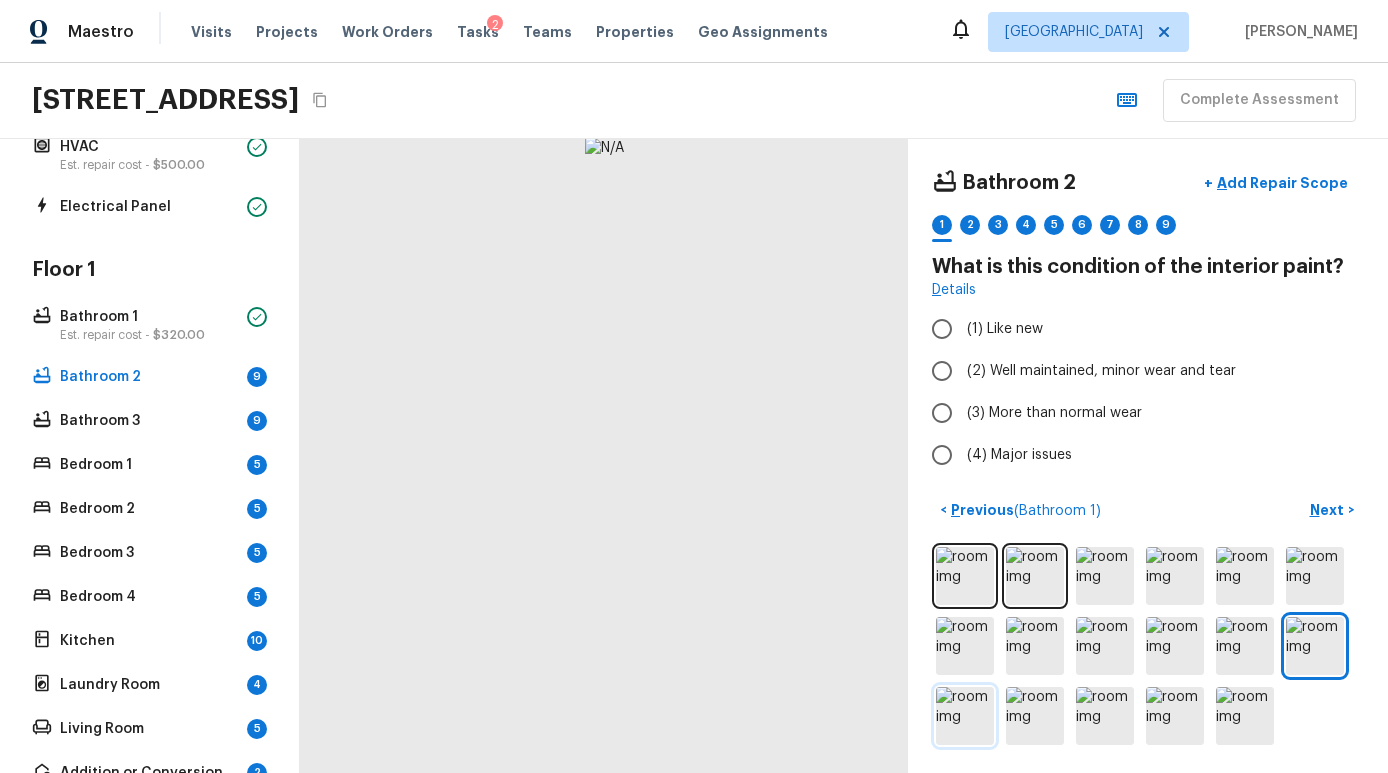 click at bounding box center (965, 716) 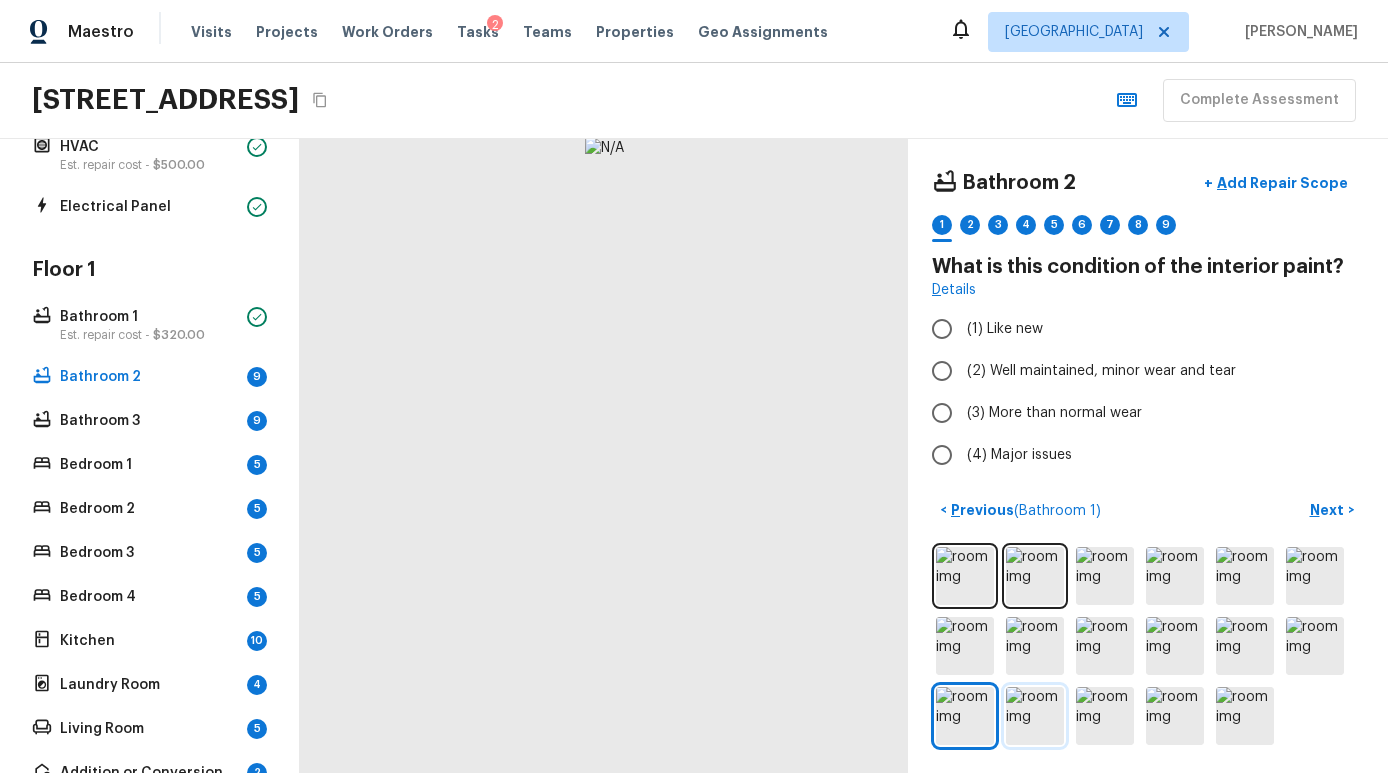 click at bounding box center [1035, 716] 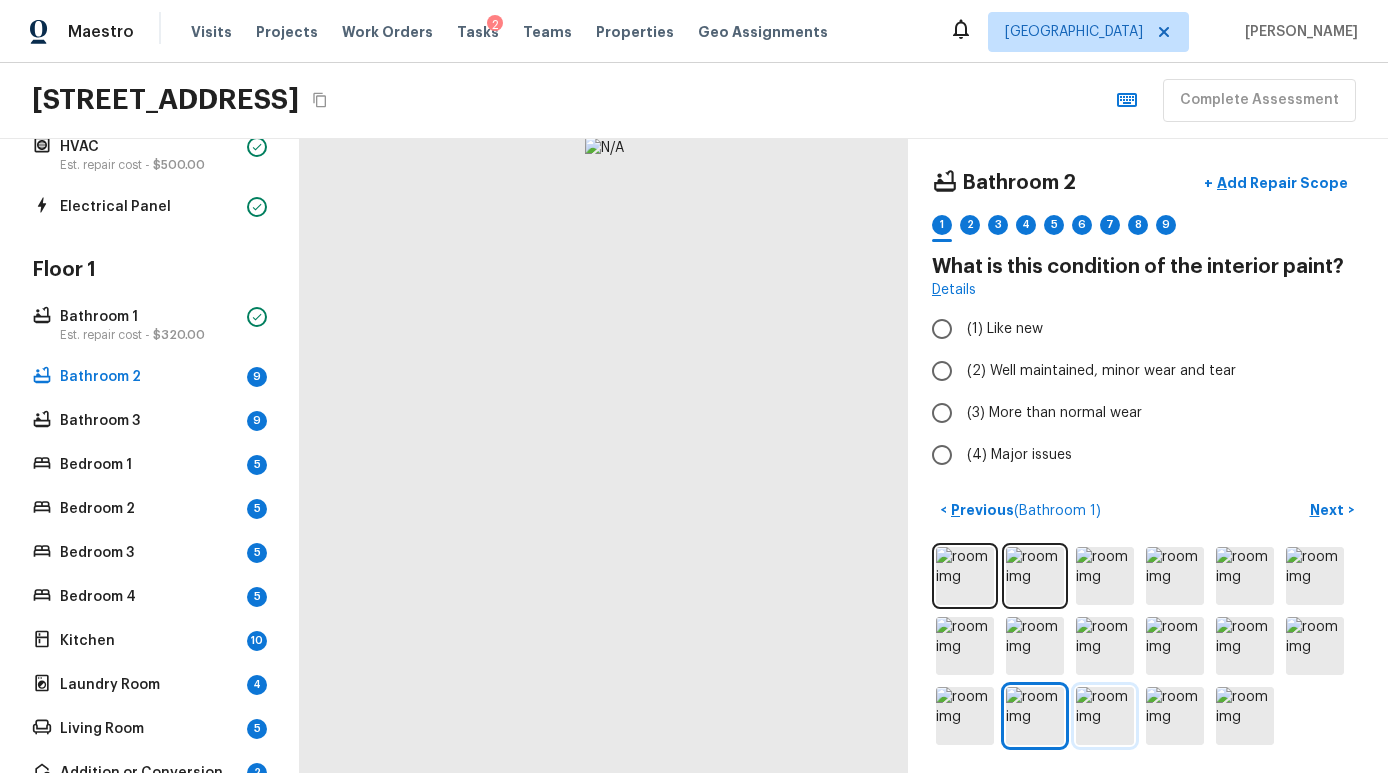 click at bounding box center [1105, 716] 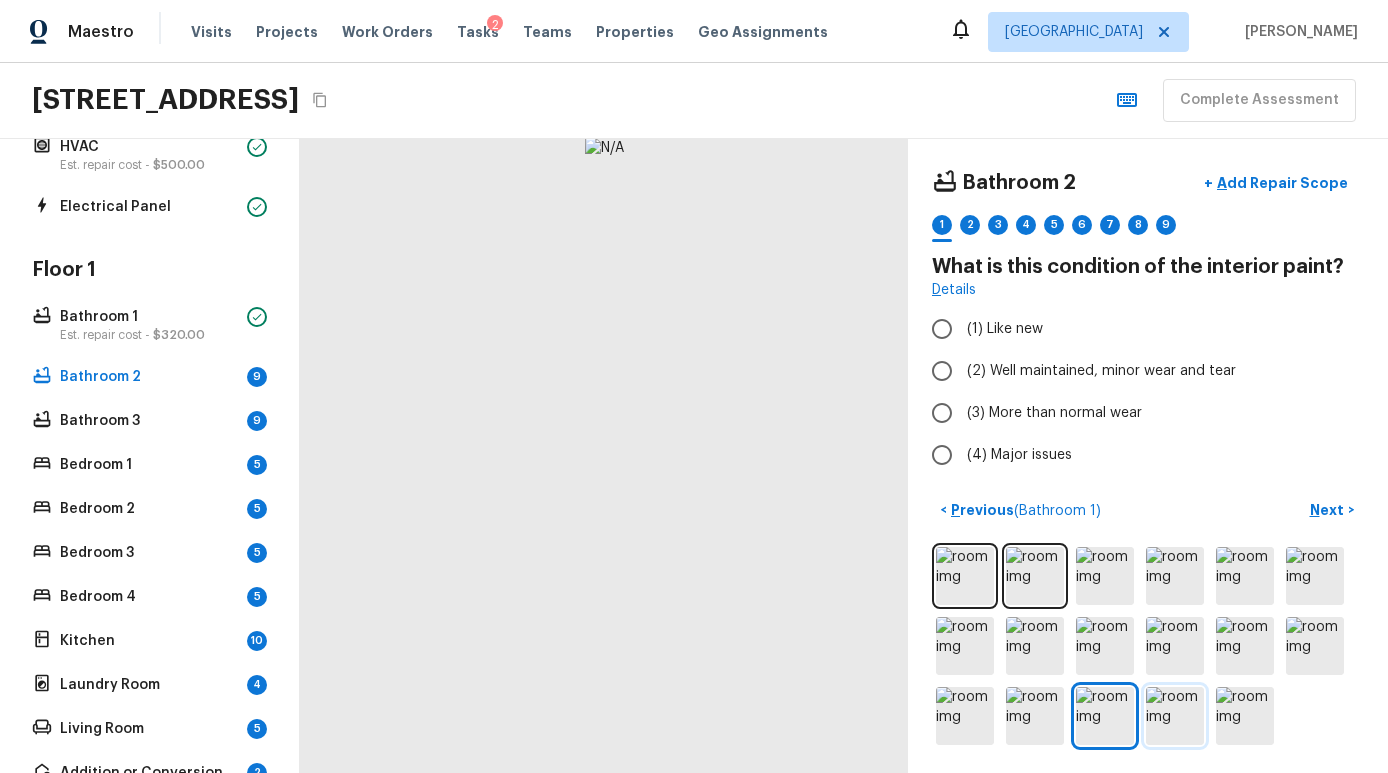 click at bounding box center [1175, 716] 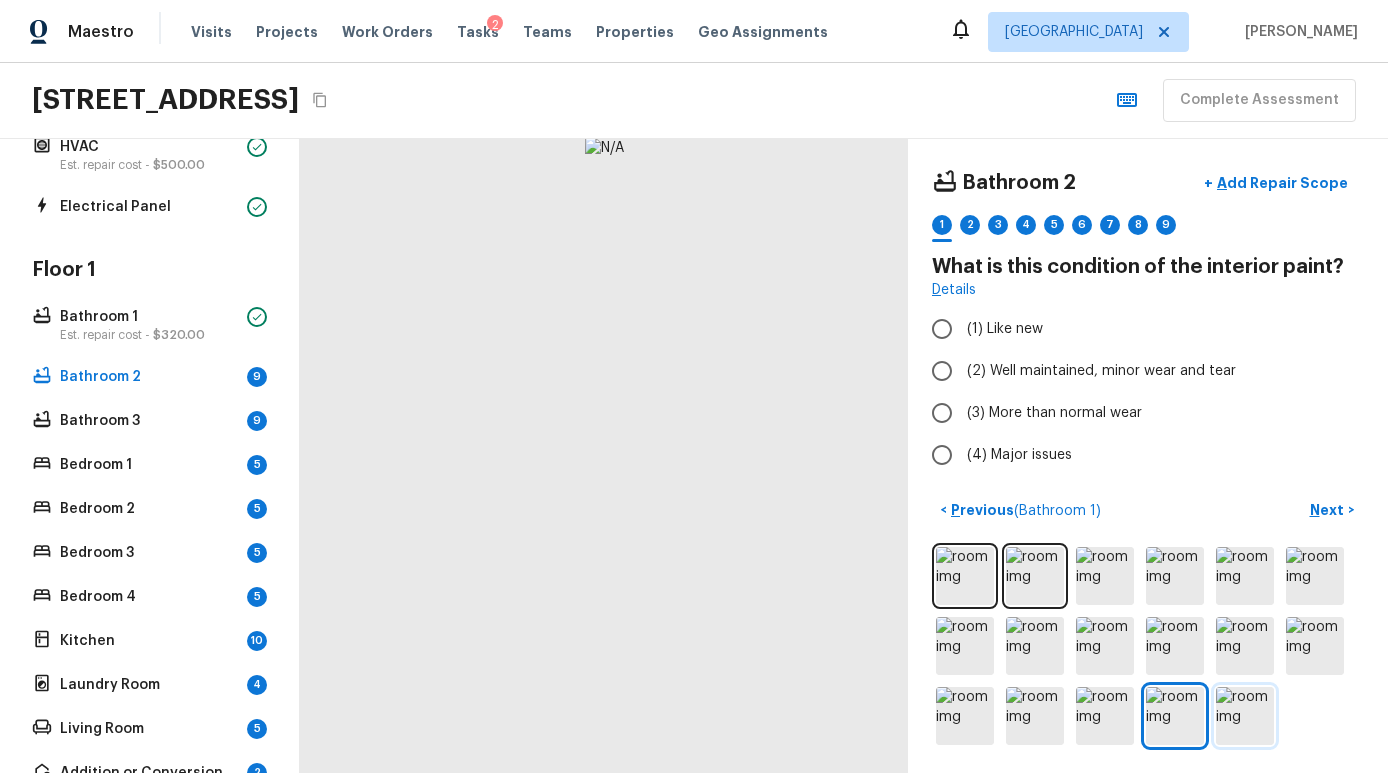 click at bounding box center [1245, 716] 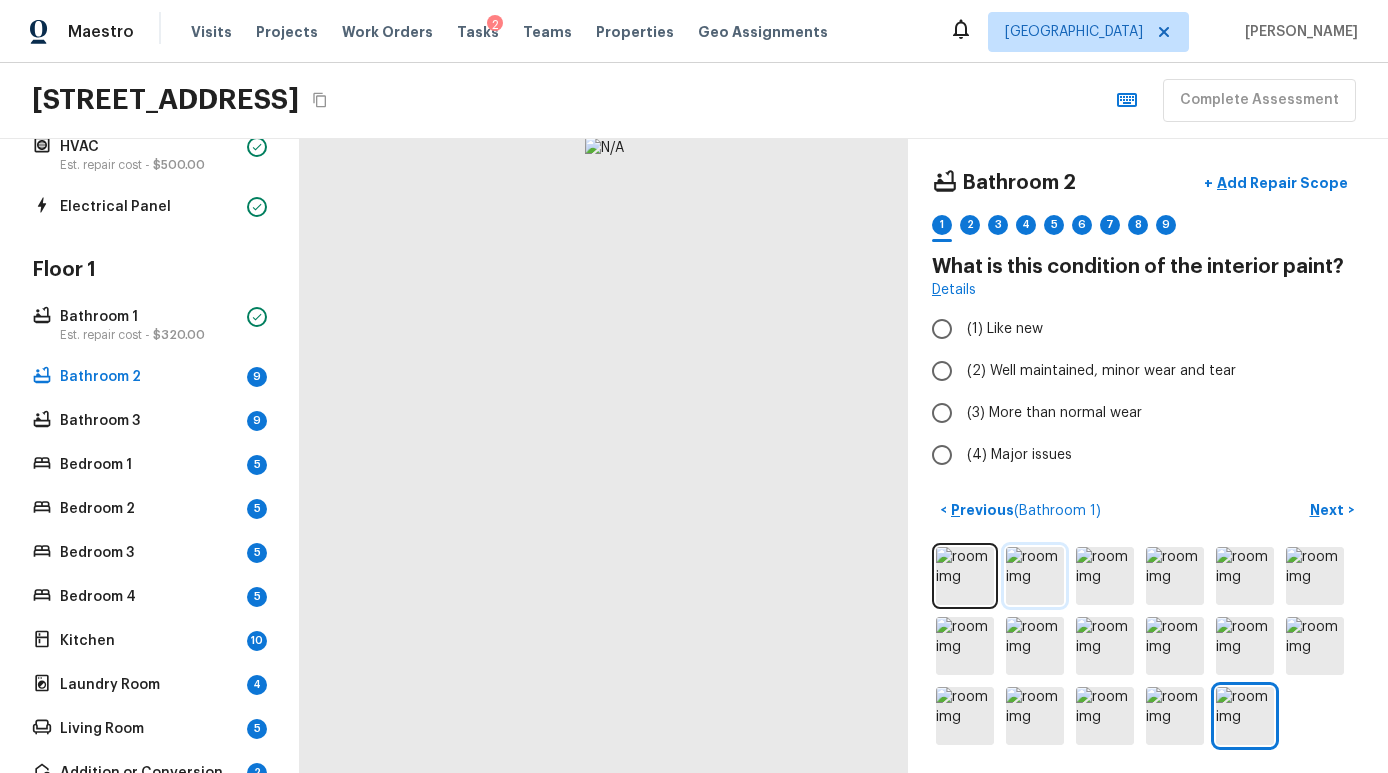 click at bounding box center (1035, 576) 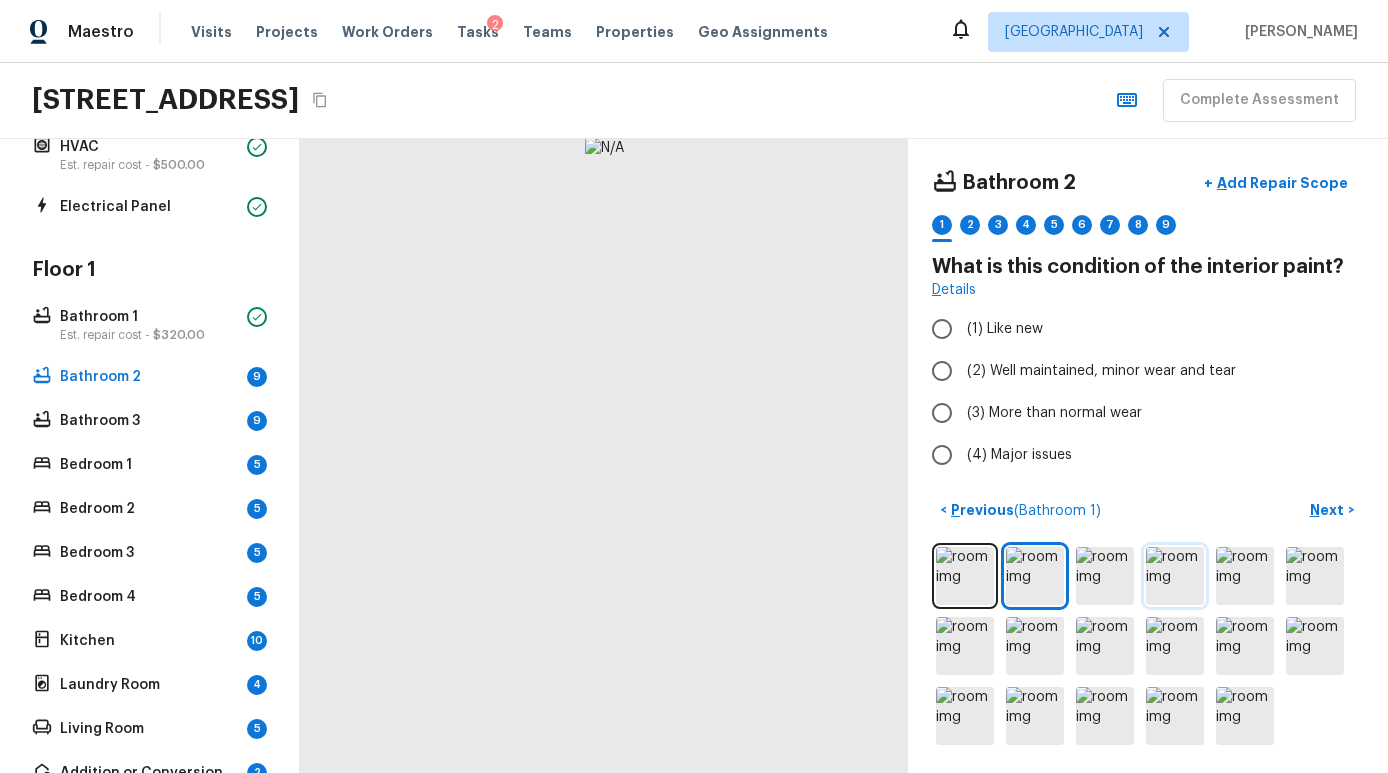 click at bounding box center [1175, 576] 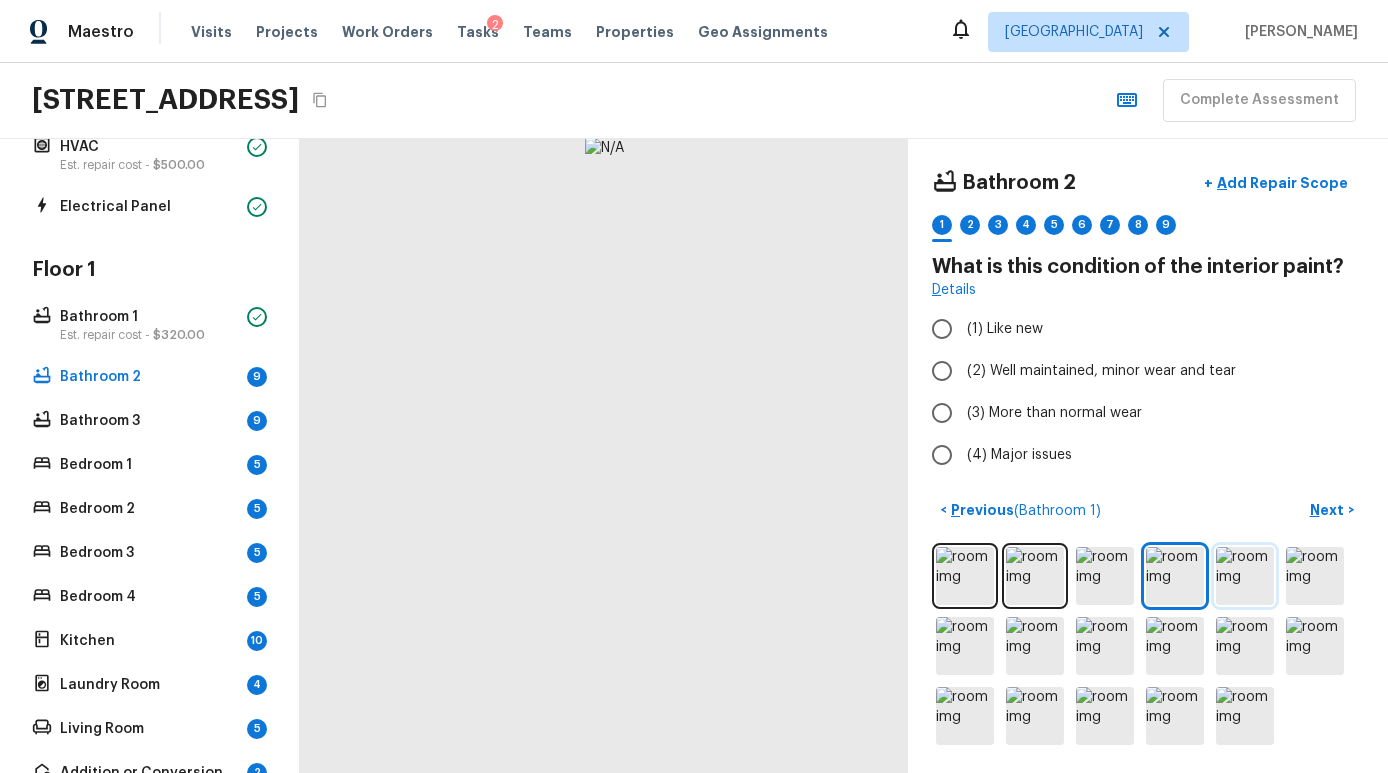 click at bounding box center (1245, 576) 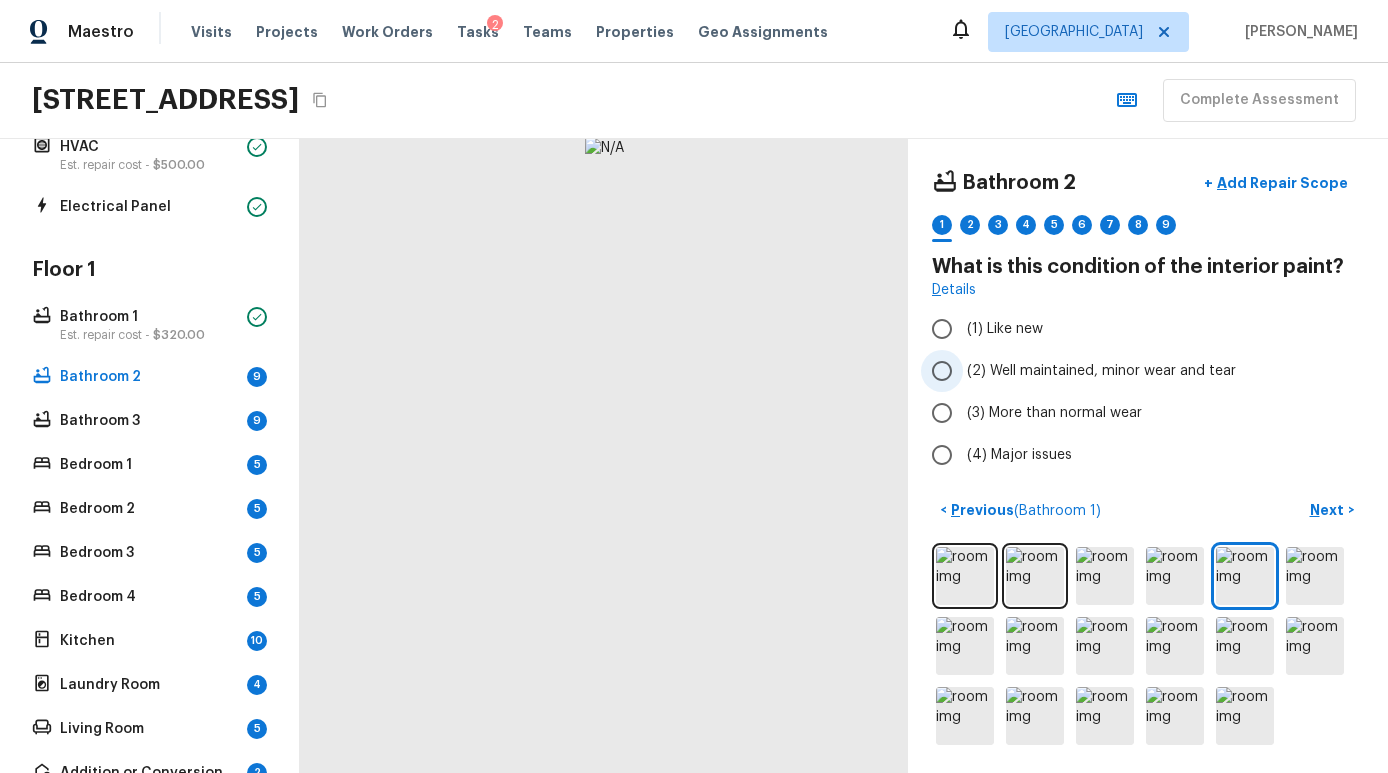 click on "(2) Well maintained, minor wear and tear" at bounding box center [1101, 371] 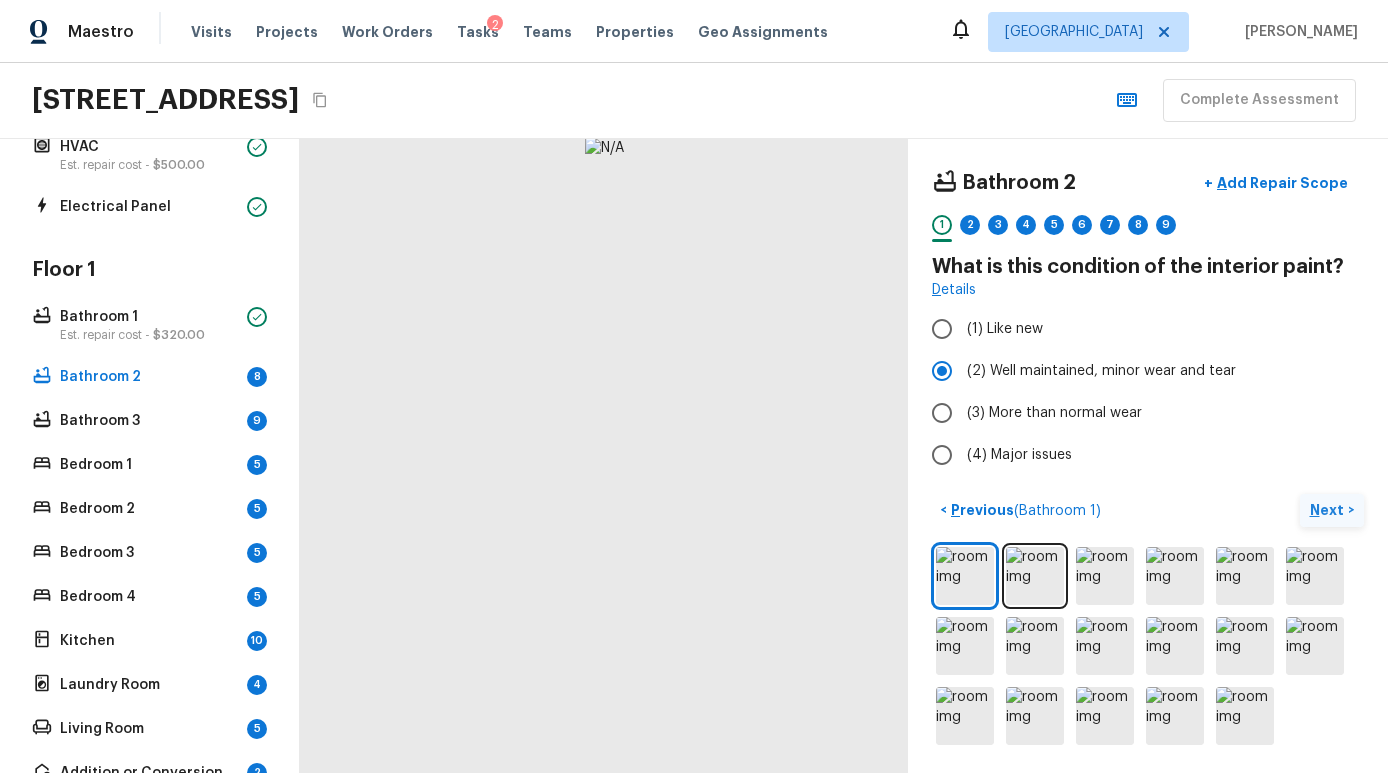 click on "Next" at bounding box center (1329, 510) 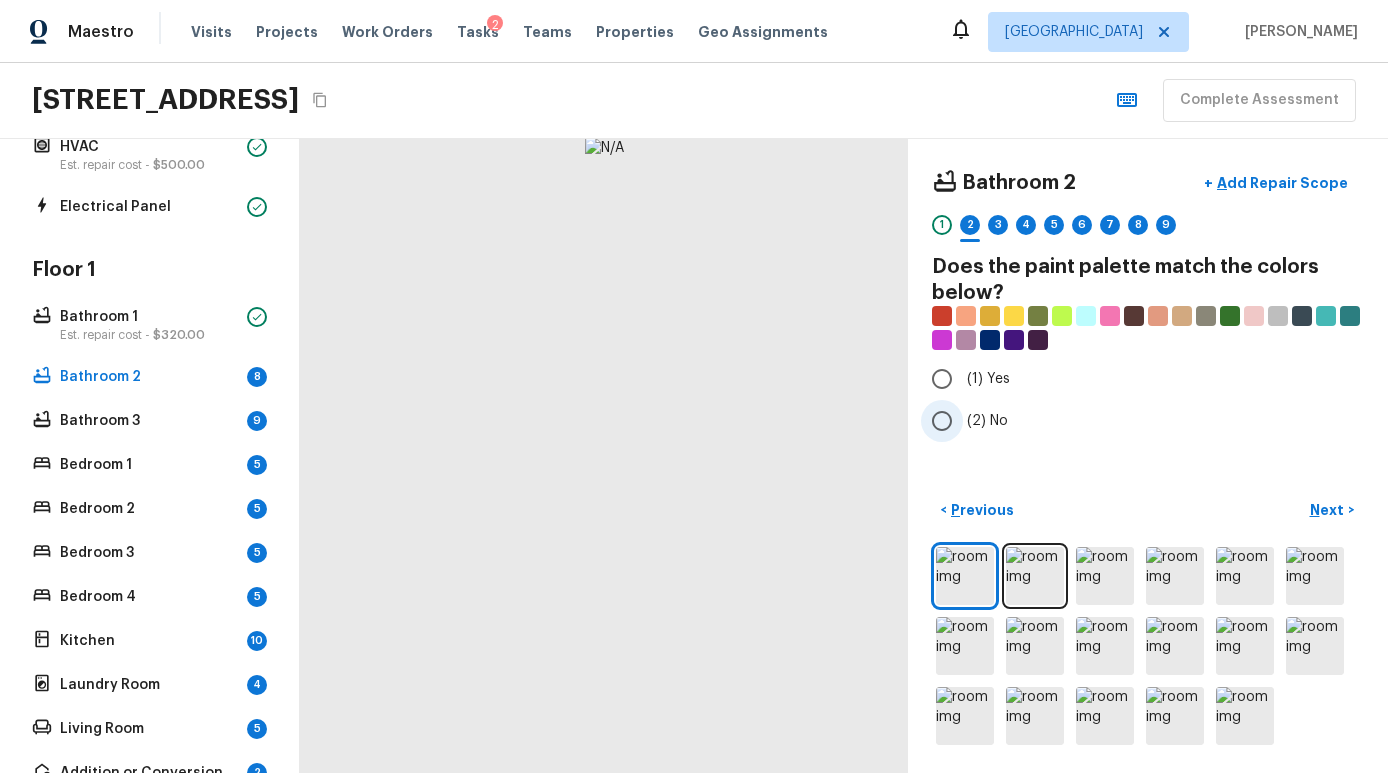 click on "(2) No" at bounding box center [987, 421] 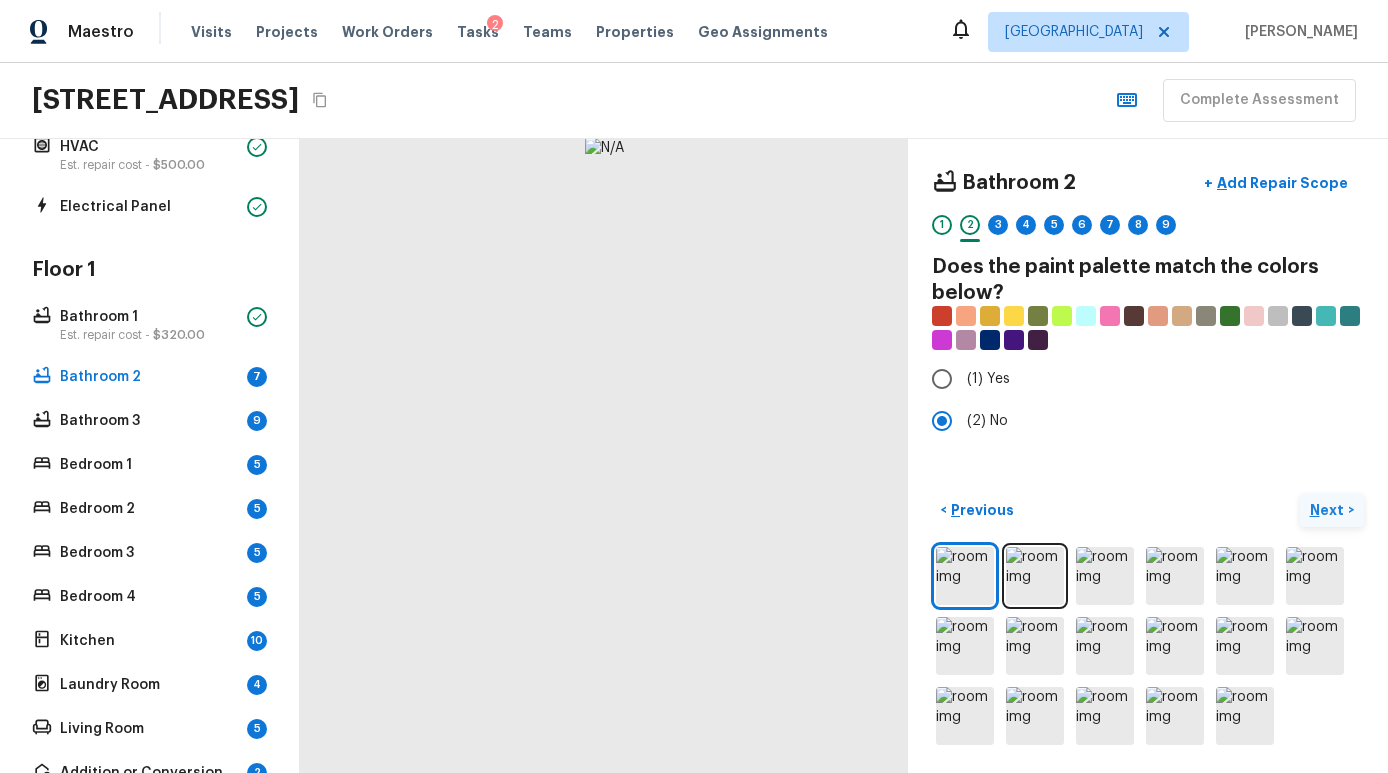click on "Next" at bounding box center (1329, 510) 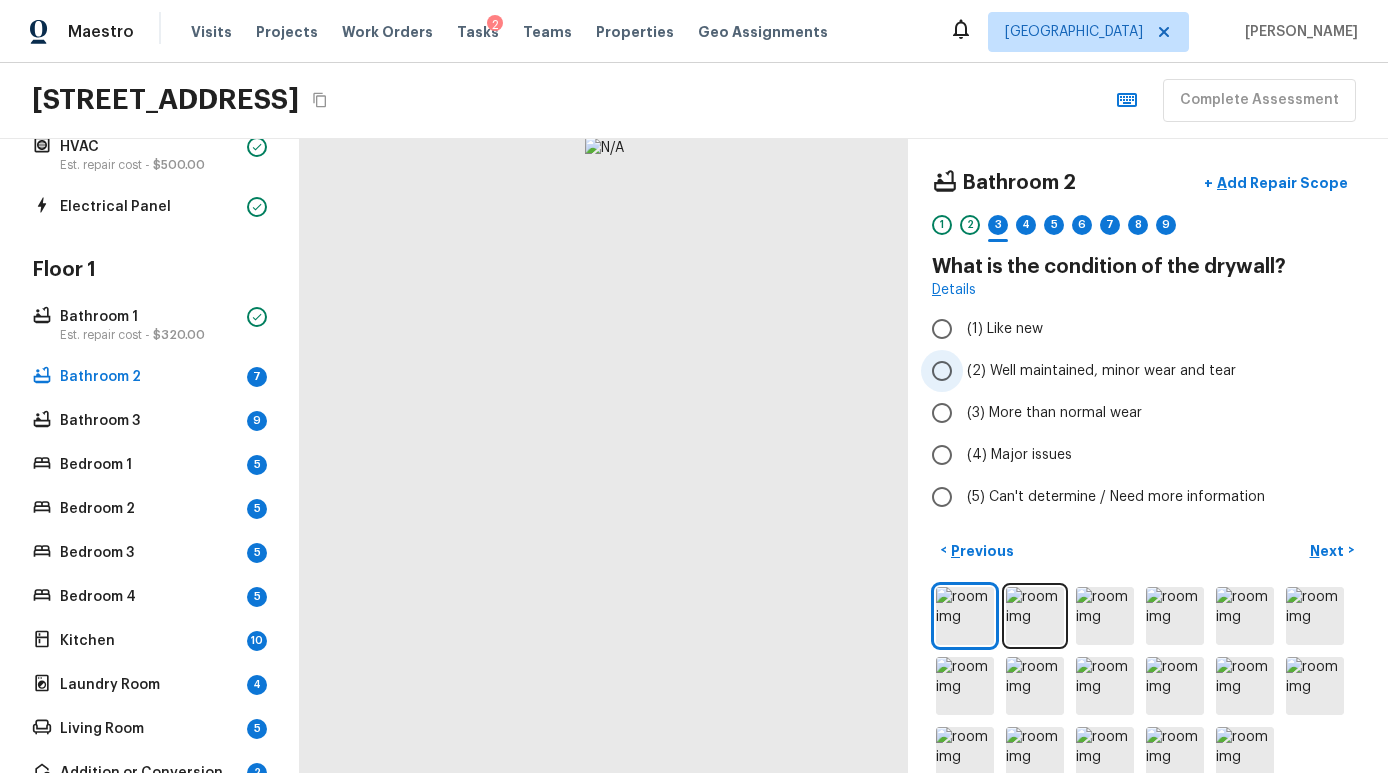click on "(2) Well maintained, minor wear and tear" at bounding box center [1101, 371] 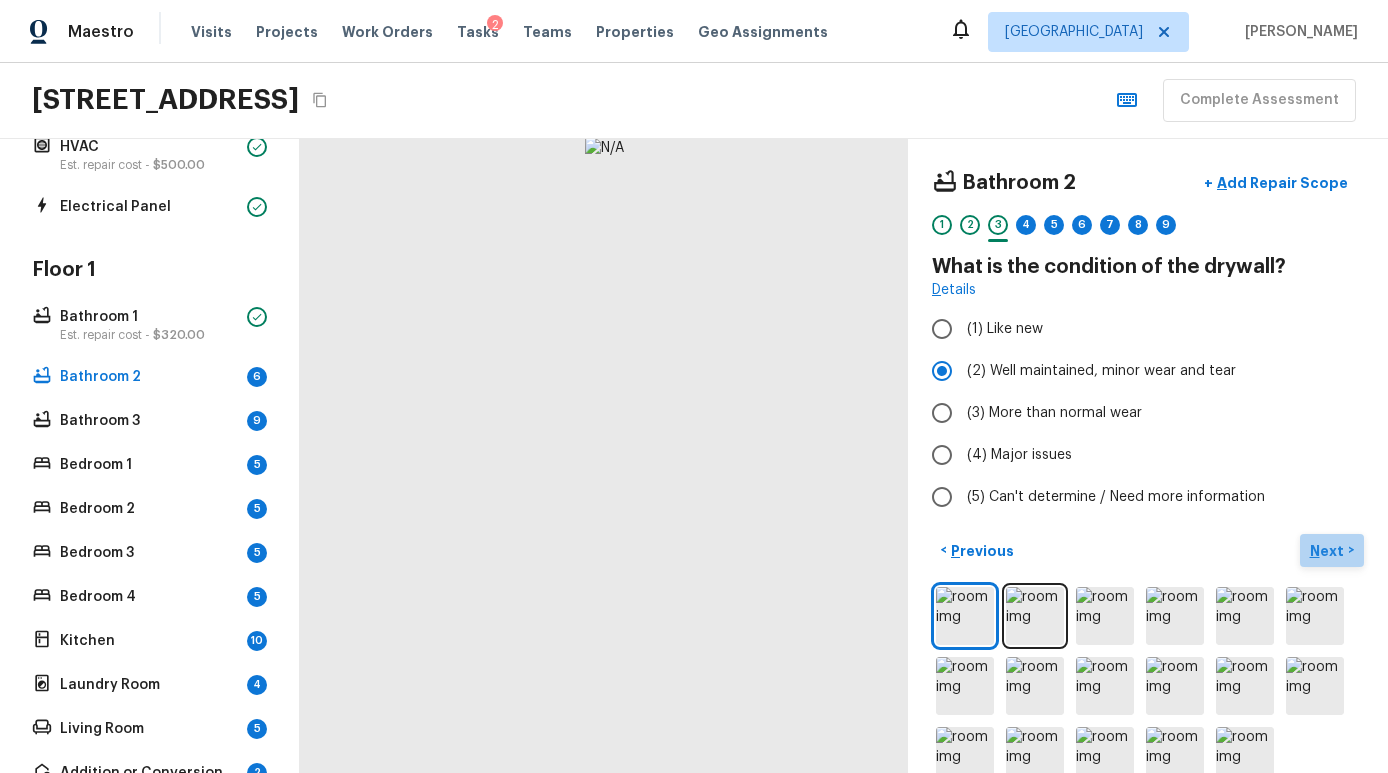 click on "Next" at bounding box center (1329, 551) 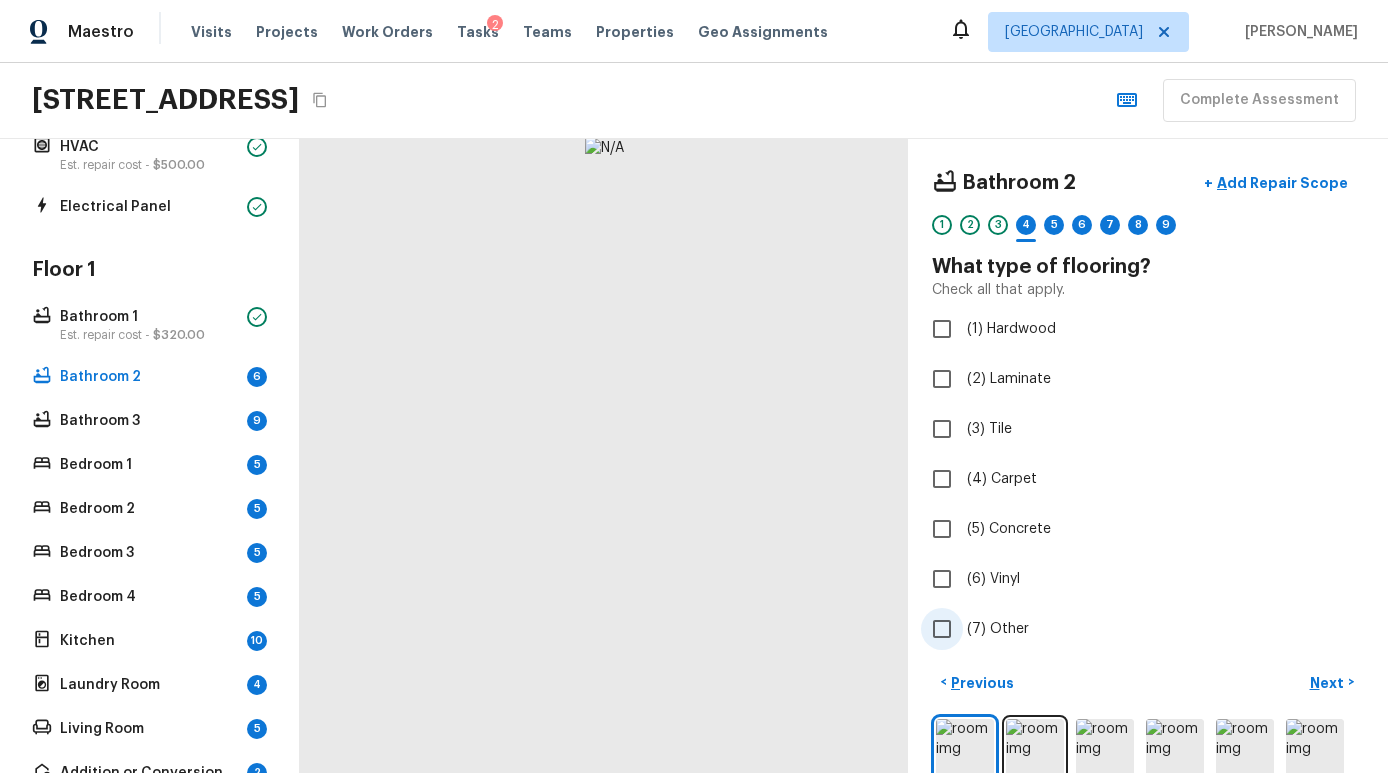 click on "(7) Other" at bounding box center (998, 629) 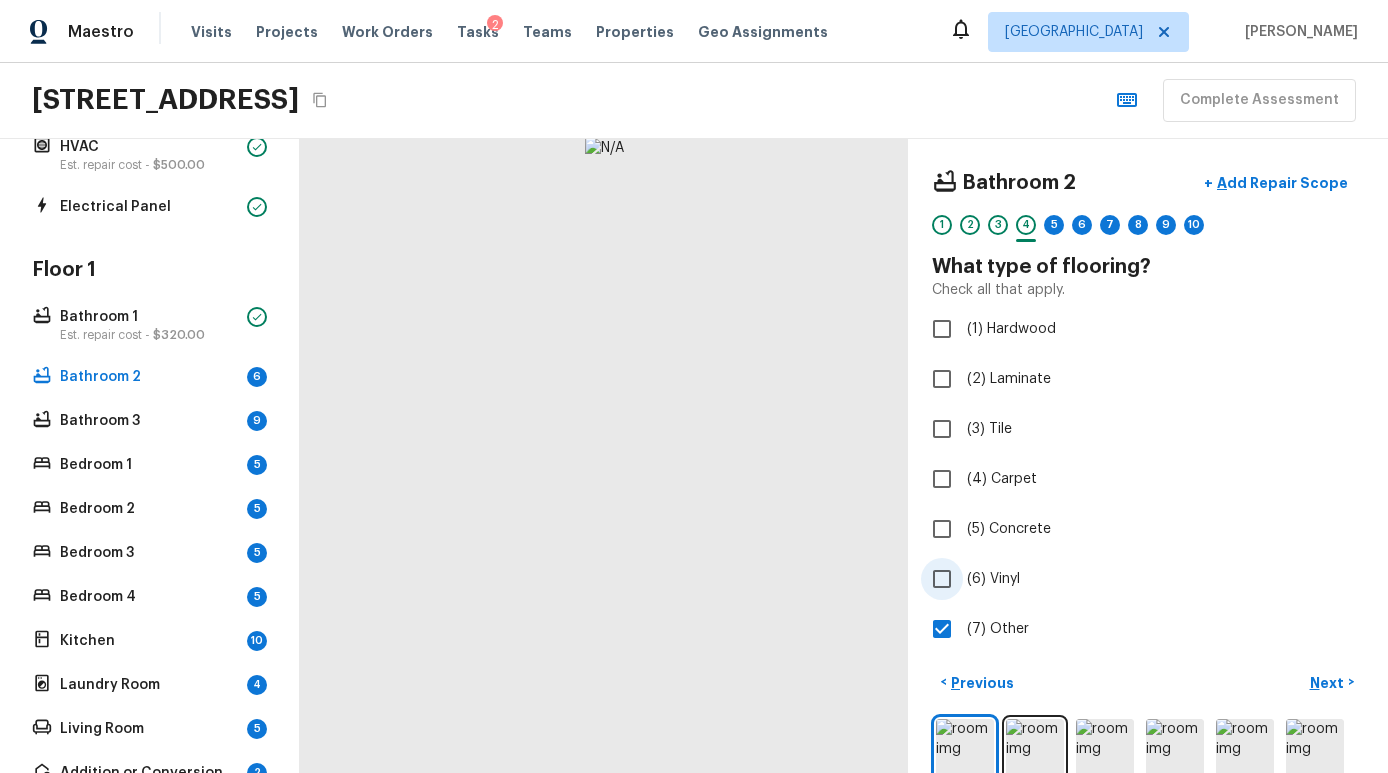 click on "(6) Vinyl" at bounding box center (1134, 579) 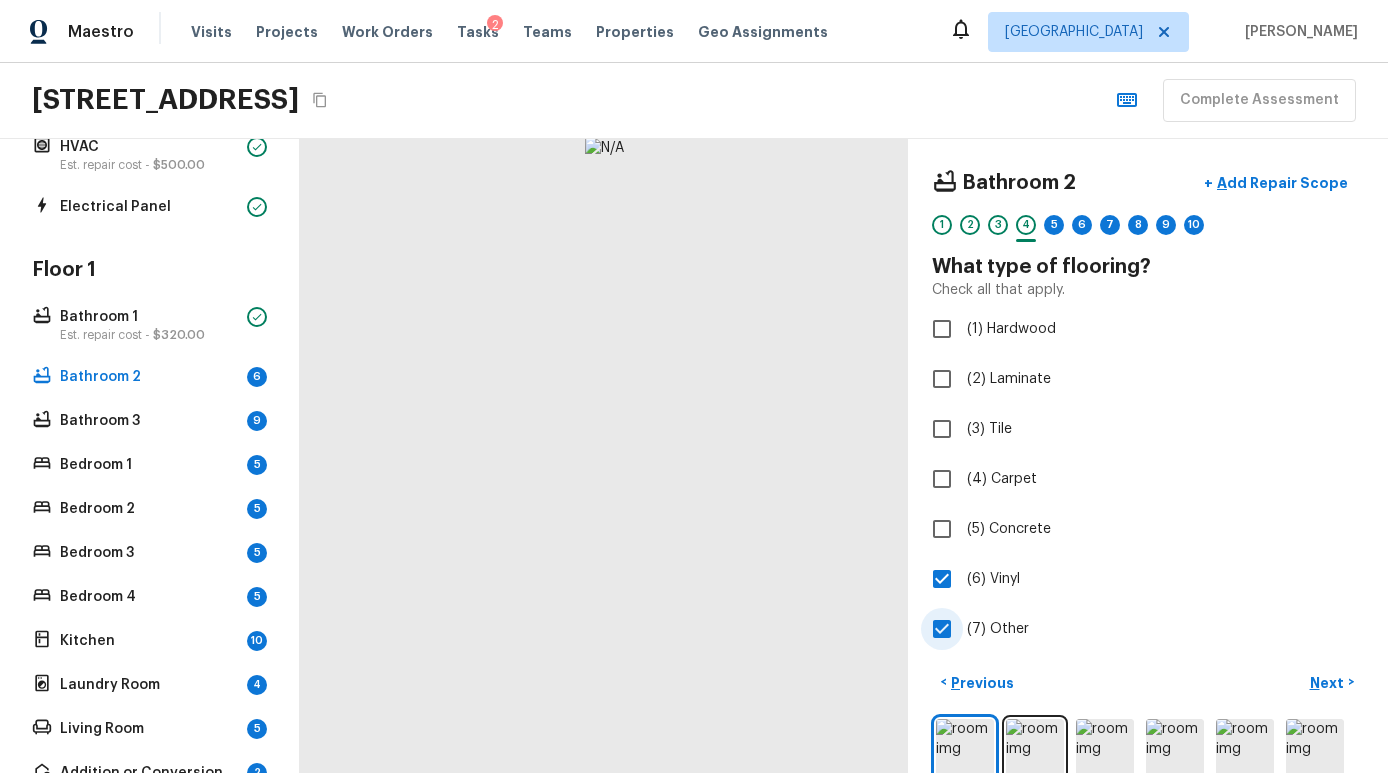 click on "(7) Other" at bounding box center [1134, 629] 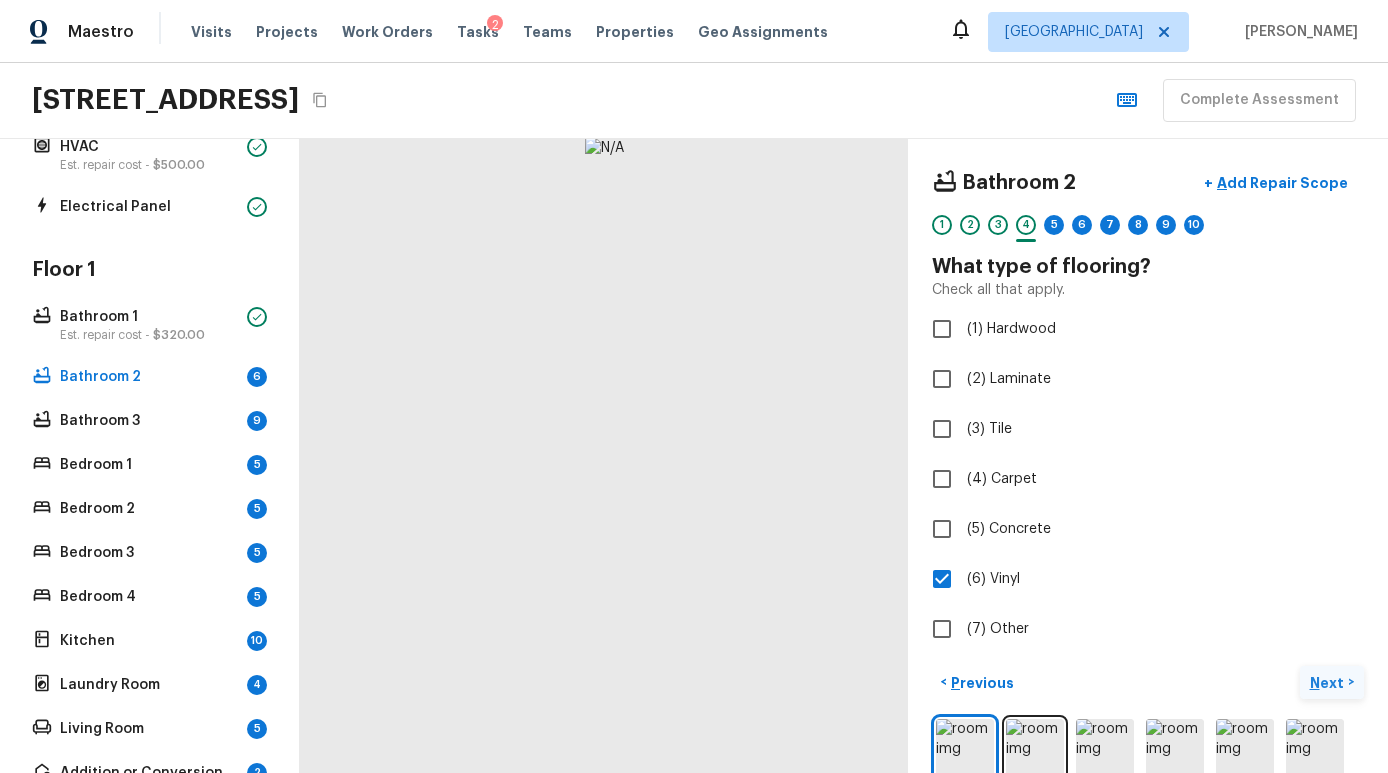 click on "Next" at bounding box center (1329, 683) 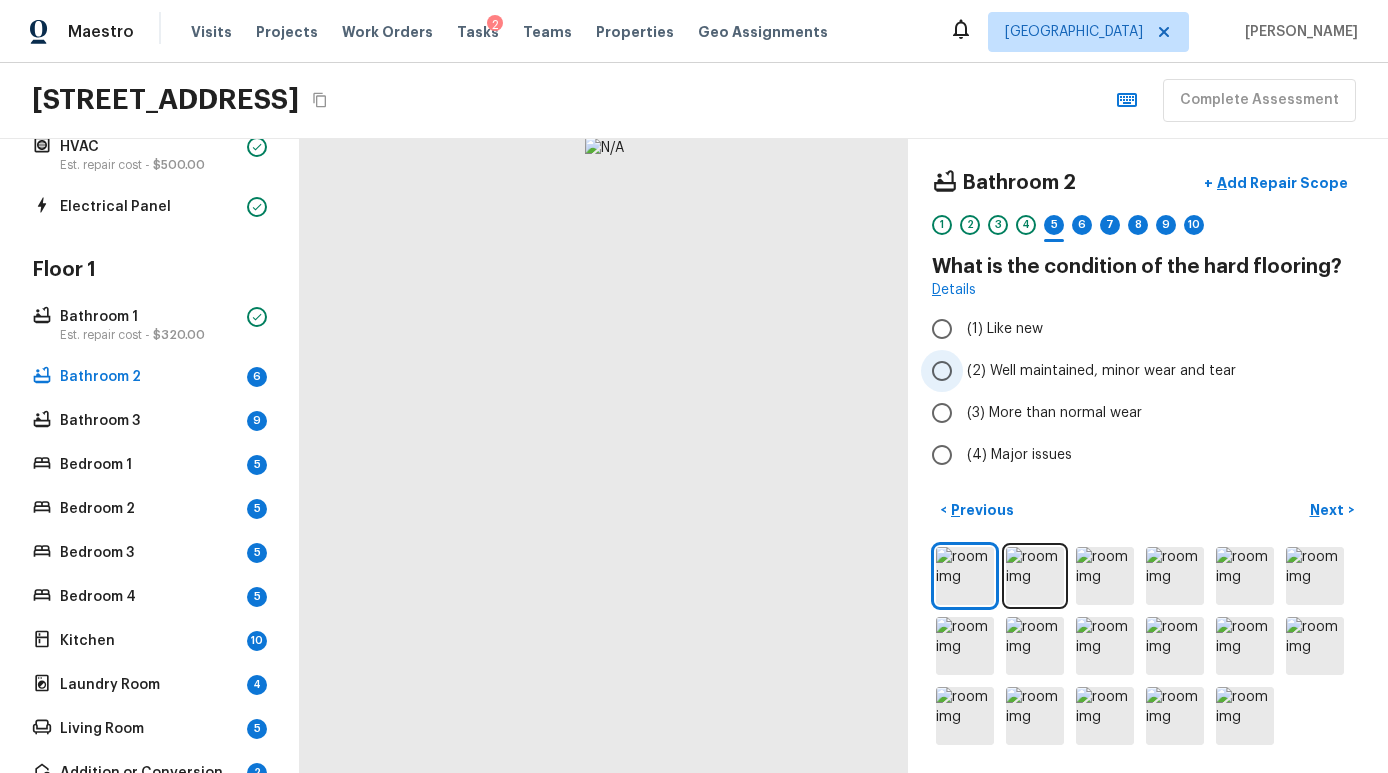 click on "(2) Well maintained, minor wear and tear" at bounding box center [1101, 371] 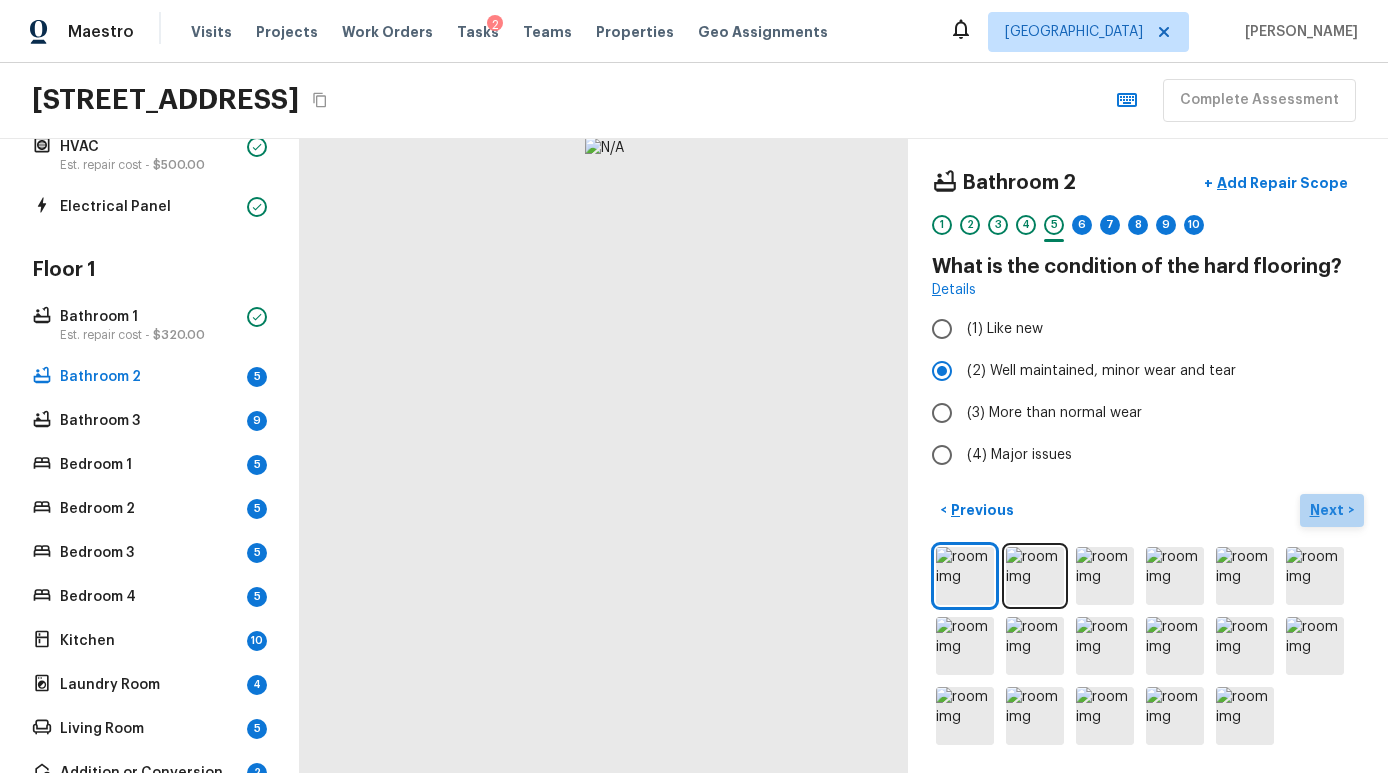 click on "Next" at bounding box center [1329, 510] 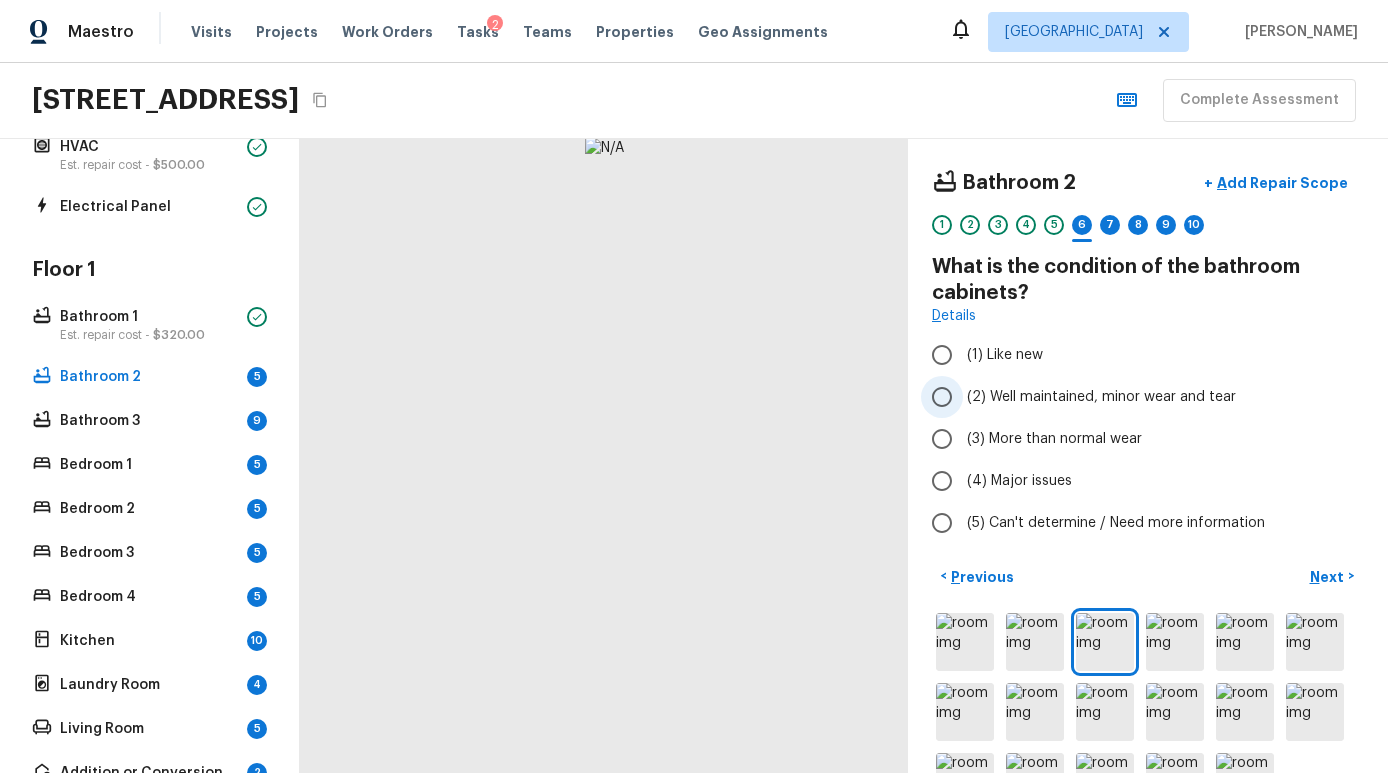 click on "(2) Well maintained, minor wear and tear" at bounding box center [1101, 397] 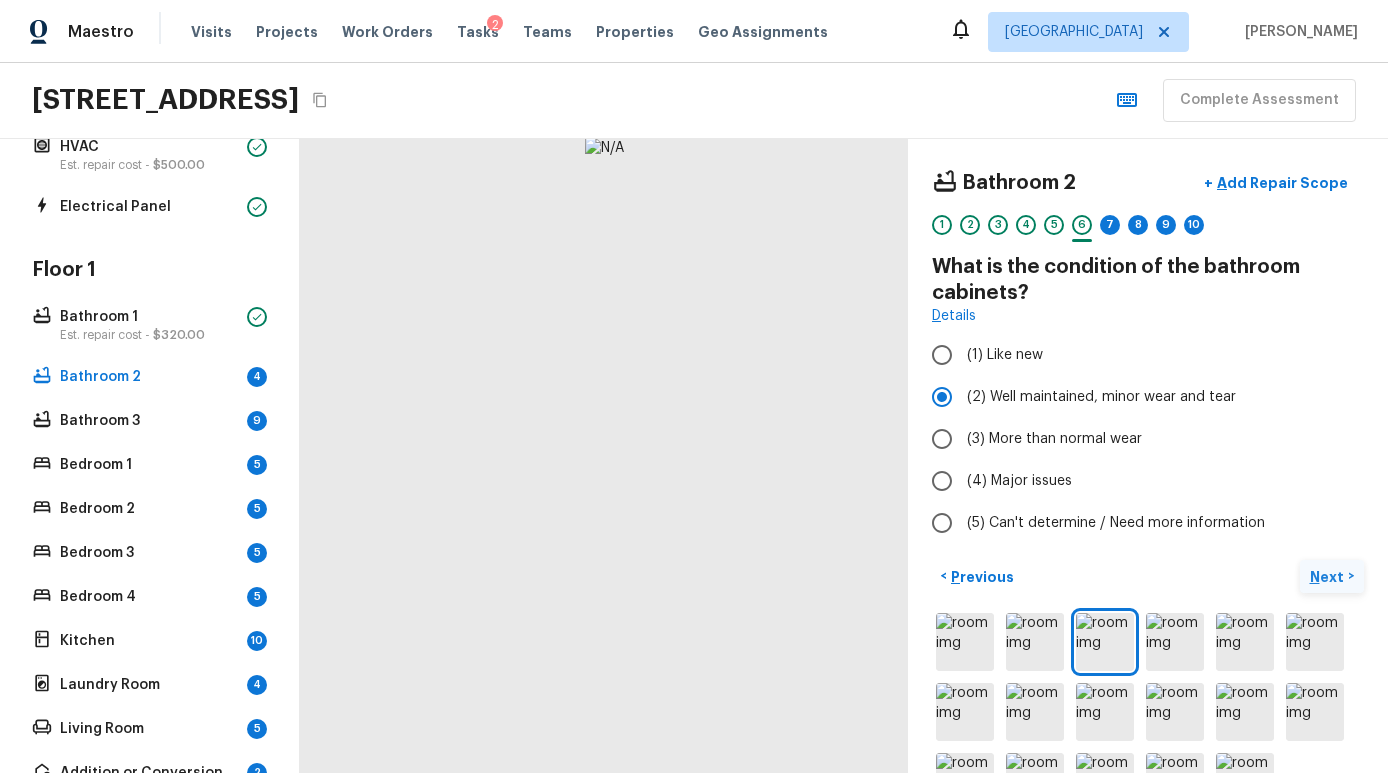 click on "Next" at bounding box center [1329, 577] 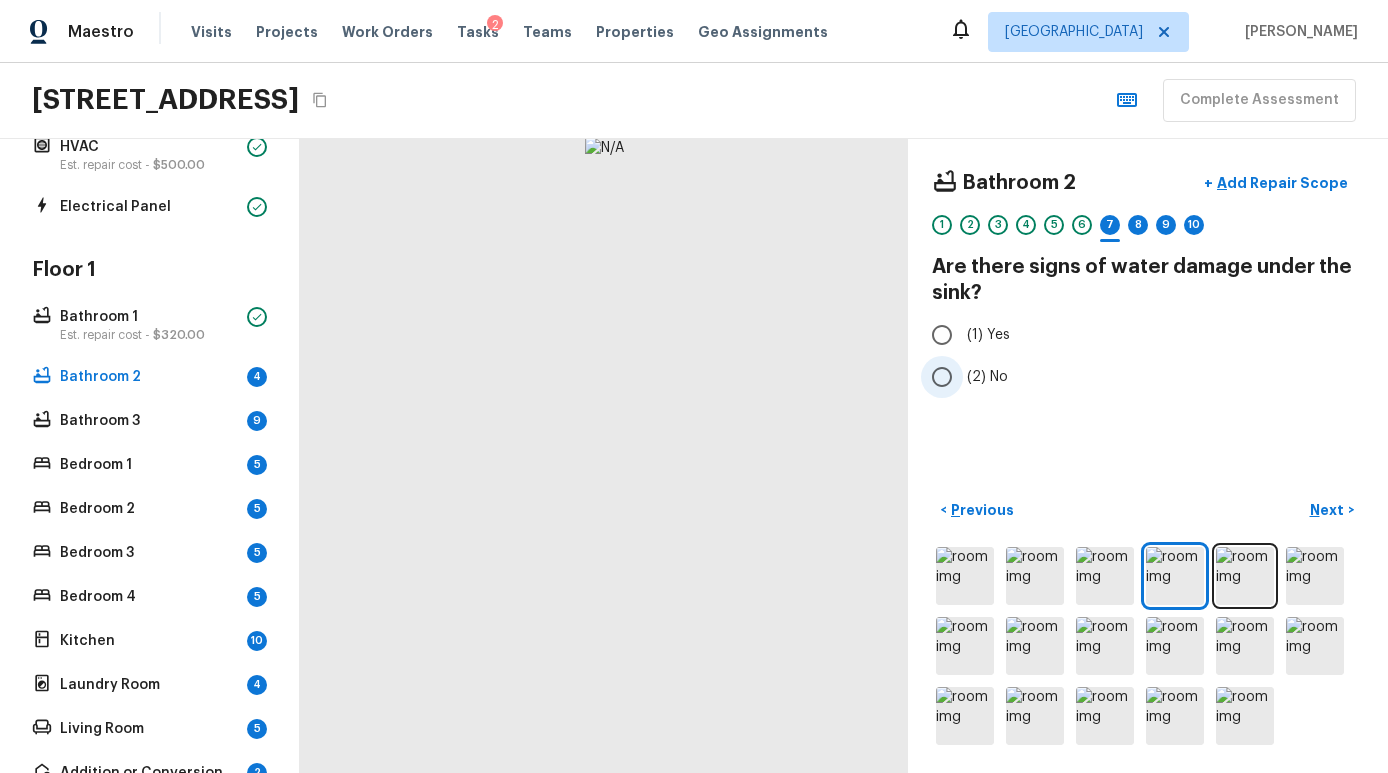 click on "(2) No" at bounding box center (987, 377) 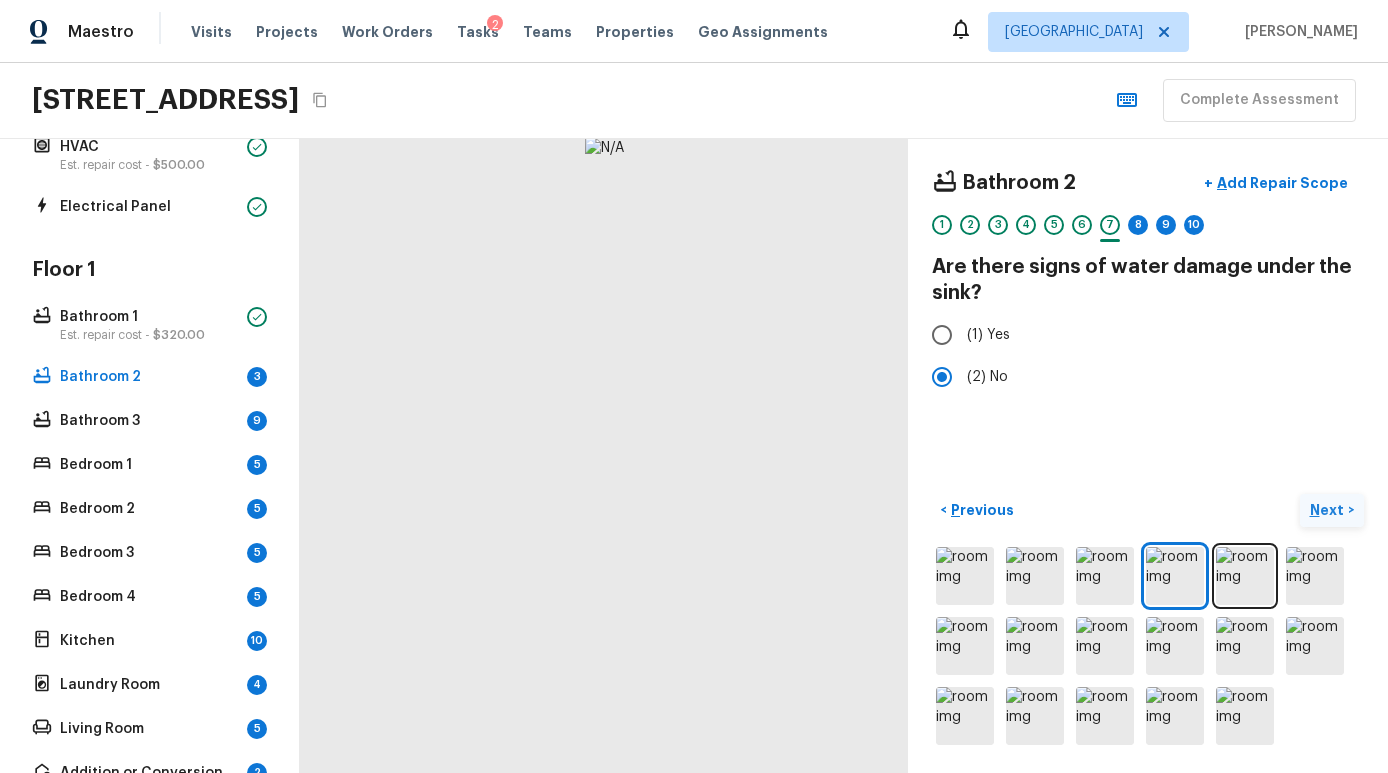 click on "Next" at bounding box center [1329, 510] 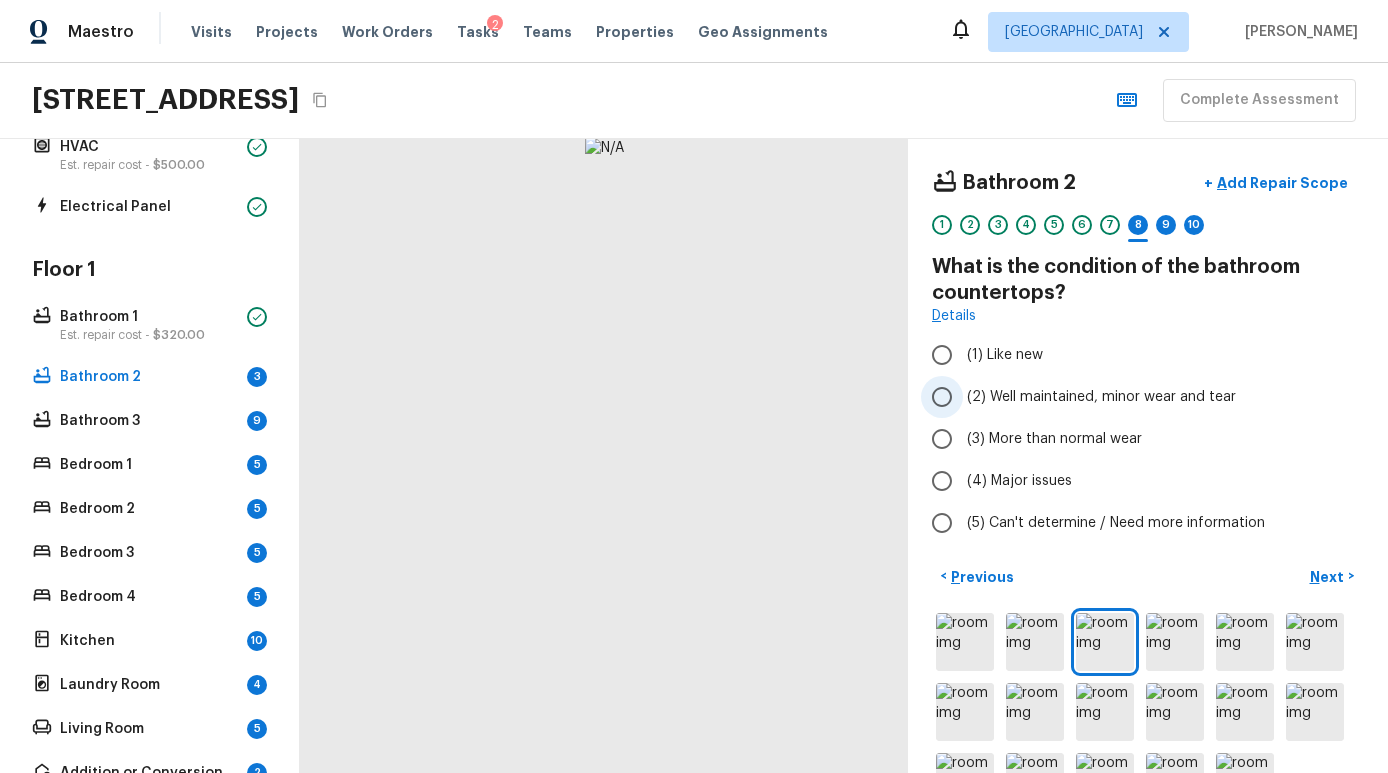 click on "(2) Well maintained, minor wear and tear" at bounding box center (1101, 397) 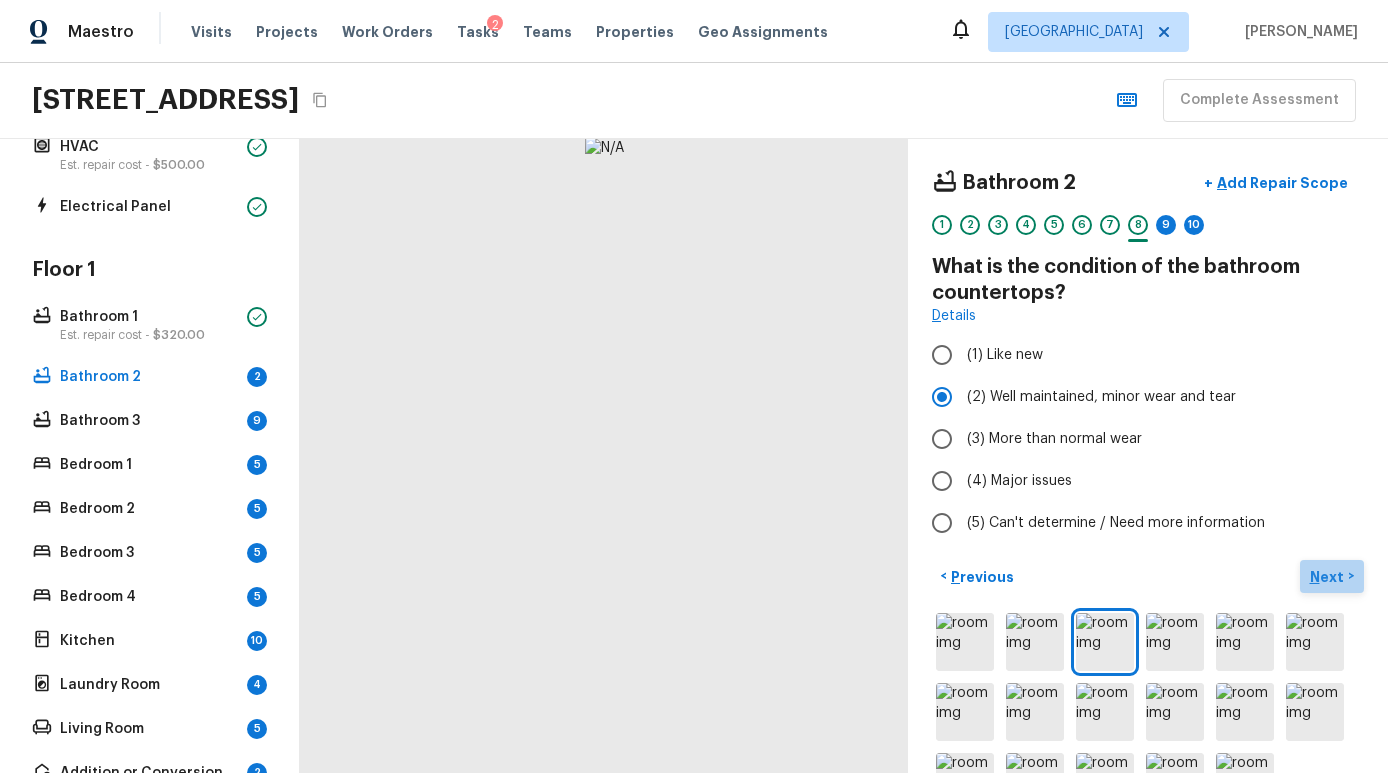 click on "Next >" at bounding box center (1332, 576) 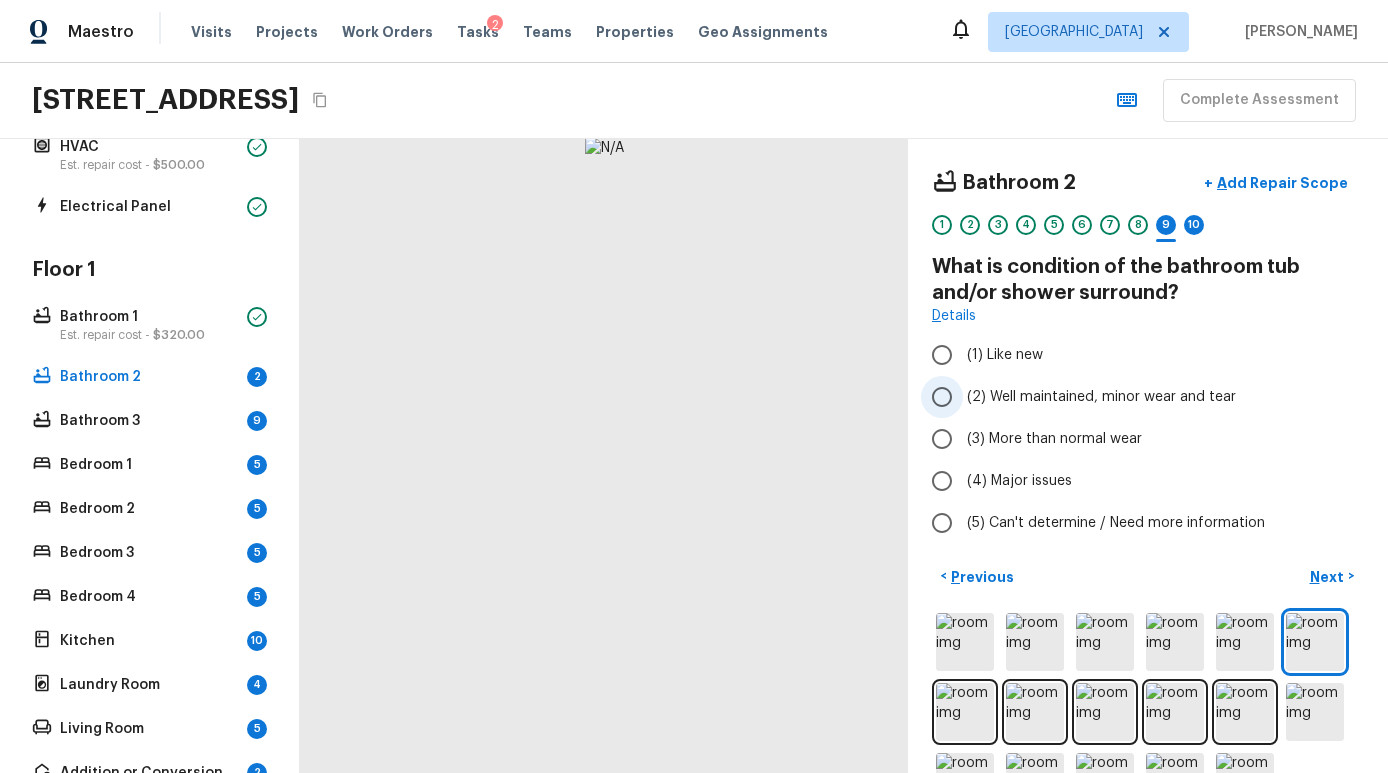 click on "(2) Well maintained, minor wear and tear" at bounding box center (1101, 397) 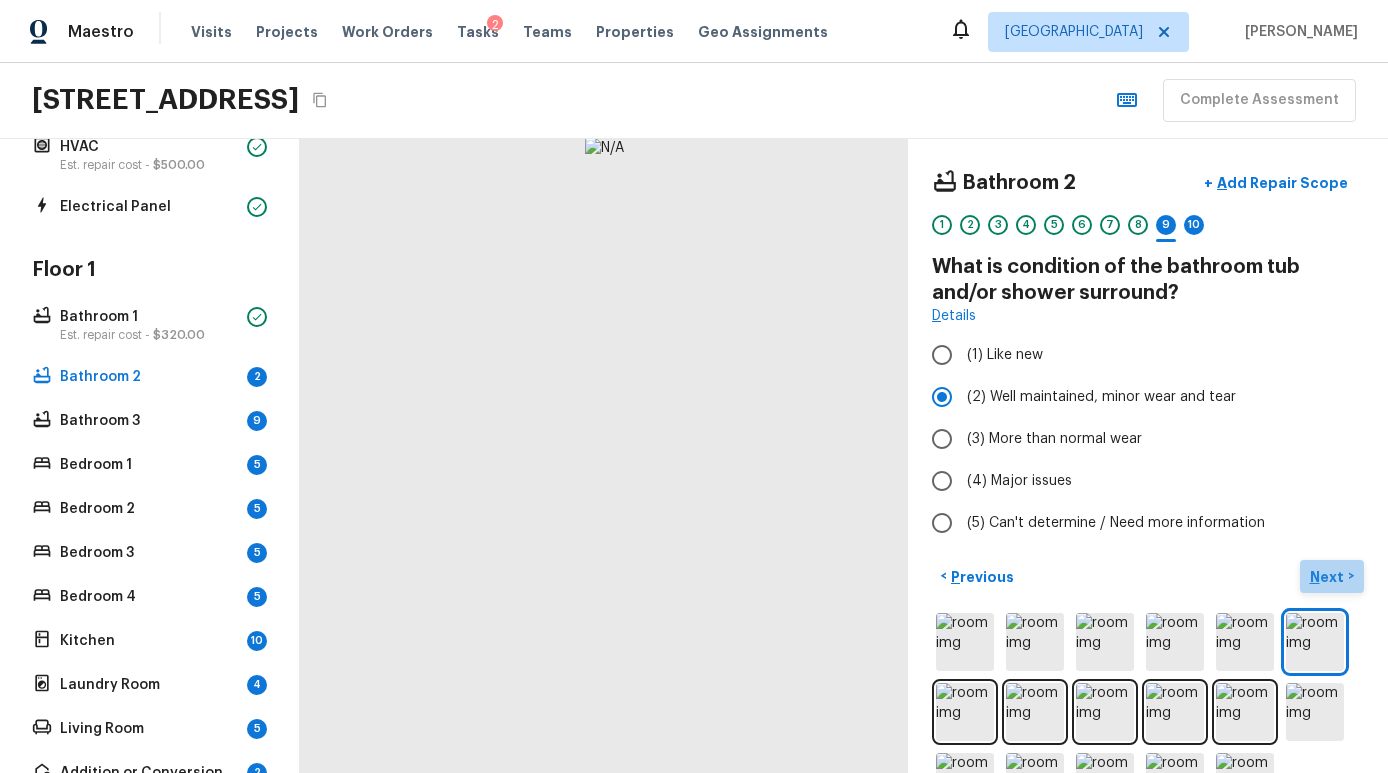 click on "Next" at bounding box center [1329, 577] 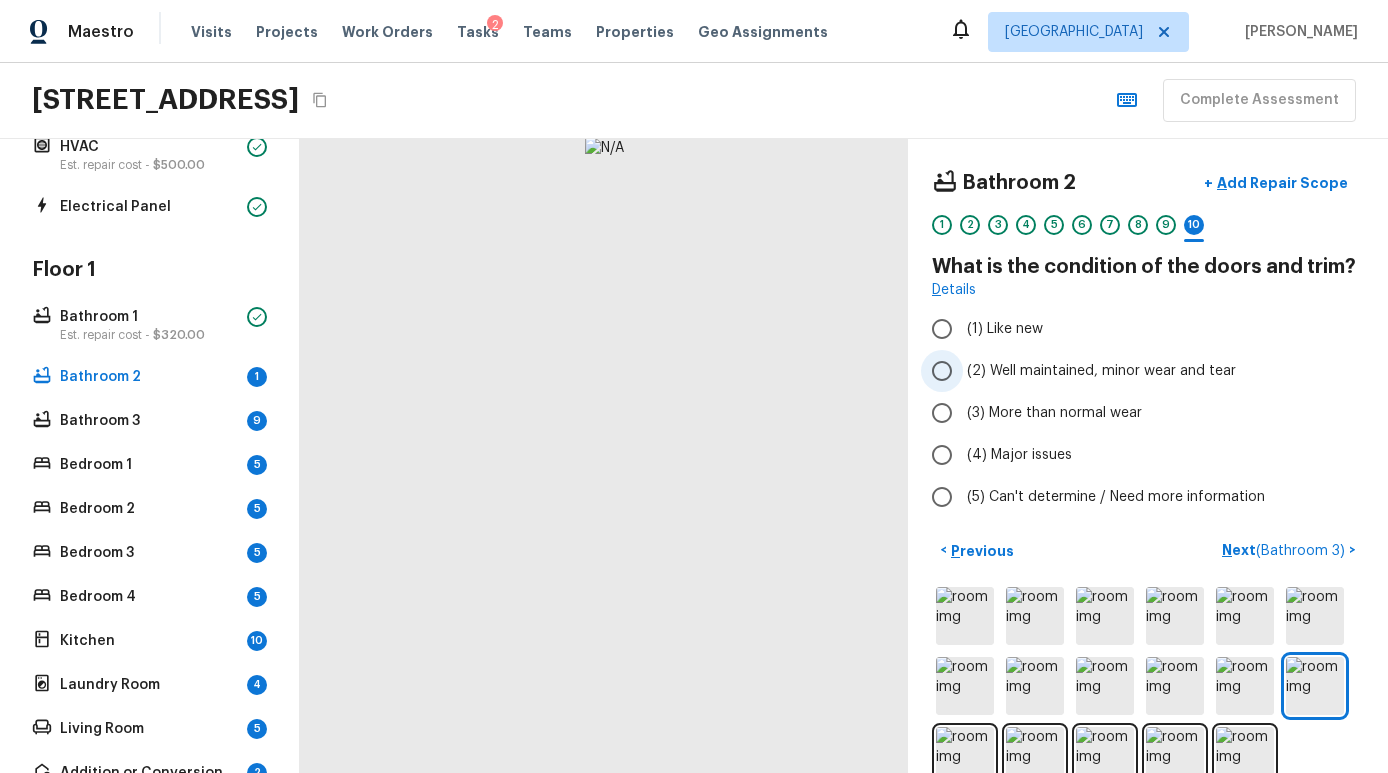 click on "(2) Well maintained, minor wear and tear" at bounding box center (1101, 371) 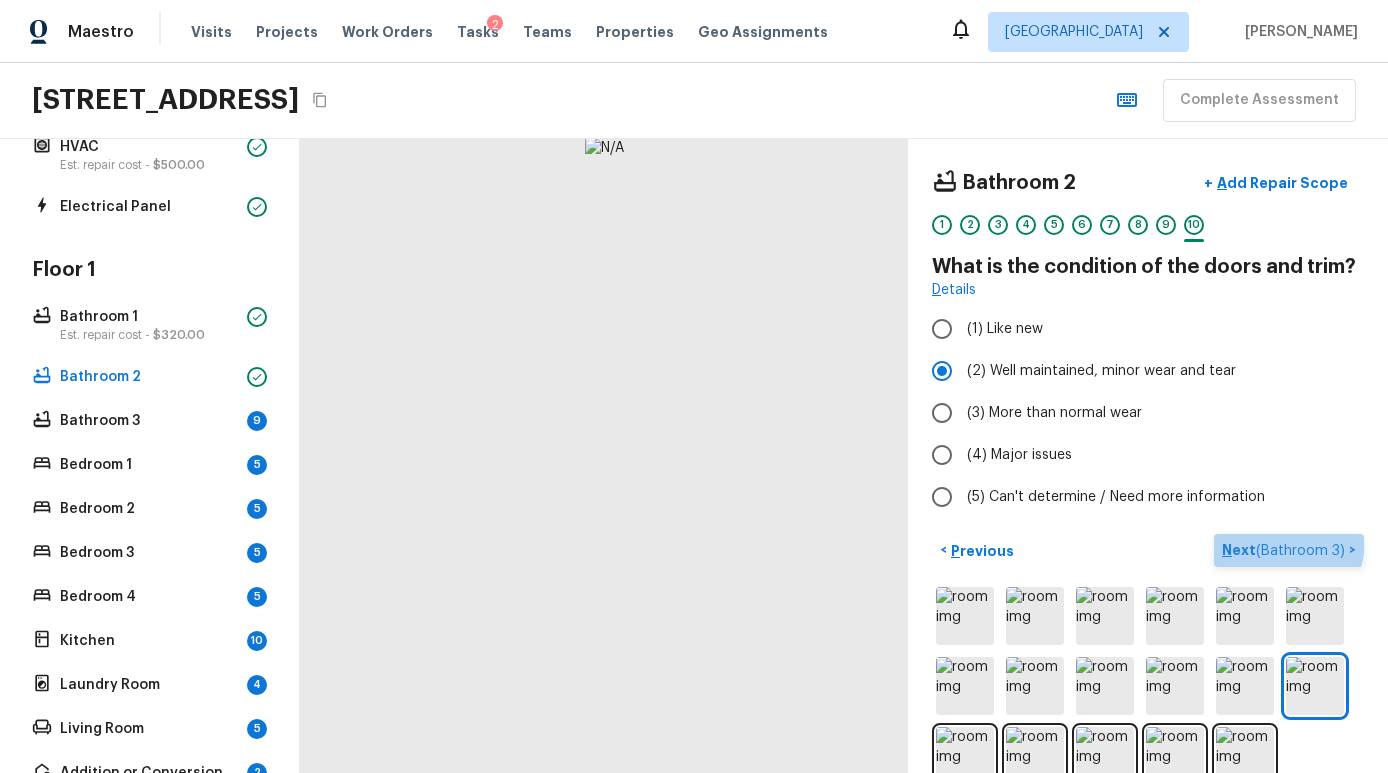click on "Next  ( Bathroom 3 )" at bounding box center [1285, 550] 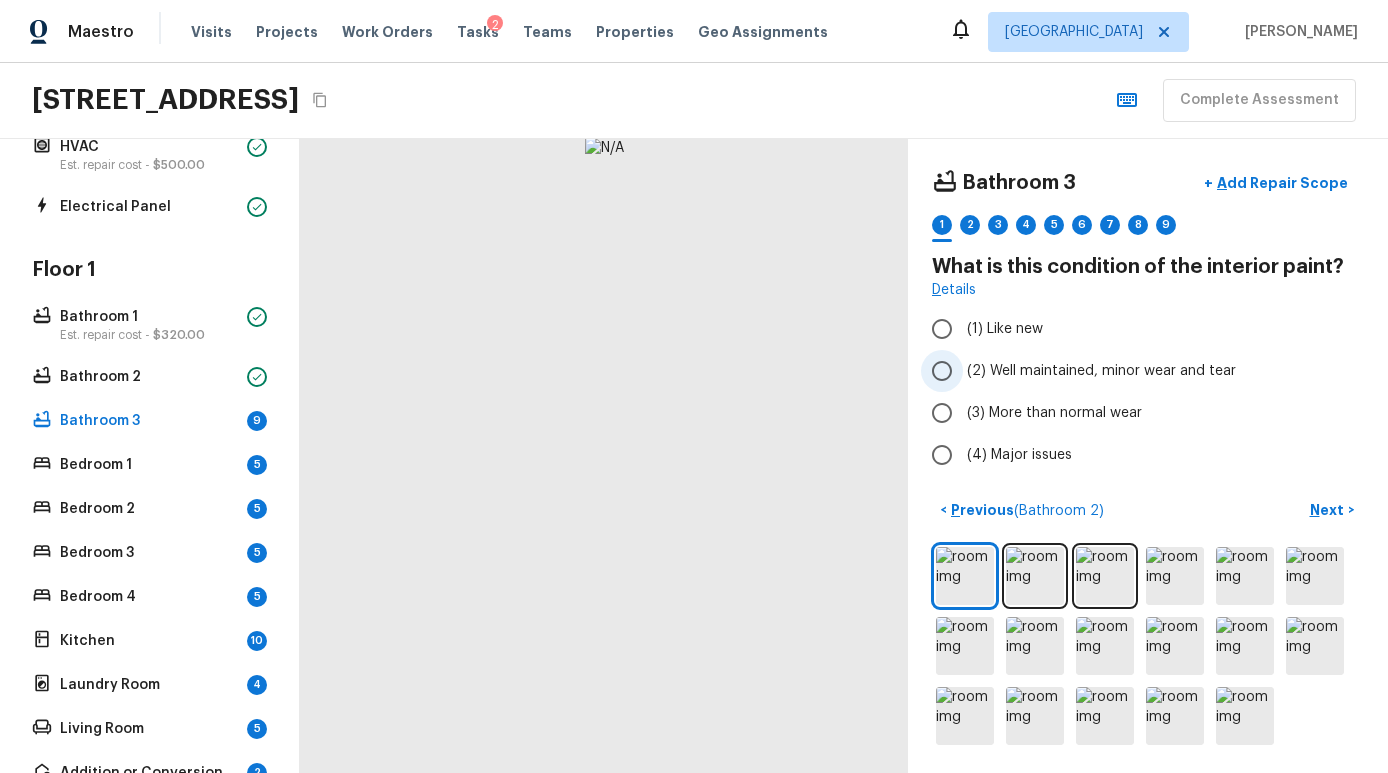 click on "(2) Well maintained, minor wear and tear" at bounding box center [1101, 371] 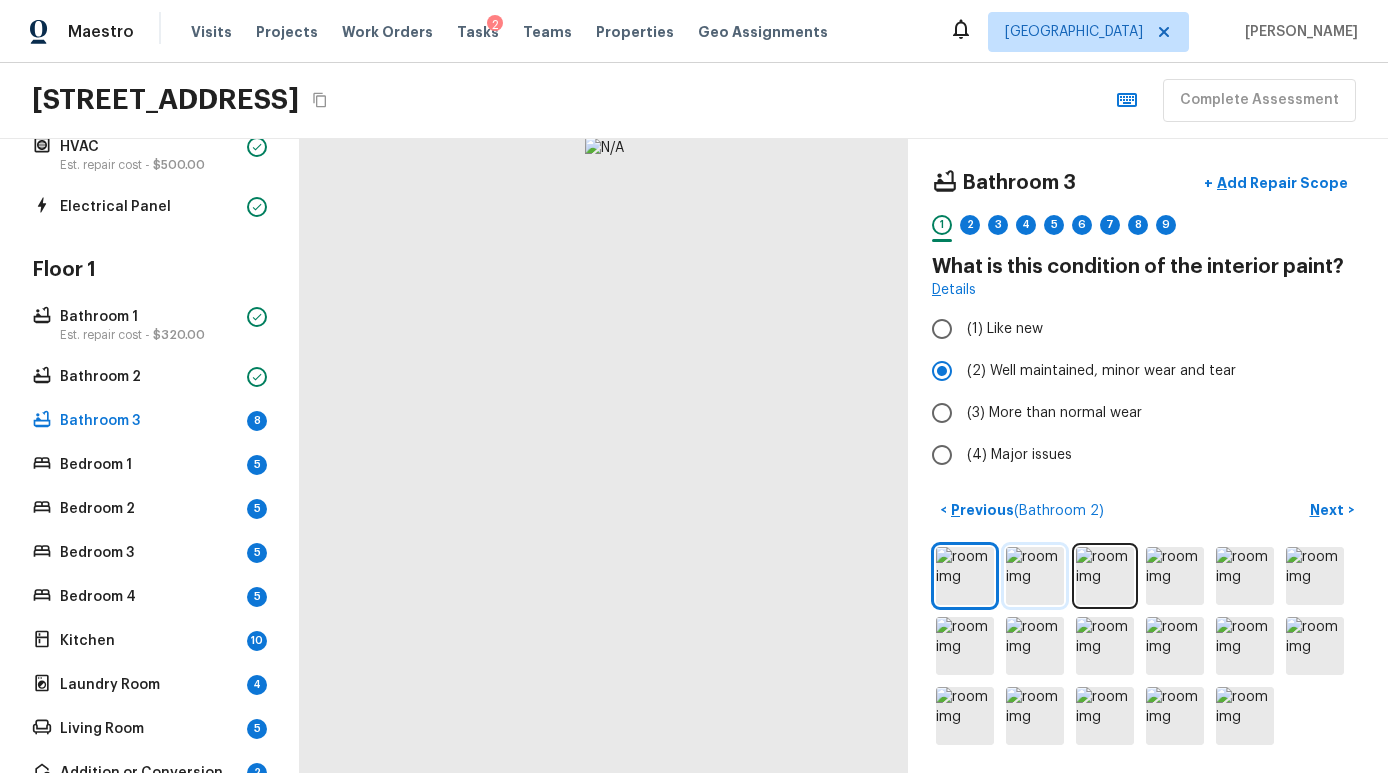 click at bounding box center (1035, 576) 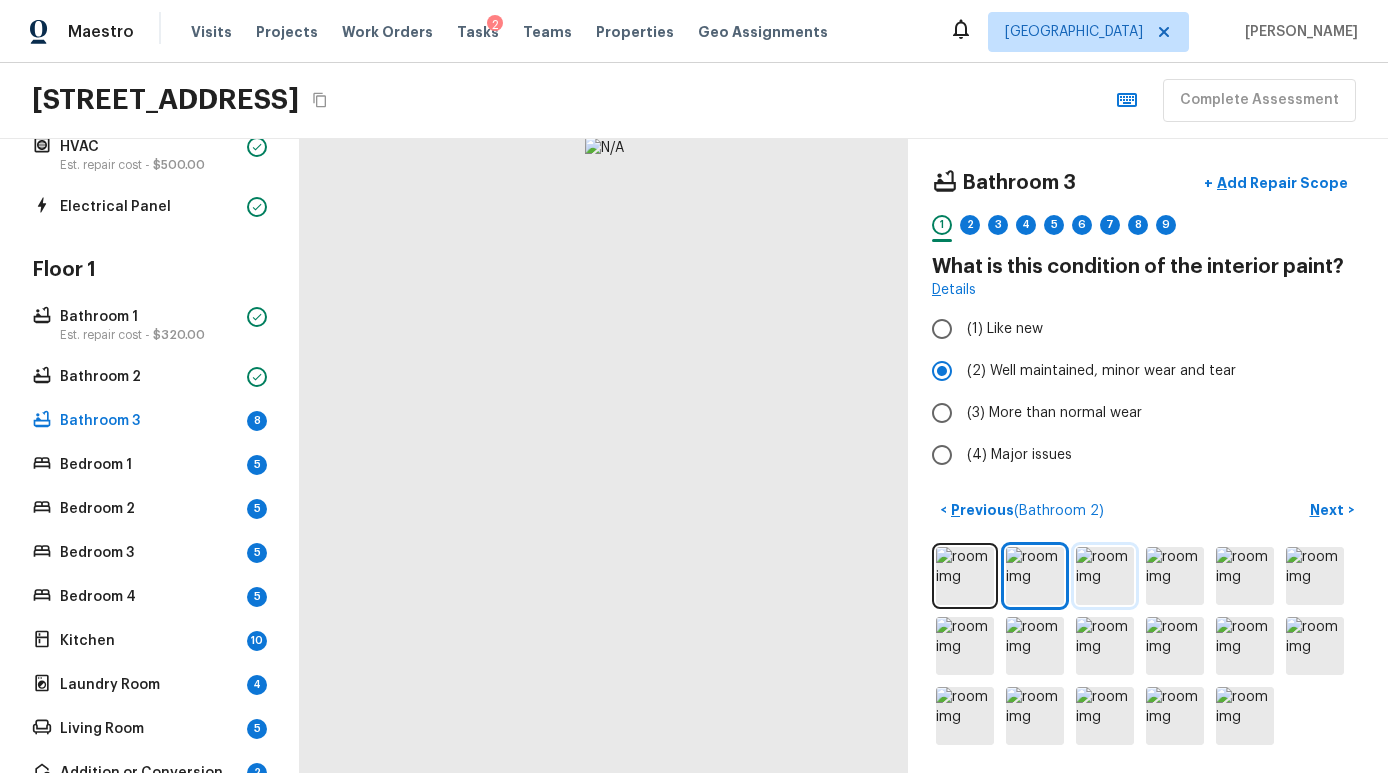 click at bounding box center [1105, 576] 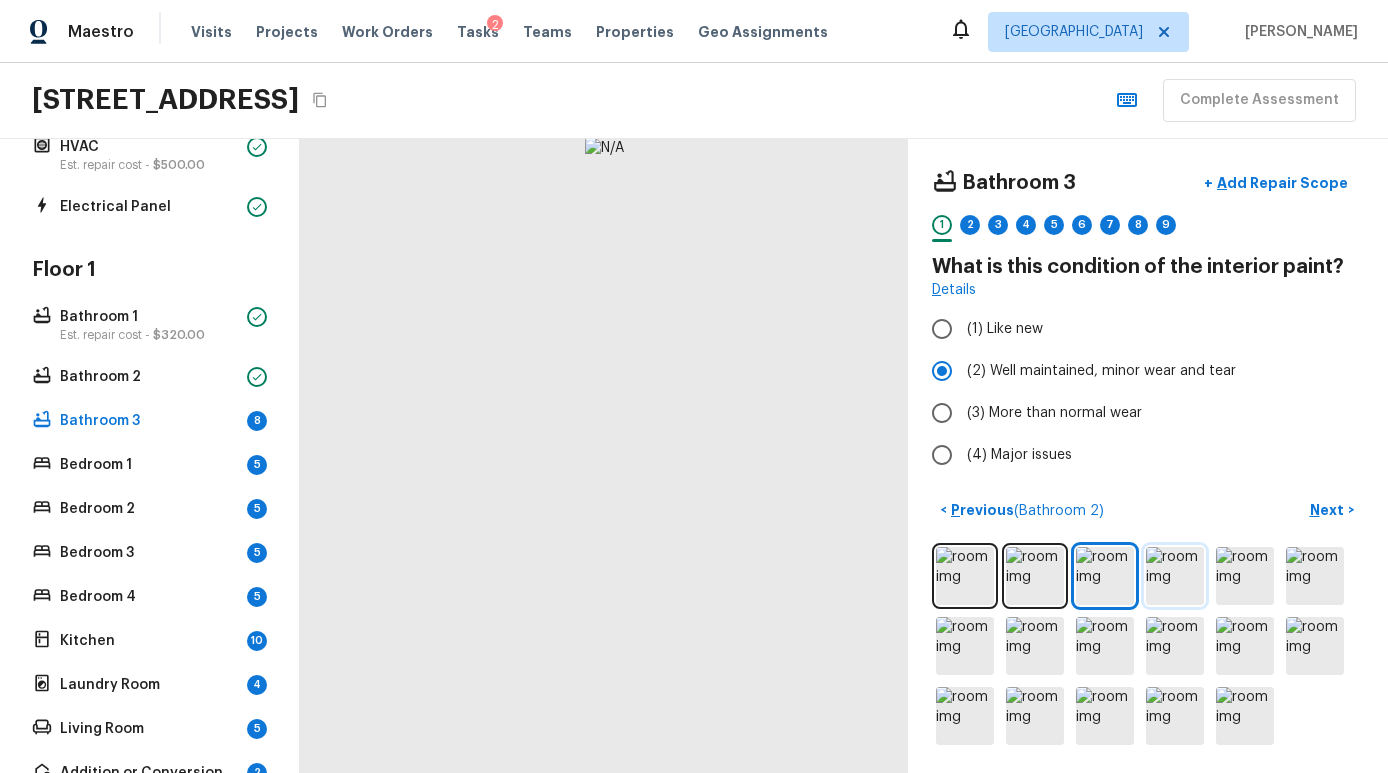 click at bounding box center (1175, 576) 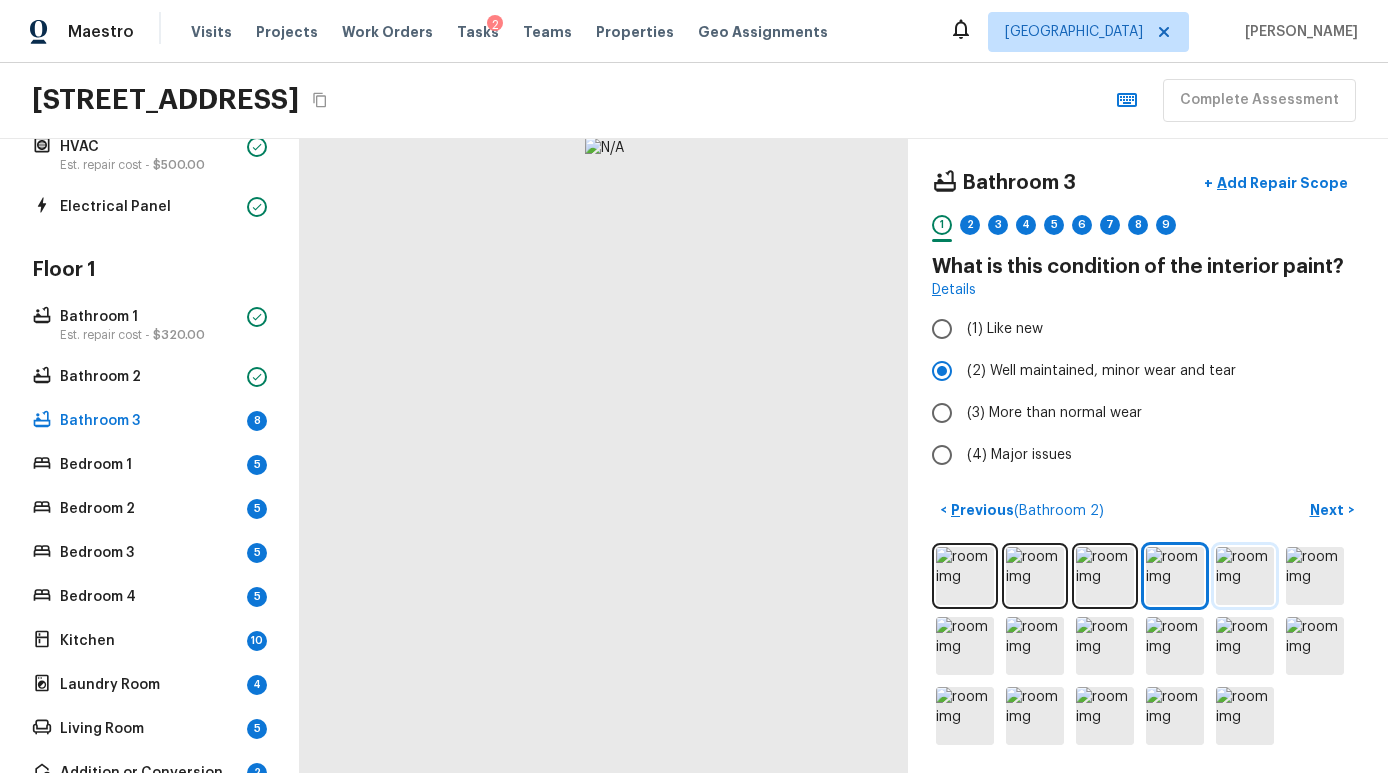 click at bounding box center [1245, 576] 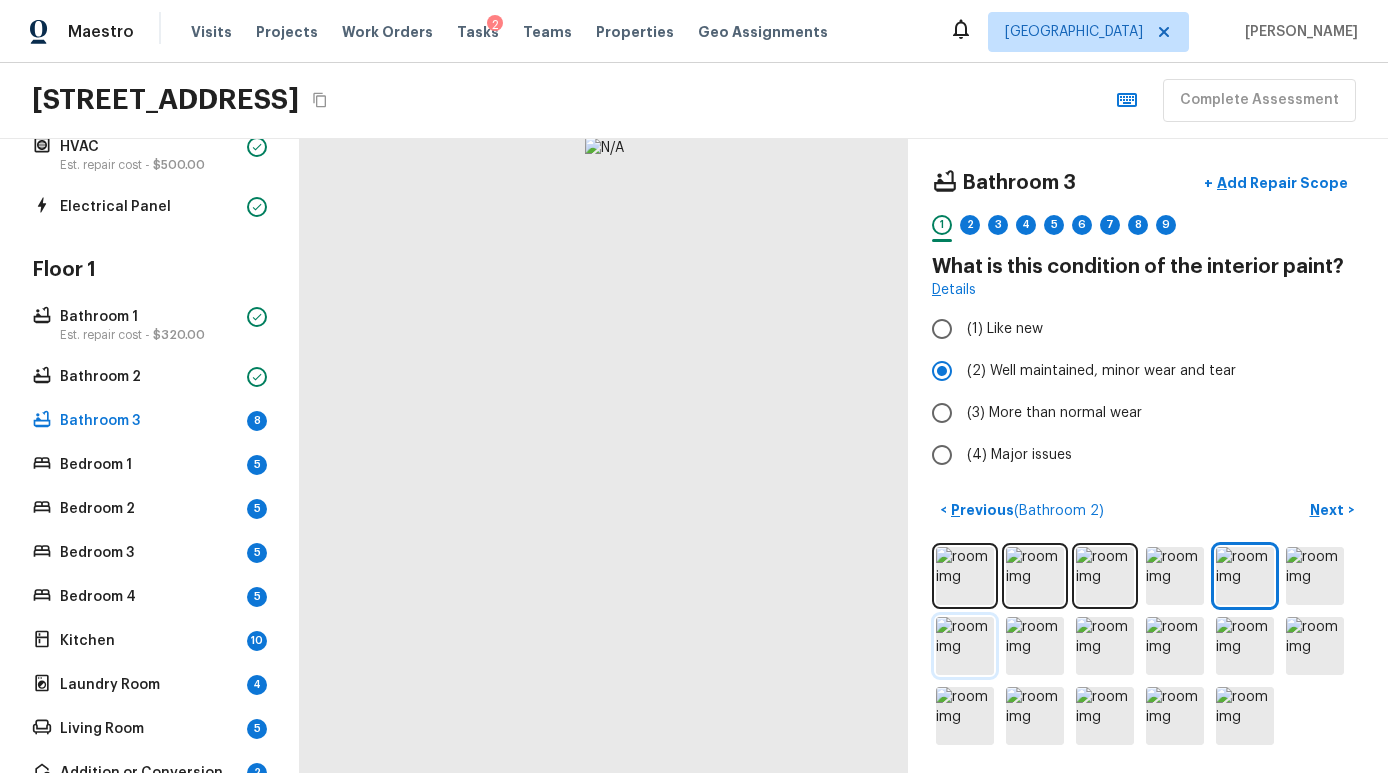 click at bounding box center (965, 646) 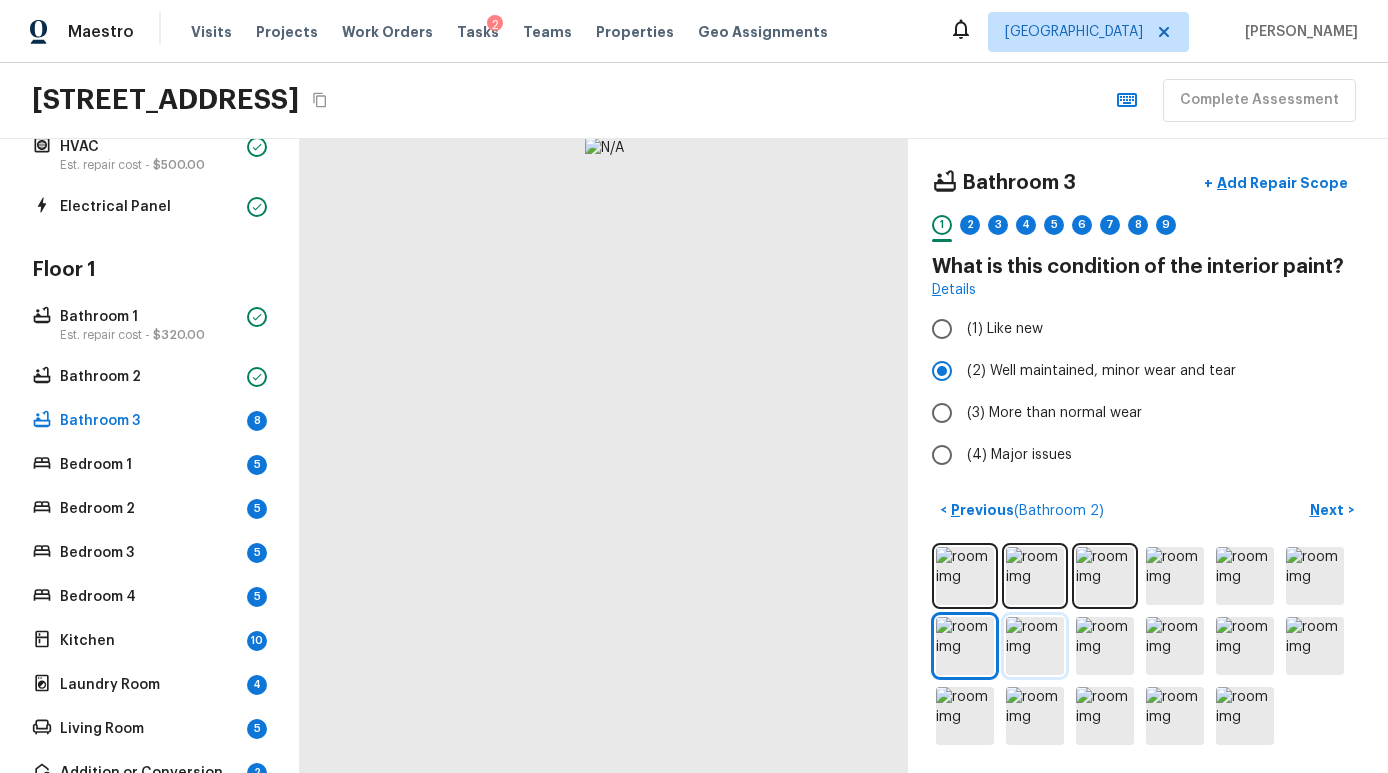 click at bounding box center [1035, 646] 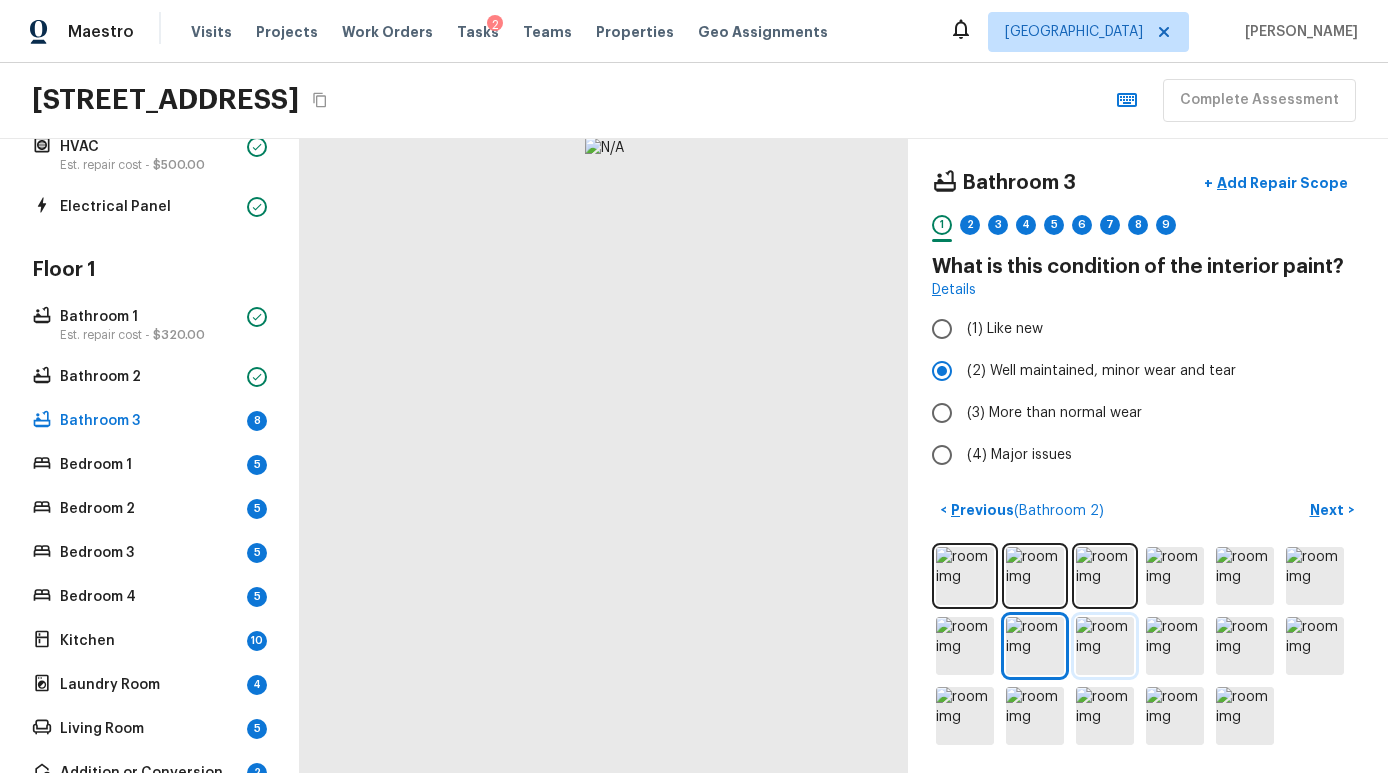 click at bounding box center (1105, 646) 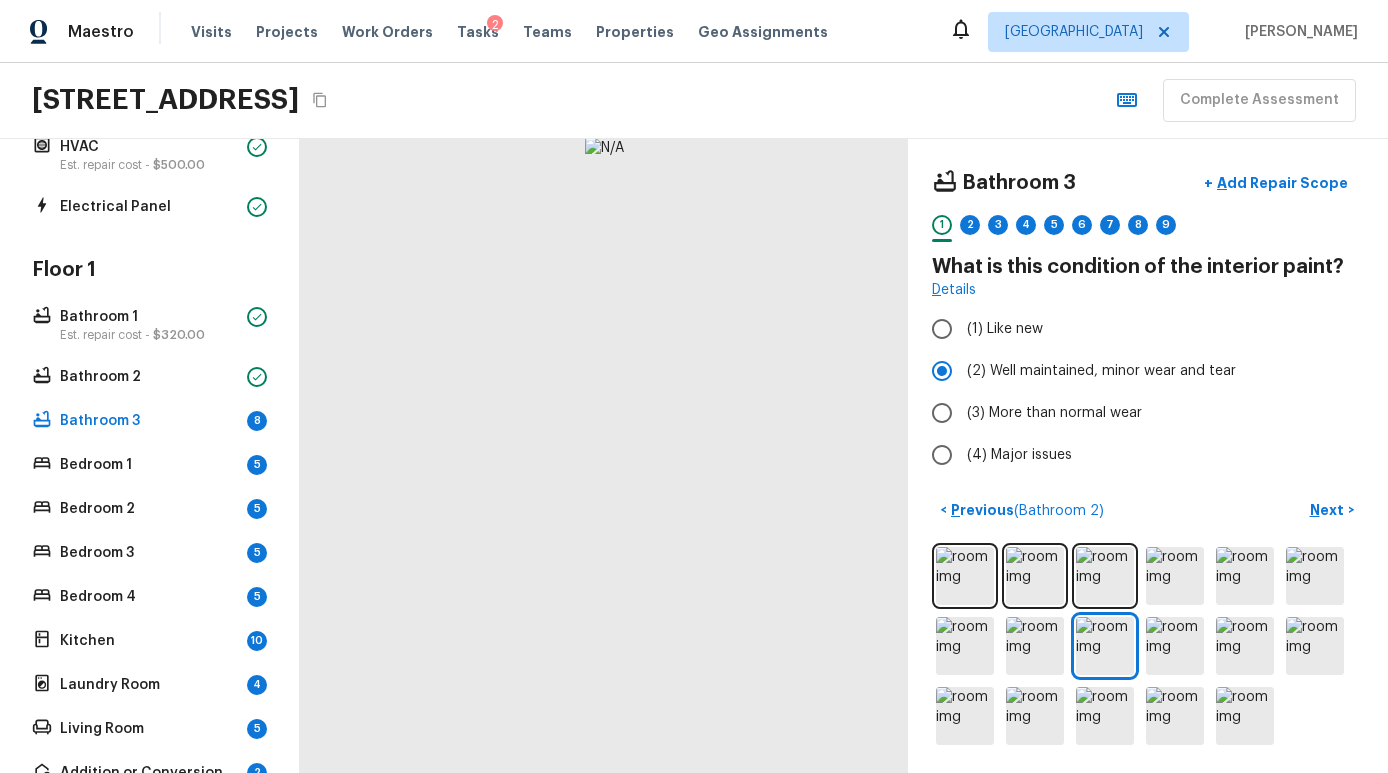 click at bounding box center [1148, 646] 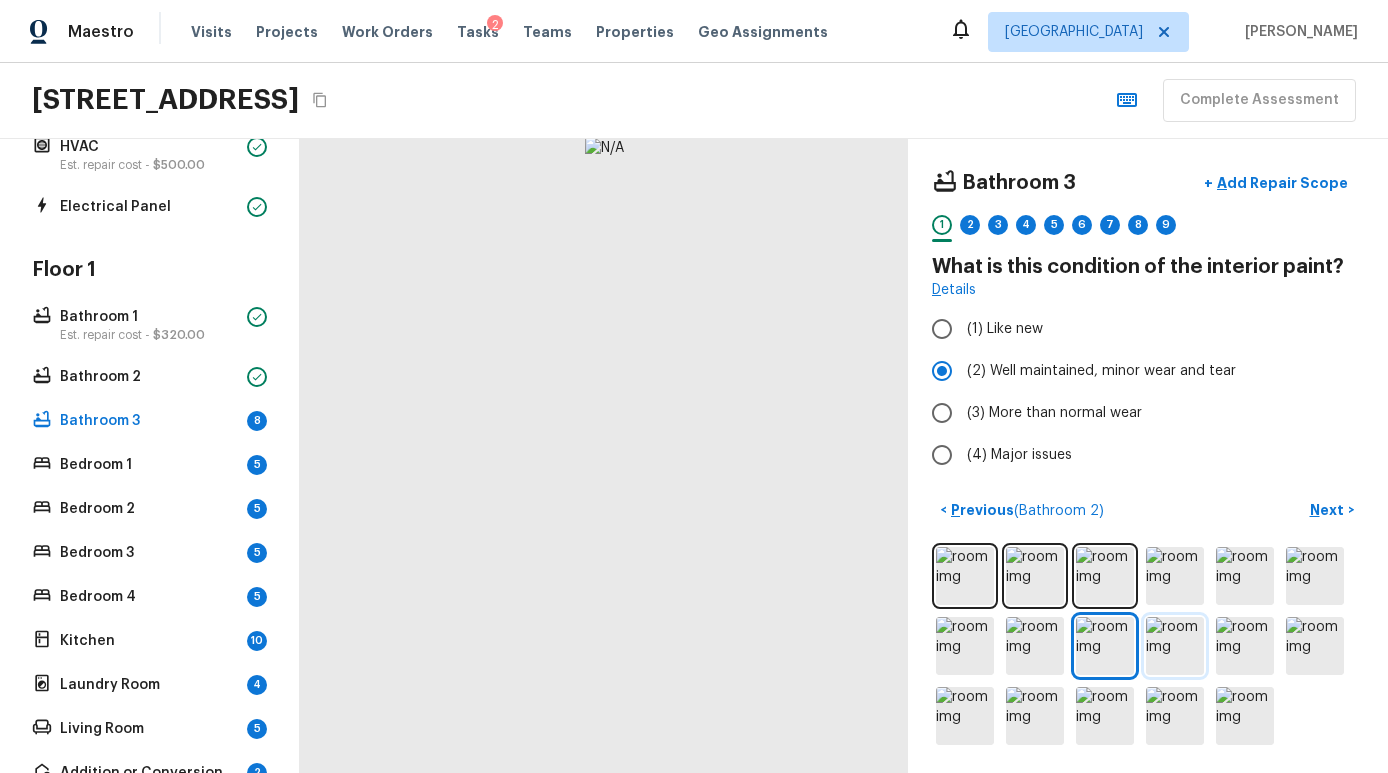 click at bounding box center (1175, 646) 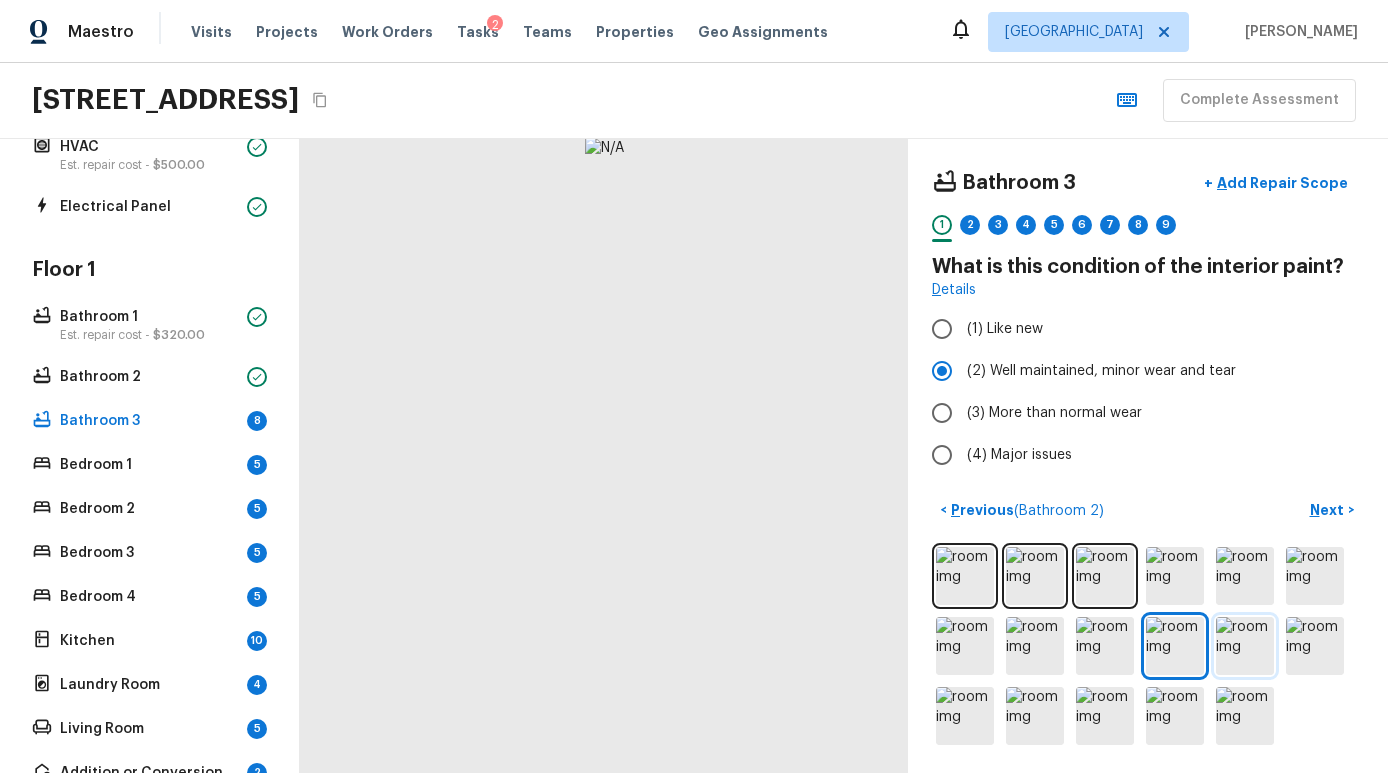 click at bounding box center (1245, 646) 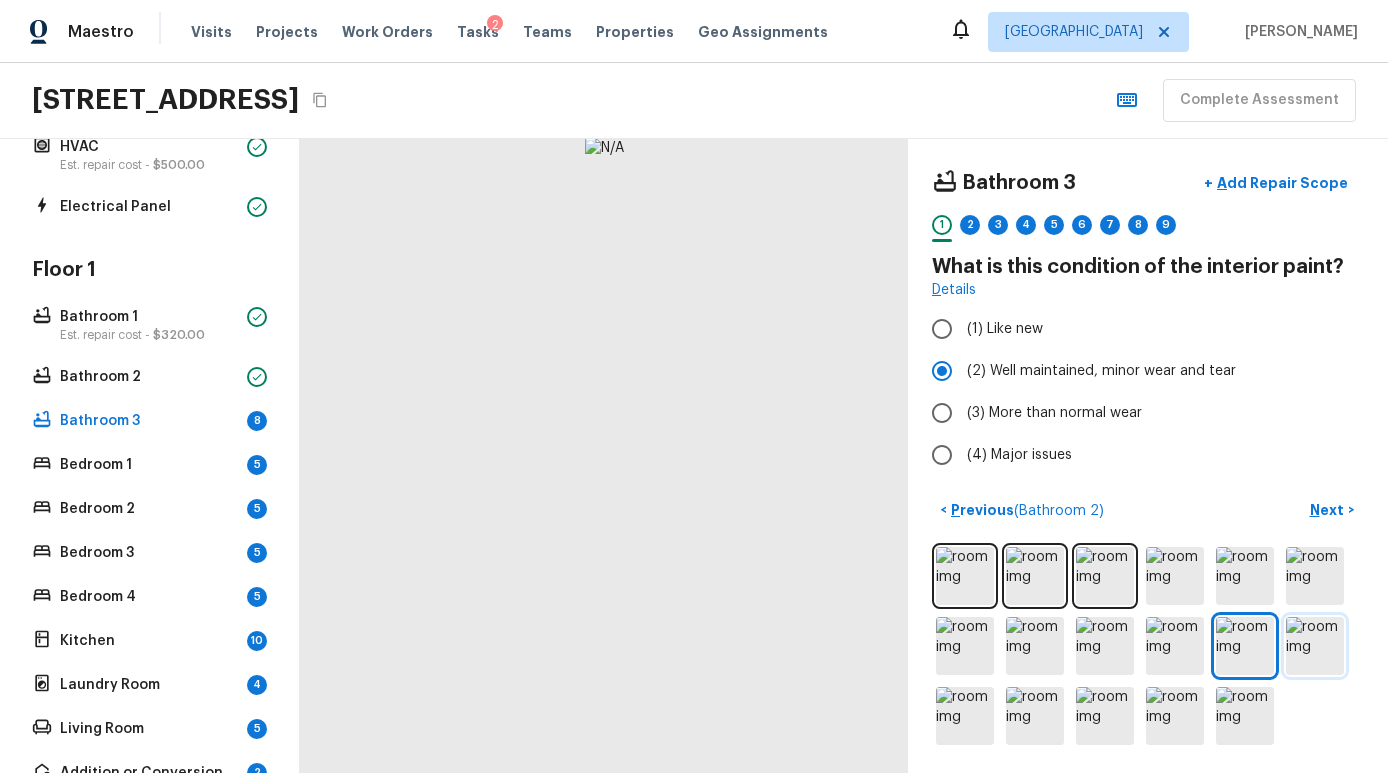 click at bounding box center [1315, 646] 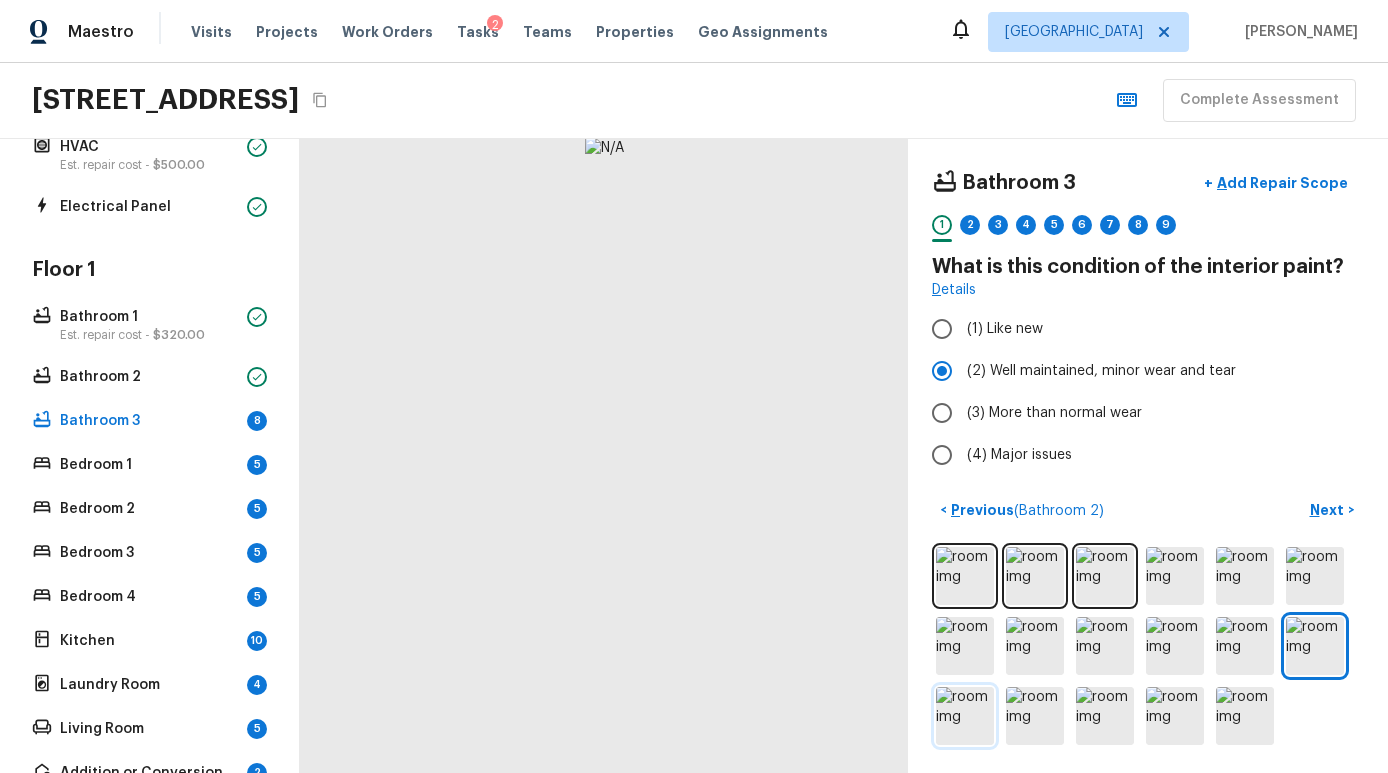 click at bounding box center [965, 716] 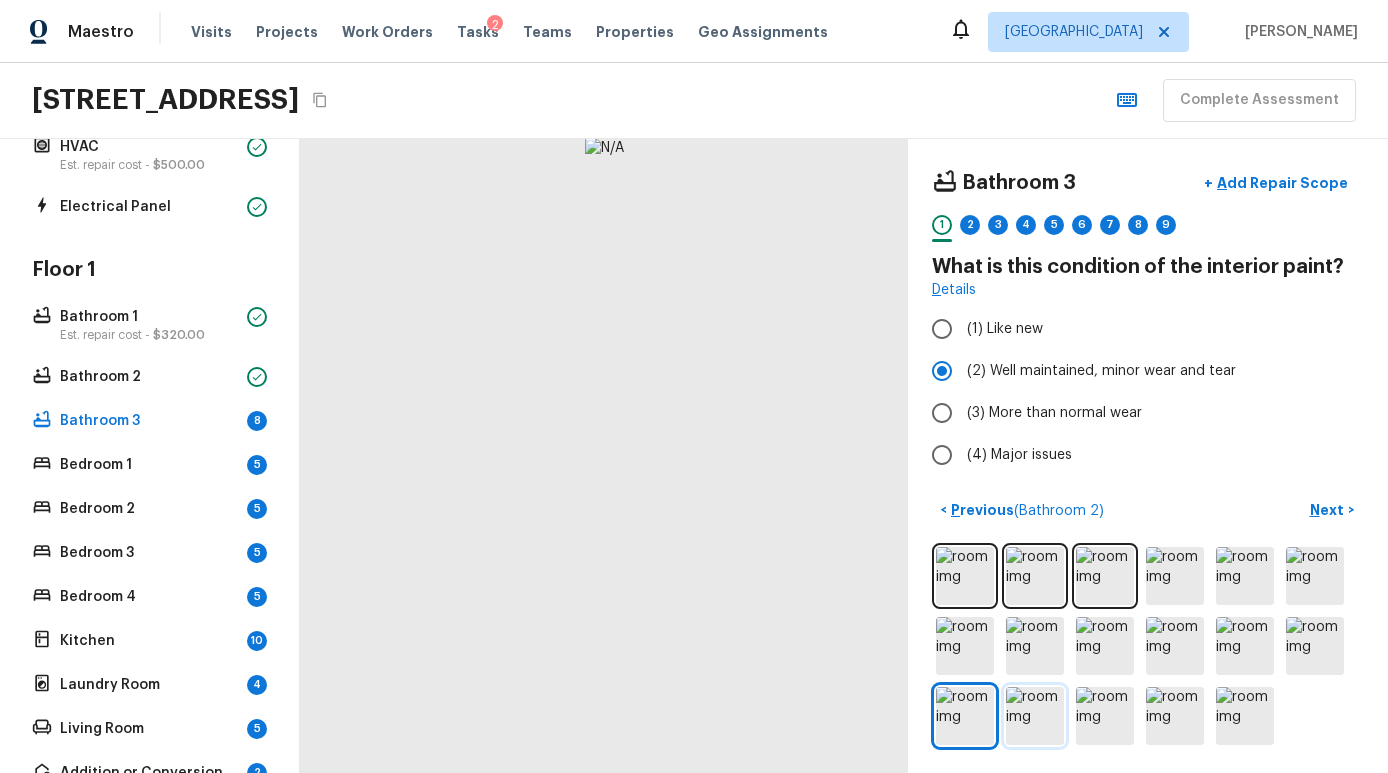click at bounding box center (1035, 716) 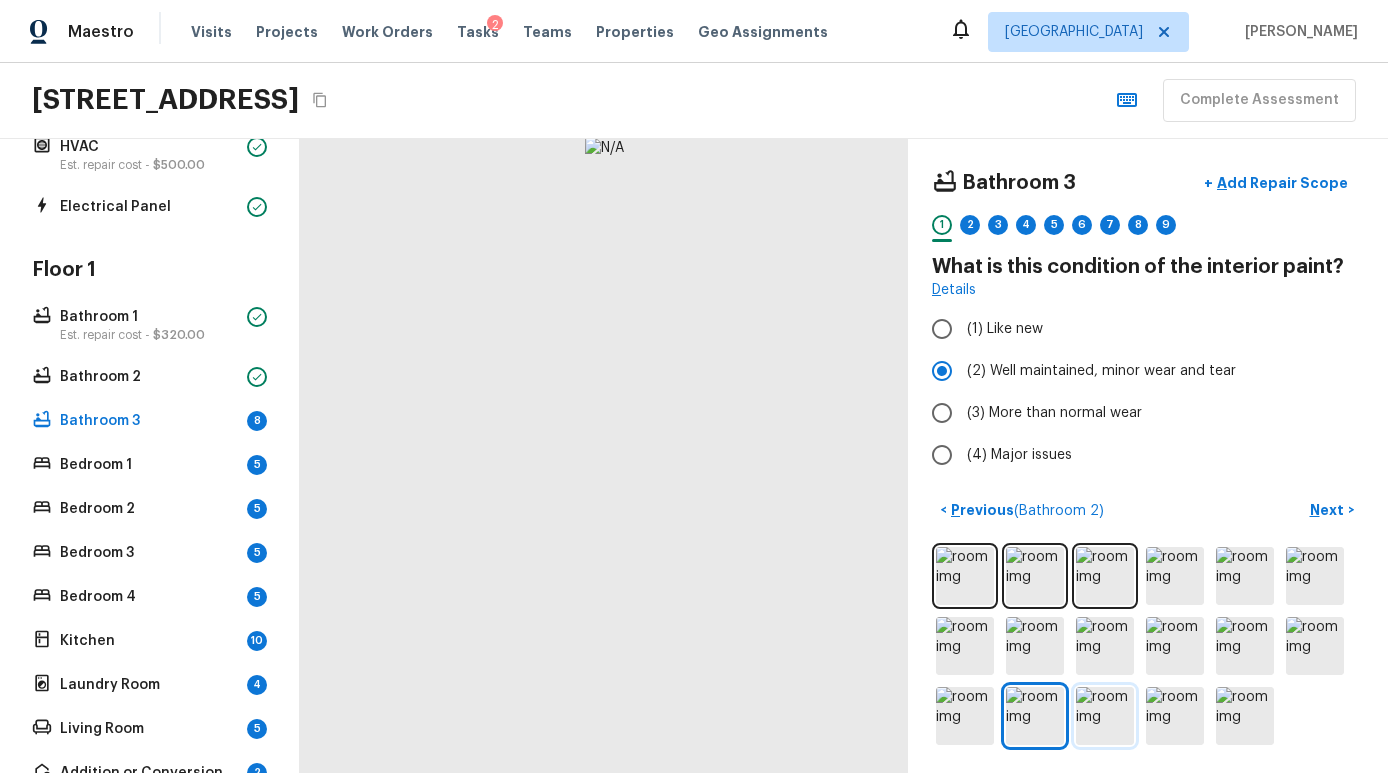 click at bounding box center [1105, 716] 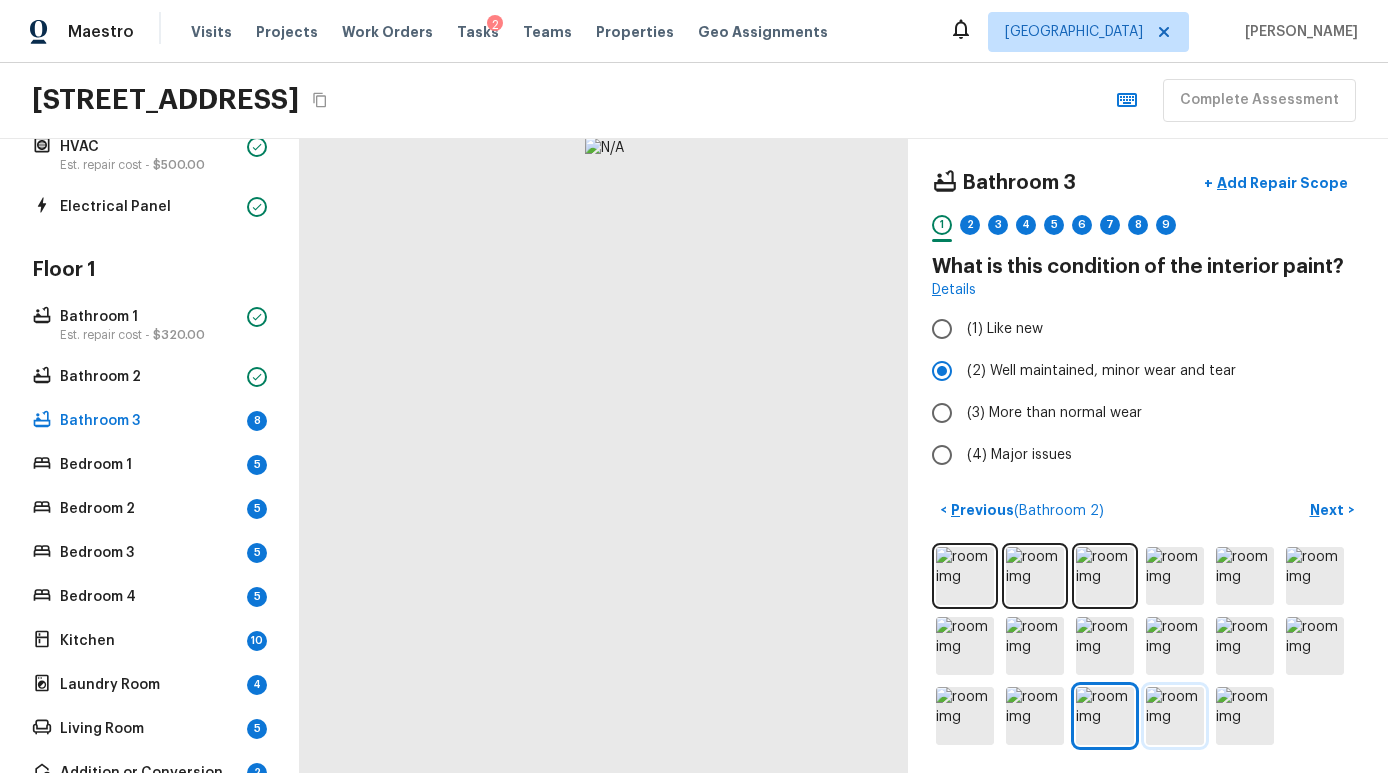 click at bounding box center (1175, 716) 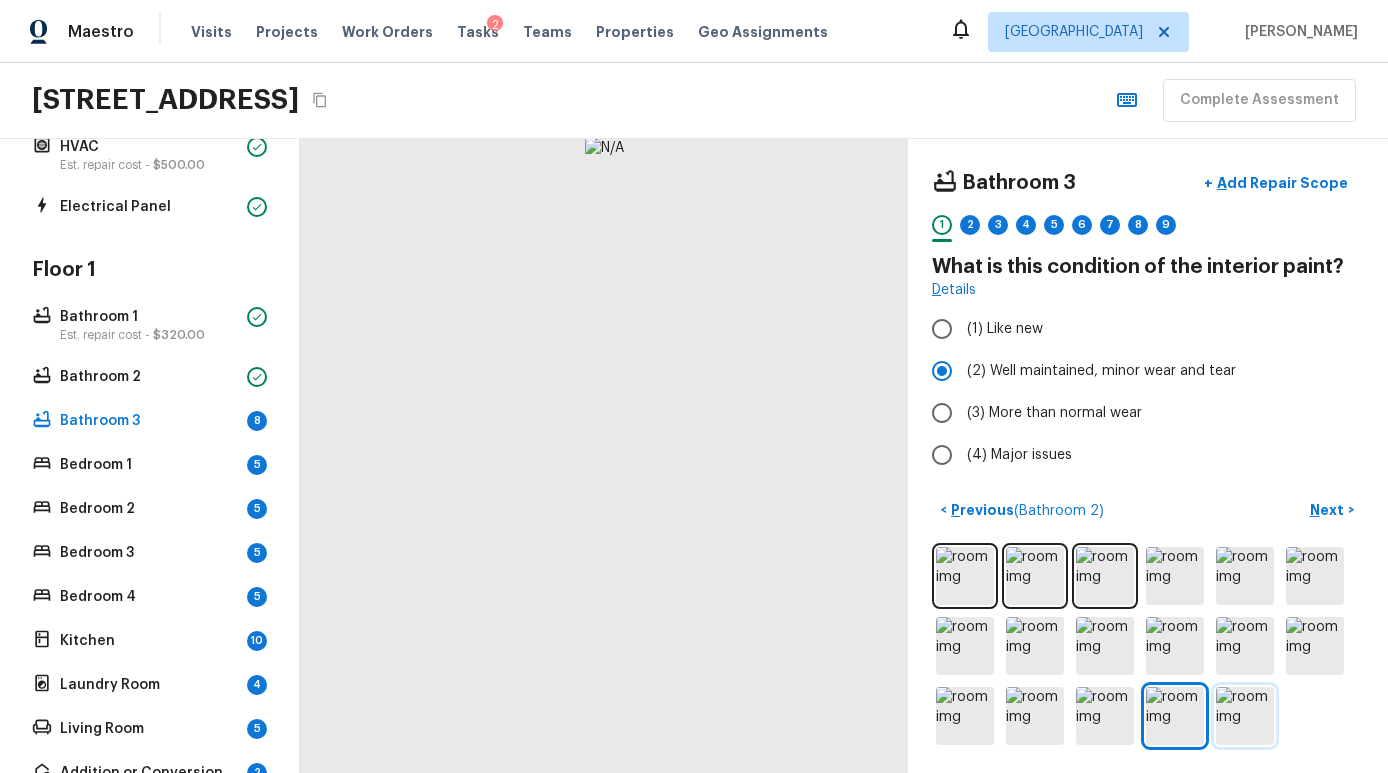 click at bounding box center [1245, 716] 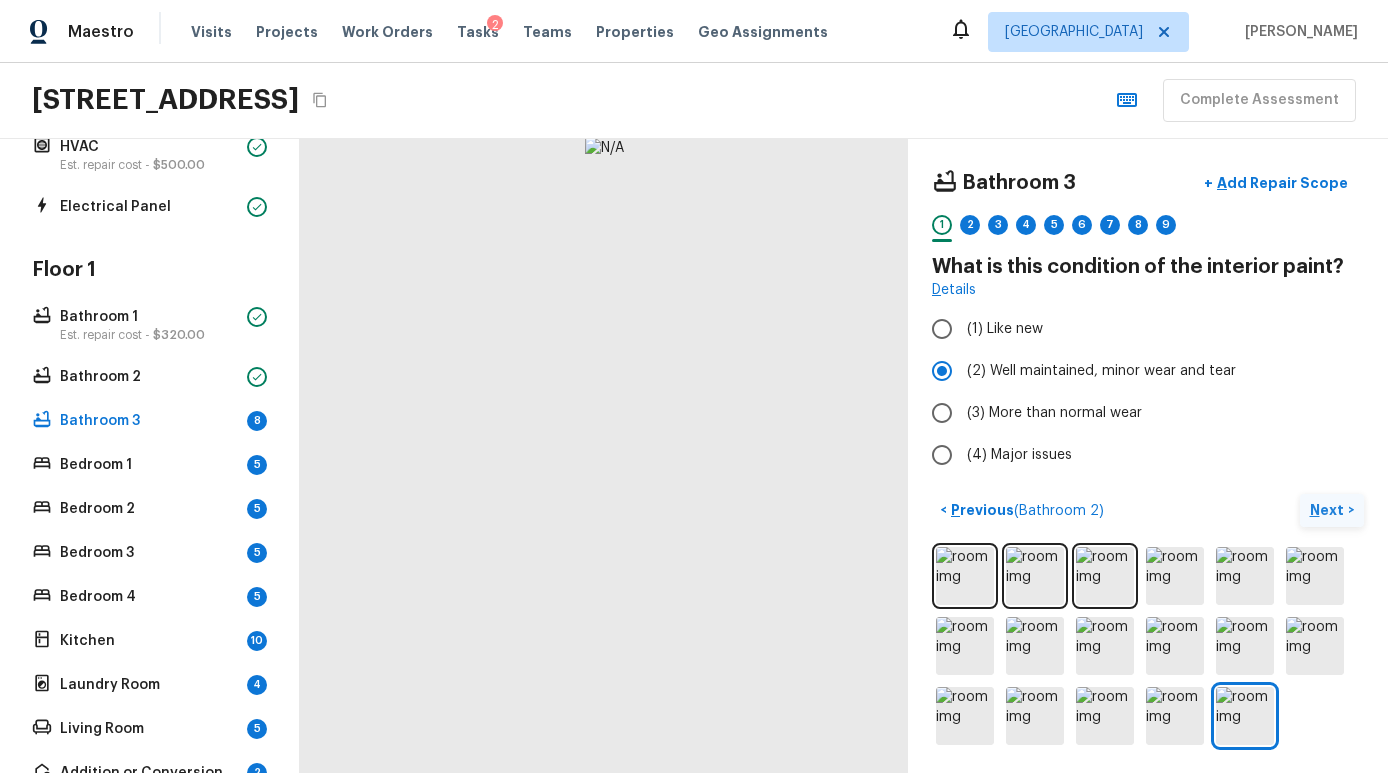 click on "Next >" at bounding box center [1332, 510] 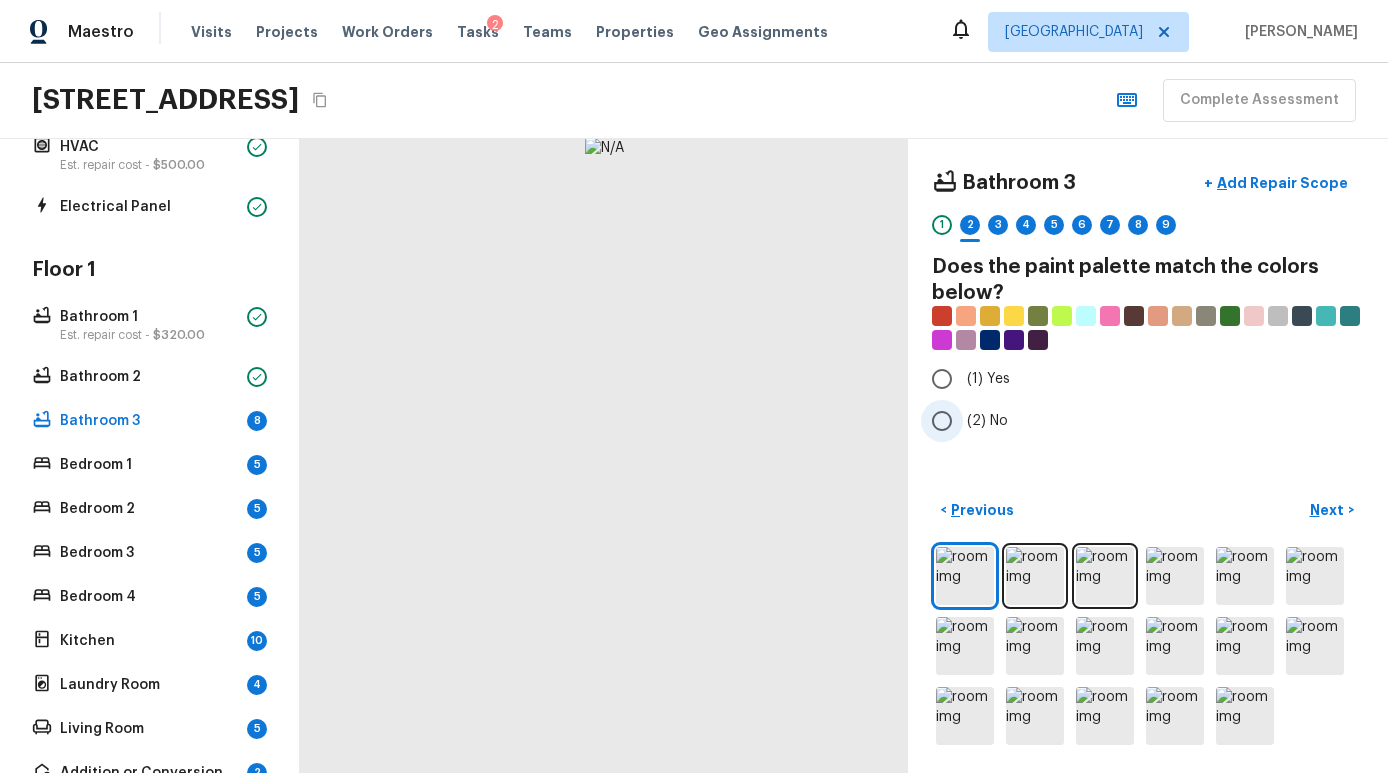 click on "(2) No" at bounding box center (942, 421) 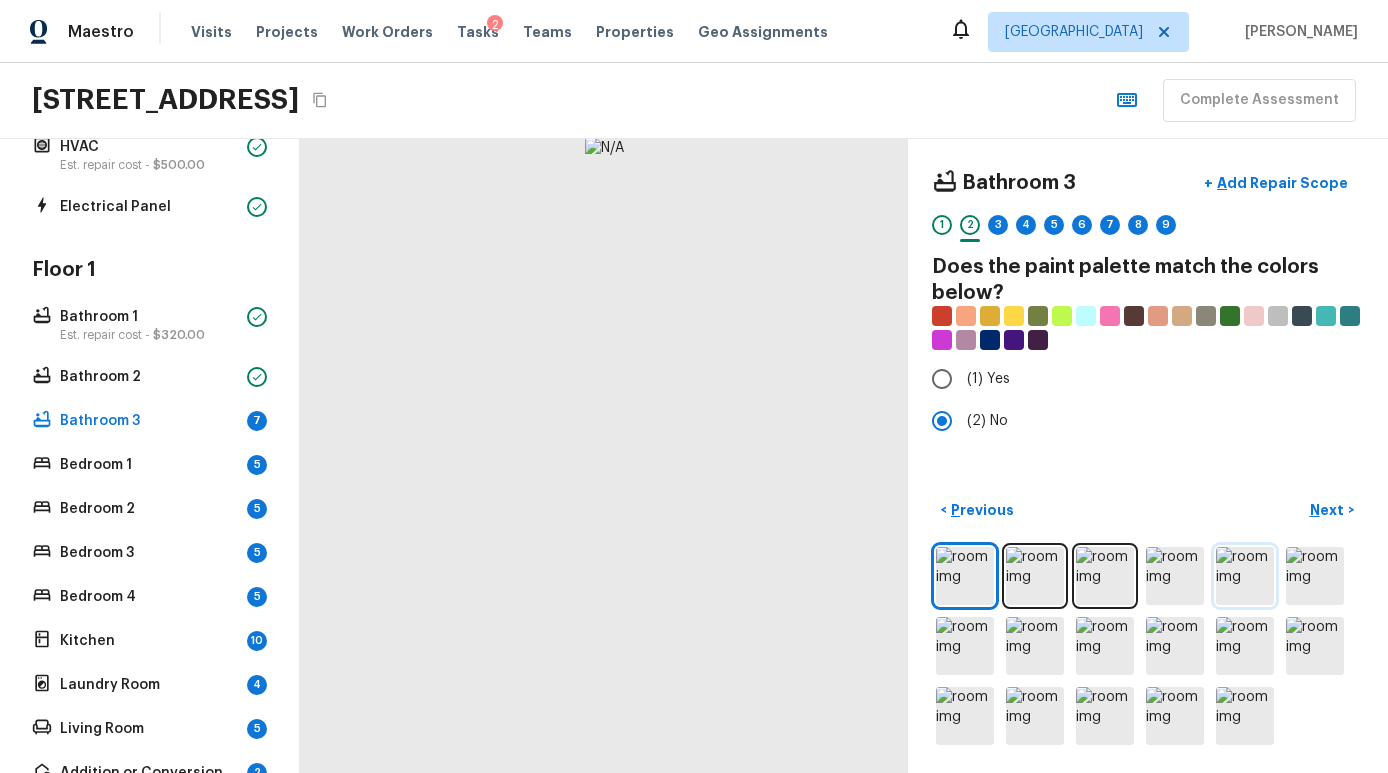 click at bounding box center [1245, 576] 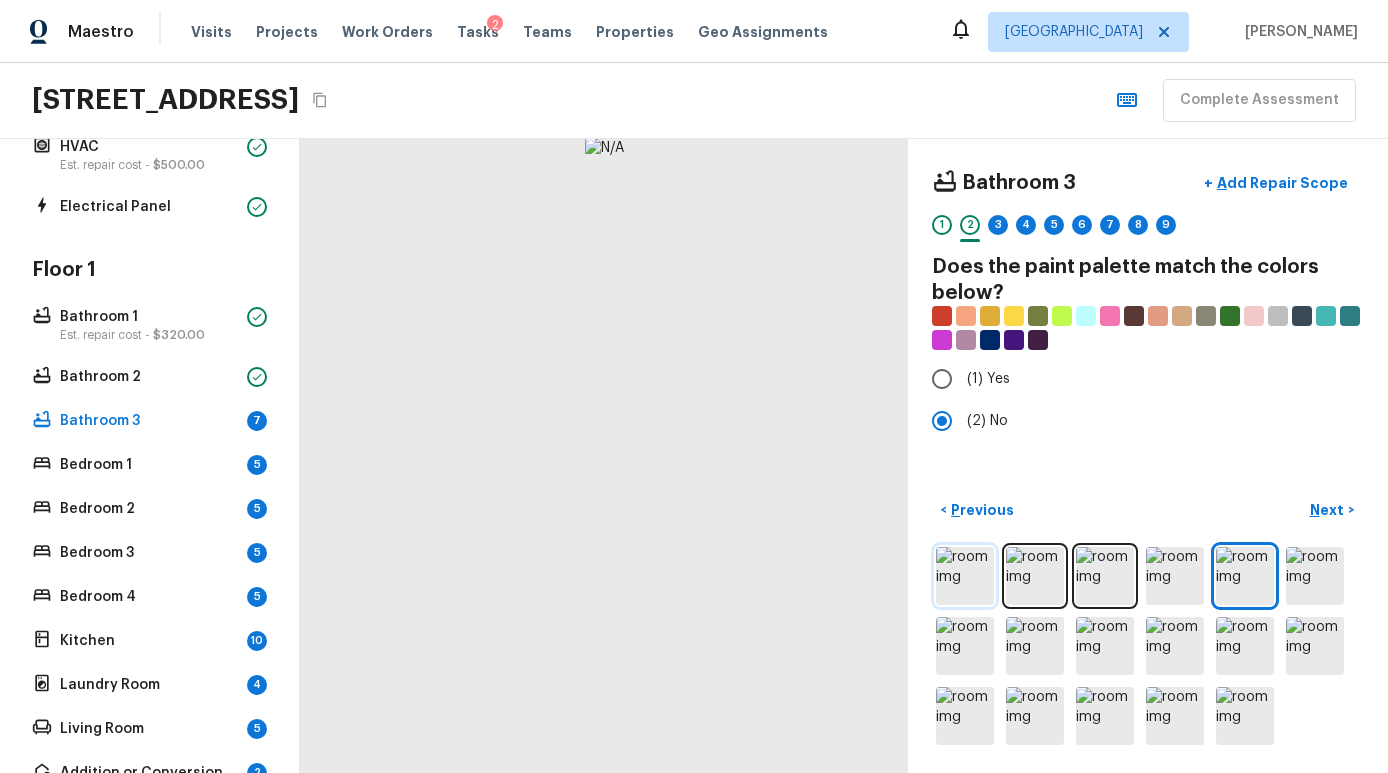 click at bounding box center [965, 576] 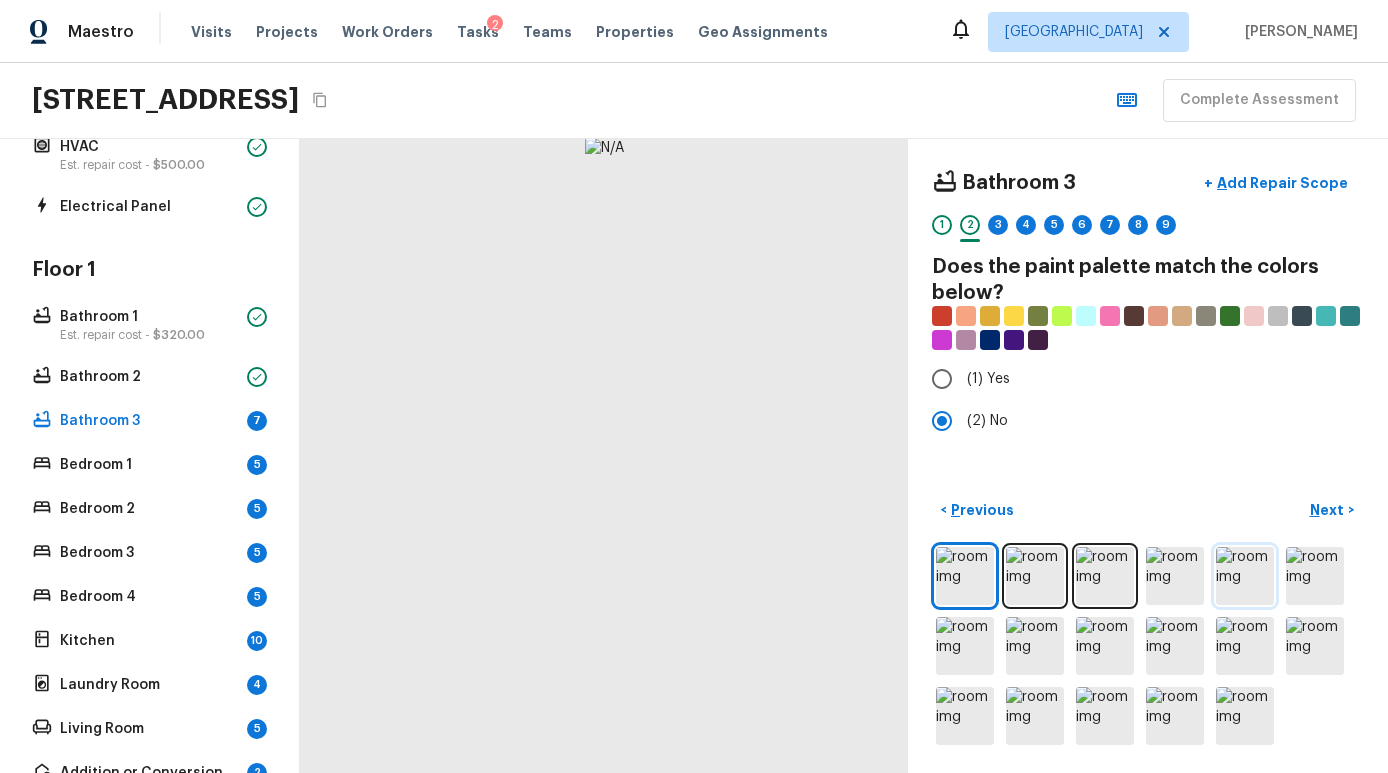 click at bounding box center [1245, 576] 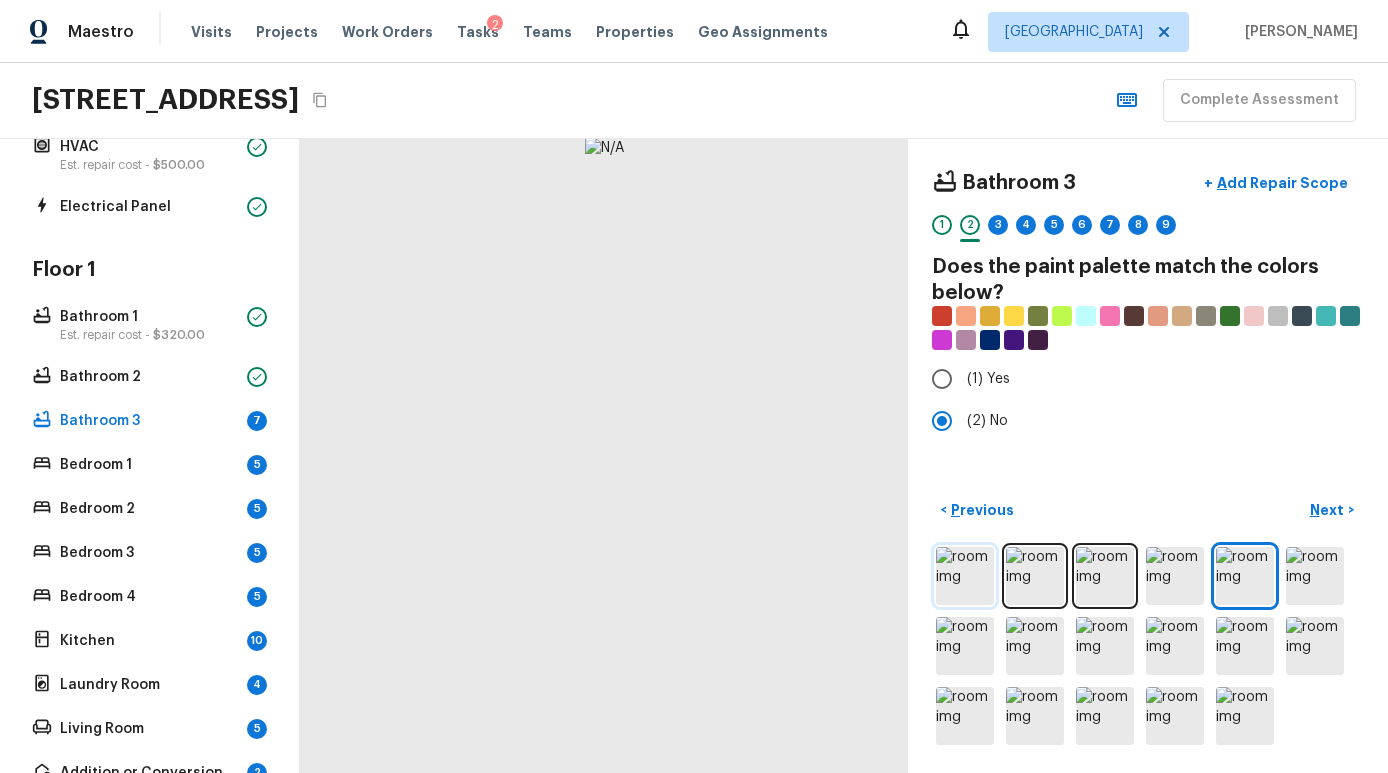 click at bounding box center (965, 576) 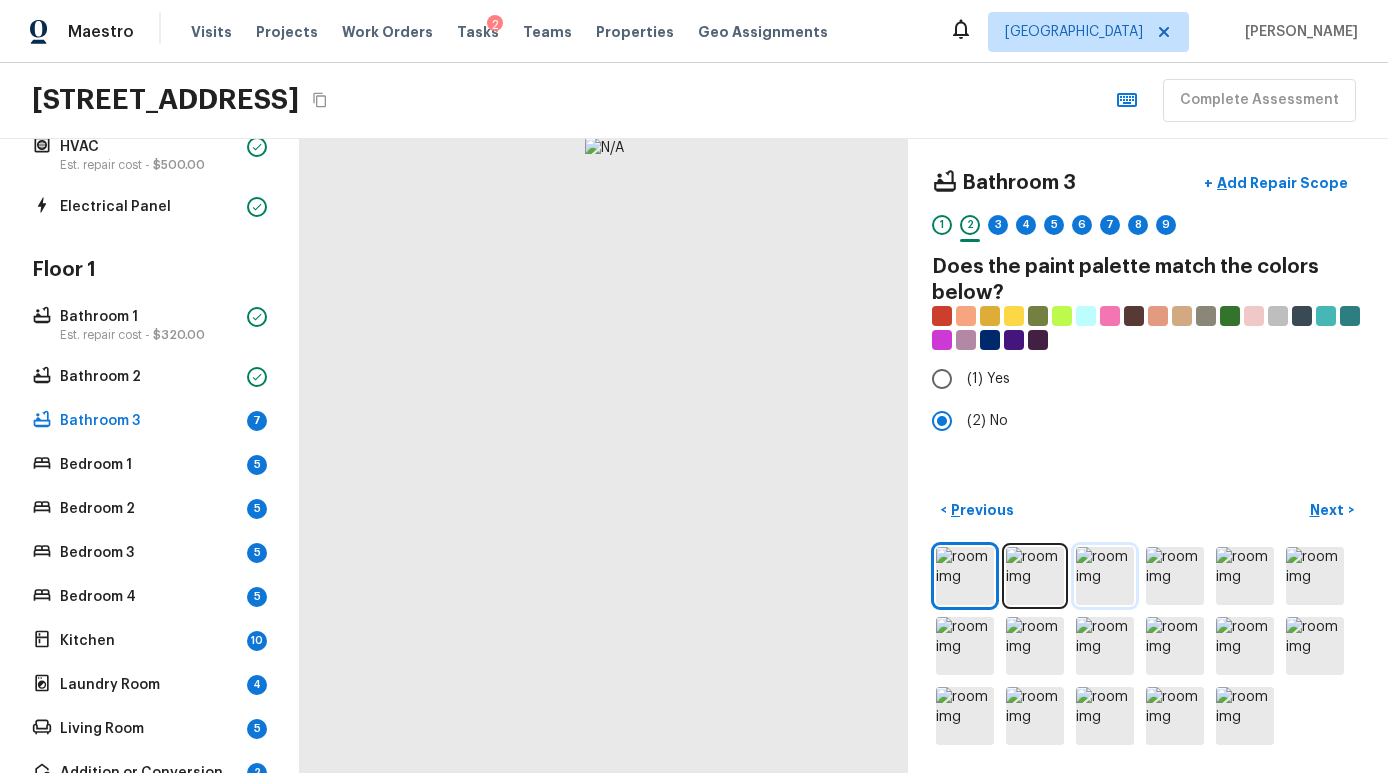 click at bounding box center (1105, 576) 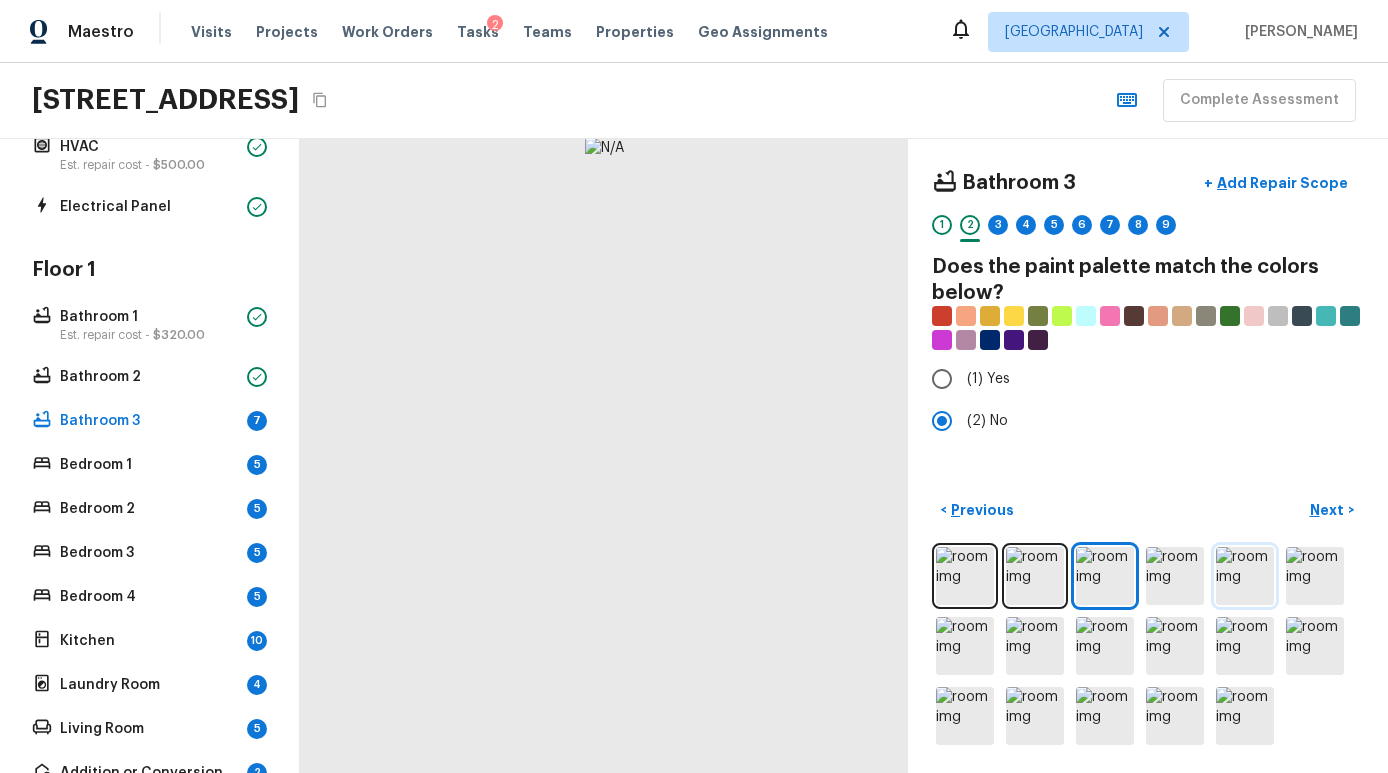 click at bounding box center (1245, 576) 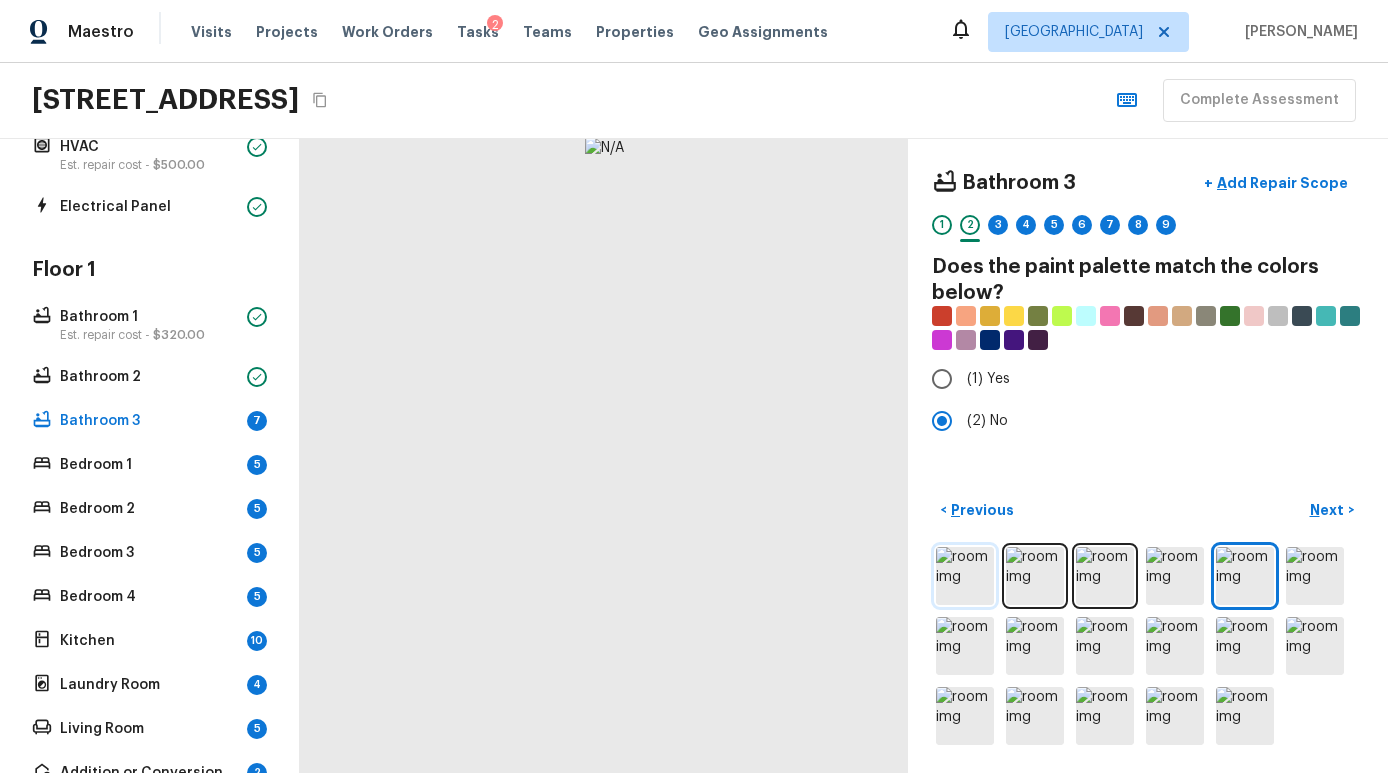 click at bounding box center (965, 576) 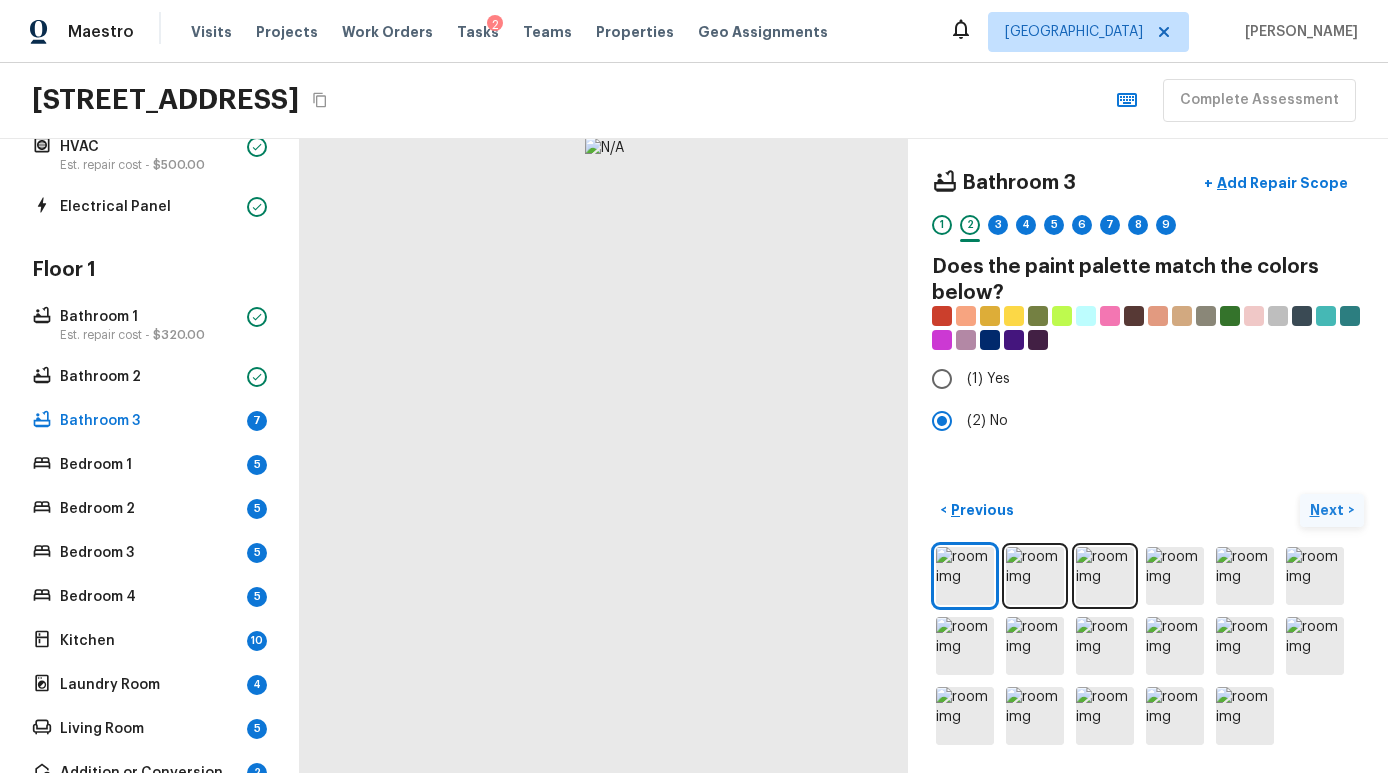 click on "Next >" at bounding box center [1332, 510] 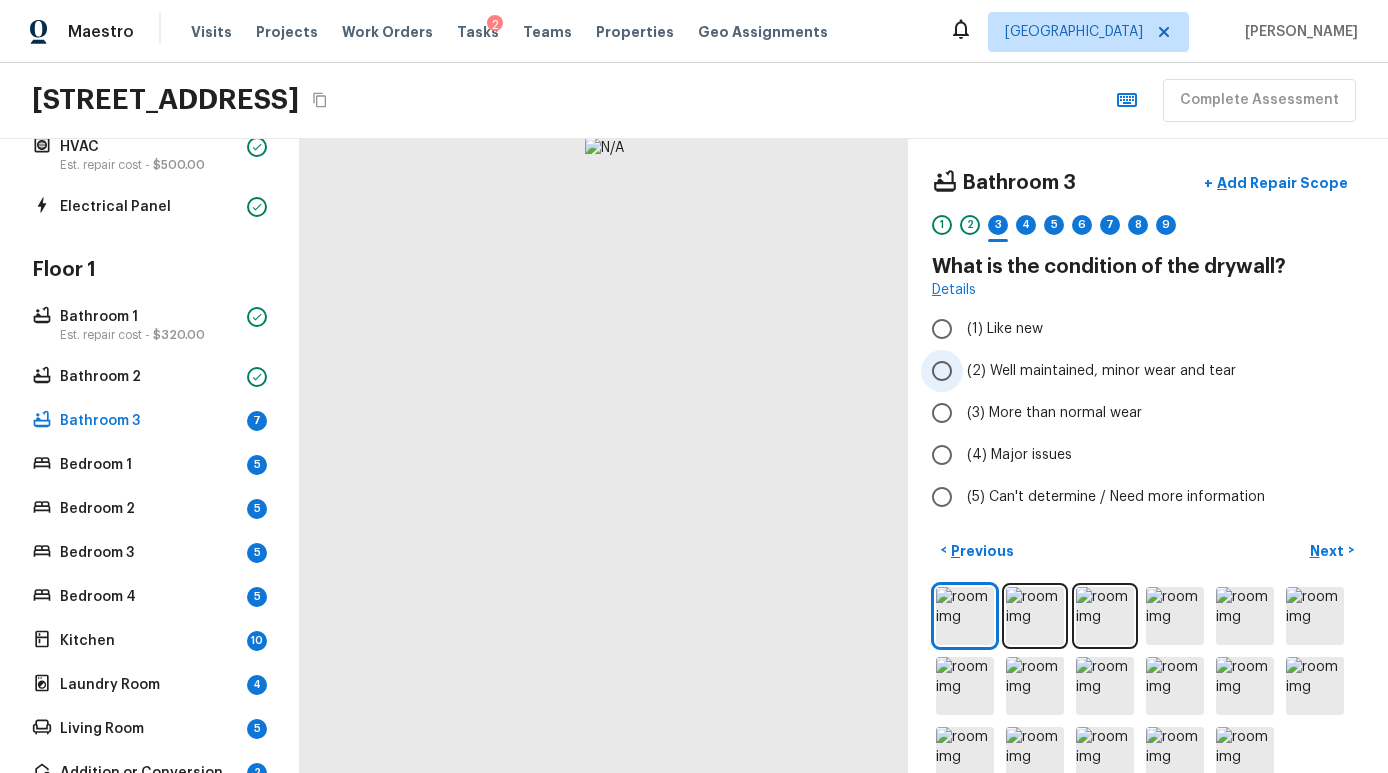 click on "(2) Well maintained, minor wear and tear" at bounding box center [1101, 371] 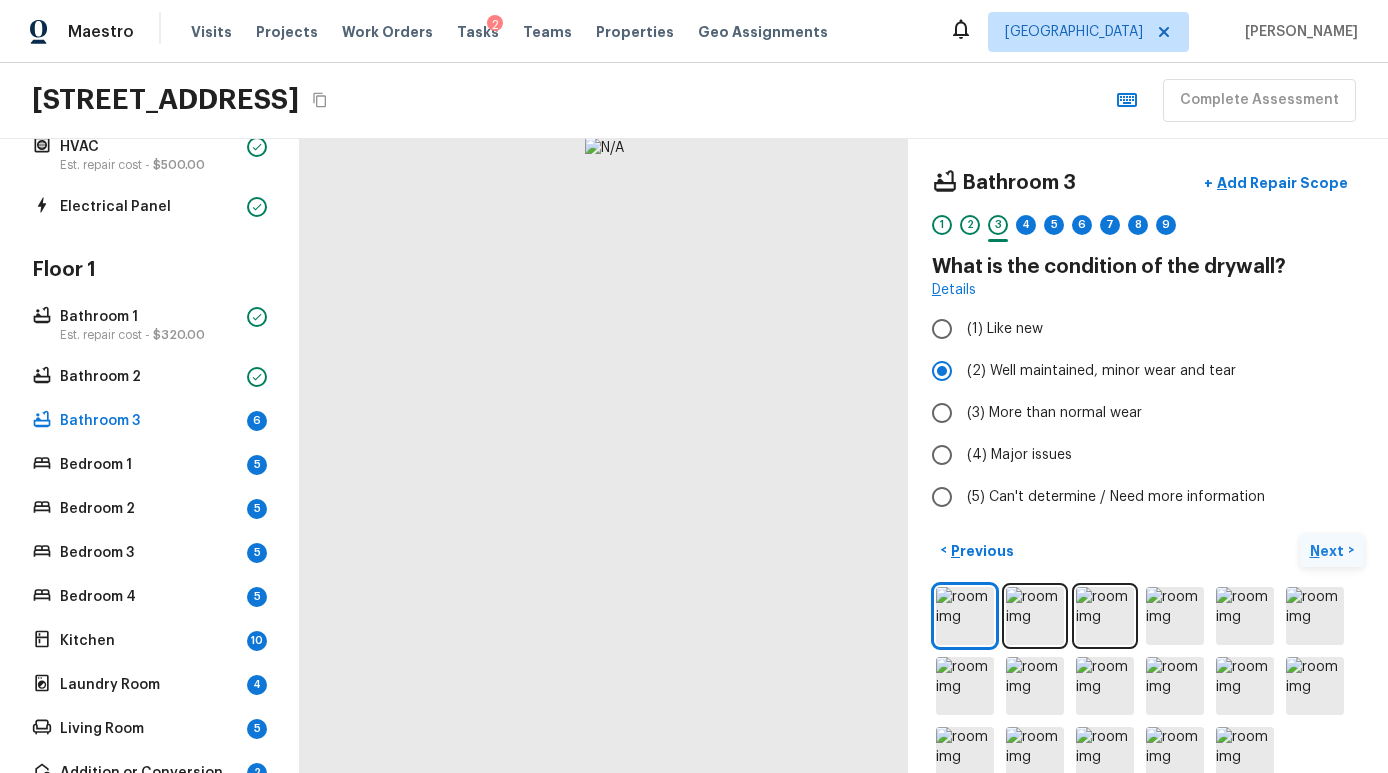 click on "Next" at bounding box center [1329, 551] 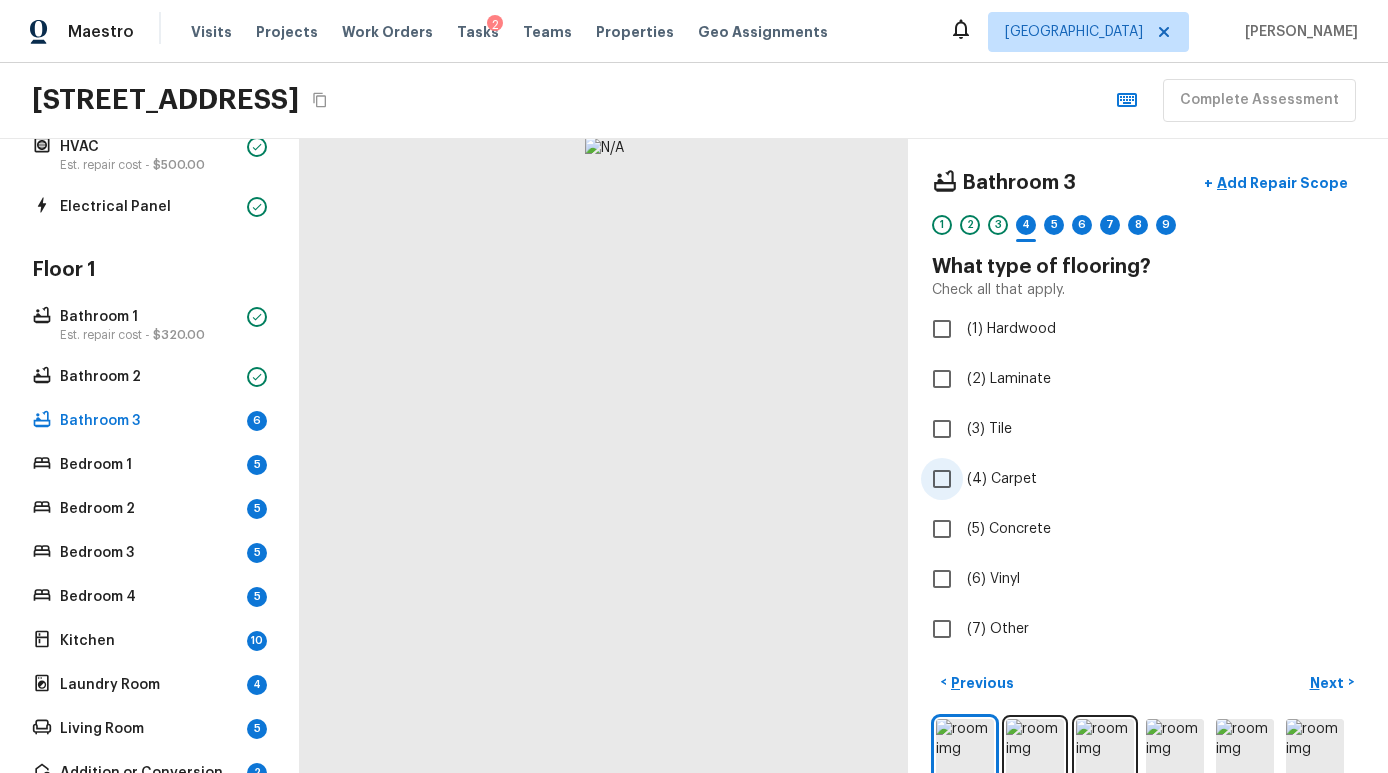click on "(4) Carpet" at bounding box center [1134, 479] 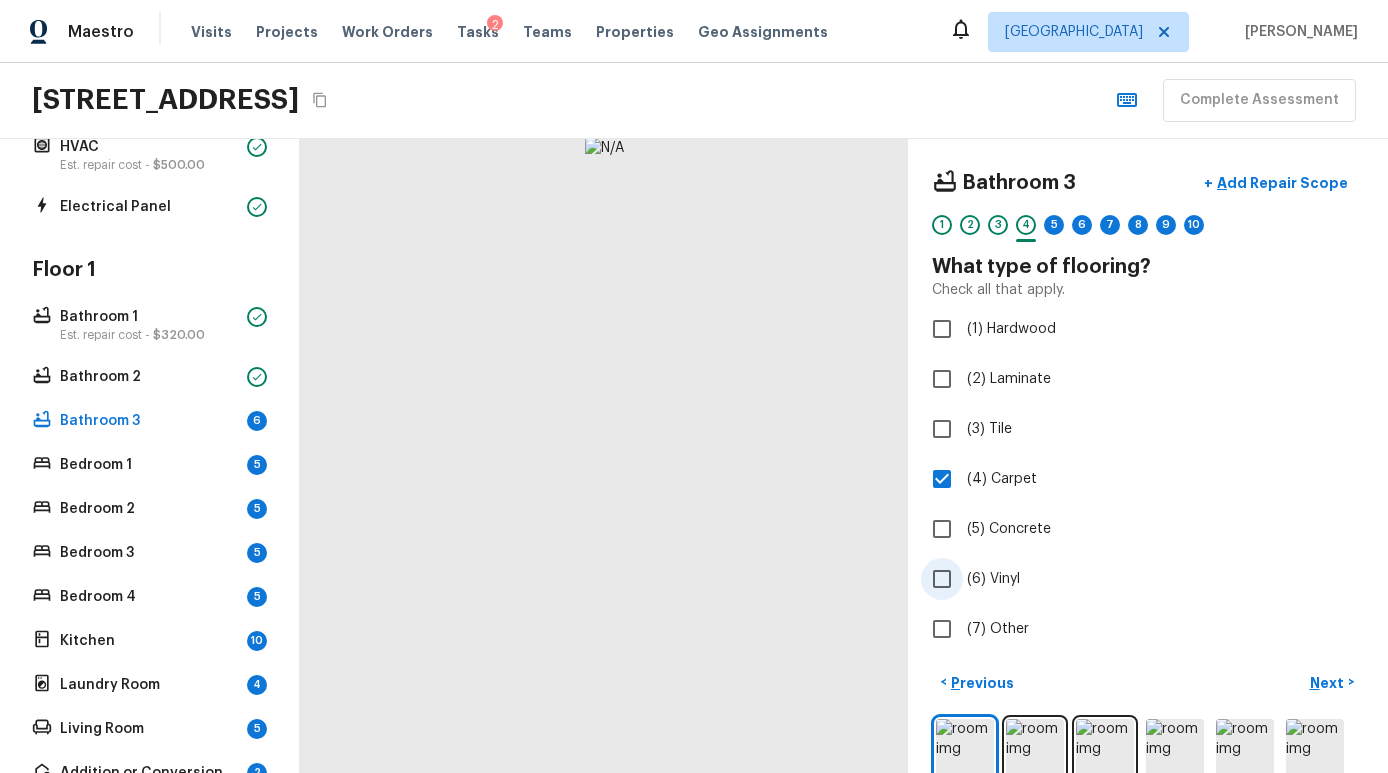 click on "(6) Vinyl" at bounding box center [1134, 579] 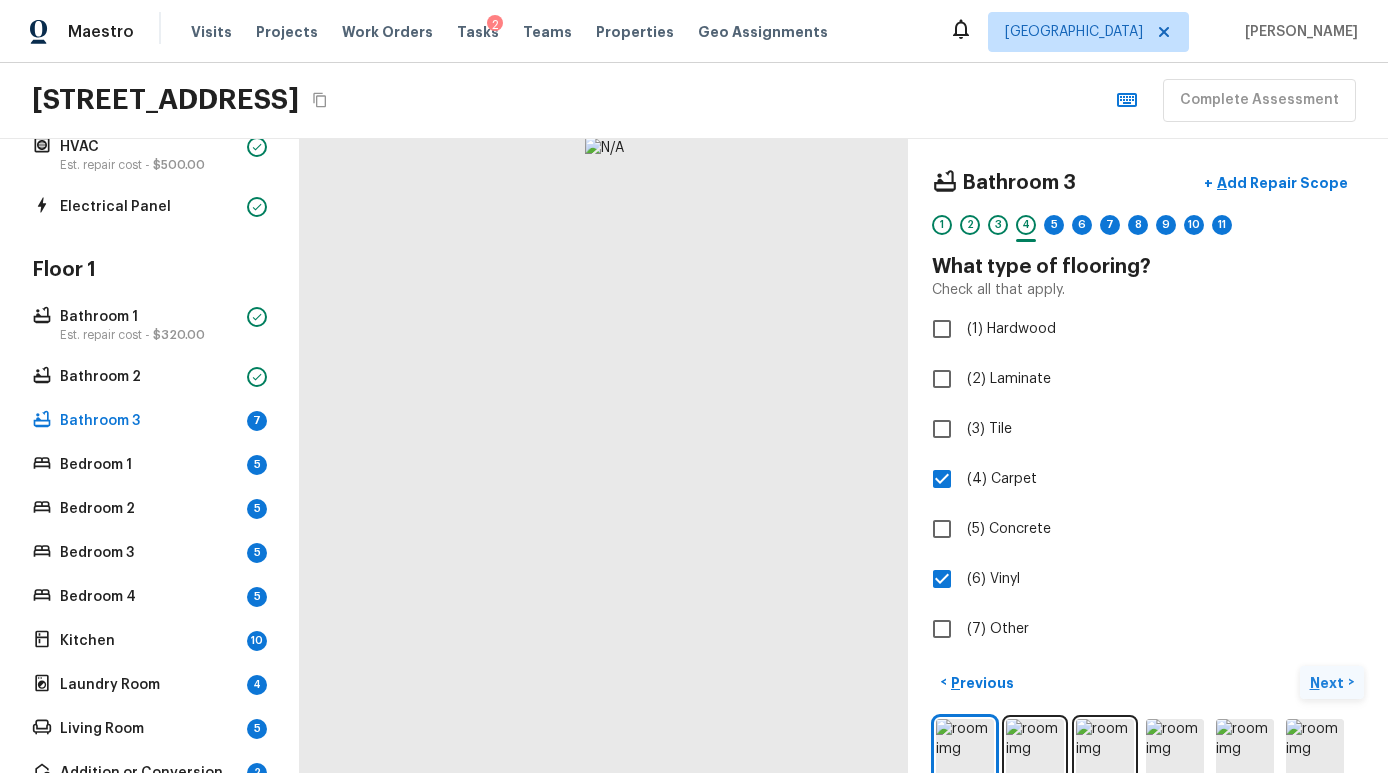 click on "Next" at bounding box center (1329, 683) 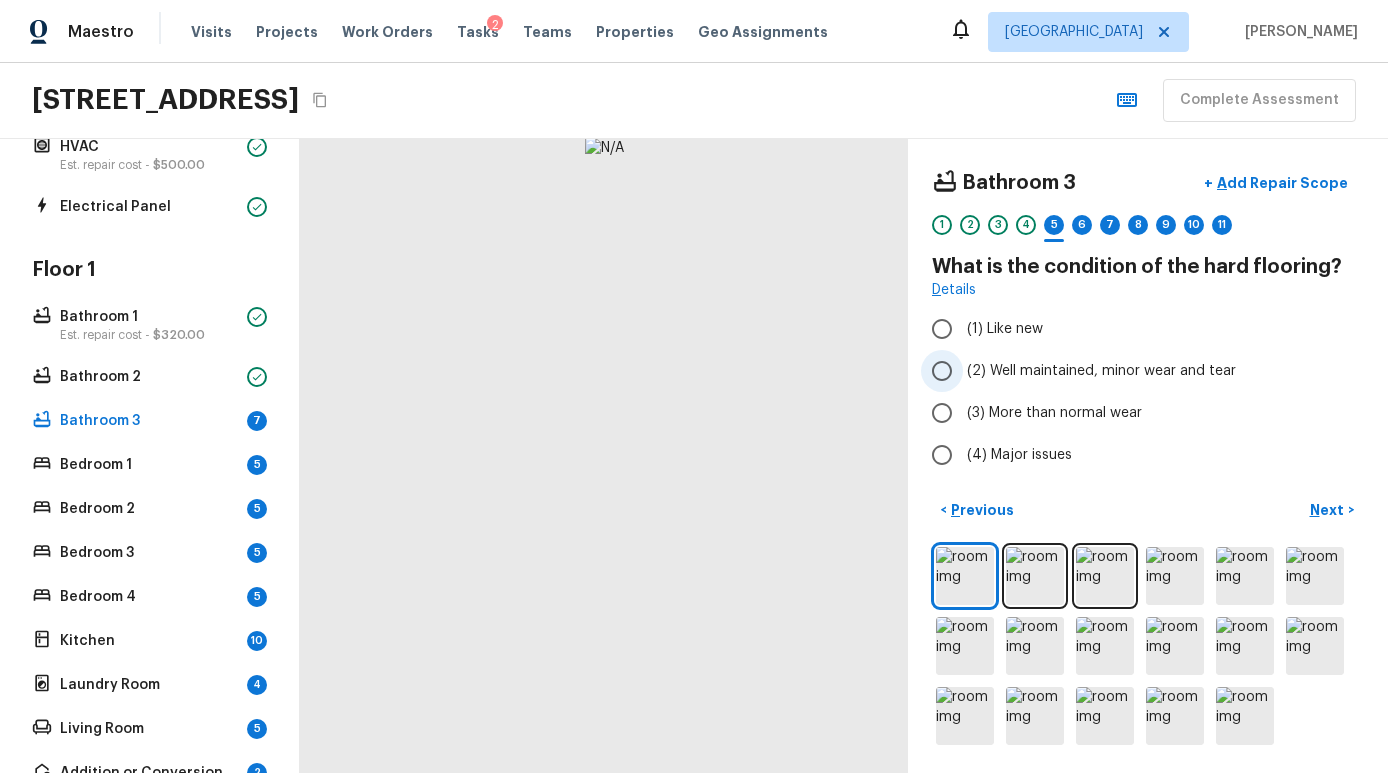 click on "(2) Well maintained, minor wear and tear" at bounding box center (1101, 371) 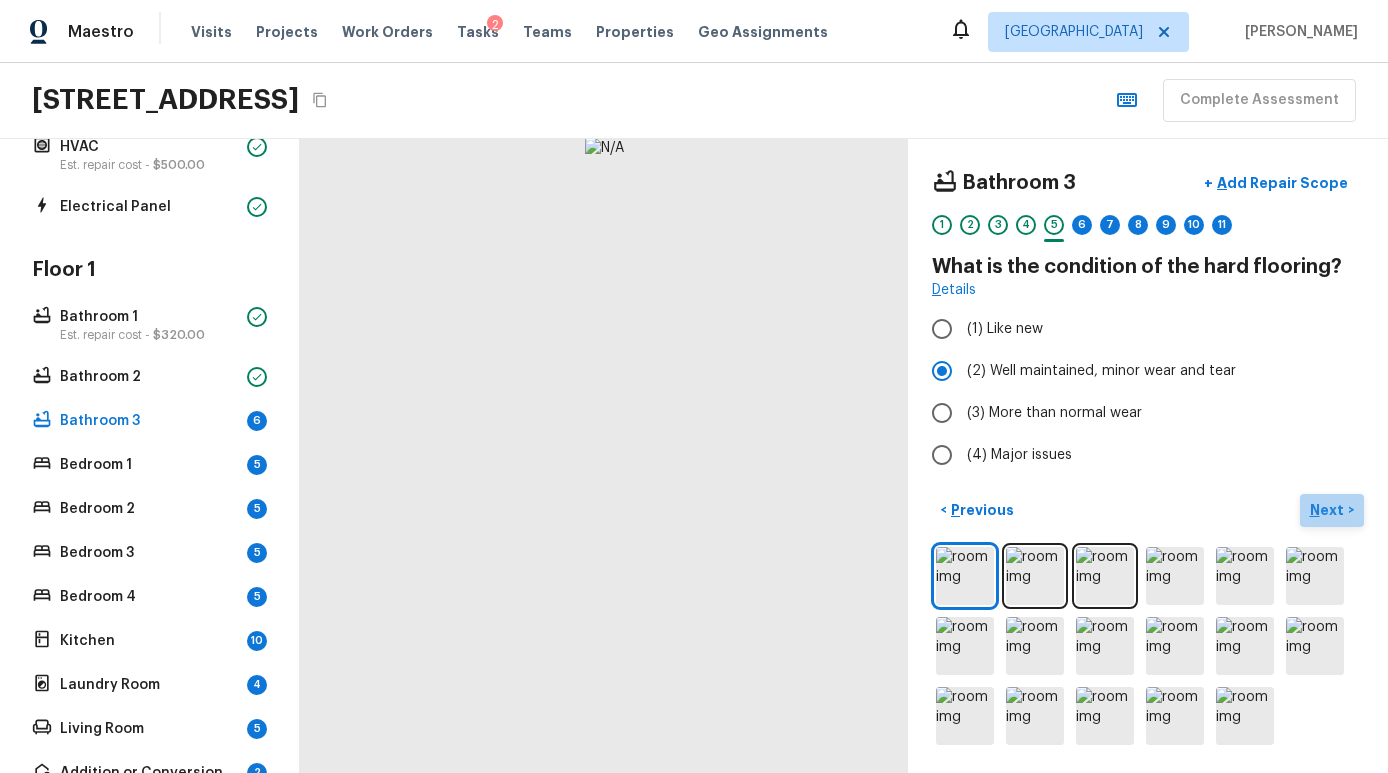 click on "Next" at bounding box center (1329, 510) 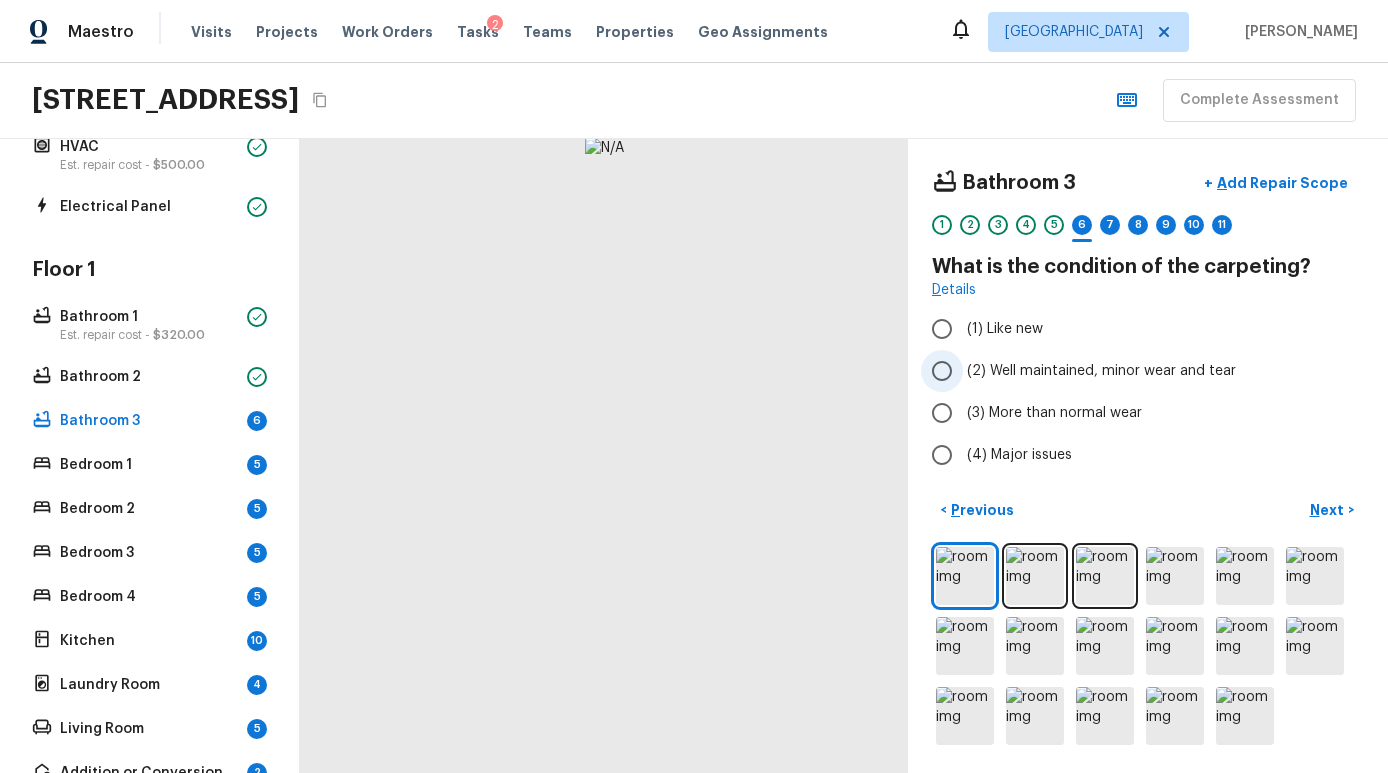 click on "(2) Well maintained, minor wear and tear" at bounding box center [1101, 371] 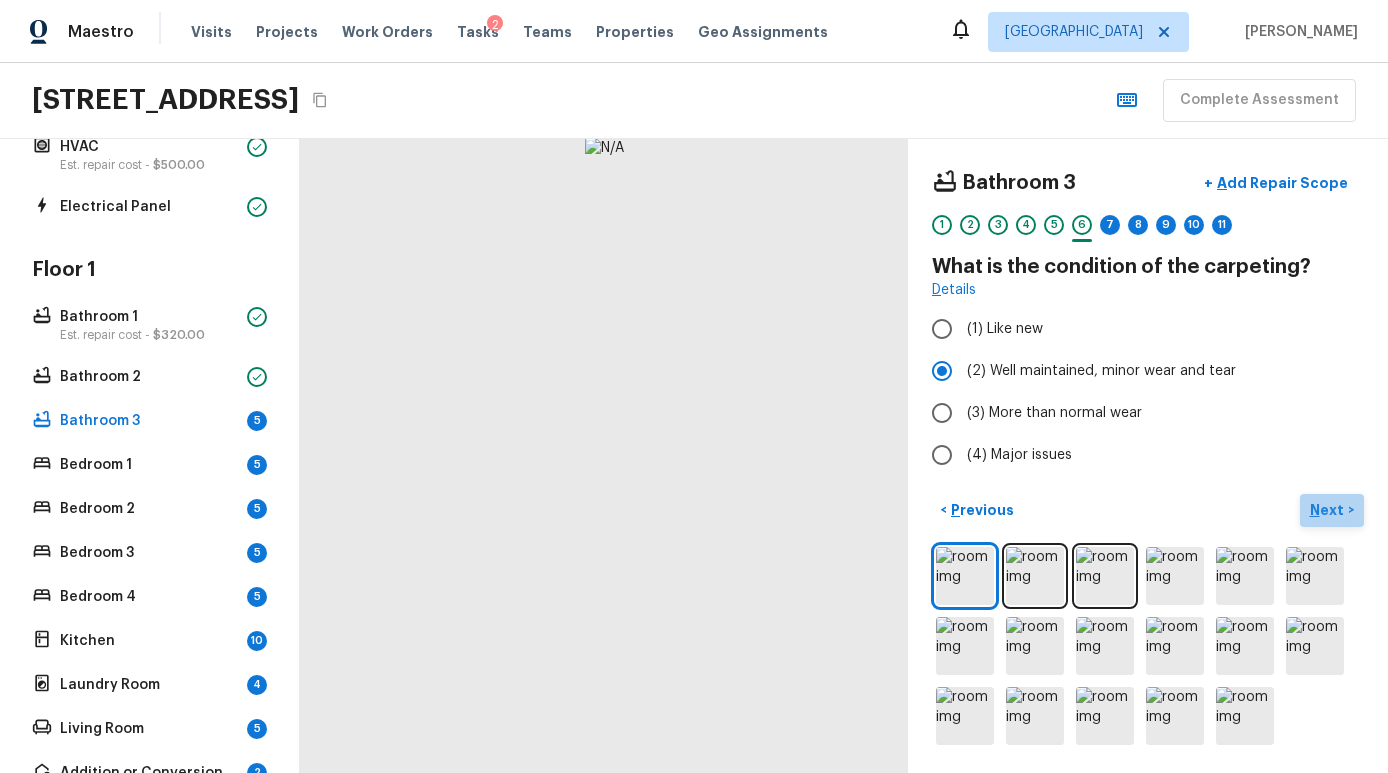 click on "Next >" at bounding box center (1332, 510) 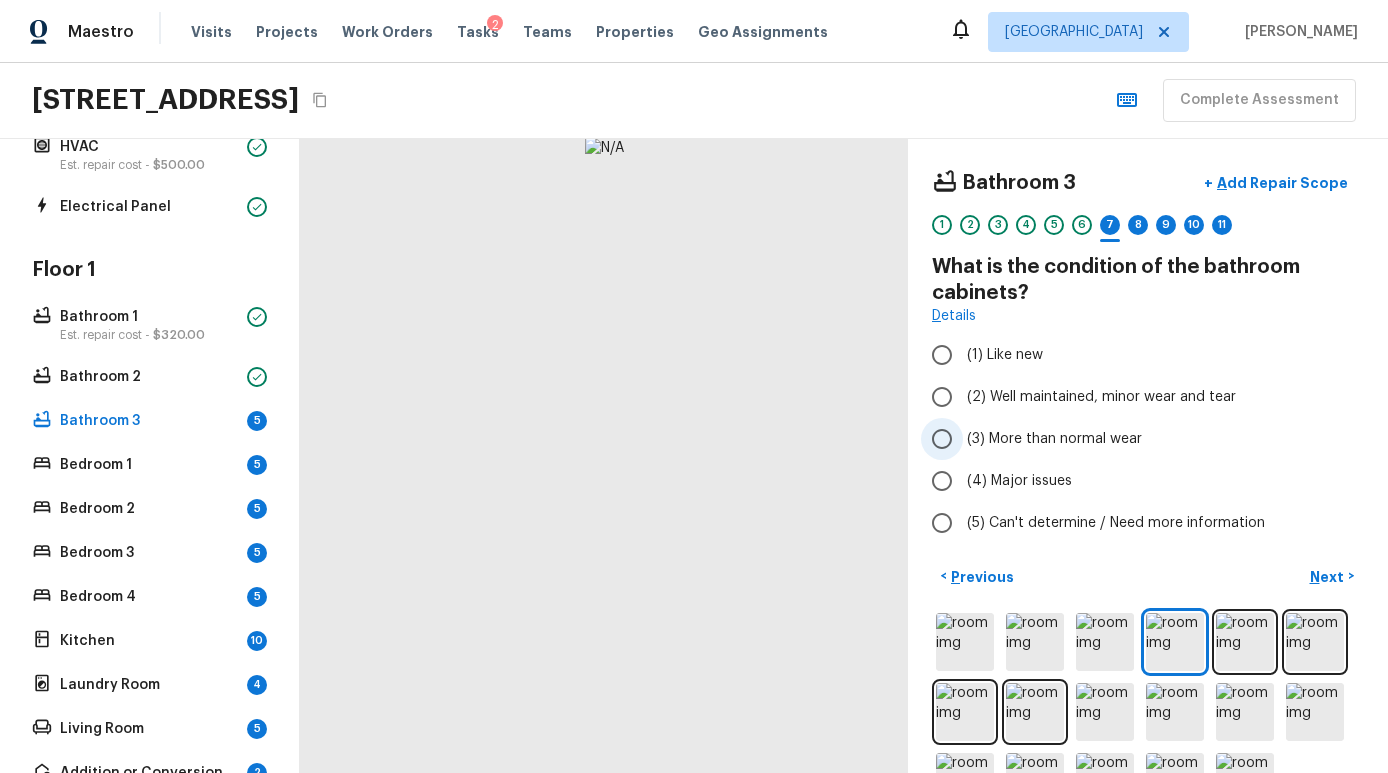 click on "(3) More than normal wear" at bounding box center (1054, 439) 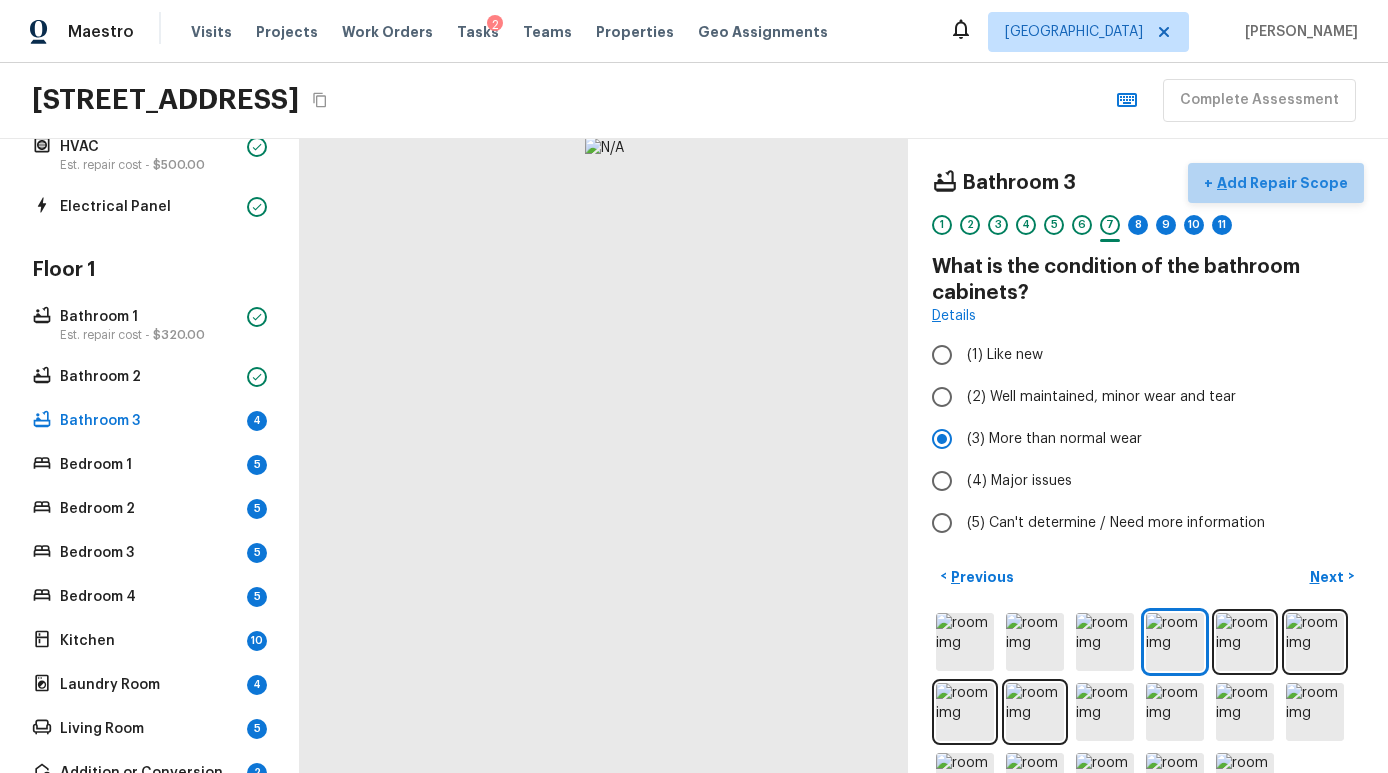click on "Add Repair Scope" at bounding box center [1280, 183] 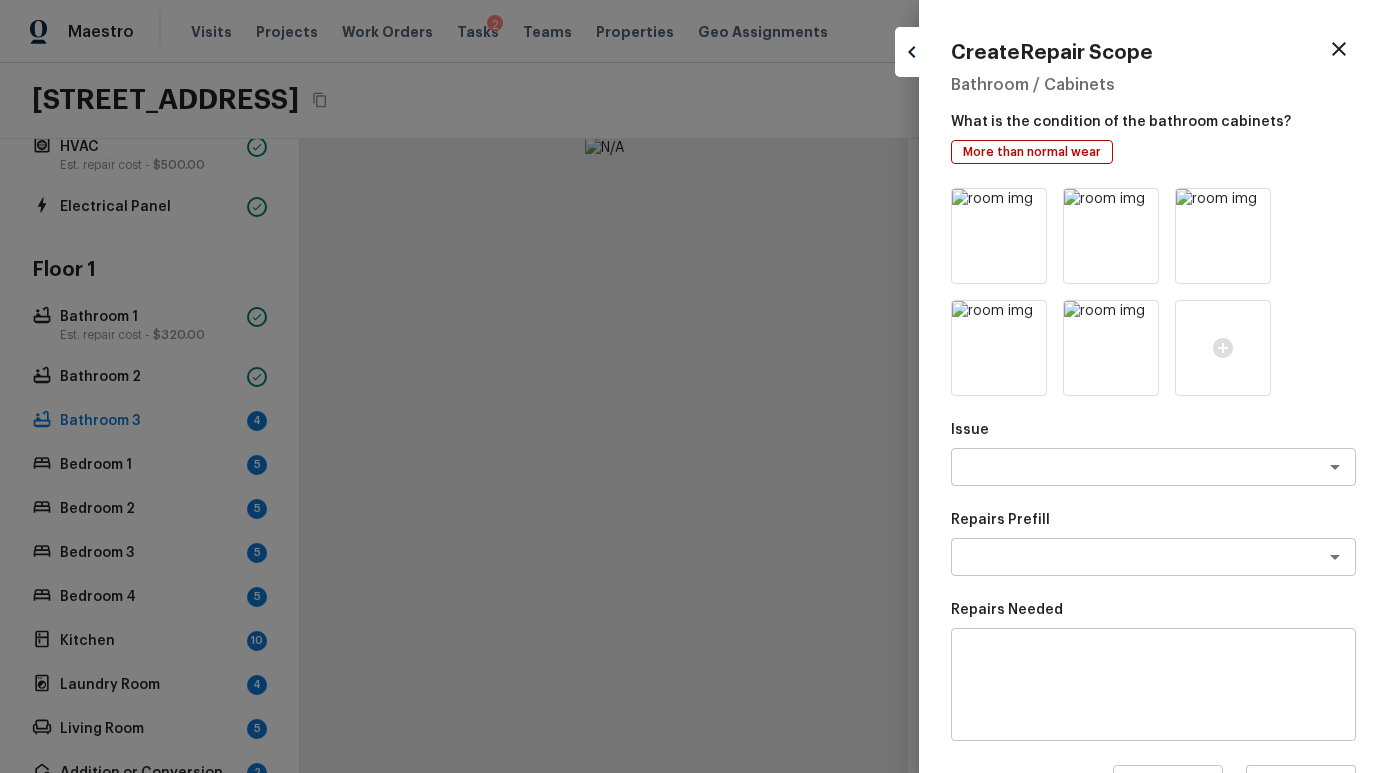 click on "Issue ​" at bounding box center [1153, 453] 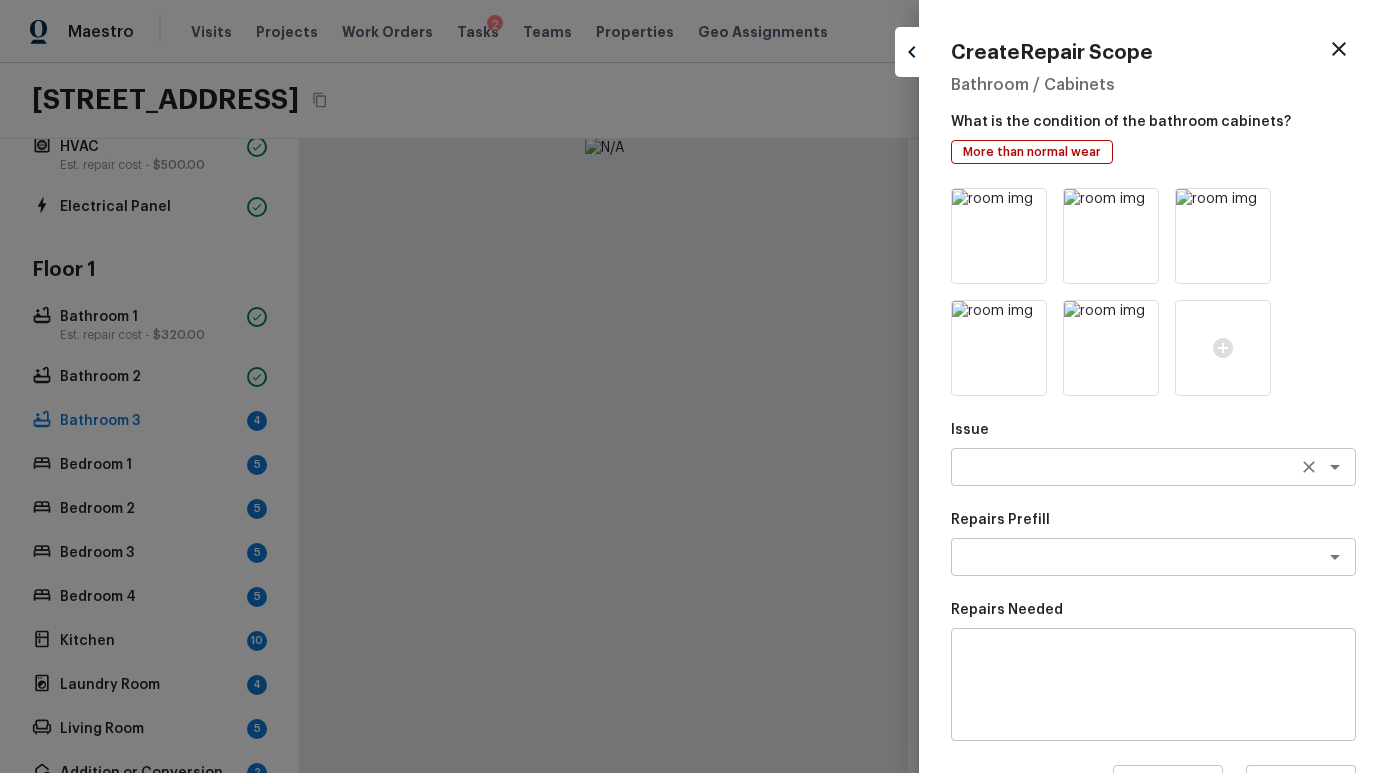 click at bounding box center [1125, 467] 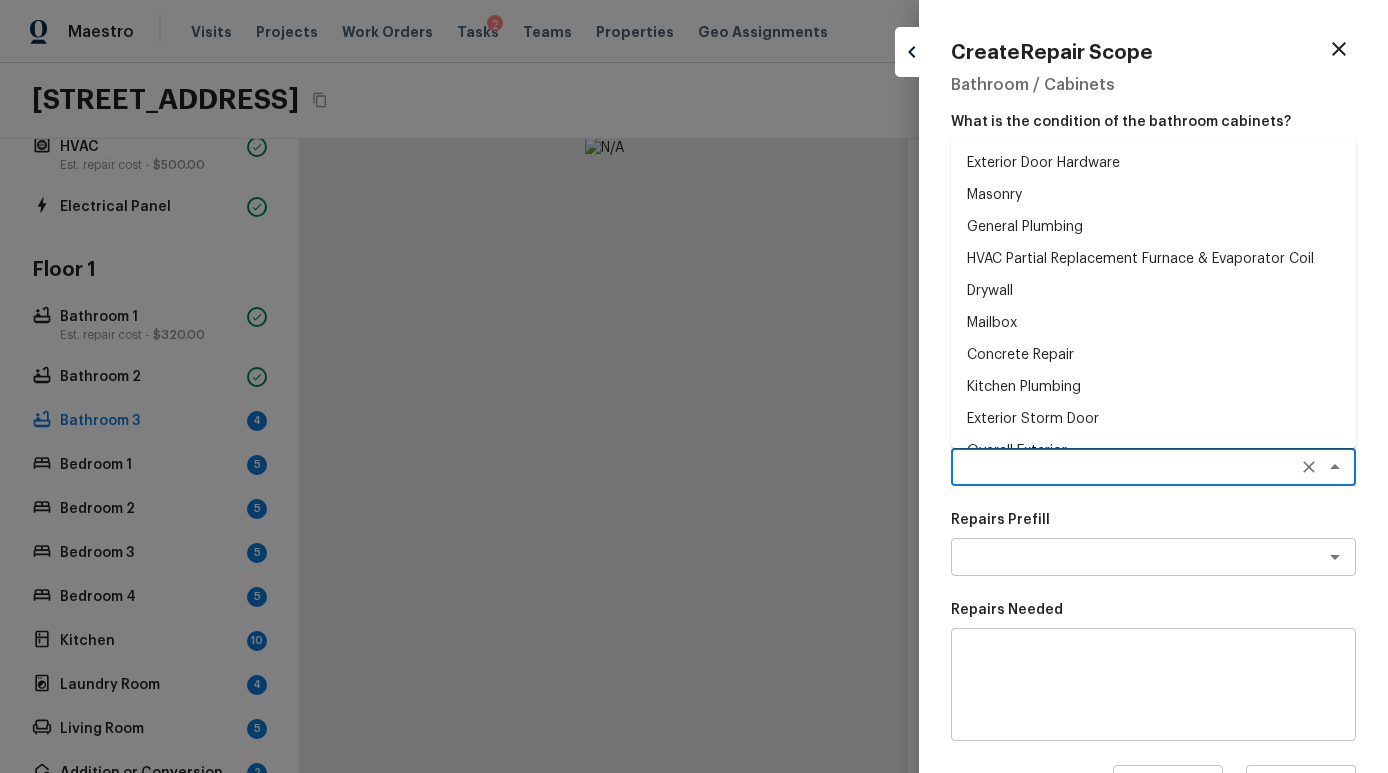type on "v" 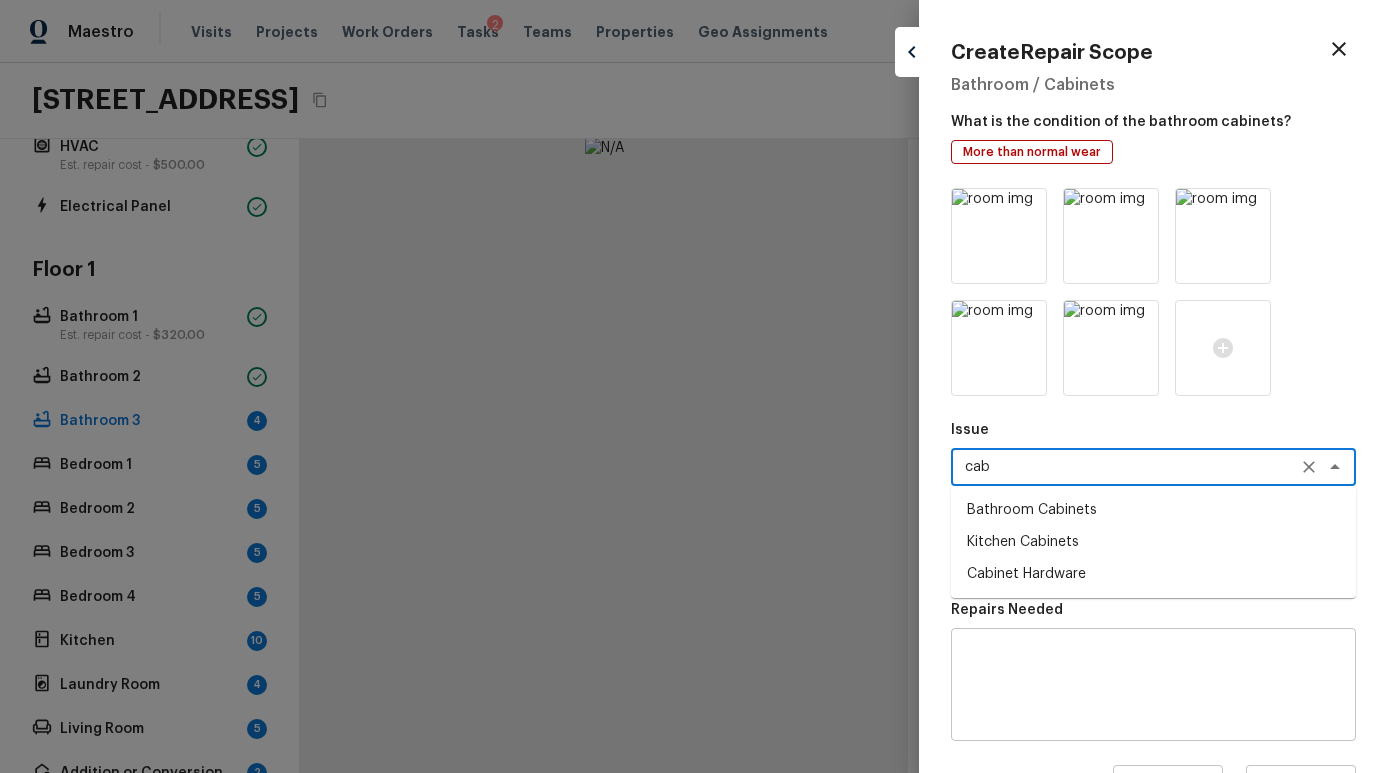 click on "Bathroom Cabinets" at bounding box center [1153, 510] 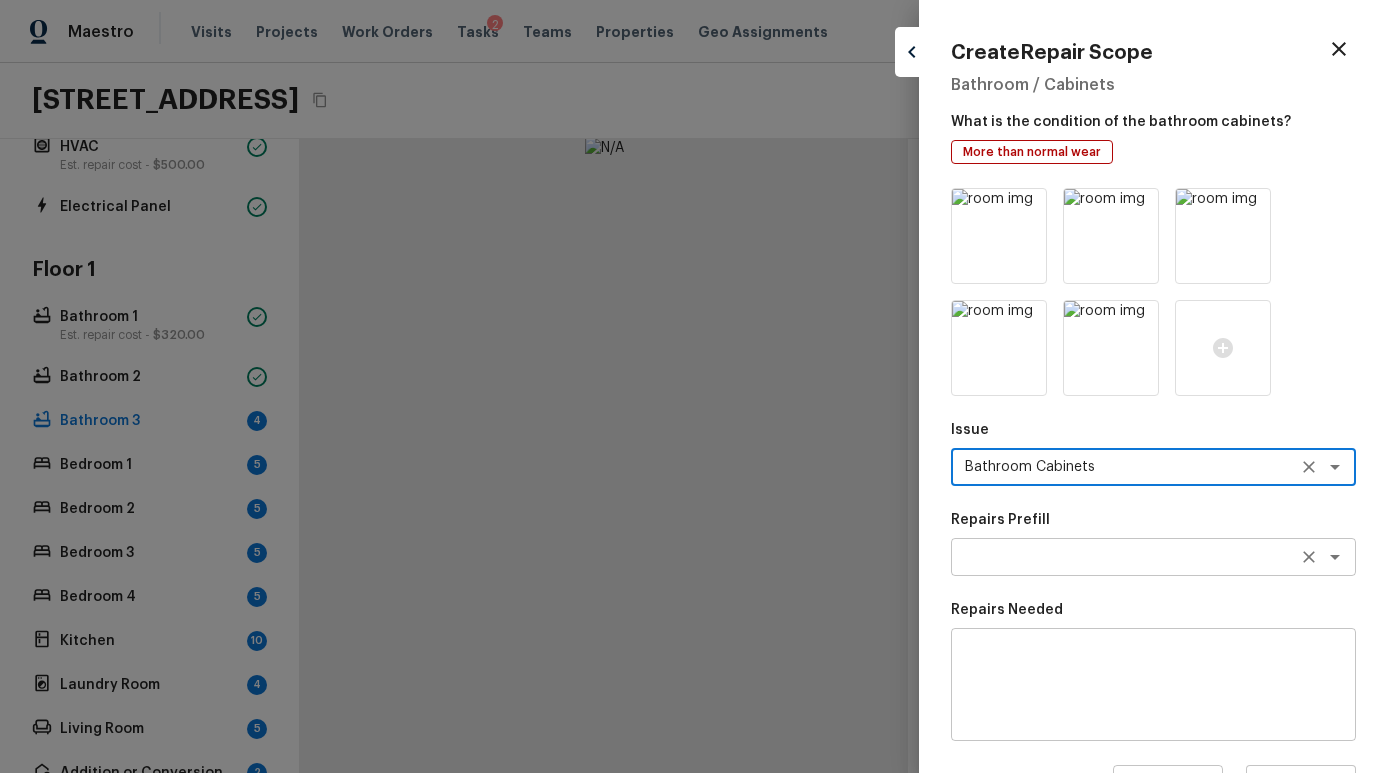 type on "Bathroom Cabinets" 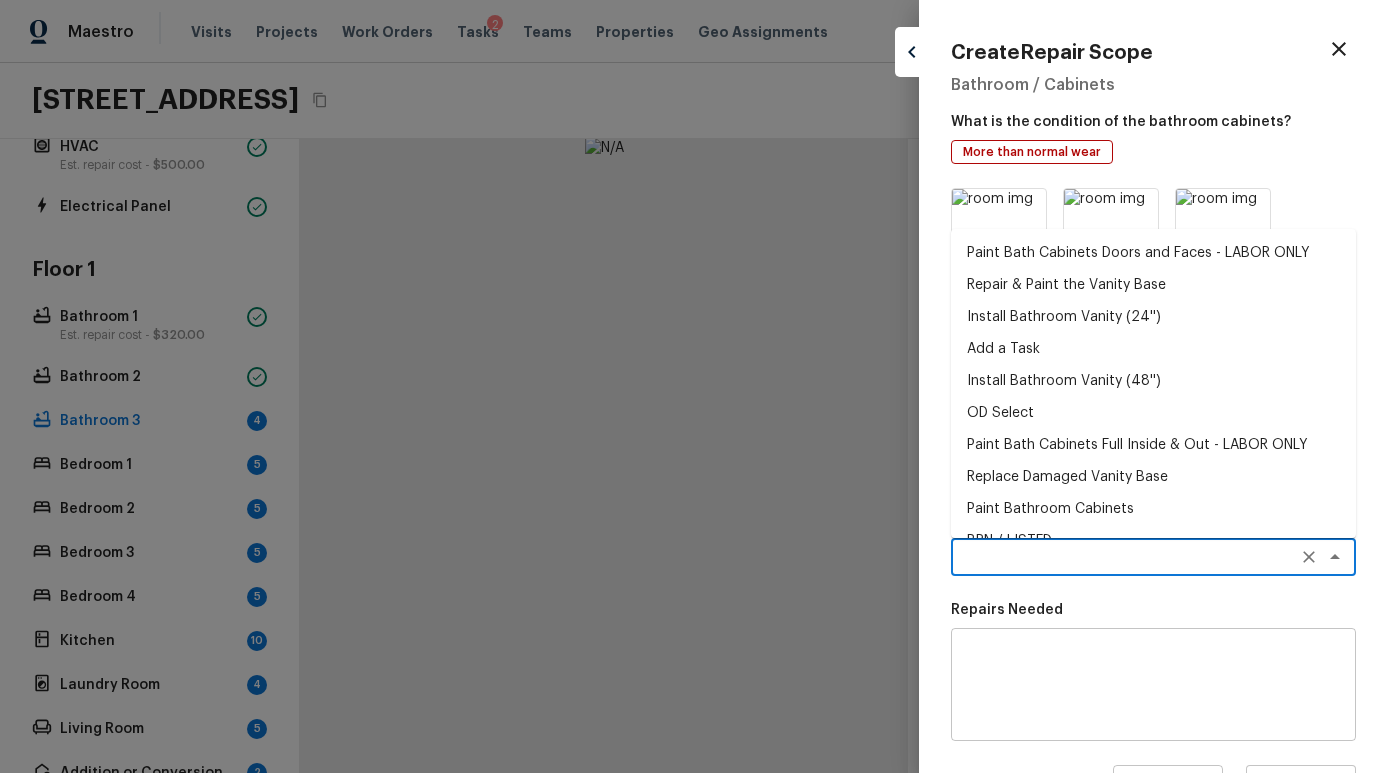 scroll, scrollTop: 18, scrollLeft: 0, axis: vertical 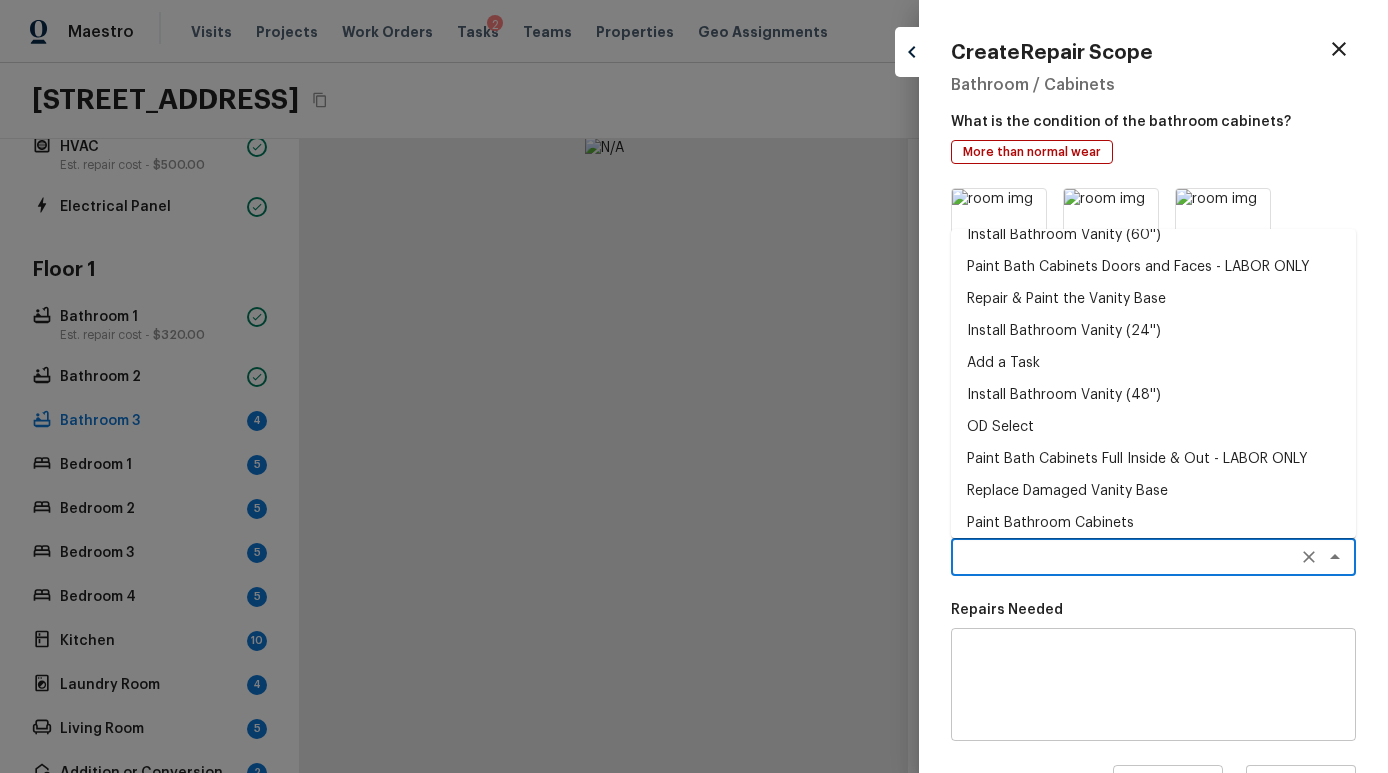 click at bounding box center [1153, 685] 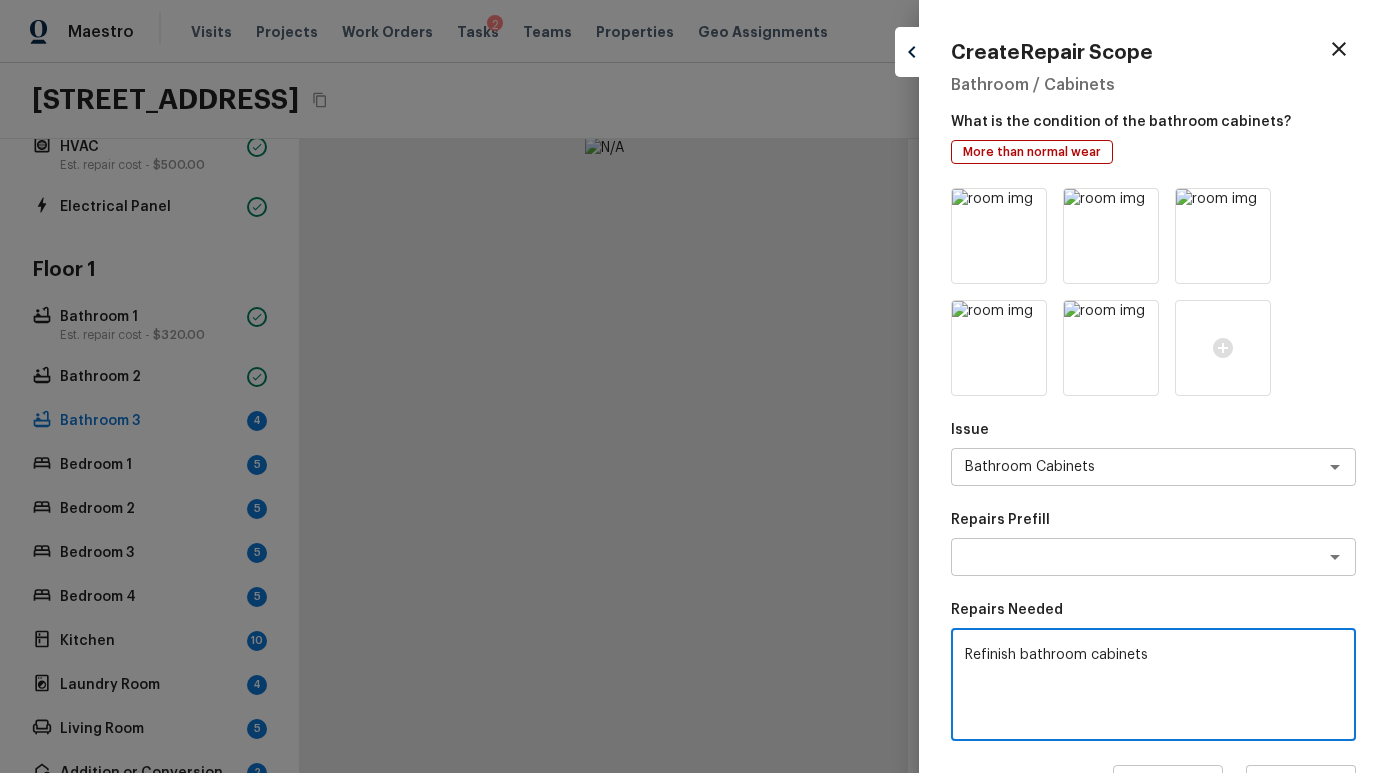 scroll, scrollTop: 259, scrollLeft: 0, axis: vertical 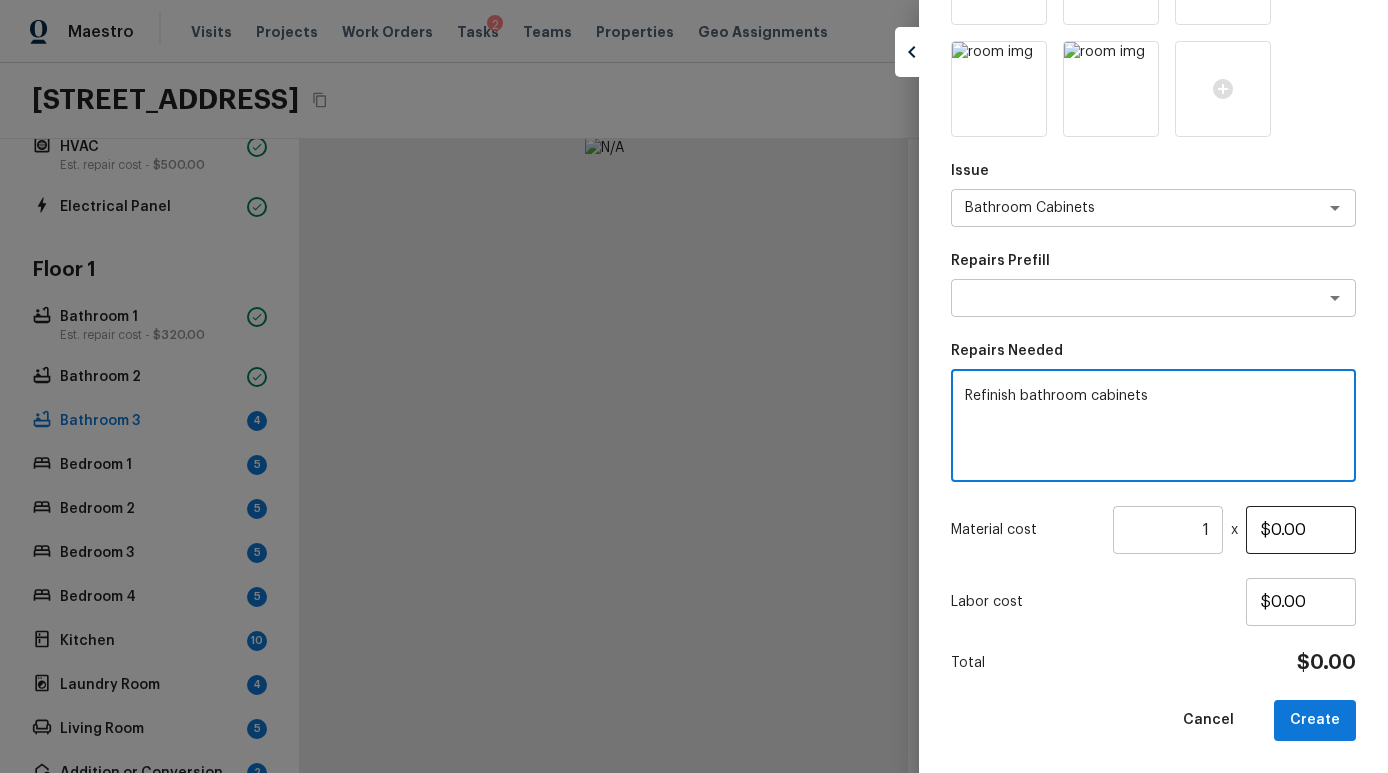 type on "Refinish bathroom cabinets" 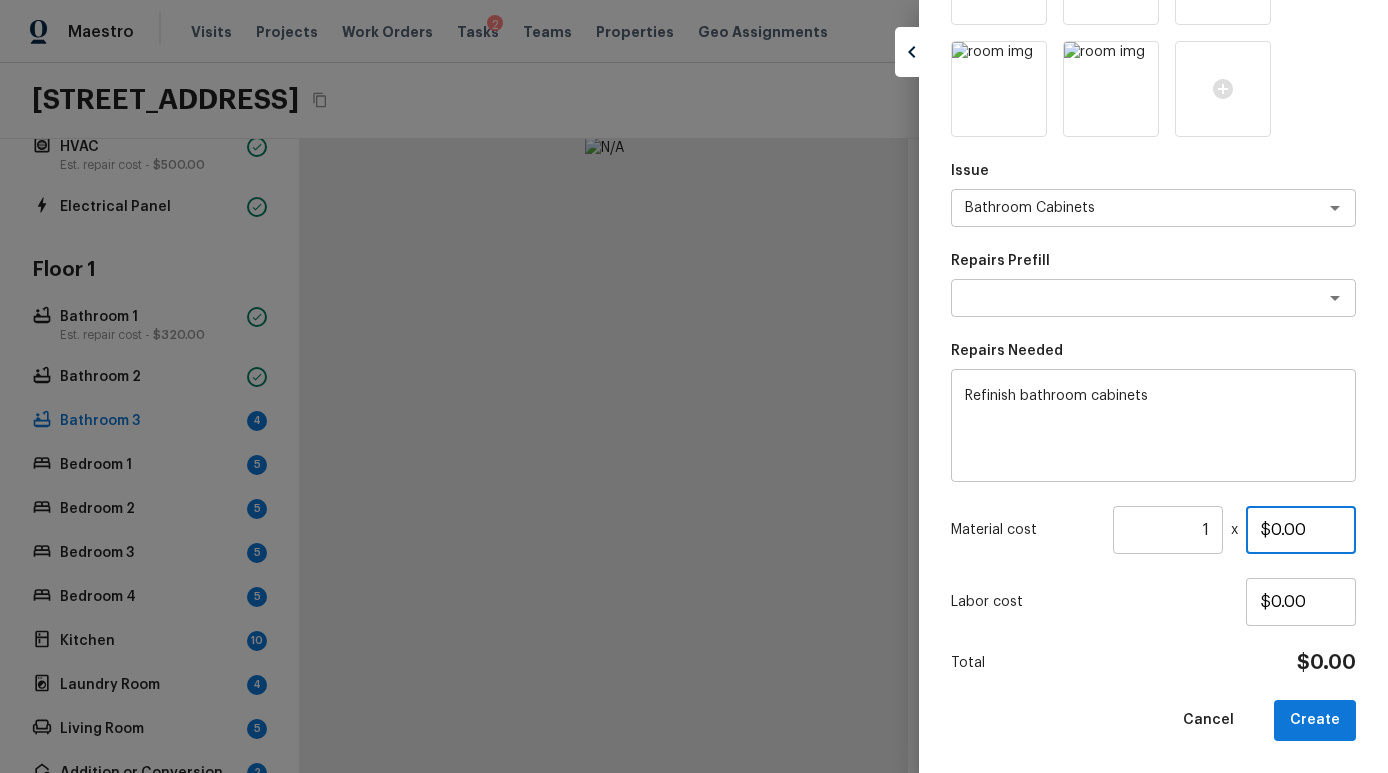 drag, startPoint x: 1326, startPoint y: 537, endPoint x: 970, endPoint y: 479, distance: 360.6938 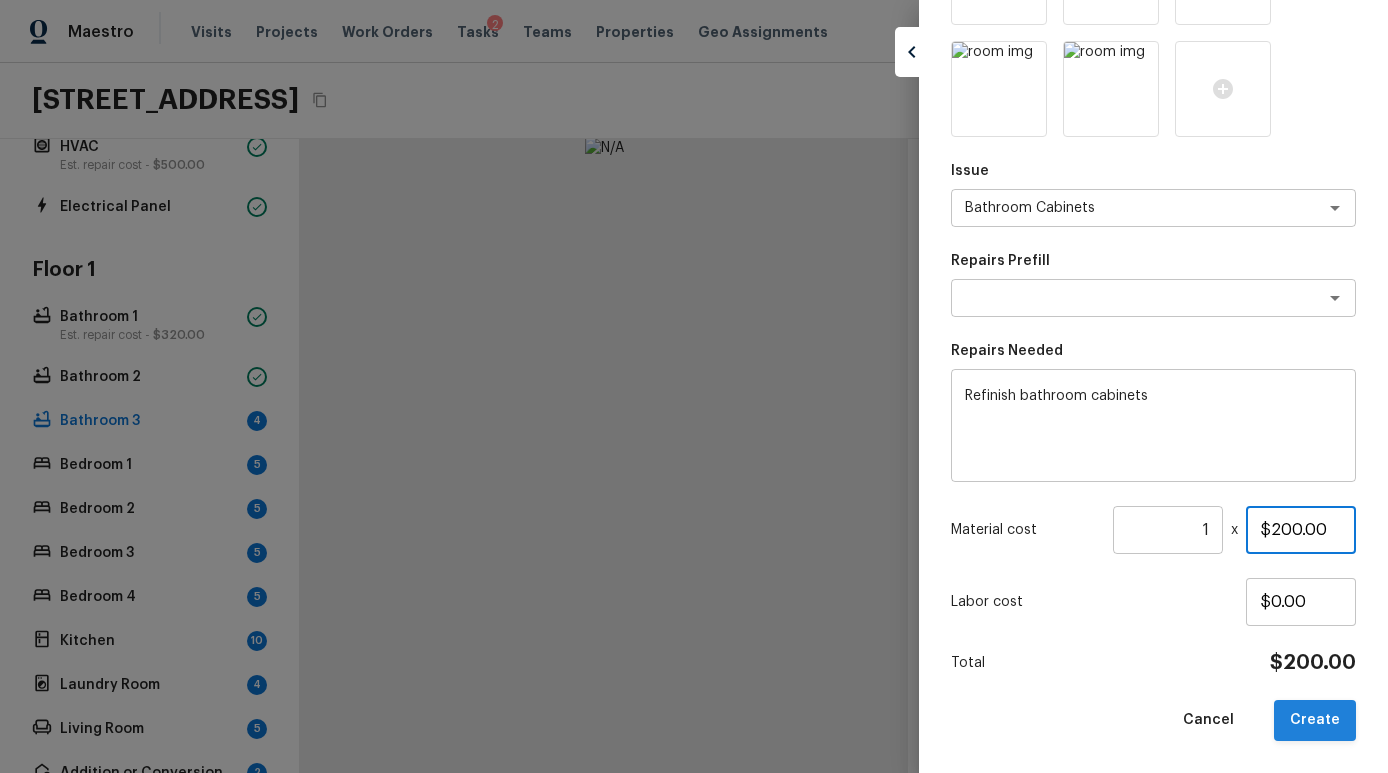 type on "$200.00" 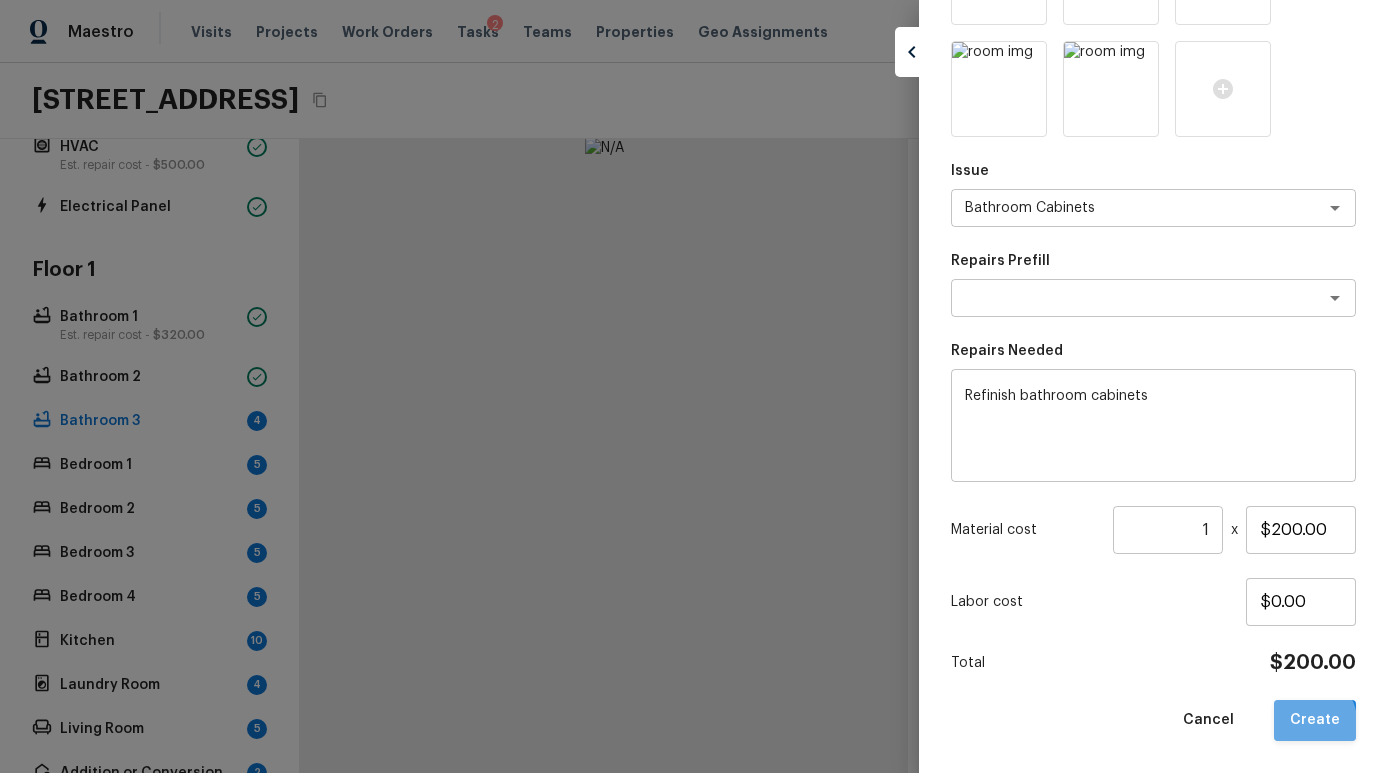 click on "Create" at bounding box center [1315, 720] 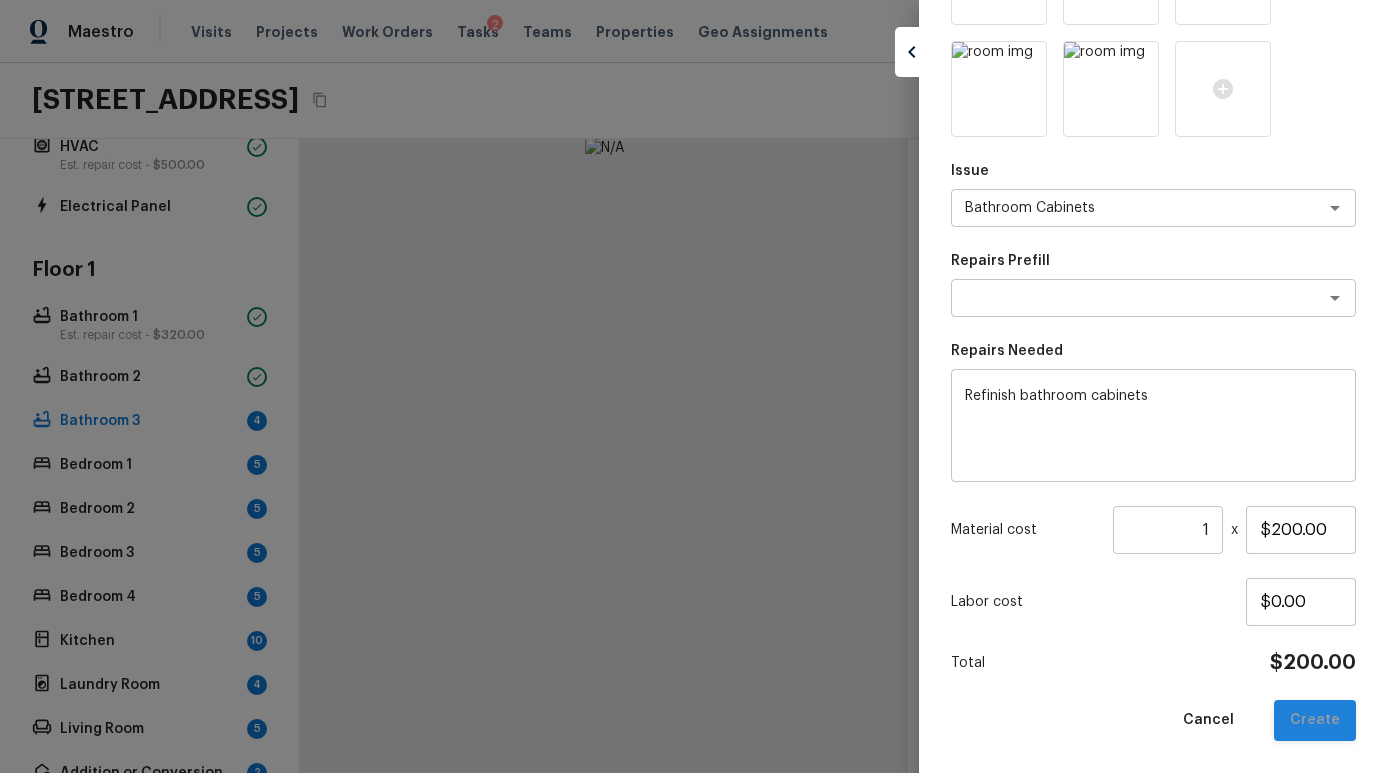 type 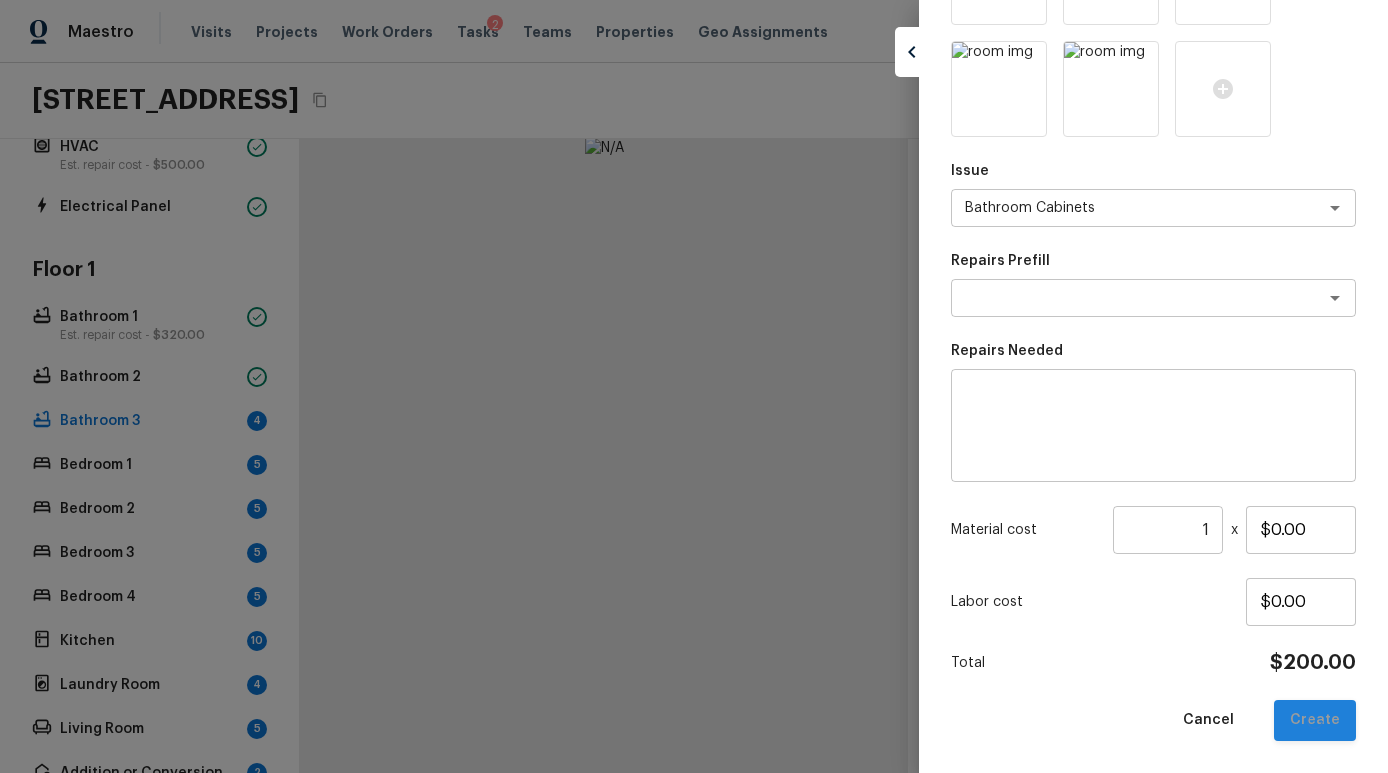 type 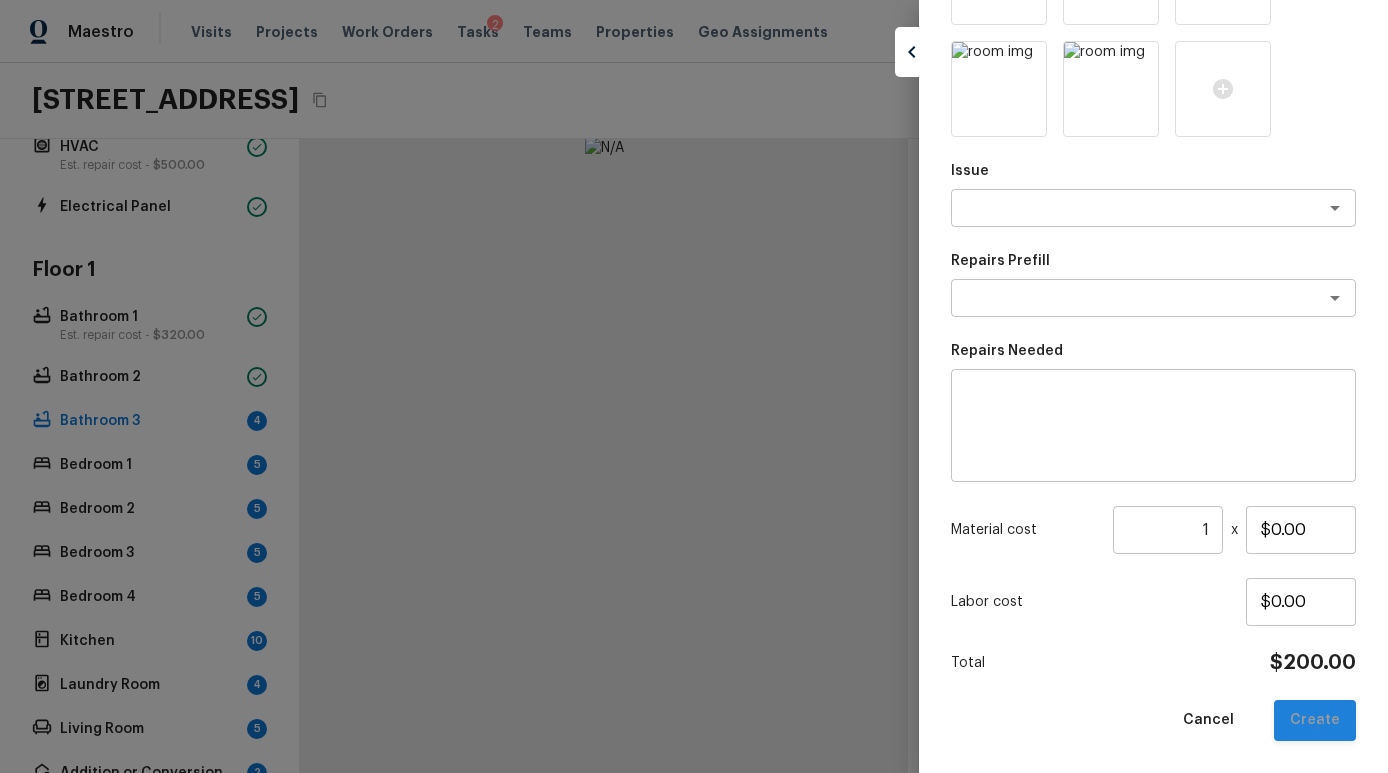 scroll, scrollTop: 147, scrollLeft: 0, axis: vertical 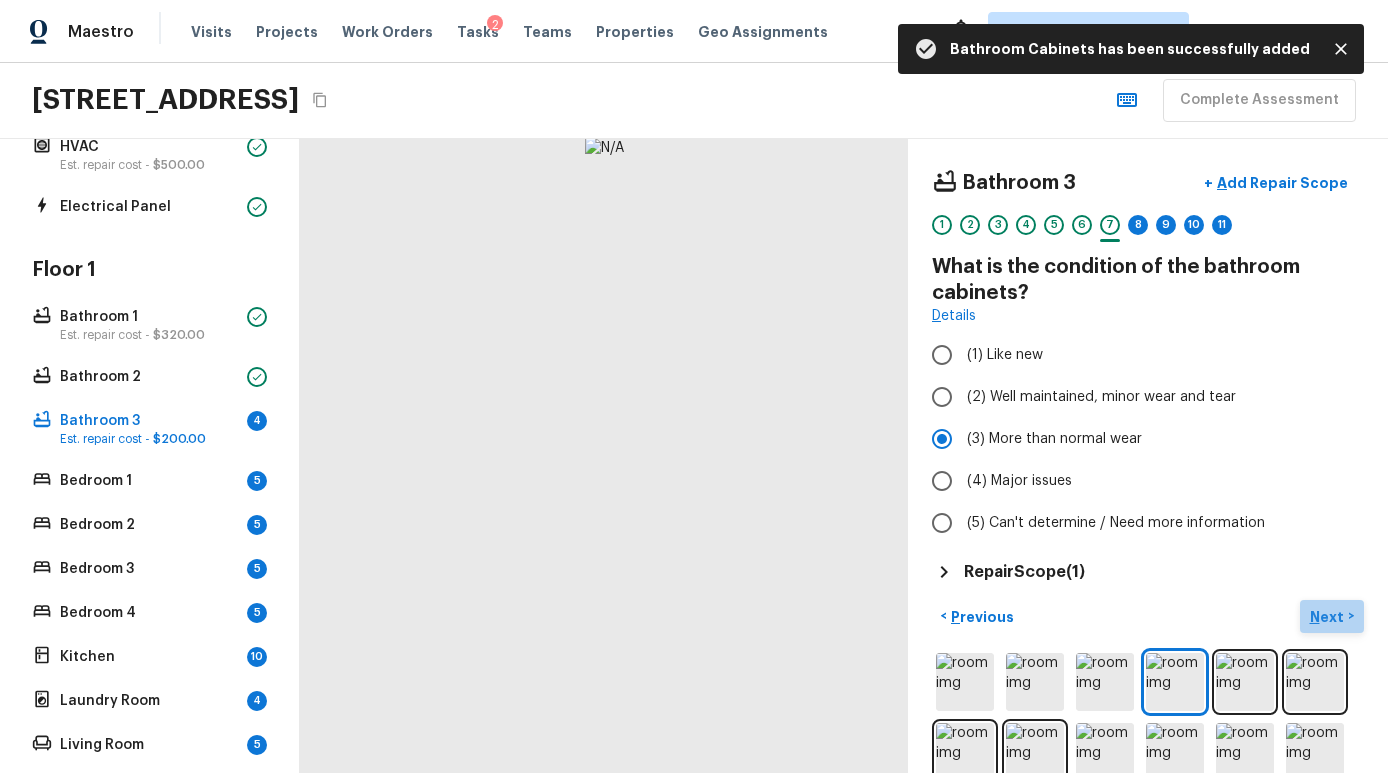 click on "Next" at bounding box center (1329, 617) 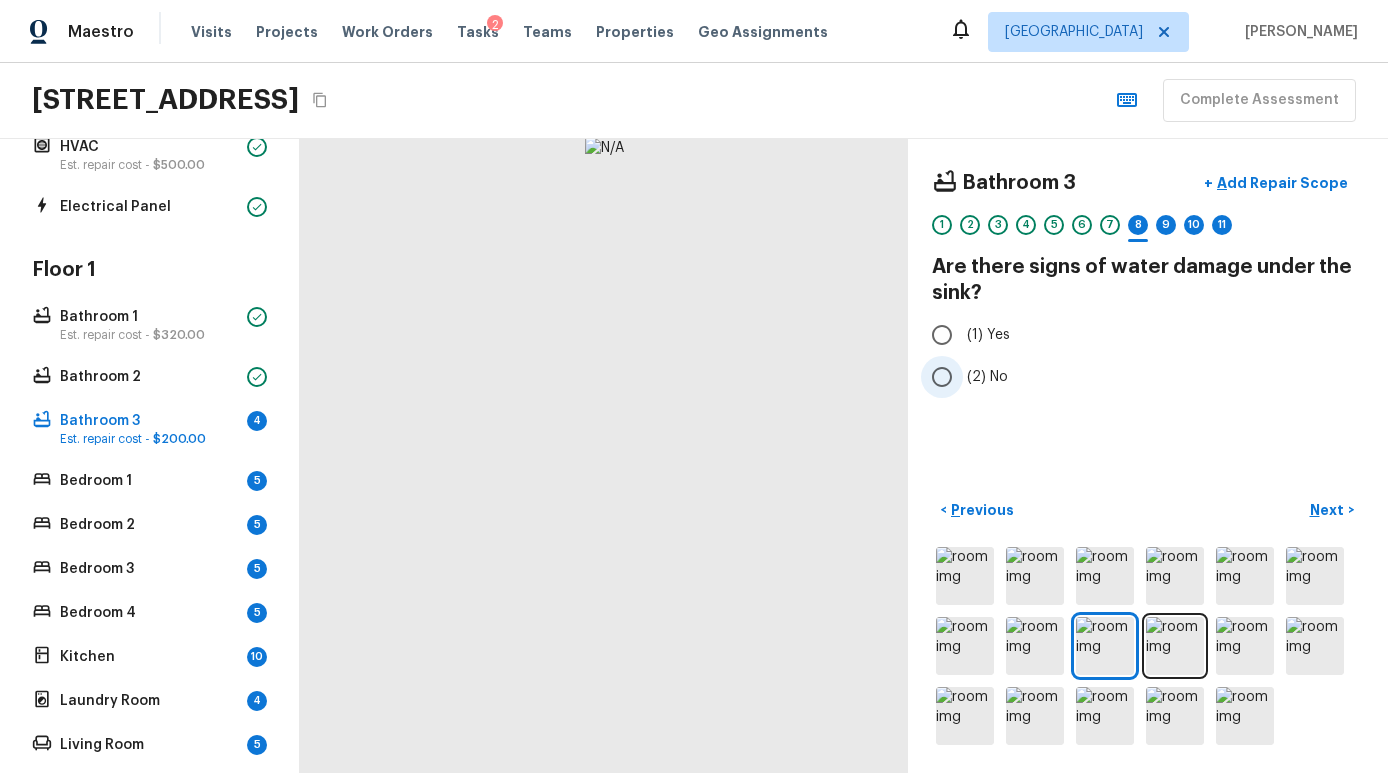 click on "(2) No" at bounding box center [1134, 377] 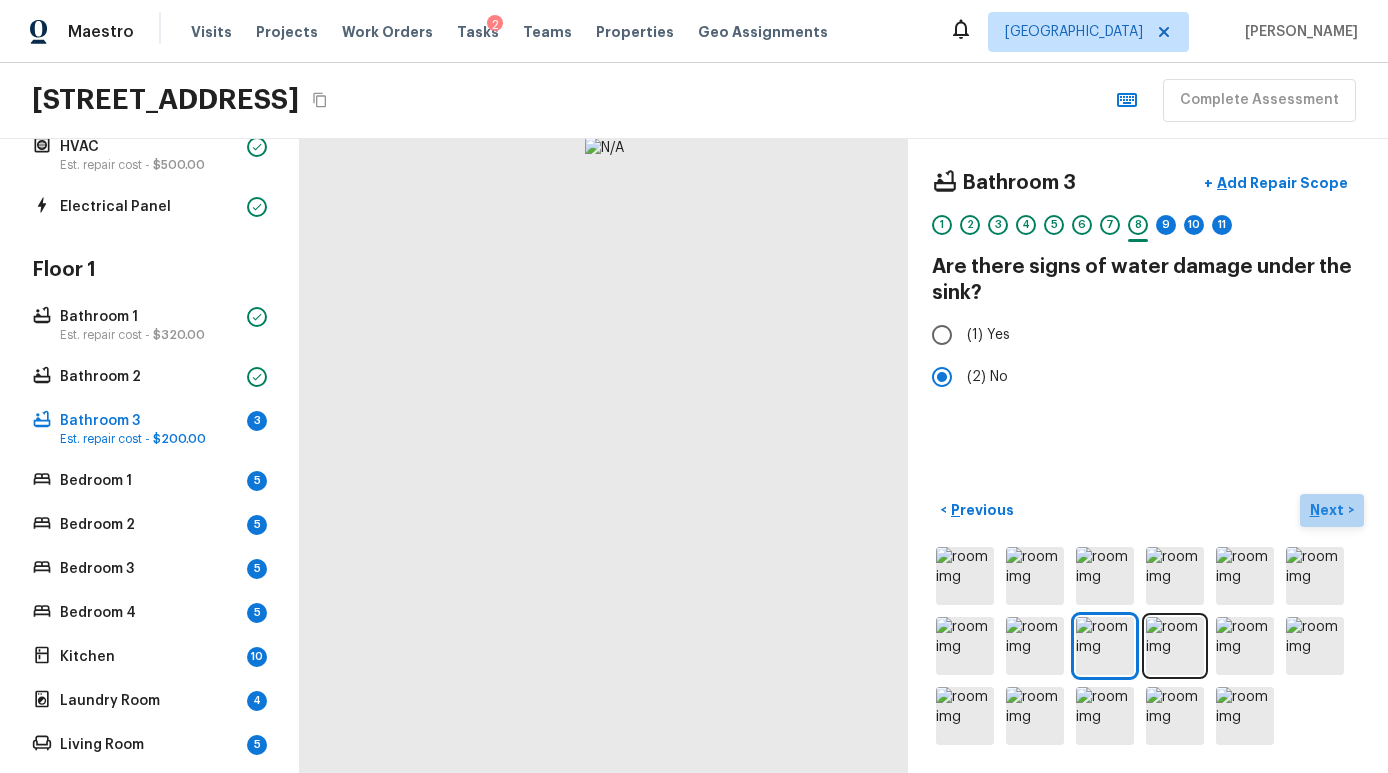 click on "Next" at bounding box center [1329, 510] 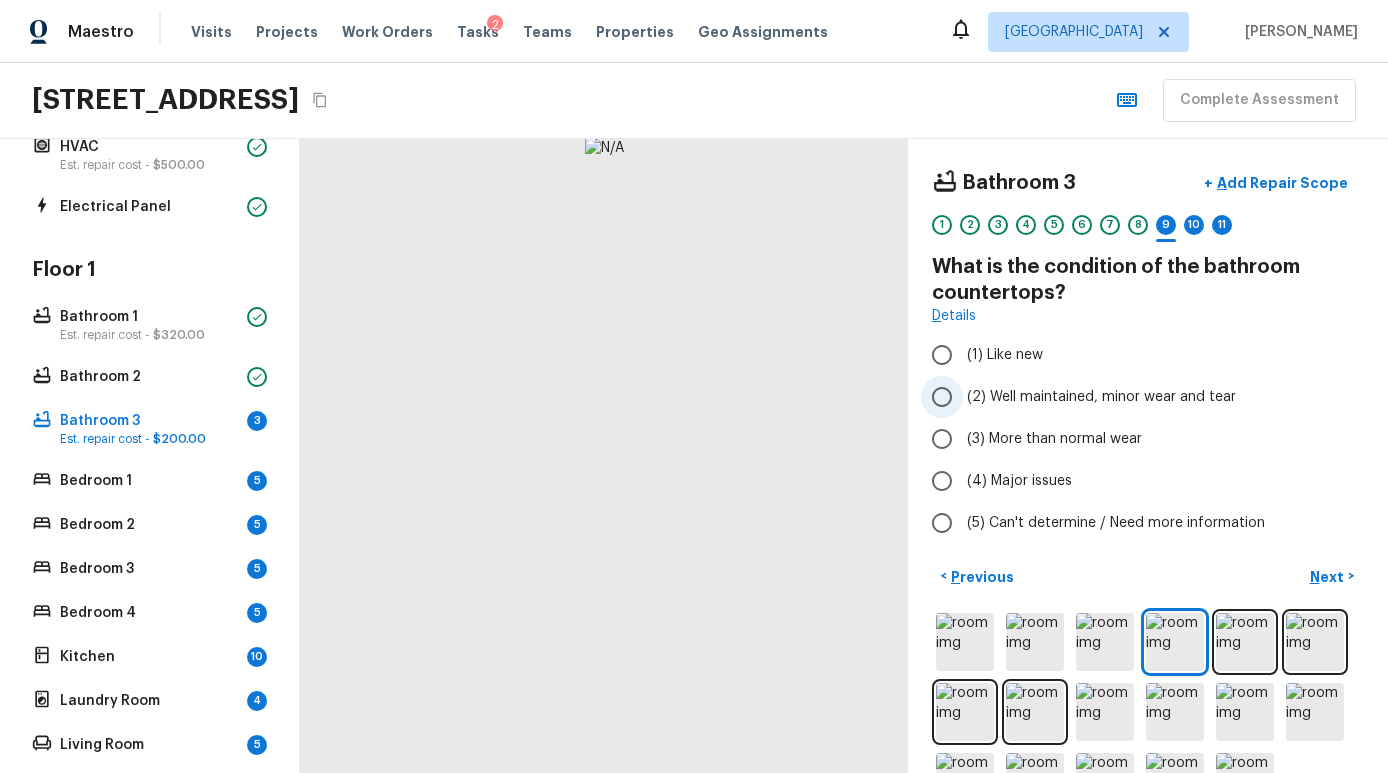 click on "(2) Well maintained, minor wear and tear" at bounding box center (1101, 397) 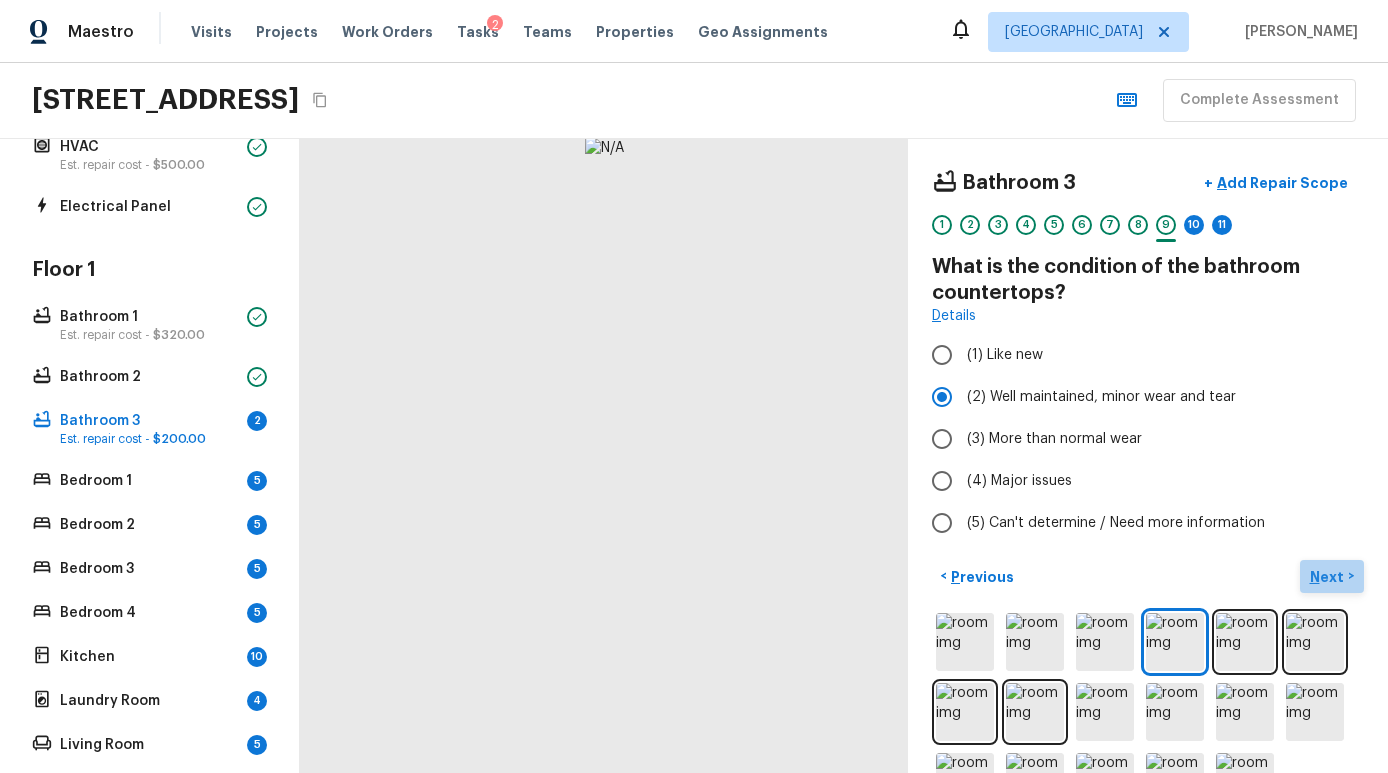 click on "Next" at bounding box center [1329, 577] 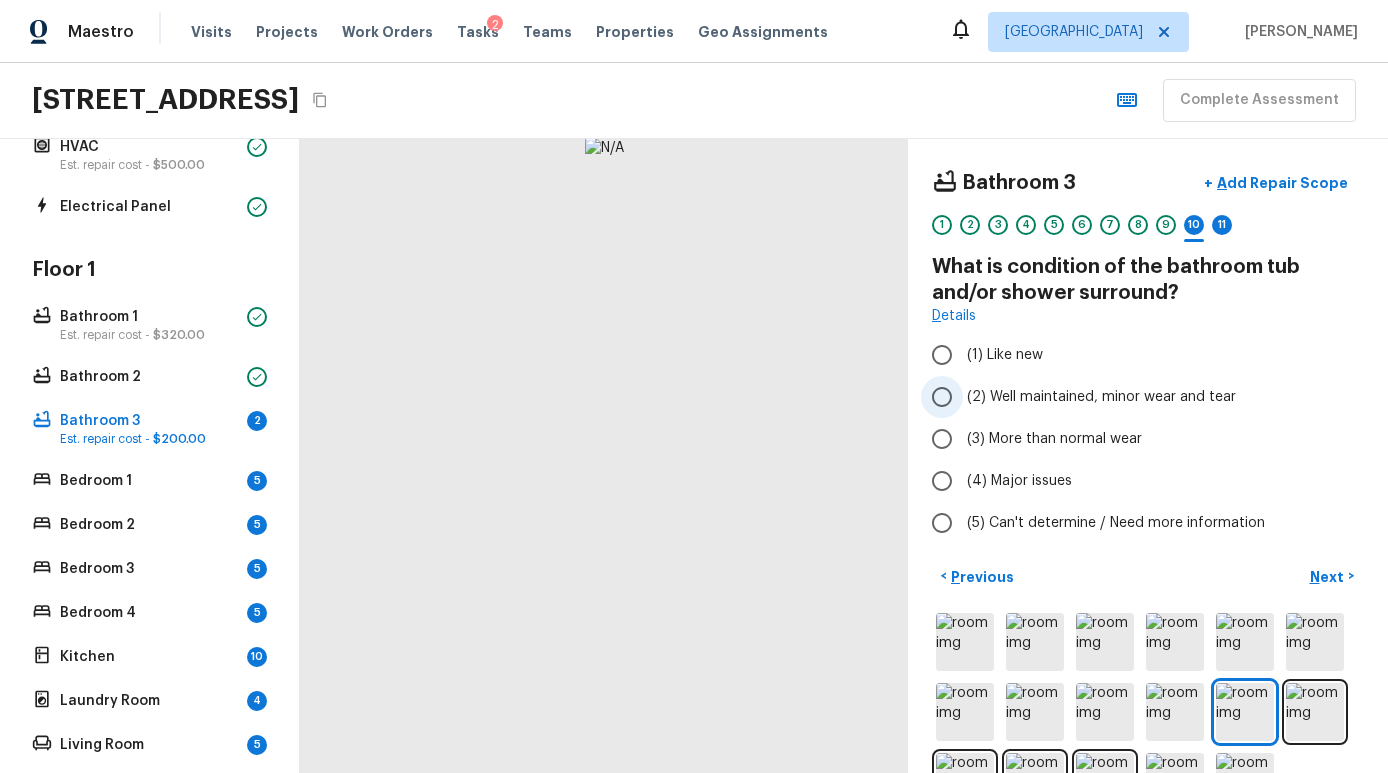 click on "(2) Well maintained, minor wear and tear" at bounding box center [1101, 397] 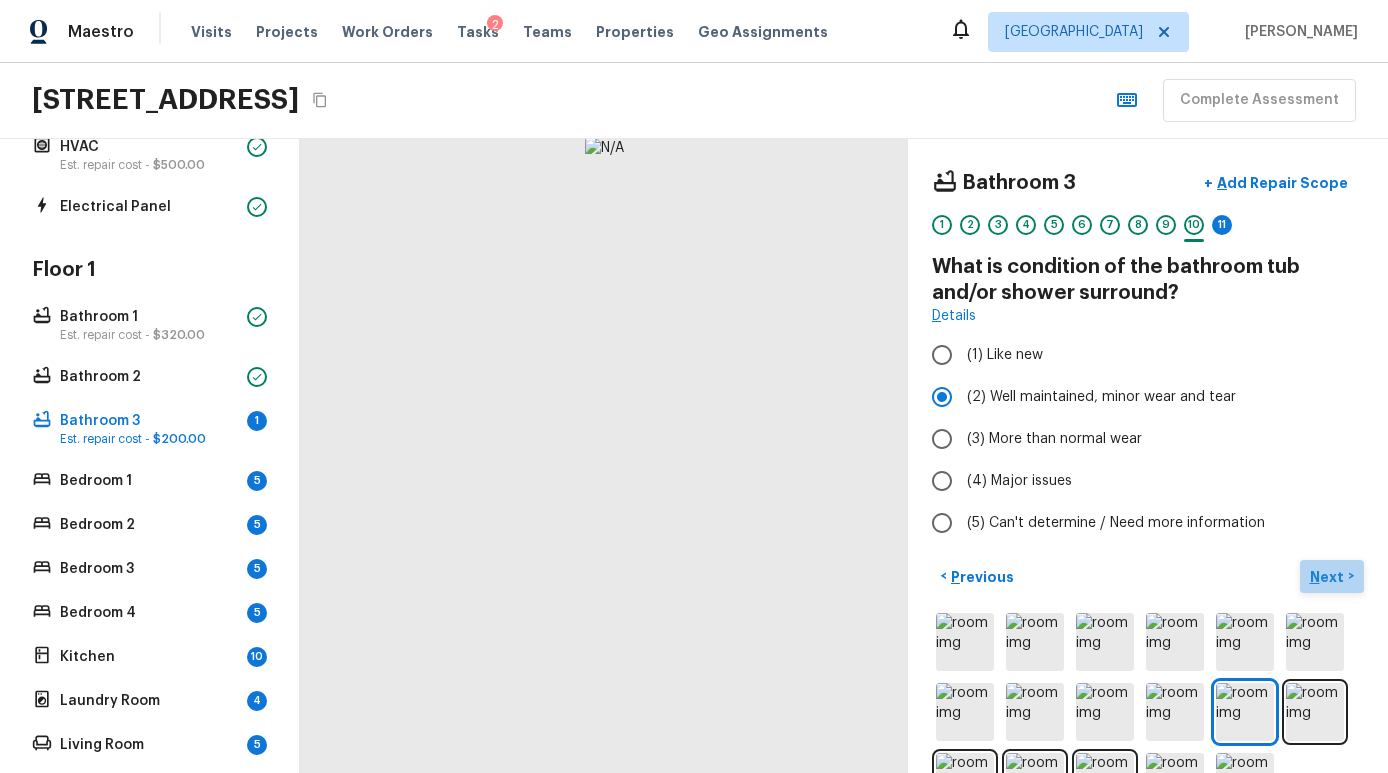 click on "Next" at bounding box center [1329, 577] 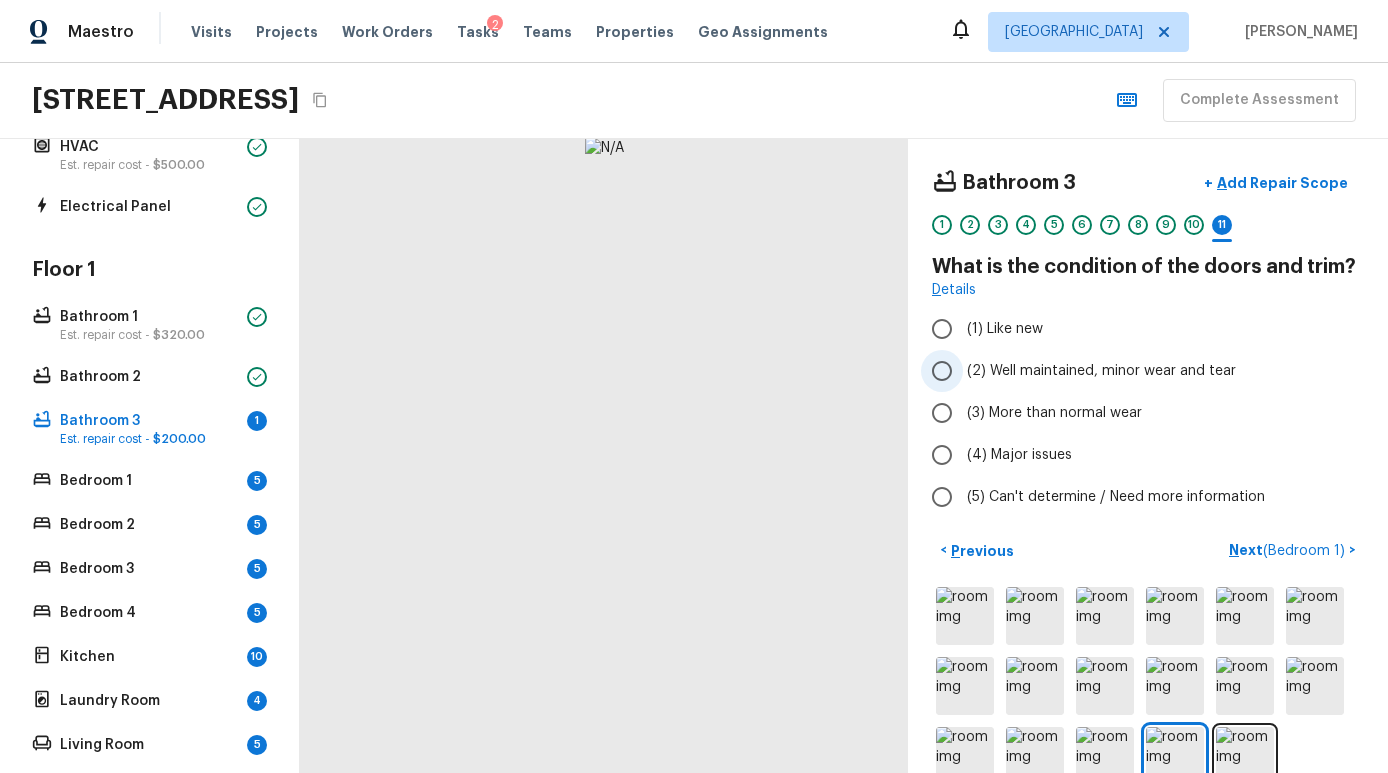 click on "(2) Well maintained, minor wear and tear" at bounding box center (1101, 371) 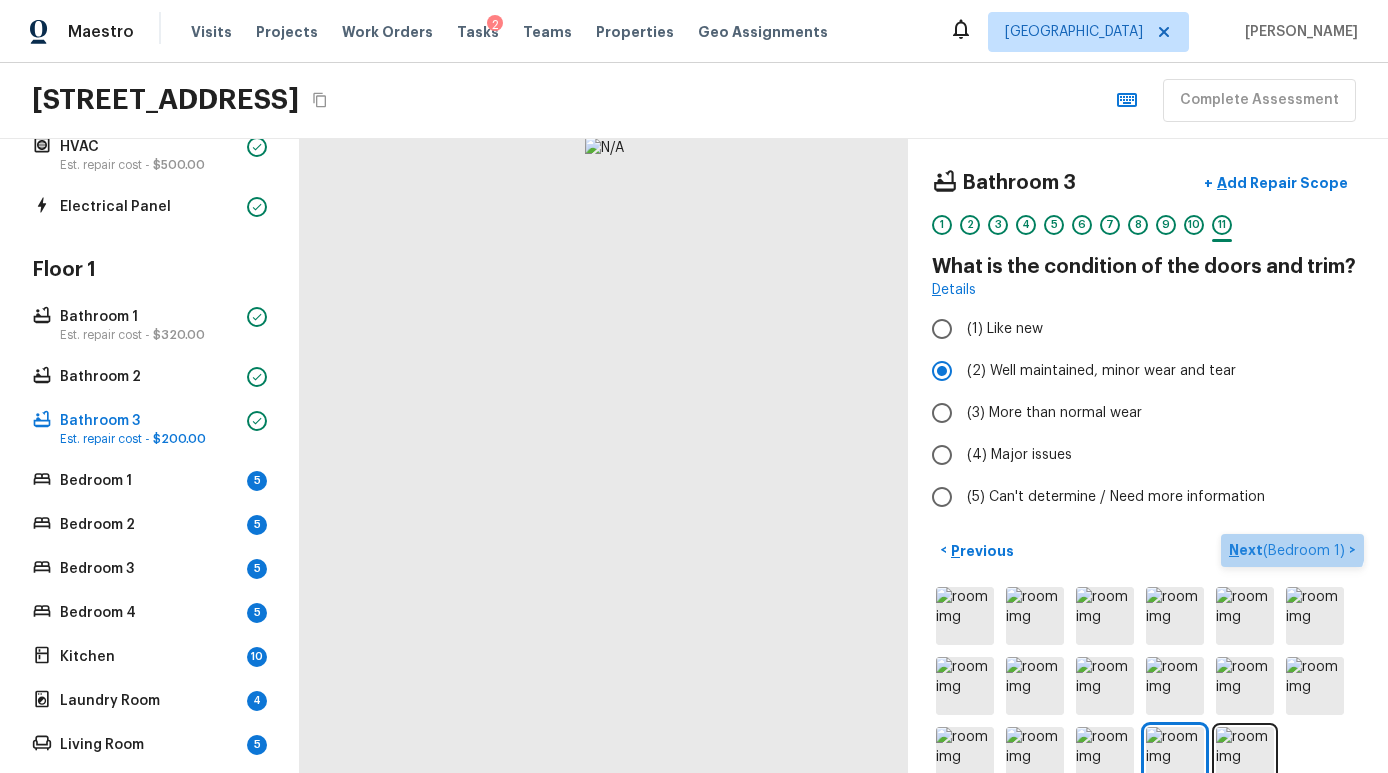 click on "Next  ( Bedroom 1 ) >" at bounding box center (1292, 550) 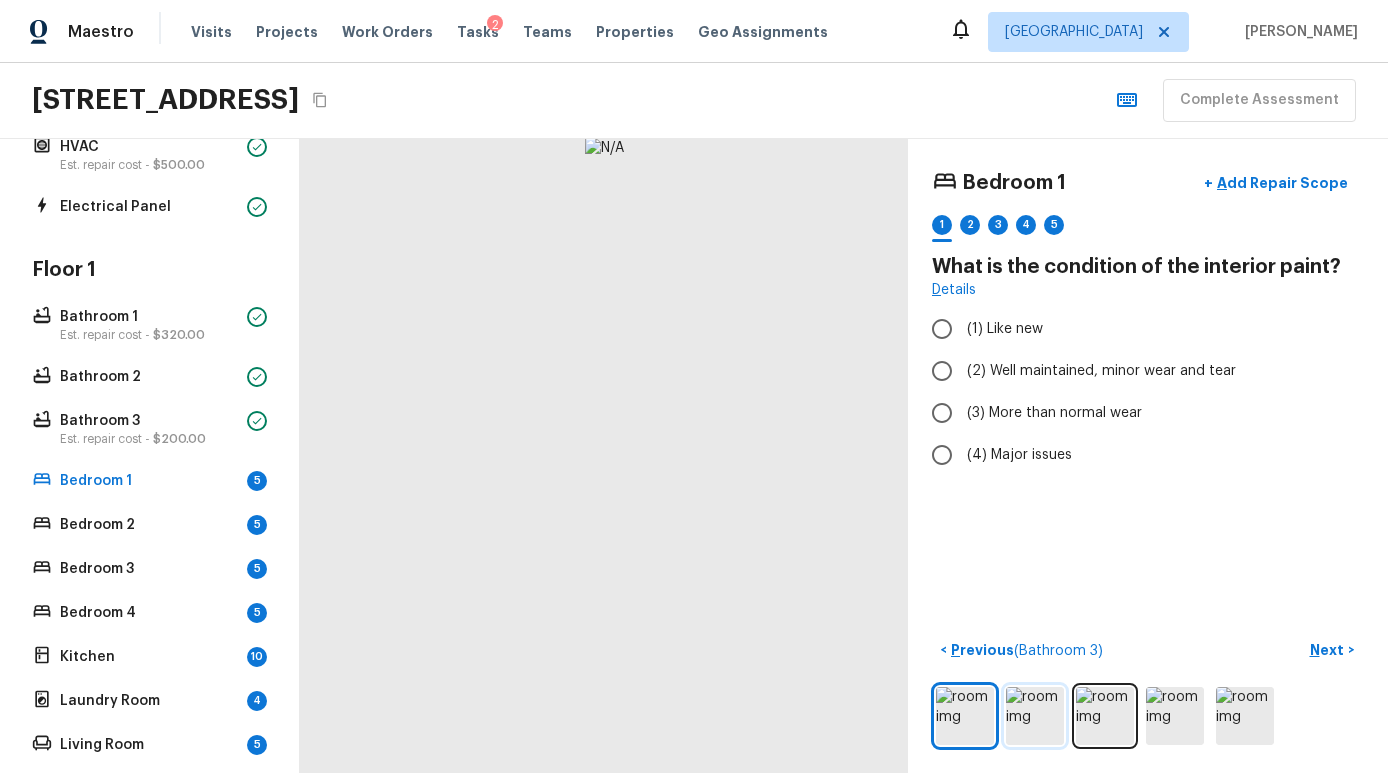 click at bounding box center (1035, 716) 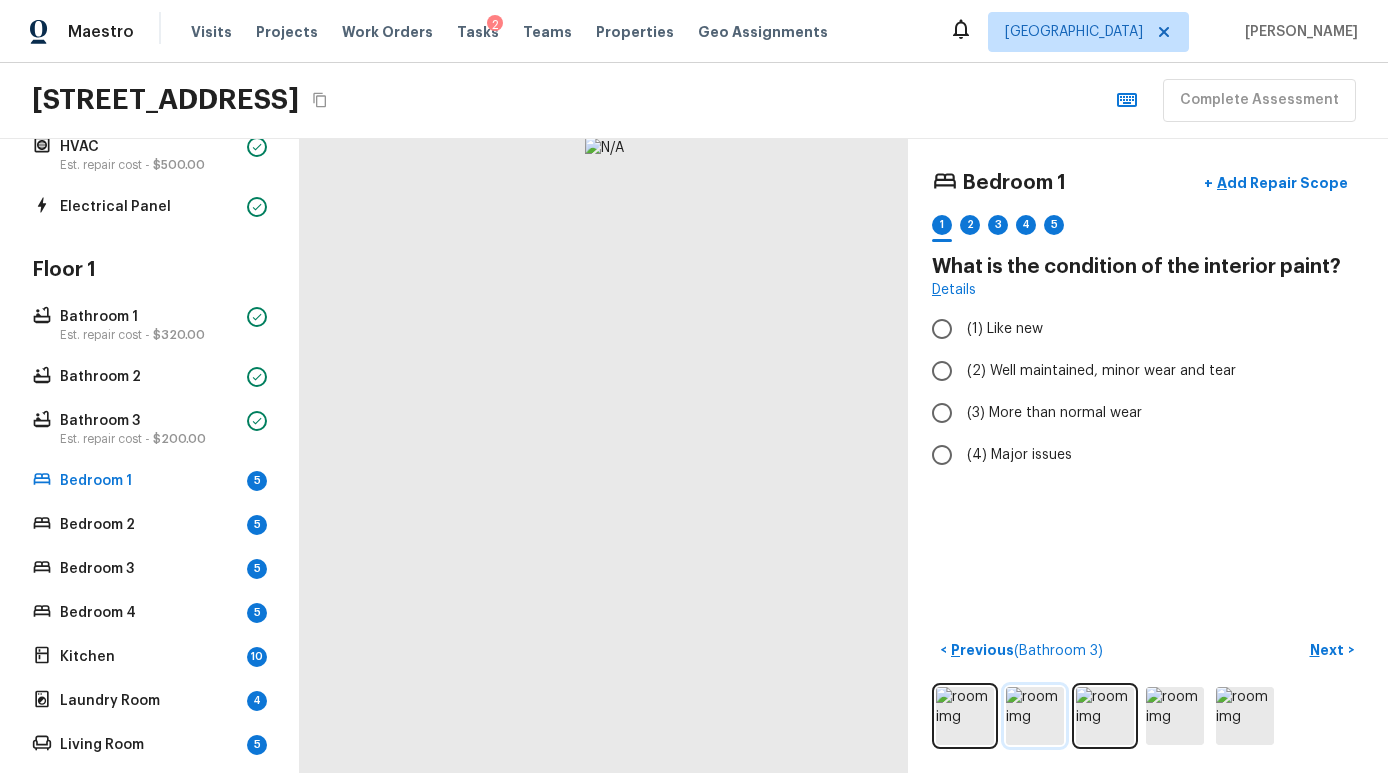 click at bounding box center (1035, 716) 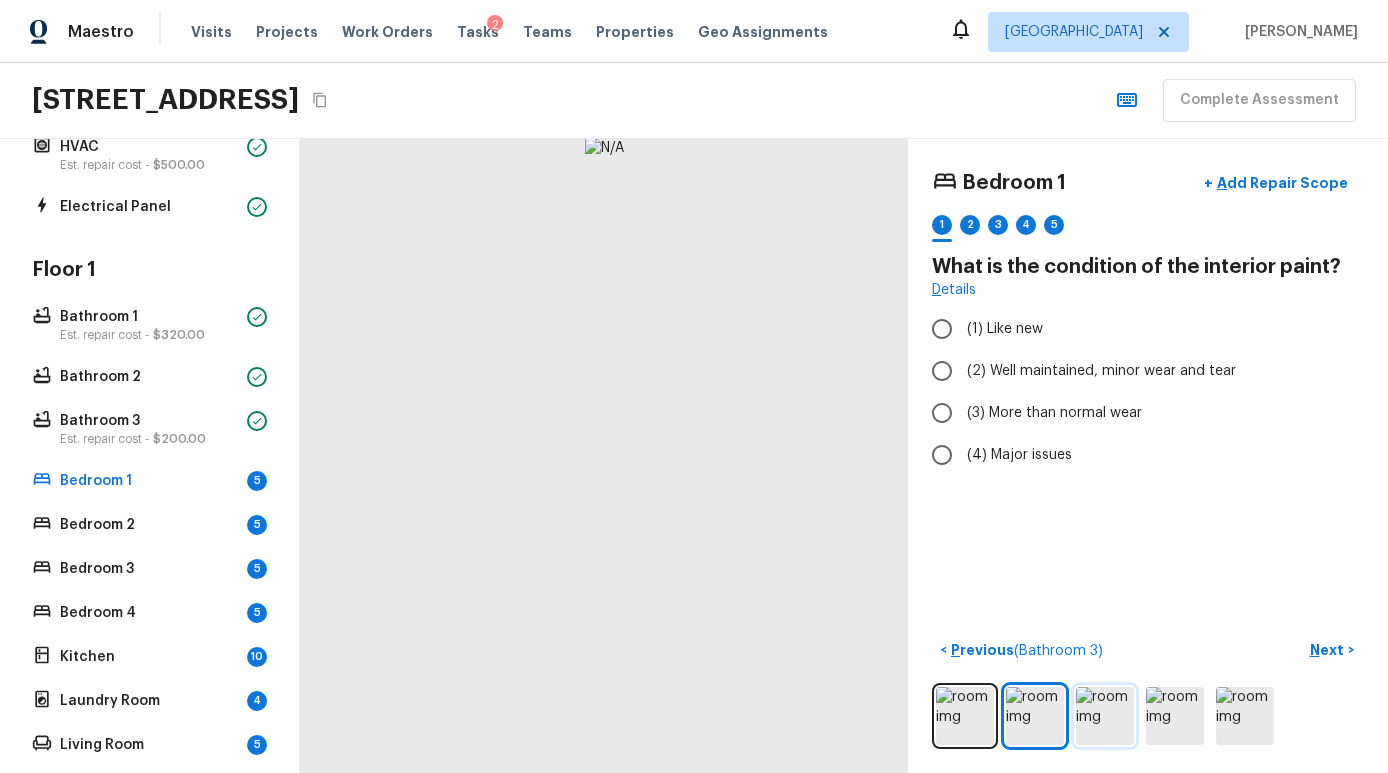 click at bounding box center (1105, 716) 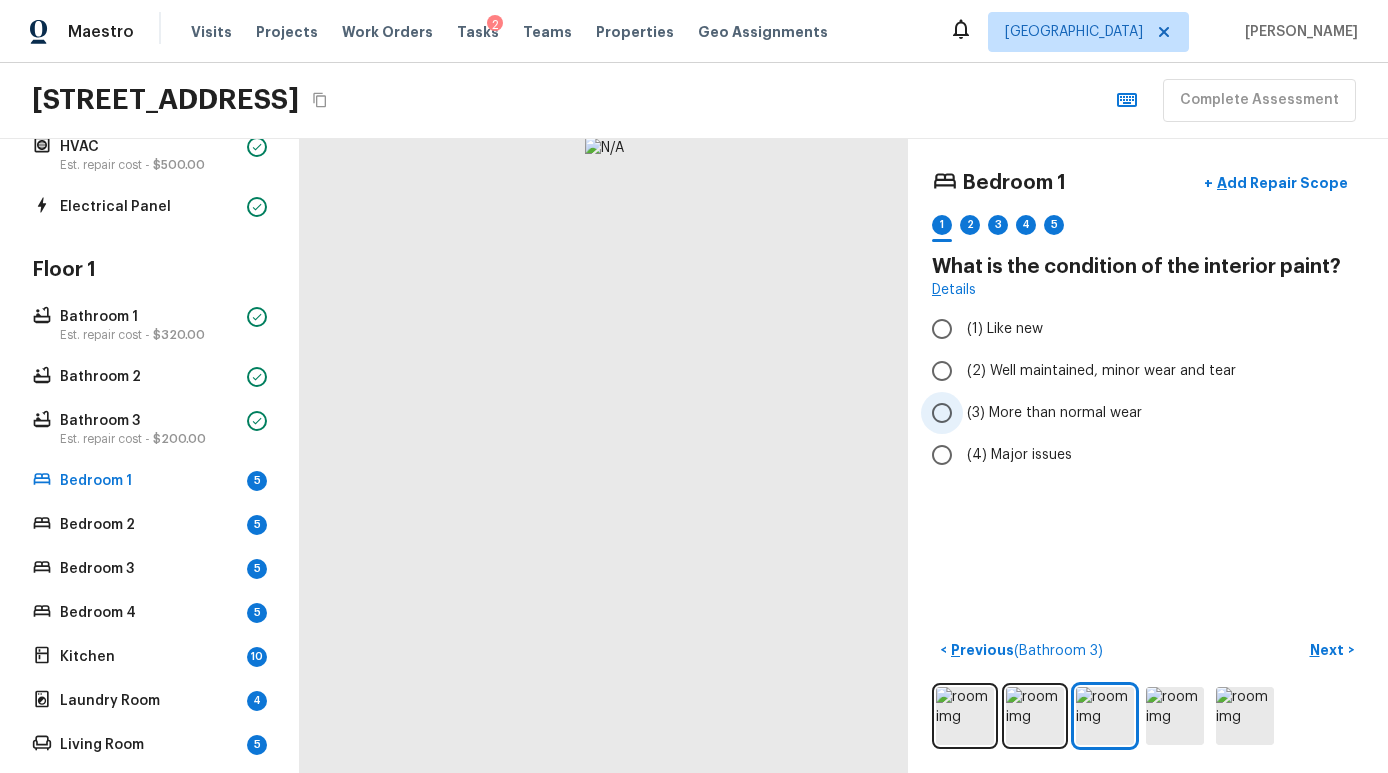 click on "(3) More than normal wear" at bounding box center (1054, 413) 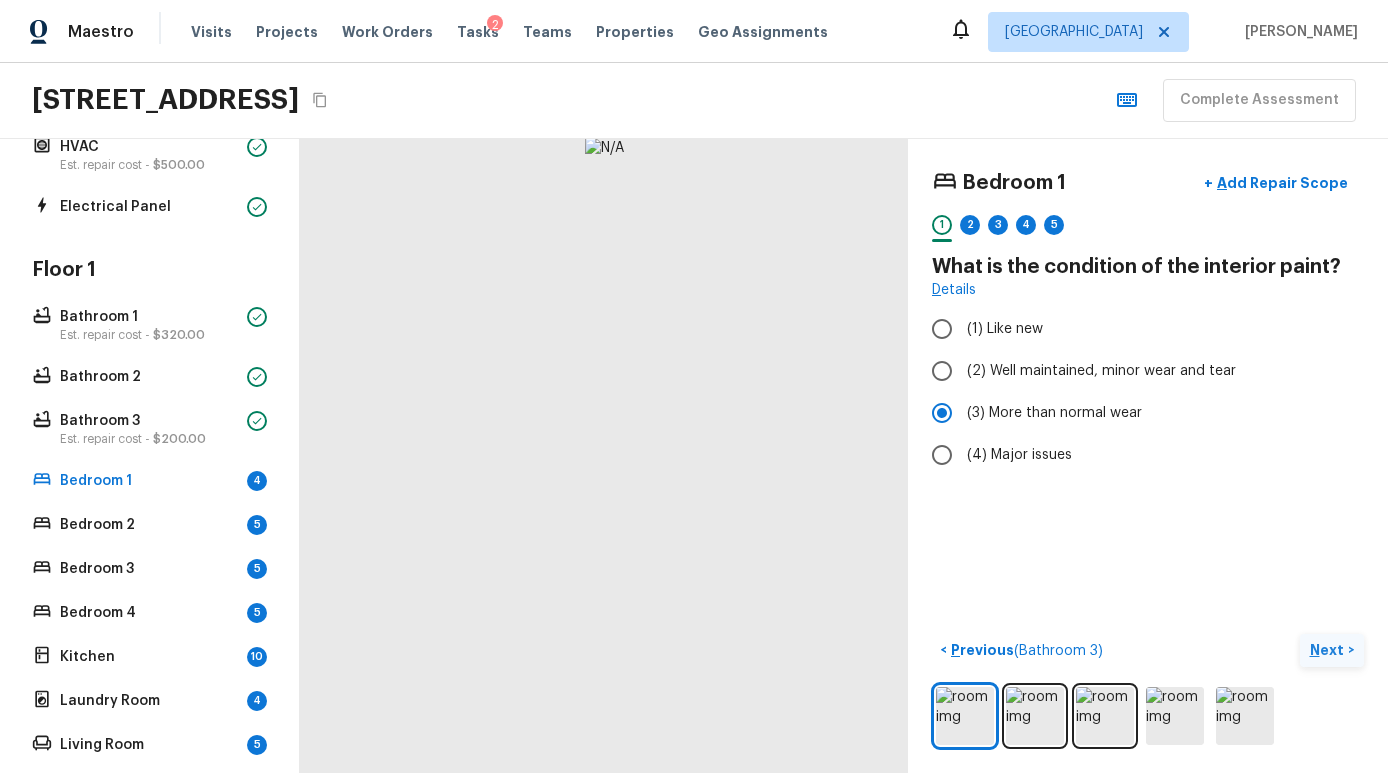 click on "Next" at bounding box center (1329, 650) 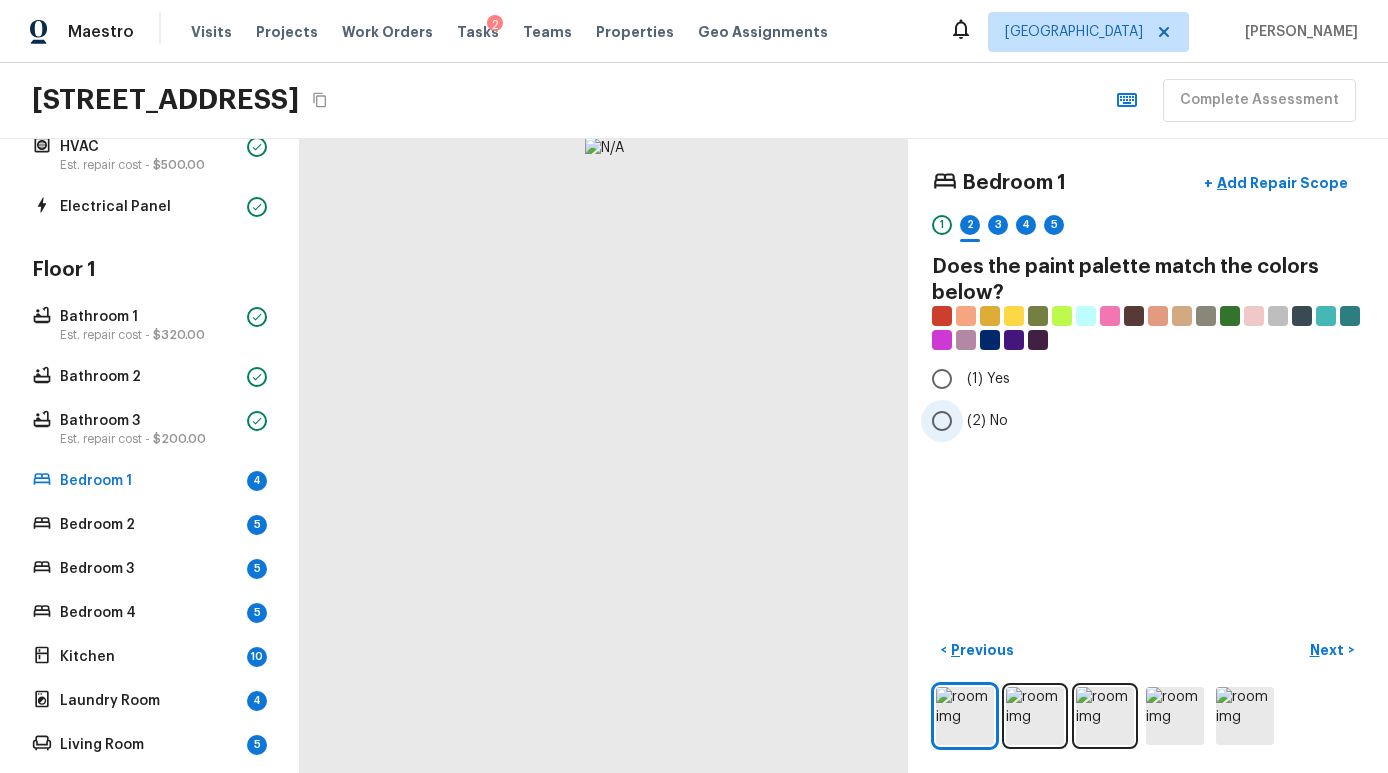 click on "(2) No" at bounding box center [1134, 421] 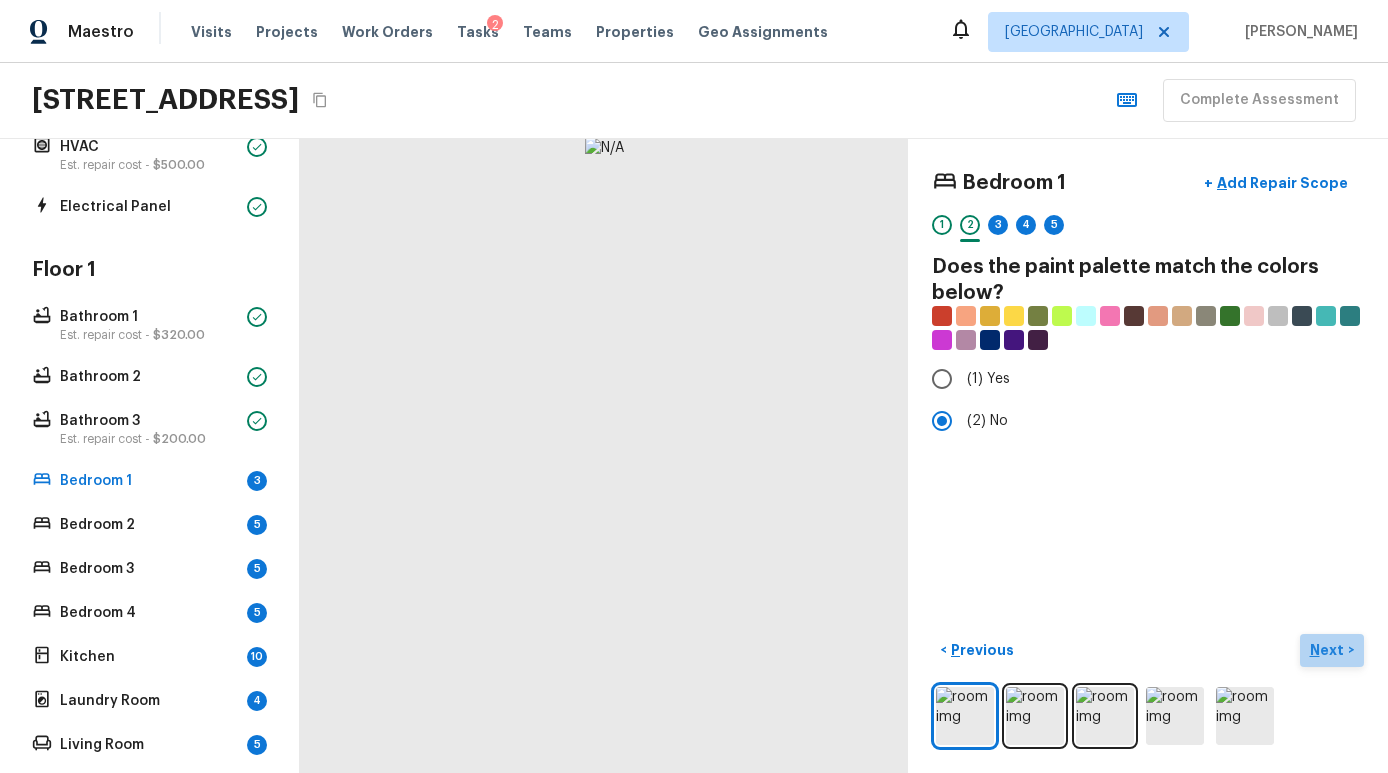 click on "Next" at bounding box center (1329, 650) 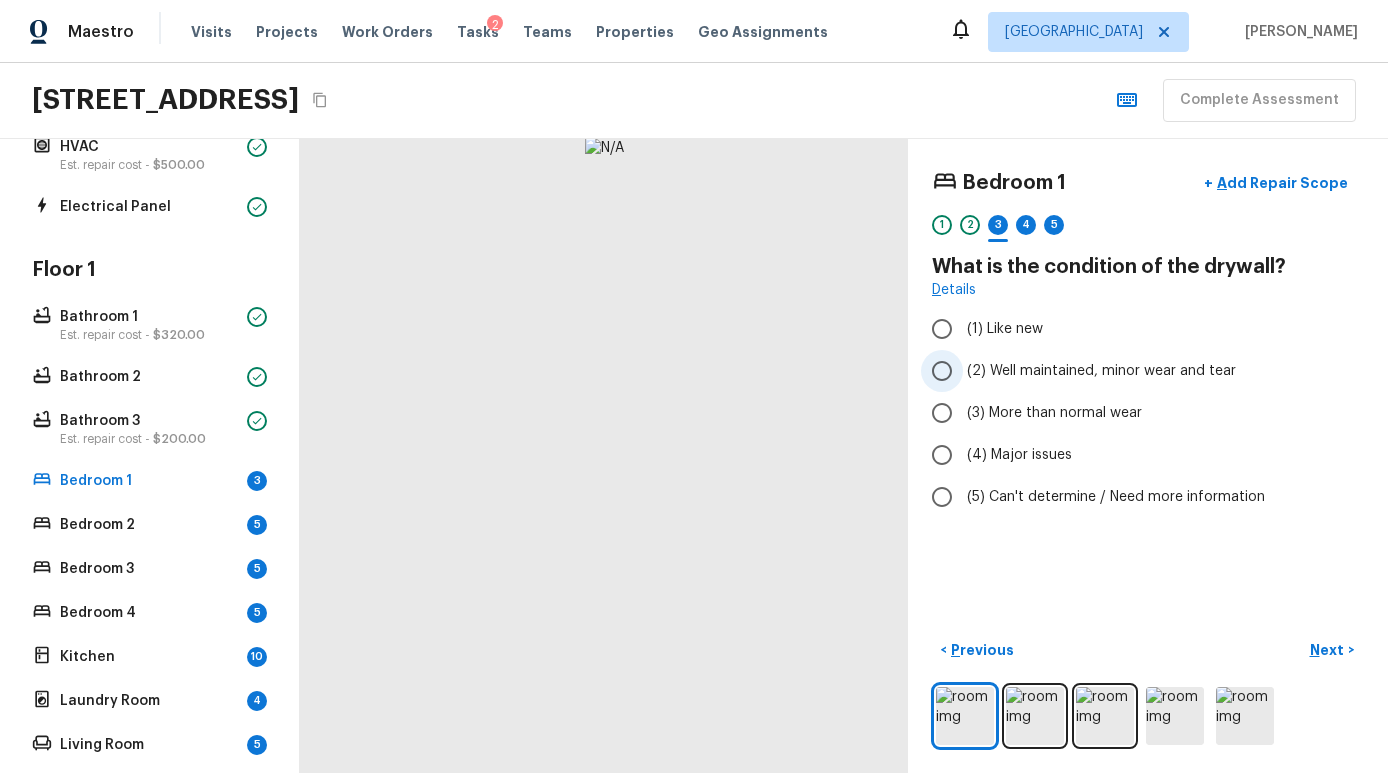 click on "(2) Well maintained, minor wear and tear" at bounding box center [1101, 371] 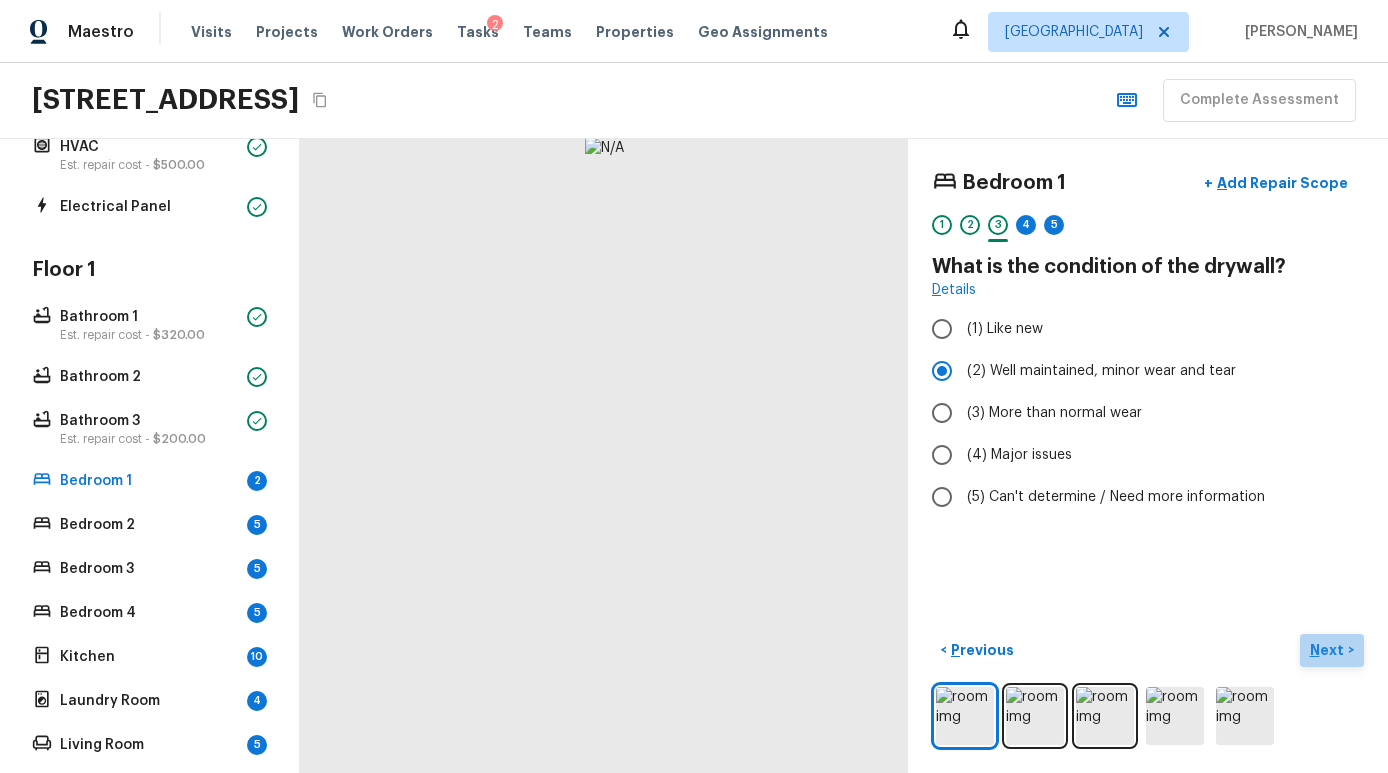 click on "Next" at bounding box center [1329, 650] 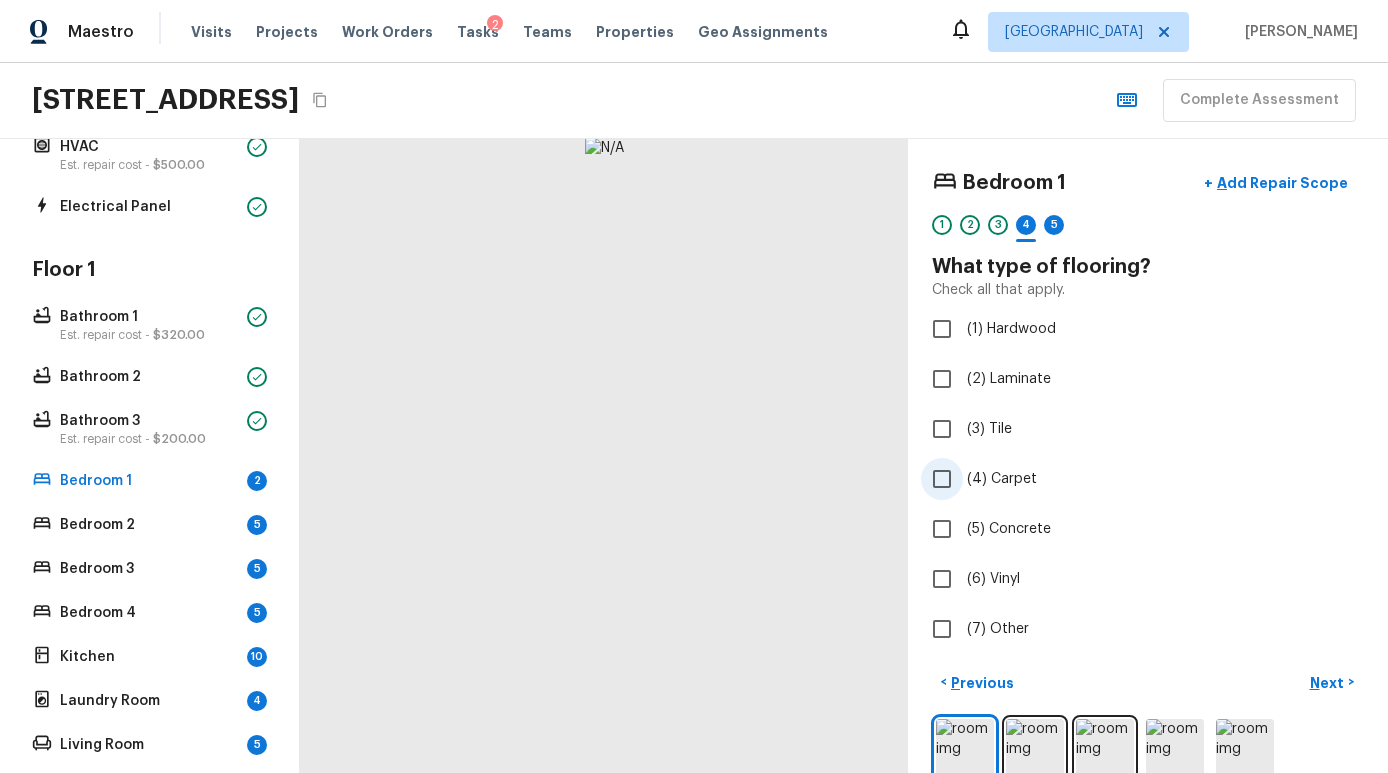 click on "(4) Carpet" at bounding box center [1002, 479] 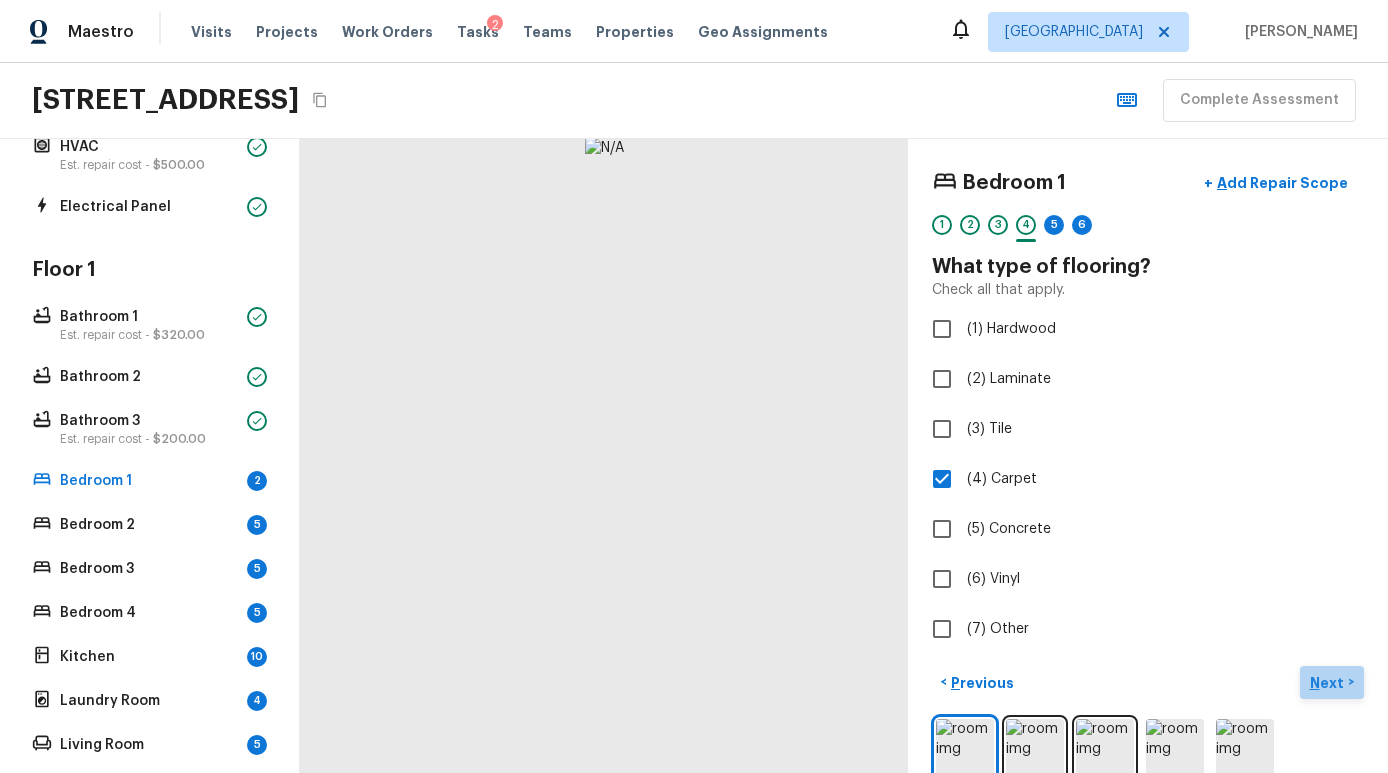 click on "Next" at bounding box center (1329, 683) 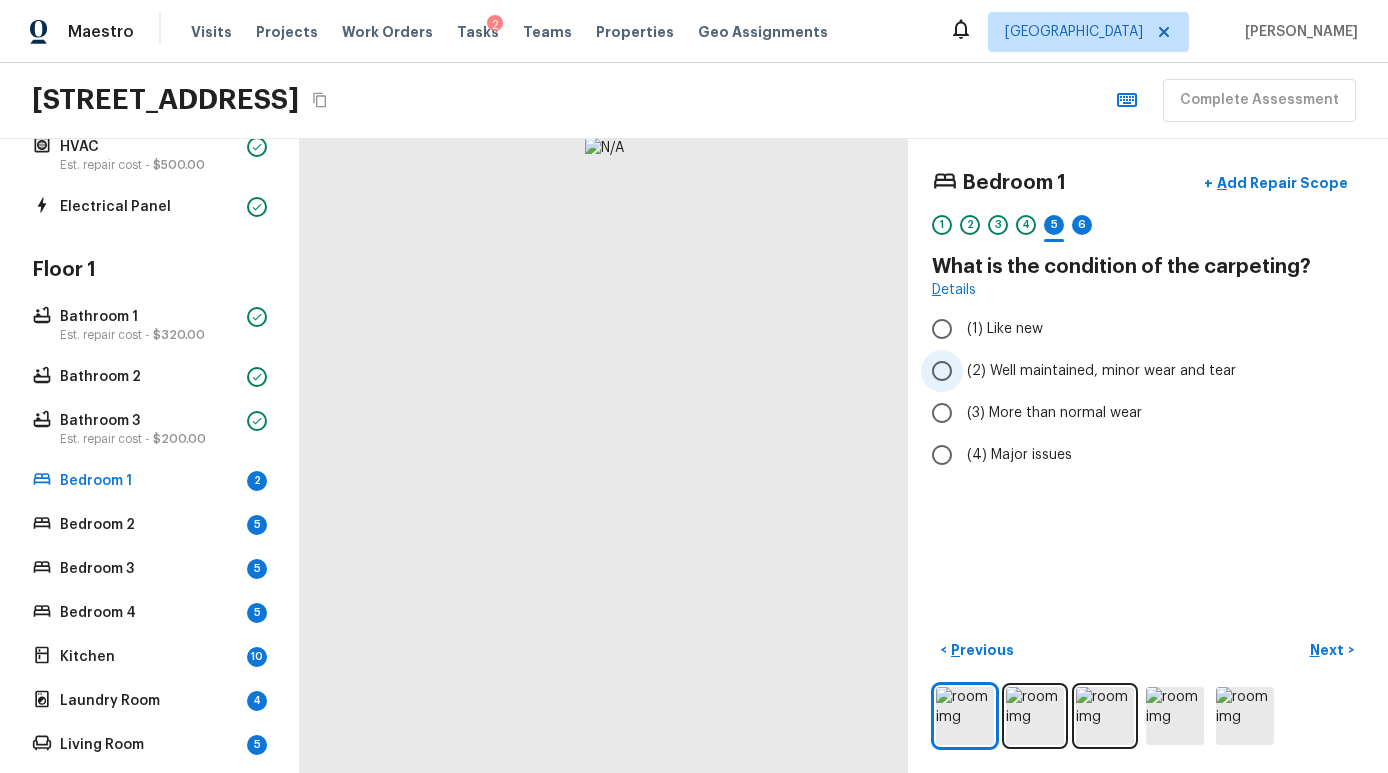 click on "(2) Well maintained, minor wear and tear" at bounding box center [1134, 371] 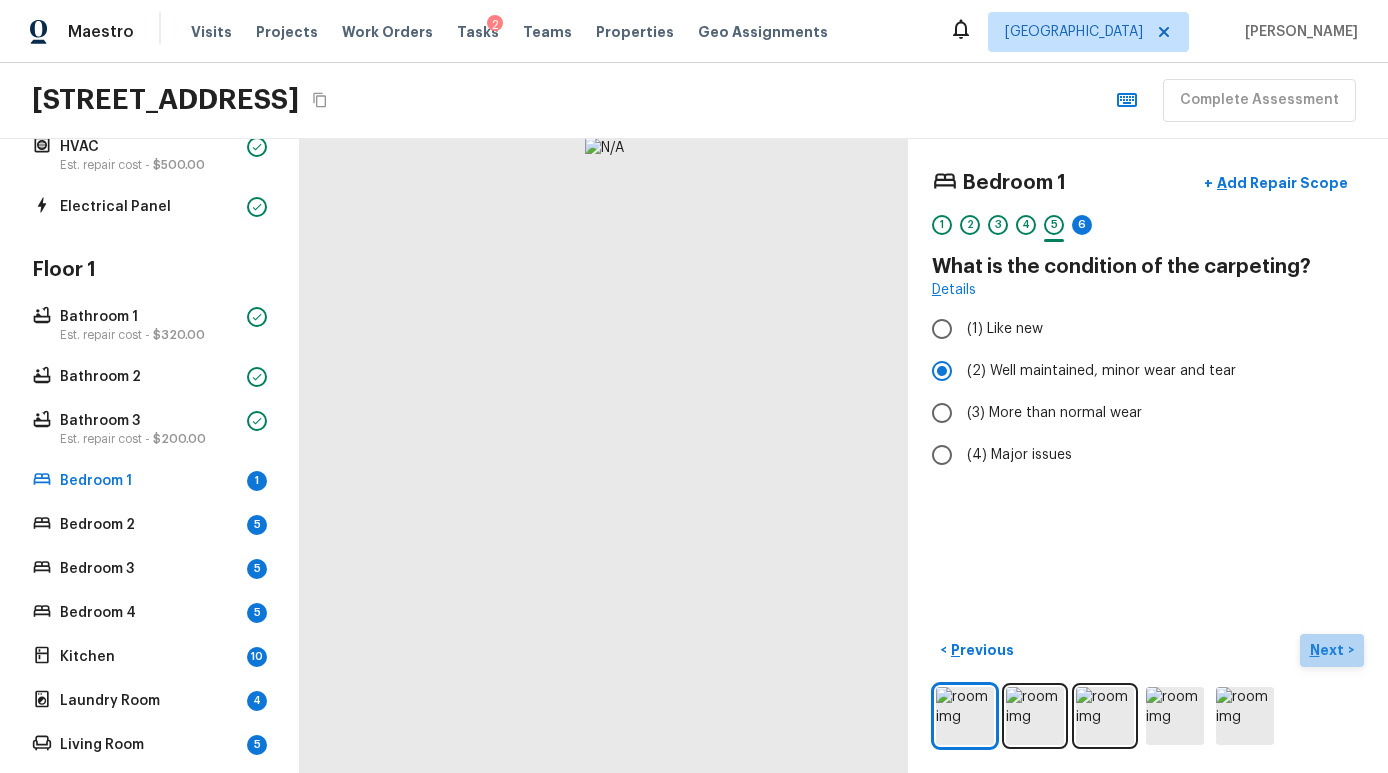 click on "Next" at bounding box center (1329, 650) 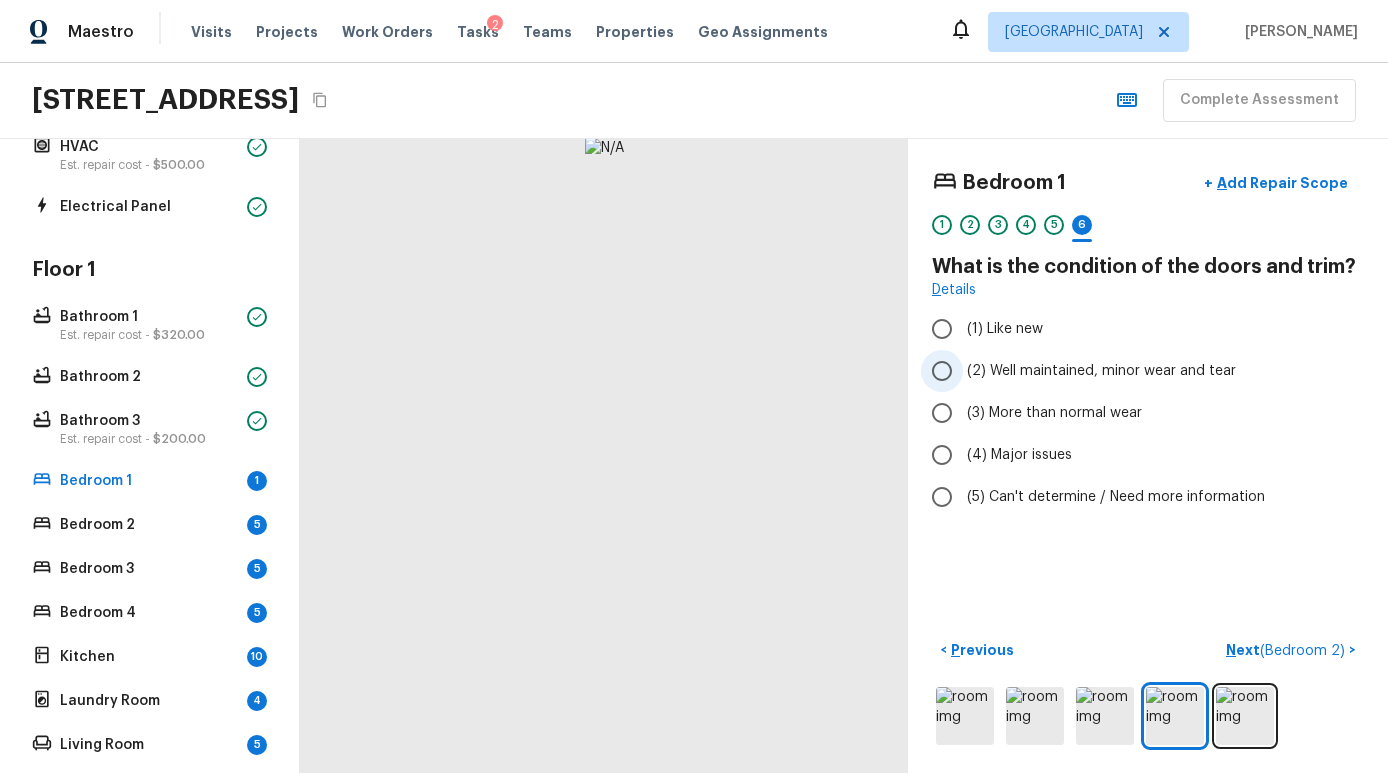 click on "(2) Well maintained, minor wear and tear" at bounding box center (1101, 371) 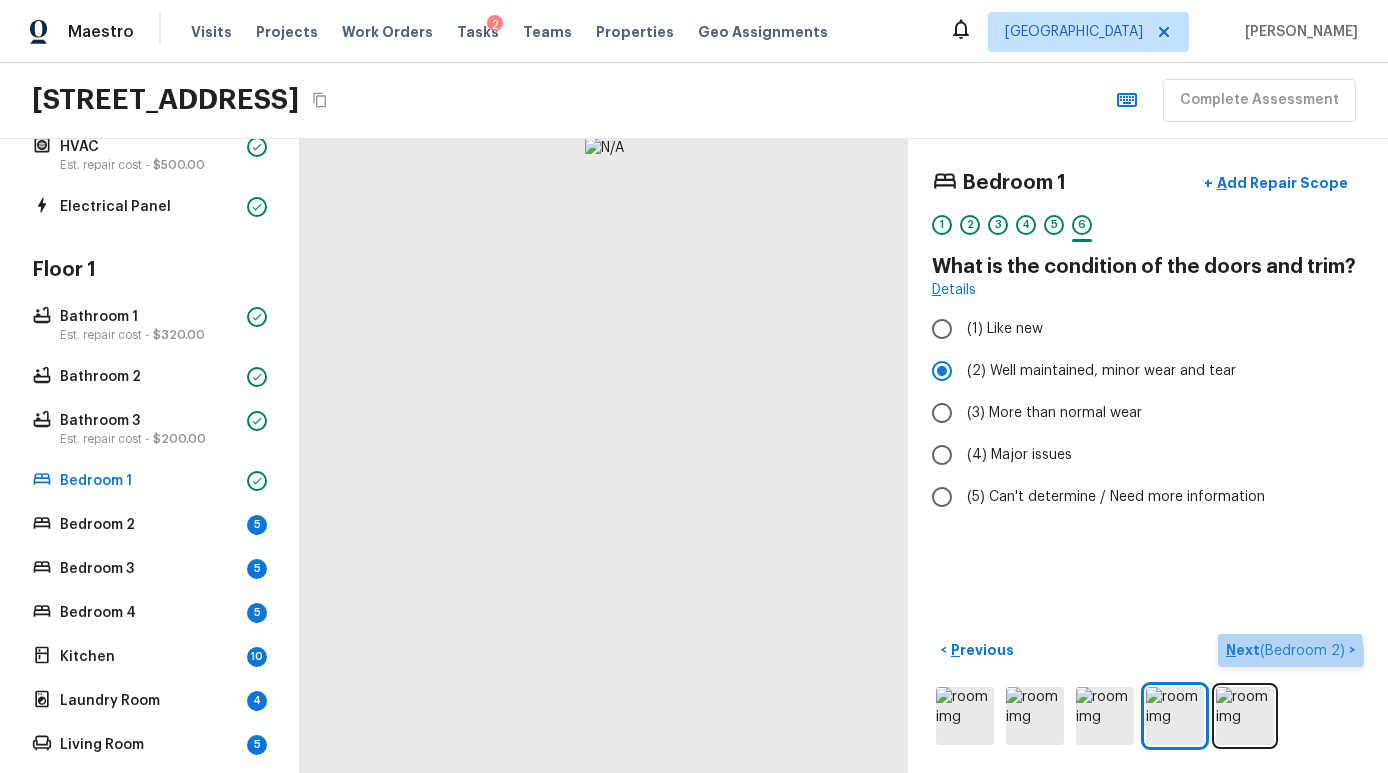 click on "( Bedroom 2 )" at bounding box center (1302, 651) 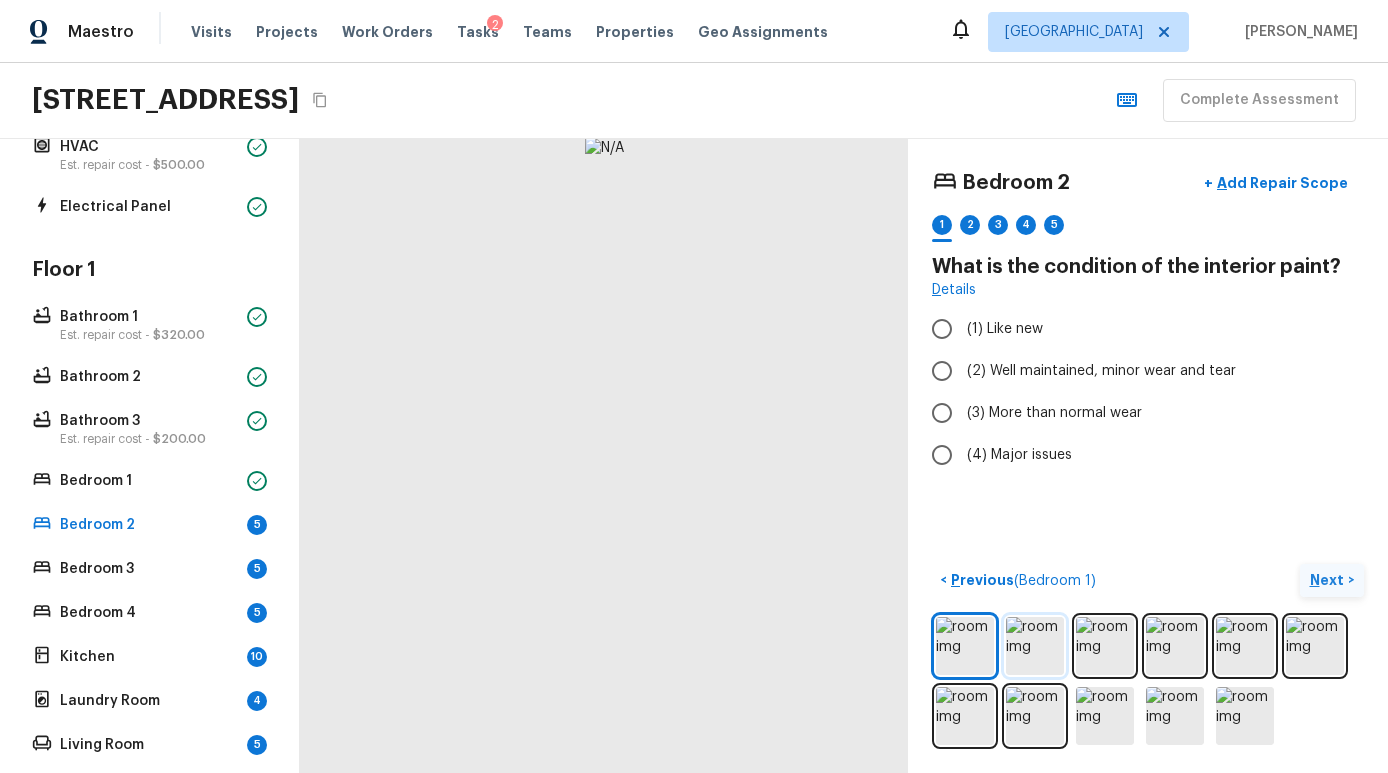 click at bounding box center [1035, 646] 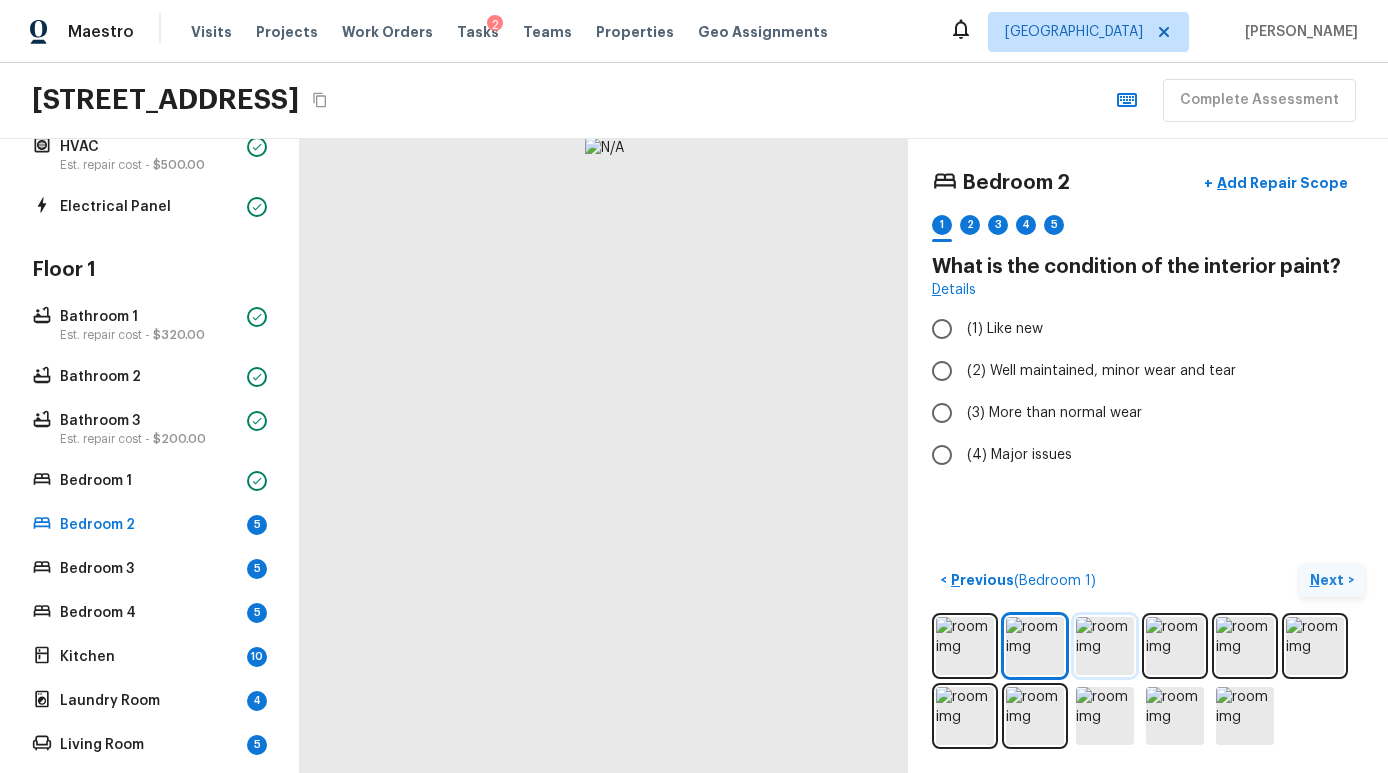 click at bounding box center [1105, 646] 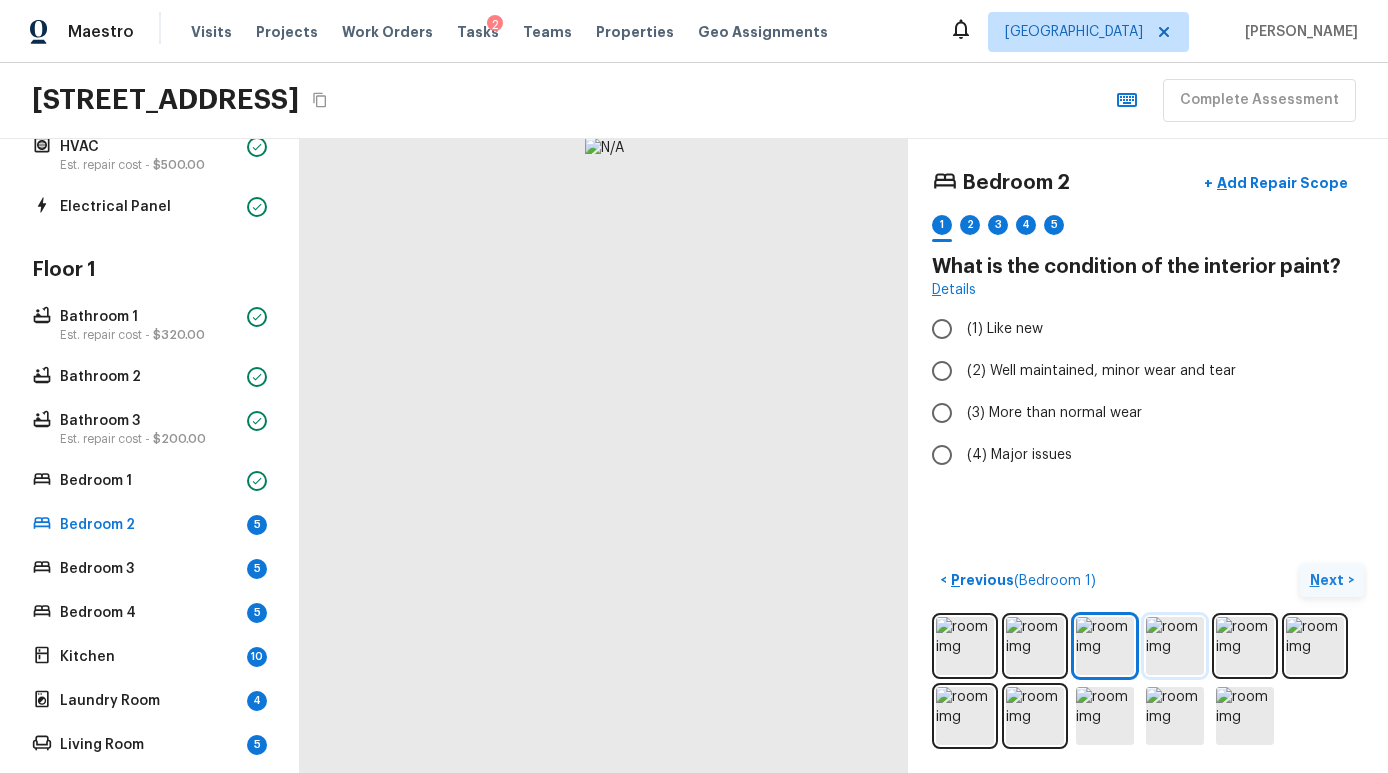 click at bounding box center (1175, 646) 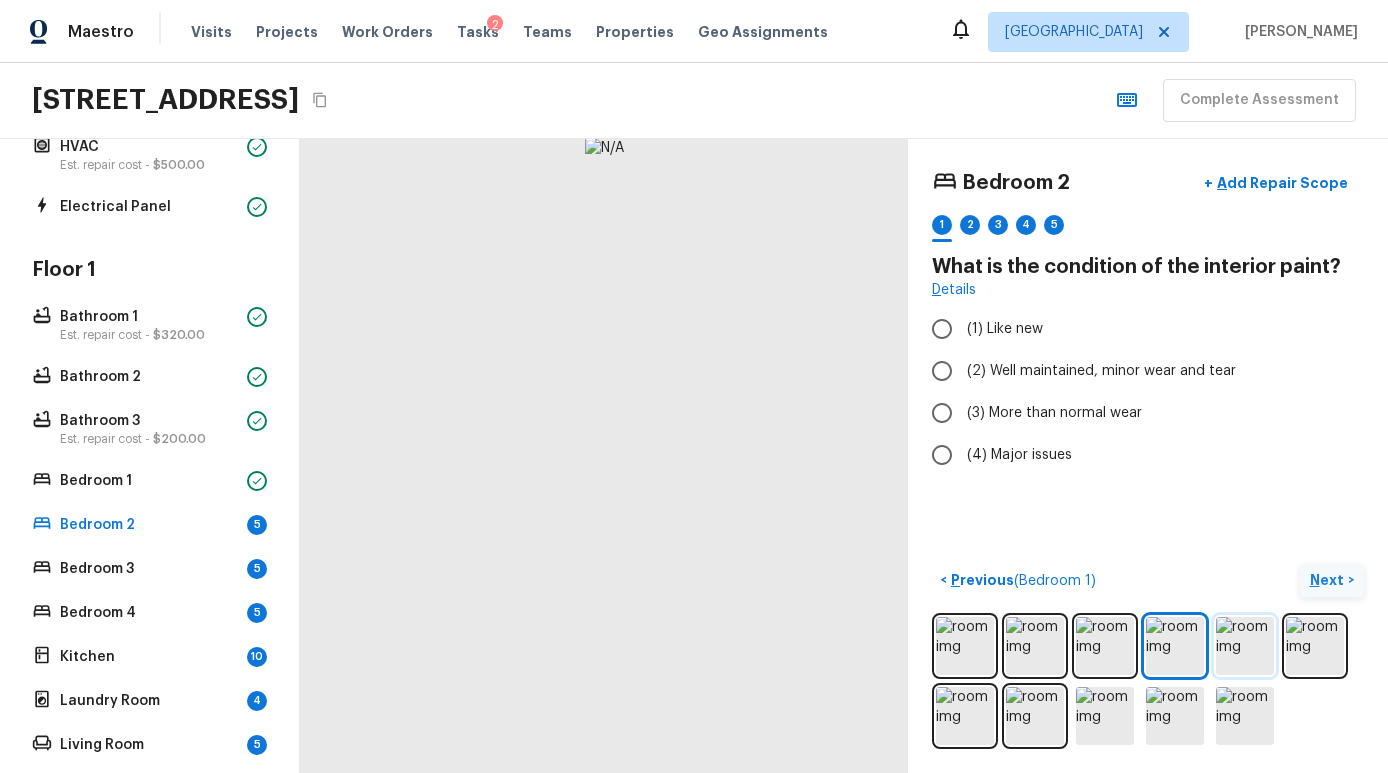 click at bounding box center [1245, 646] 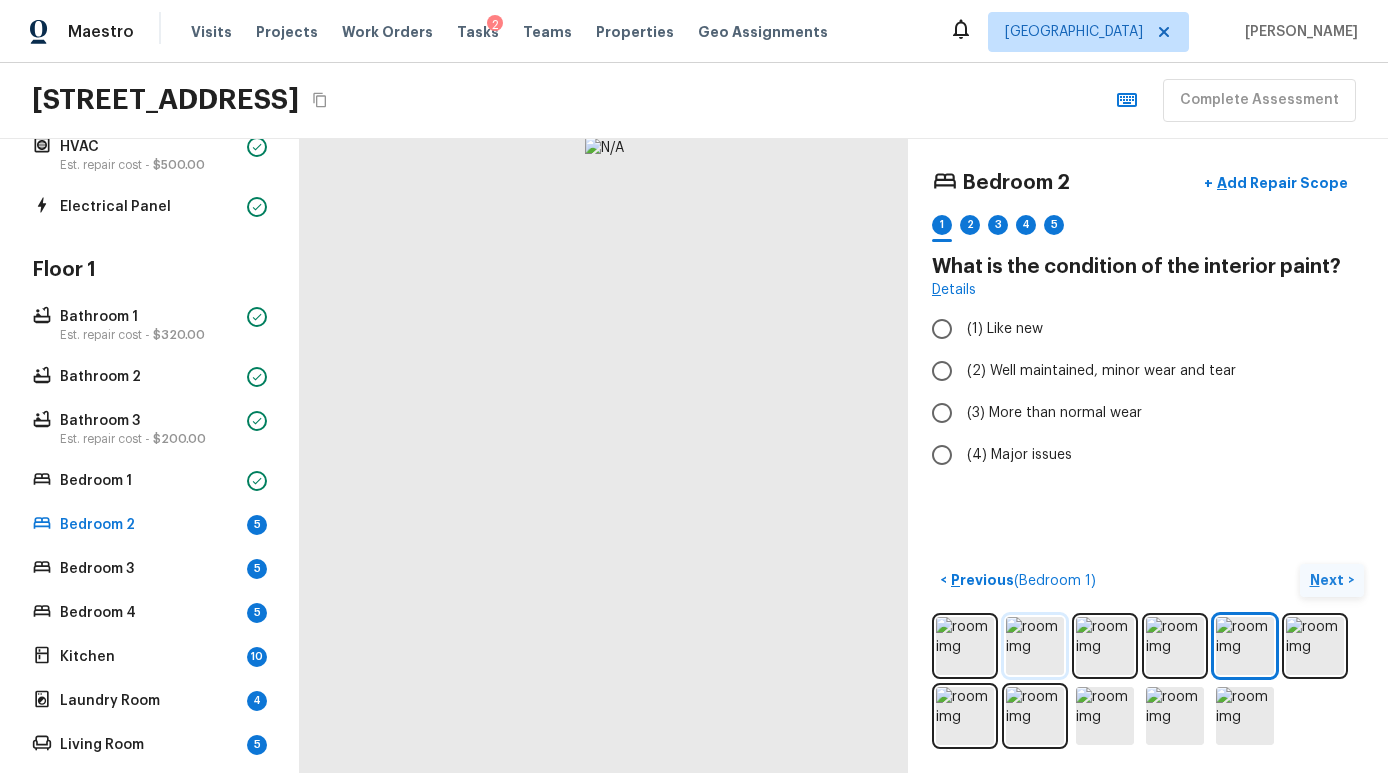 click at bounding box center (1035, 646) 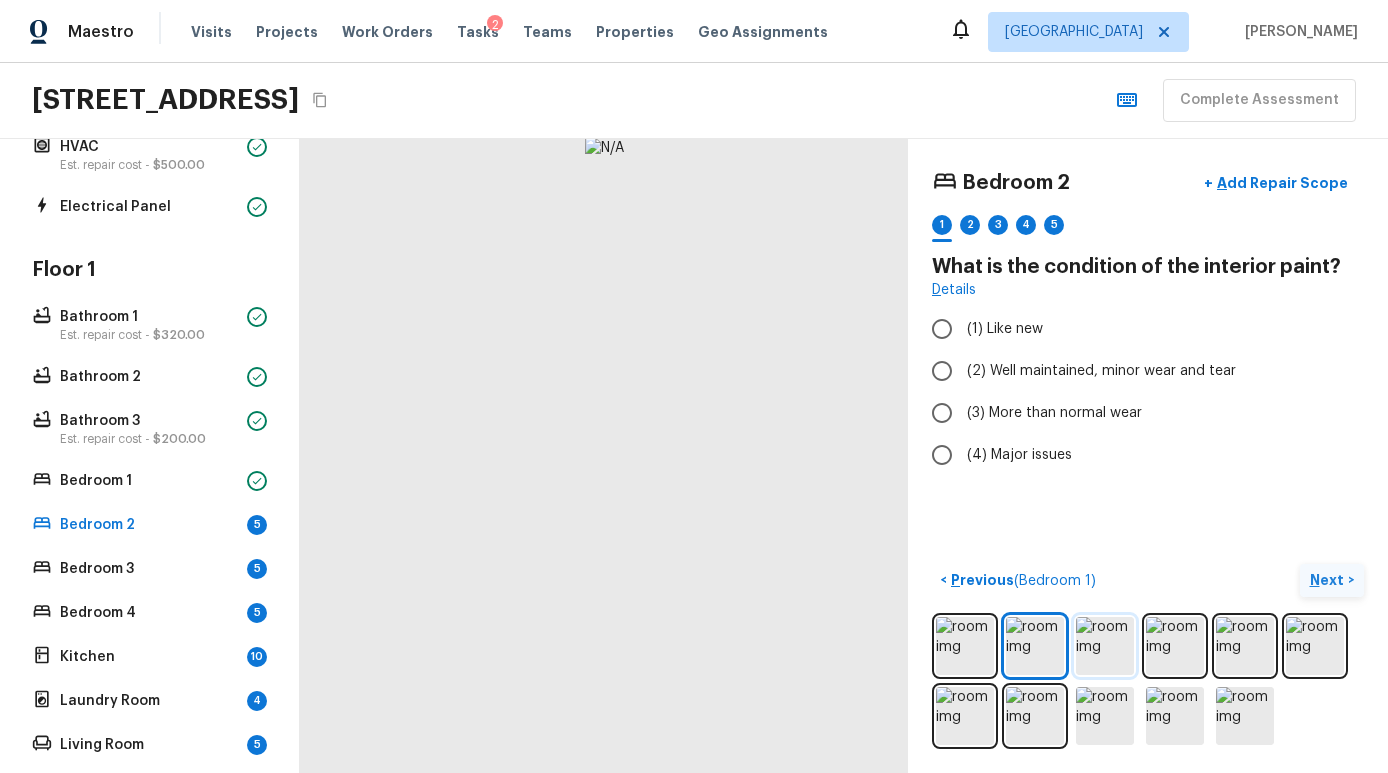 click at bounding box center [1105, 646] 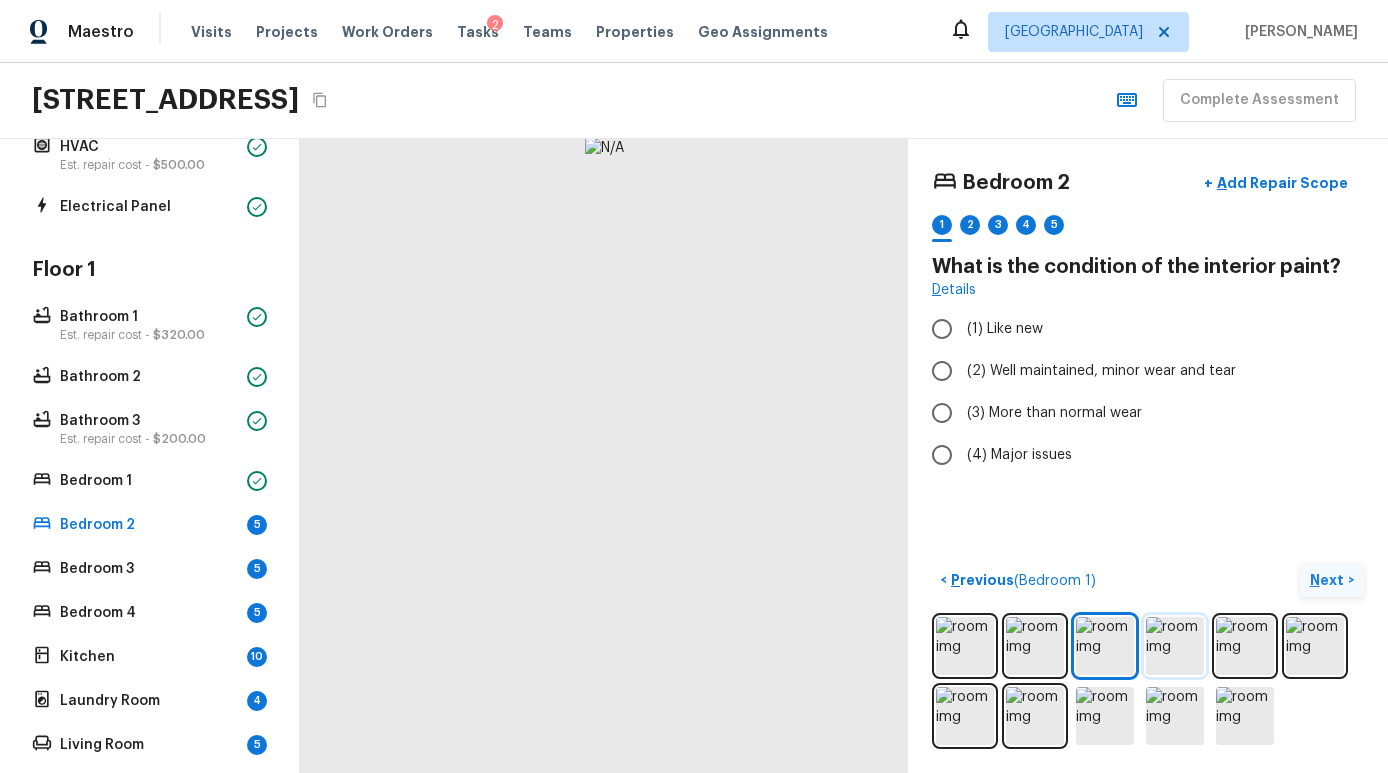 click at bounding box center (1175, 646) 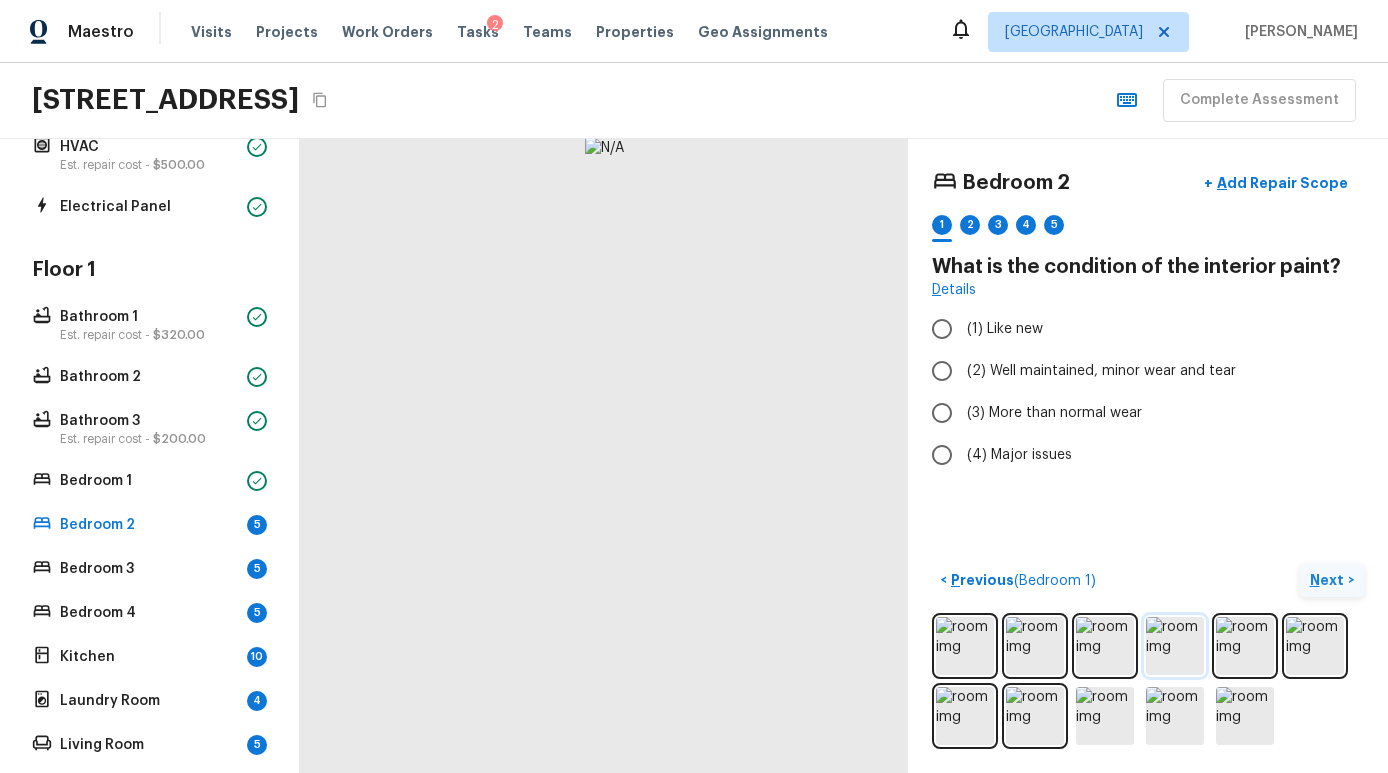 click at bounding box center [1175, 646] 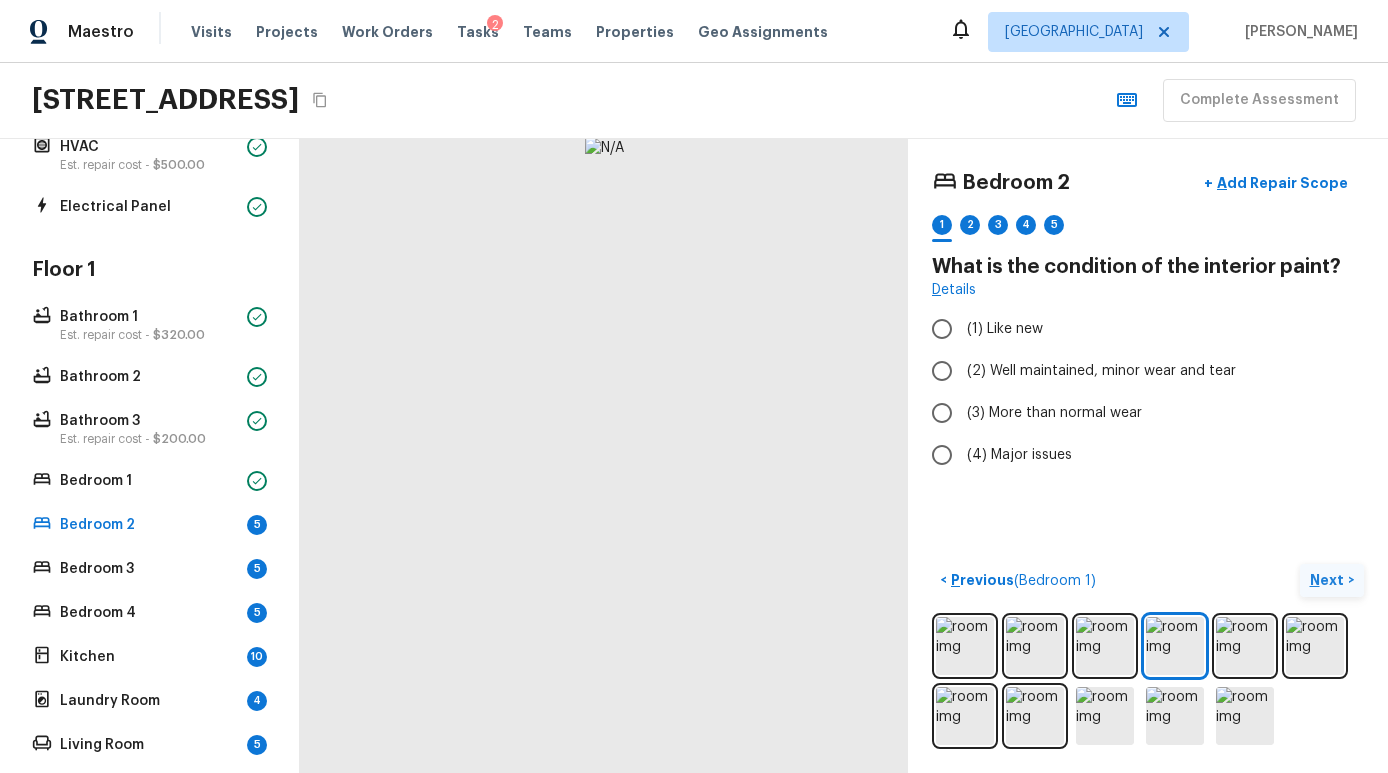 click at bounding box center [1148, 681] 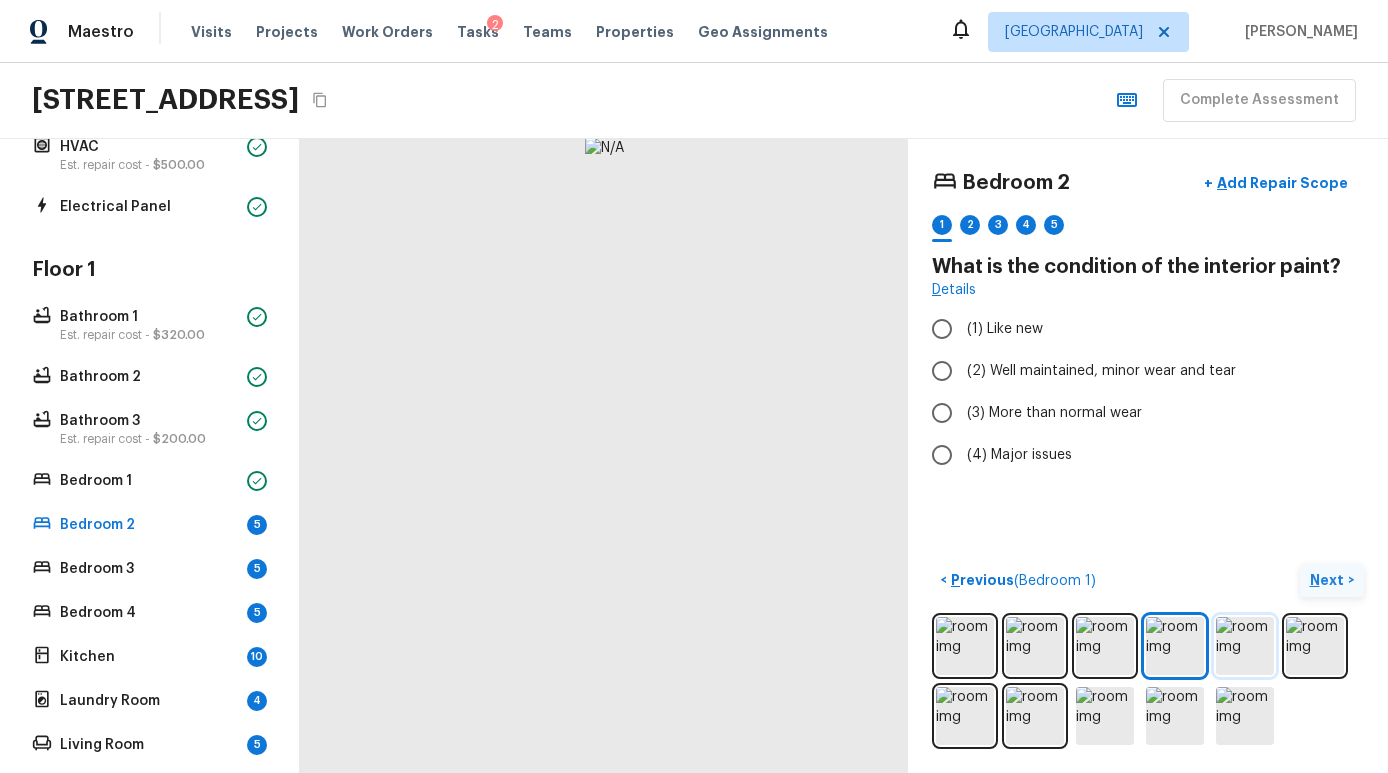click at bounding box center (1245, 646) 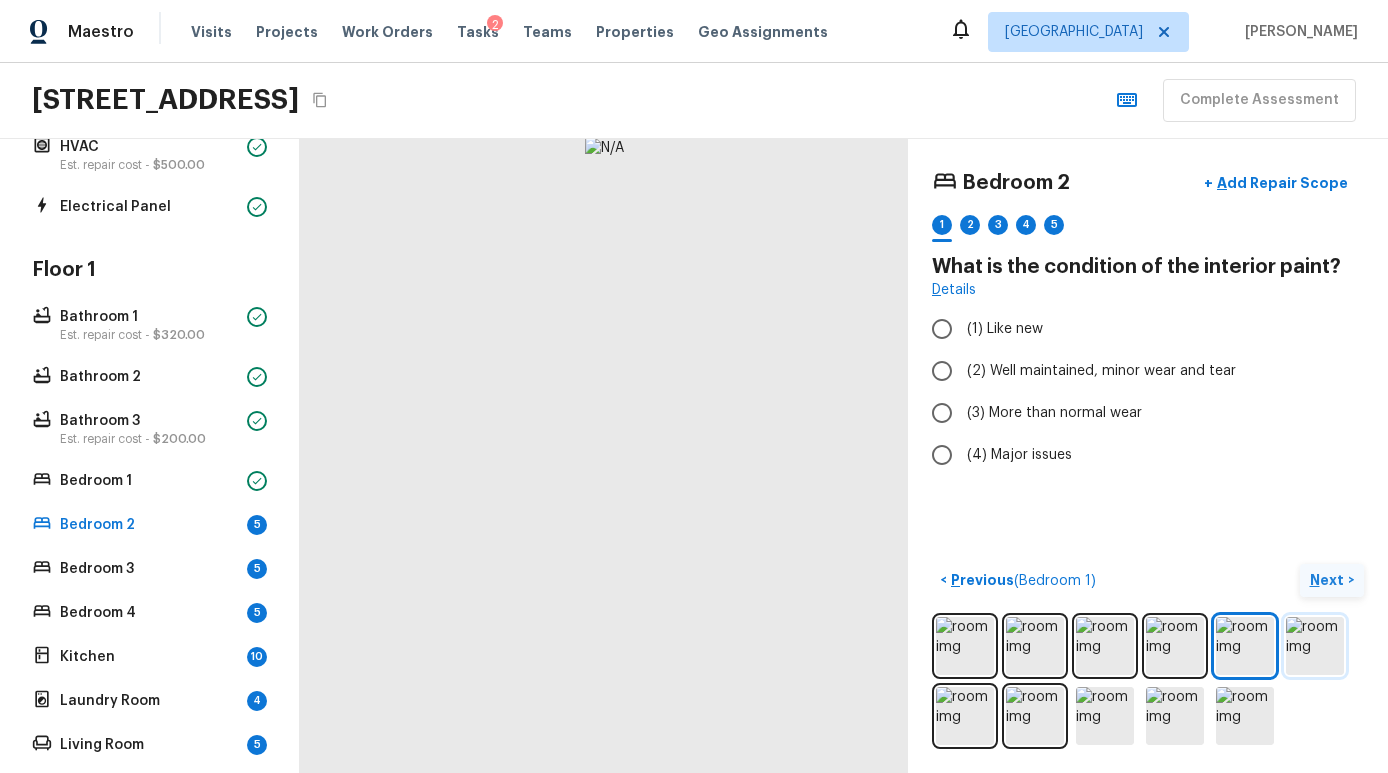click at bounding box center [1315, 646] 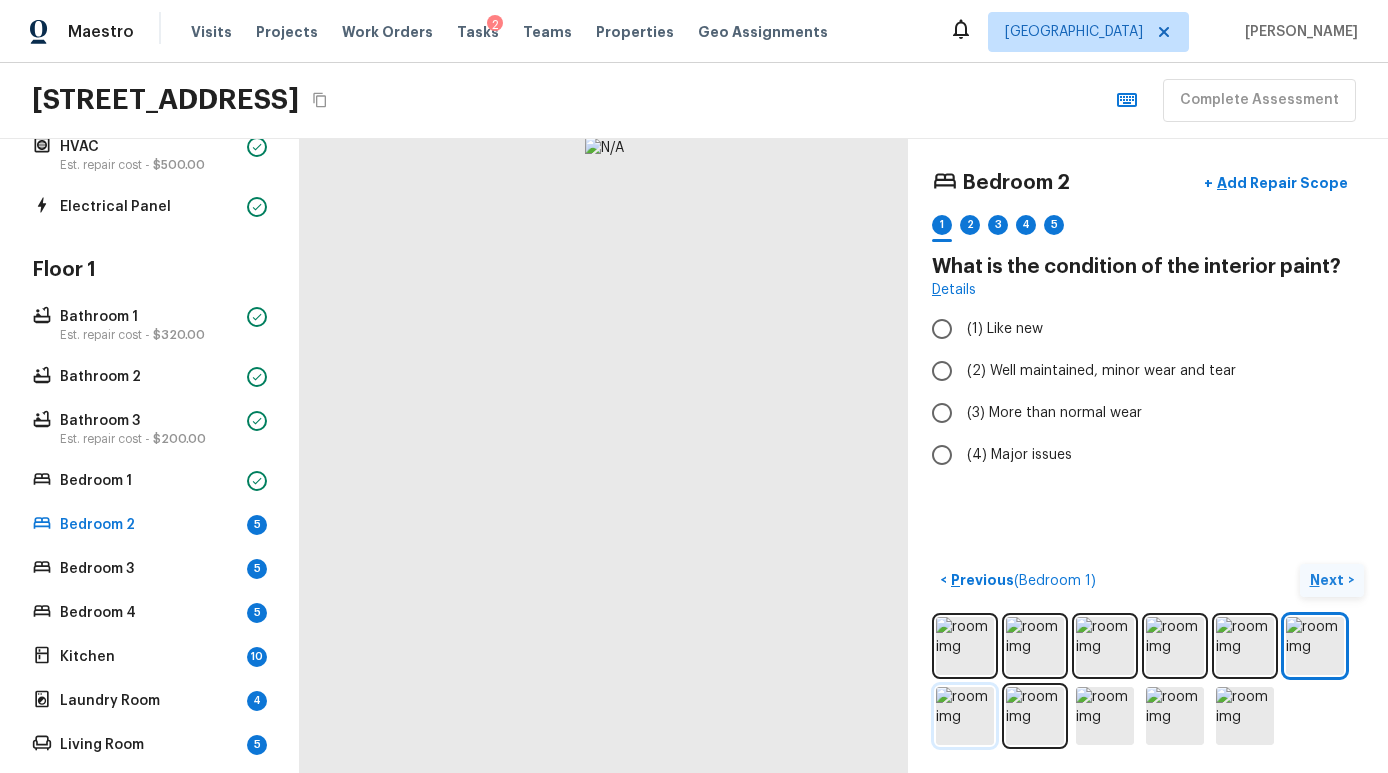 click at bounding box center [965, 716] 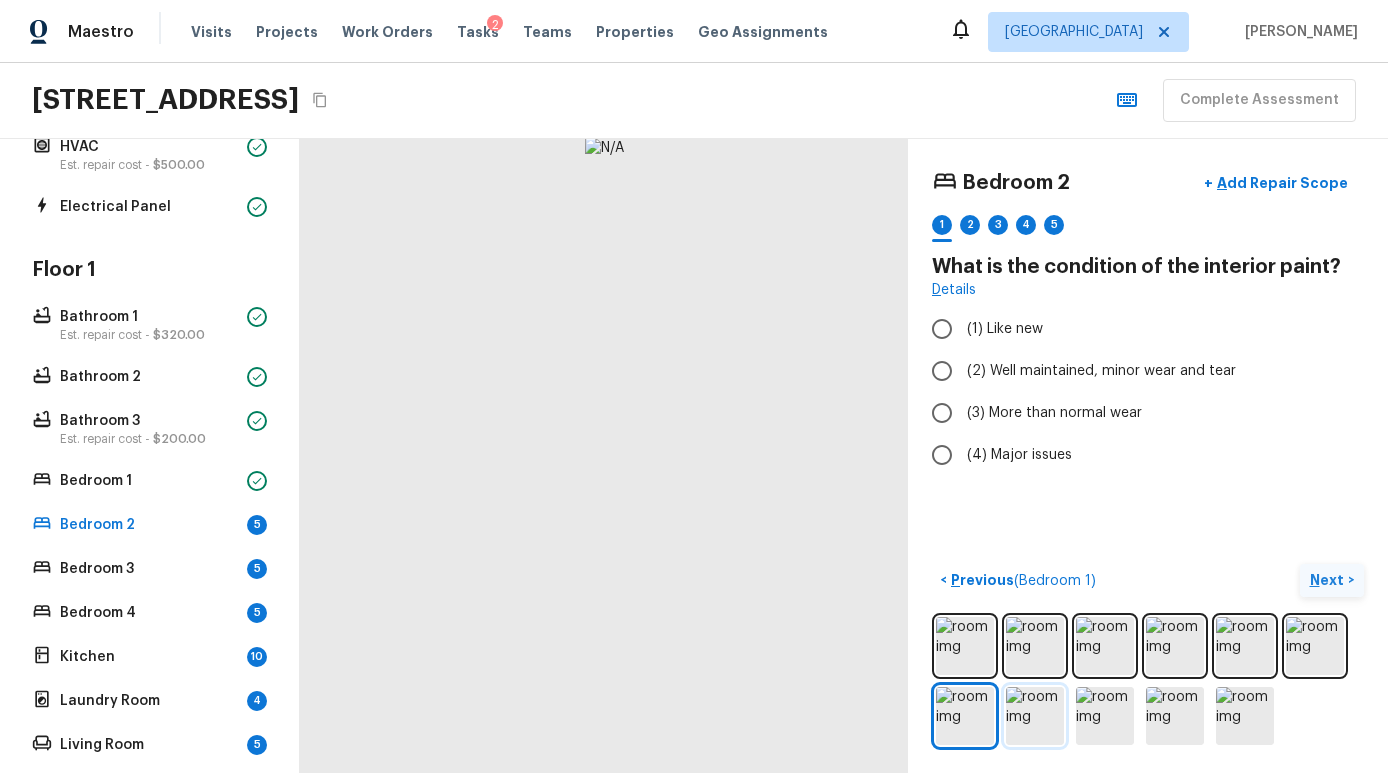 click at bounding box center [1035, 716] 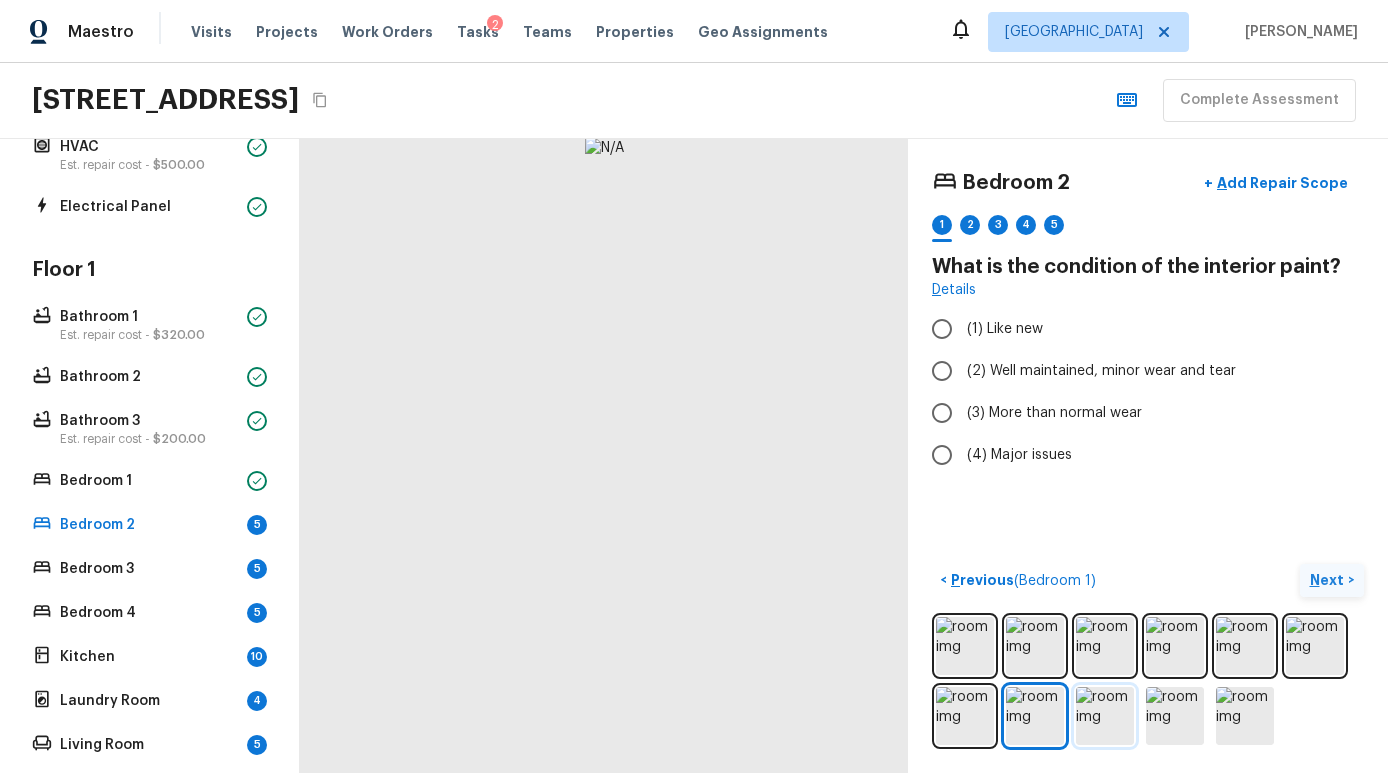 click at bounding box center [1105, 716] 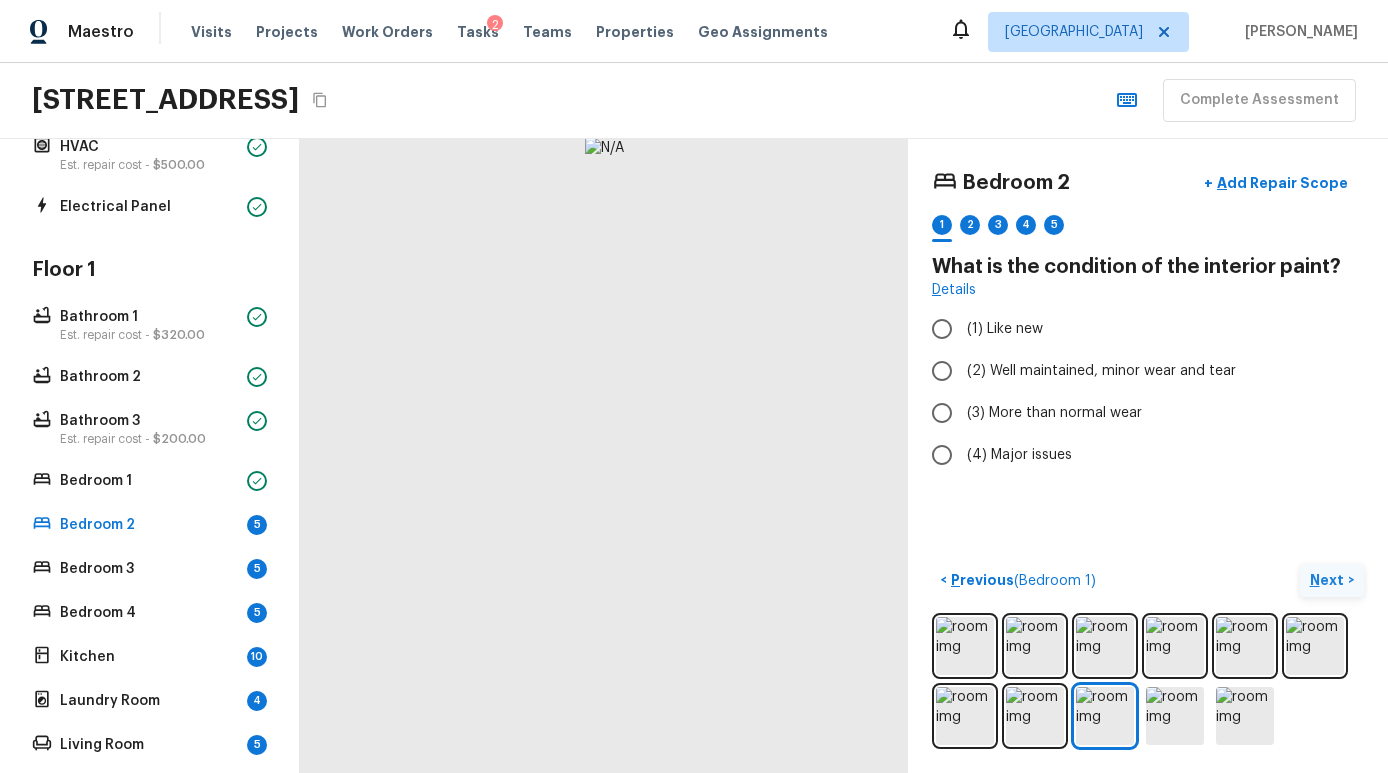 click at bounding box center [1148, 681] 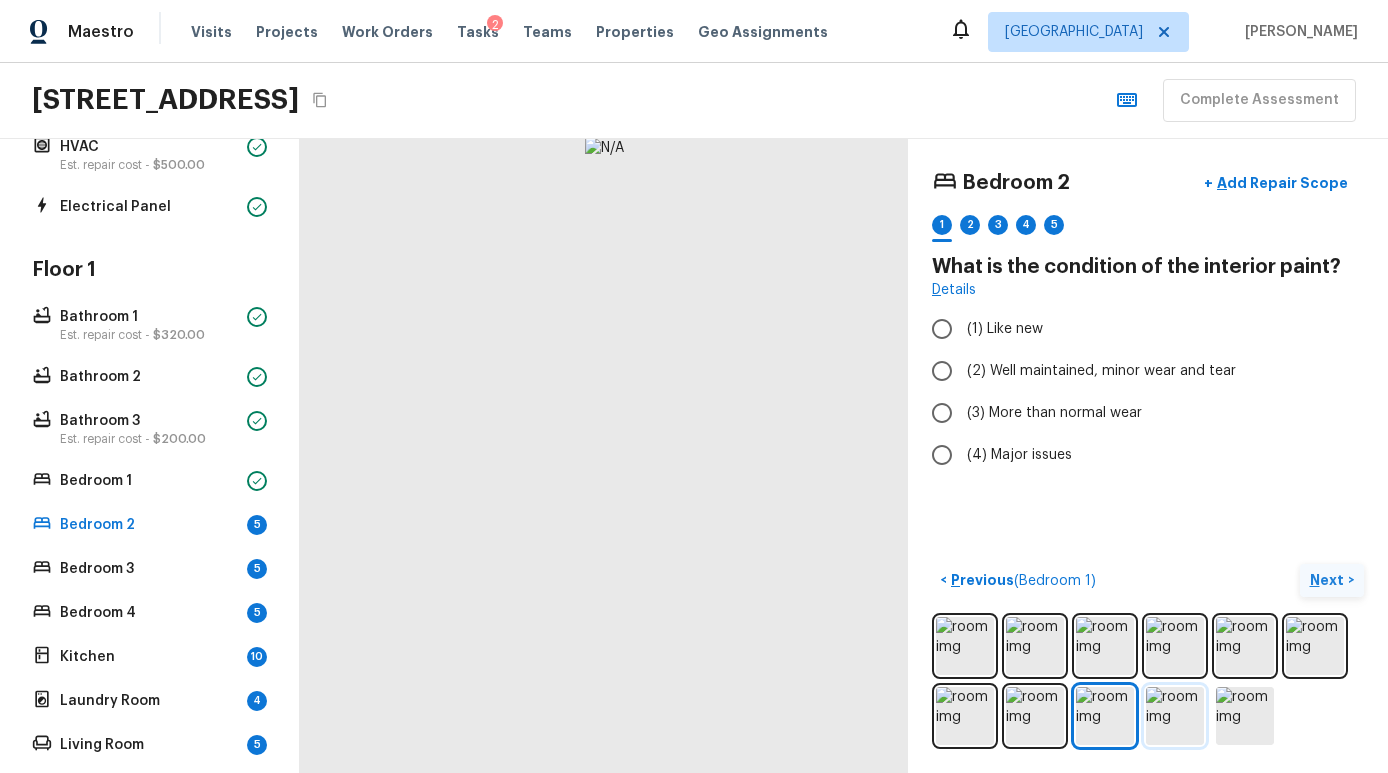 click at bounding box center [1175, 716] 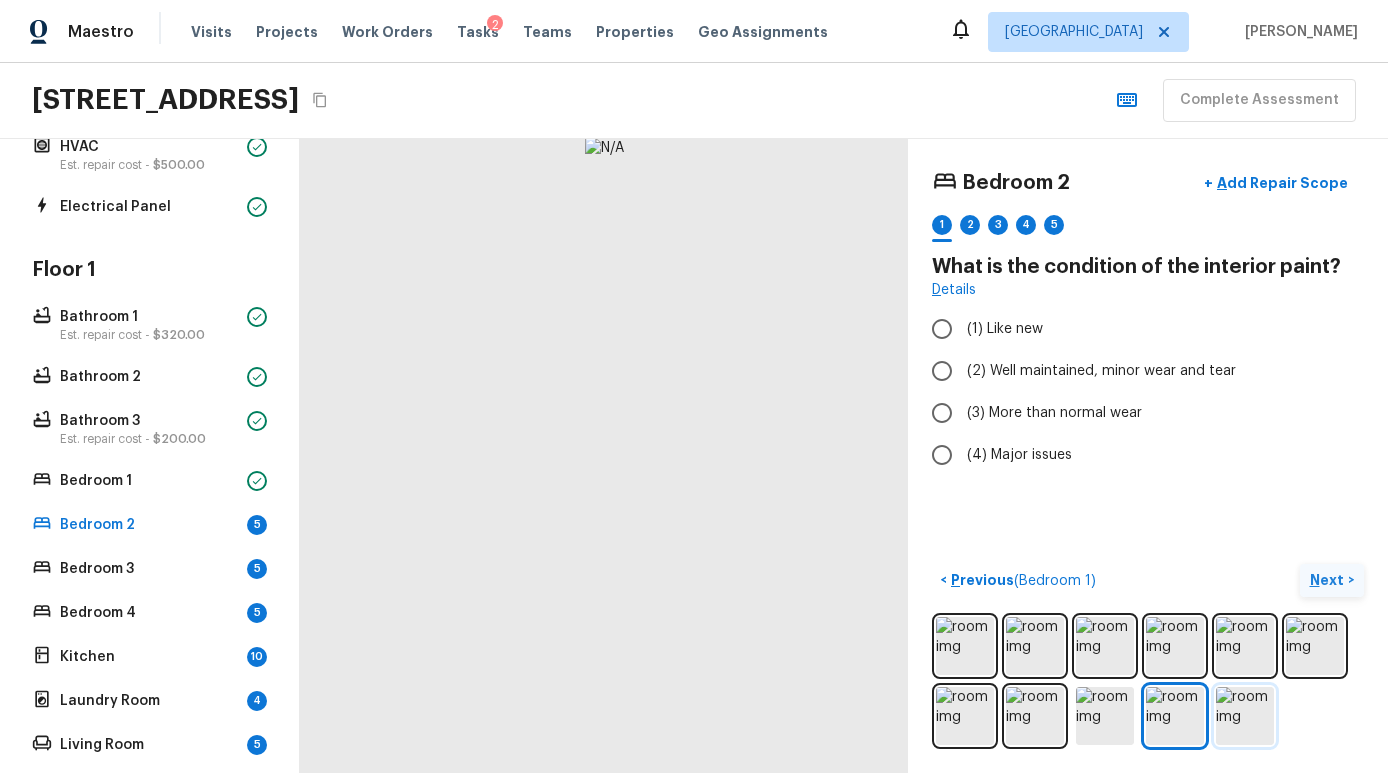 click at bounding box center [1245, 716] 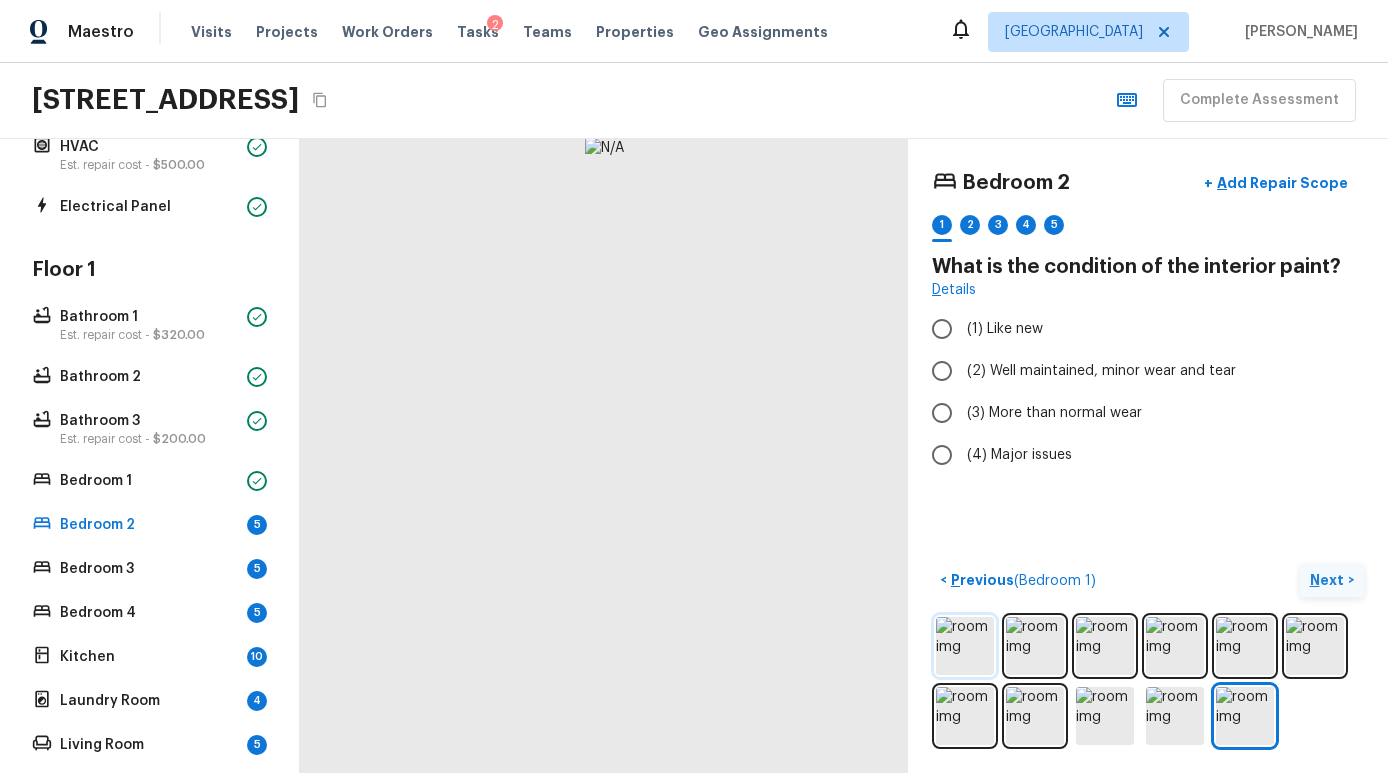 click at bounding box center [965, 646] 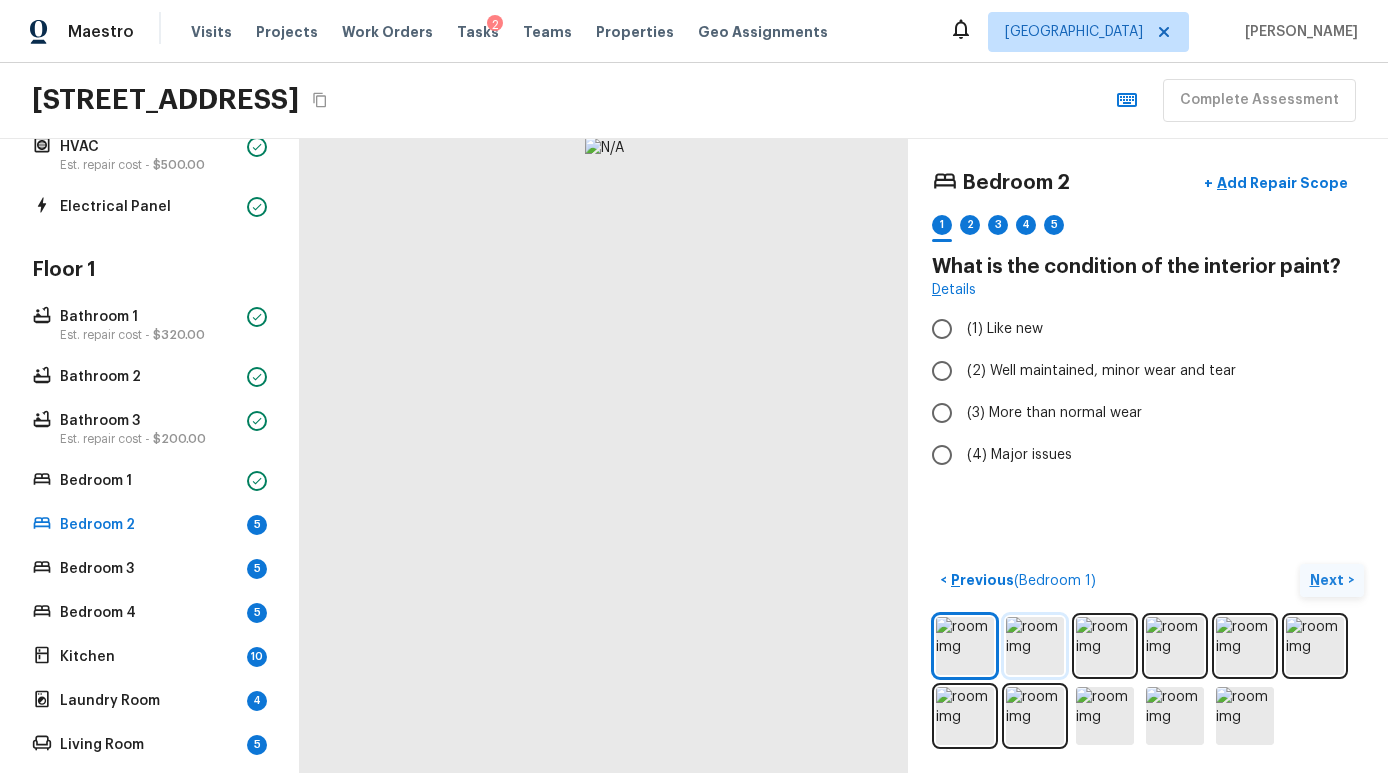 click at bounding box center (1035, 646) 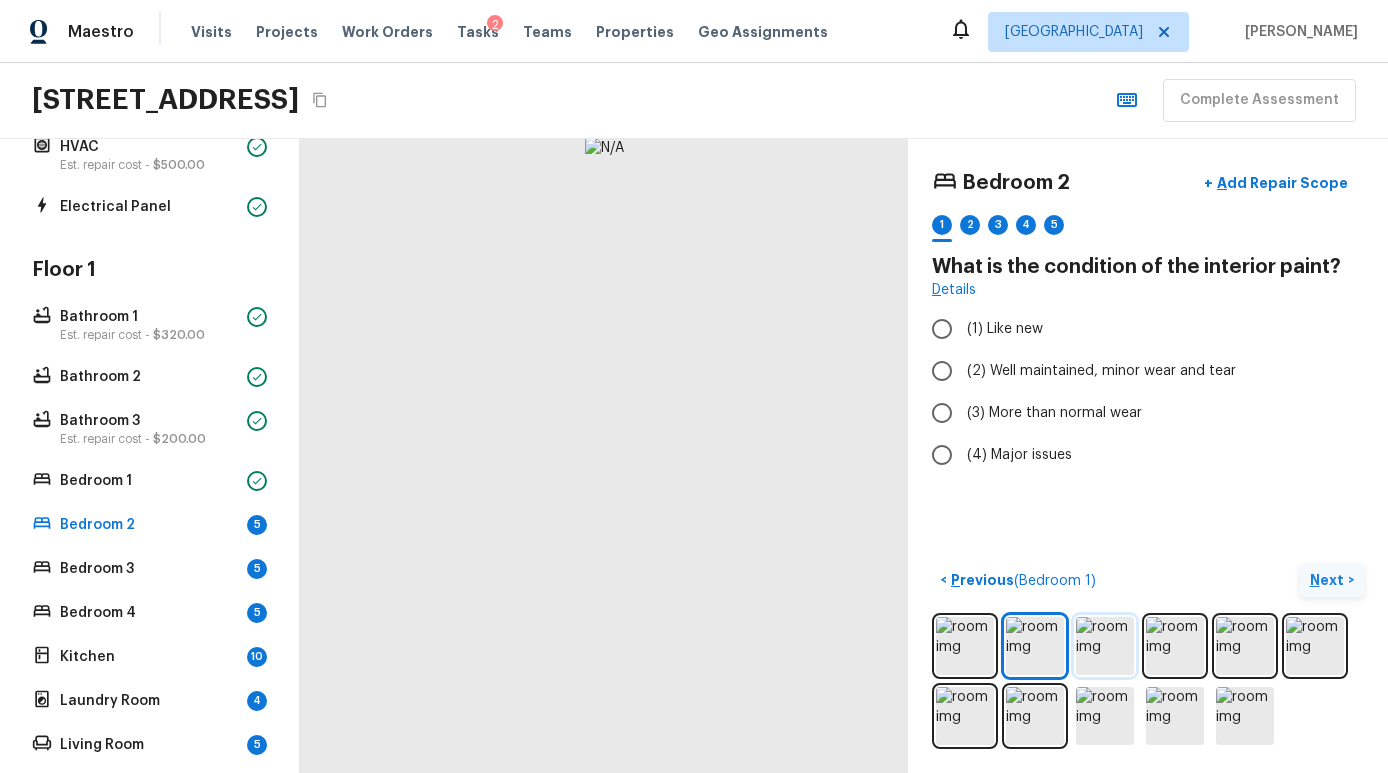 click at bounding box center (1105, 646) 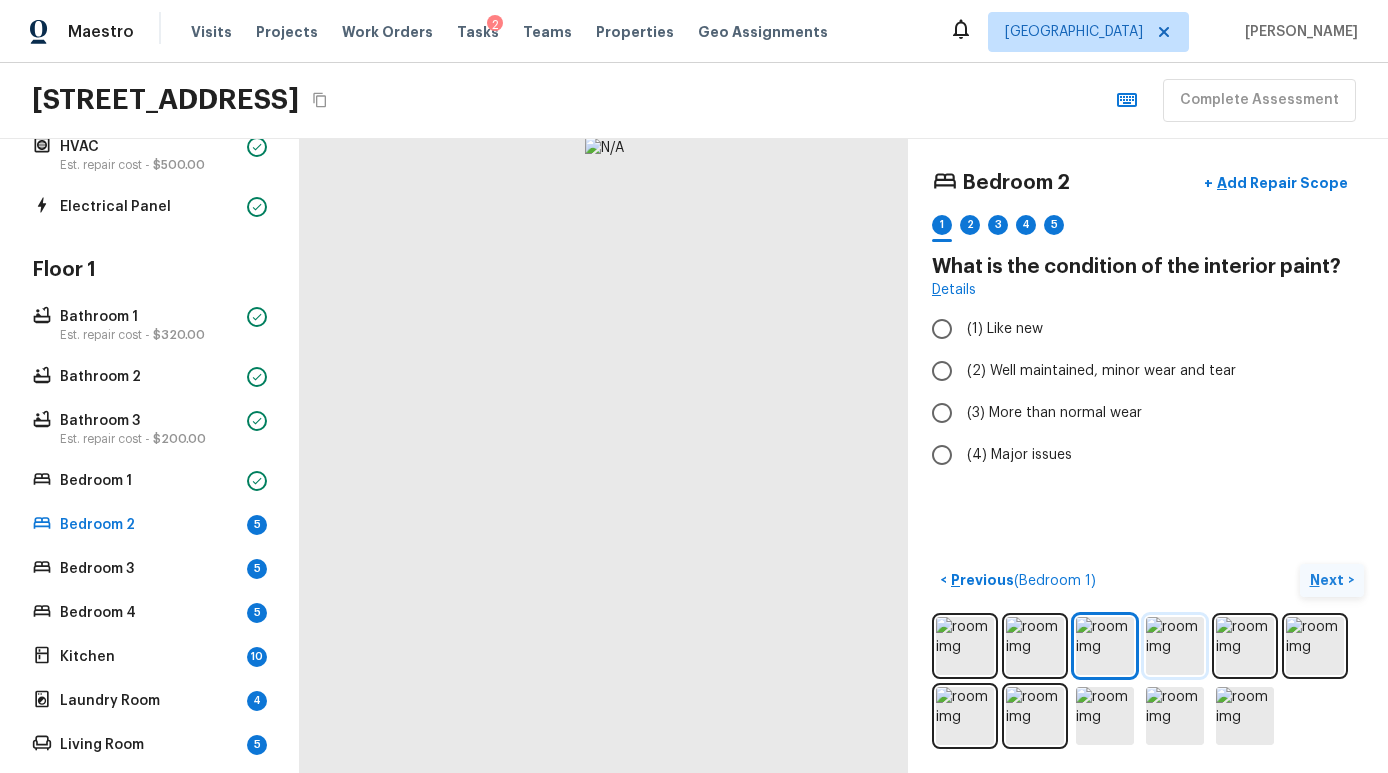 click at bounding box center (1175, 646) 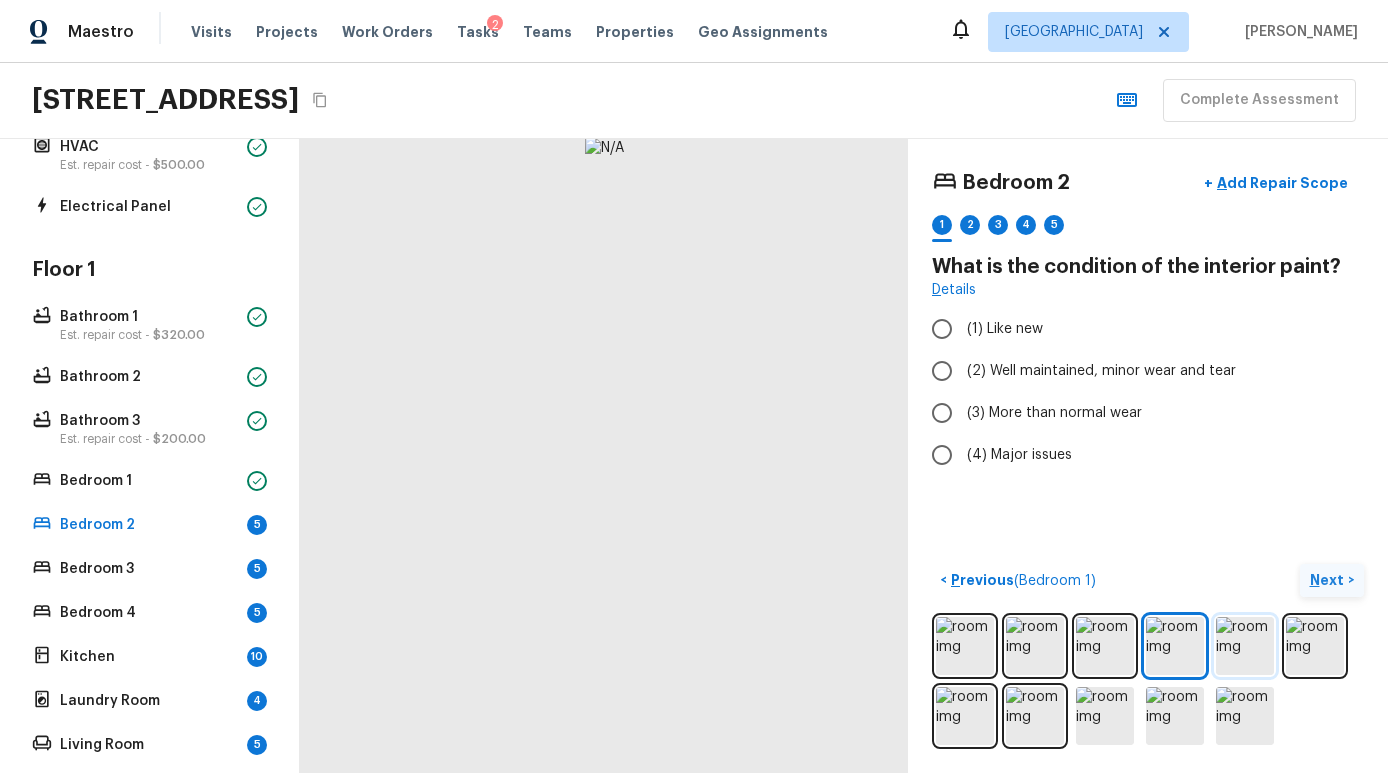 click at bounding box center (1245, 646) 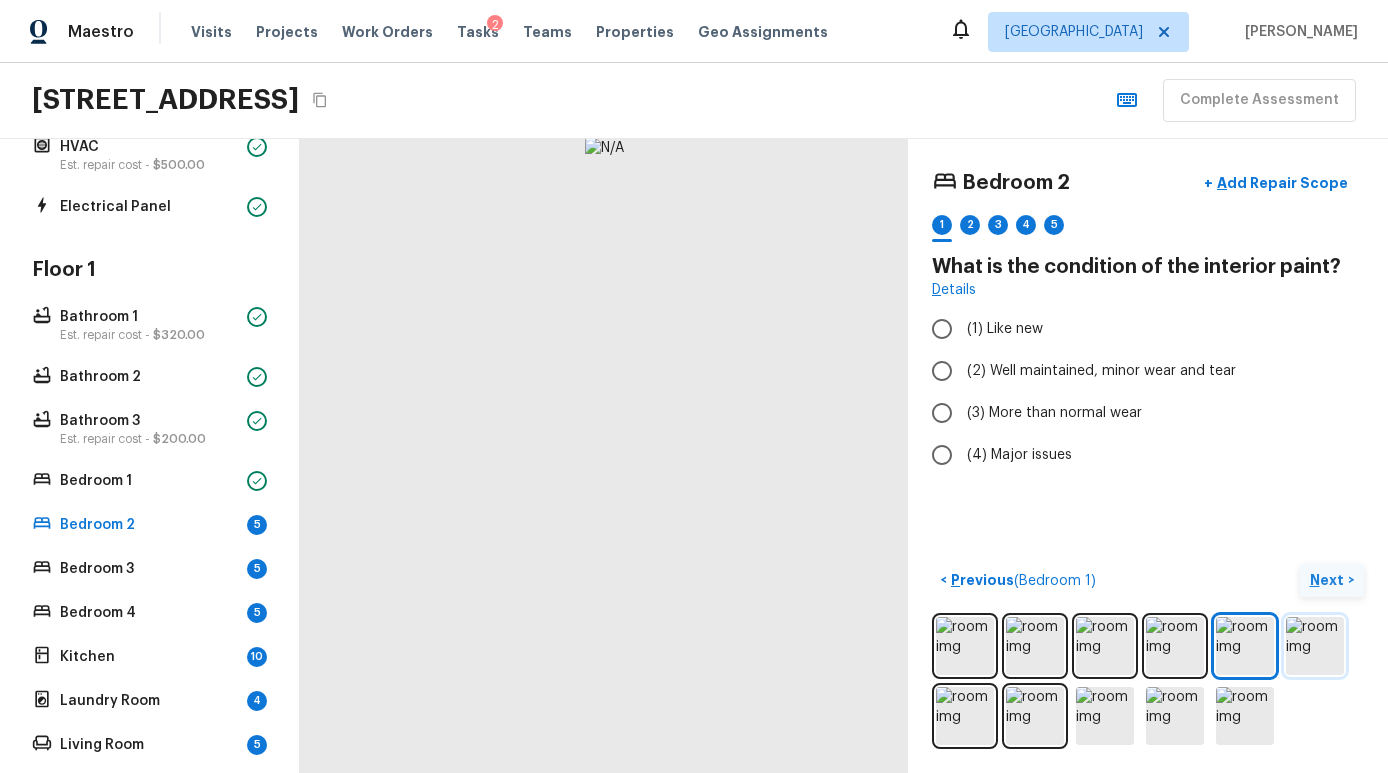 click at bounding box center (1315, 646) 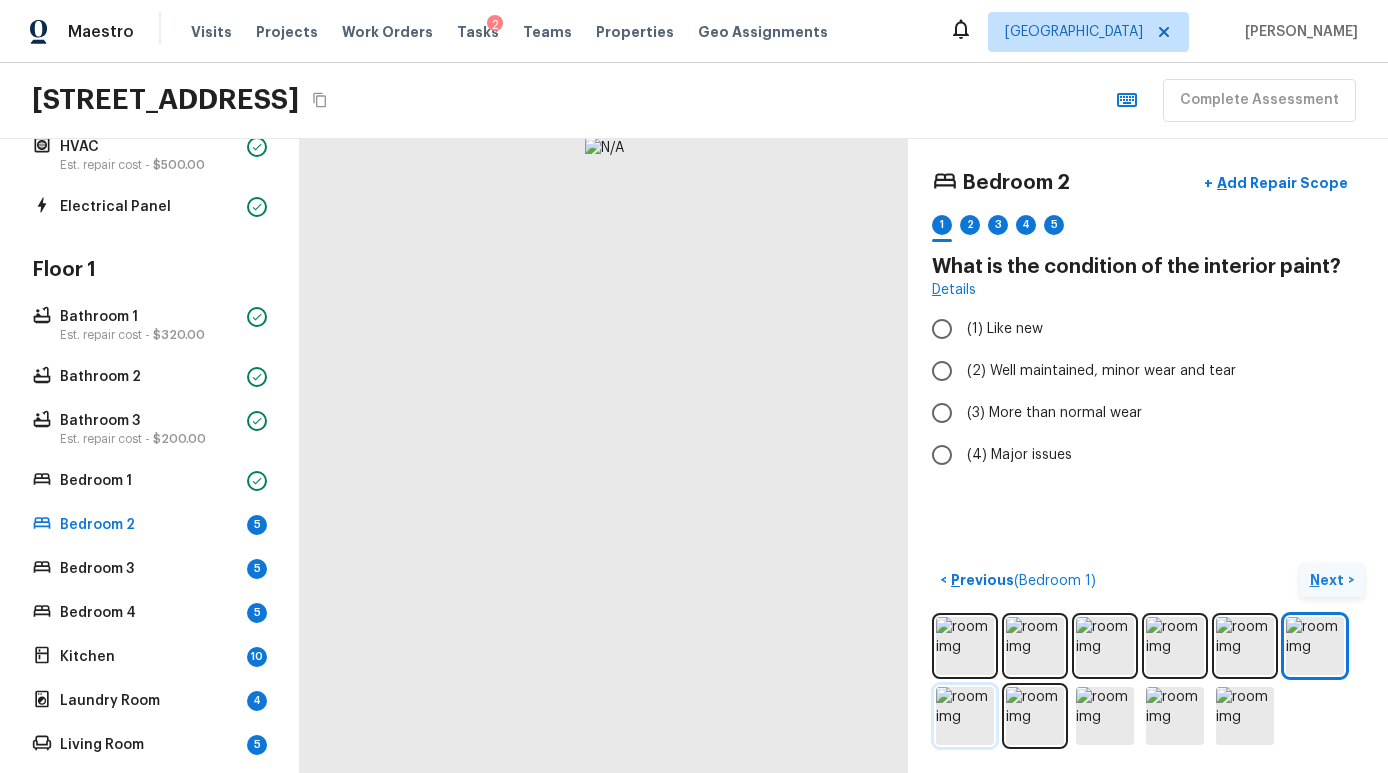 click at bounding box center (965, 716) 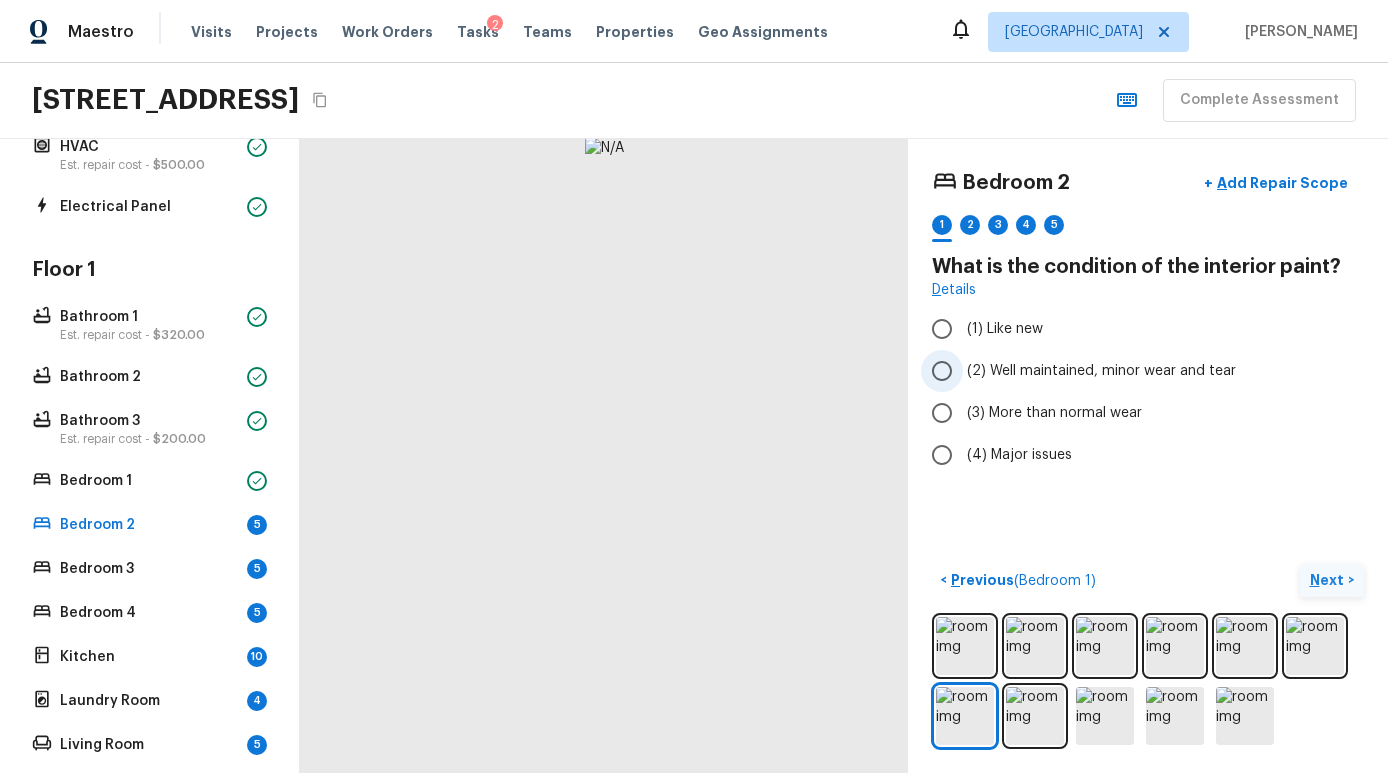 click on "(2) Well maintained, minor wear and tear" at bounding box center [1101, 371] 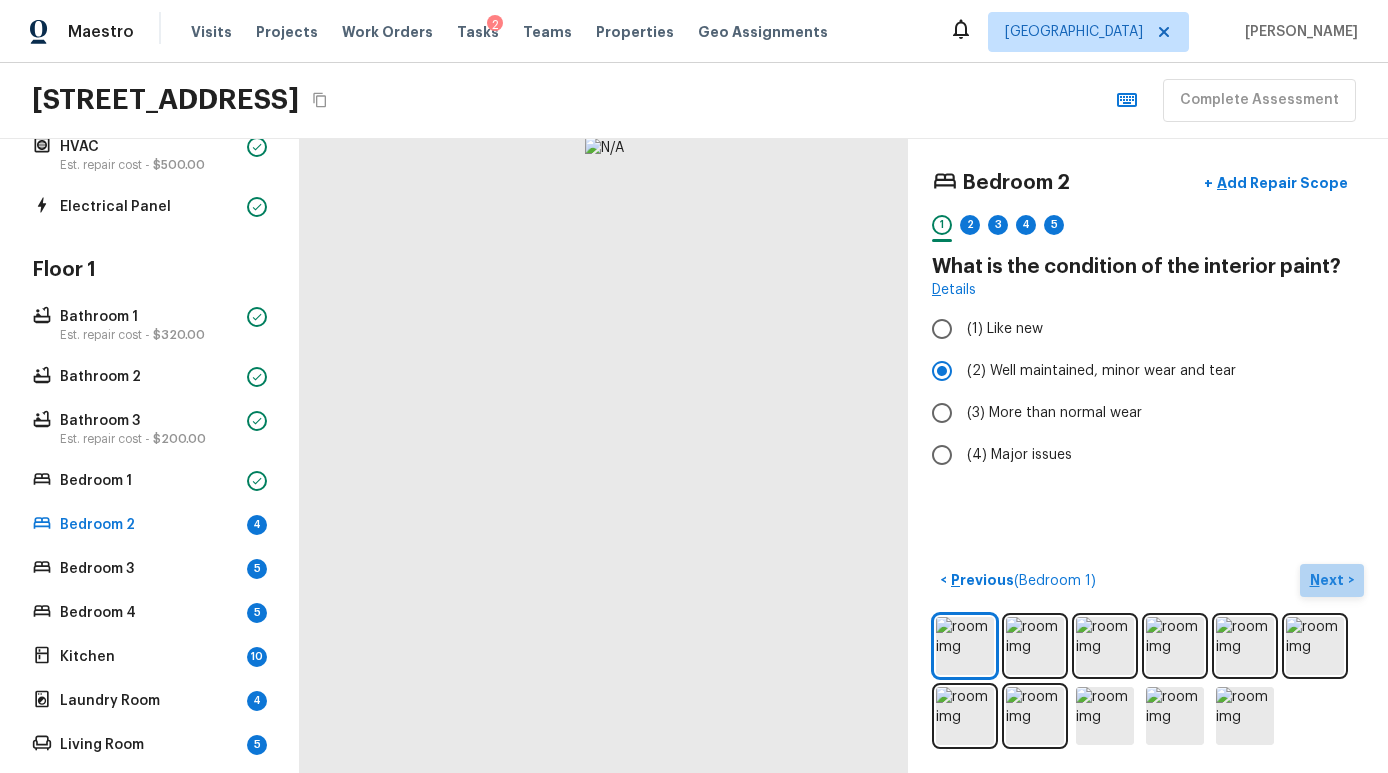click on "Next" at bounding box center [1329, 580] 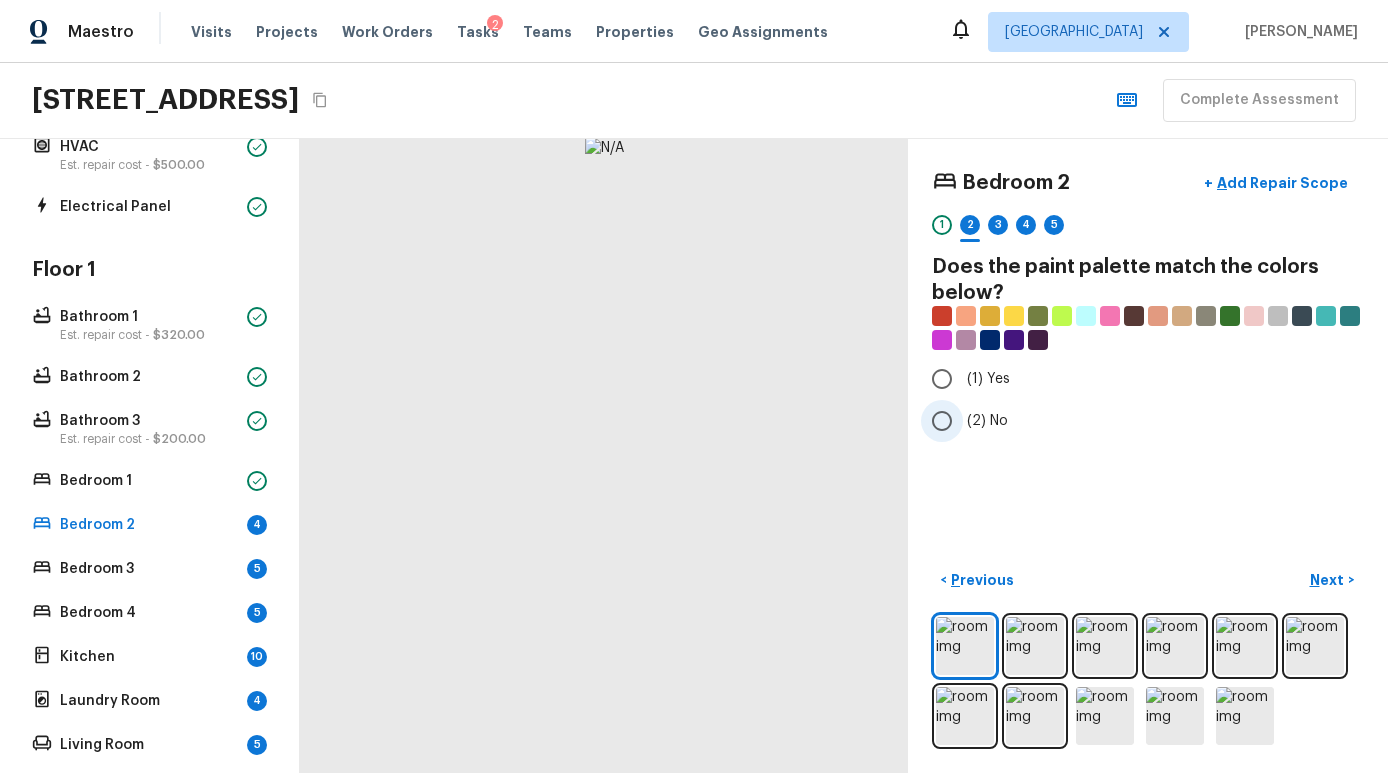 click on "(2) No" at bounding box center (942, 421) 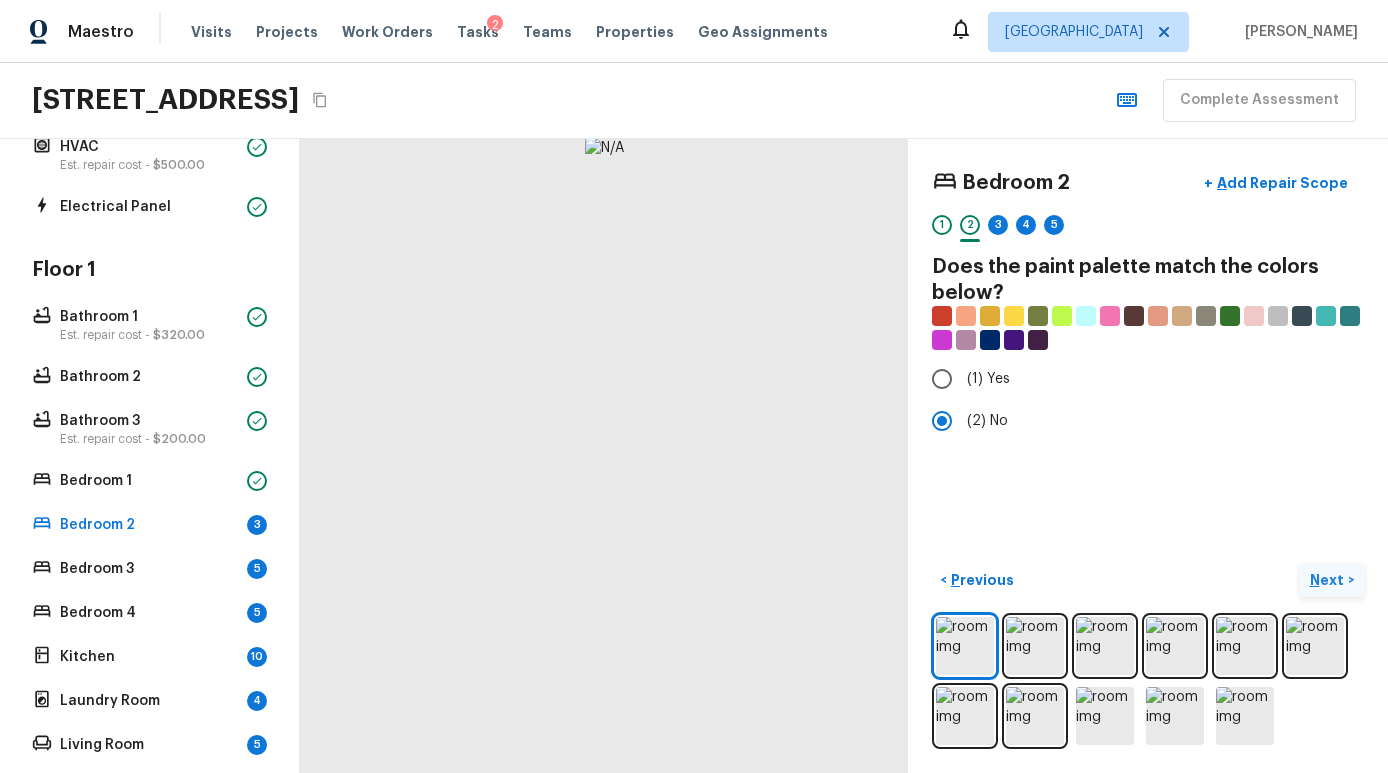 click on "Next" at bounding box center (1329, 580) 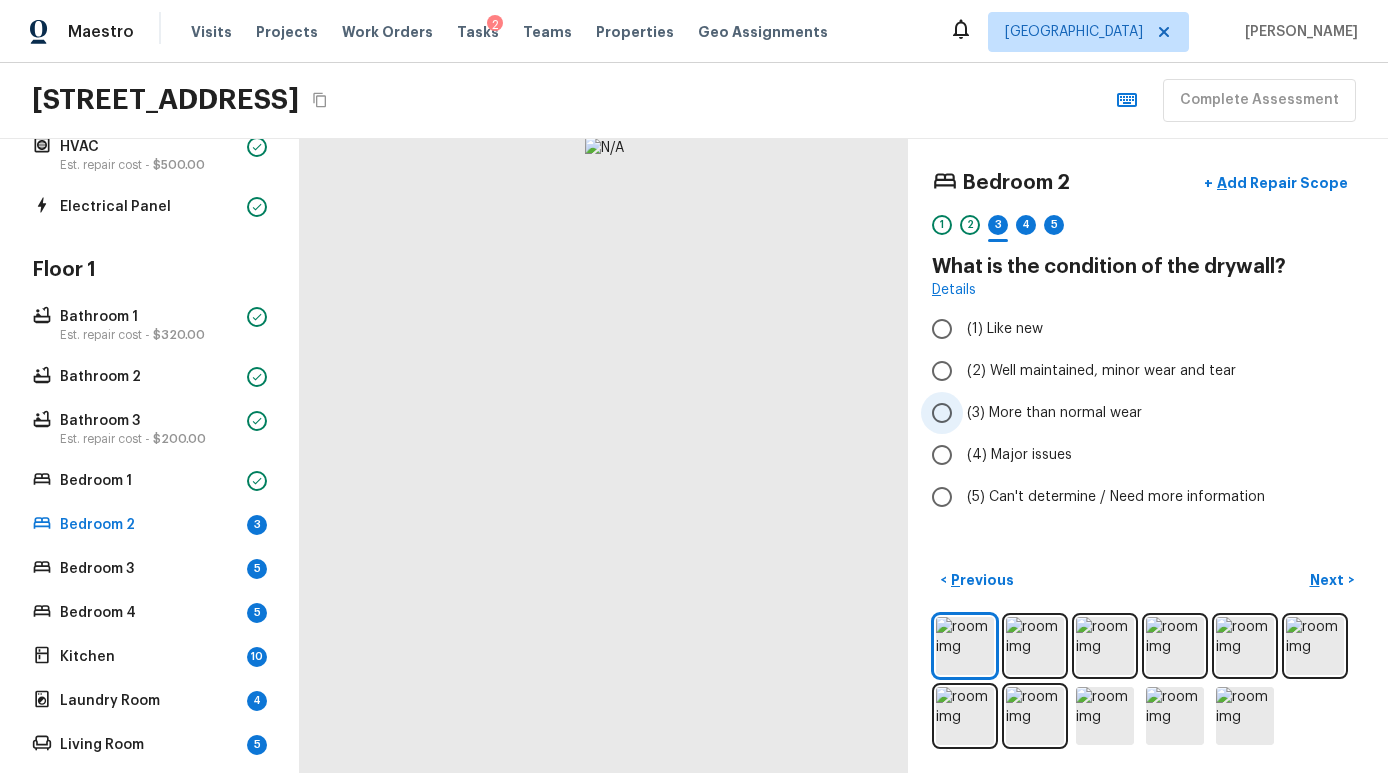 click on "(3) More than normal wear" at bounding box center (1054, 413) 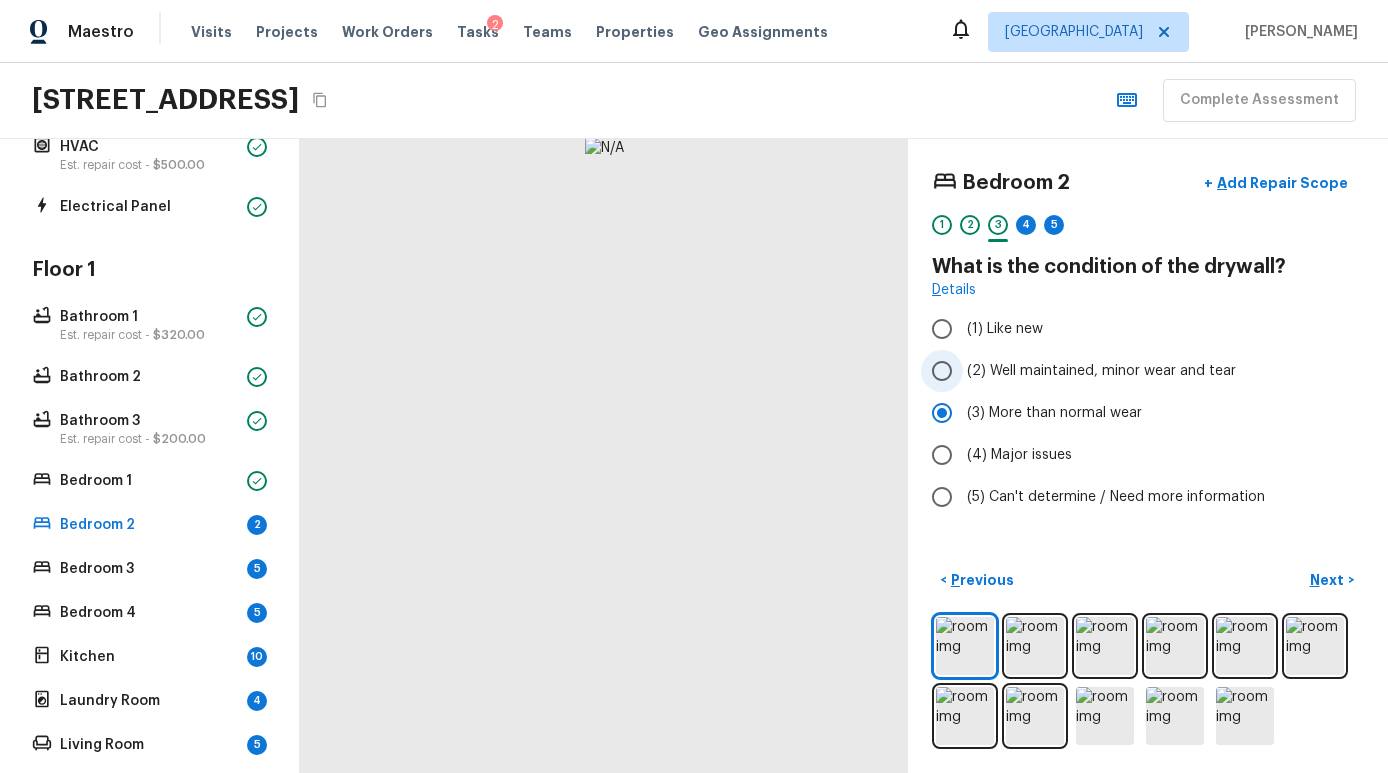 click on "(2) Well maintained, minor wear and tear" at bounding box center [1101, 371] 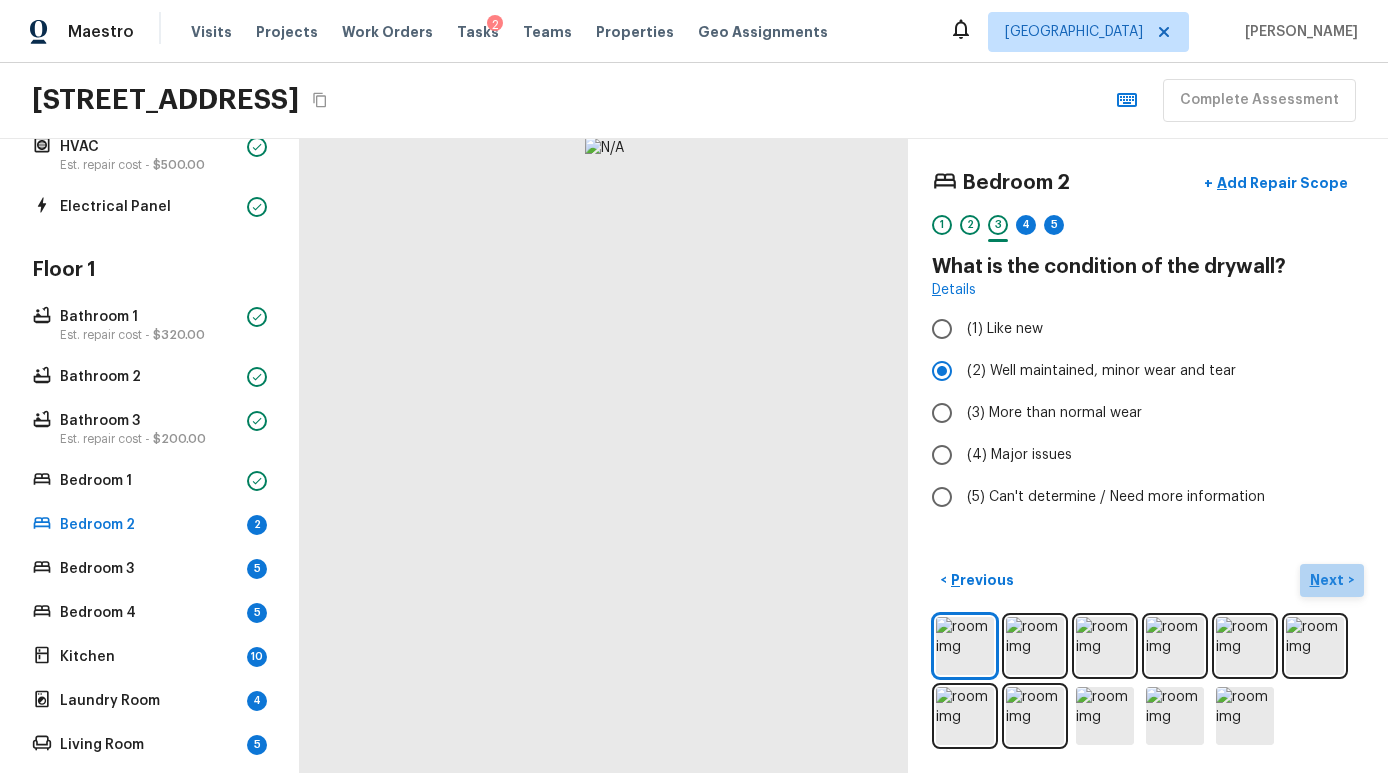 click on "Next >" at bounding box center [1332, 580] 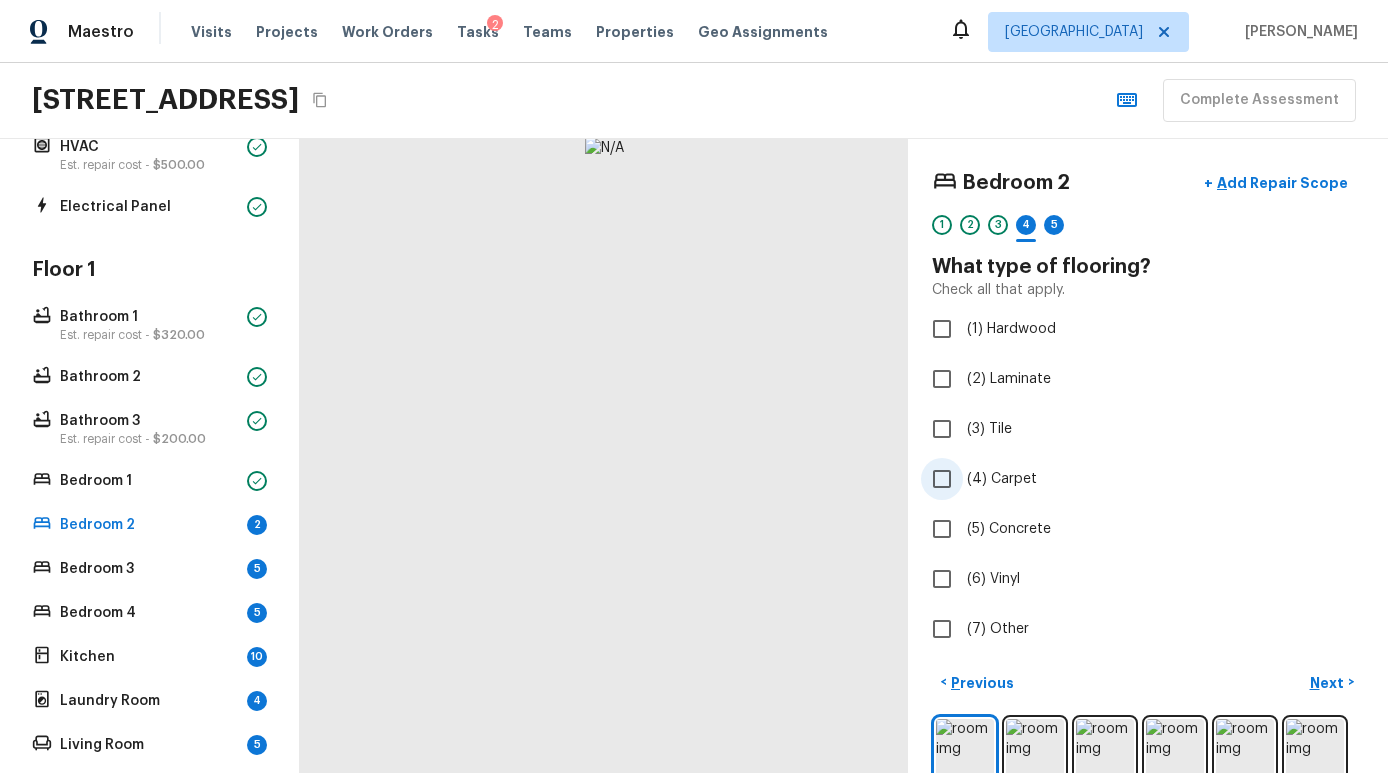 click on "(4) Carpet" at bounding box center (1002, 479) 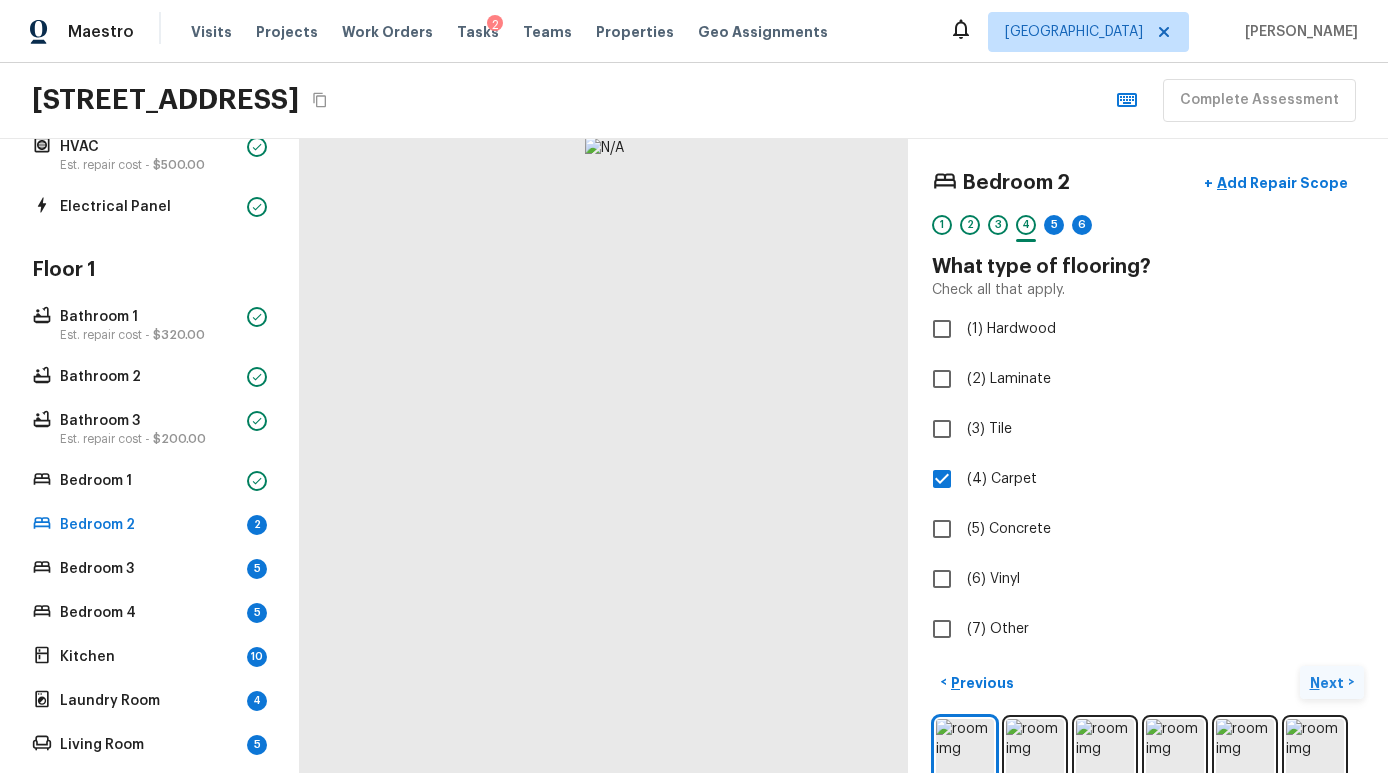 click on "Next" at bounding box center (1329, 683) 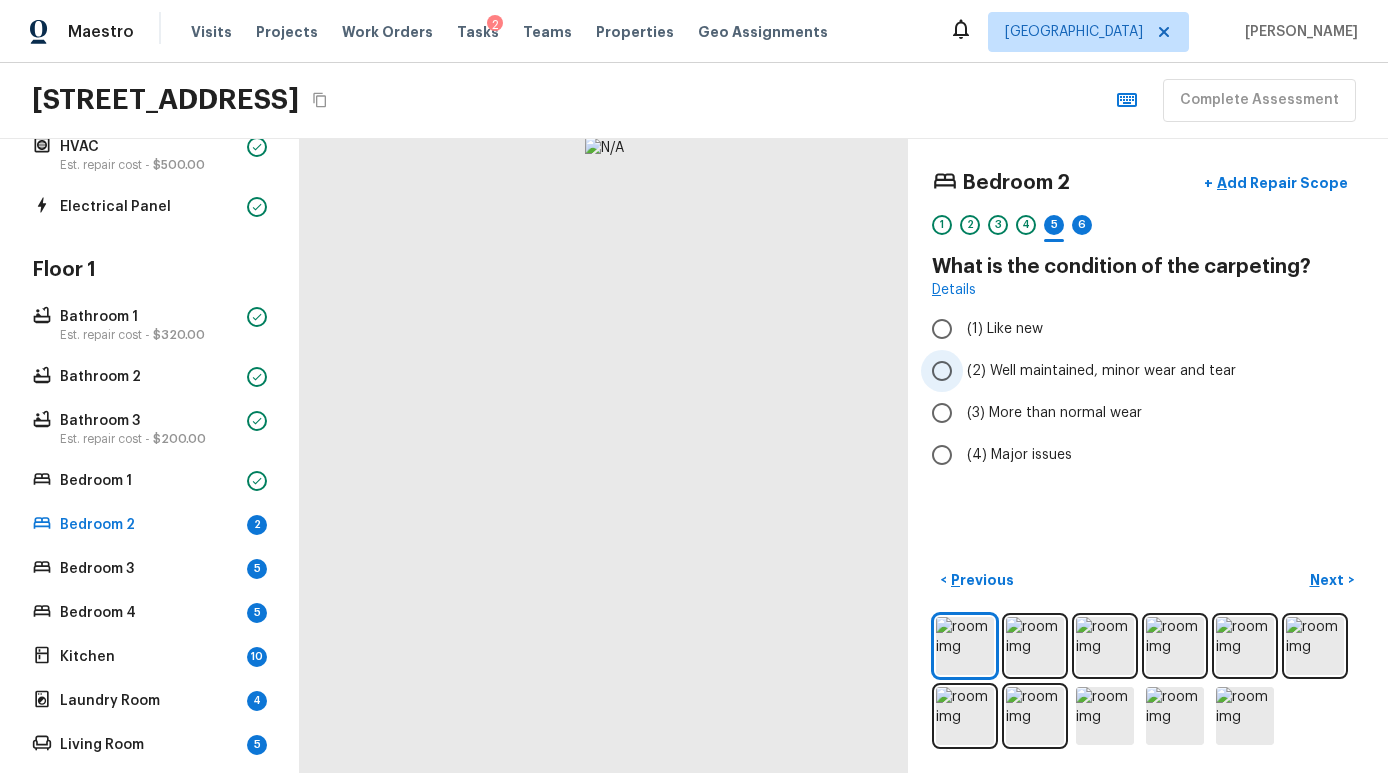 click on "(2) Well maintained, minor wear and tear" at bounding box center [1101, 371] 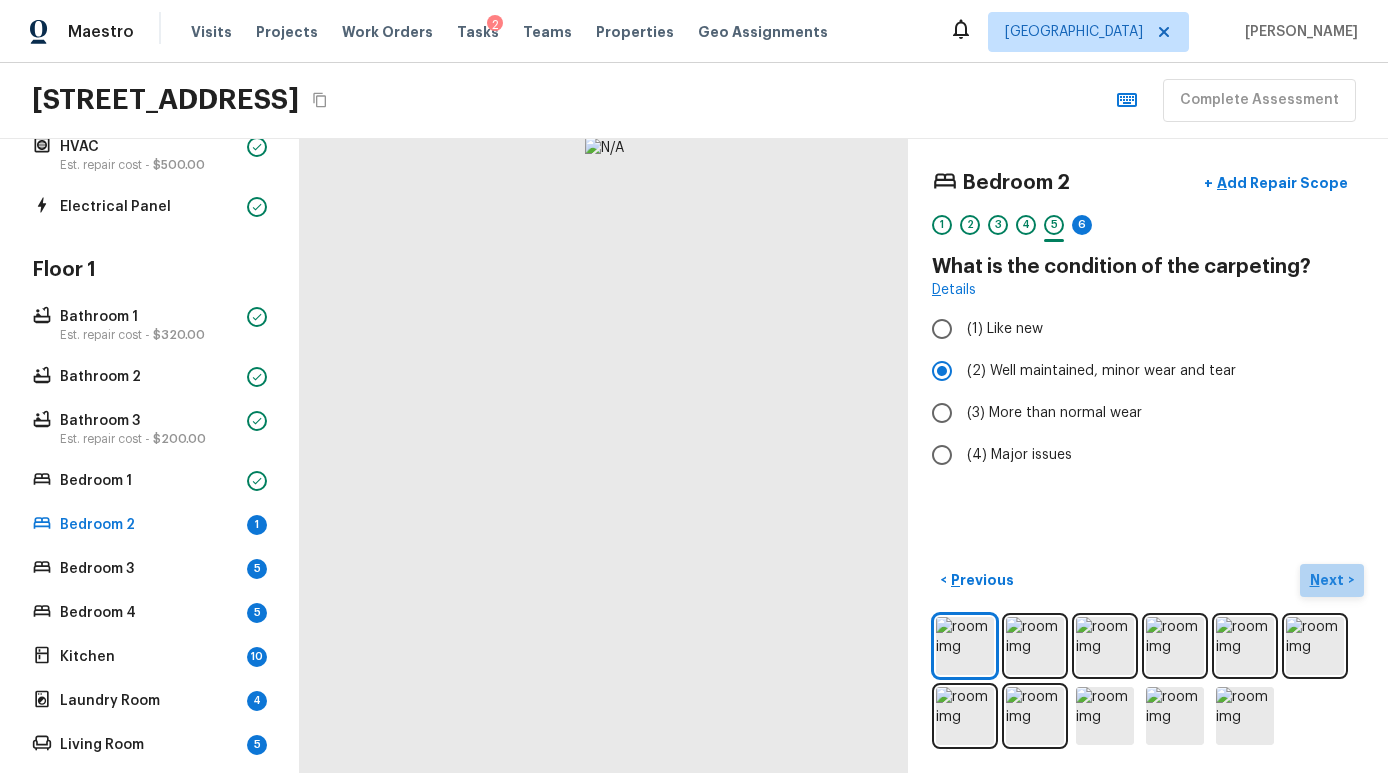 click on "Next" at bounding box center [1329, 580] 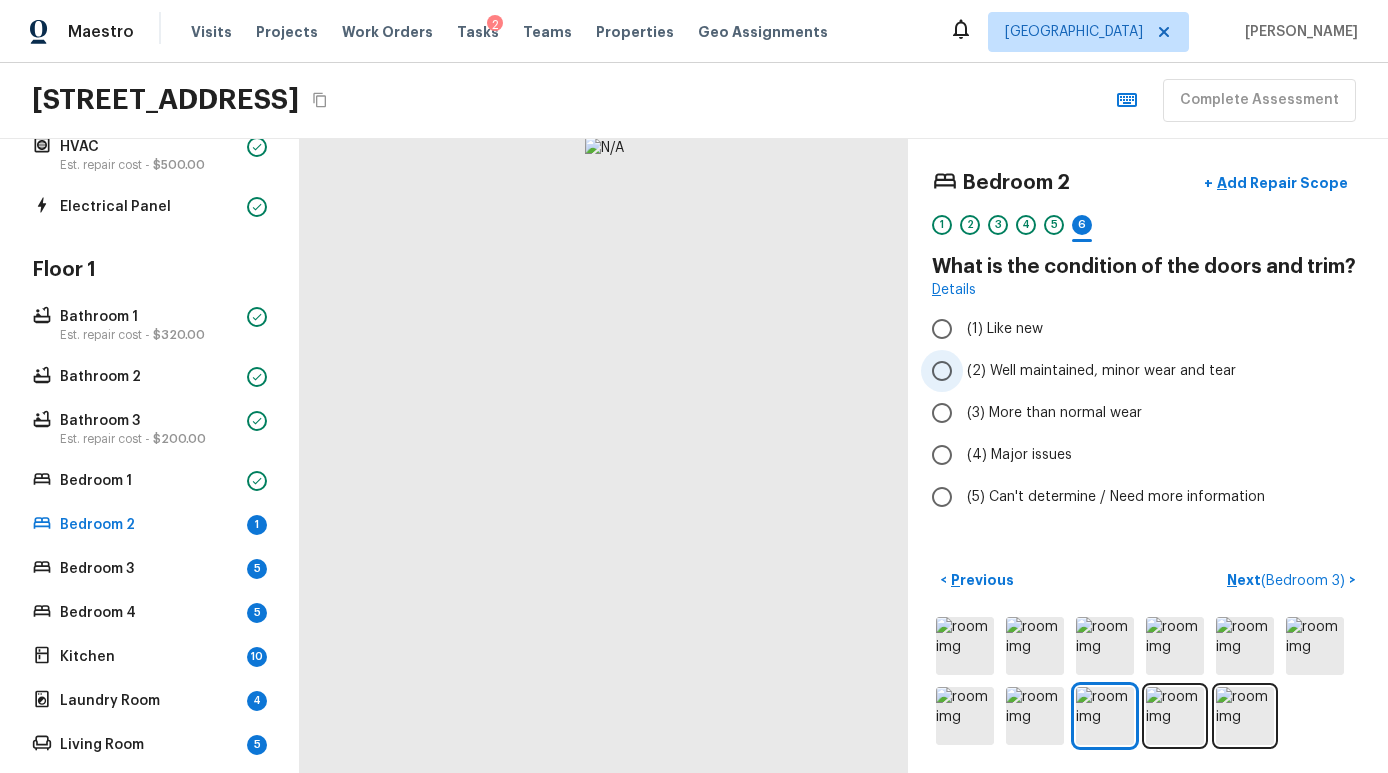 click on "(2) Well maintained, minor wear and tear" at bounding box center [1101, 371] 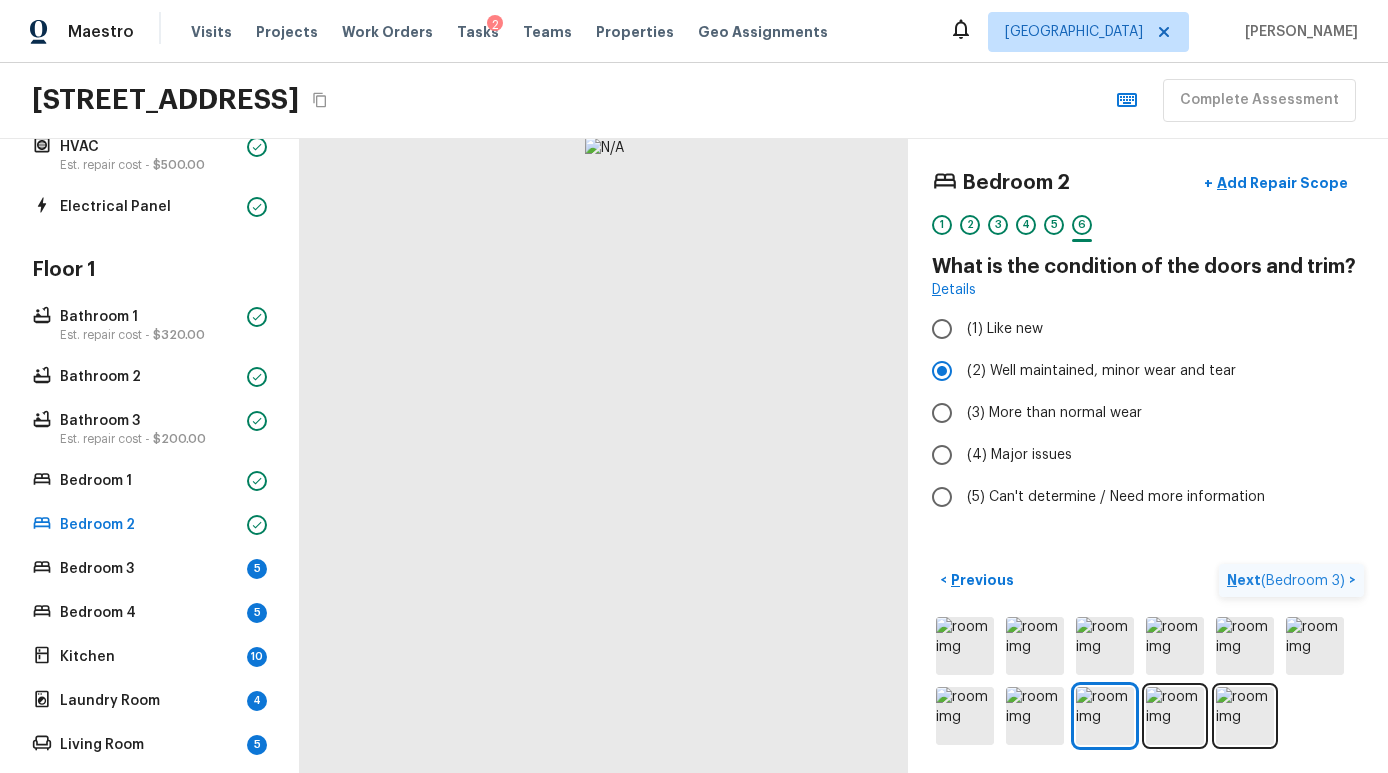 click on "Next  ( Bedroom 3 )" at bounding box center (1288, 580) 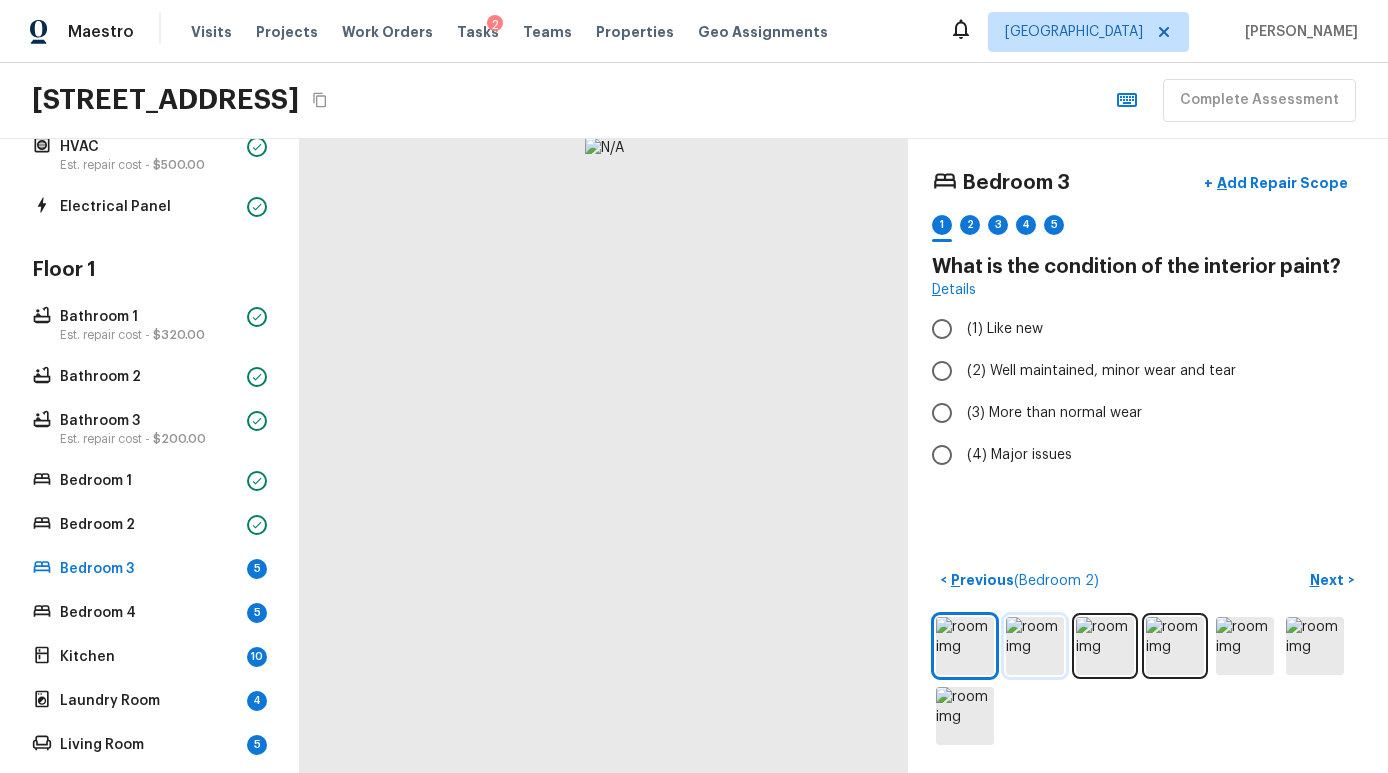 click at bounding box center (1035, 646) 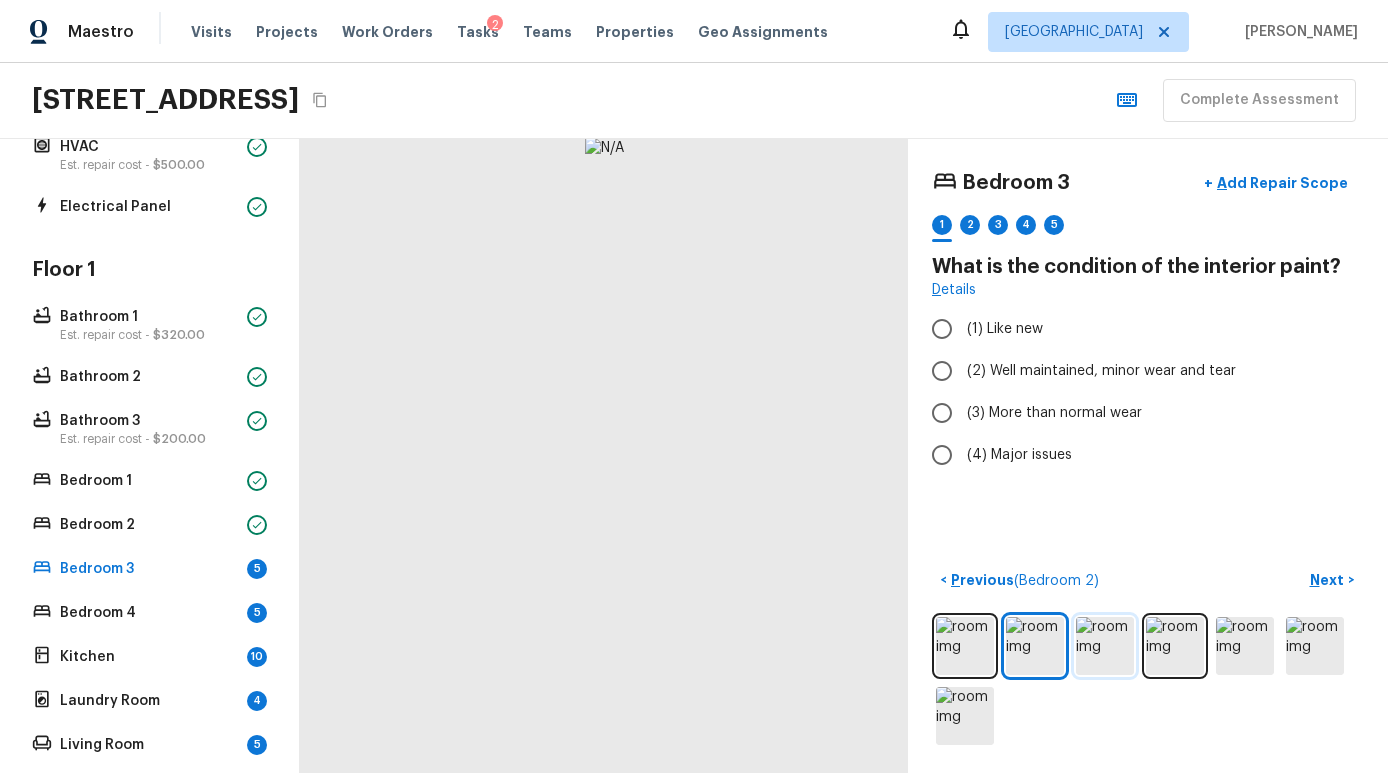 click at bounding box center [1105, 646] 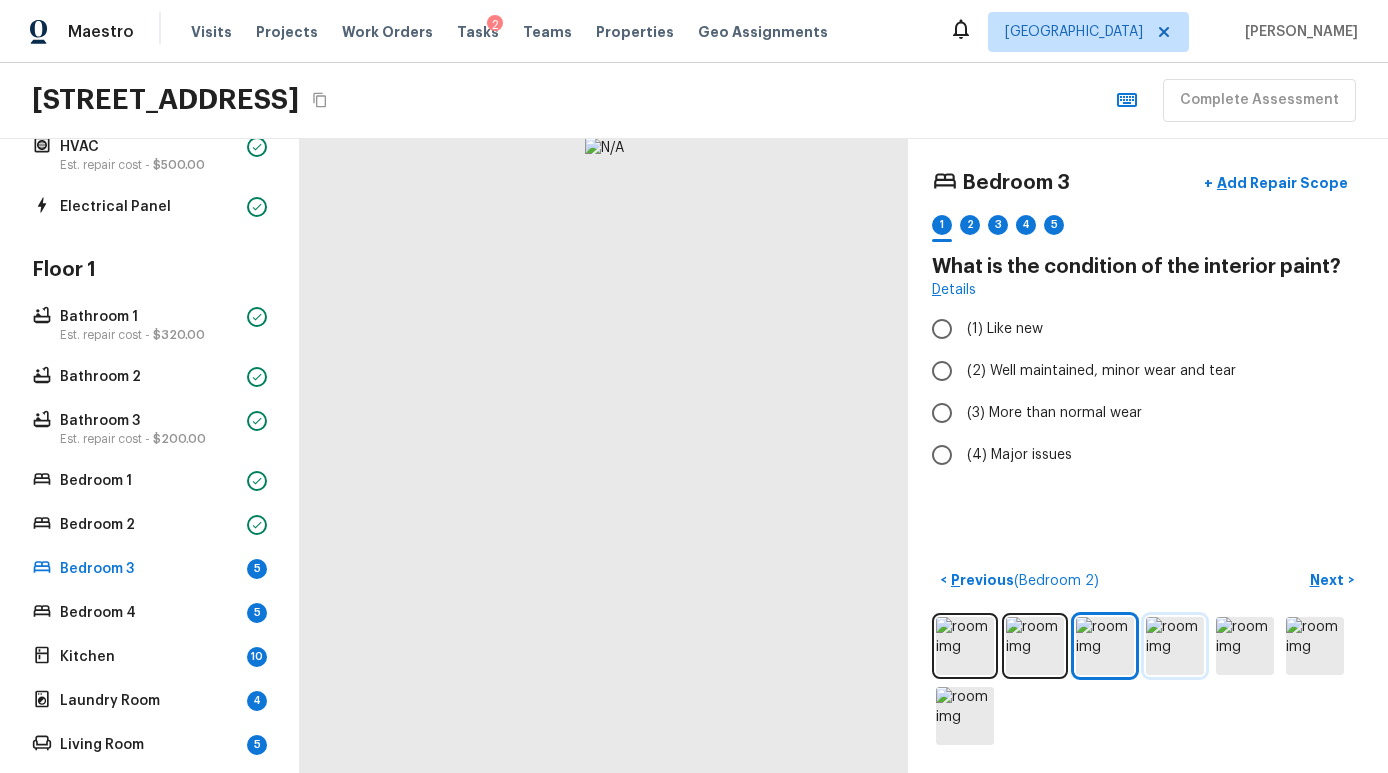 click at bounding box center (1175, 646) 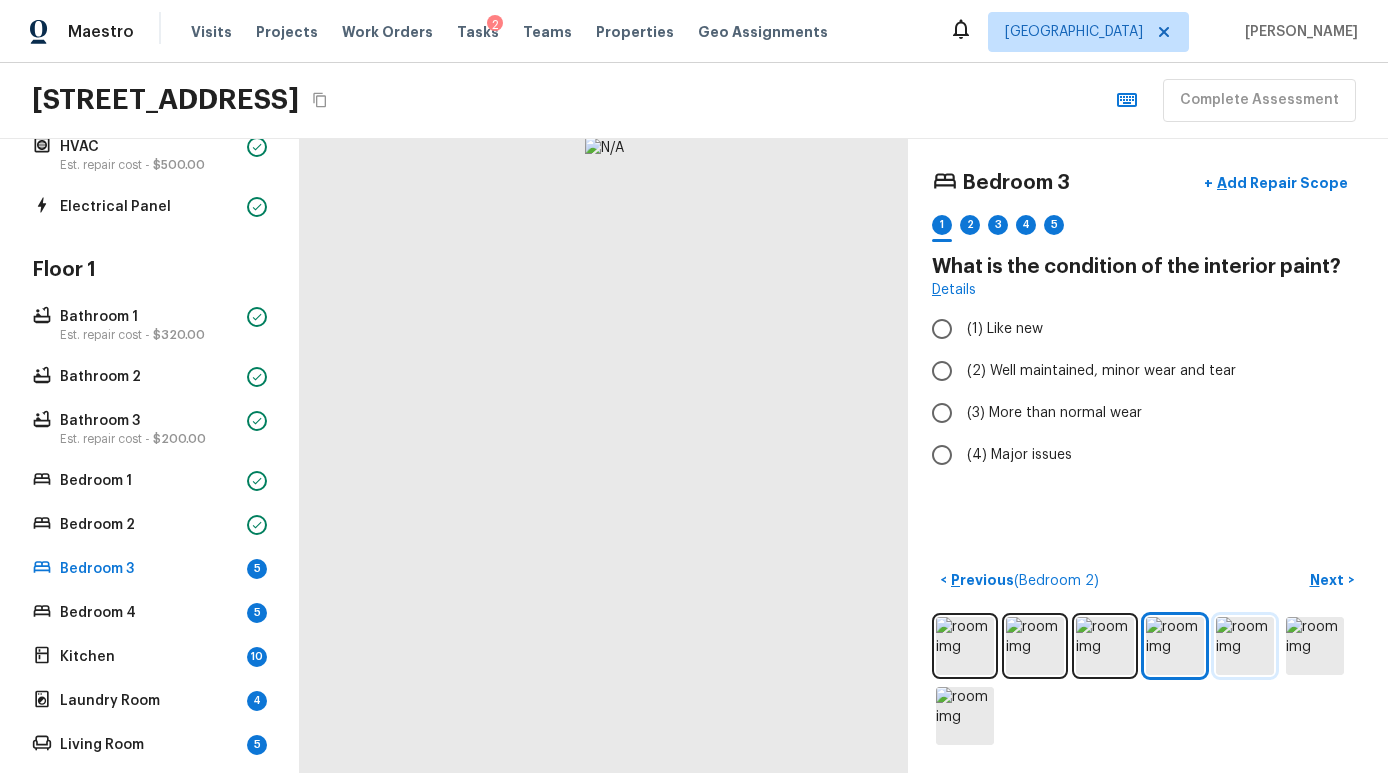 click at bounding box center (1245, 646) 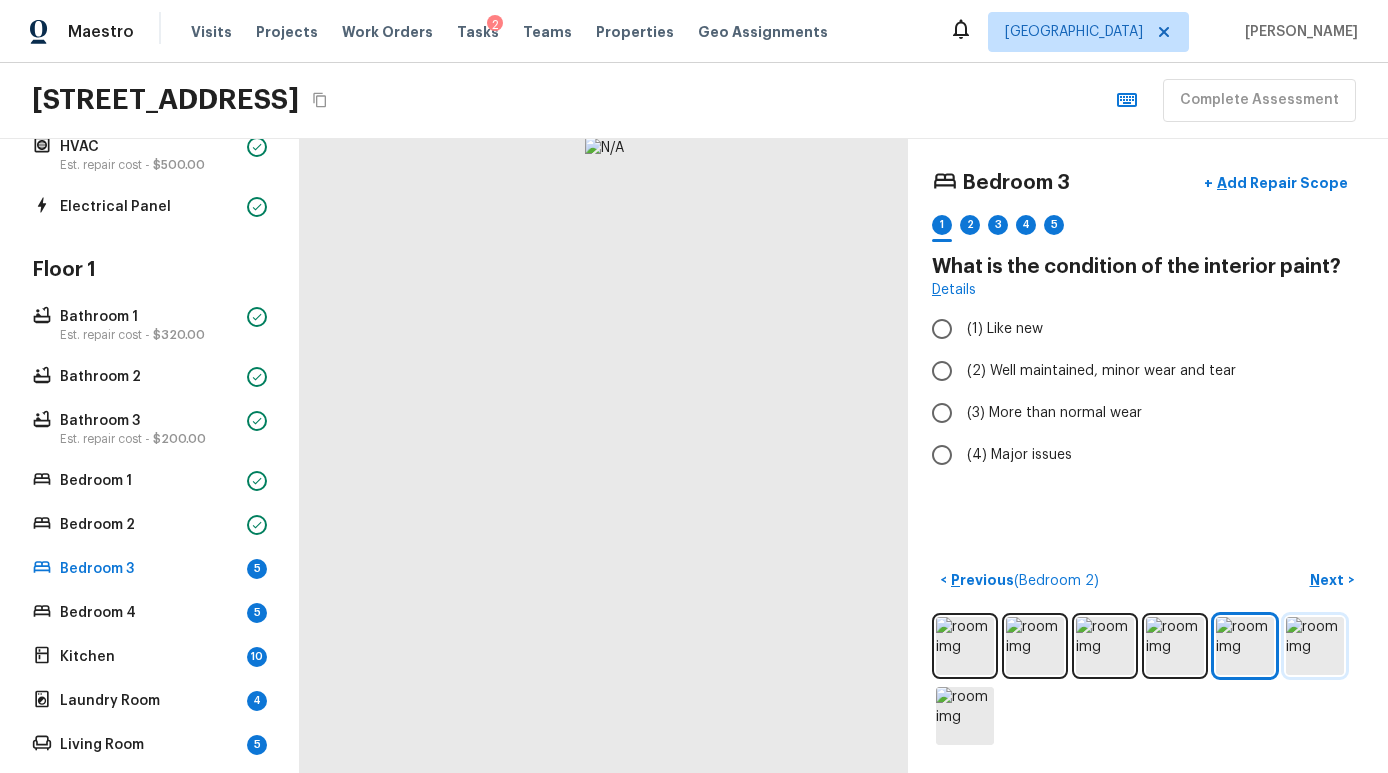 click at bounding box center (1315, 646) 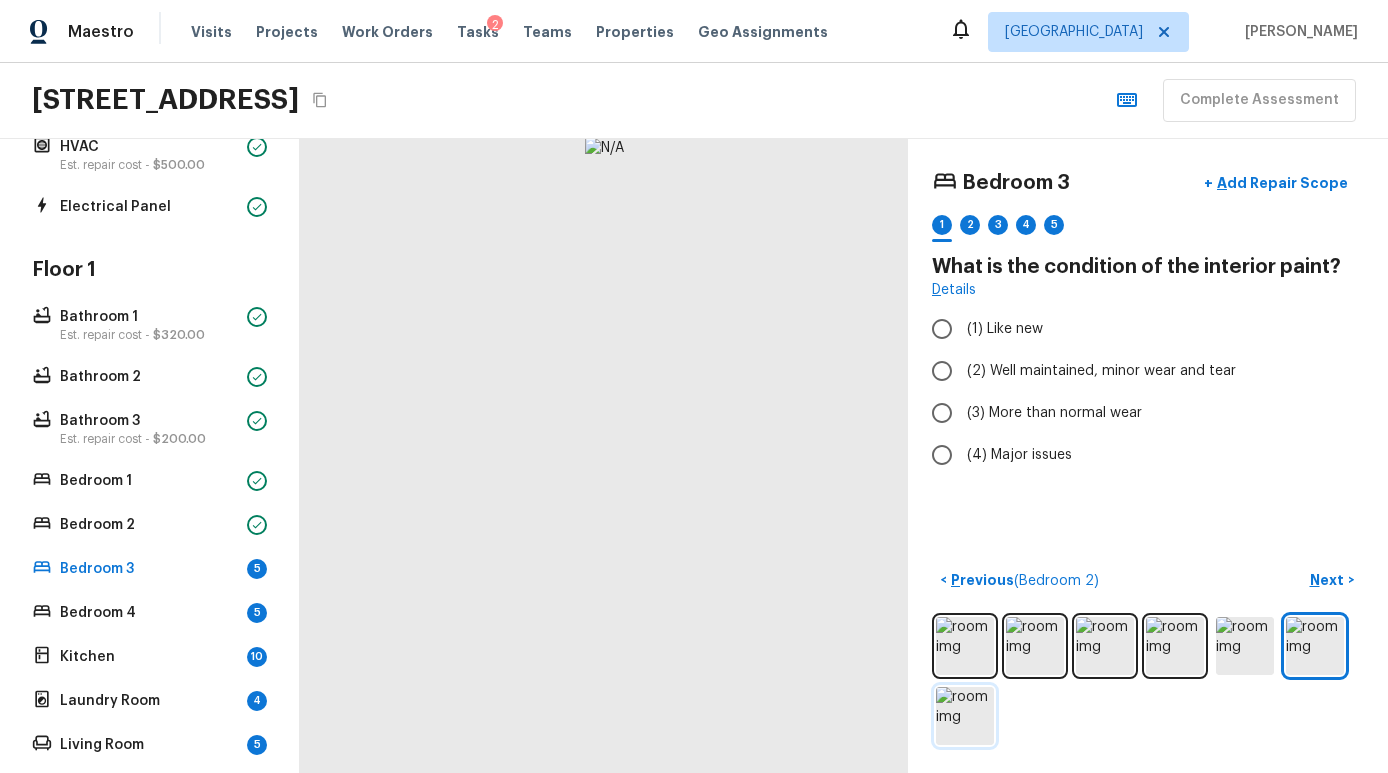 click at bounding box center (965, 716) 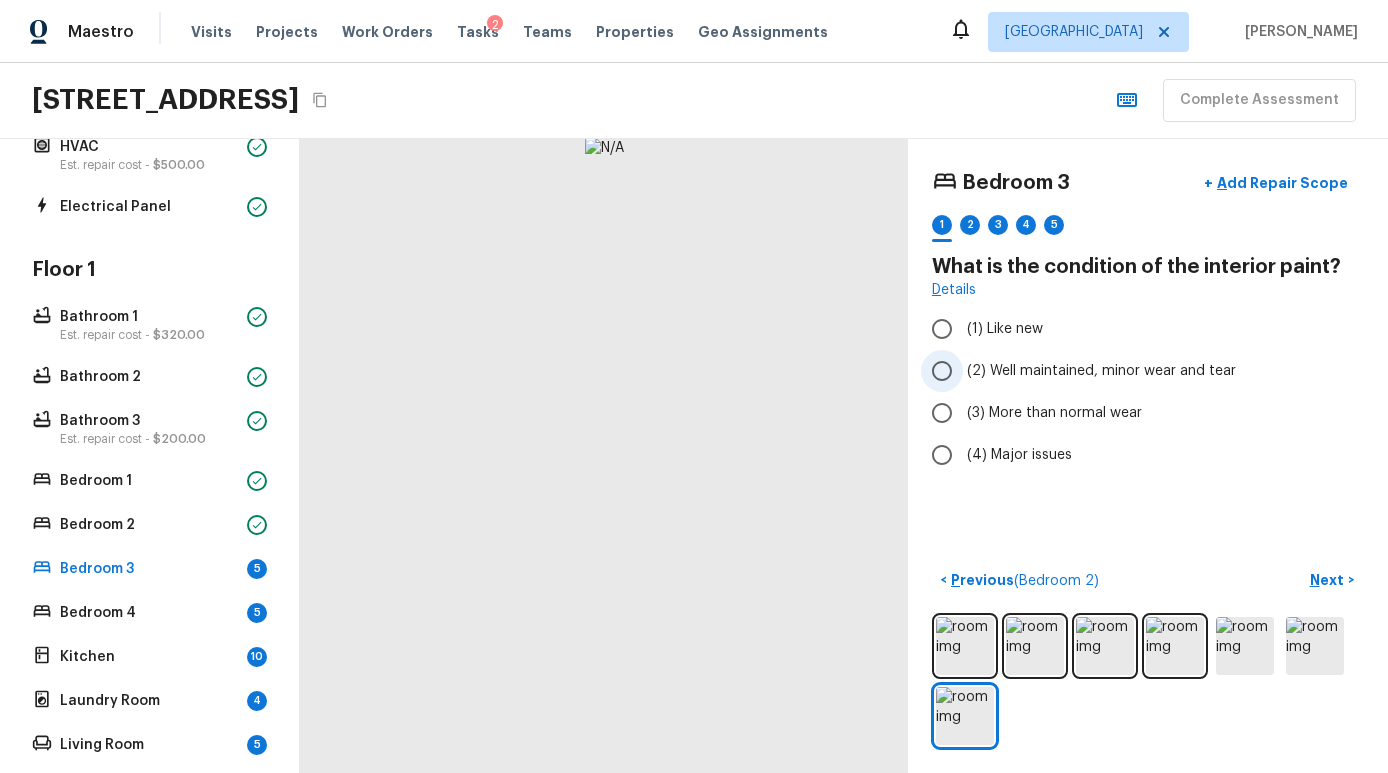 click on "(2) Well maintained, minor wear and tear" at bounding box center (1101, 371) 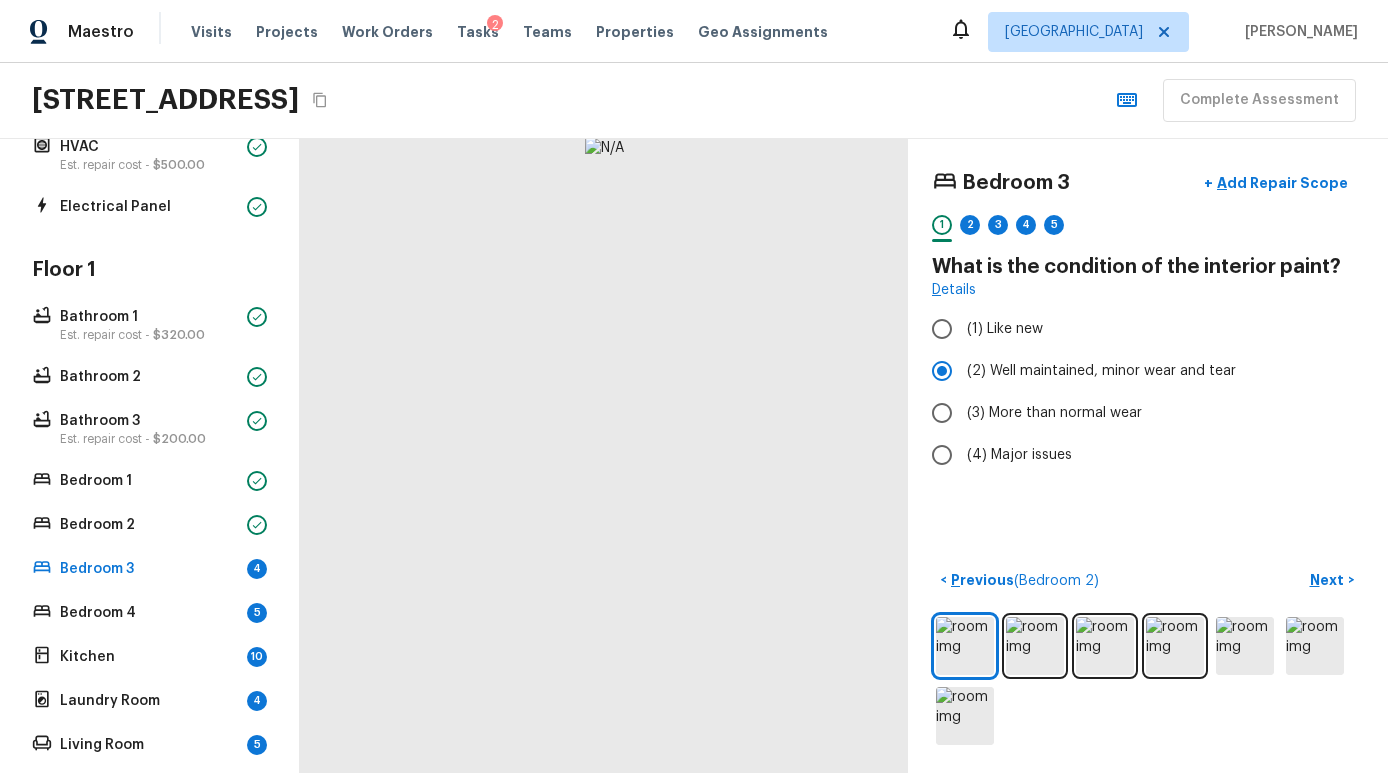 click on "Bedroom 3 + Add Repair Scope 1 2 3 4 5 What is the condition of the interior paint? Details (1) Like new (2) Well maintained, minor wear and tear (3) More than normal wear (4) Major issues < Previous  ( Bedroom 2 ) Next >" at bounding box center [1148, 456] 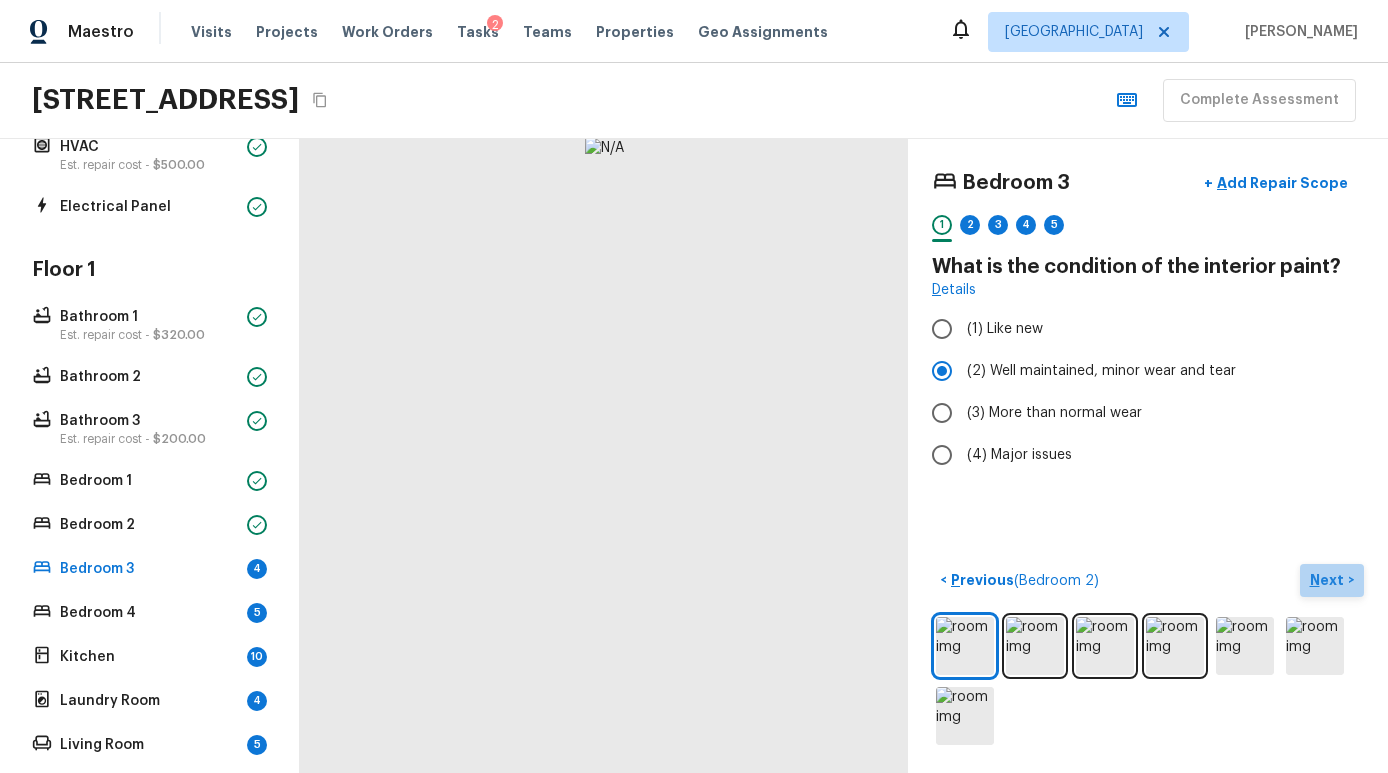 click on "Next >" at bounding box center [1332, 580] 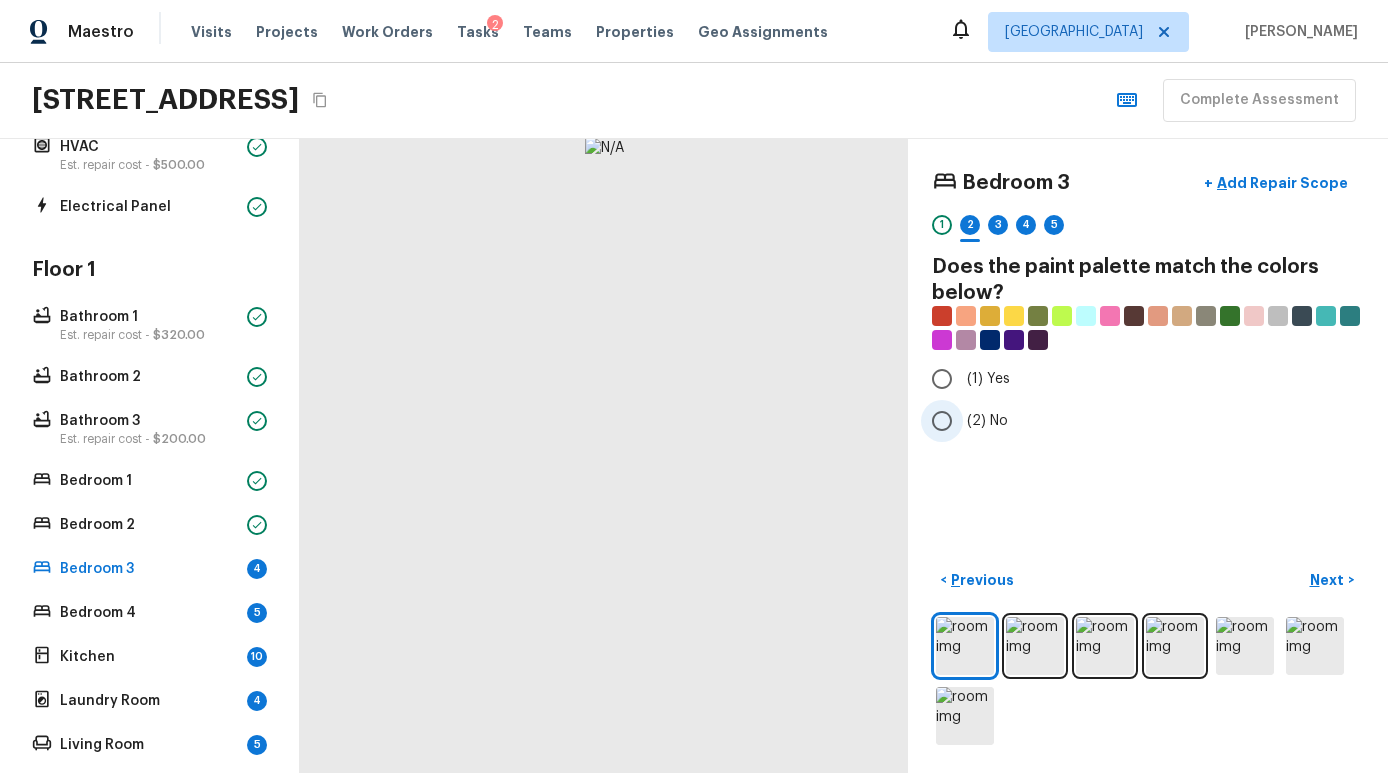 click on "(2) No" at bounding box center (1134, 421) 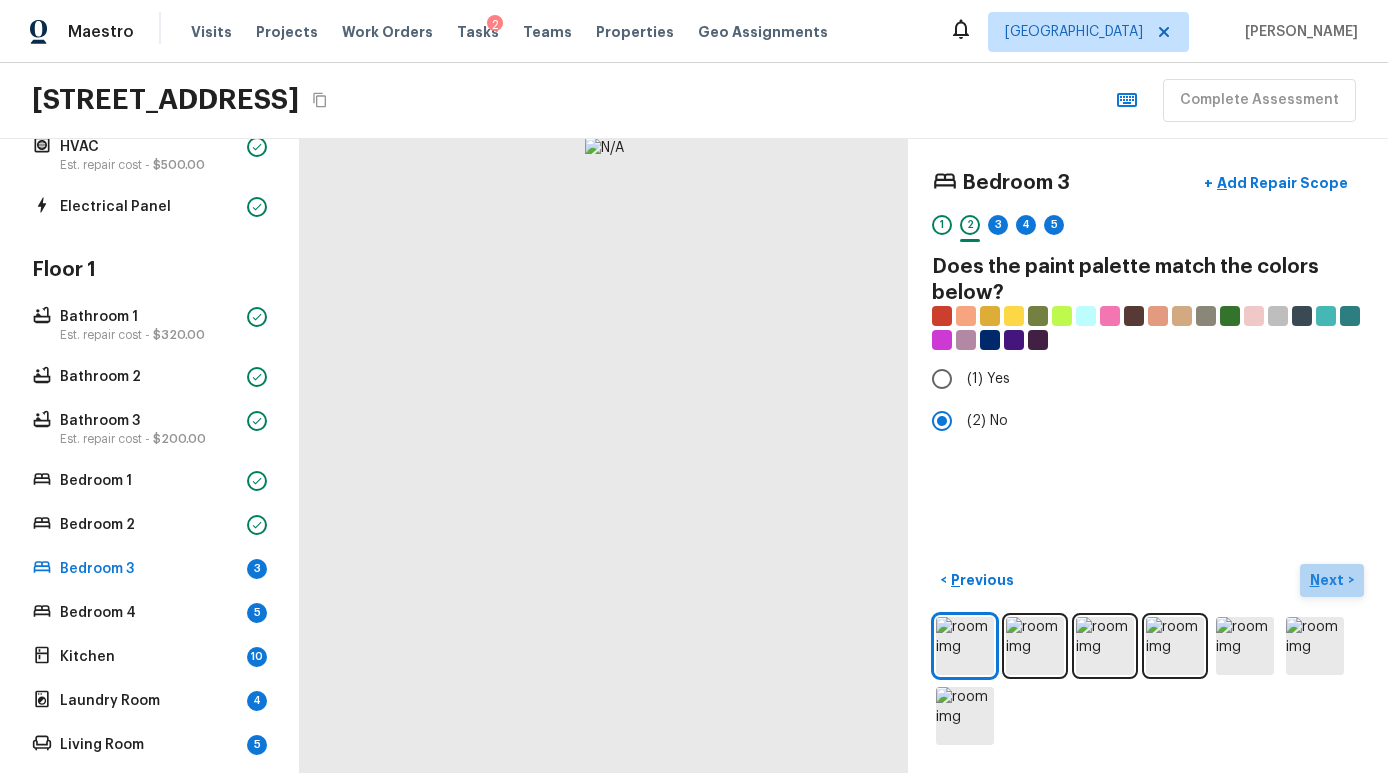 click on "Next" at bounding box center (1329, 580) 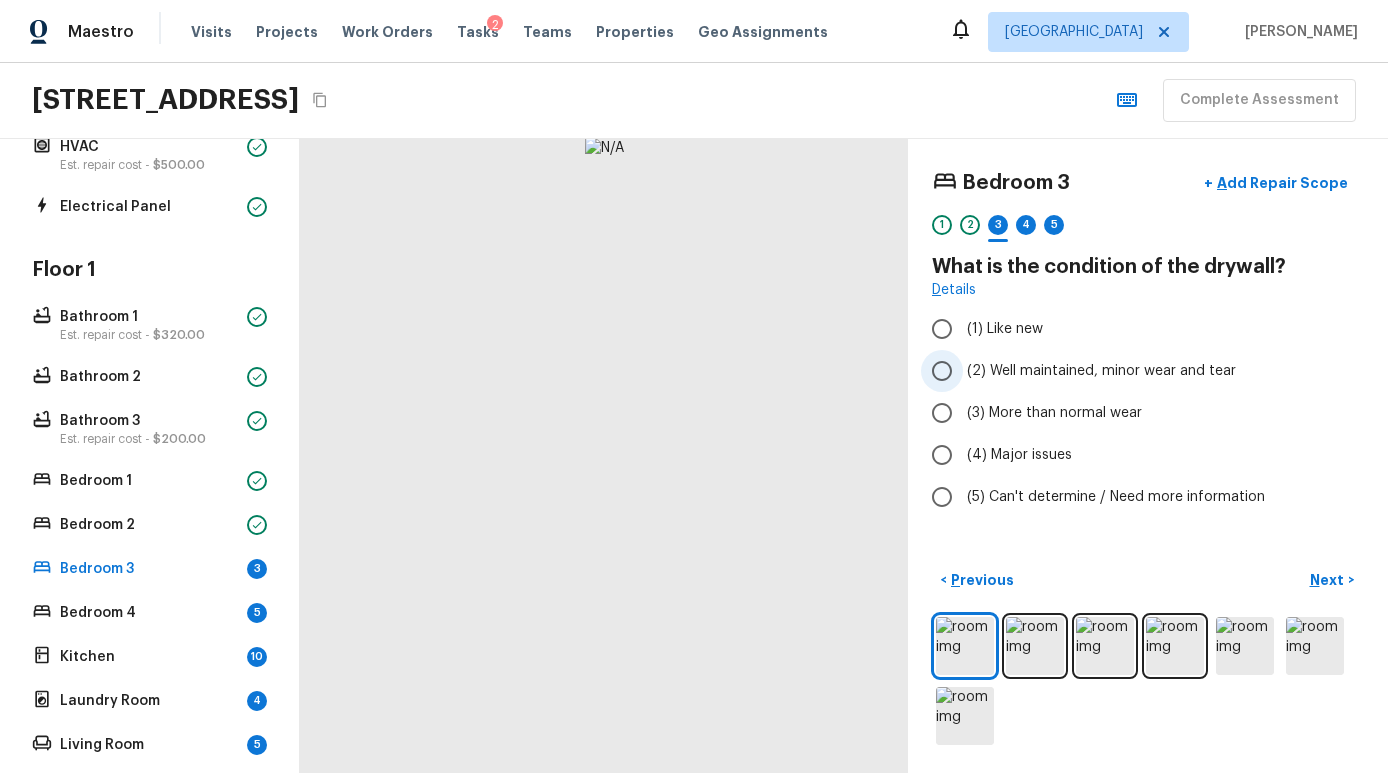 click on "(2) Well maintained, minor wear and tear" at bounding box center (1101, 371) 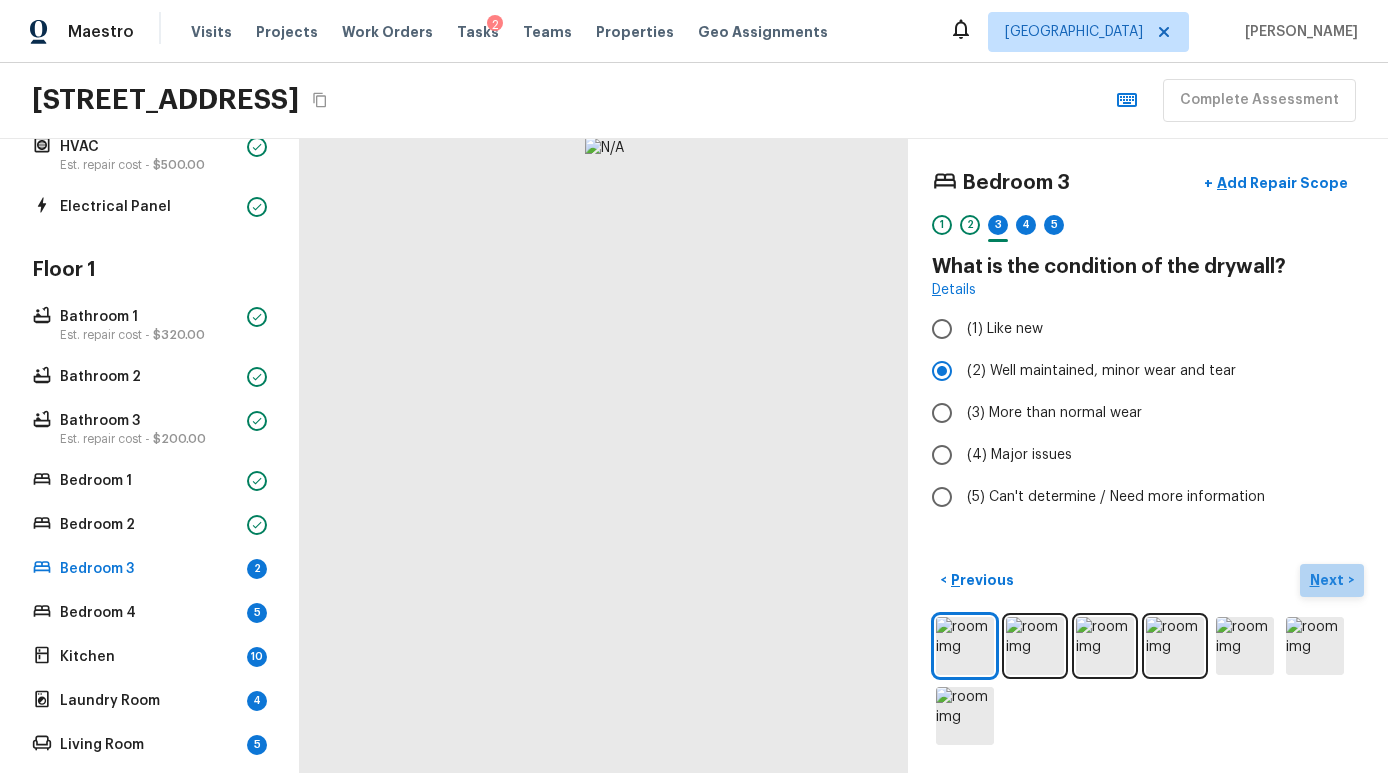 click on "Next" at bounding box center [1329, 580] 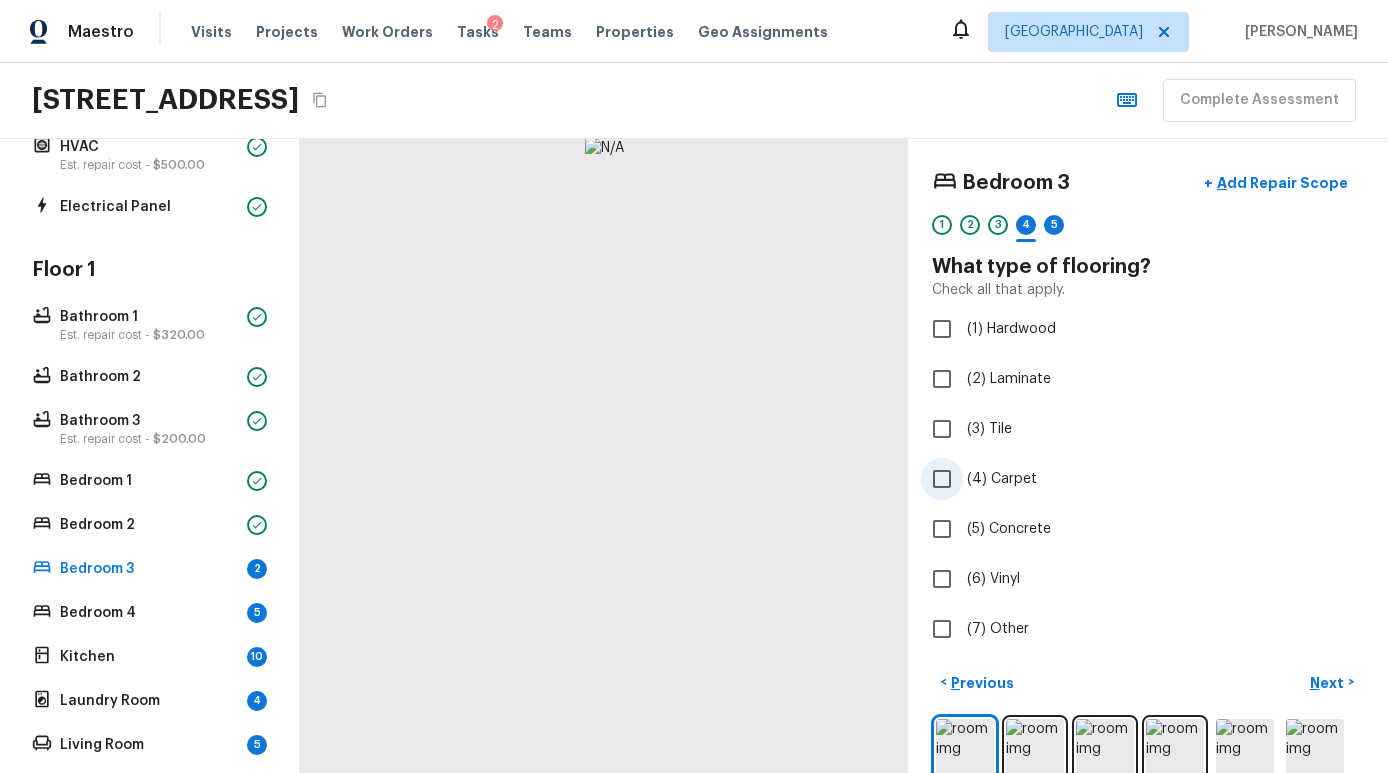 click on "(4) Carpet" at bounding box center (1002, 479) 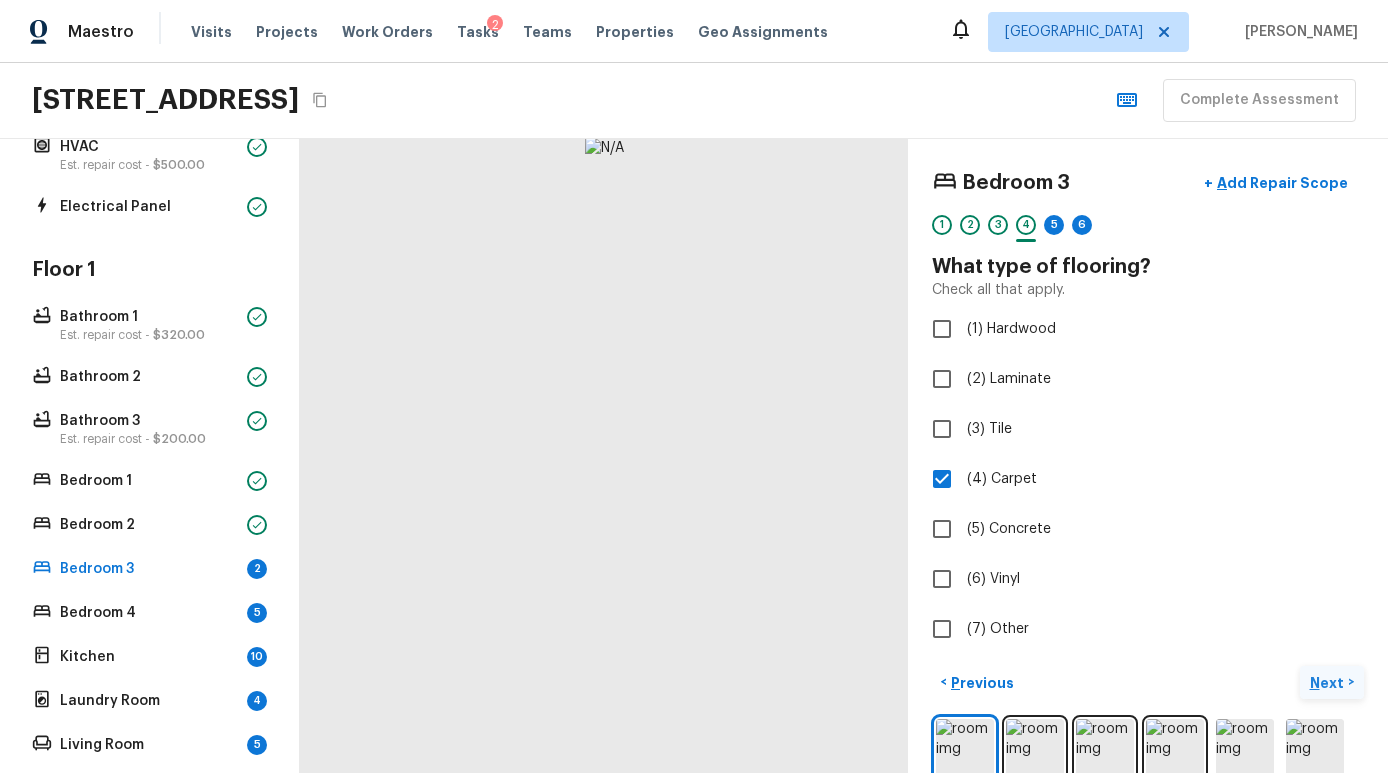 click on "Next" at bounding box center [1329, 683] 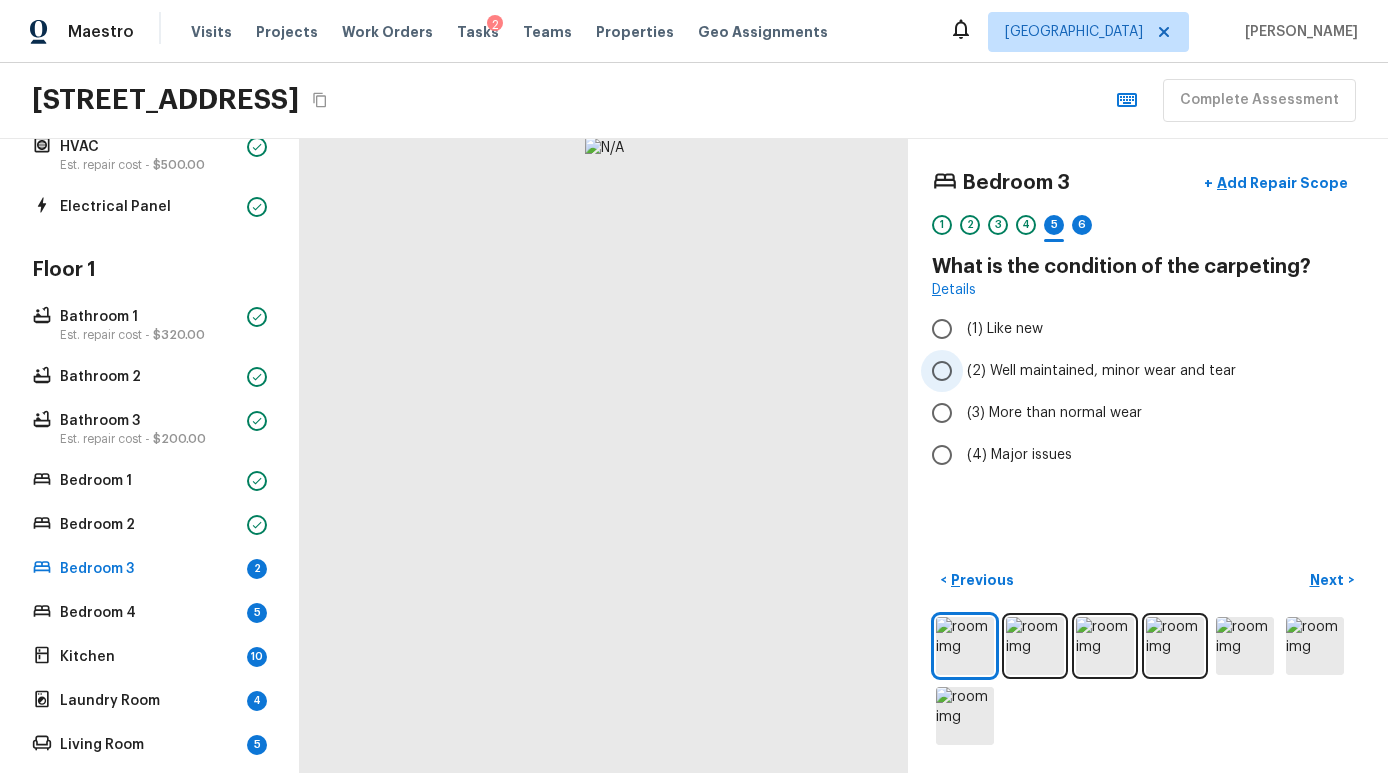 click on "(2) Well maintained, minor wear and tear" at bounding box center (1101, 371) 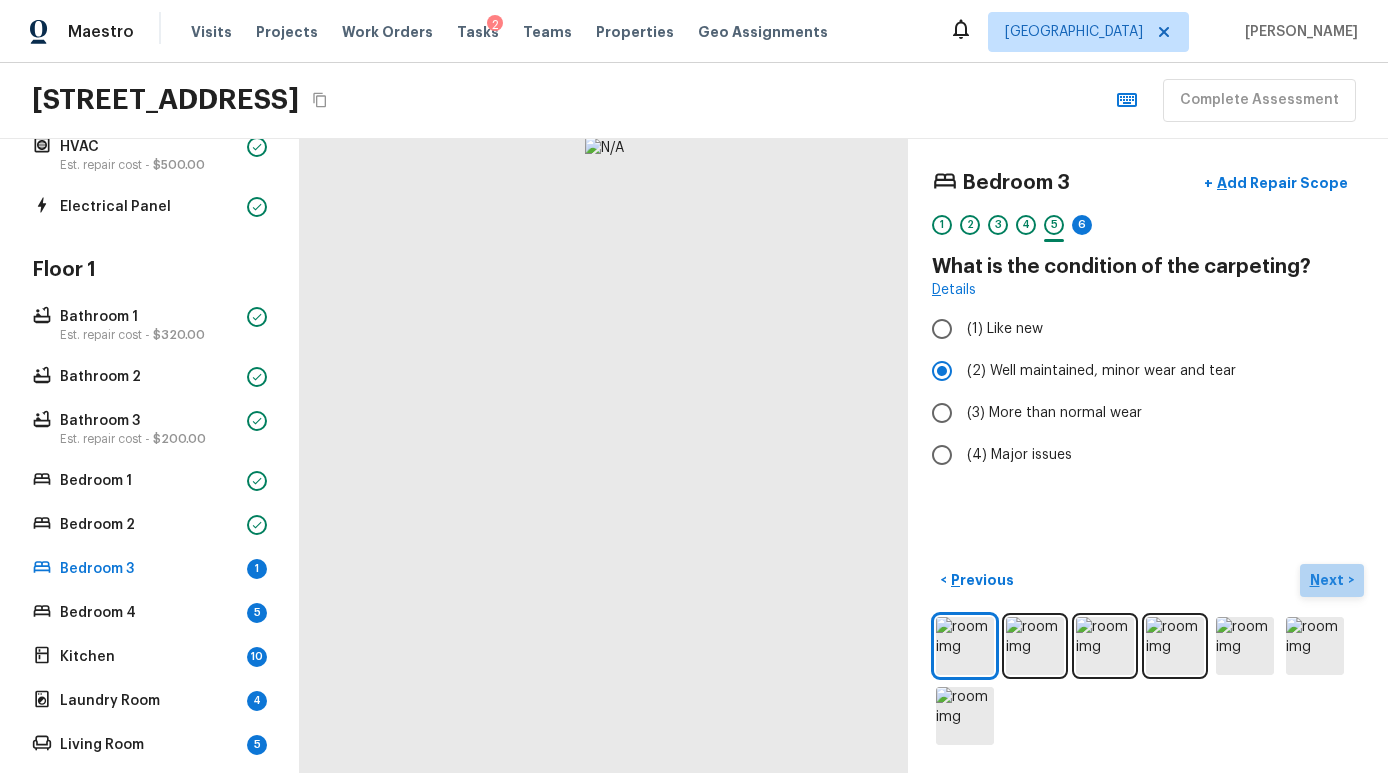 click on "Next" at bounding box center [1329, 580] 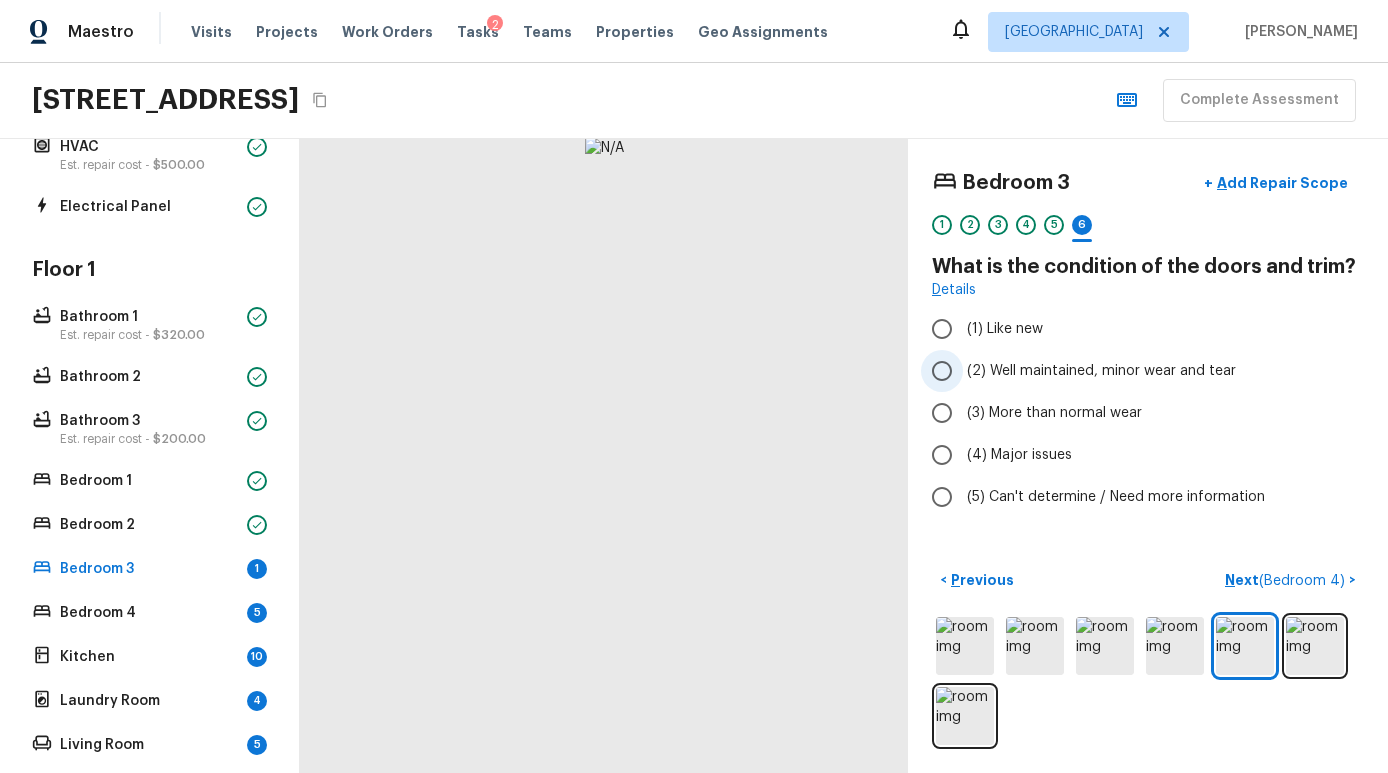 click on "(2) Well maintained, minor wear and tear" at bounding box center (1101, 371) 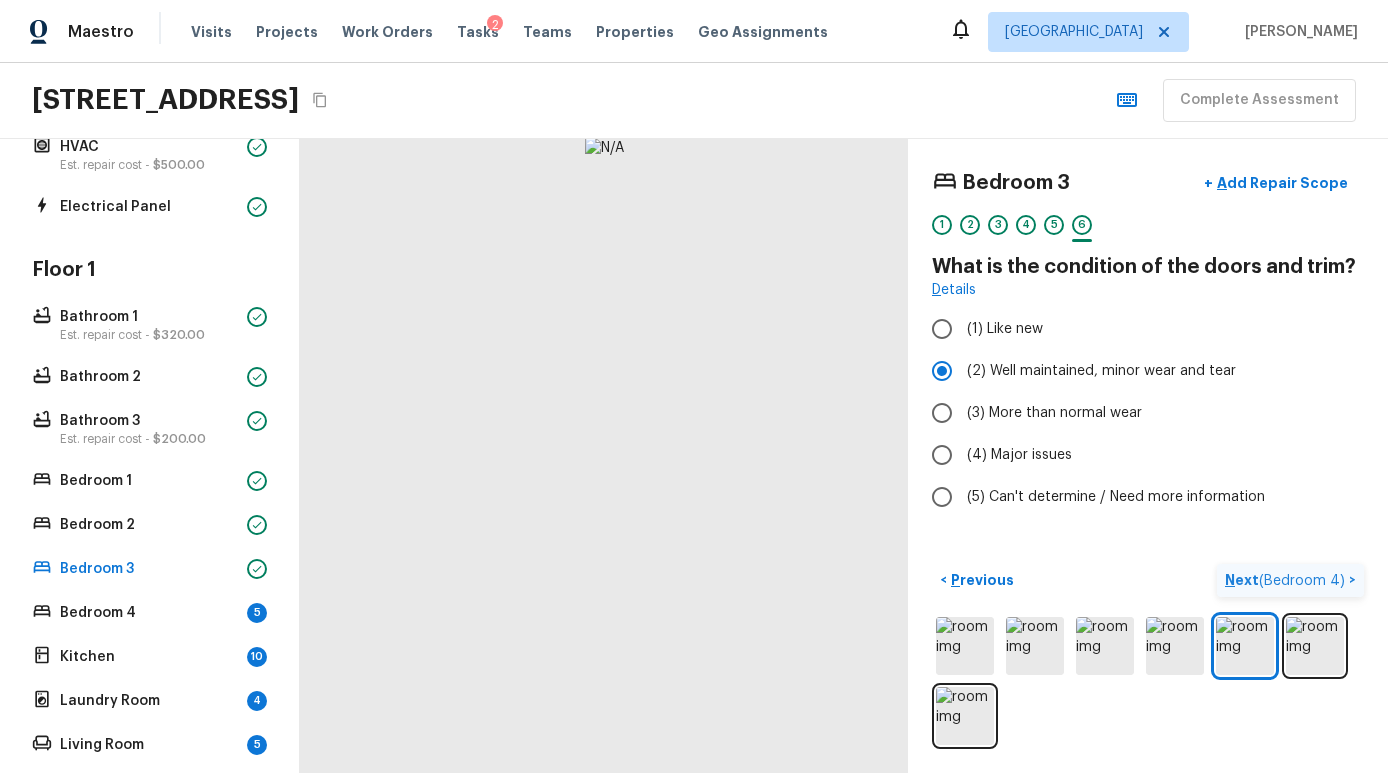 click on "( Bedroom 4 )" at bounding box center [1302, 581] 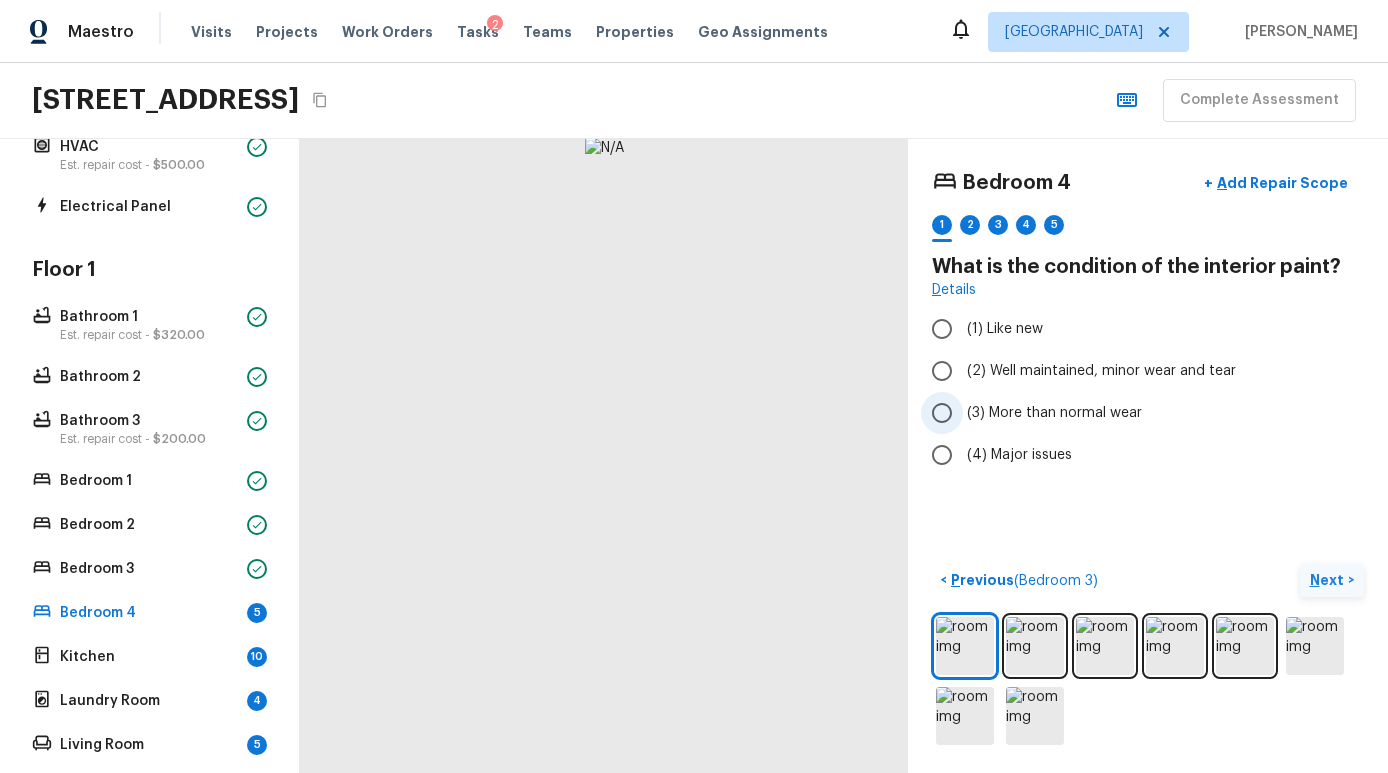 click on "(3) More than normal wear" at bounding box center [1054, 413] 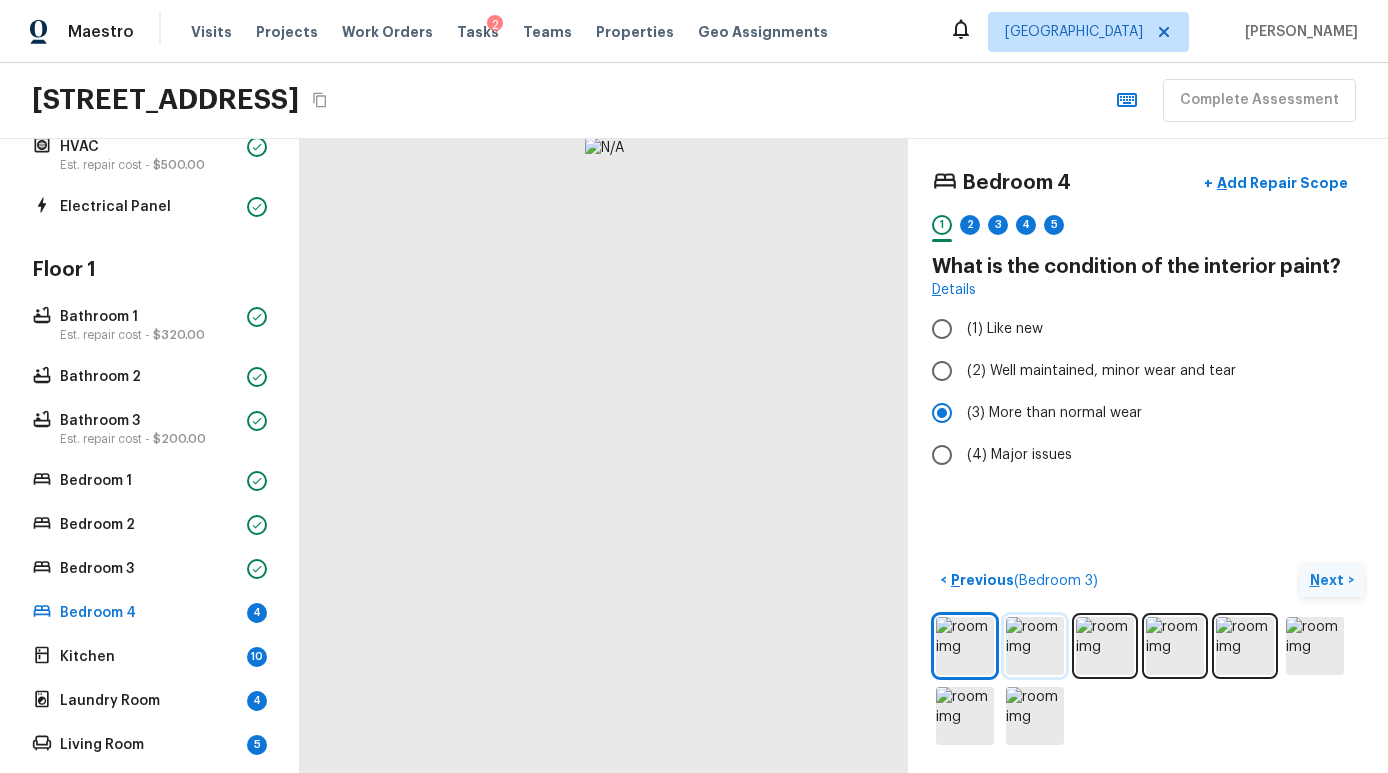 click at bounding box center [1035, 646] 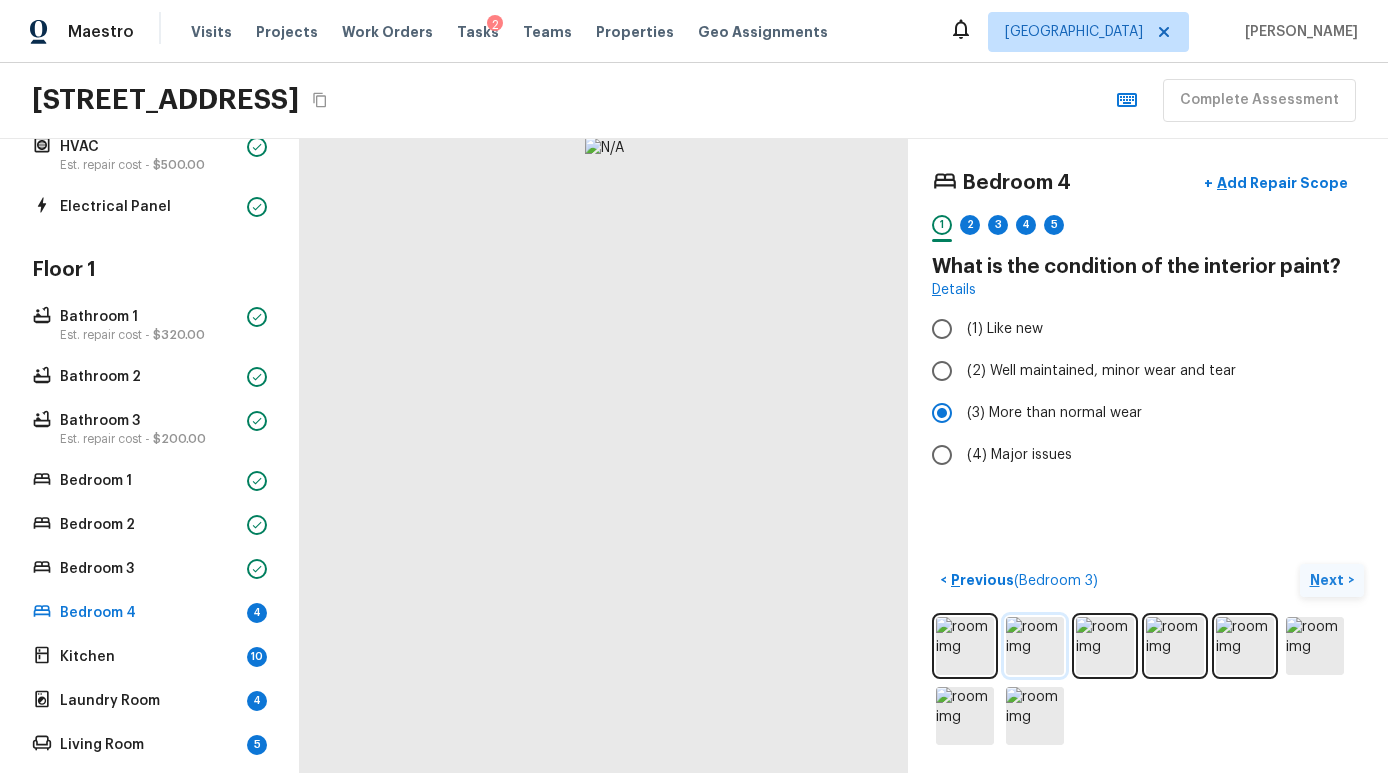 click at bounding box center [1035, 646] 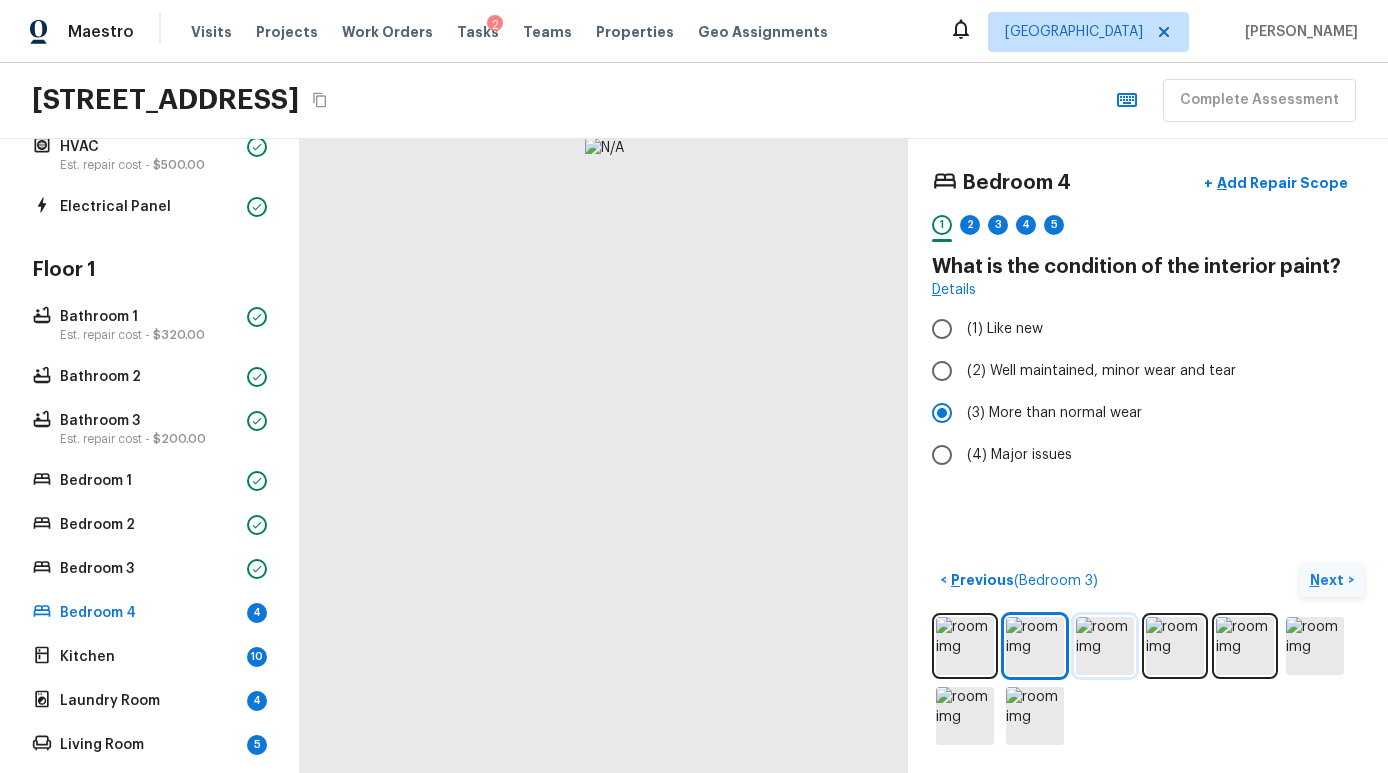 click at bounding box center (1105, 646) 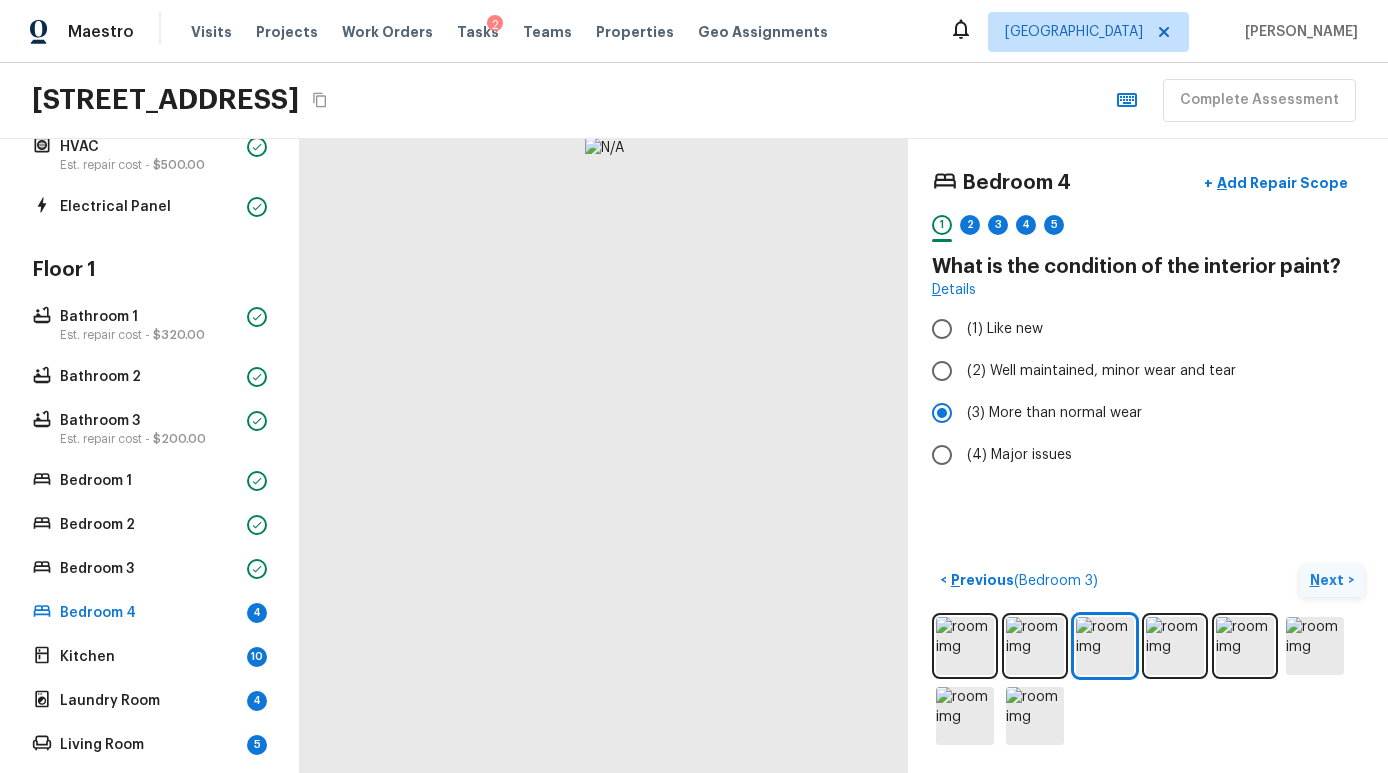 click at bounding box center (1148, 681) 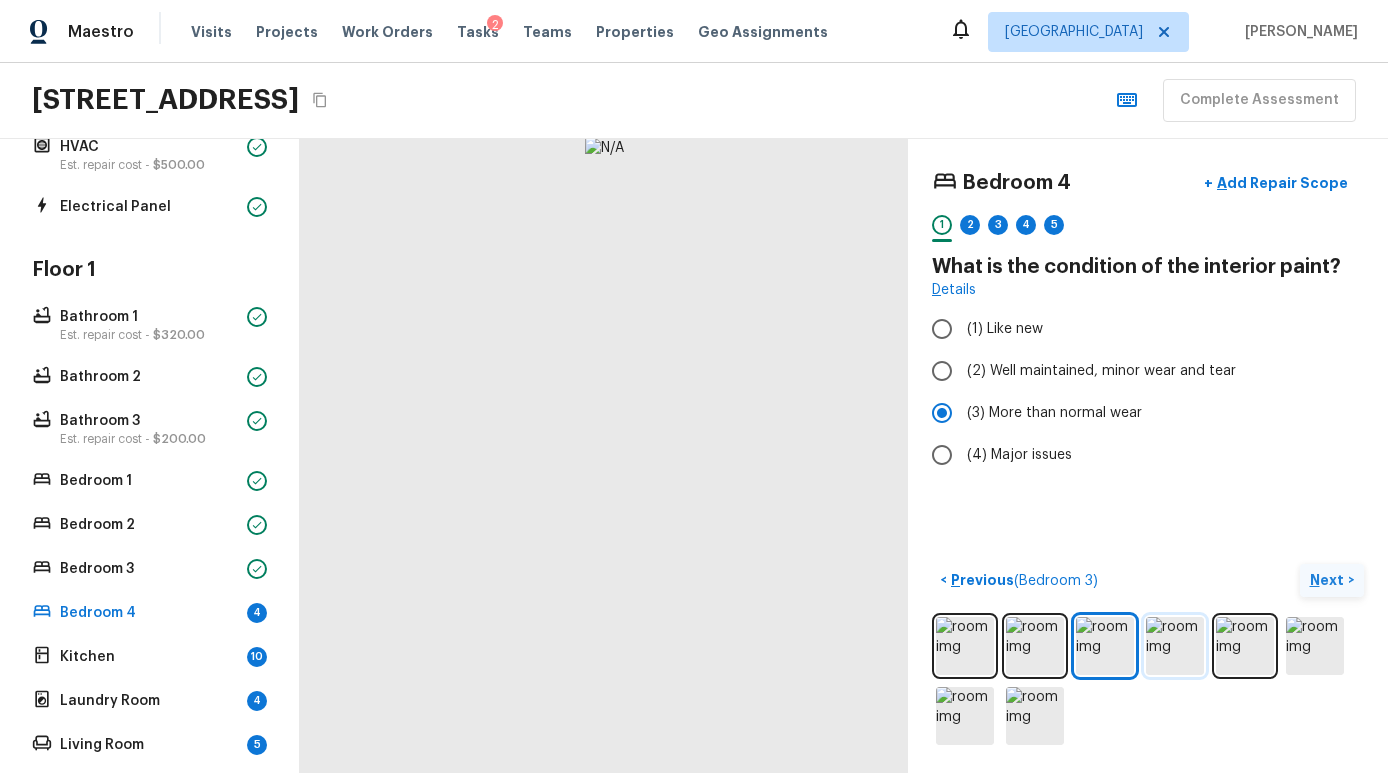 click at bounding box center (1175, 646) 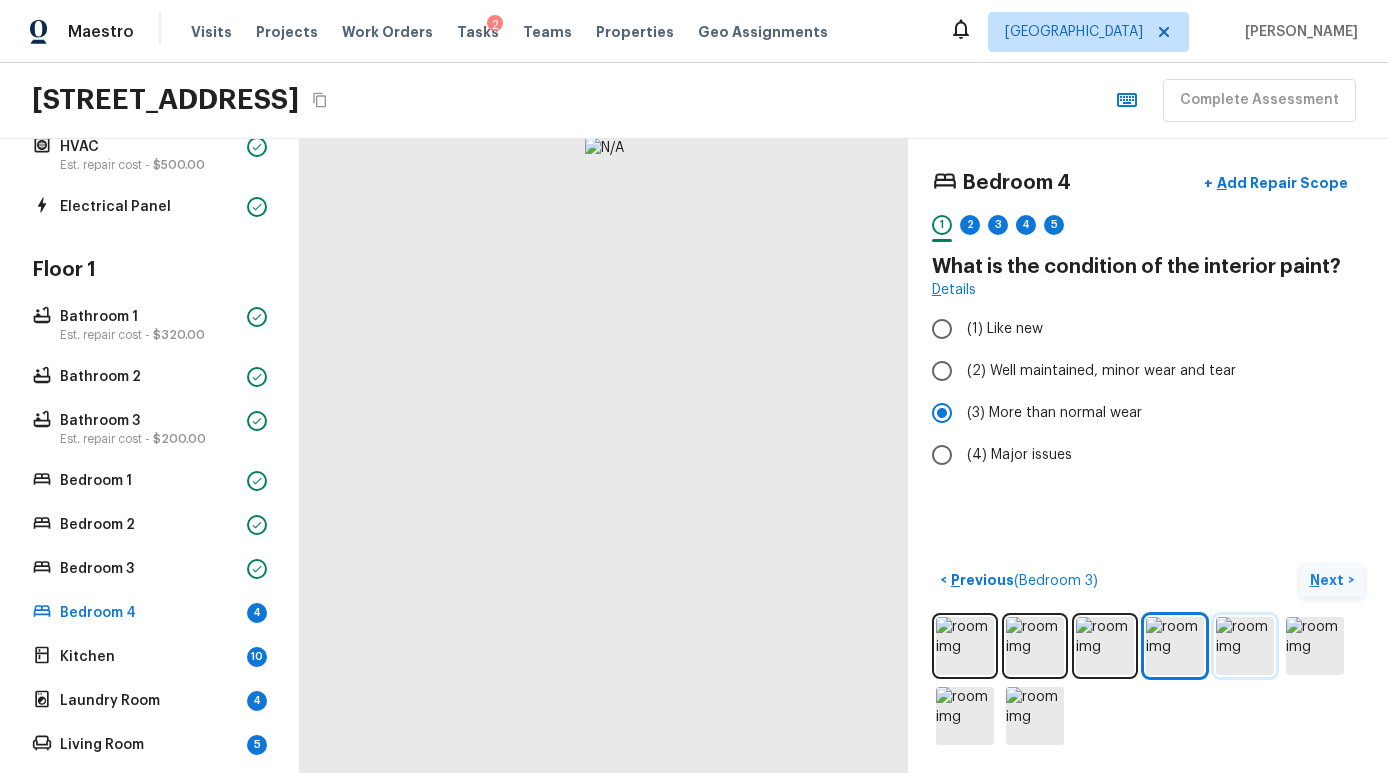 click at bounding box center [1245, 646] 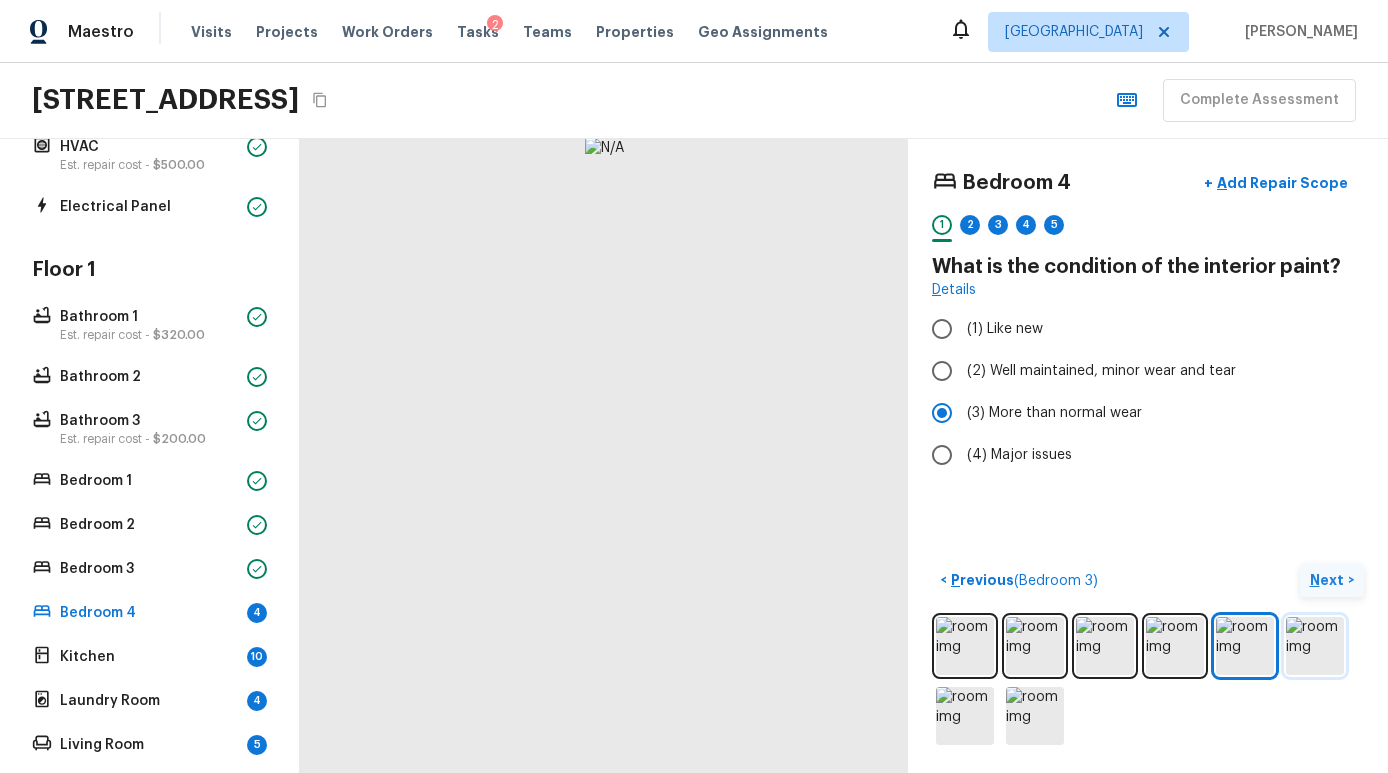 click at bounding box center (1315, 646) 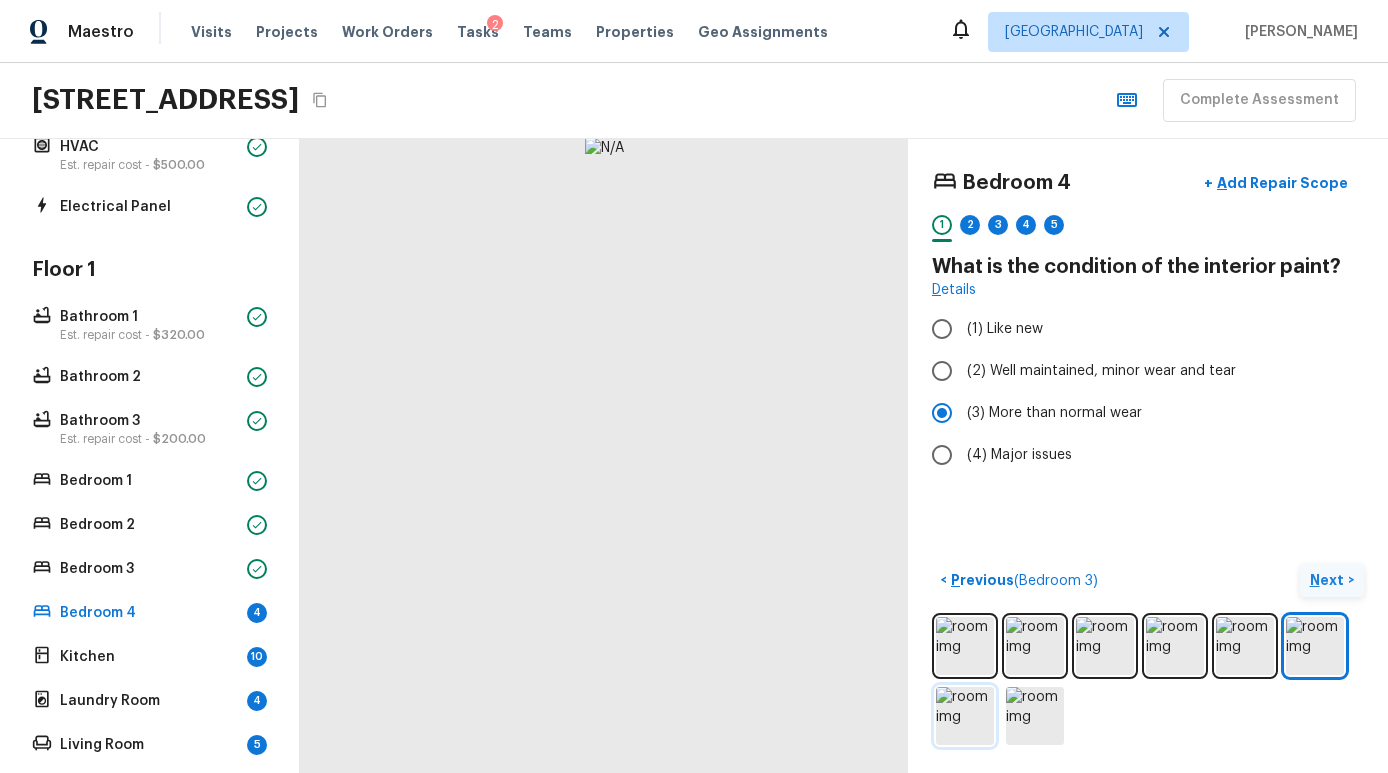 click at bounding box center [965, 716] 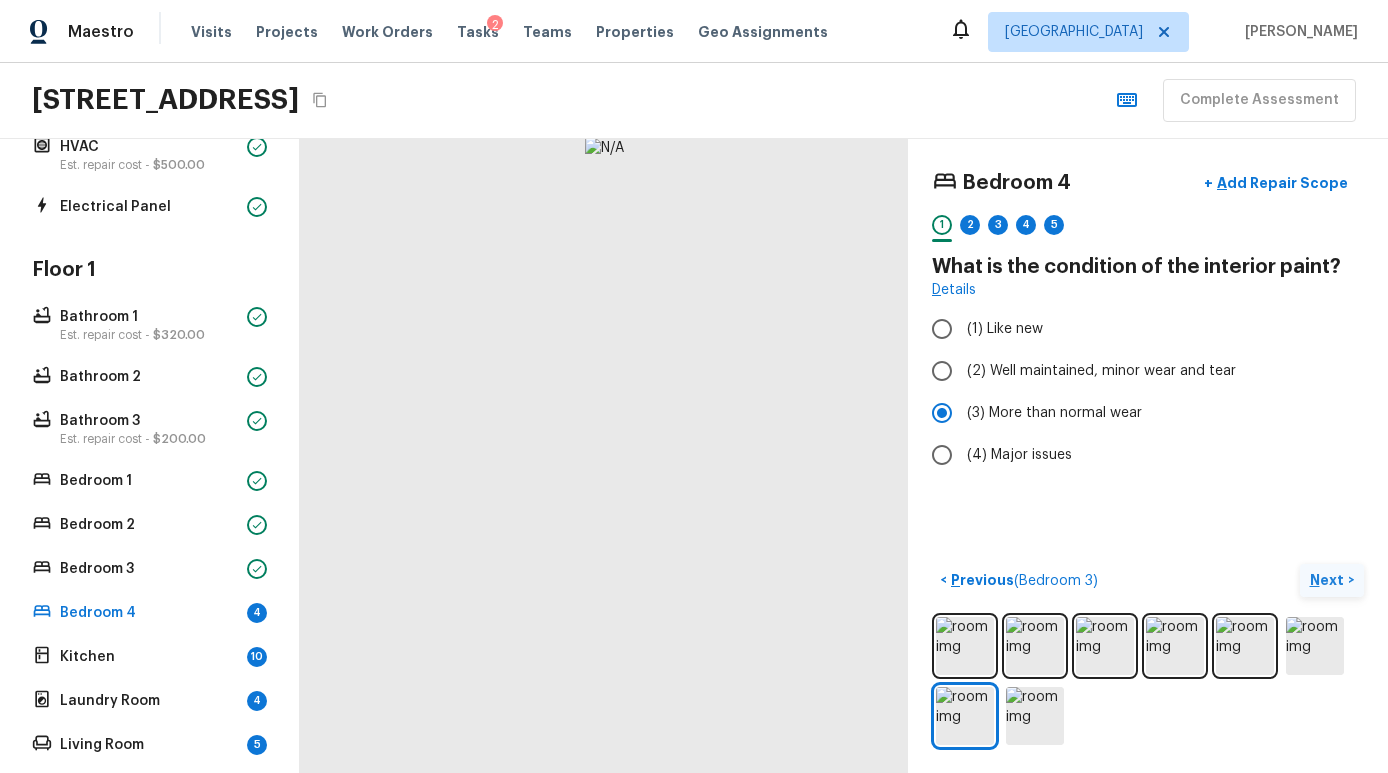 click at bounding box center (1148, 681) 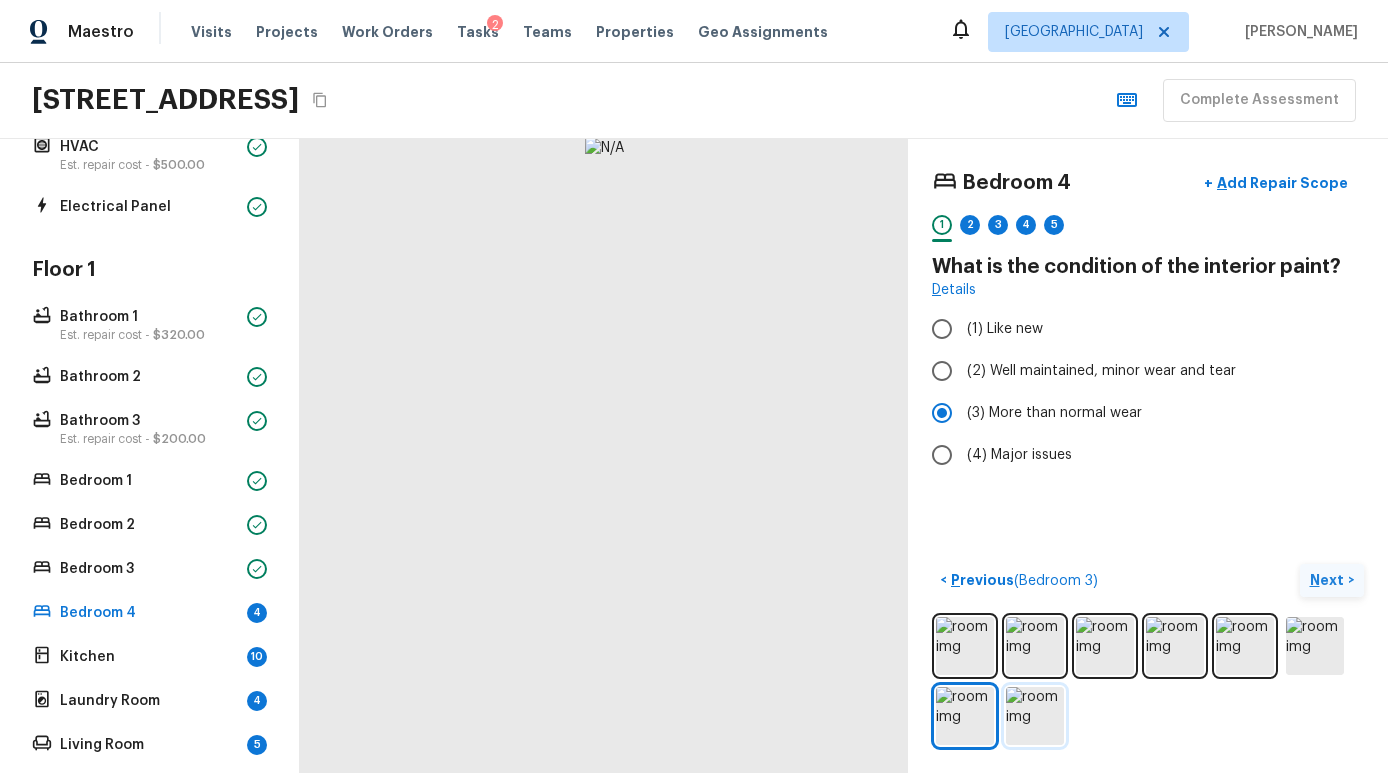 click at bounding box center (1035, 716) 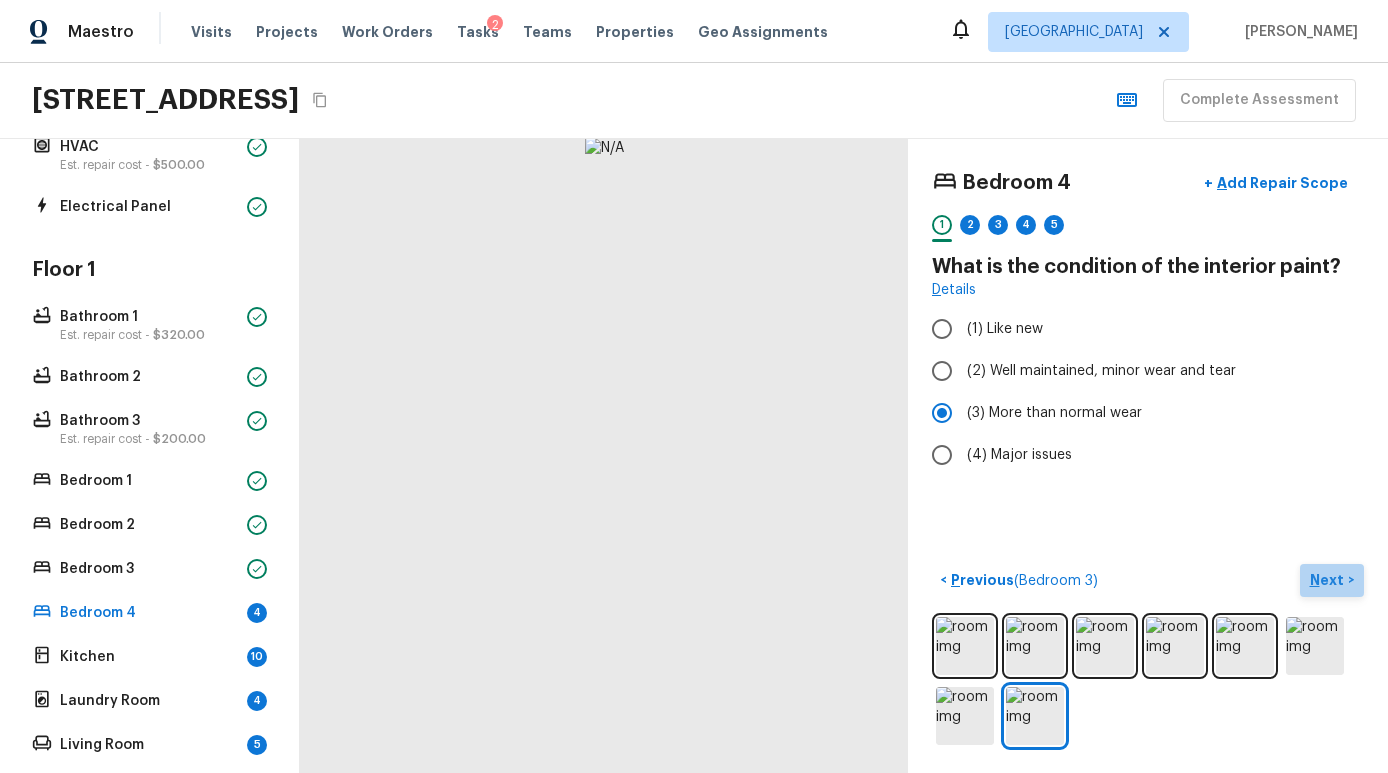 click on "Next" at bounding box center (1329, 580) 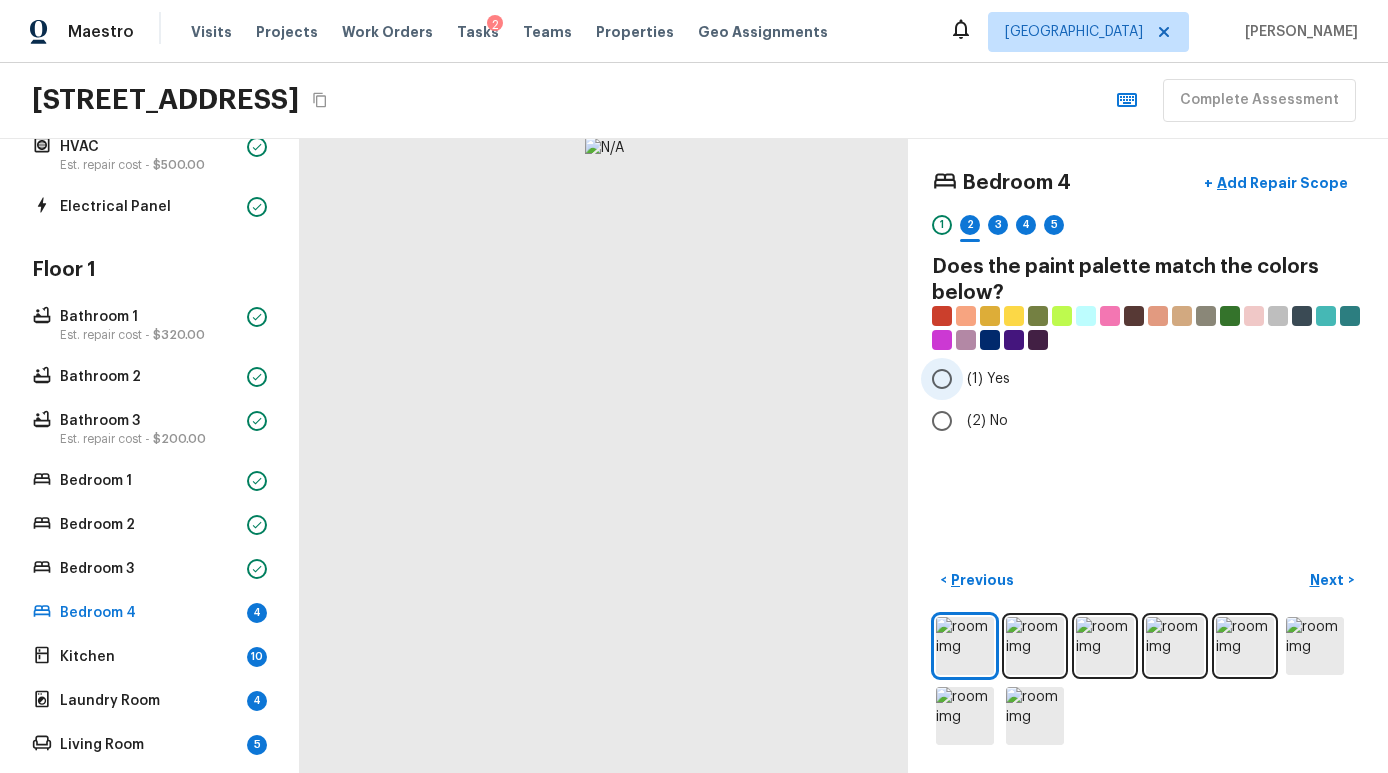 click on "(1) Yes" at bounding box center [988, 379] 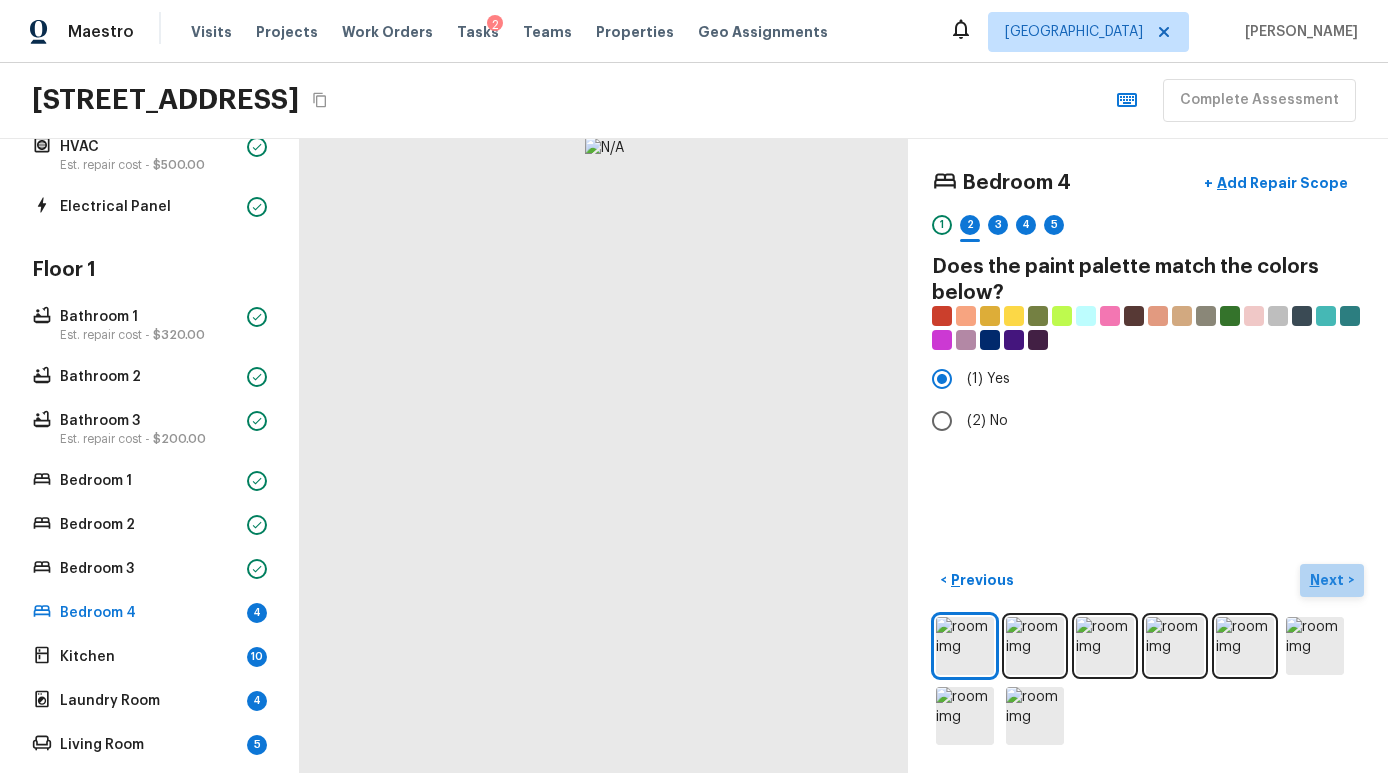 click on "Next" at bounding box center [1329, 580] 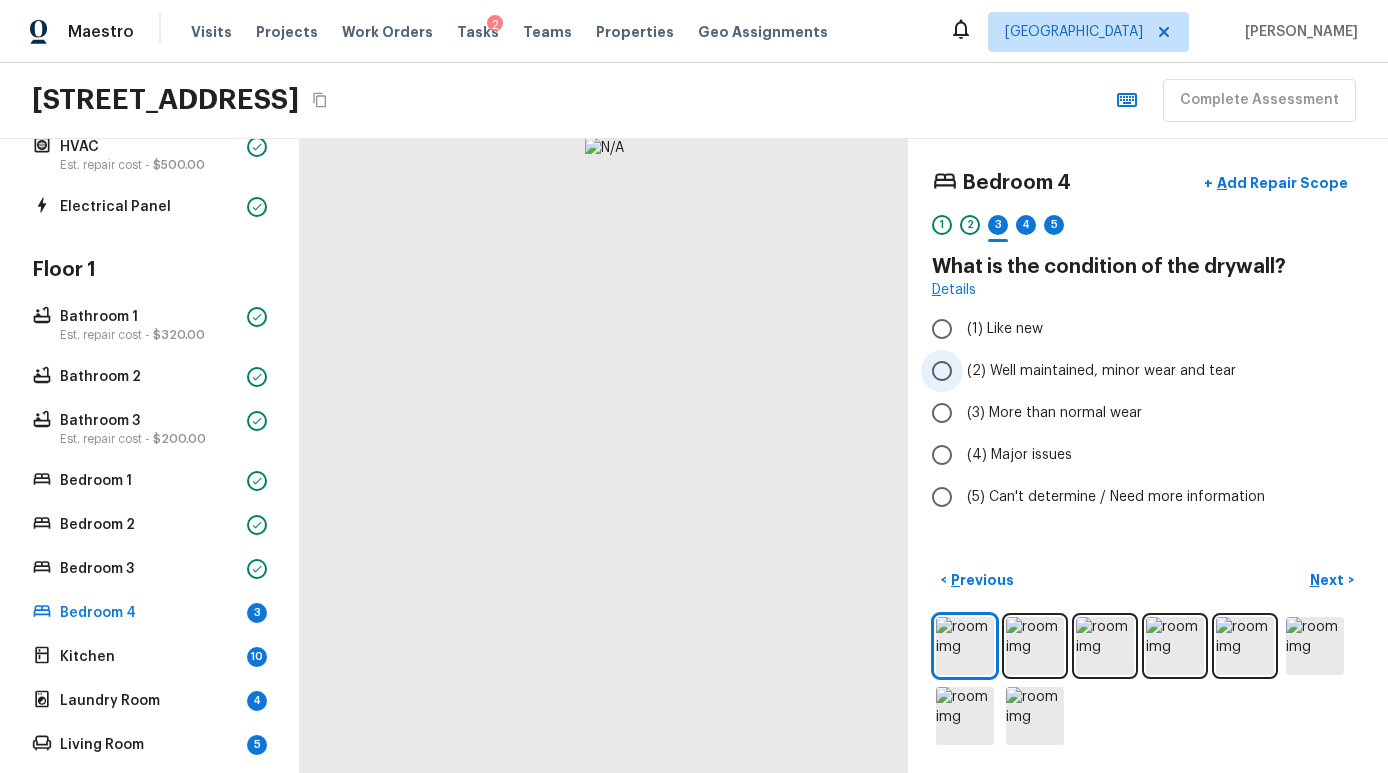 click on "(2) Well maintained, minor wear and tear" at bounding box center (1101, 371) 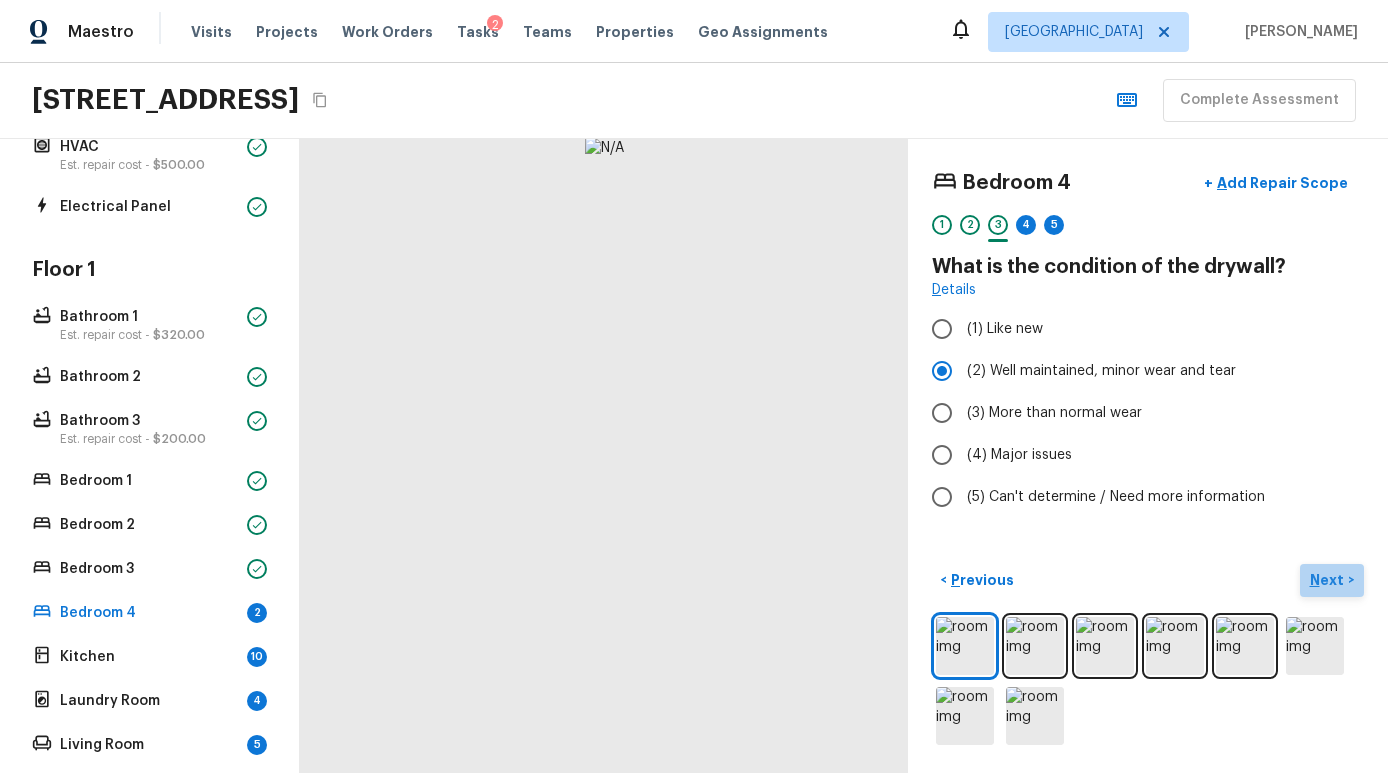 click on "Next >" at bounding box center (1332, 580) 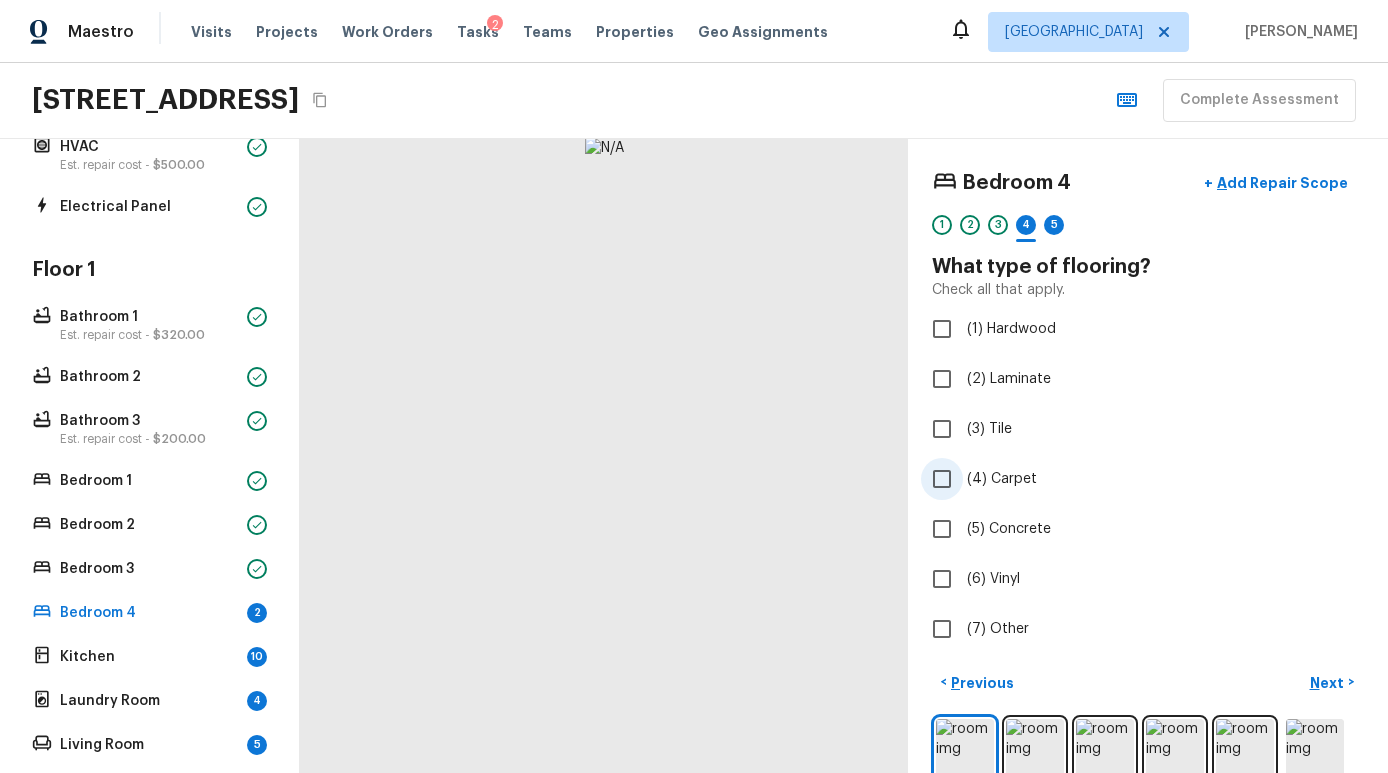 click on "(4) Carpet" at bounding box center [1002, 479] 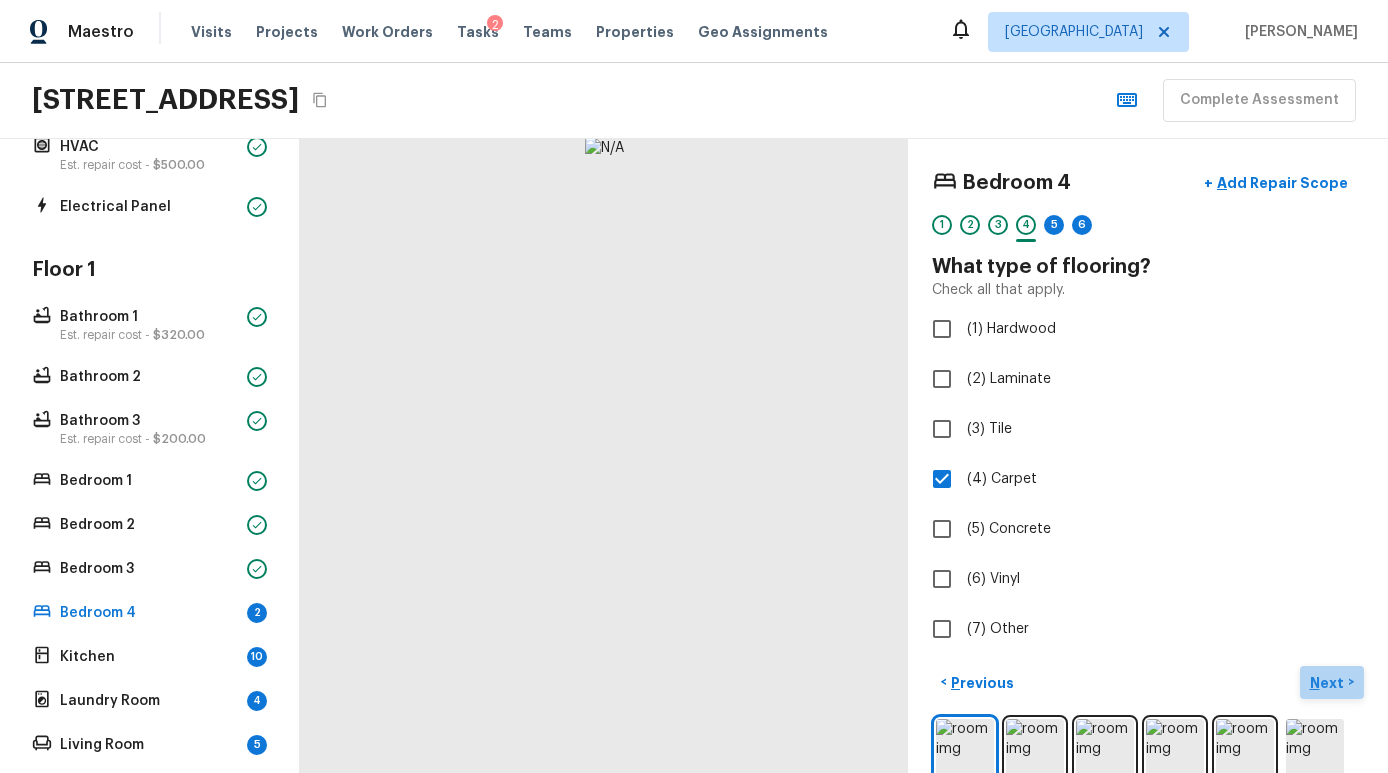 click on "Next >" at bounding box center [1332, 682] 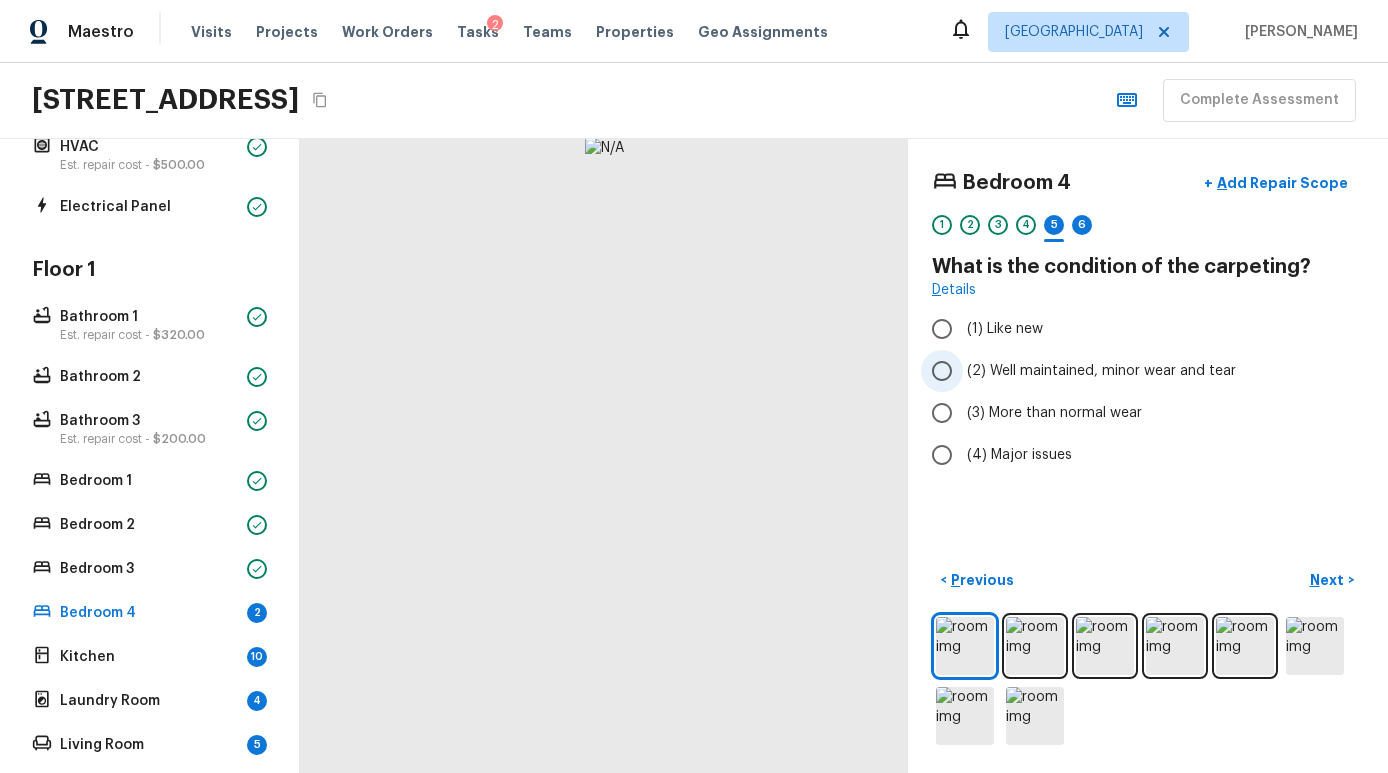 click on "(2) Well maintained, minor wear and tear" at bounding box center (1101, 371) 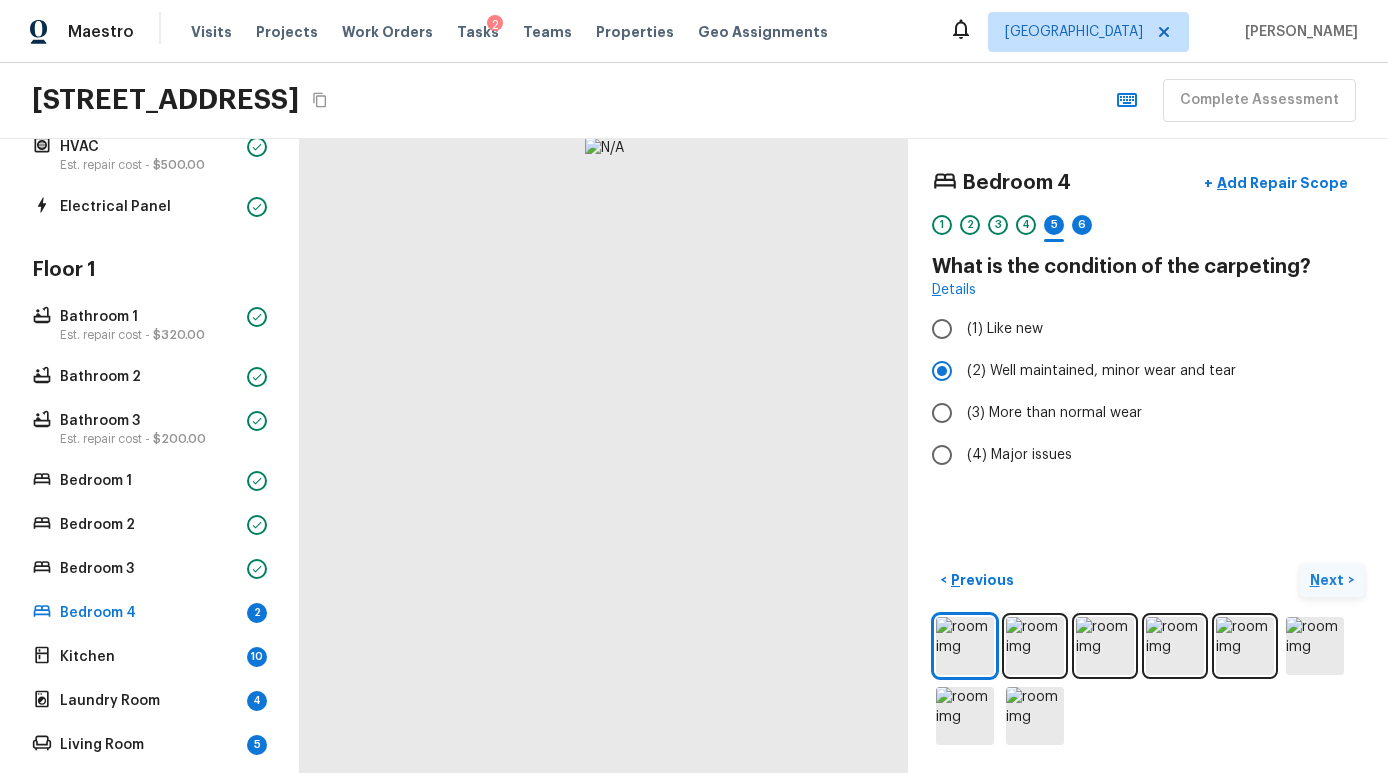 click on "Next >" at bounding box center [1332, 580] 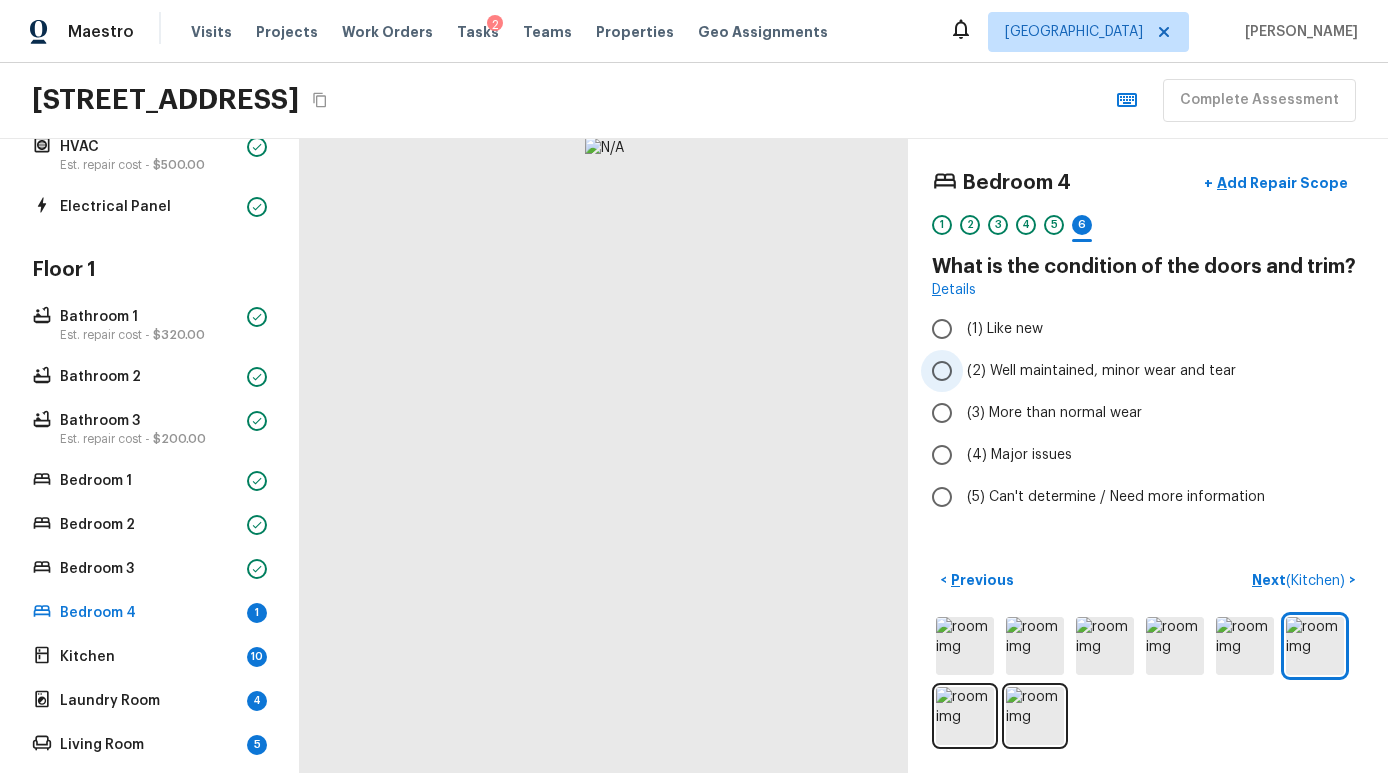 click on "(2) Well maintained, minor wear and tear" at bounding box center [1101, 371] 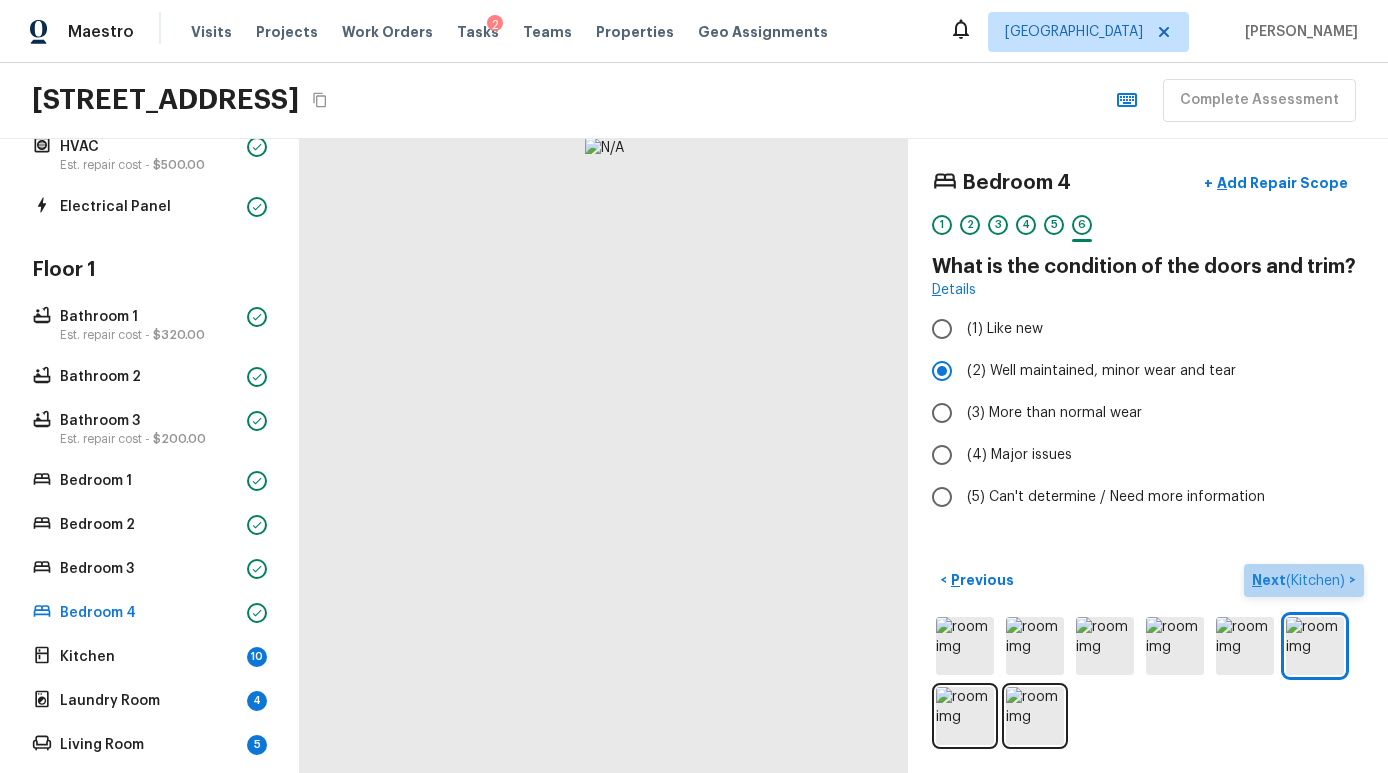 click on "( Kitchen )" at bounding box center (1315, 581) 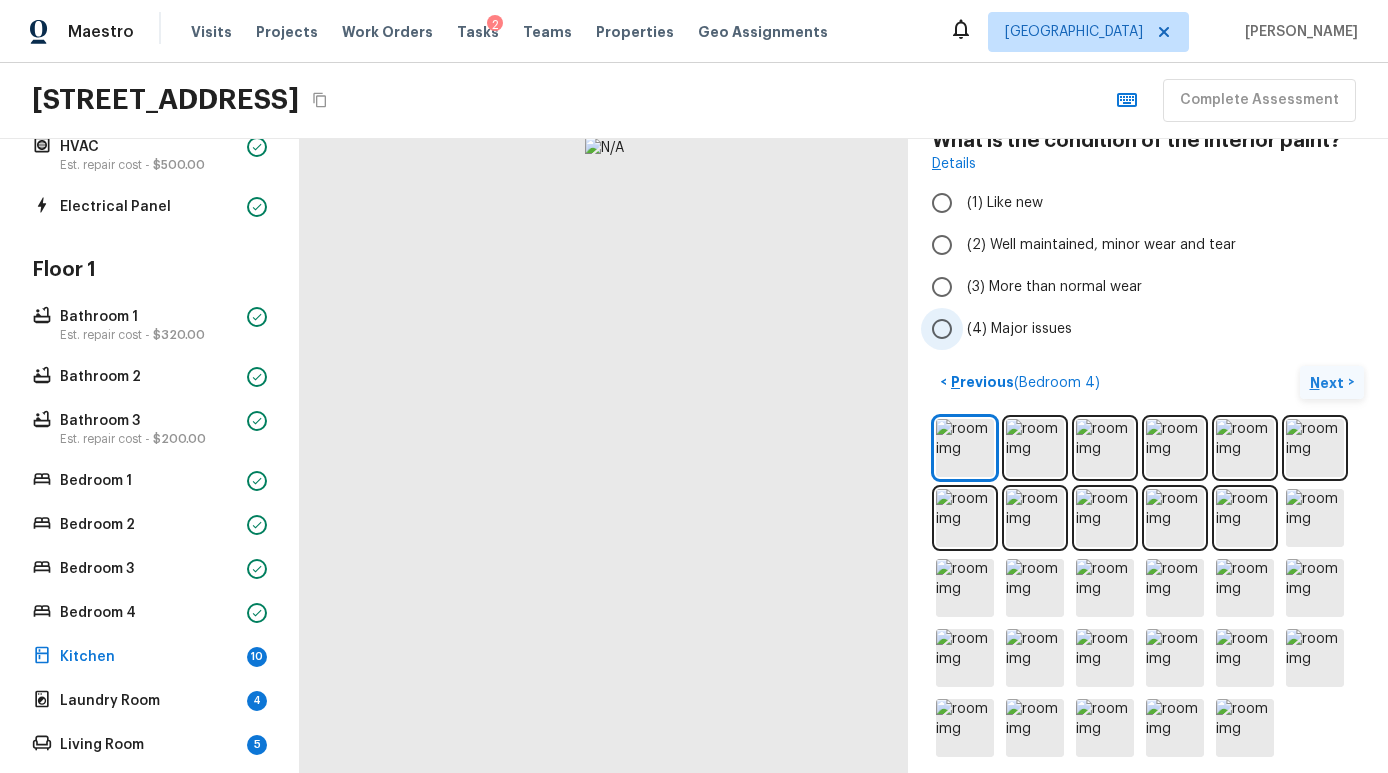 scroll, scrollTop: 138, scrollLeft: 0, axis: vertical 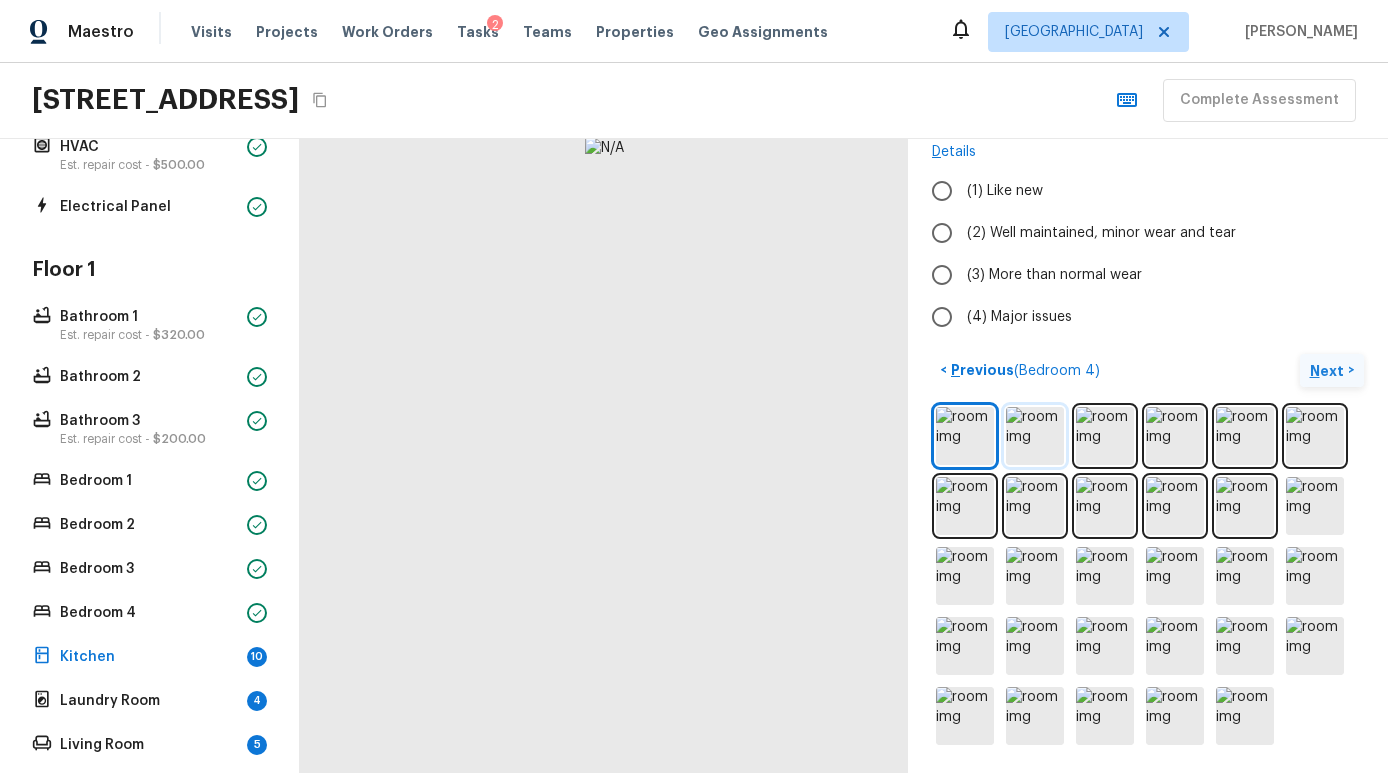 click at bounding box center (1035, 436) 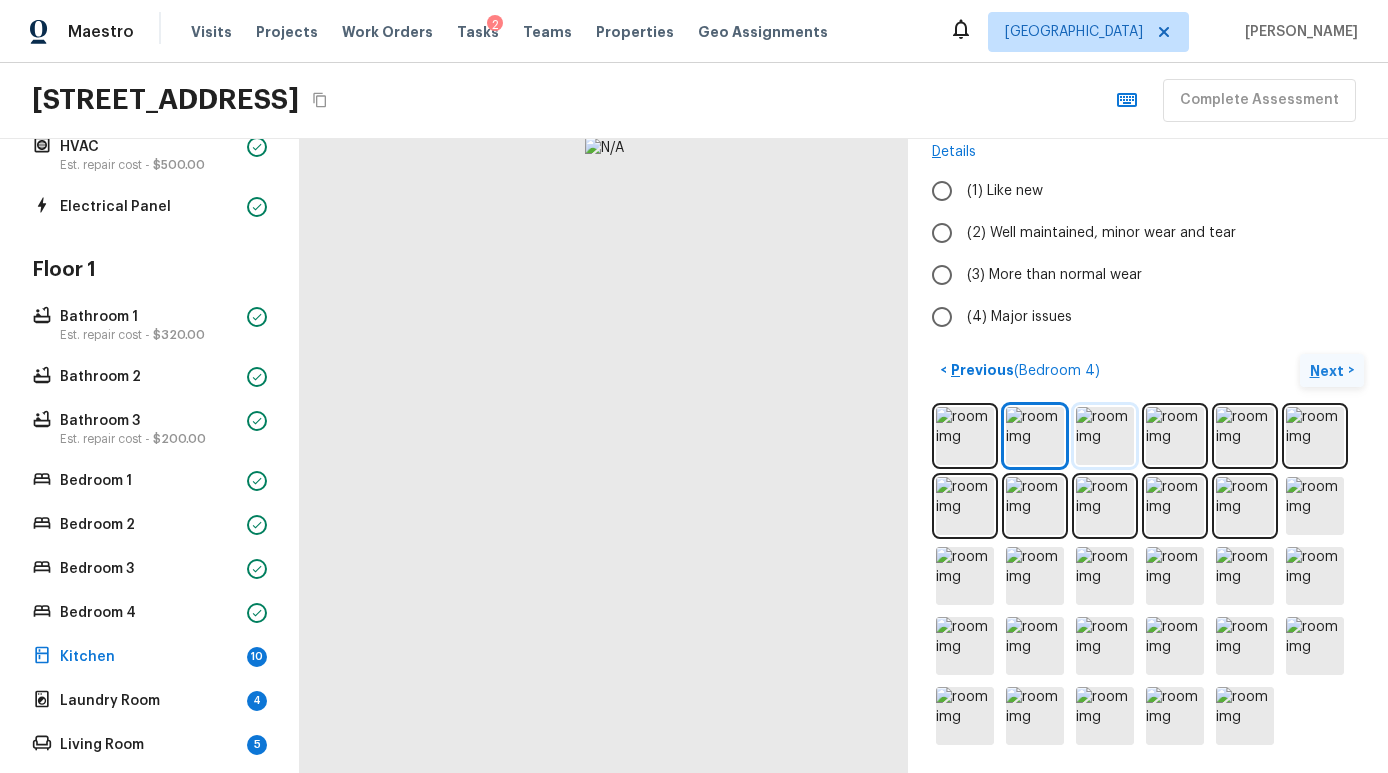click at bounding box center [1105, 436] 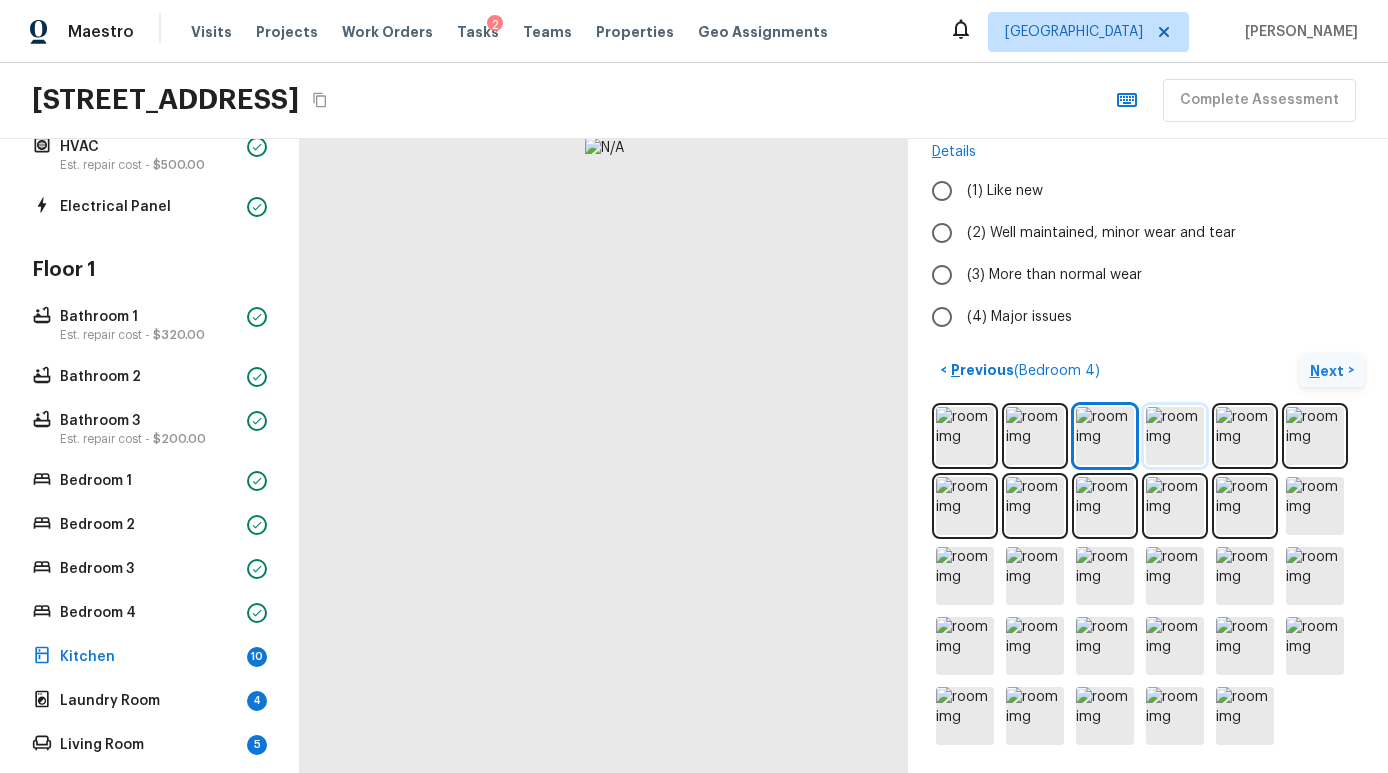 click at bounding box center (1175, 436) 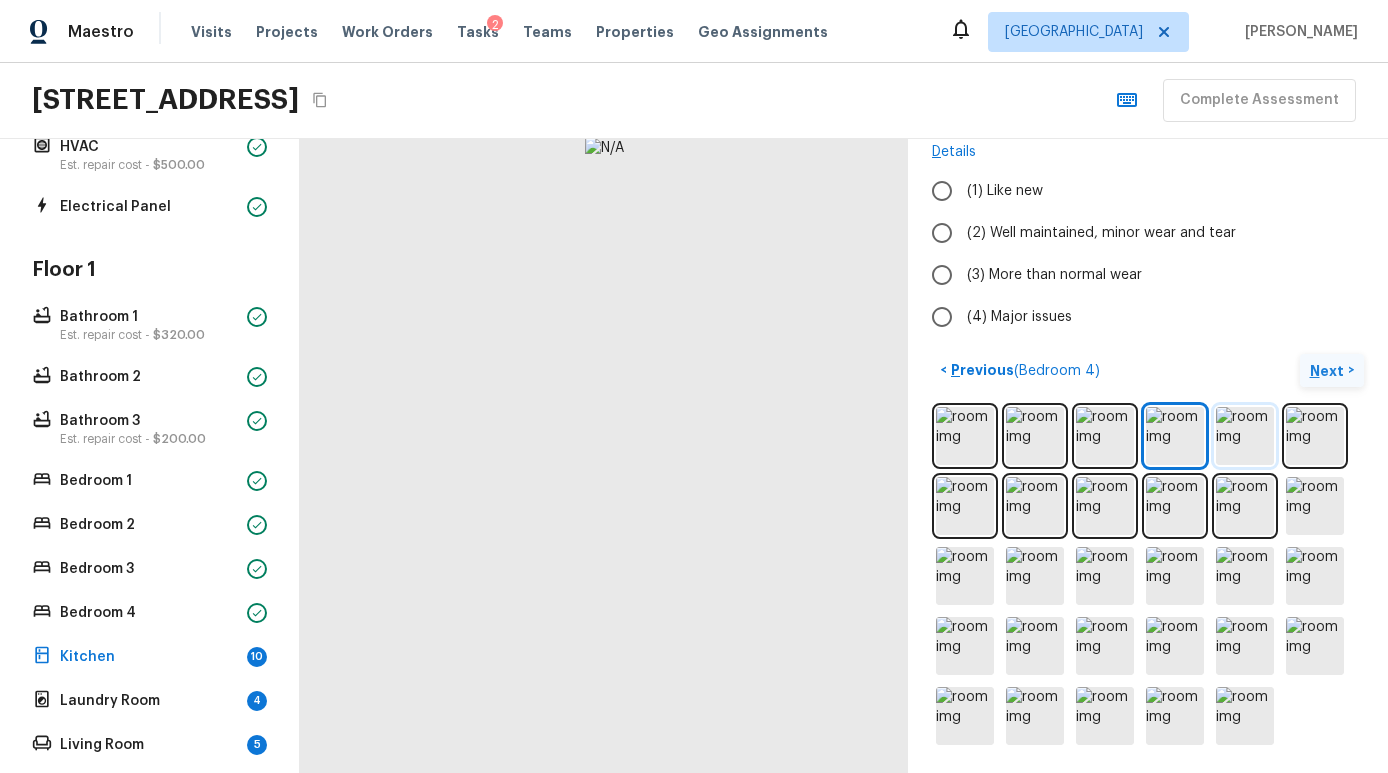 click at bounding box center [1245, 436] 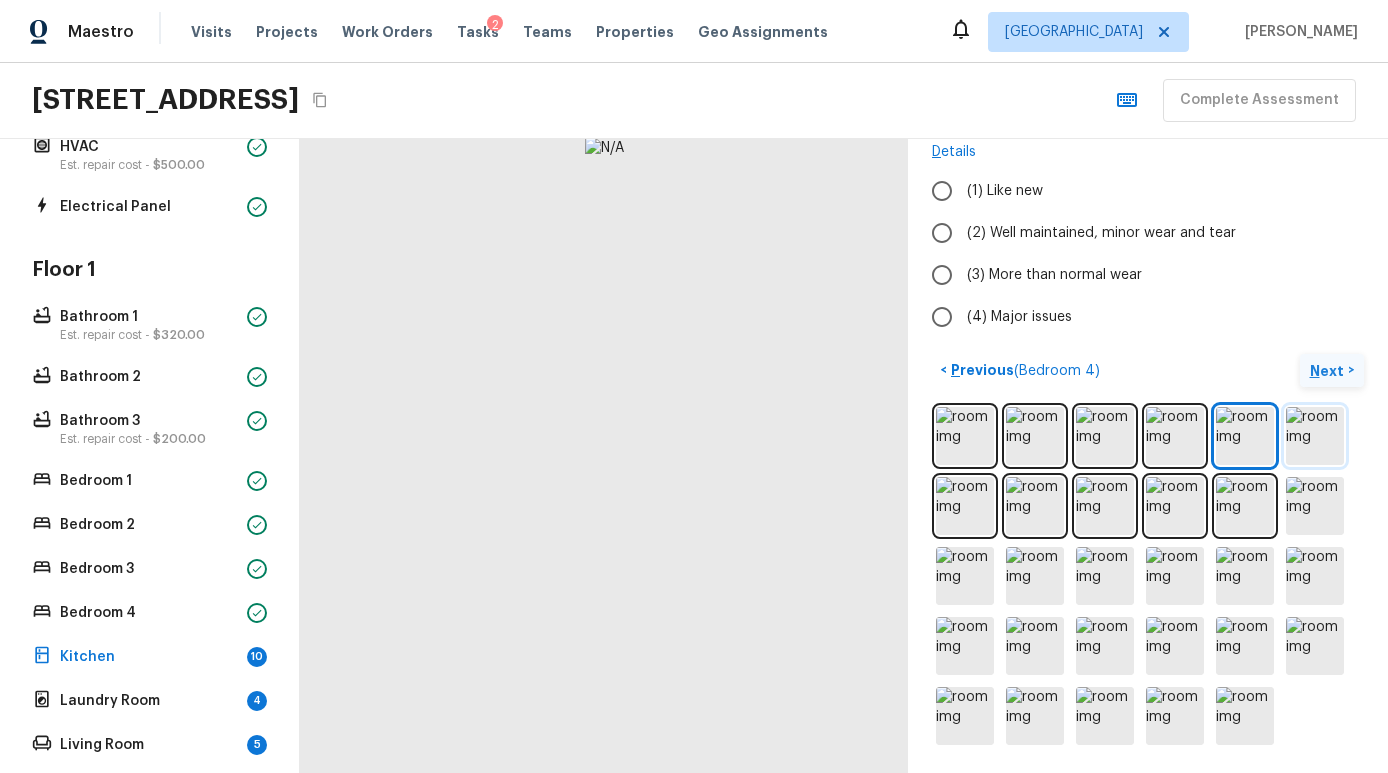 click at bounding box center (1315, 436) 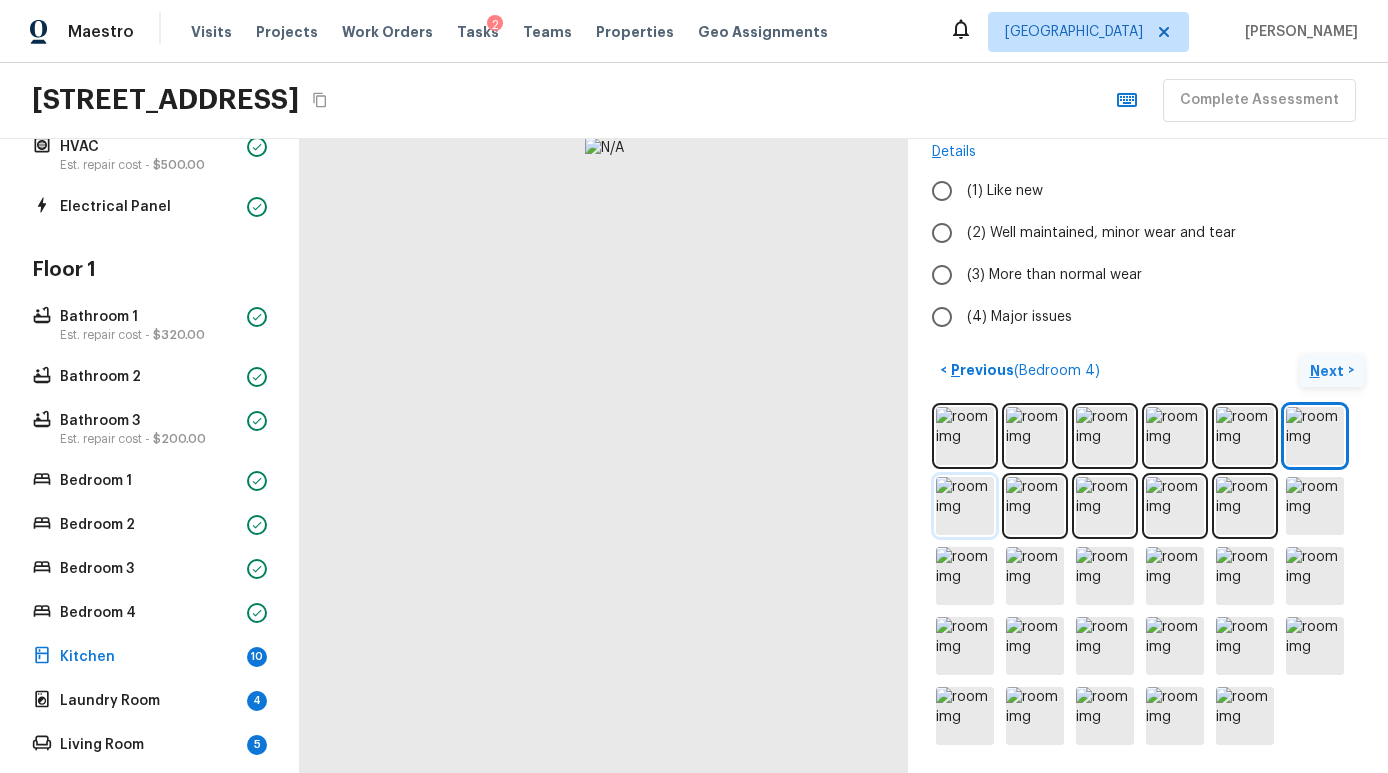 click at bounding box center [965, 506] 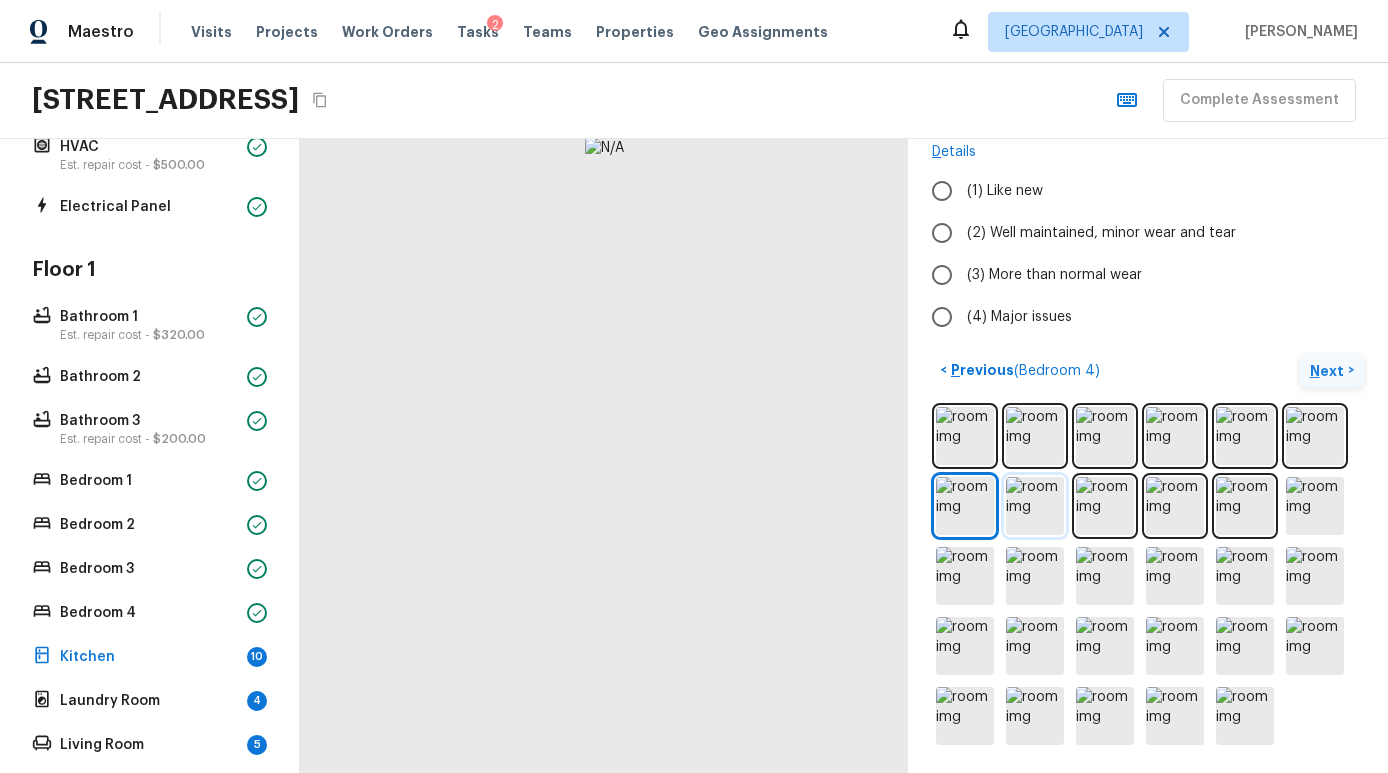 click at bounding box center [1035, 506] 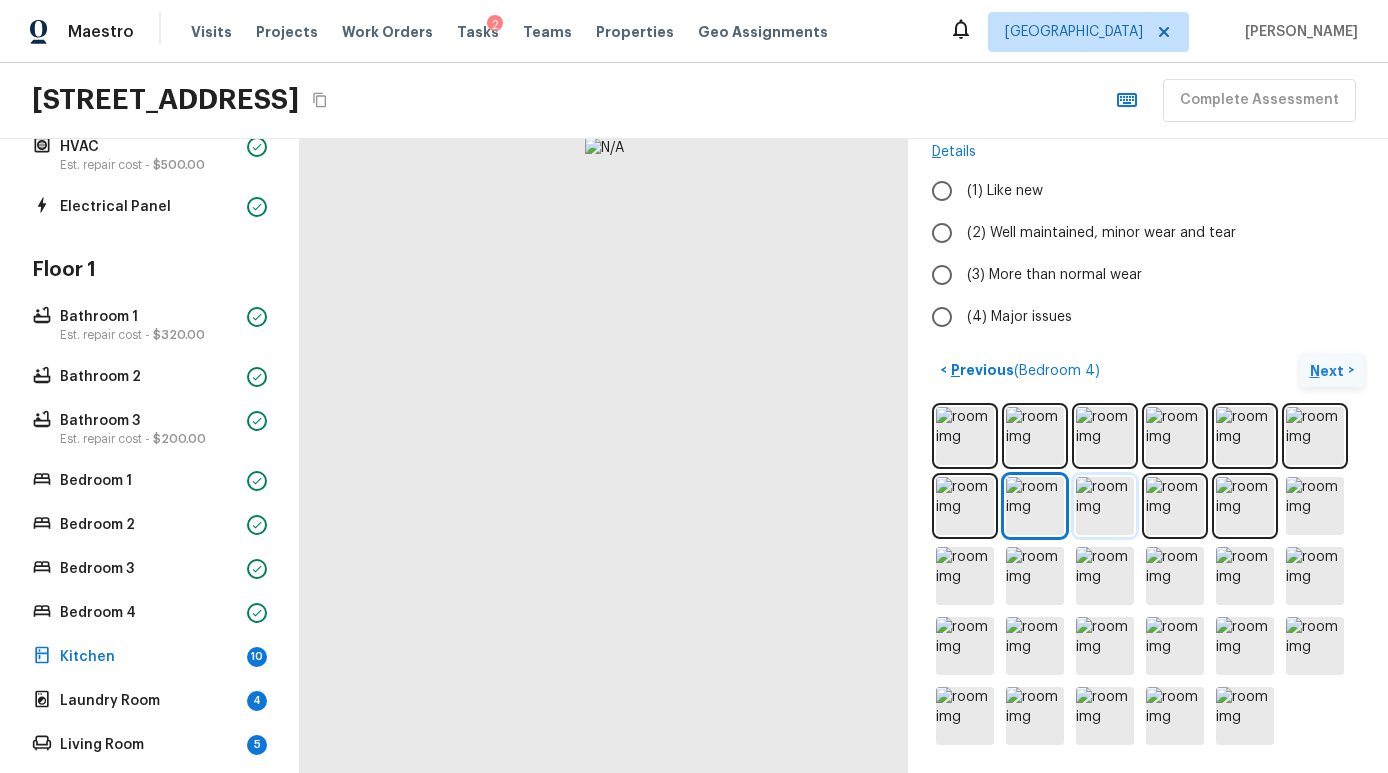 click at bounding box center [1105, 506] 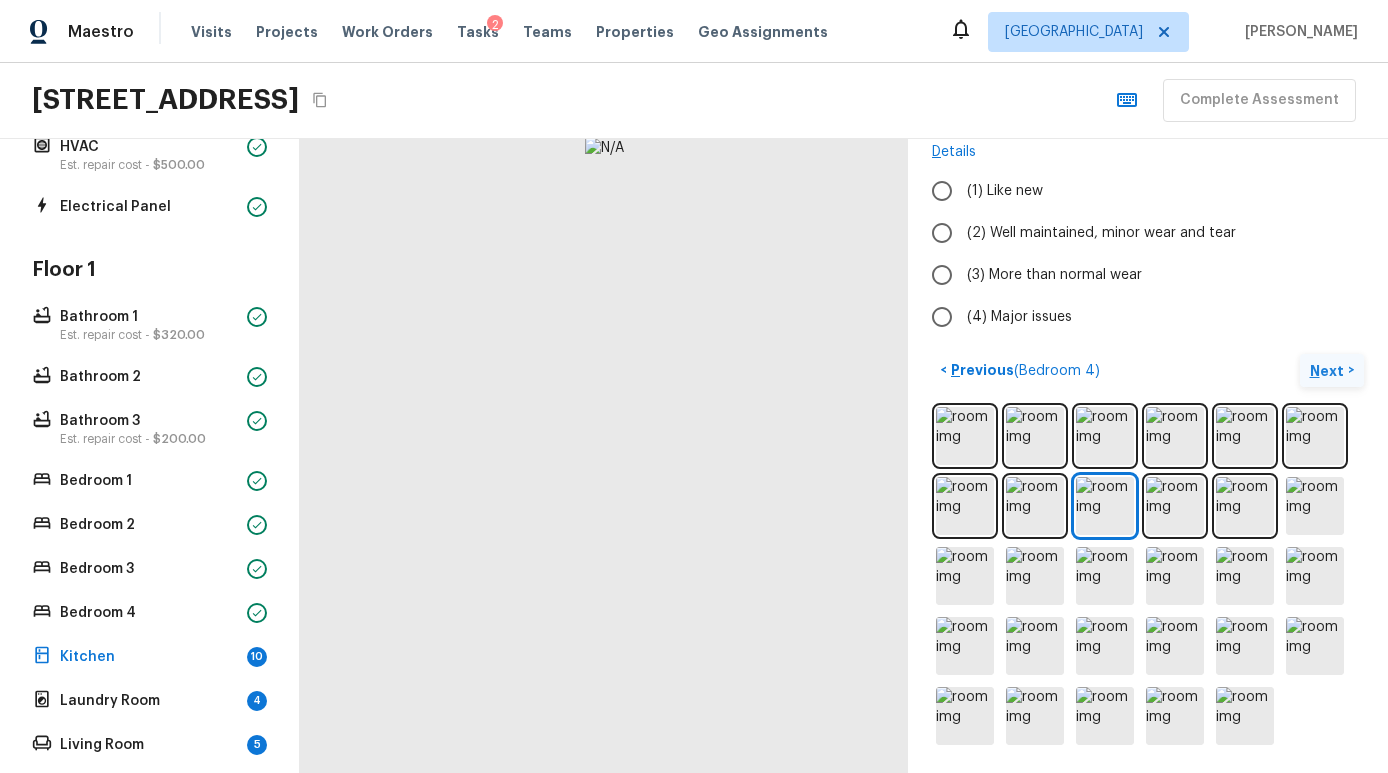click at bounding box center (1148, 576) 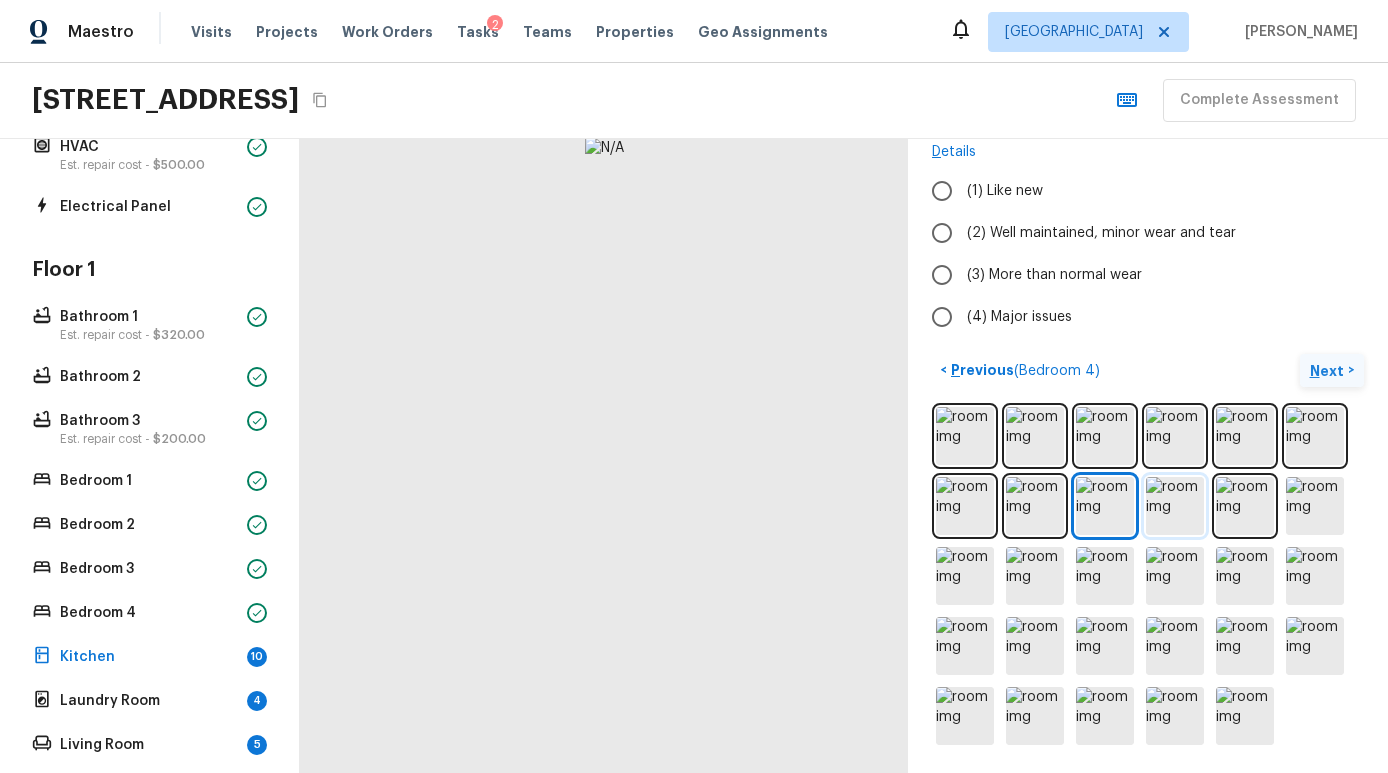 click at bounding box center [1175, 506] 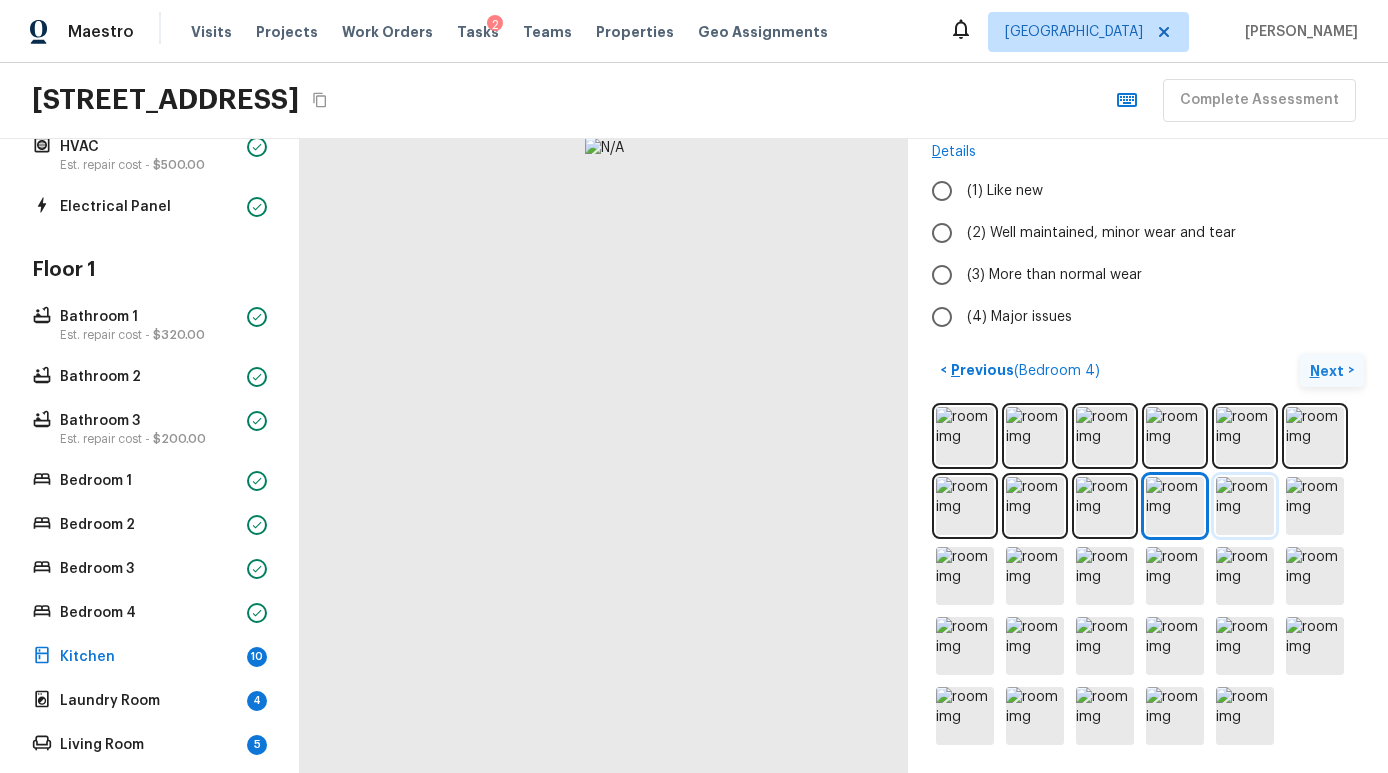 click at bounding box center (1245, 506) 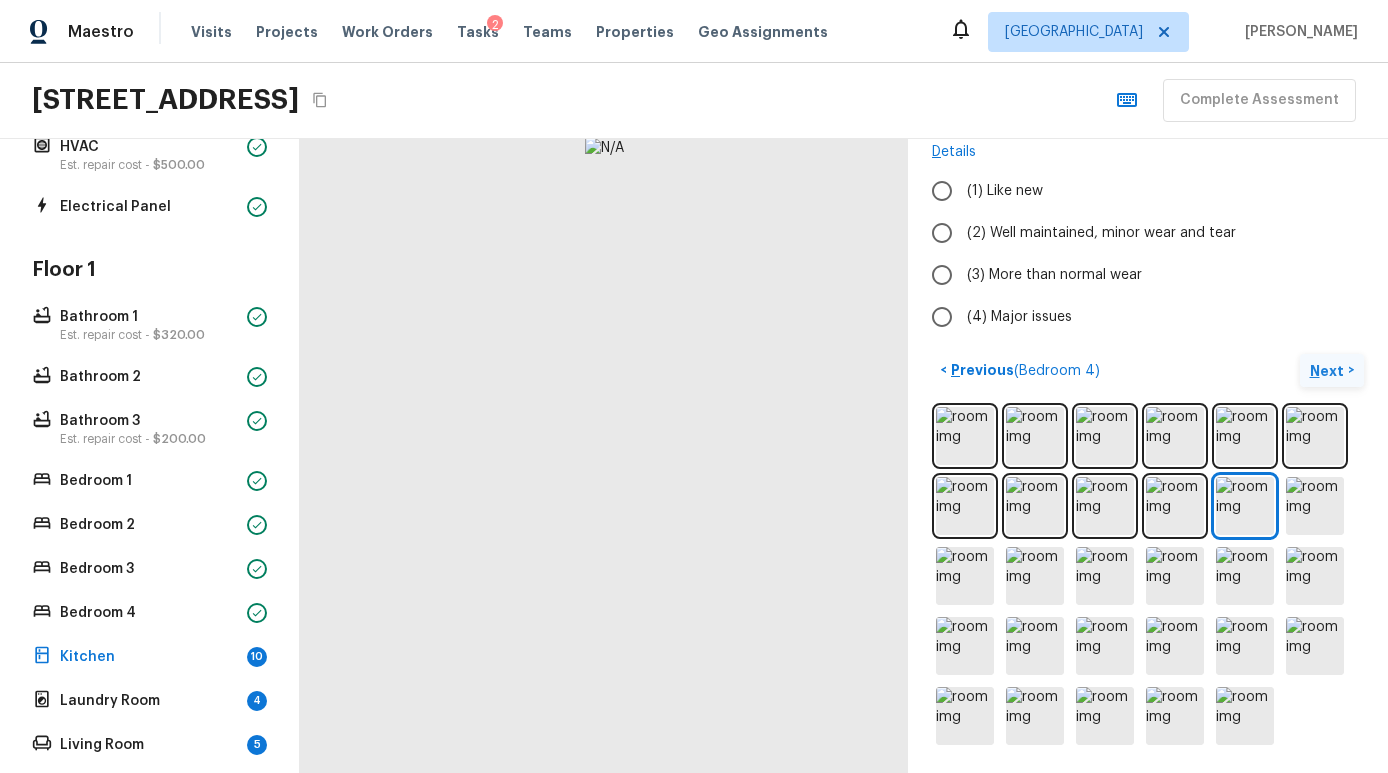 click at bounding box center (1148, 576) 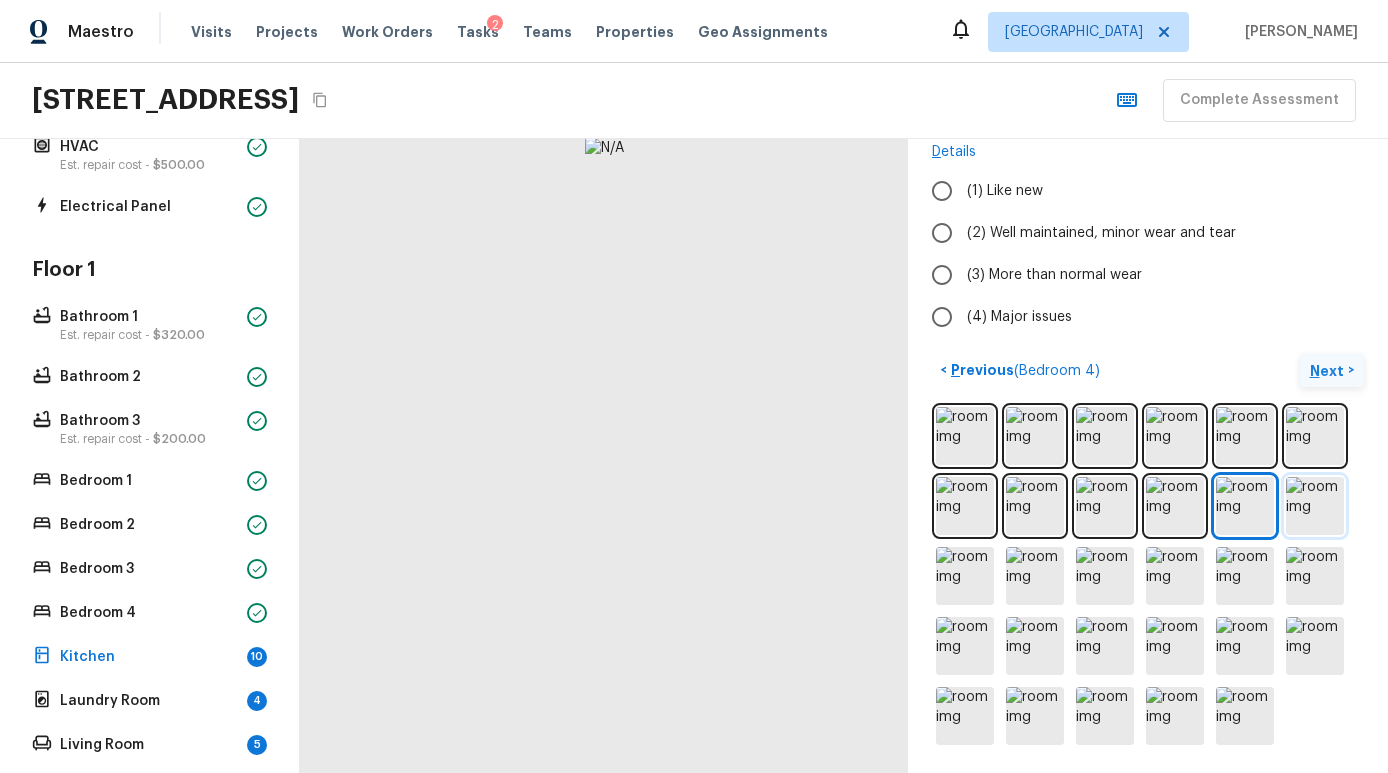 click at bounding box center [1315, 506] 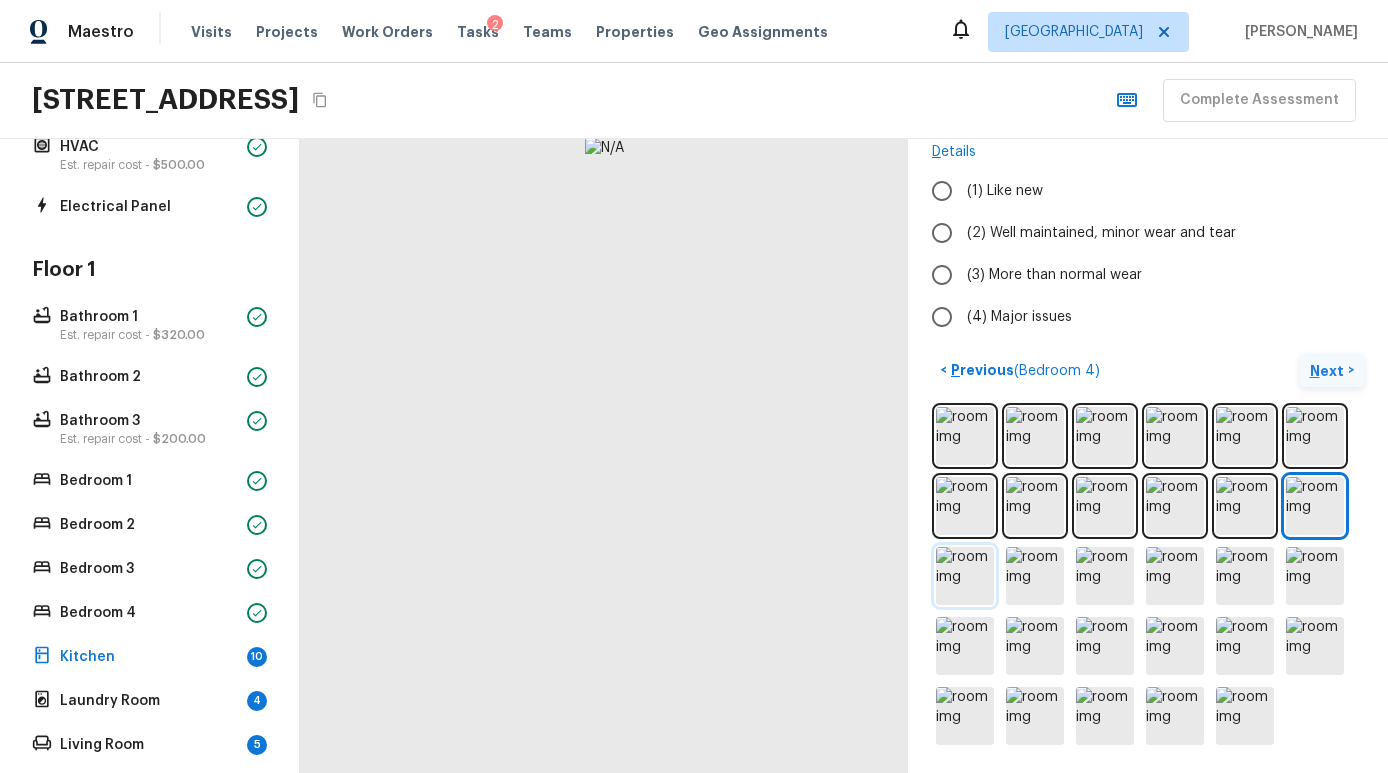 click at bounding box center [965, 576] 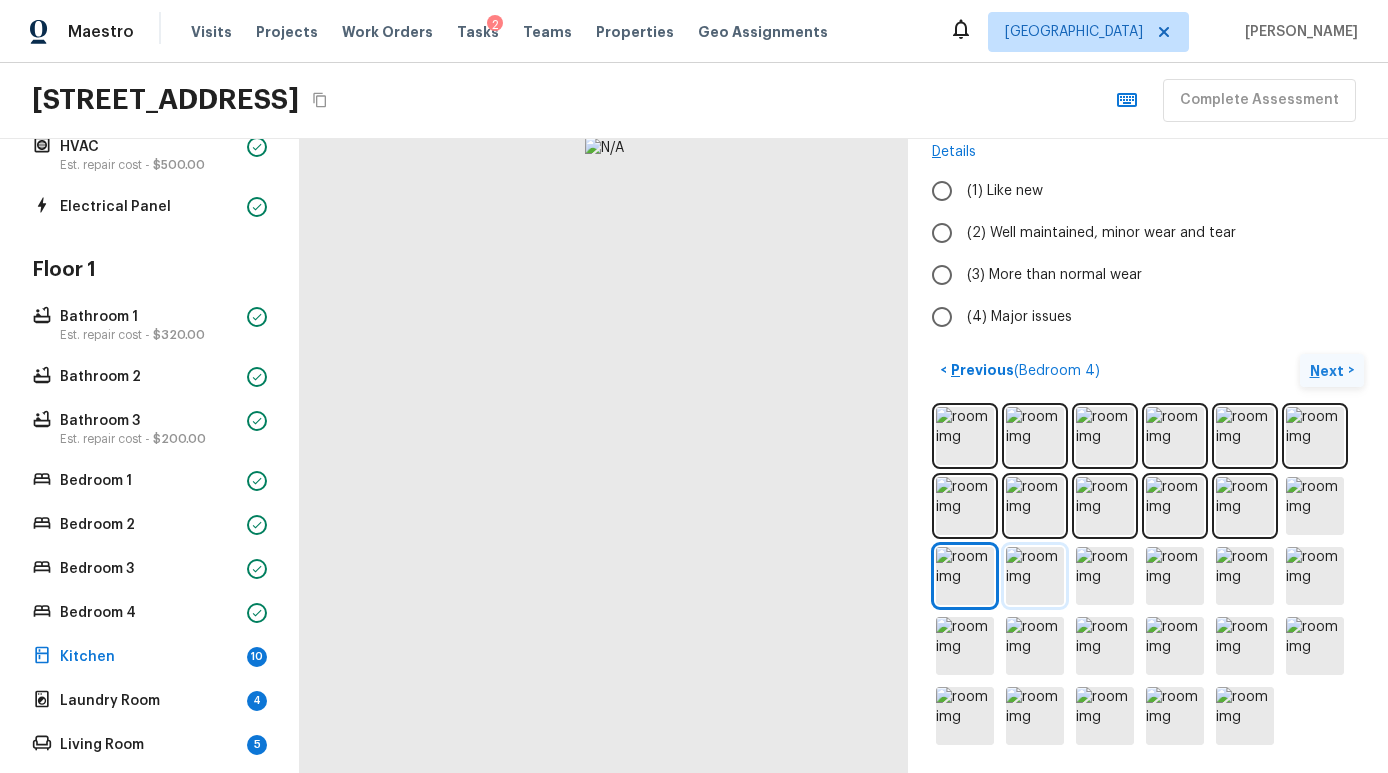 click at bounding box center [1035, 576] 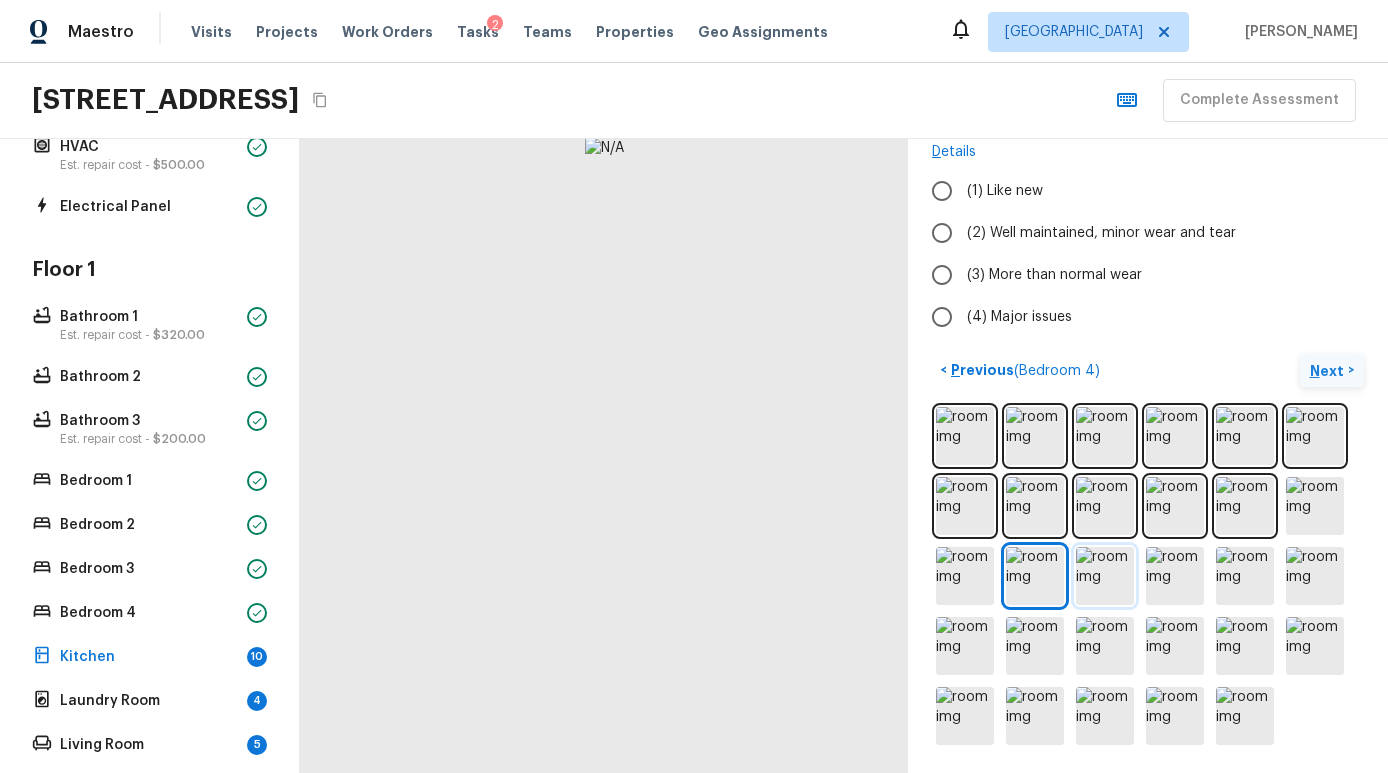 click at bounding box center [1105, 576] 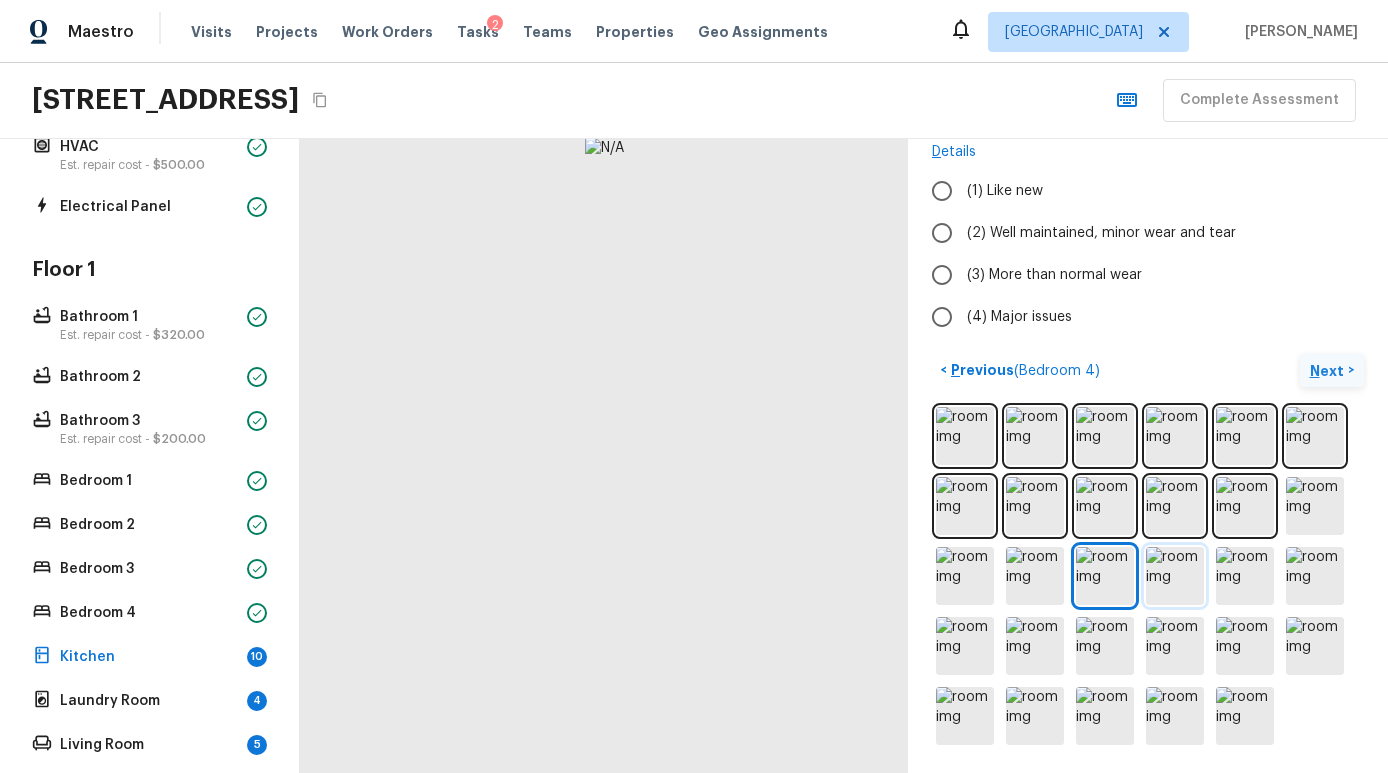 click at bounding box center [1175, 576] 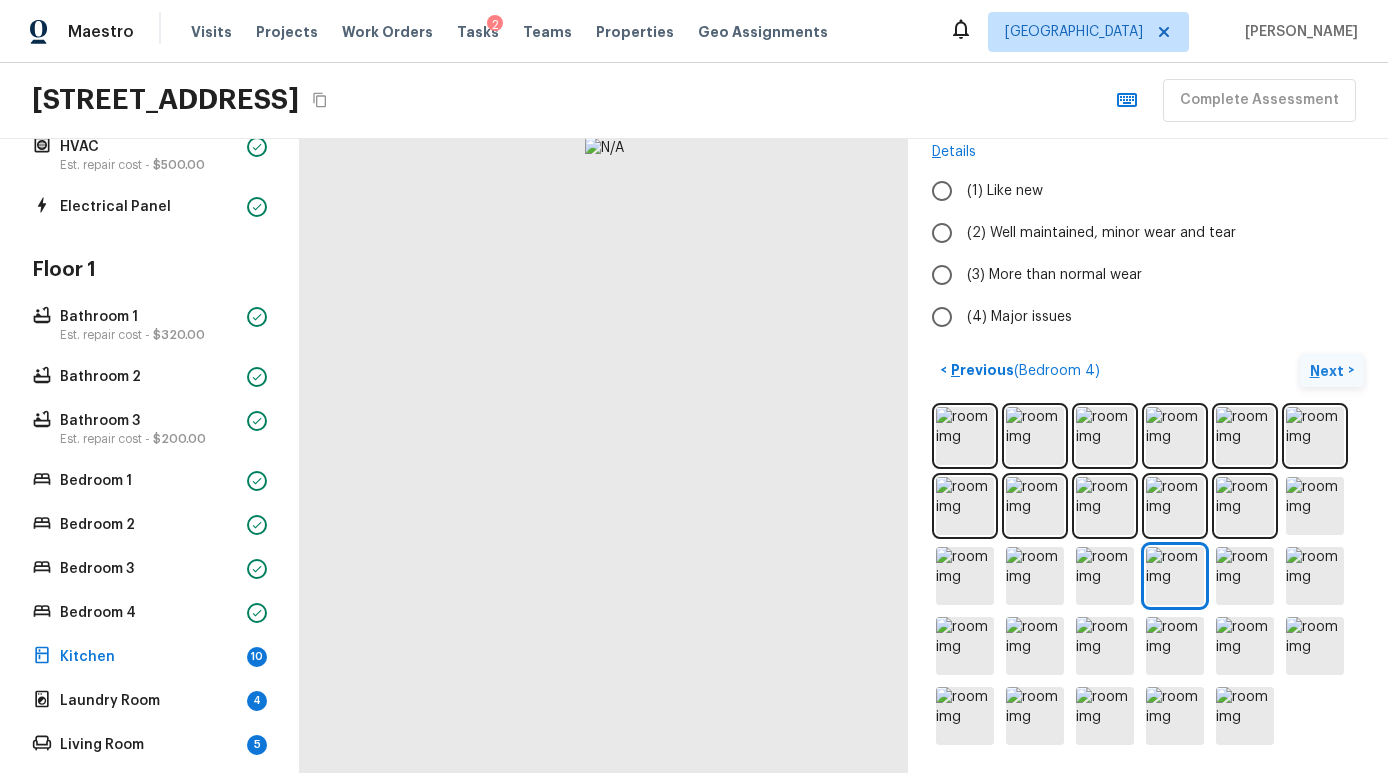 click at bounding box center (1148, 576) 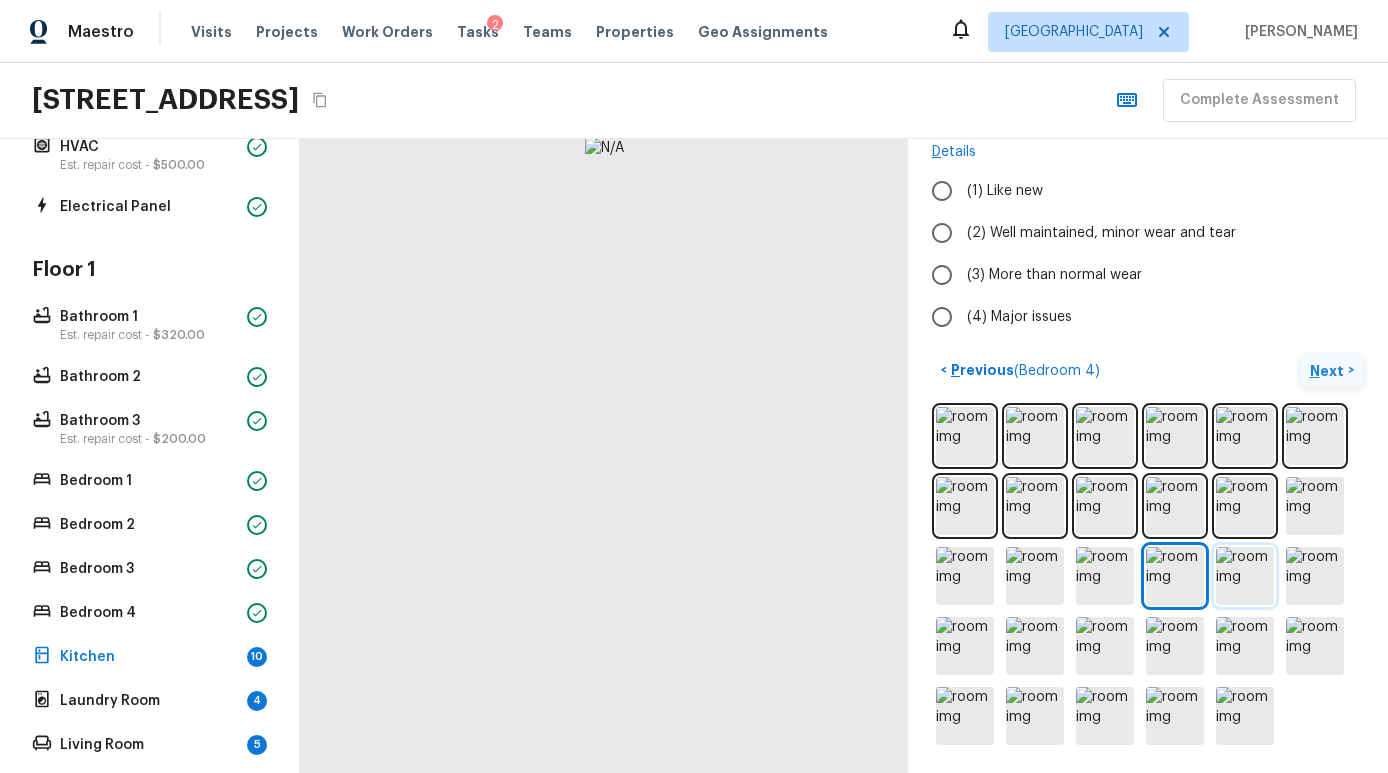 click at bounding box center [1245, 576] 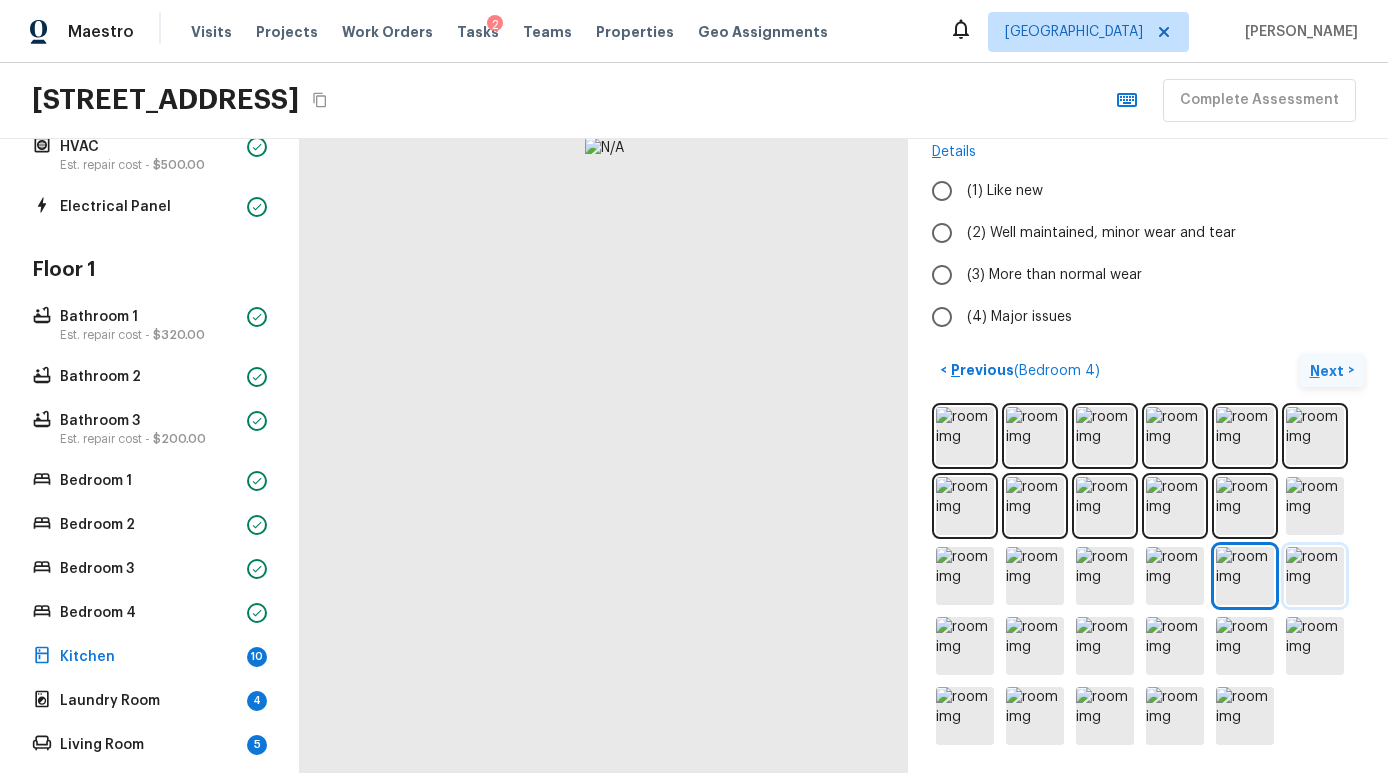 click at bounding box center [1315, 576] 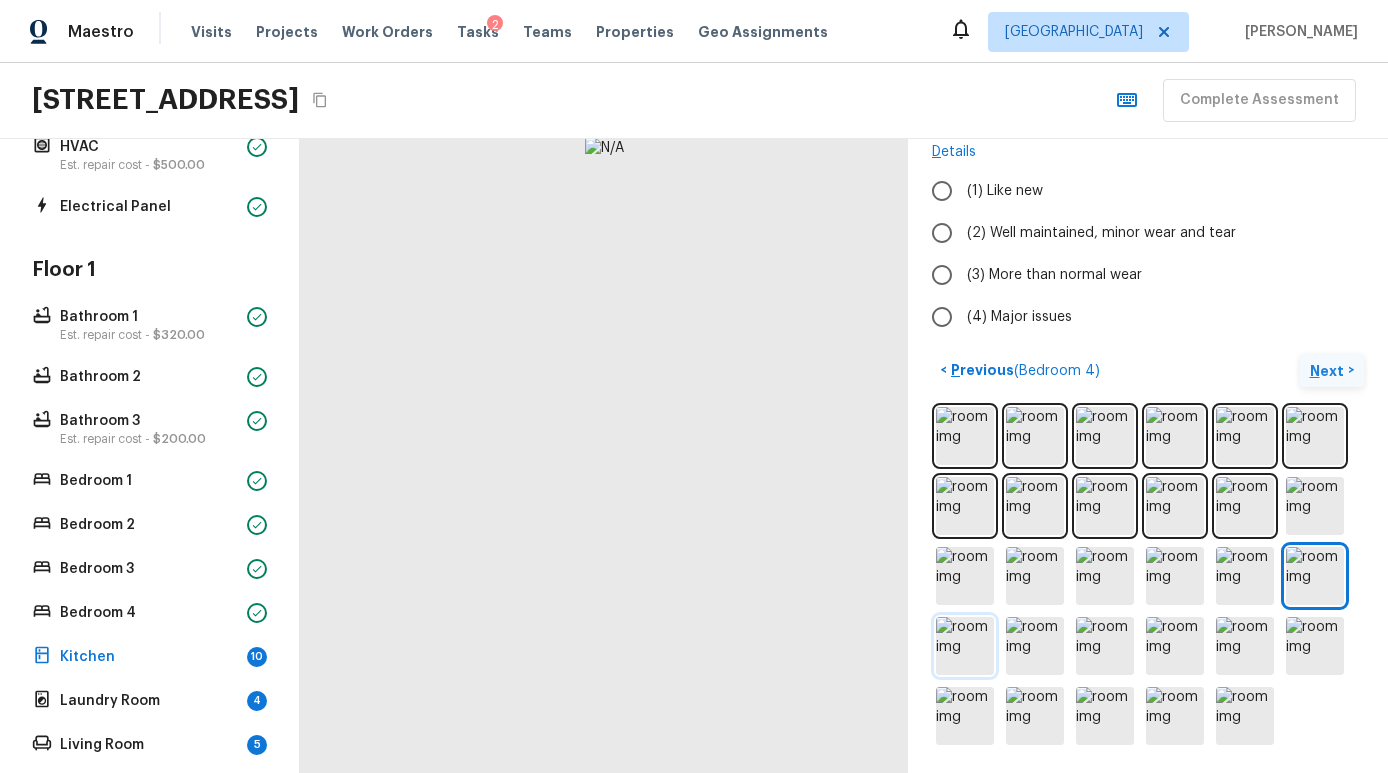 click at bounding box center (965, 646) 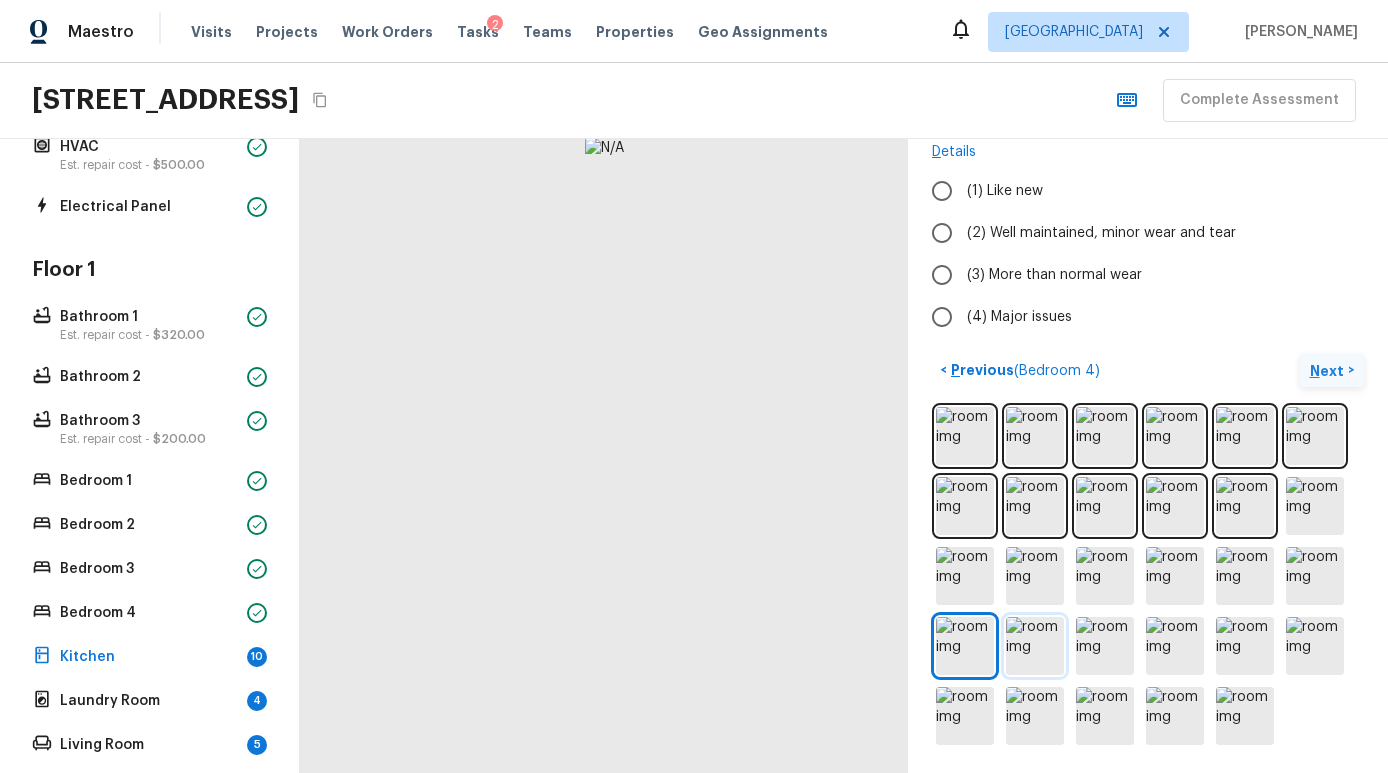 click at bounding box center [1035, 646] 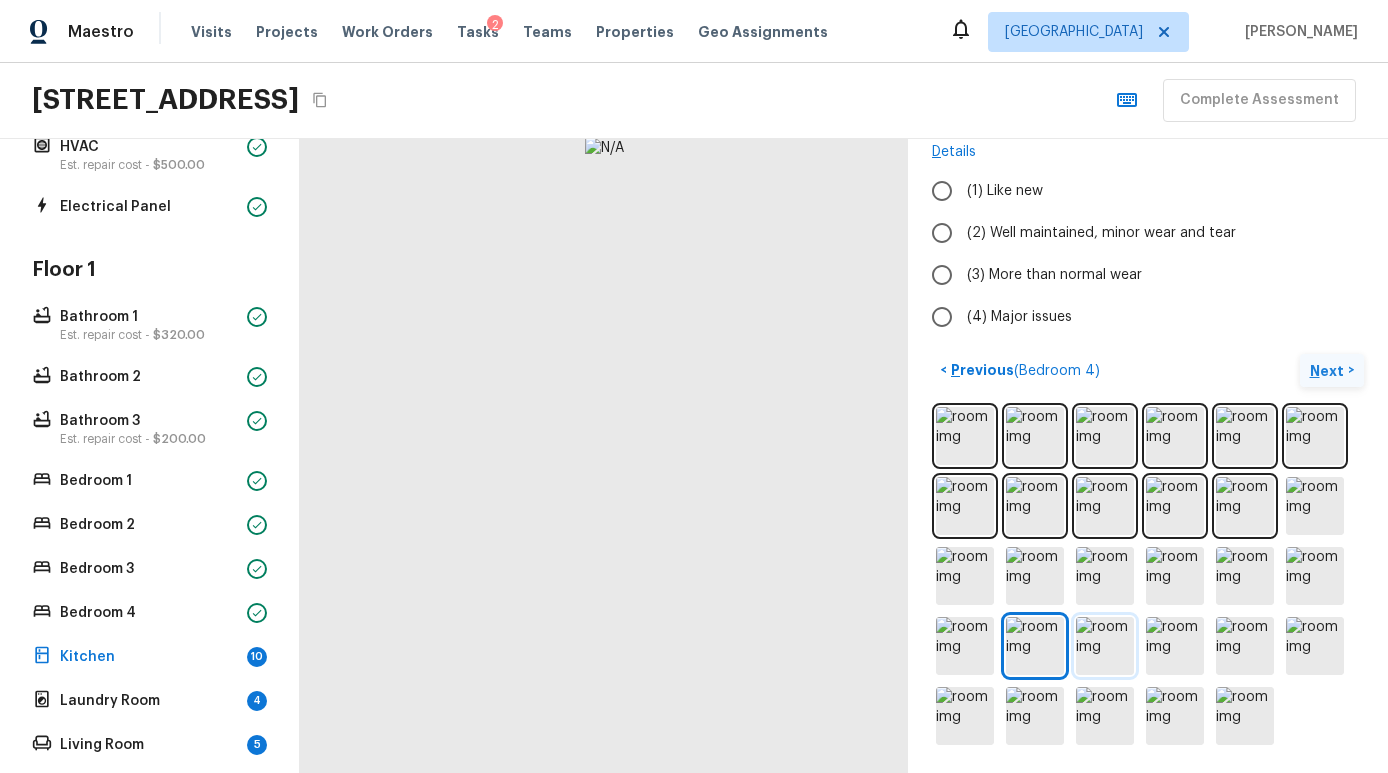 click at bounding box center [1105, 646] 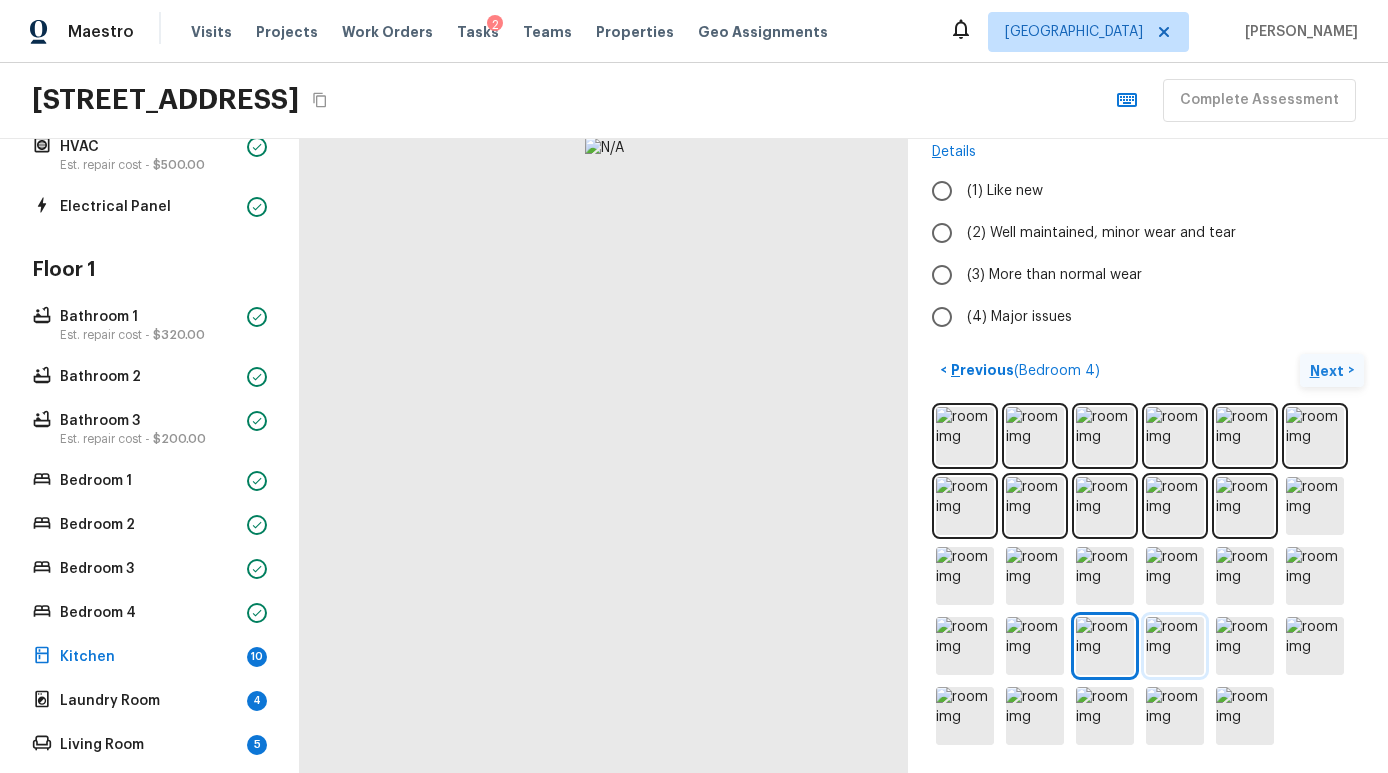 click at bounding box center (1175, 646) 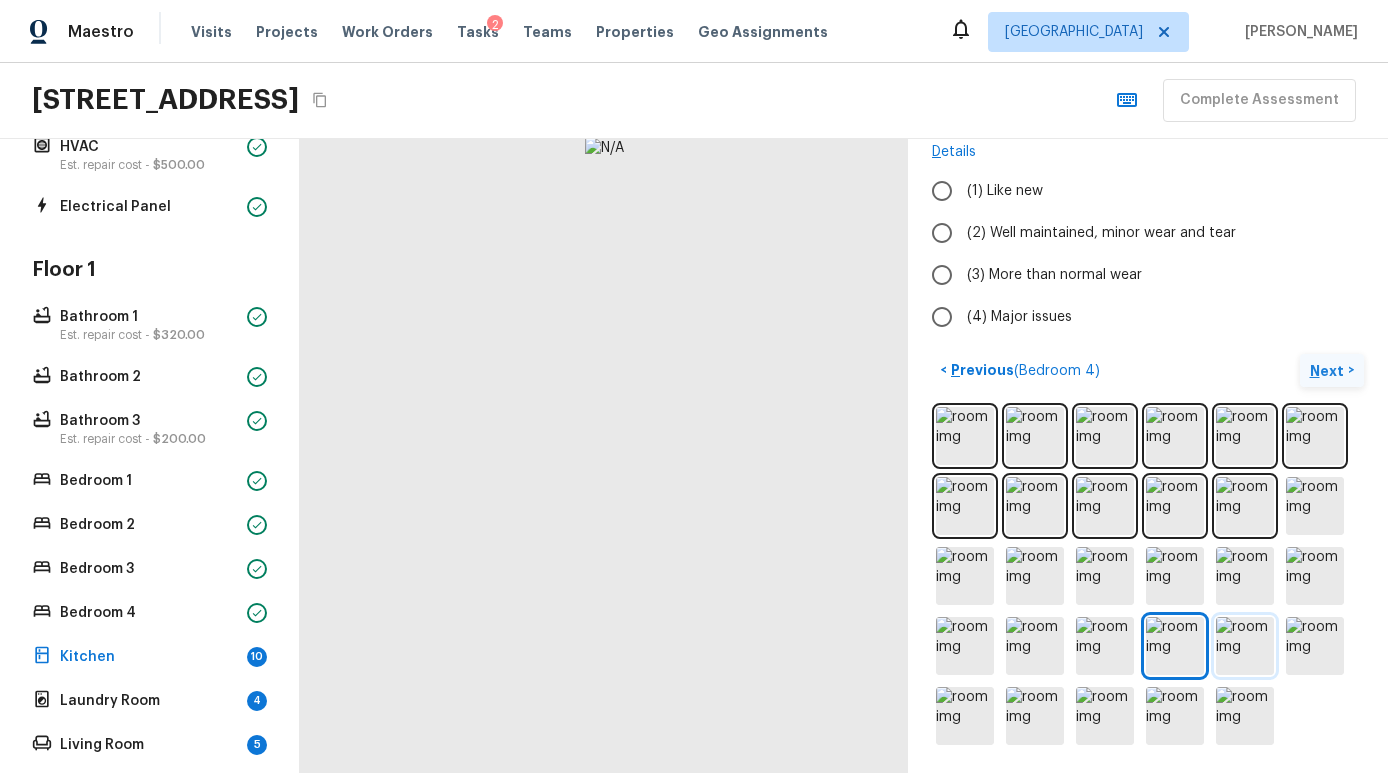 click at bounding box center (1245, 646) 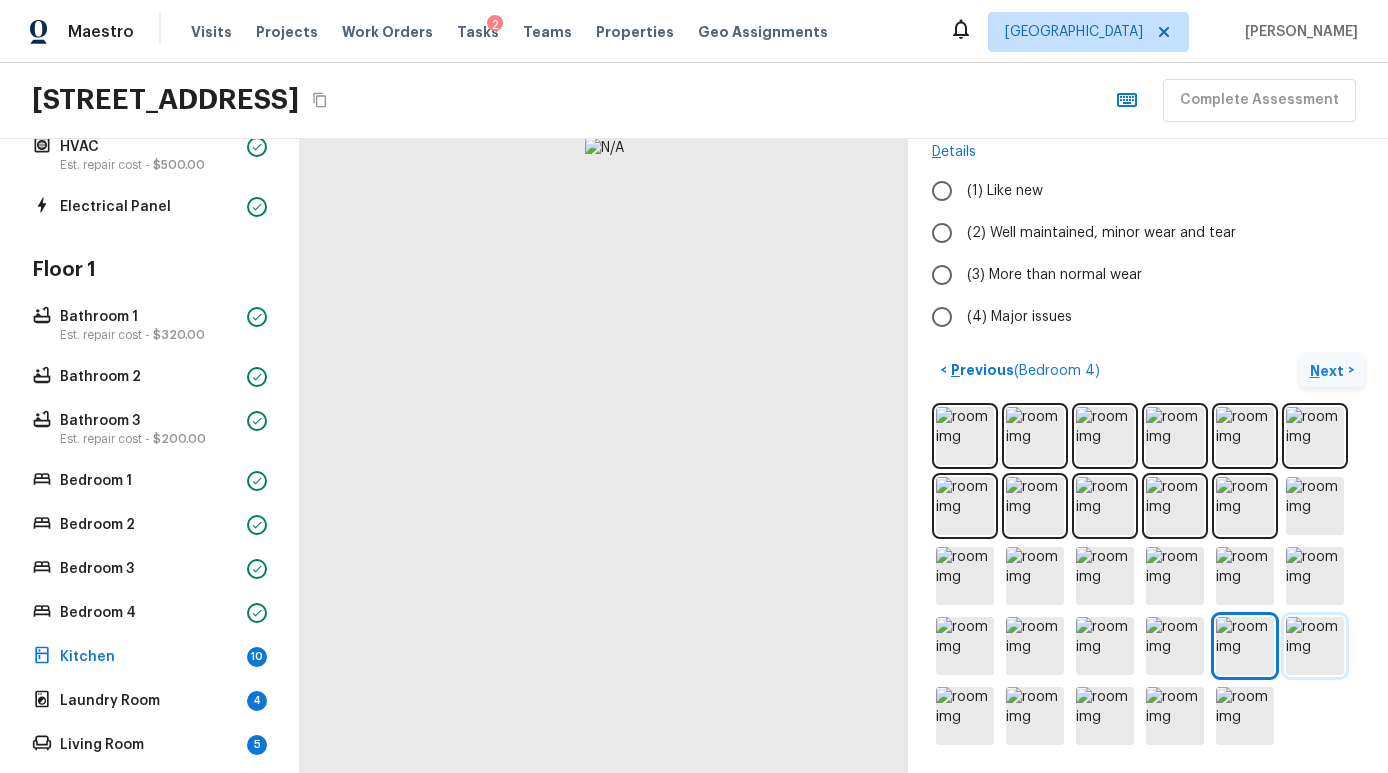 click at bounding box center [1315, 646] 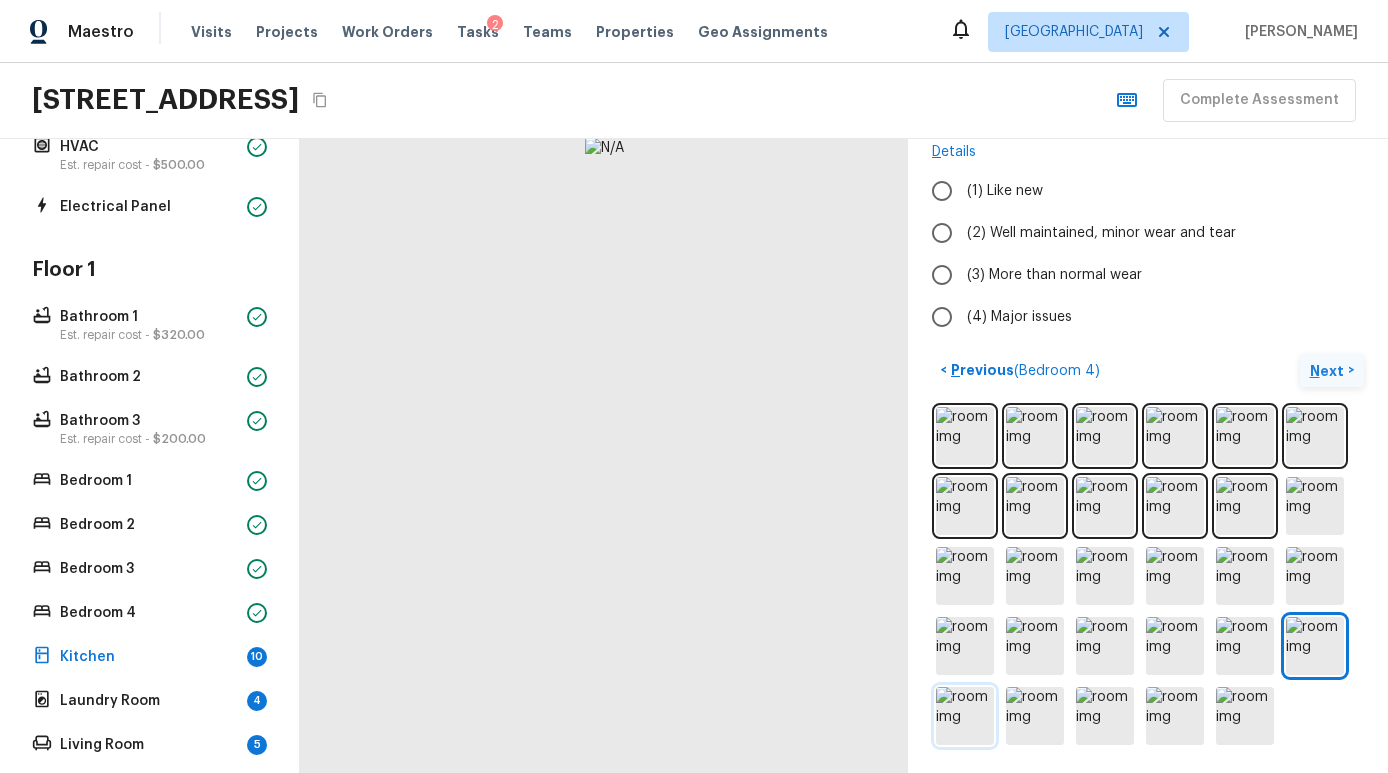 click at bounding box center (965, 716) 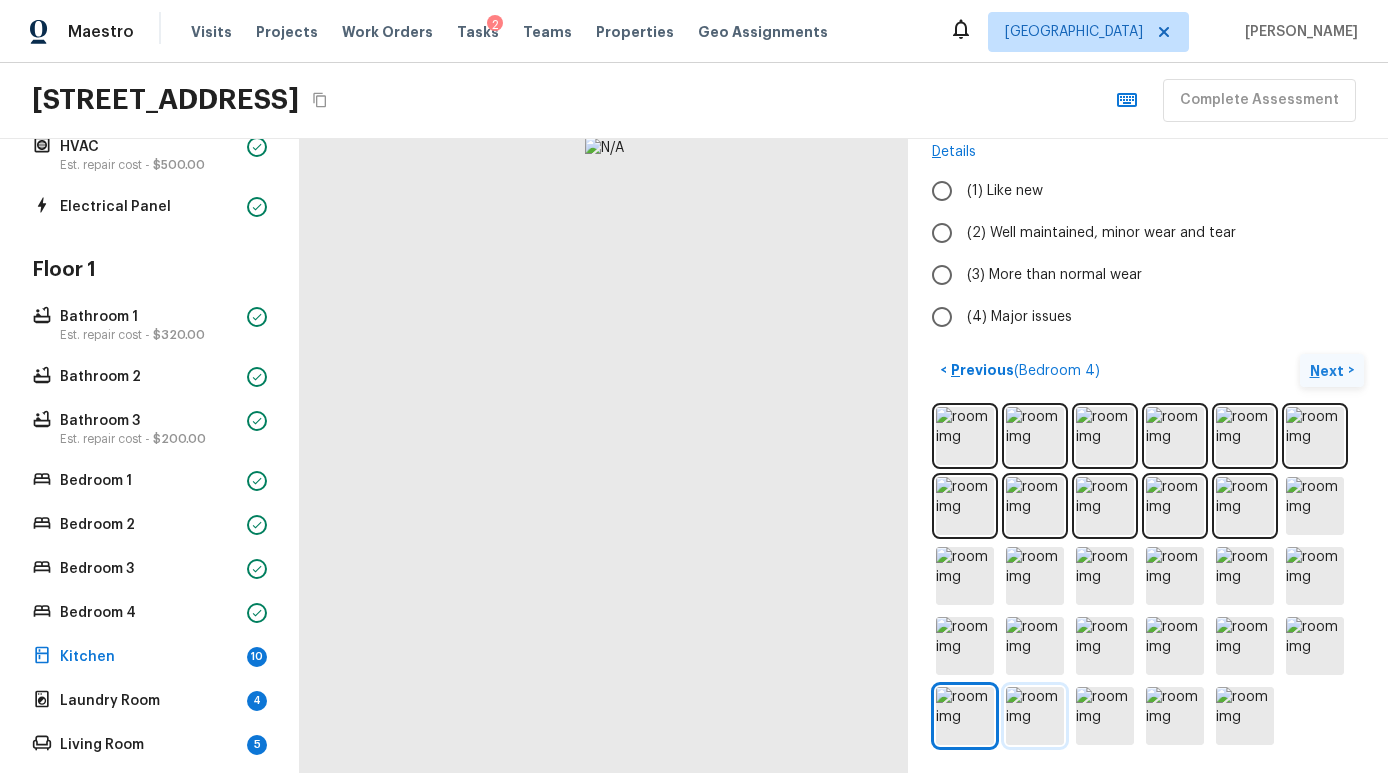 click at bounding box center (1035, 716) 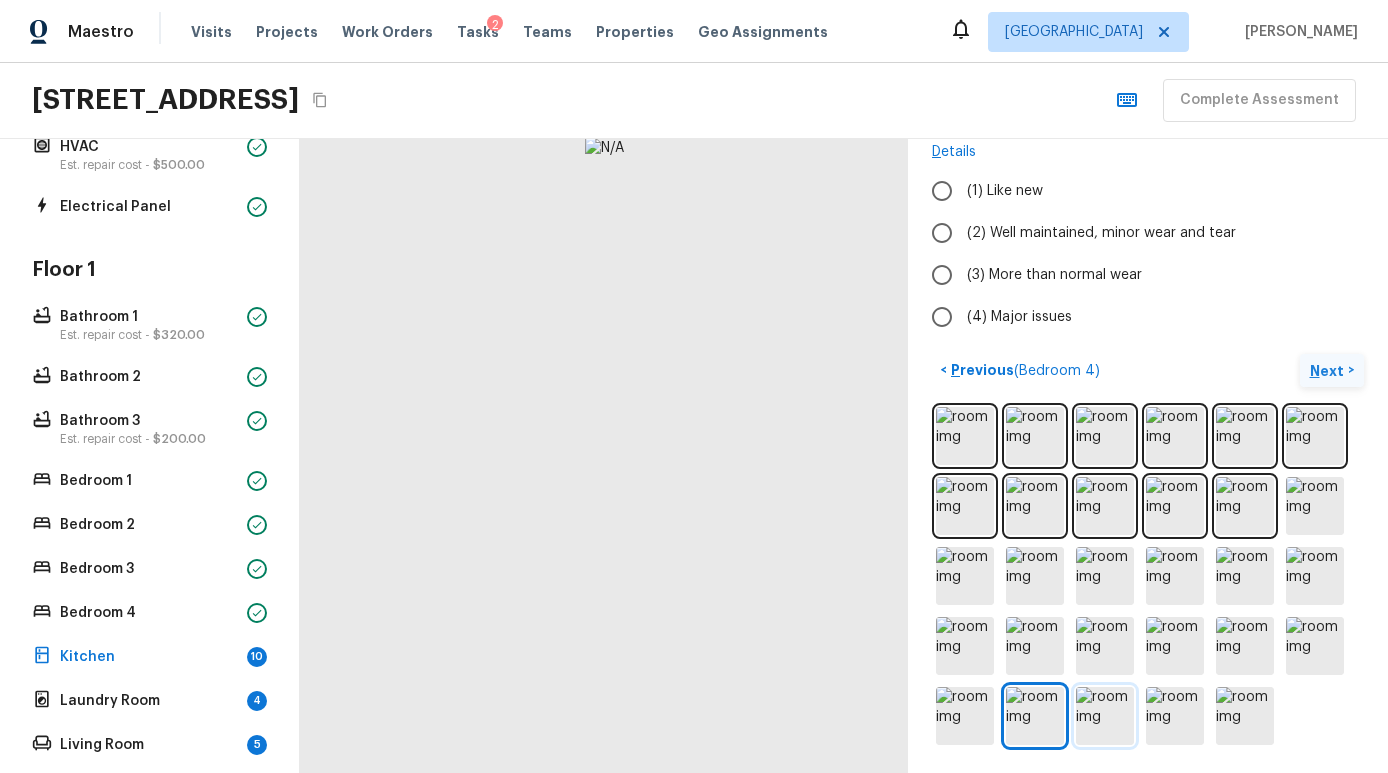click at bounding box center [1105, 716] 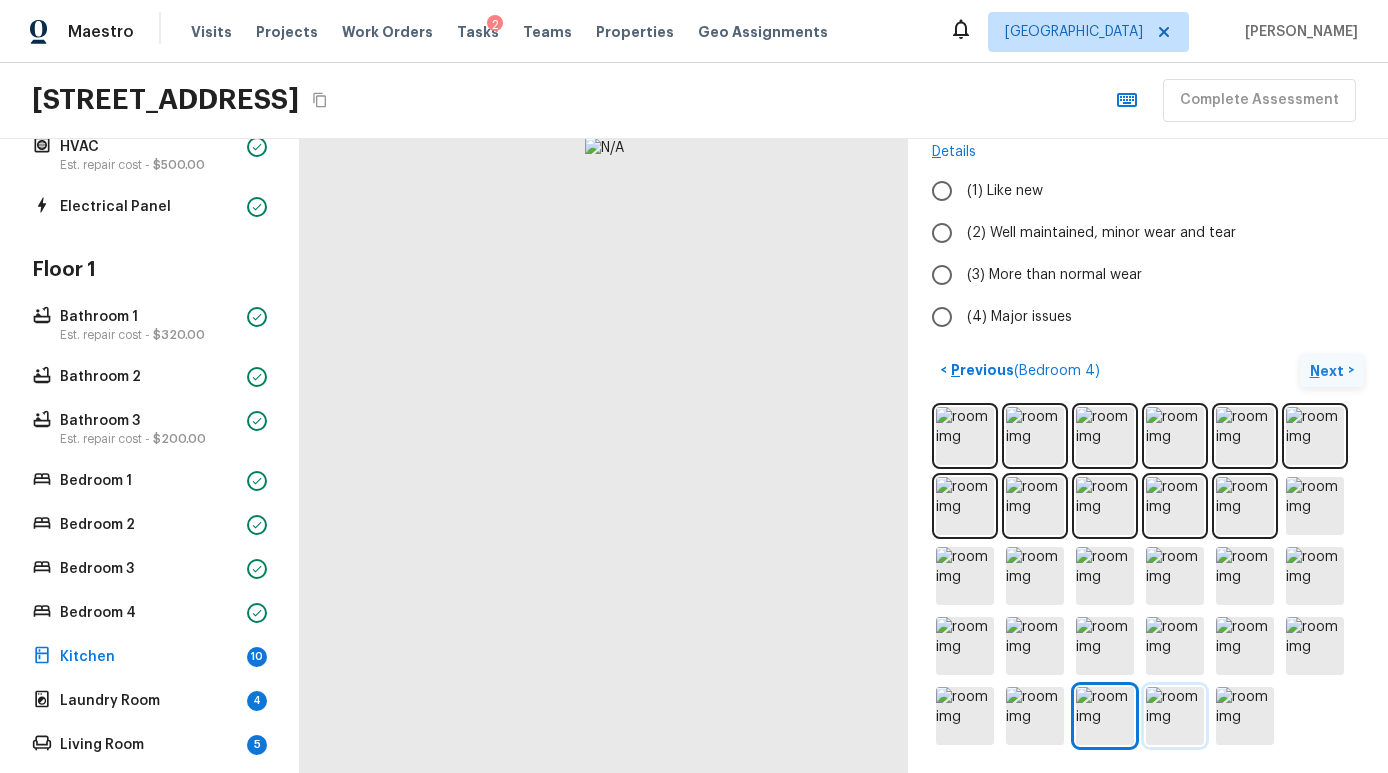 click at bounding box center [1175, 716] 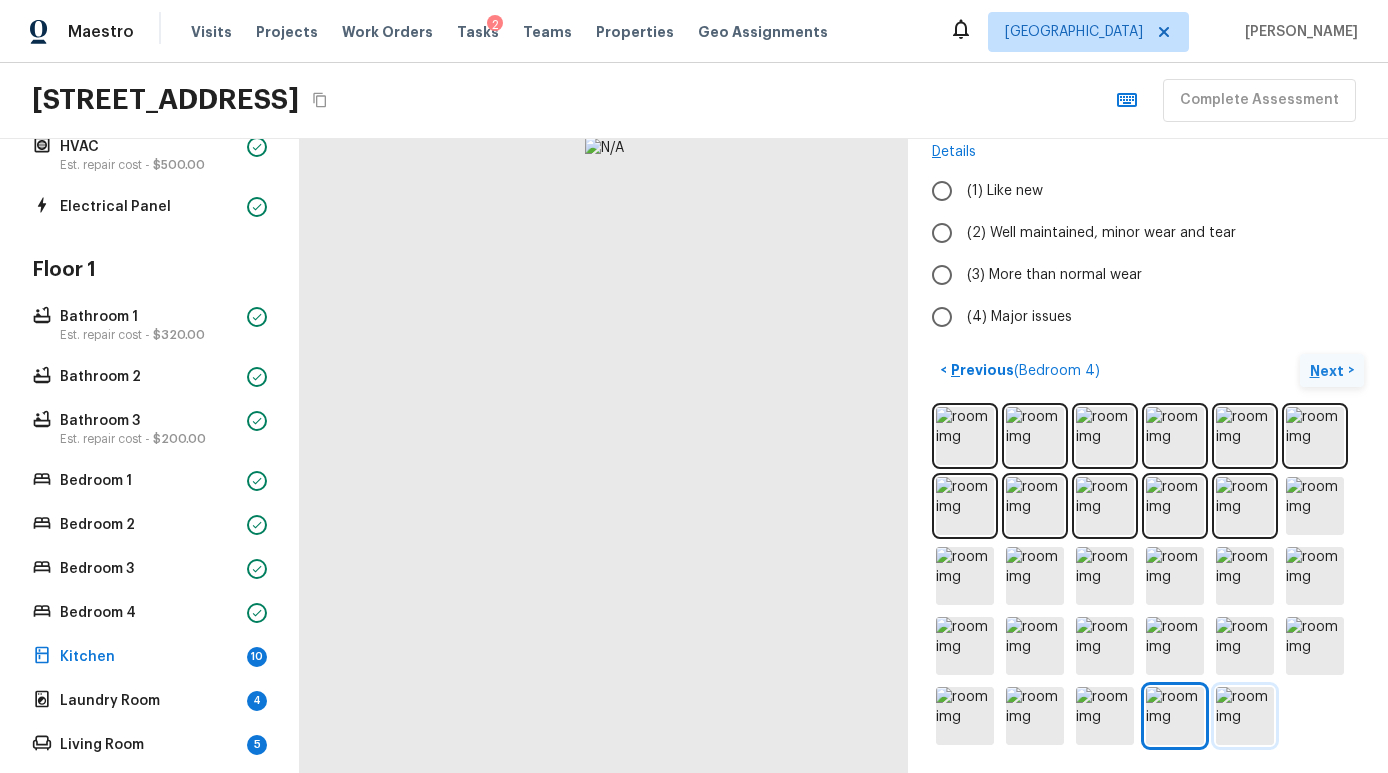 click at bounding box center (1245, 716) 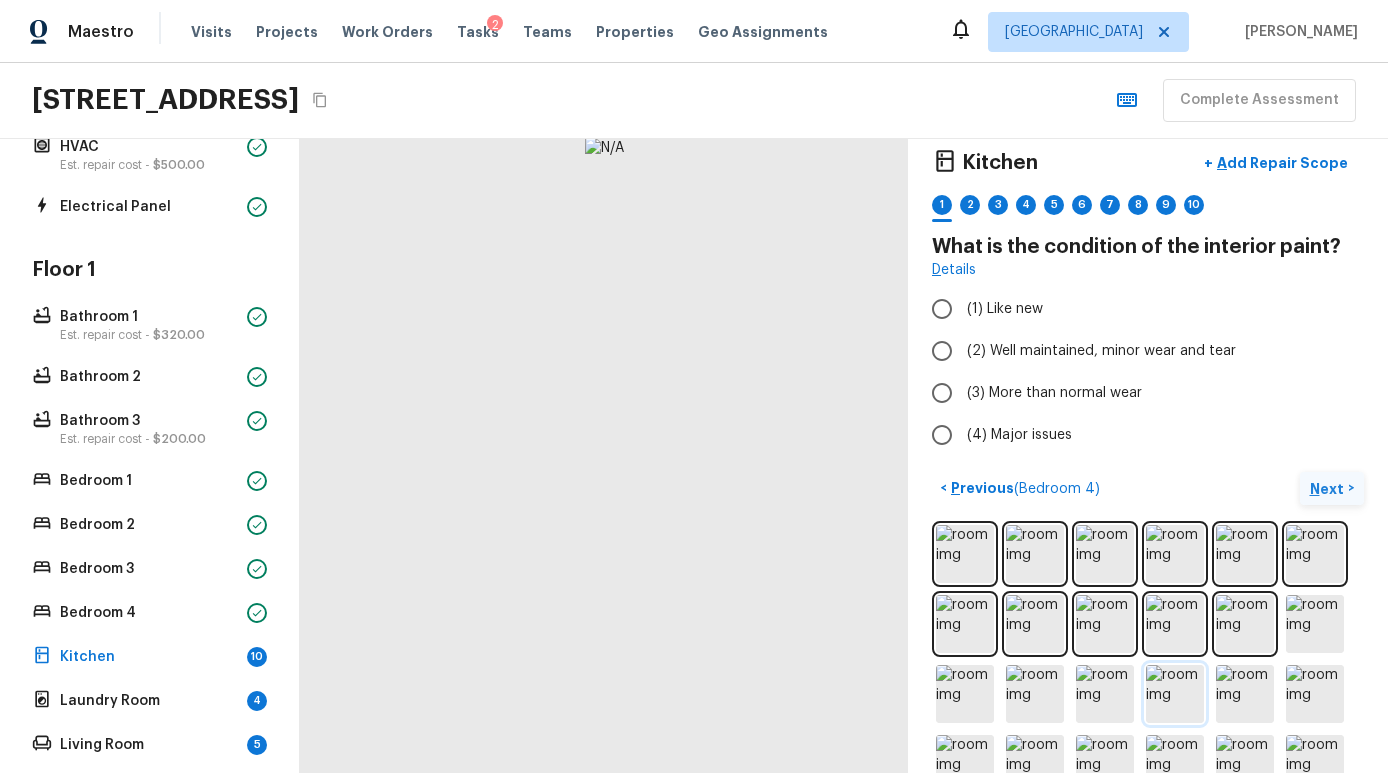 scroll, scrollTop: 0, scrollLeft: 0, axis: both 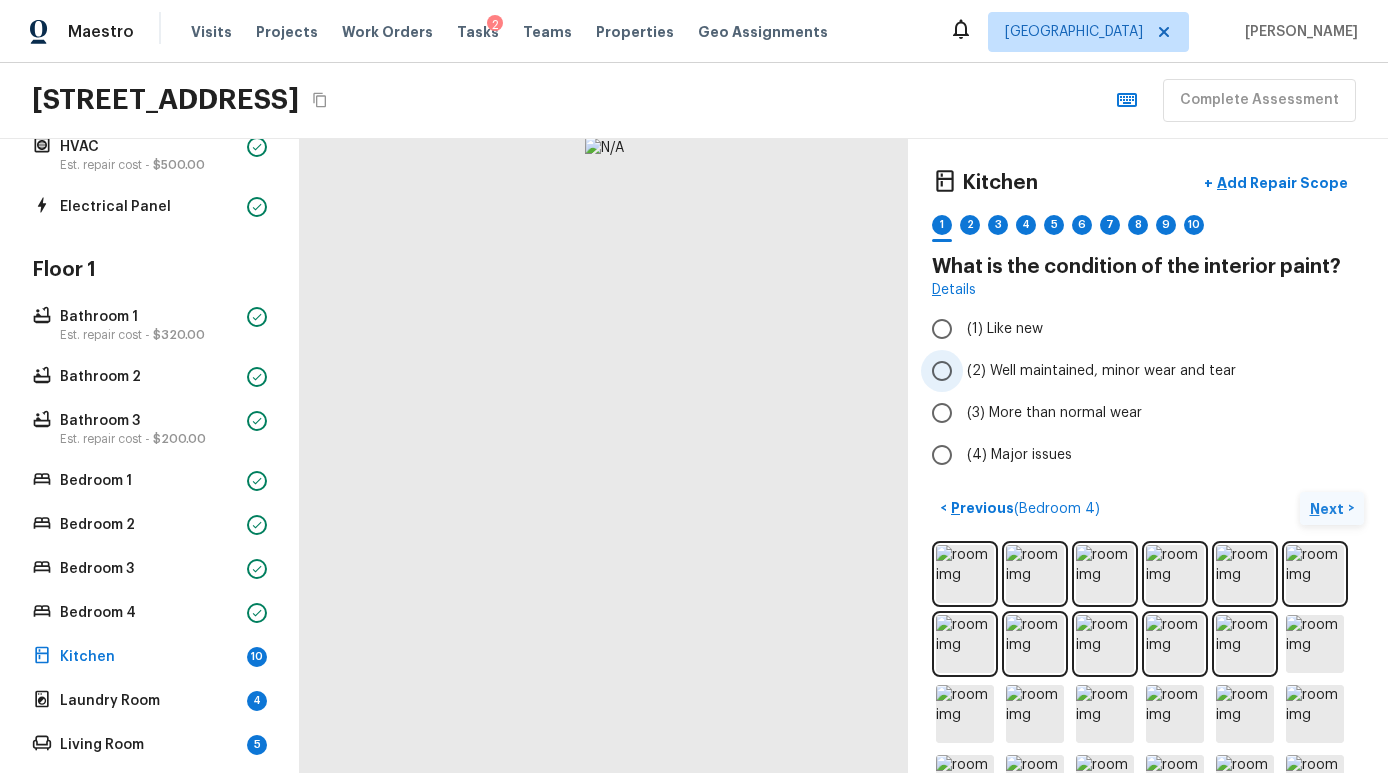click on "(2) Well maintained, minor wear and tear" at bounding box center [1101, 371] 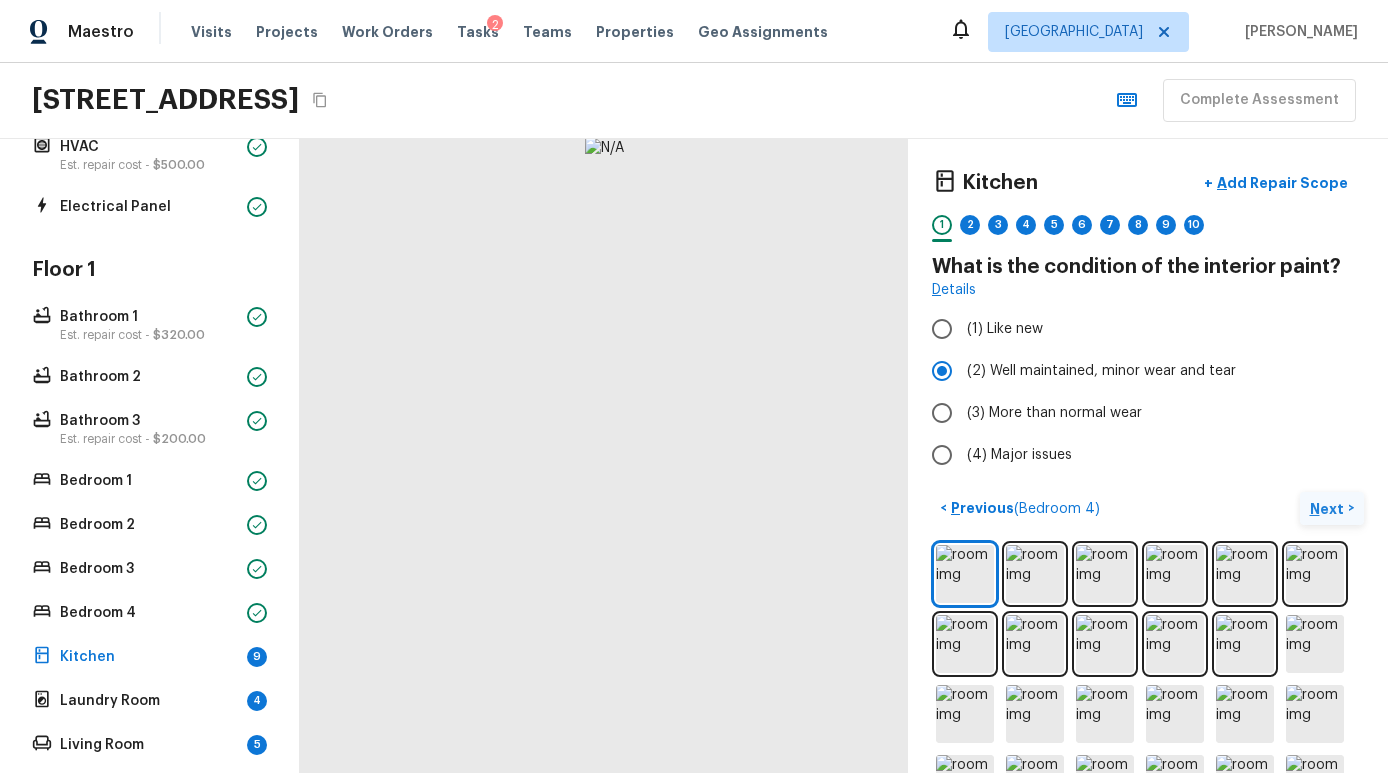 click on "Next >" at bounding box center [1332, 508] 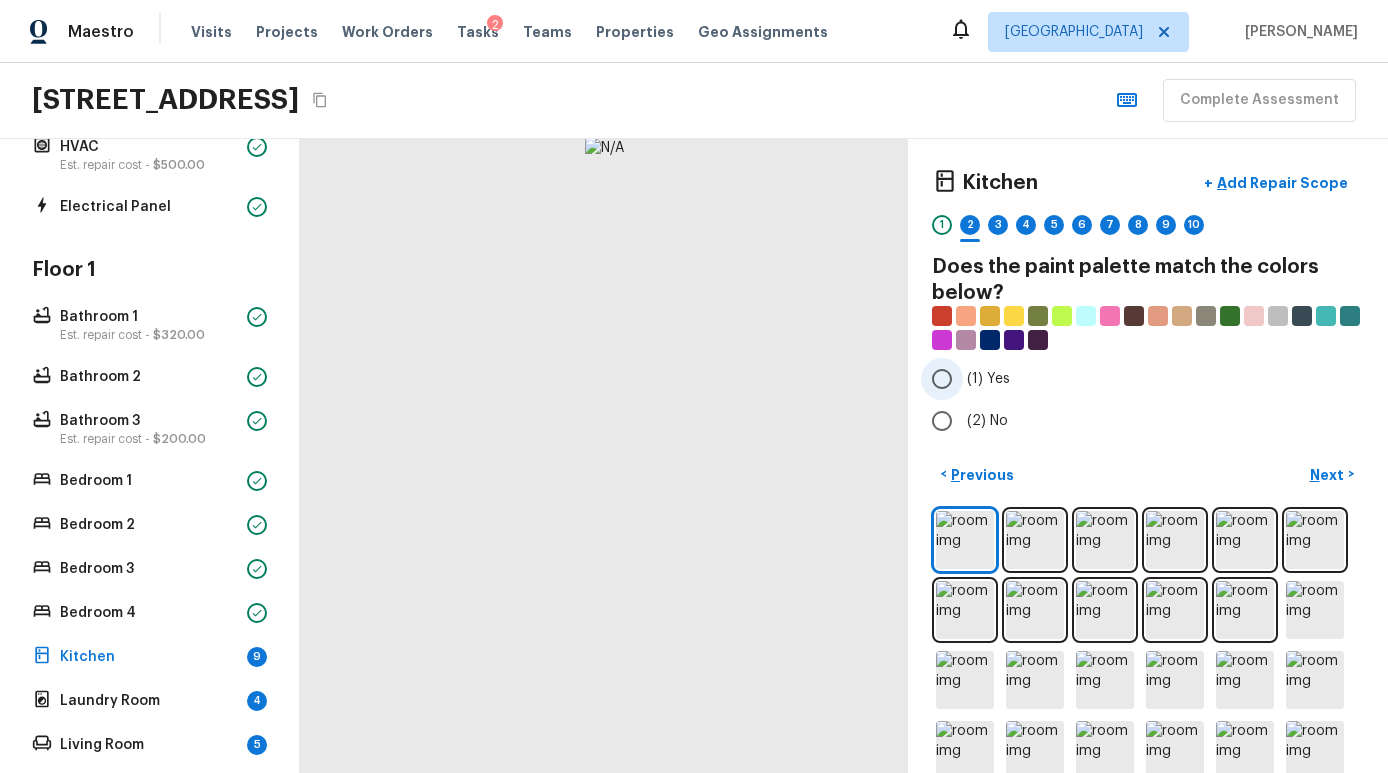 click on "(1) Yes" at bounding box center (988, 379) 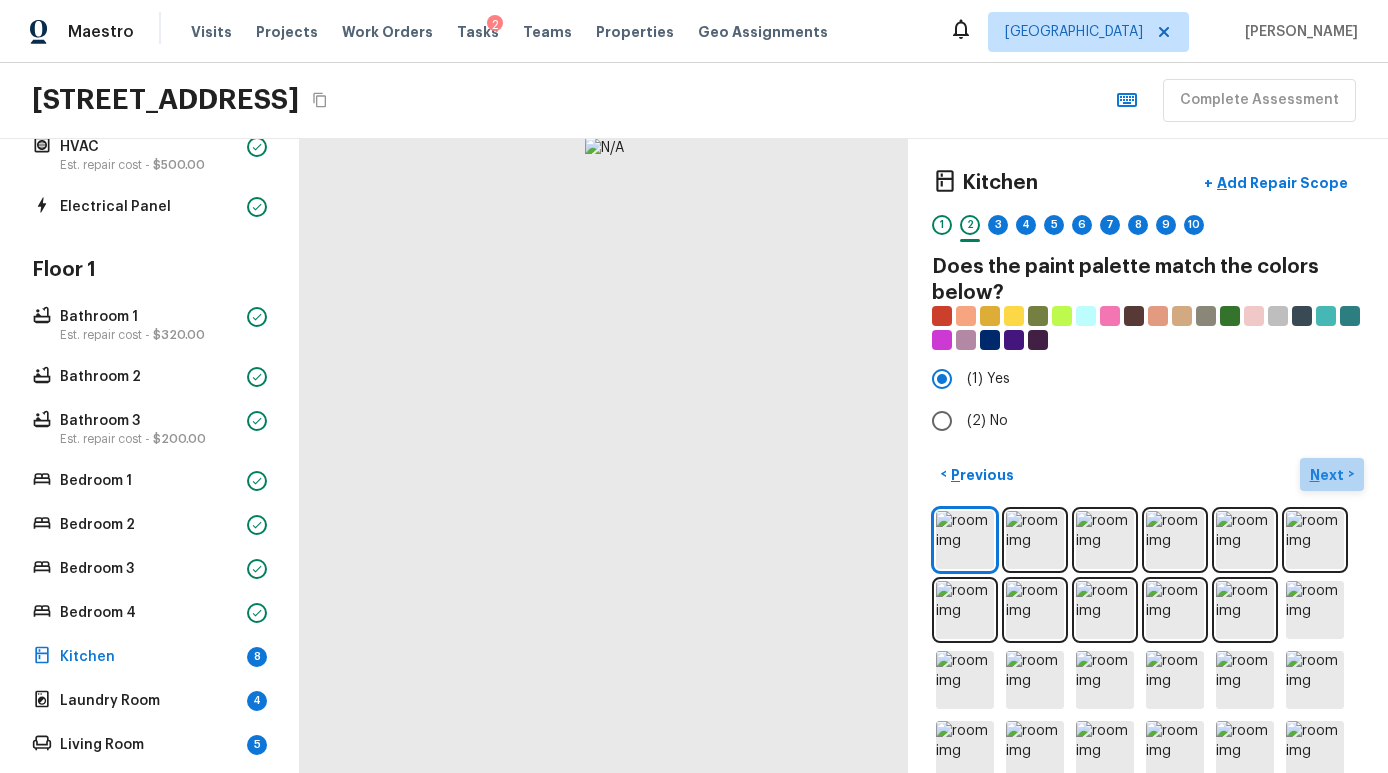 click on "Next >" at bounding box center [1332, 474] 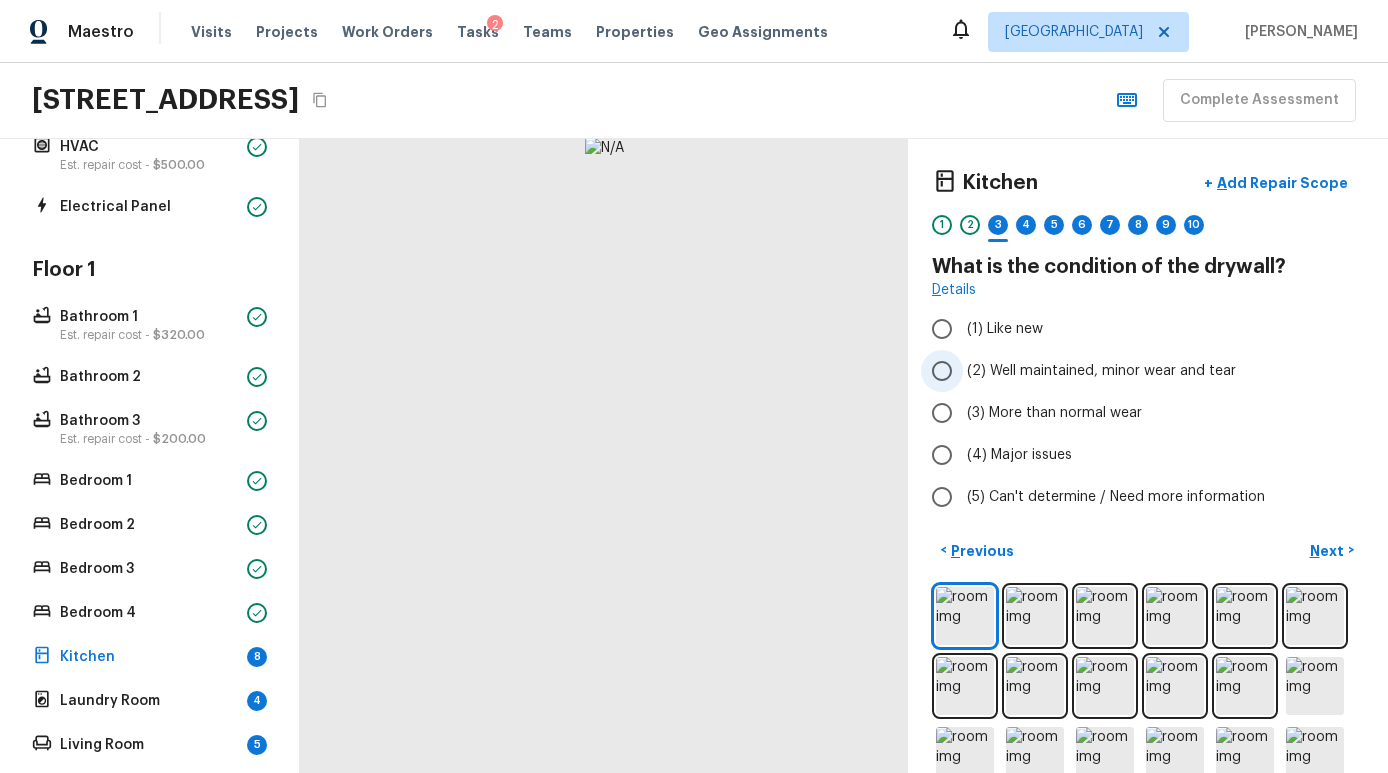 click on "(2) Well maintained, minor wear and tear" at bounding box center (1101, 371) 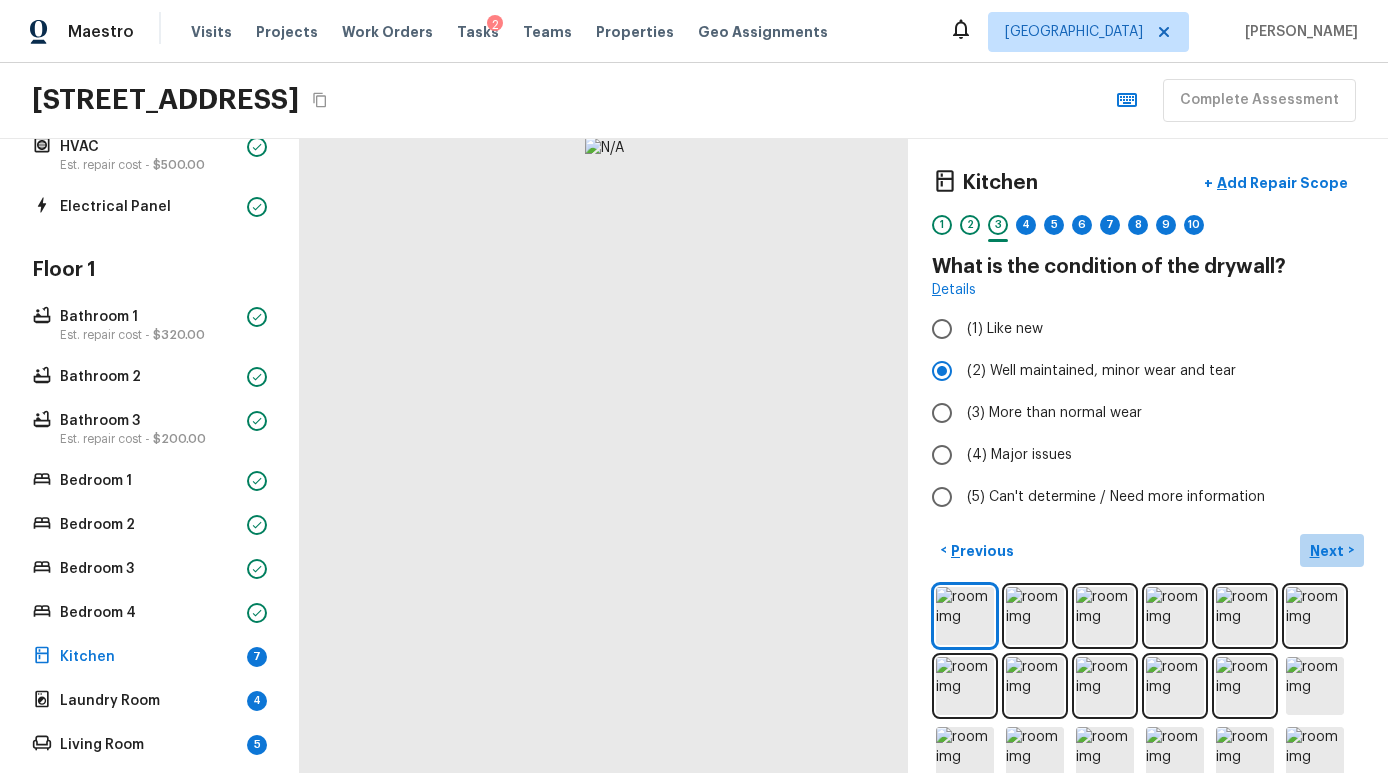 click on "Next" at bounding box center (1329, 551) 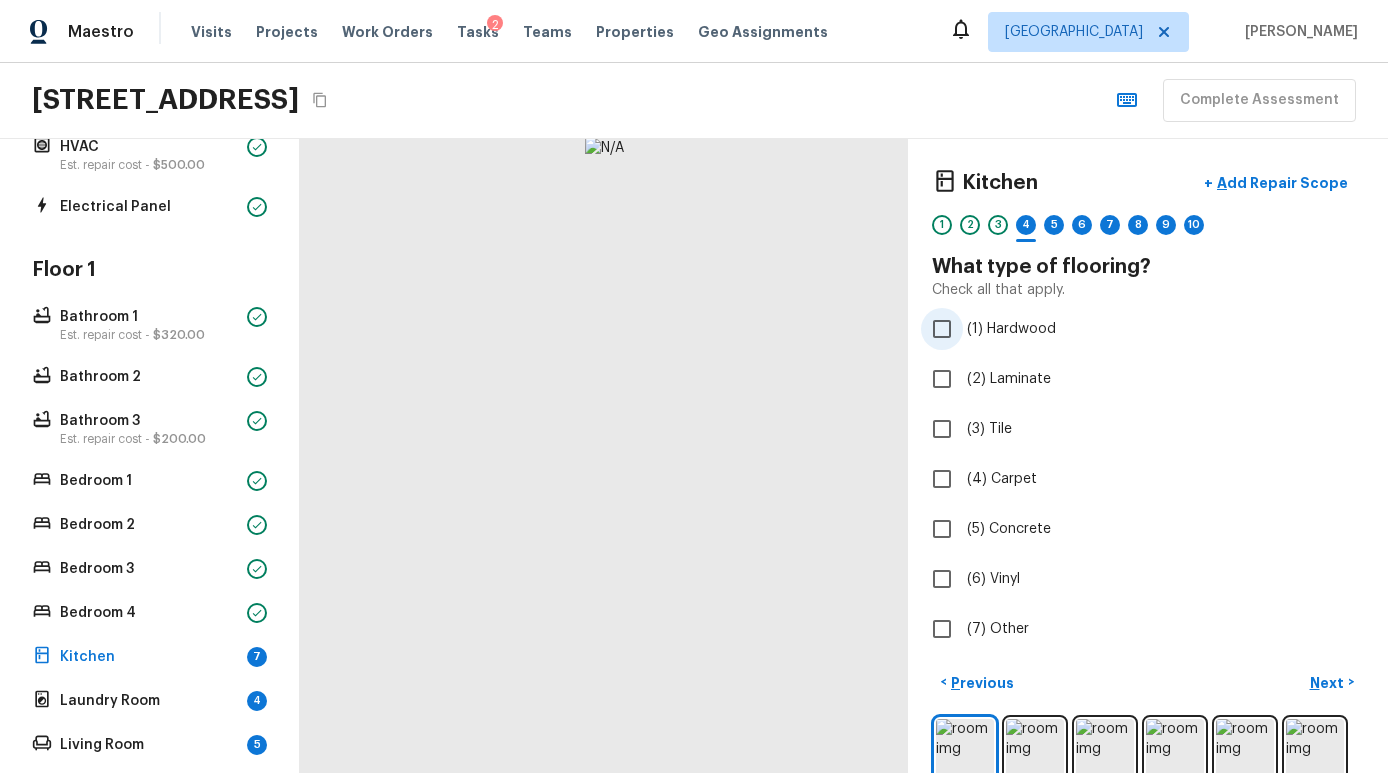 click on "(1) Hardwood" at bounding box center (1011, 329) 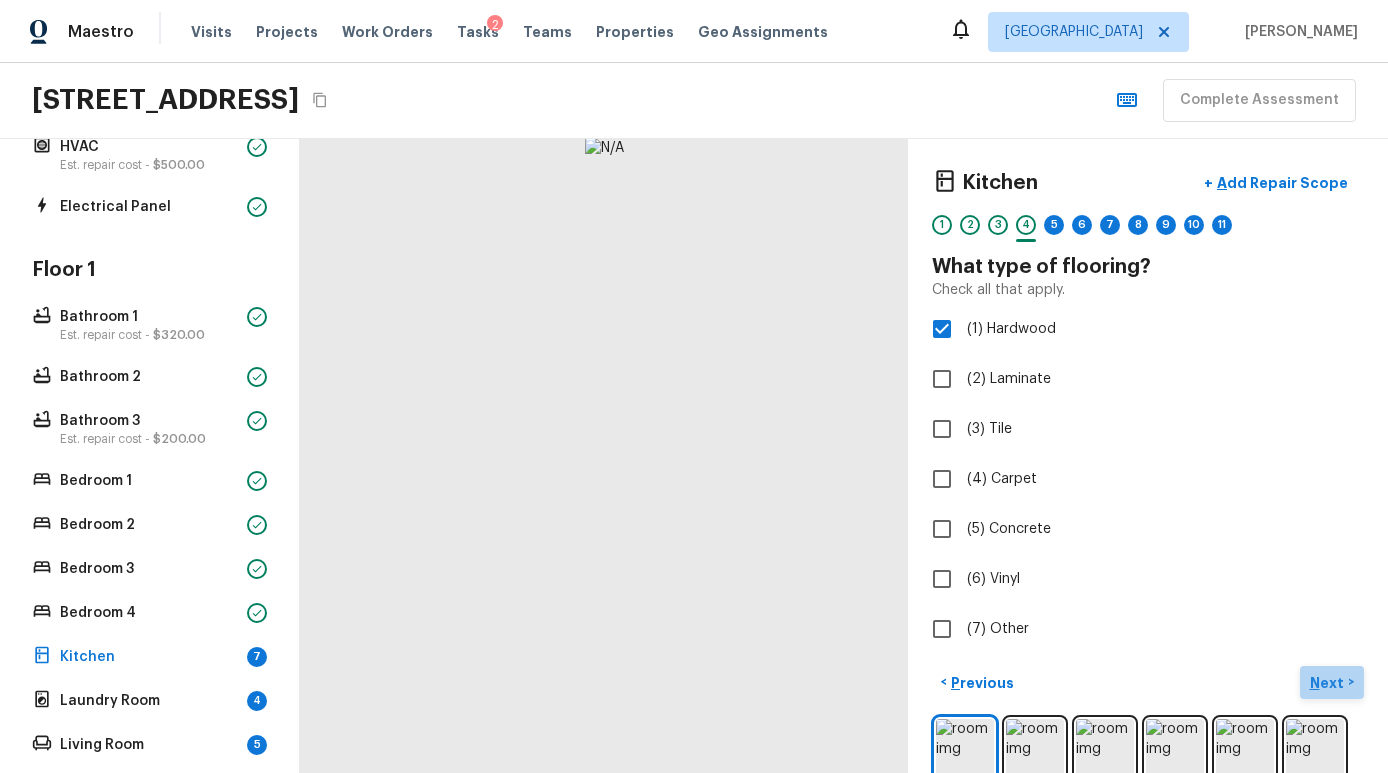 click on "Next" at bounding box center (1329, 683) 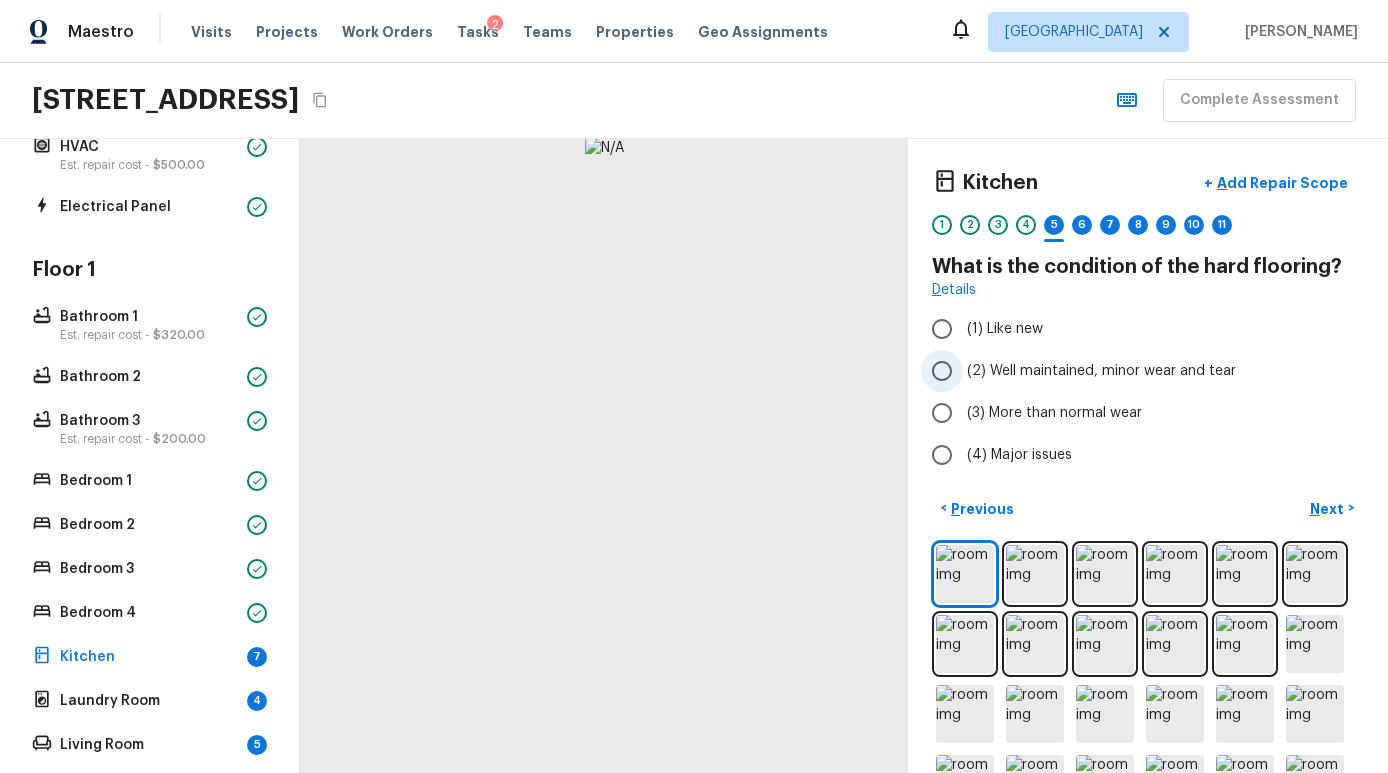 click on "(2) Well maintained, minor wear and tear" at bounding box center [1101, 371] 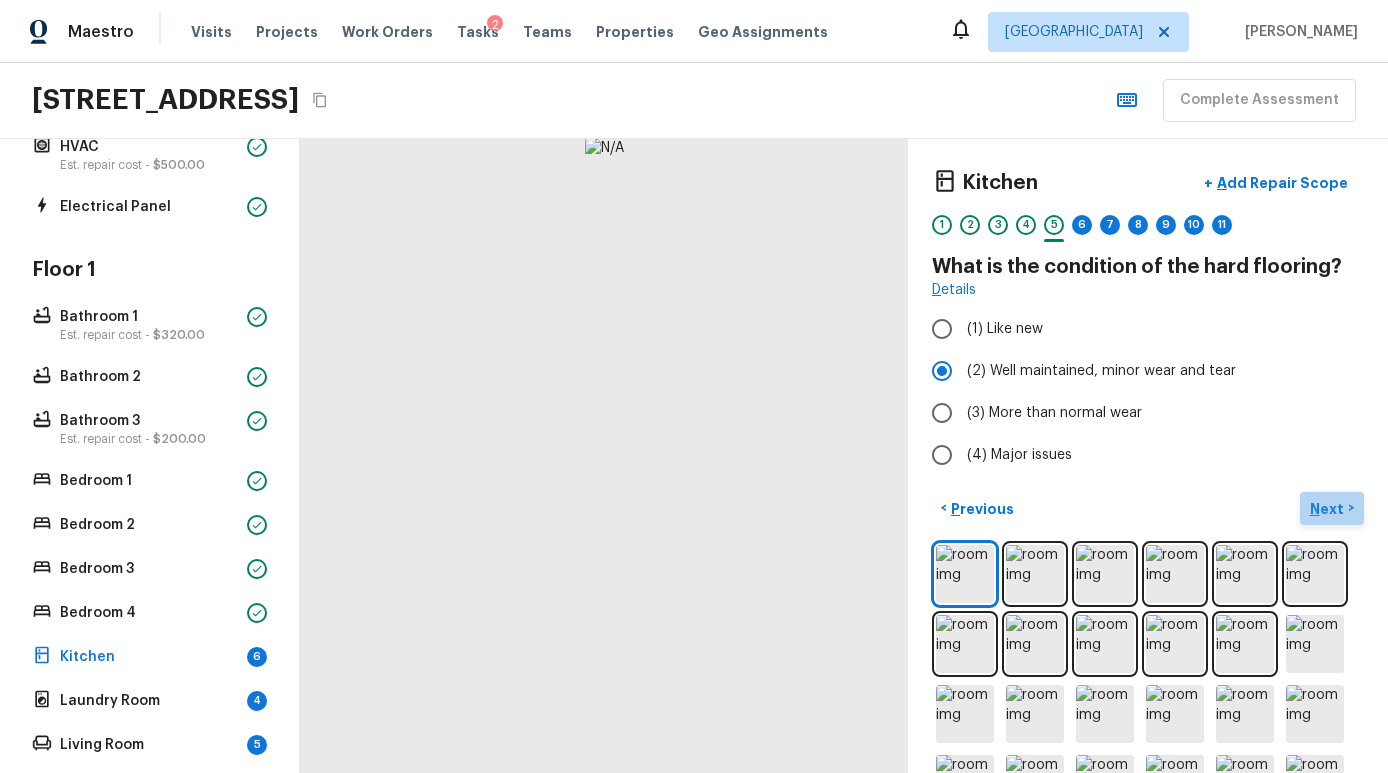 click on "Next" at bounding box center (1329, 509) 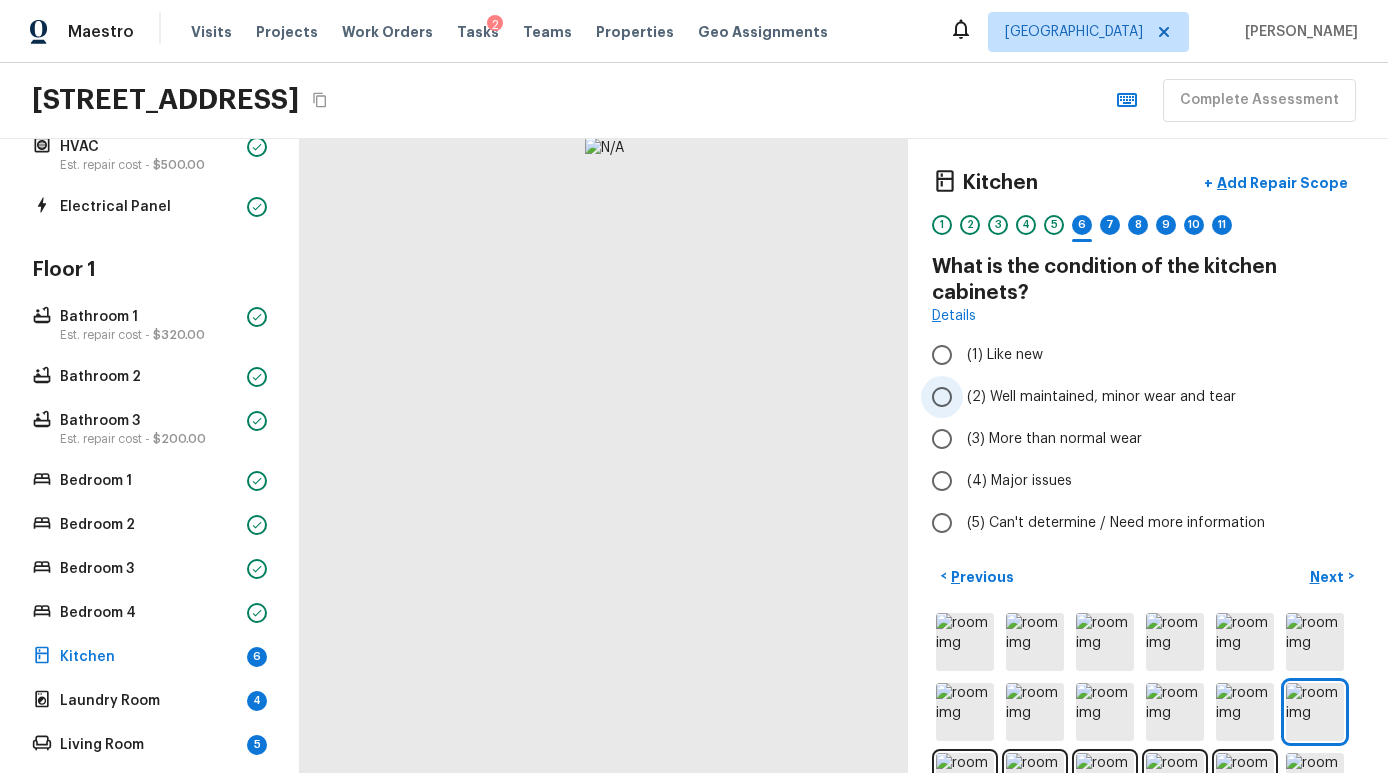 click on "(2) Well maintained, minor wear and tear" at bounding box center [1101, 397] 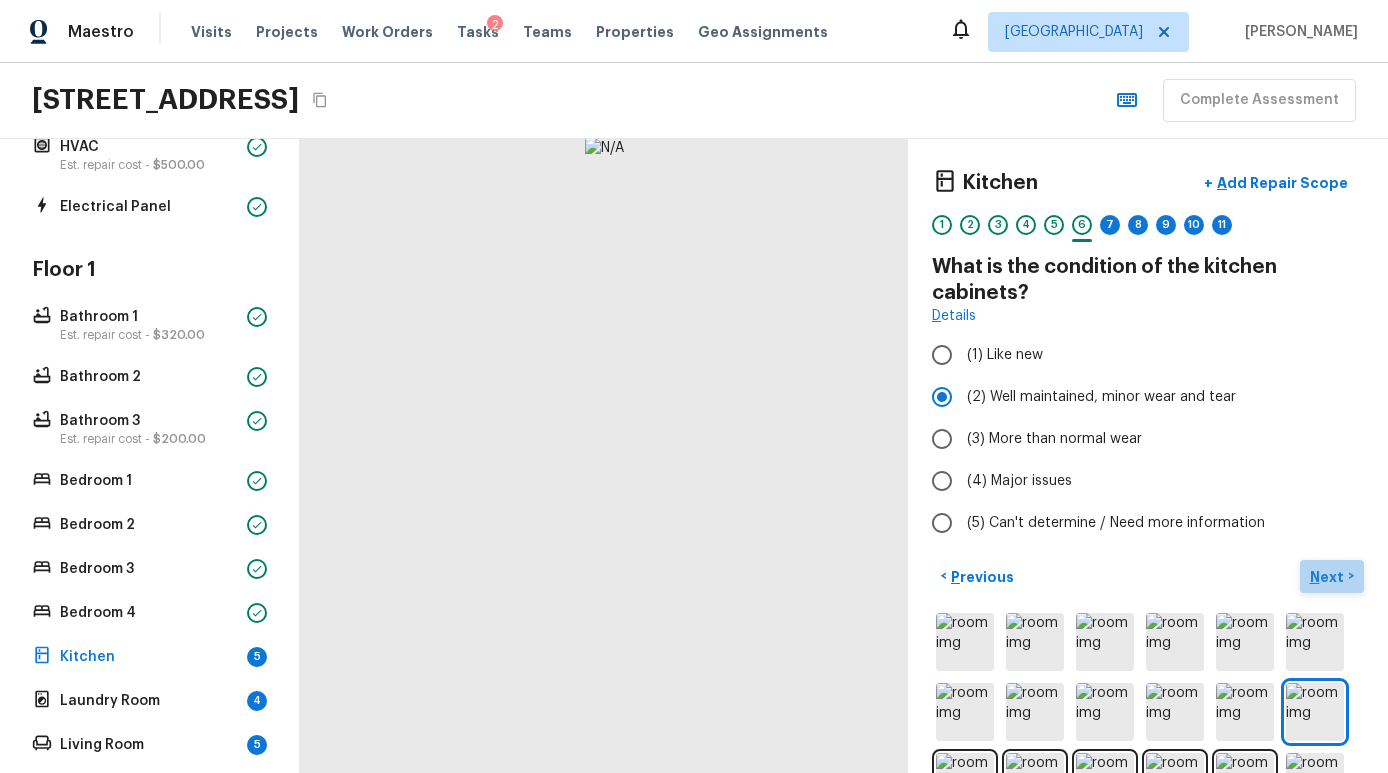 click on "Next" at bounding box center (1329, 577) 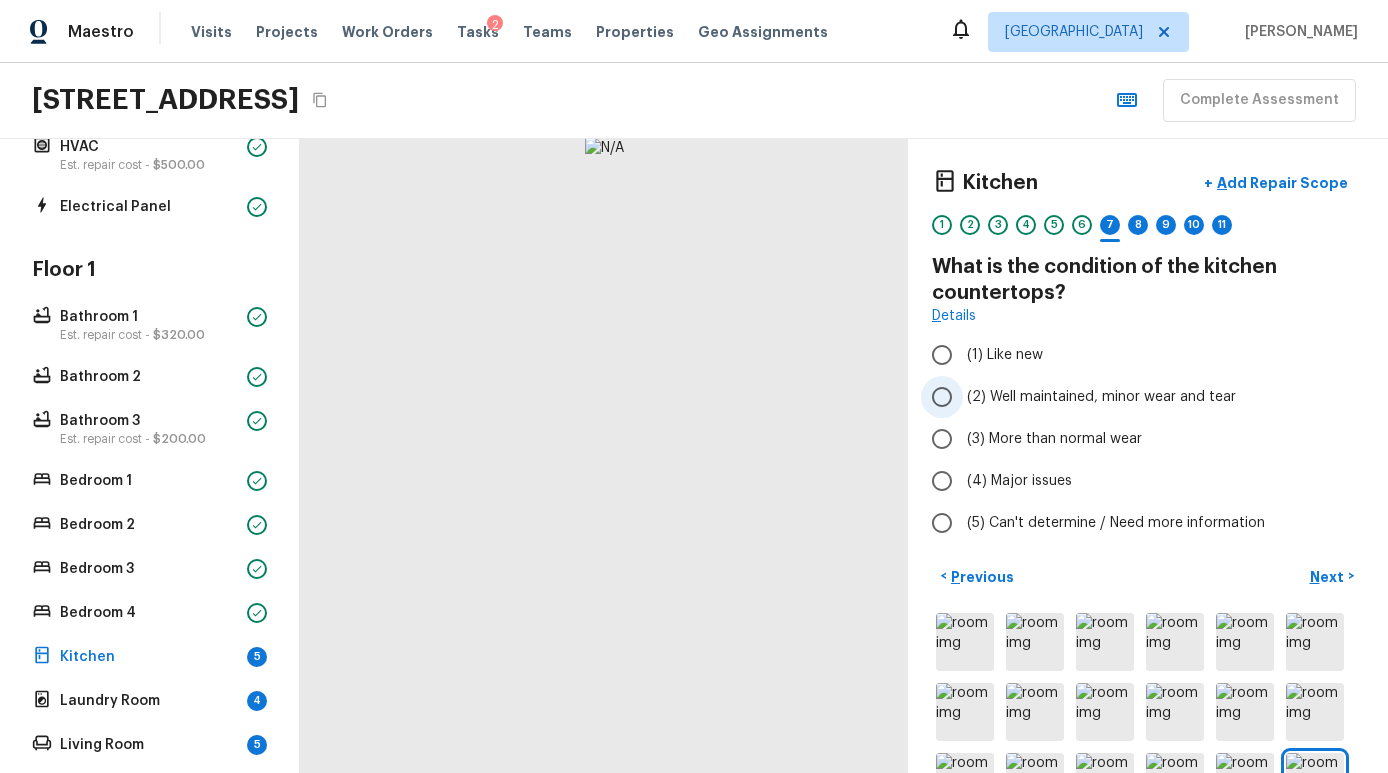 click on "(2) Well maintained, minor wear and tear" at bounding box center (1101, 397) 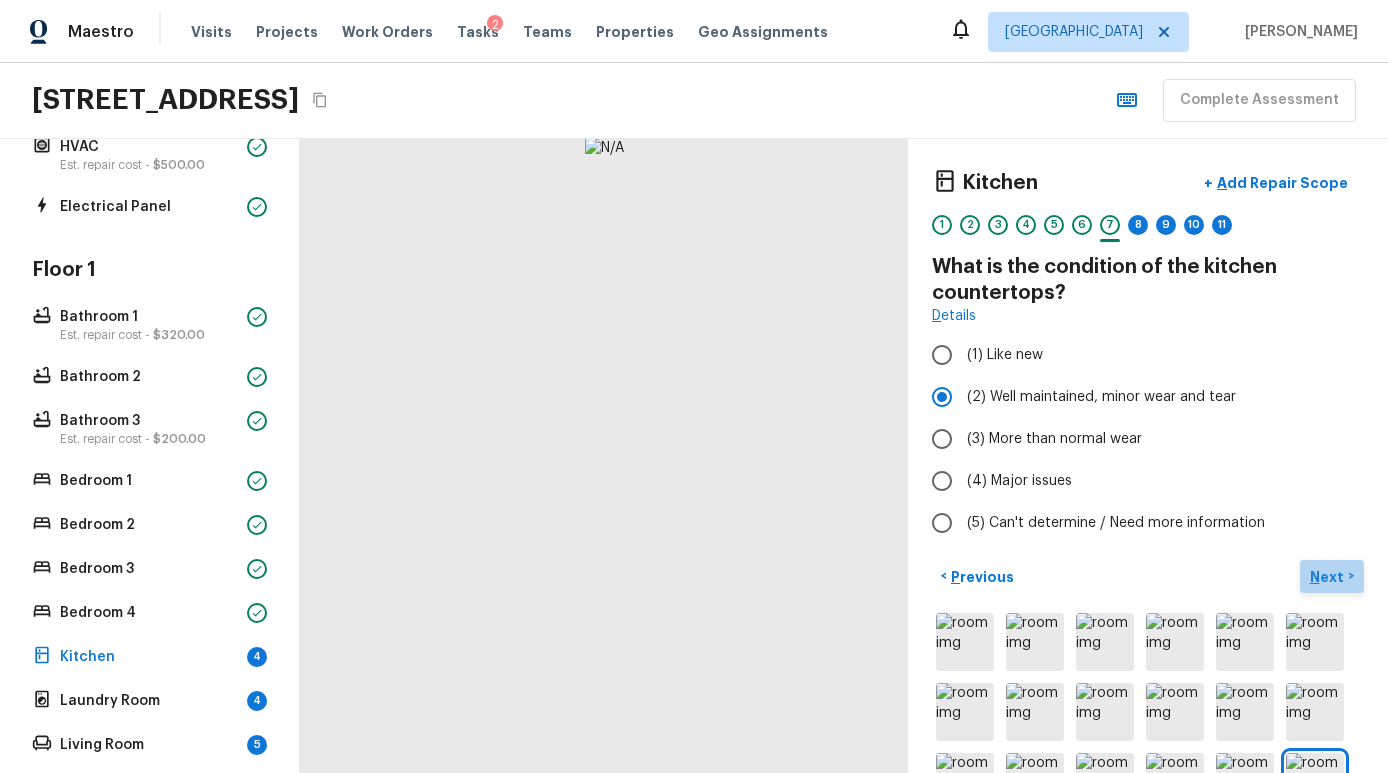 click on "Next" at bounding box center [1329, 577] 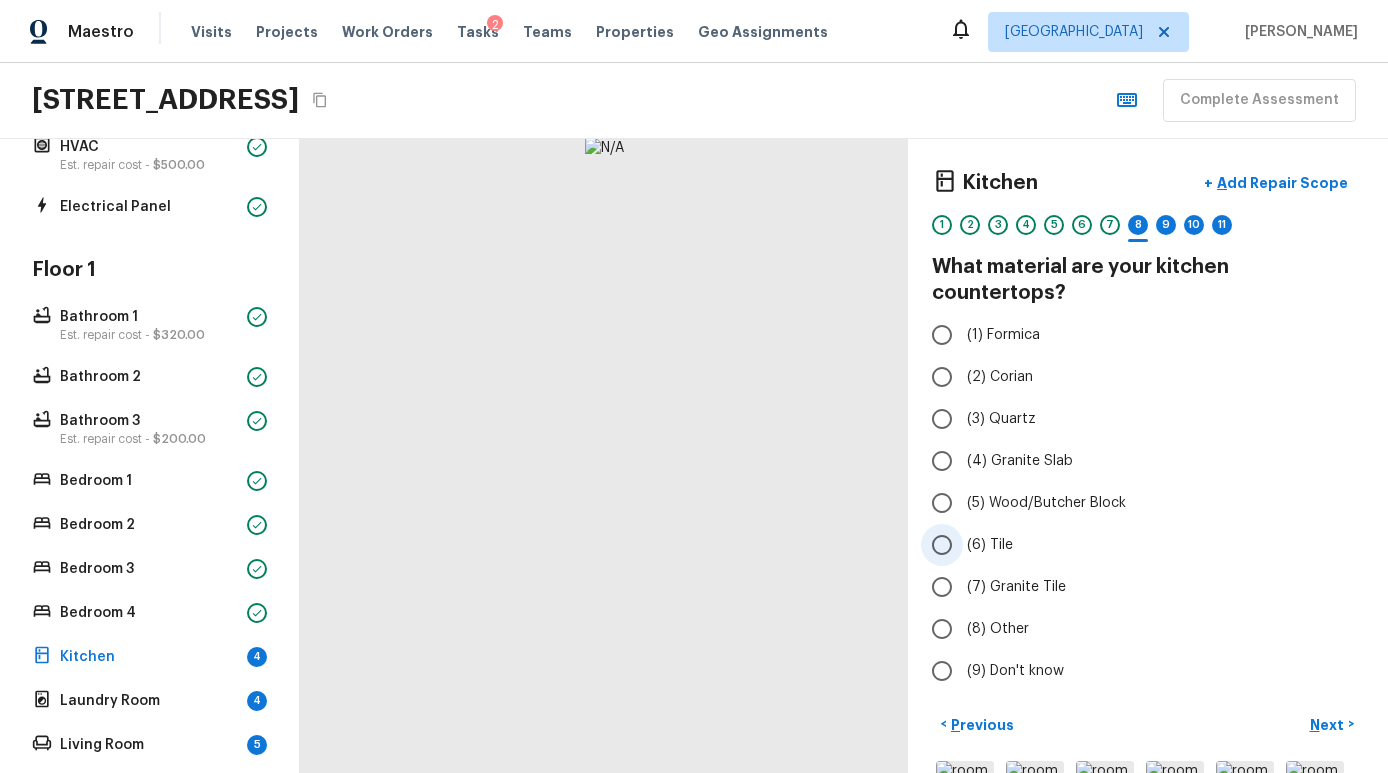 click on "(6) Tile" at bounding box center (990, 545) 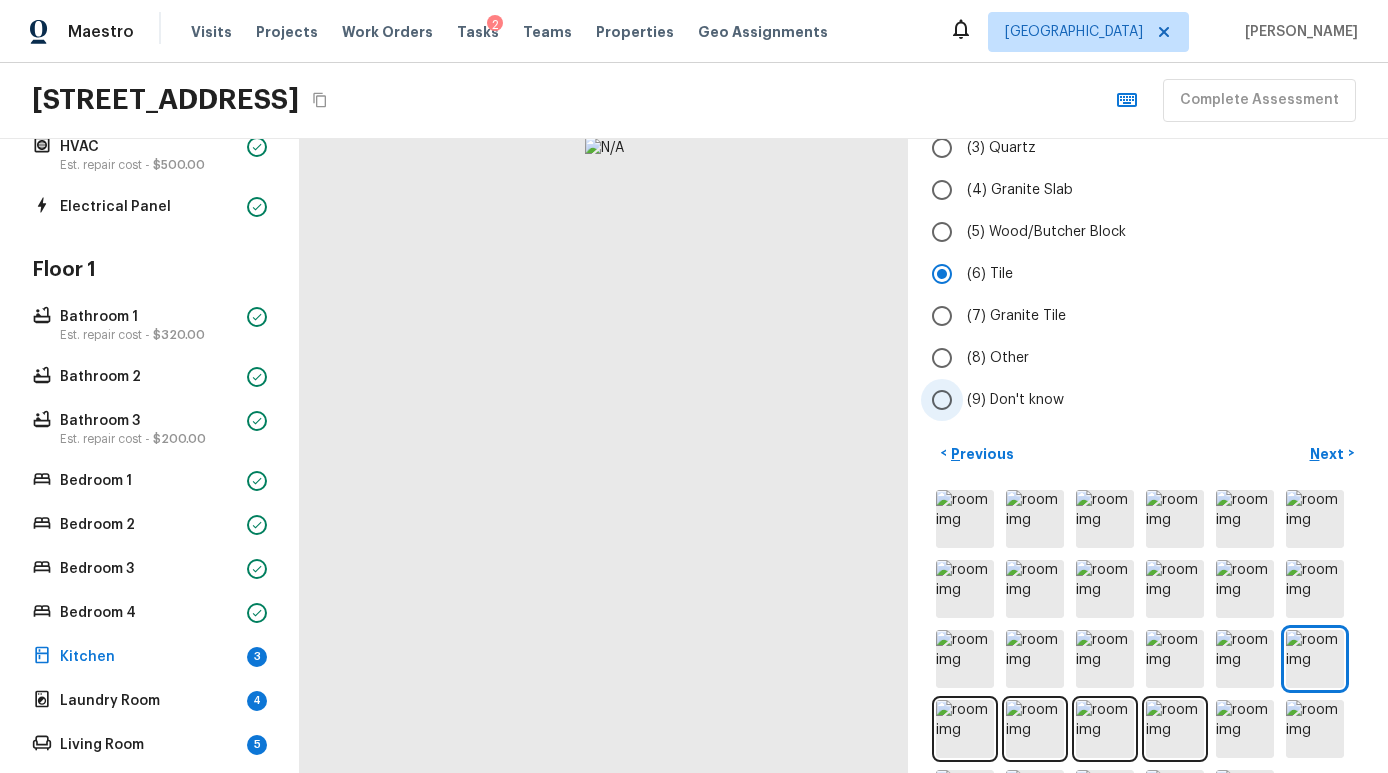 scroll, scrollTop: 256, scrollLeft: 0, axis: vertical 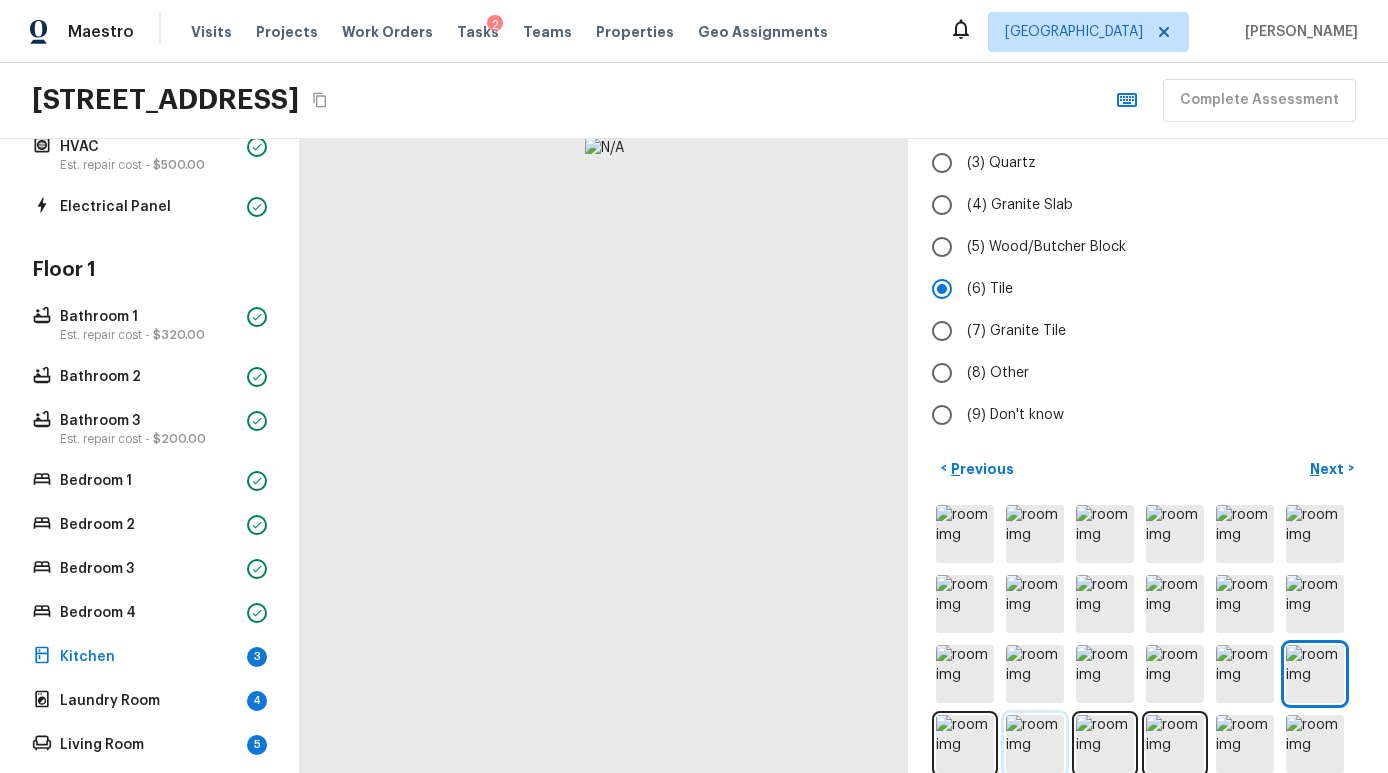 click at bounding box center (1035, 744) 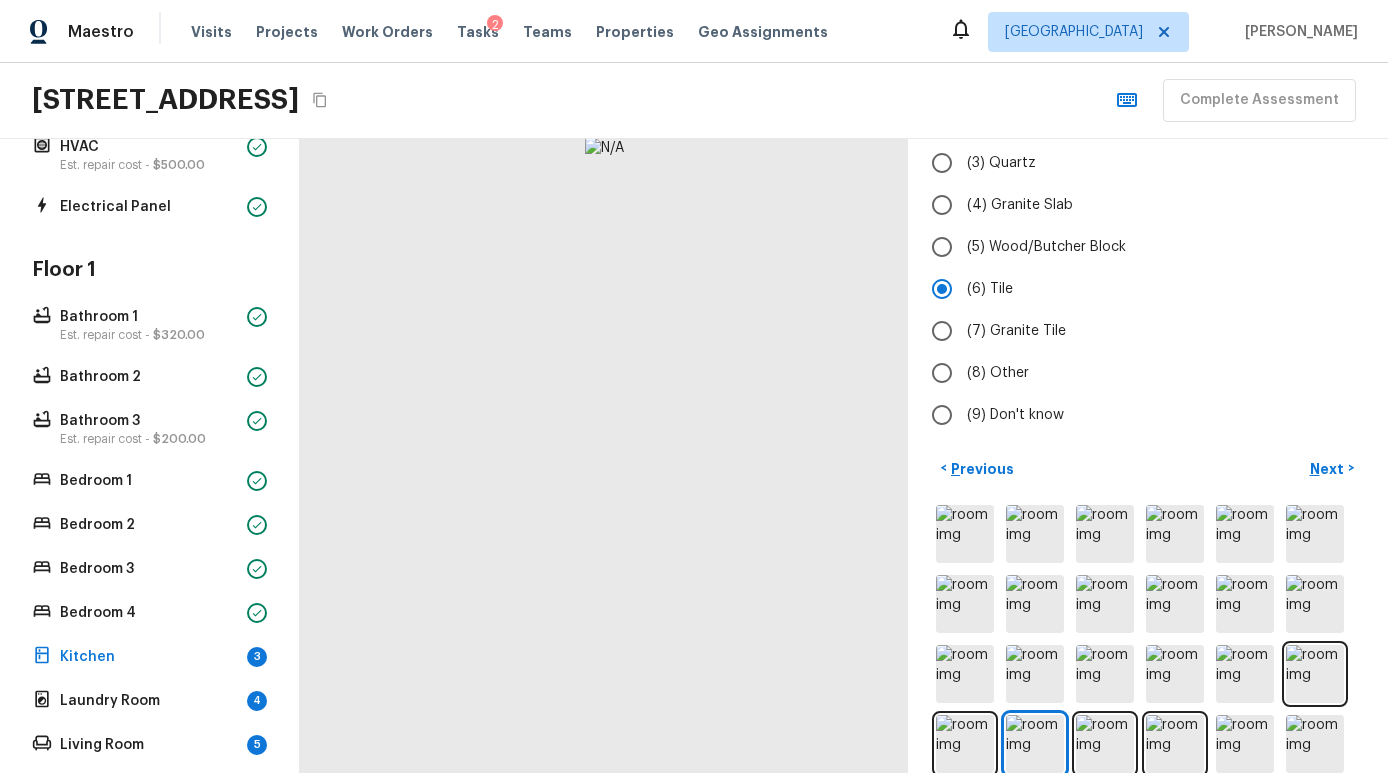 click at bounding box center (1148, 674) 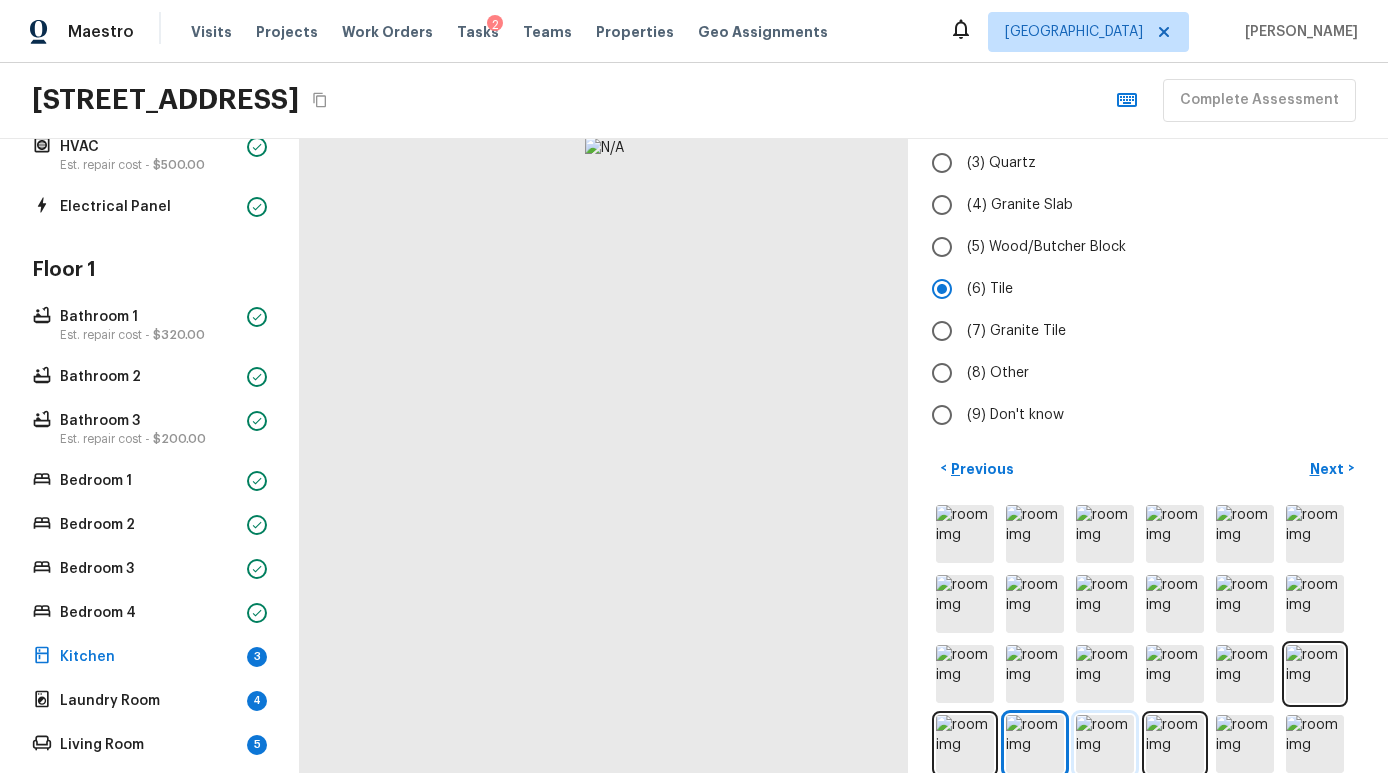 click at bounding box center [1105, 744] 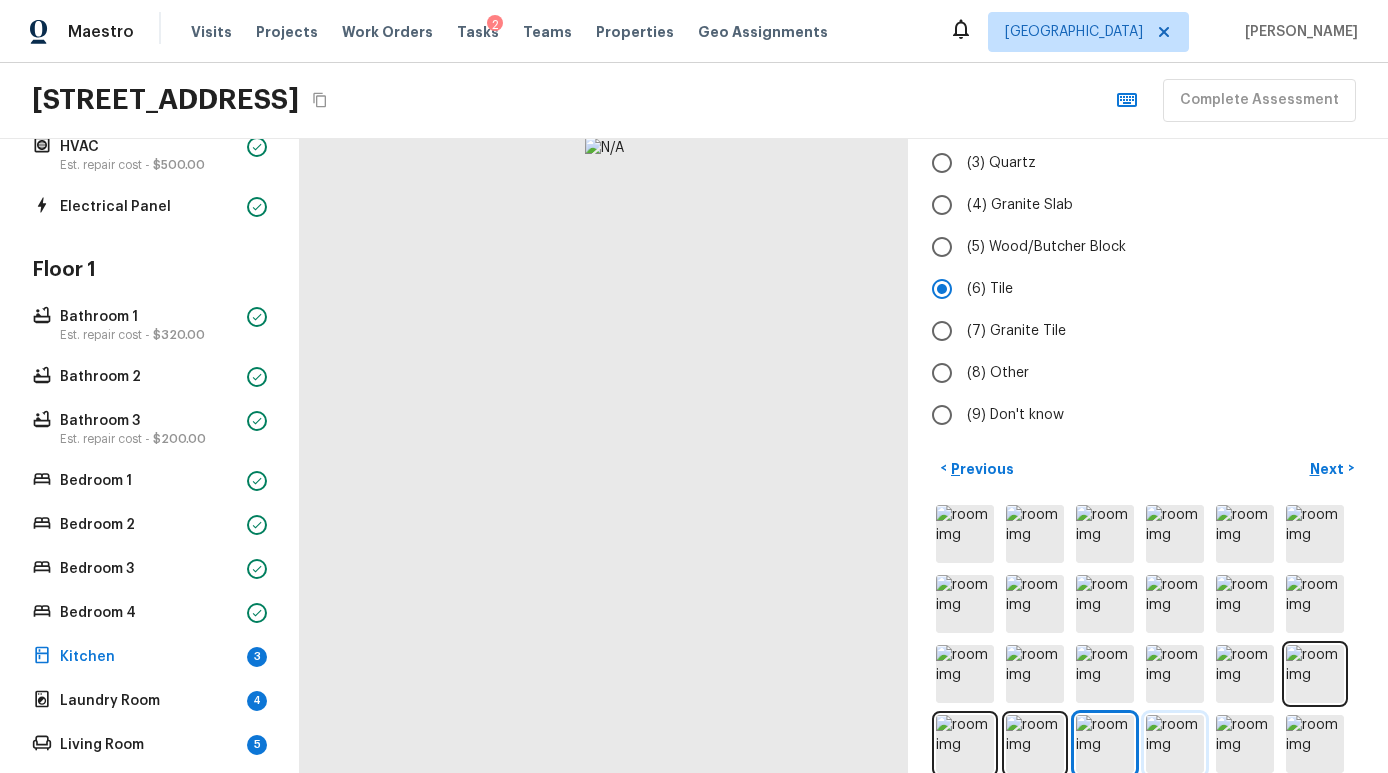 click at bounding box center [1175, 744] 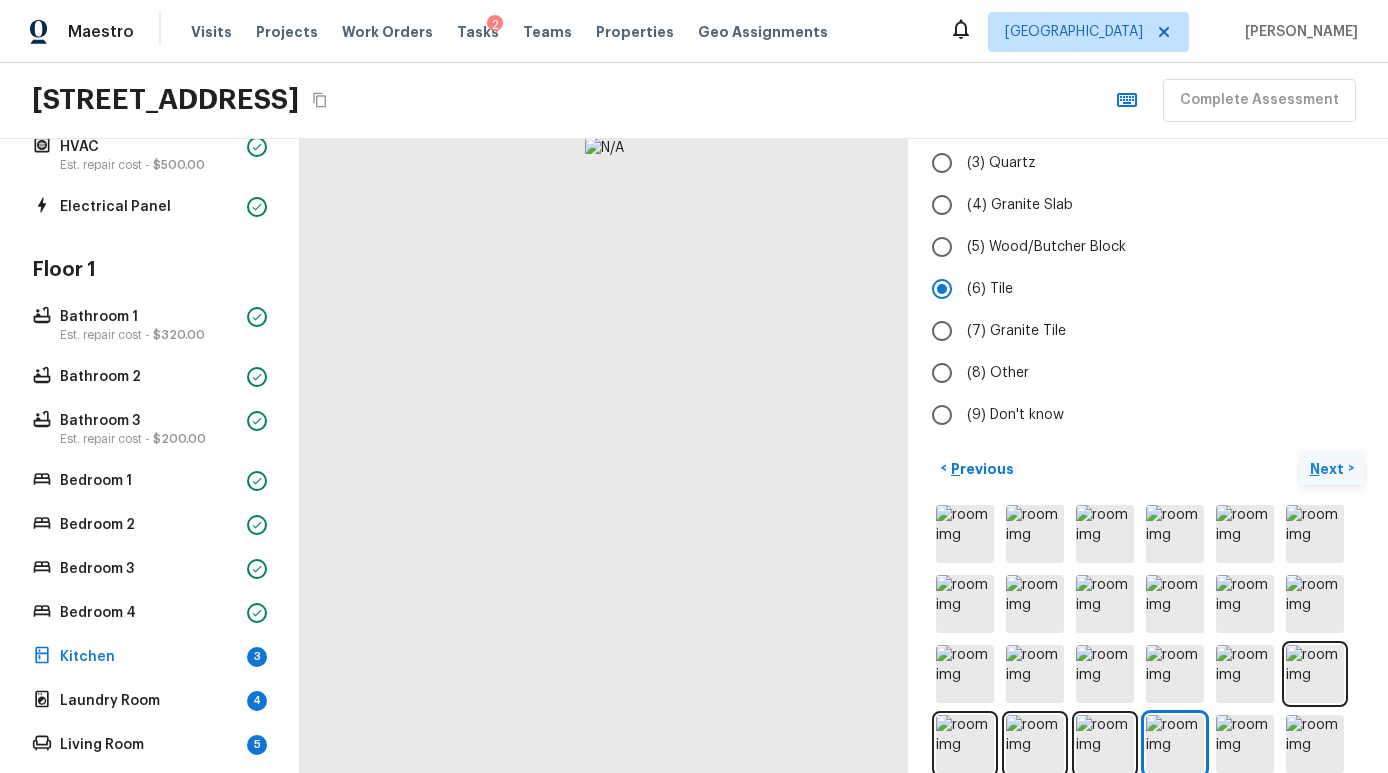 click on "Next" at bounding box center [1329, 469] 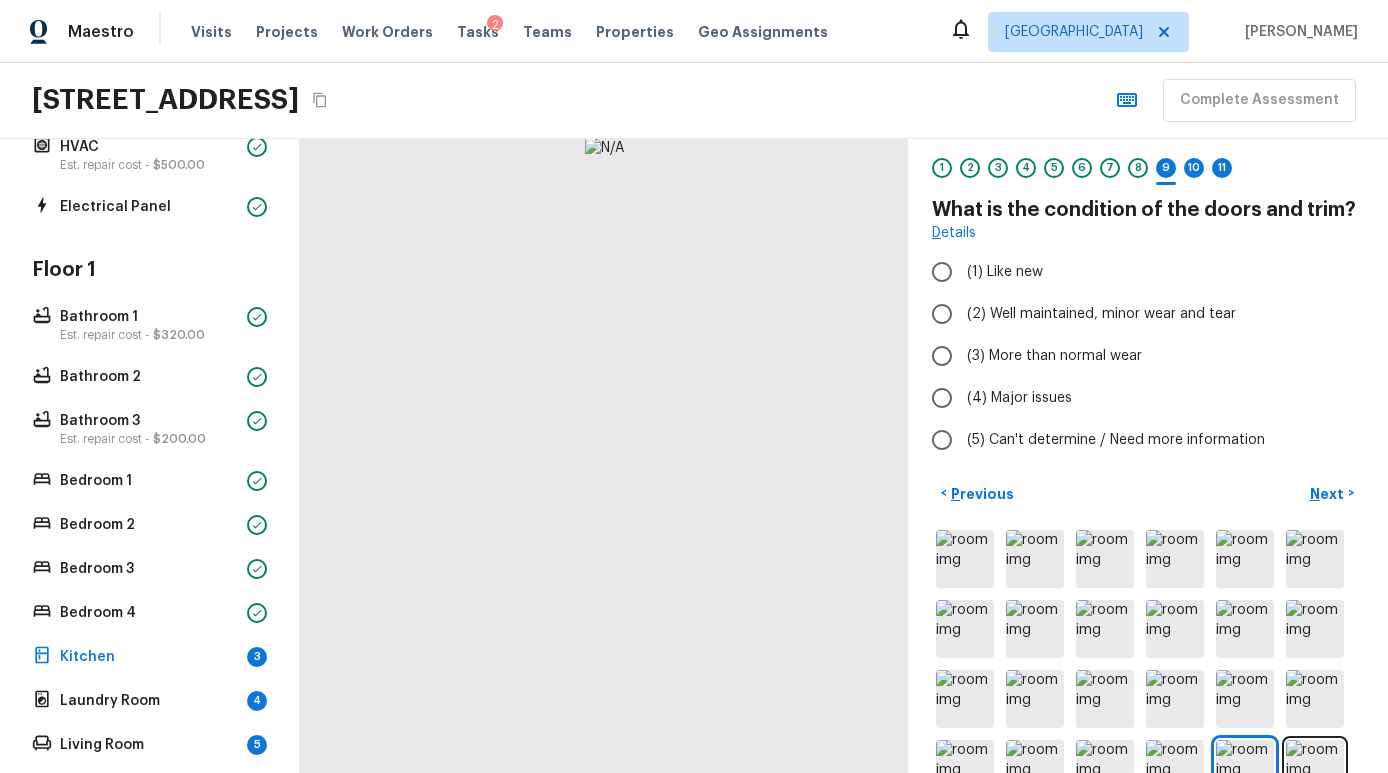 scroll, scrollTop: 16, scrollLeft: 0, axis: vertical 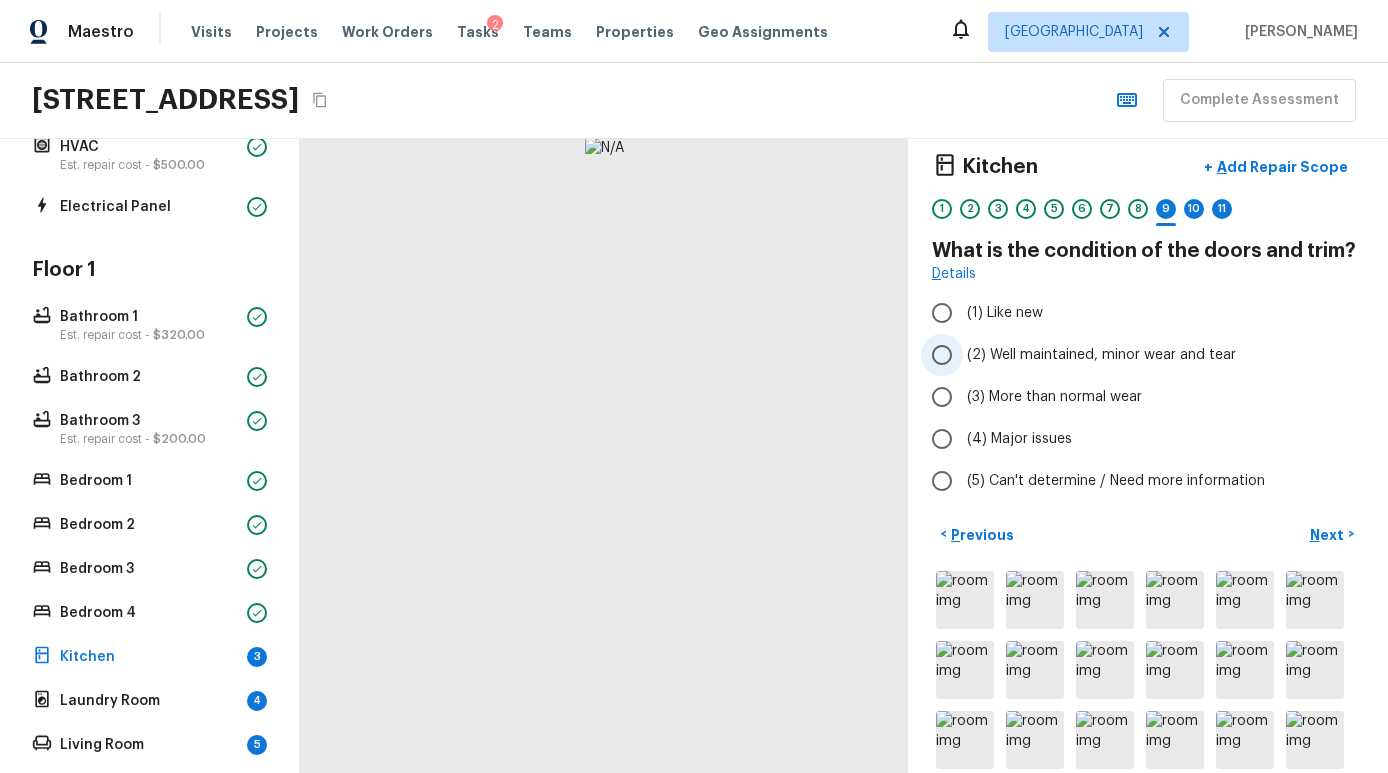 click on "(2) Well maintained, minor wear and tear" at bounding box center (1101, 355) 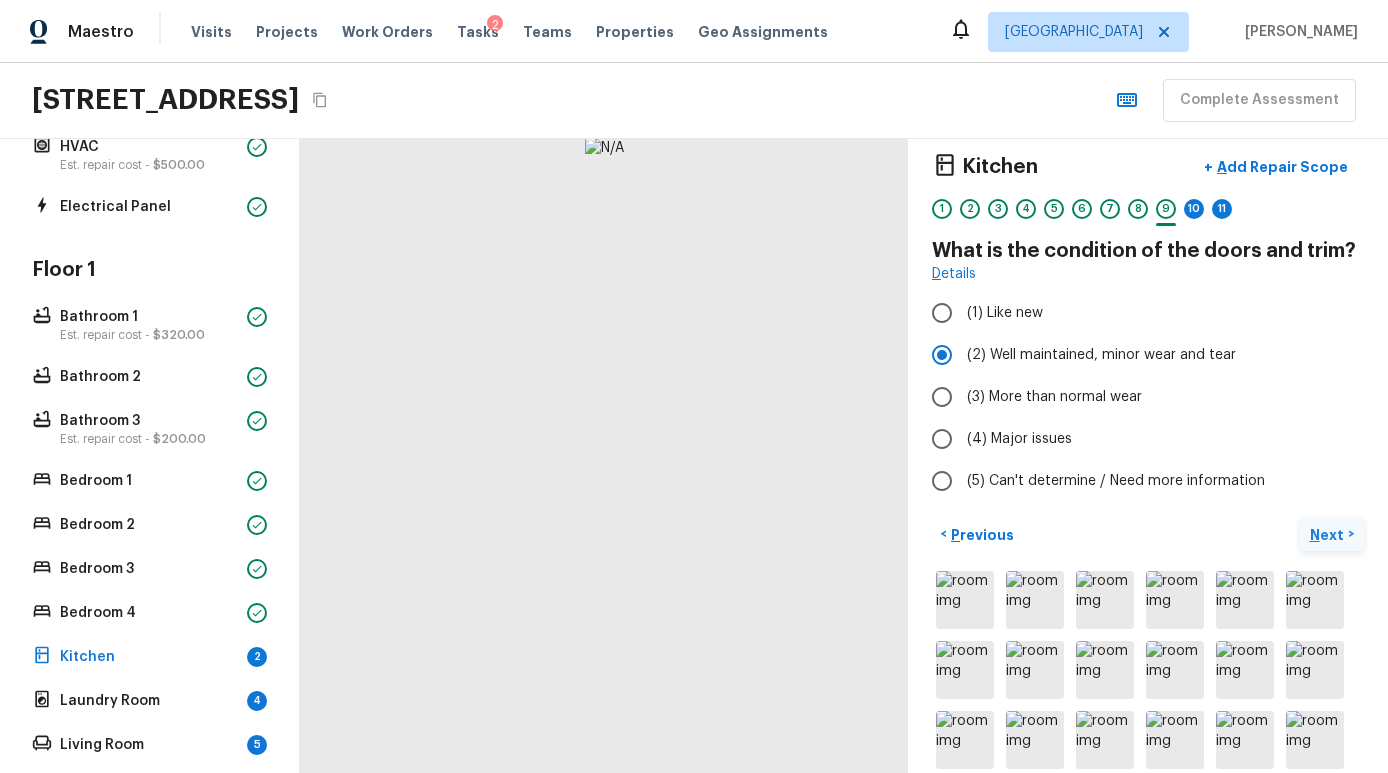 click on "Next >" at bounding box center [1332, 534] 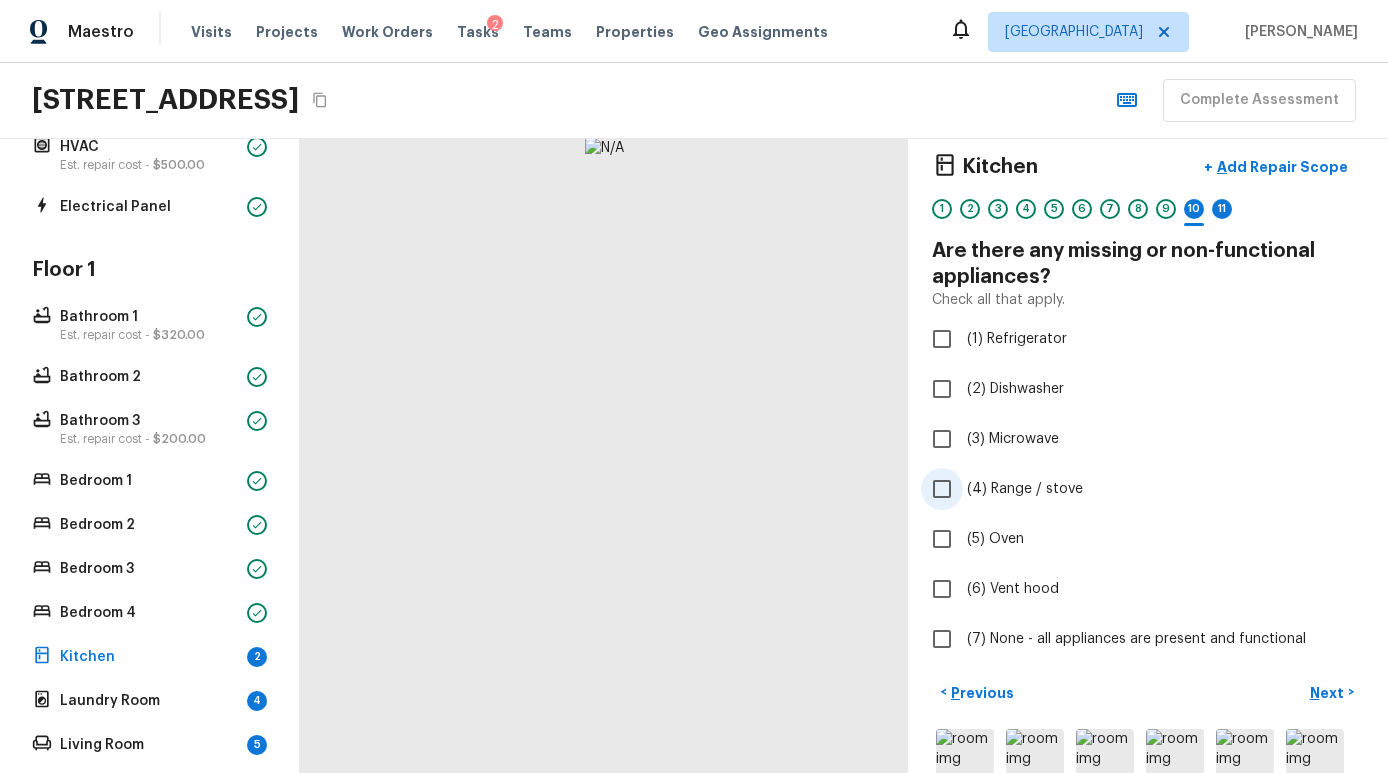 scroll, scrollTop: 46, scrollLeft: 0, axis: vertical 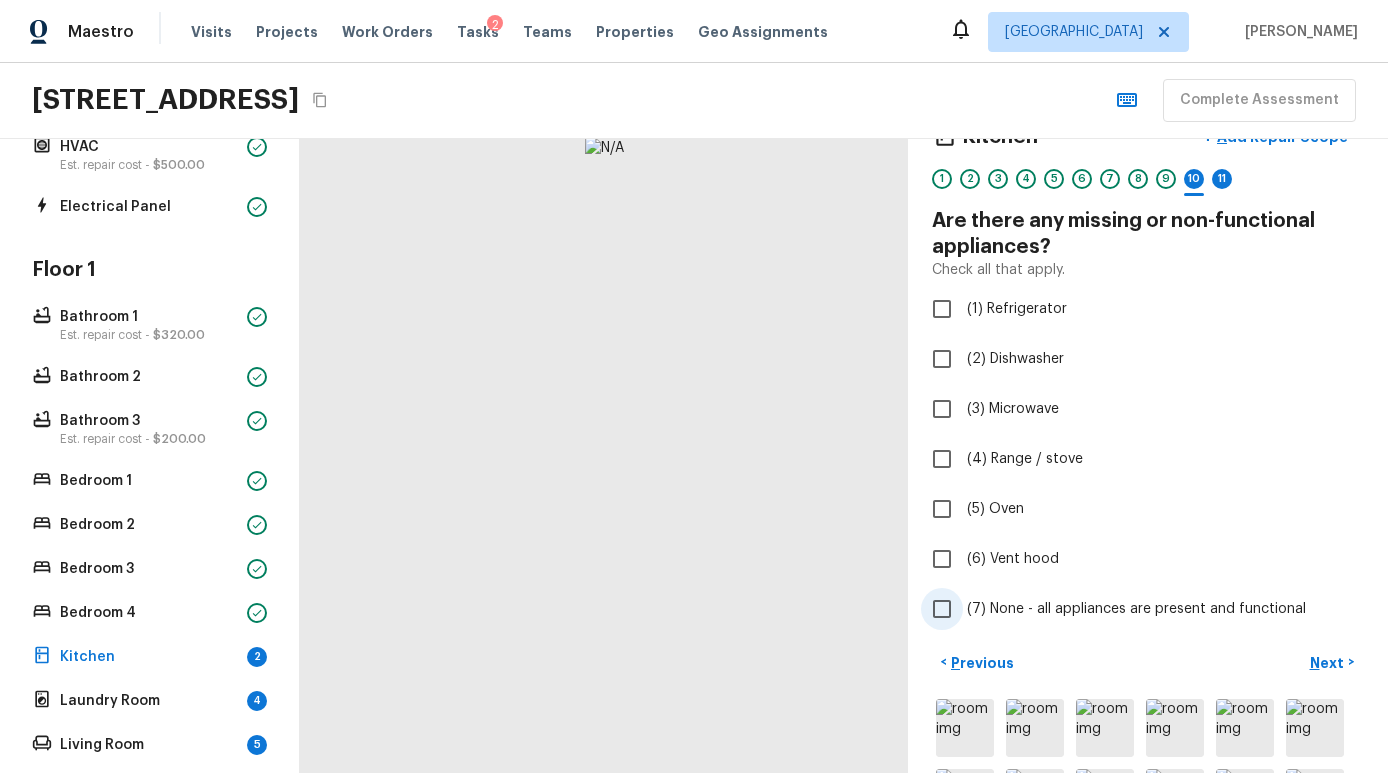 click on "(7) None - all appliances are present and functional" at bounding box center [1134, 609] 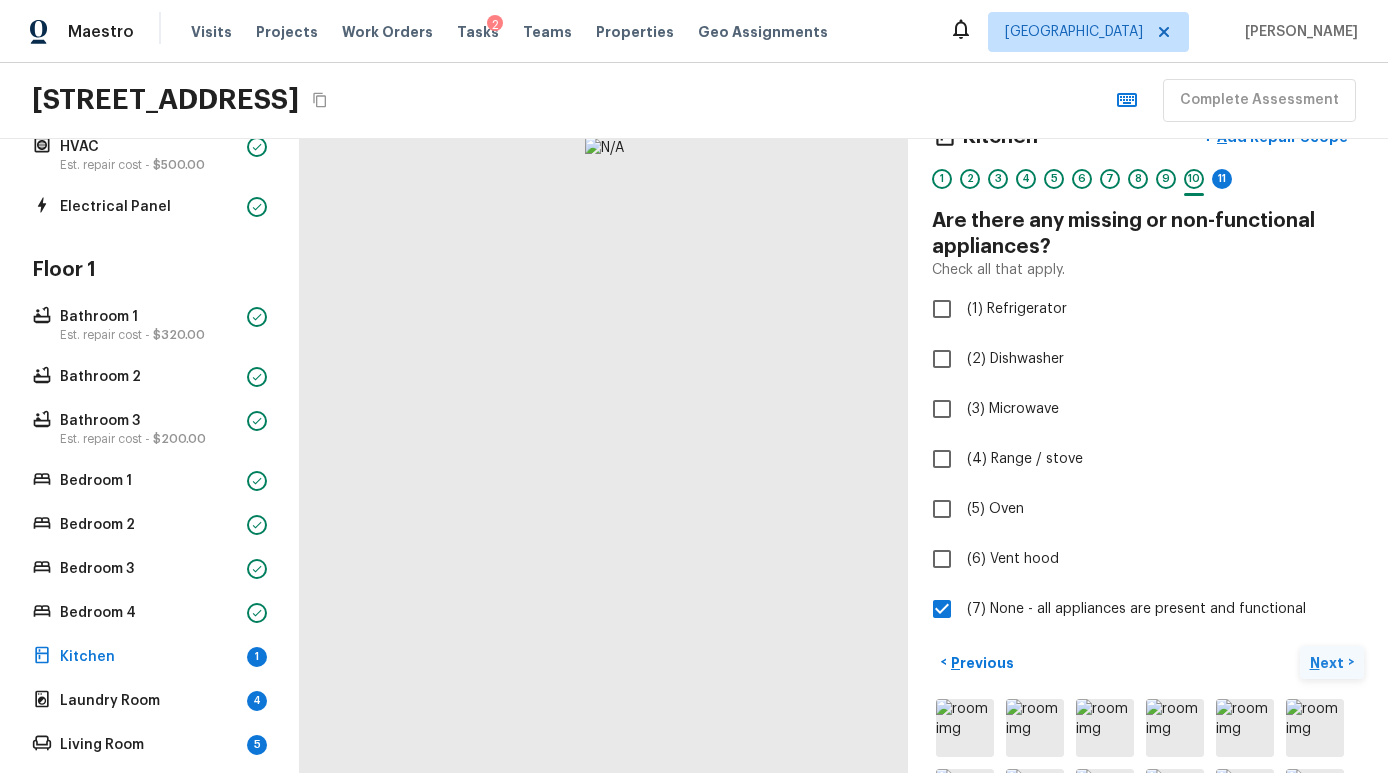click on "Next" at bounding box center [1329, 663] 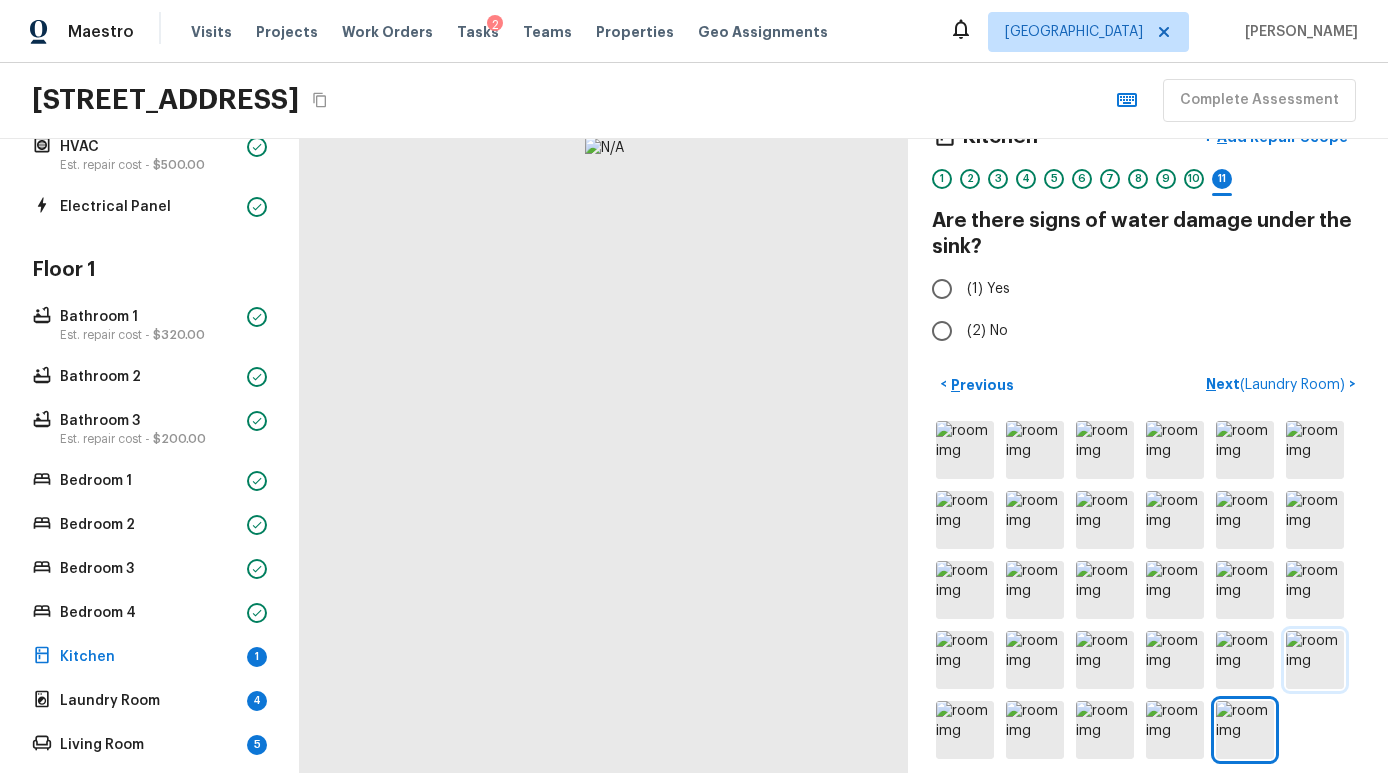 scroll, scrollTop: 60, scrollLeft: 0, axis: vertical 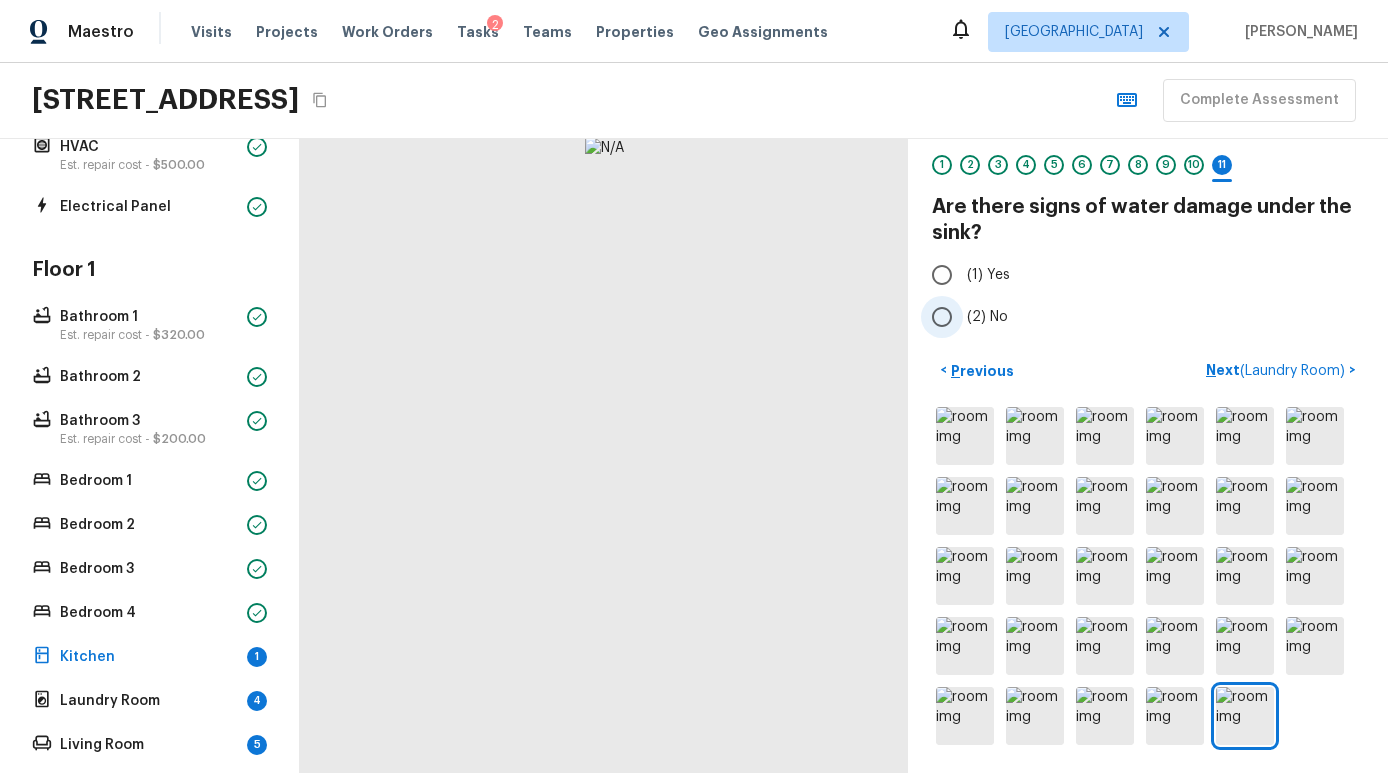 click on "(2) No" at bounding box center (1134, 317) 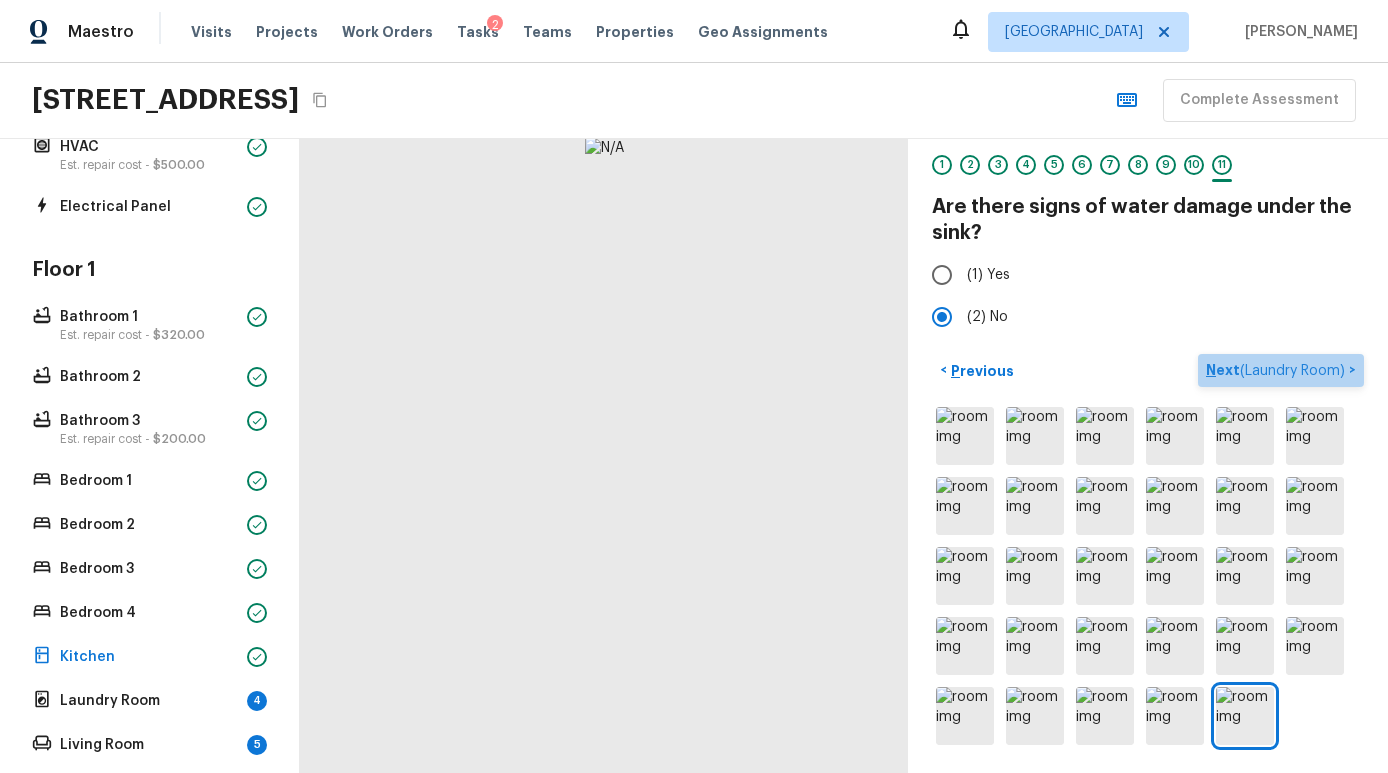 click on "Next  ( Laundry Room ) >" at bounding box center [1281, 370] 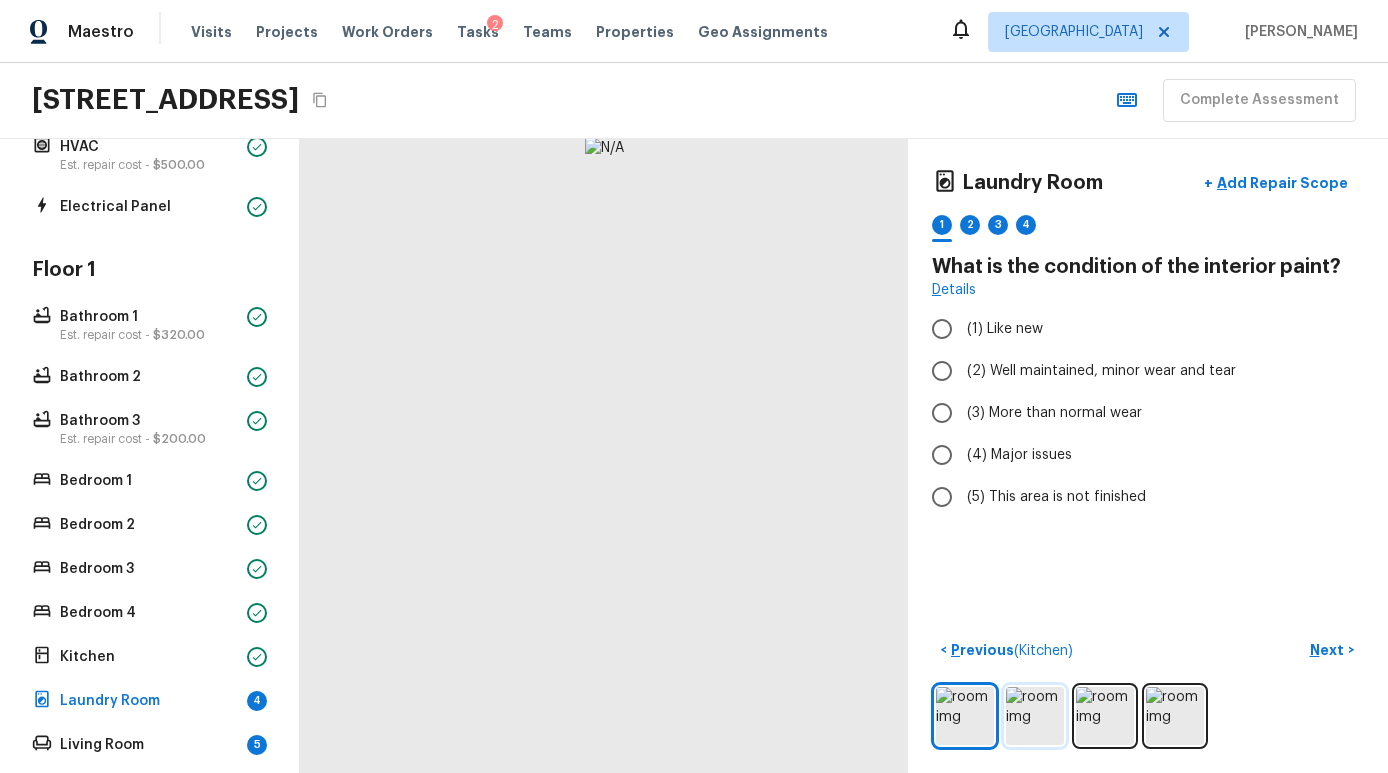 click at bounding box center (1035, 716) 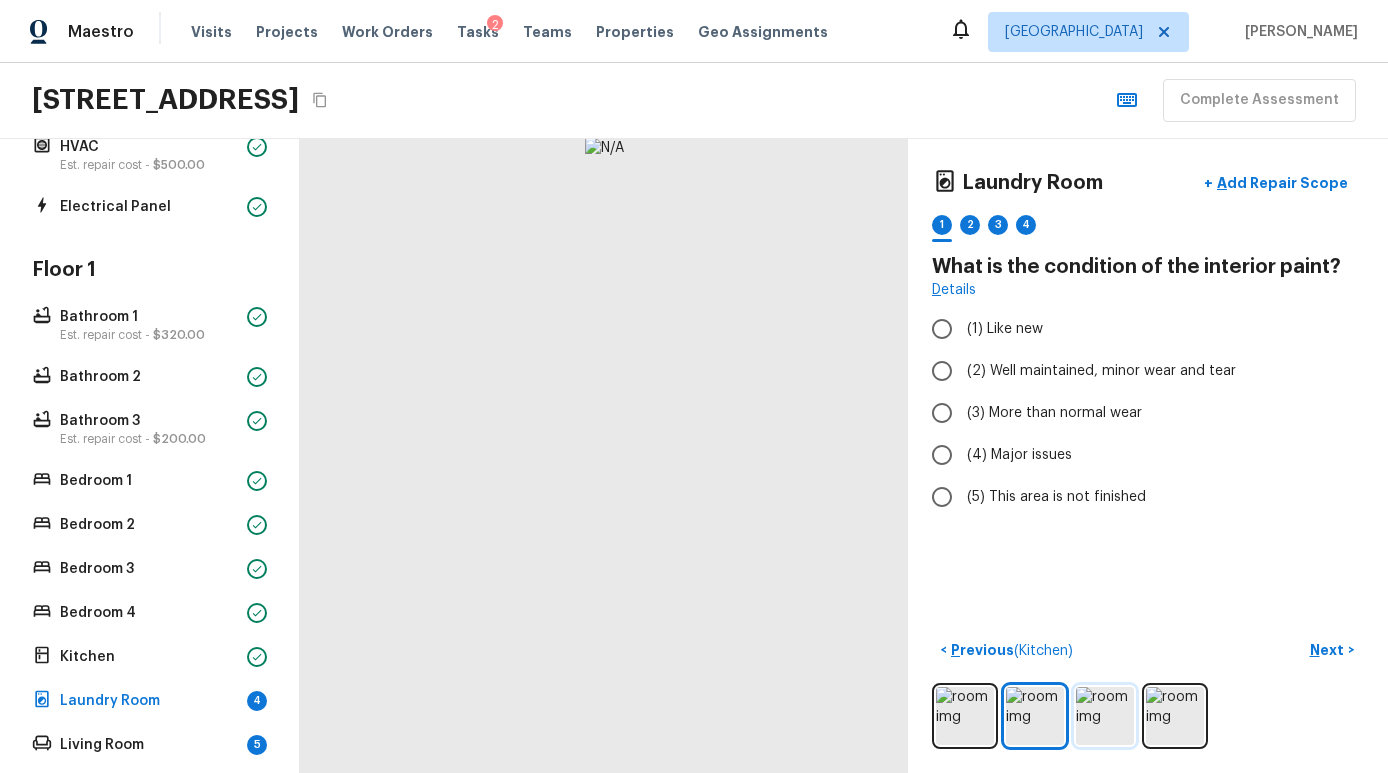 click at bounding box center [1105, 716] 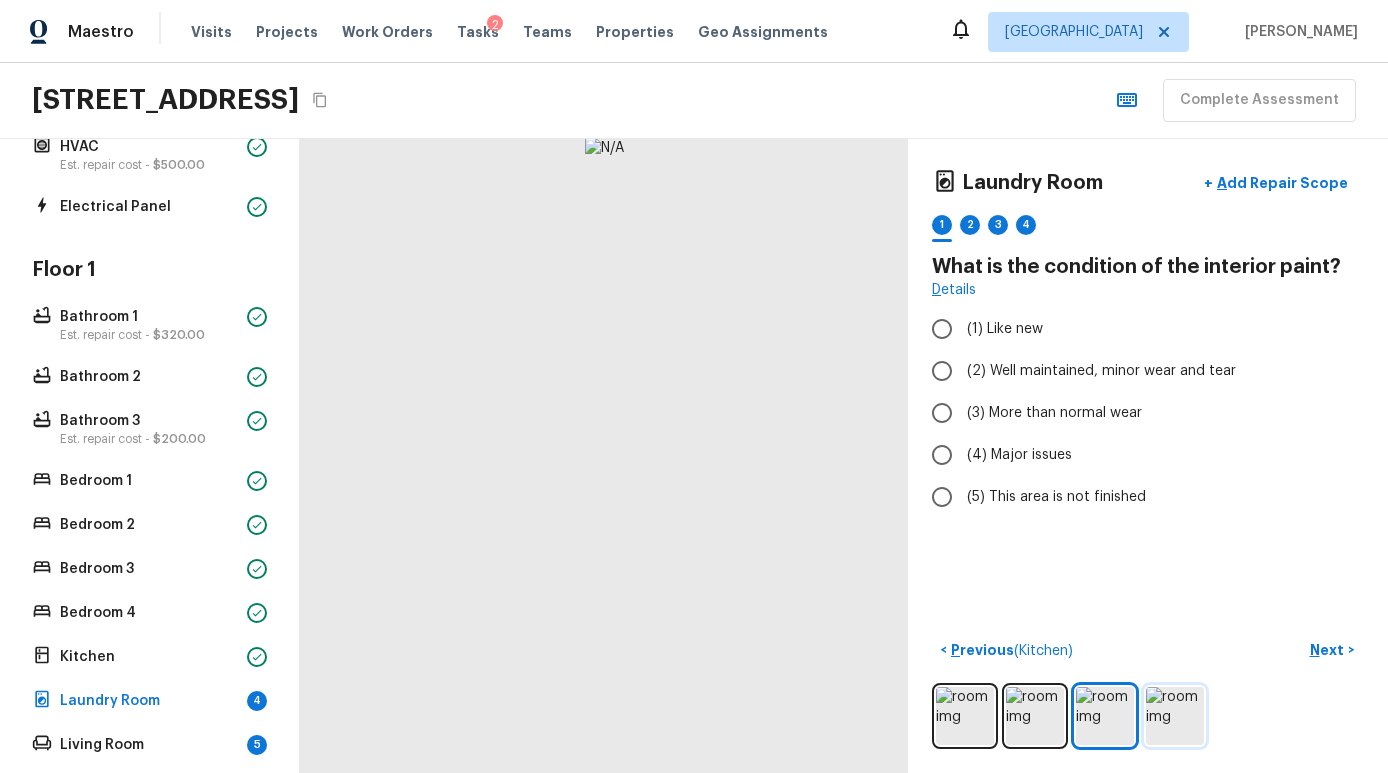 click at bounding box center (1175, 716) 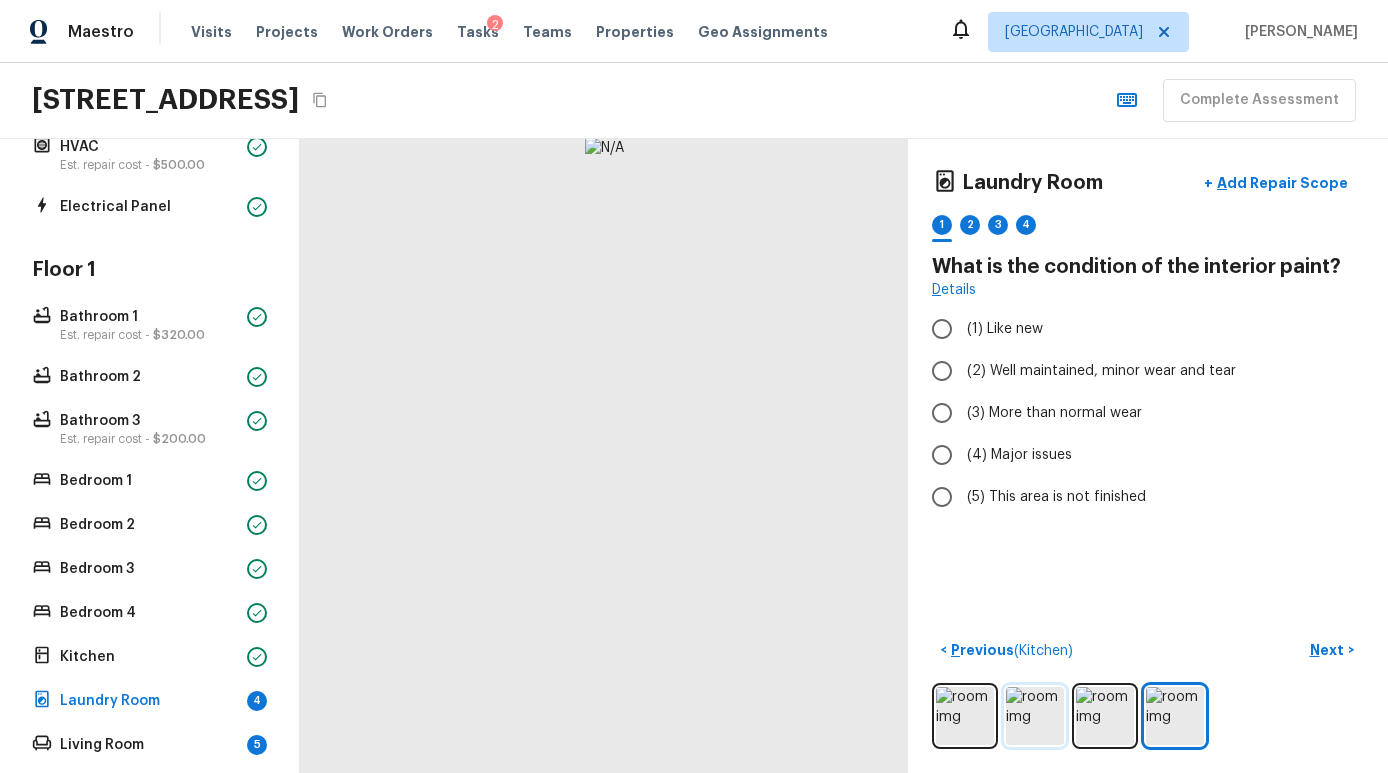click at bounding box center [1035, 716] 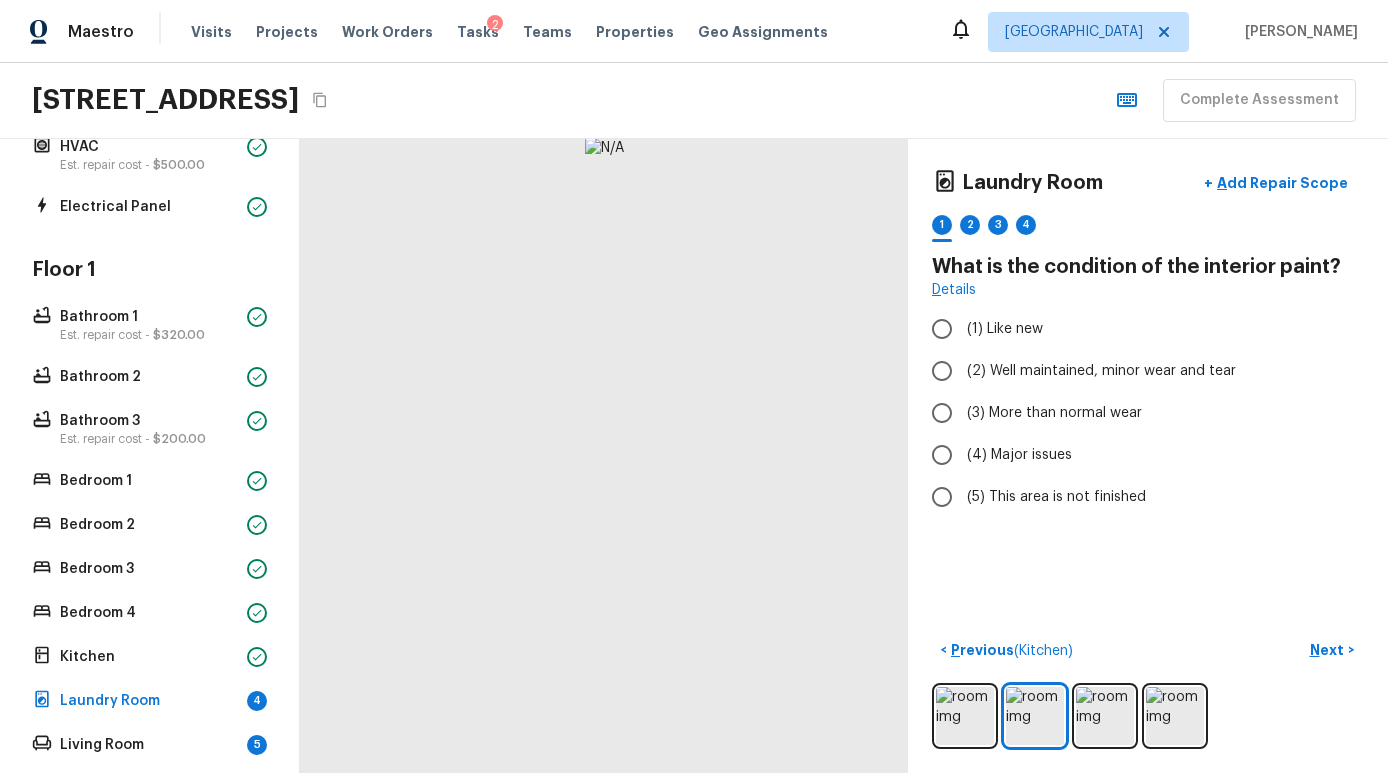 click at bounding box center [1105, 716] 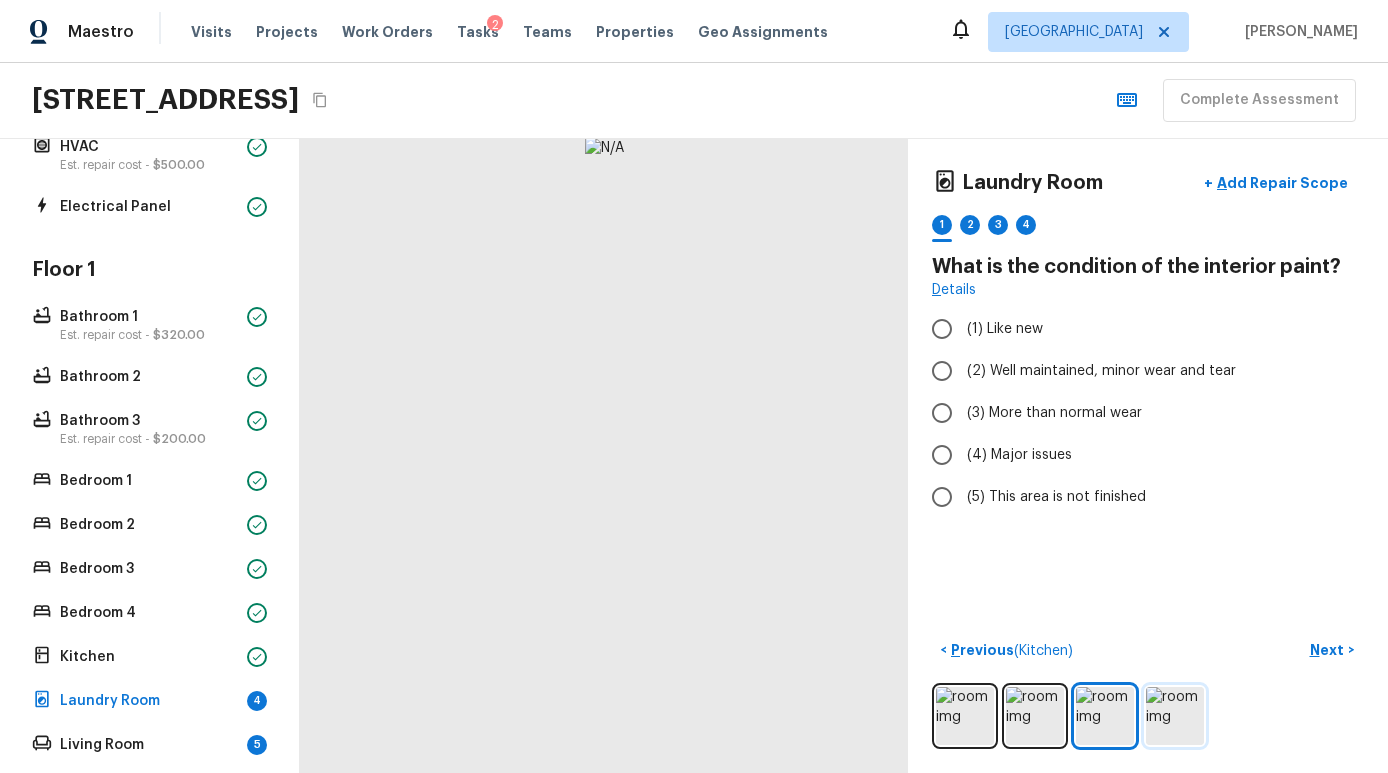 click at bounding box center [1175, 716] 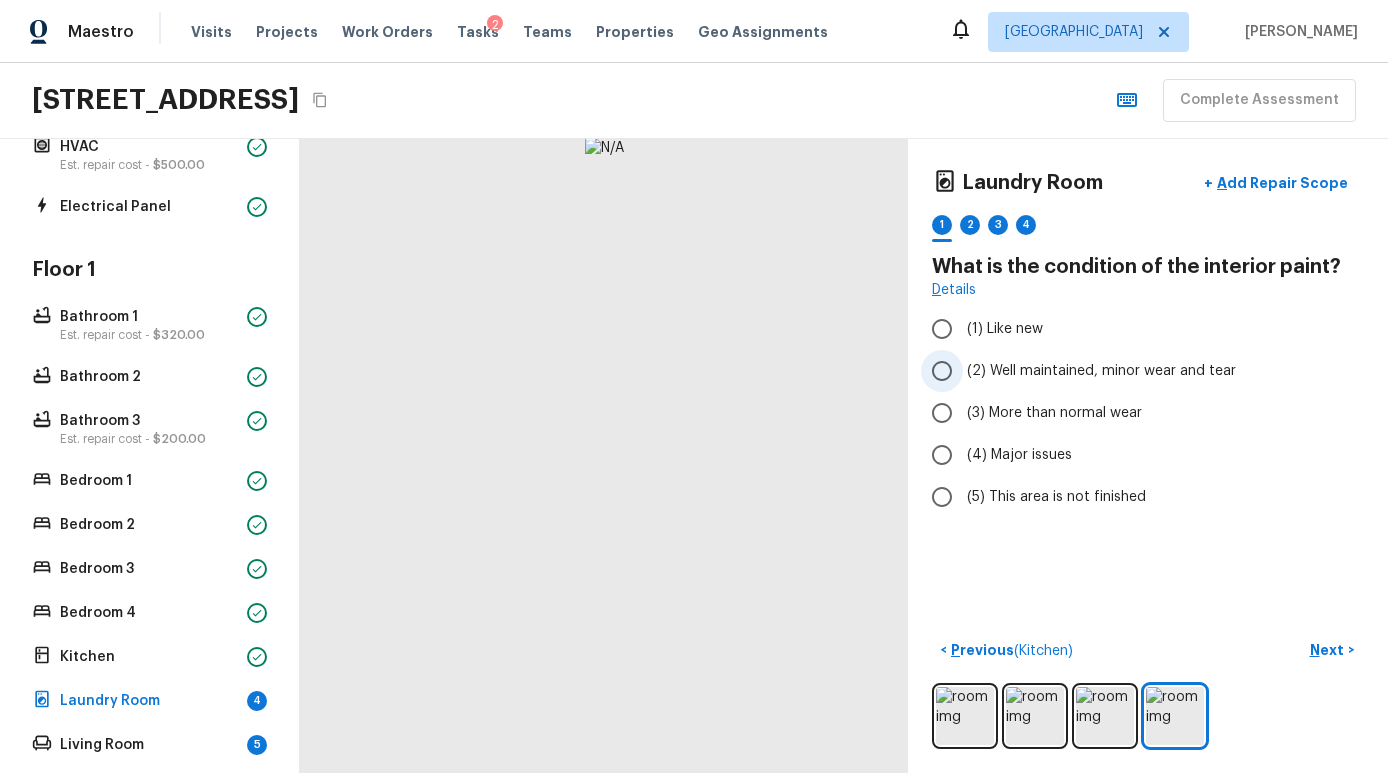 click on "(2) Well maintained, minor wear and tear" at bounding box center (1101, 371) 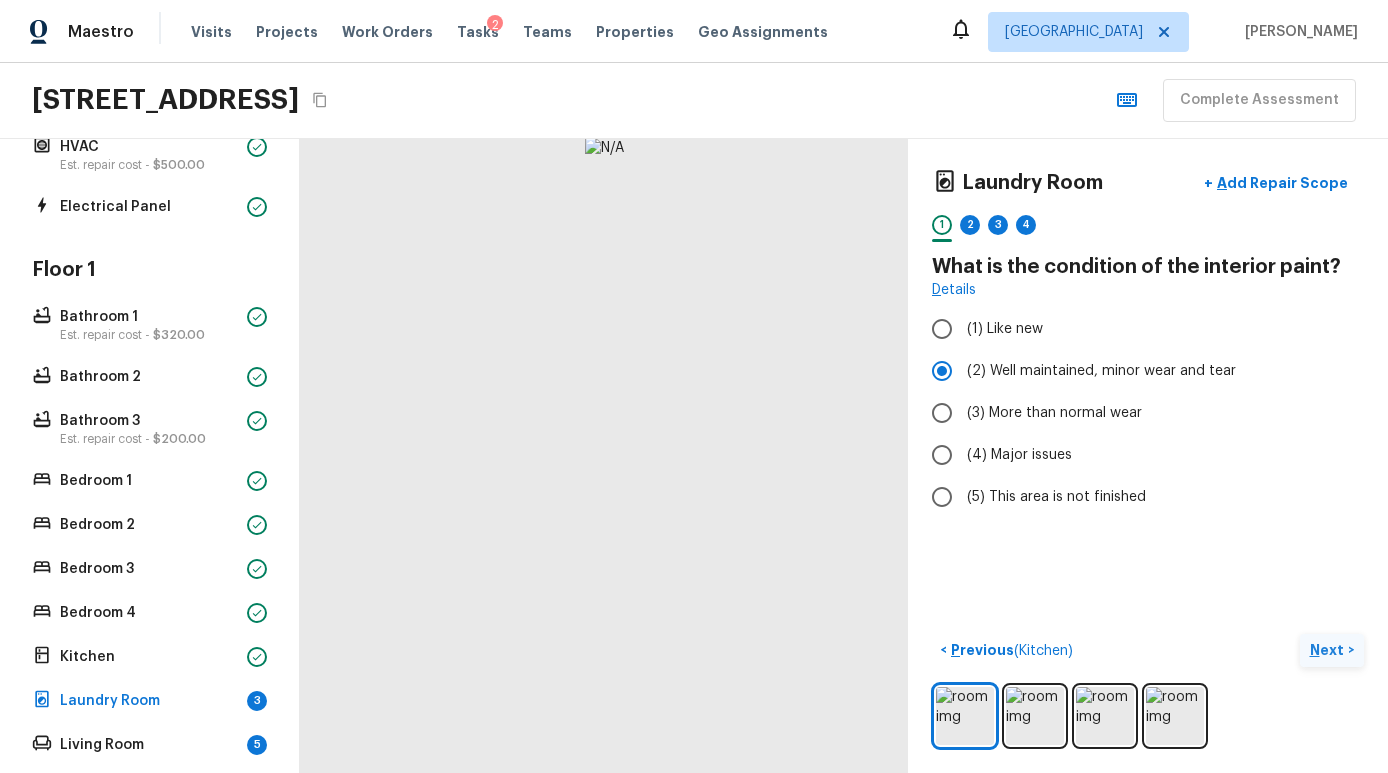 click on "Next" at bounding box center [1329, 650] 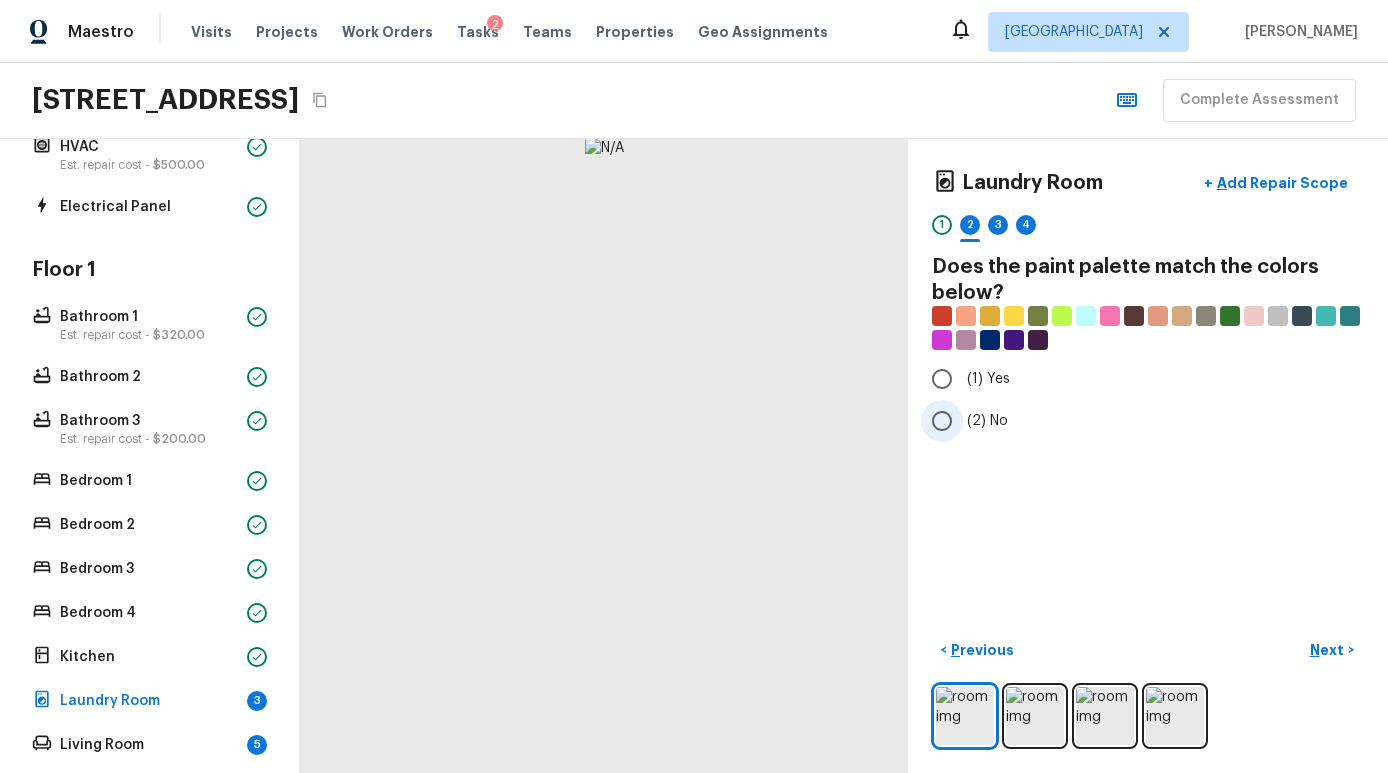 click on "(2) No" at bounding box center [1134, 421] 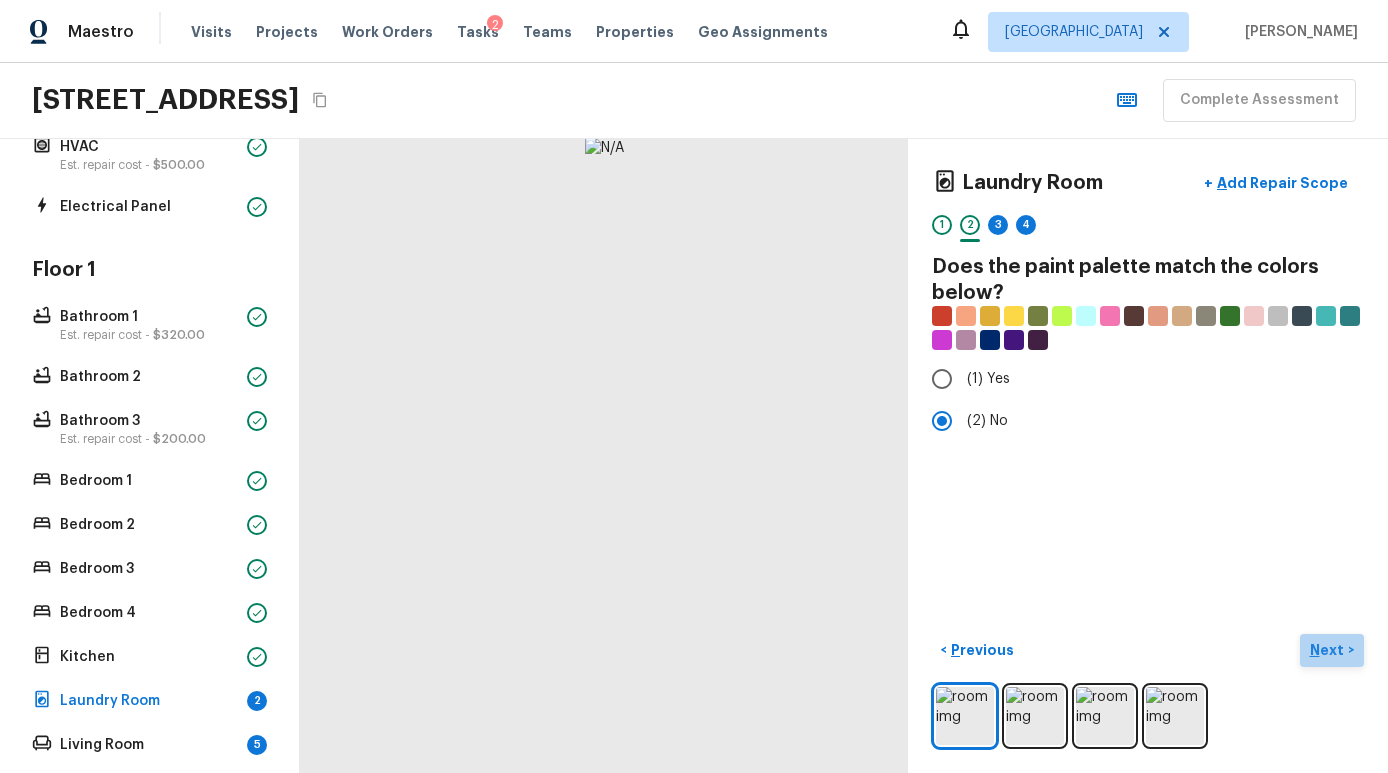 click on "Next" at bounding box center (1329, 650) 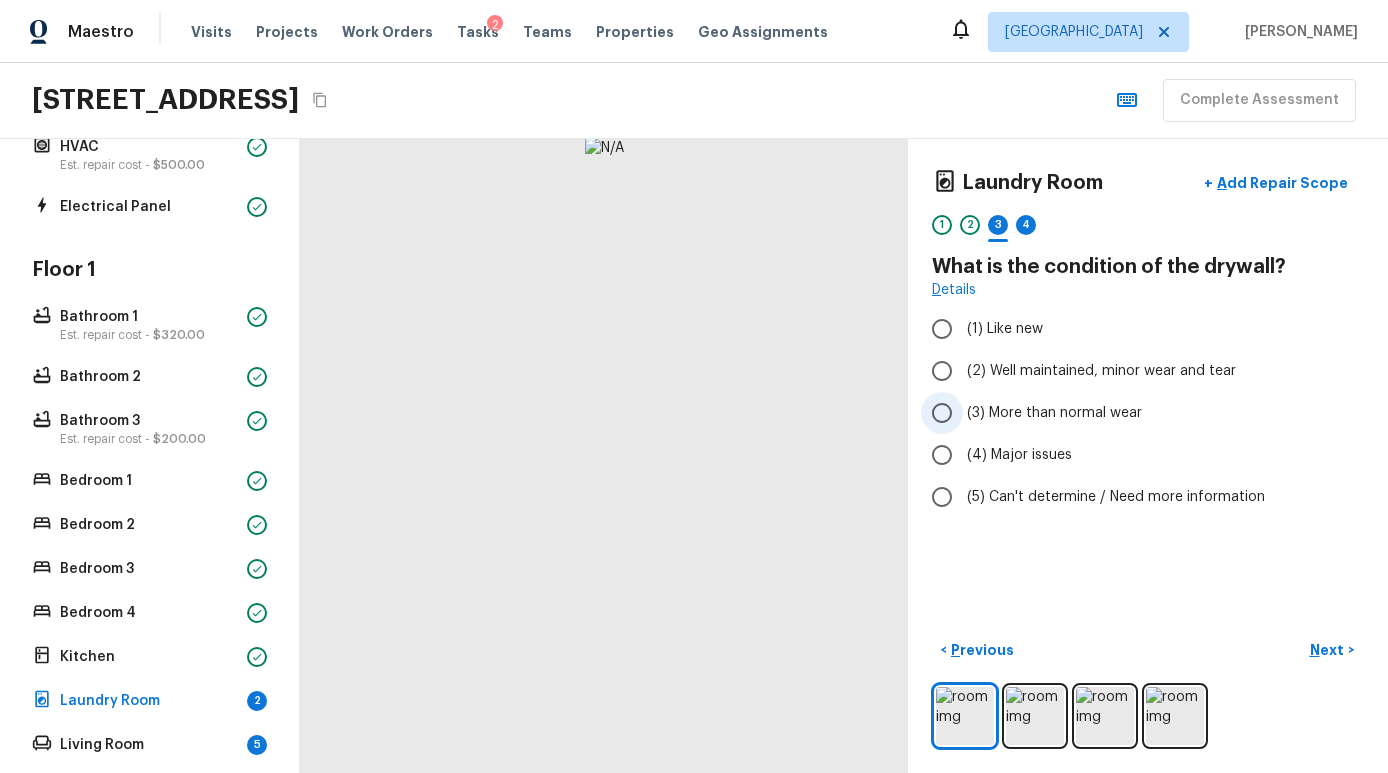 click on "(3) More than normal wear" at bounding box center [1134, 413] 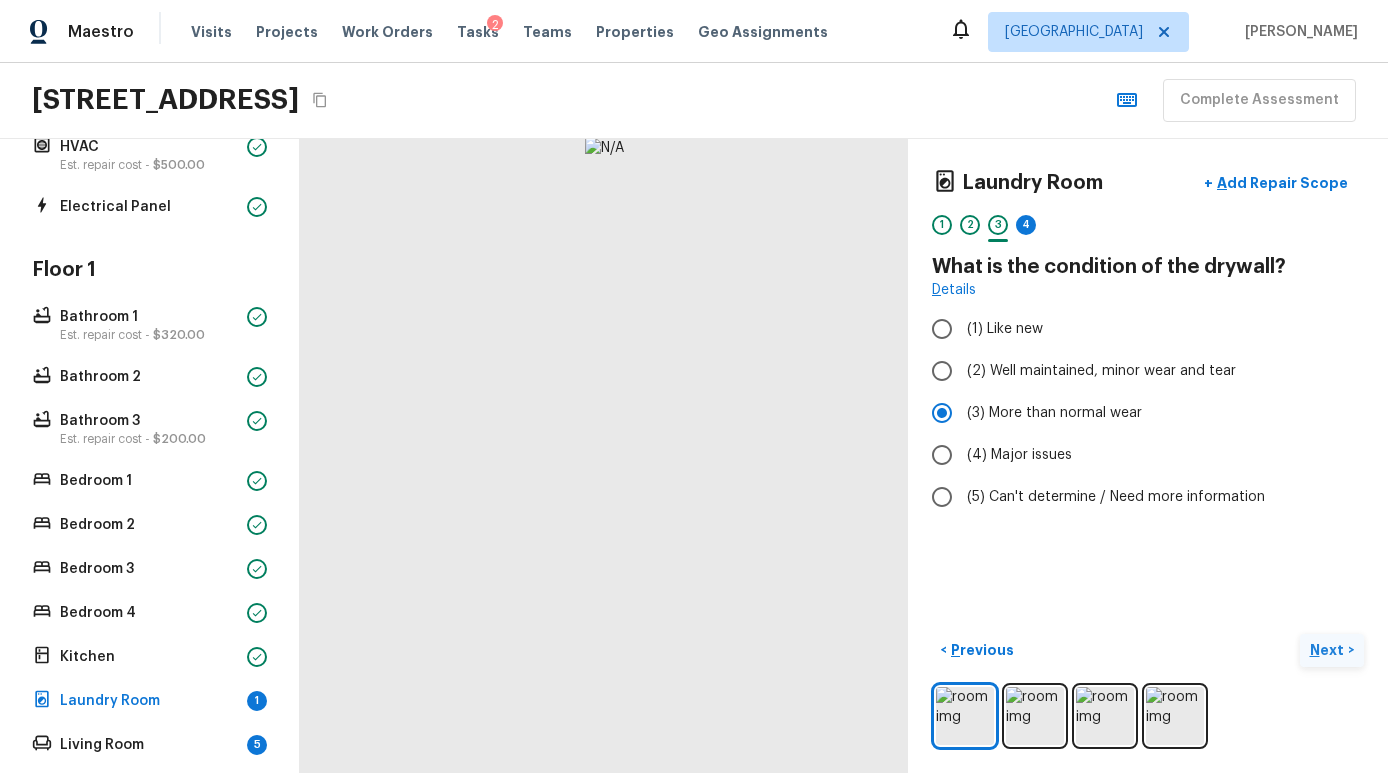 click on "Next" at bounding box center [1329, 650] 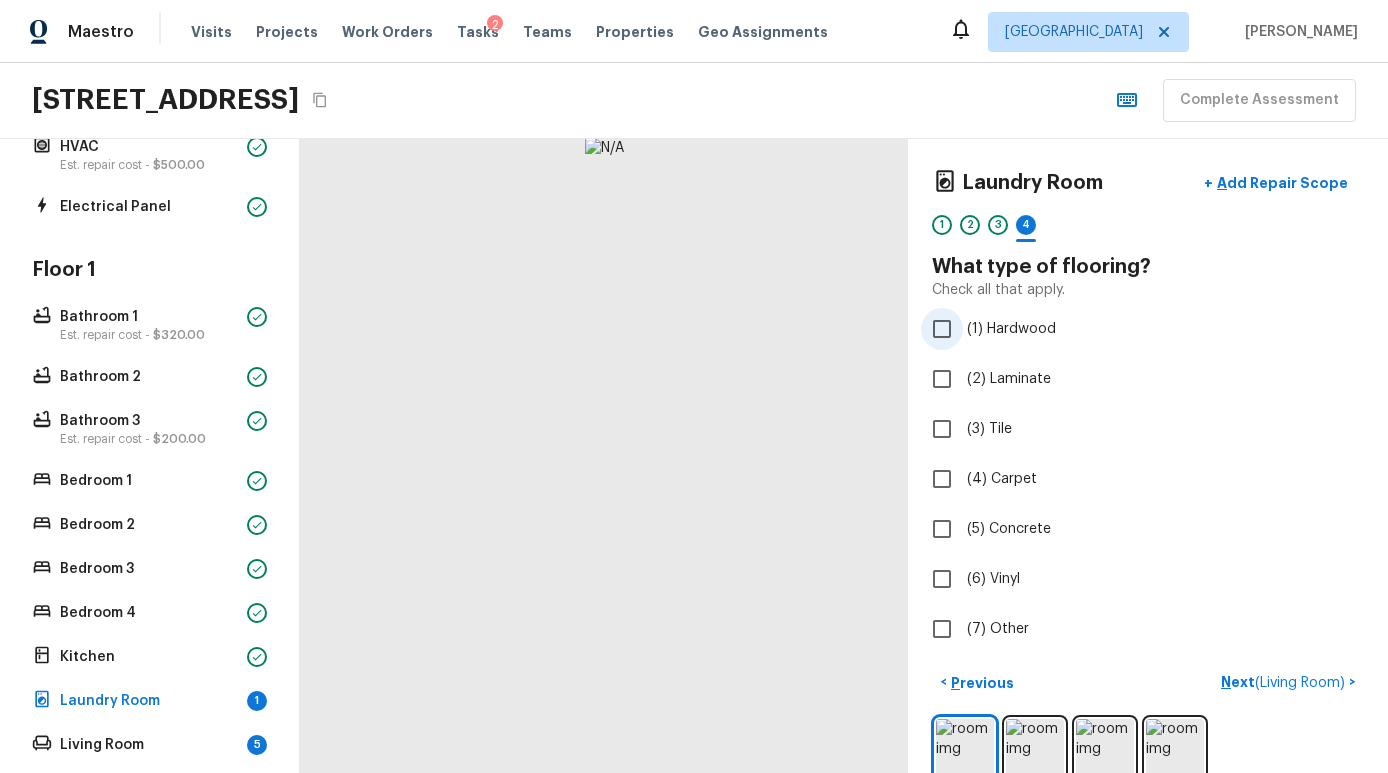 click on "(1) Hardwood" at bounding box center (1011, 329) 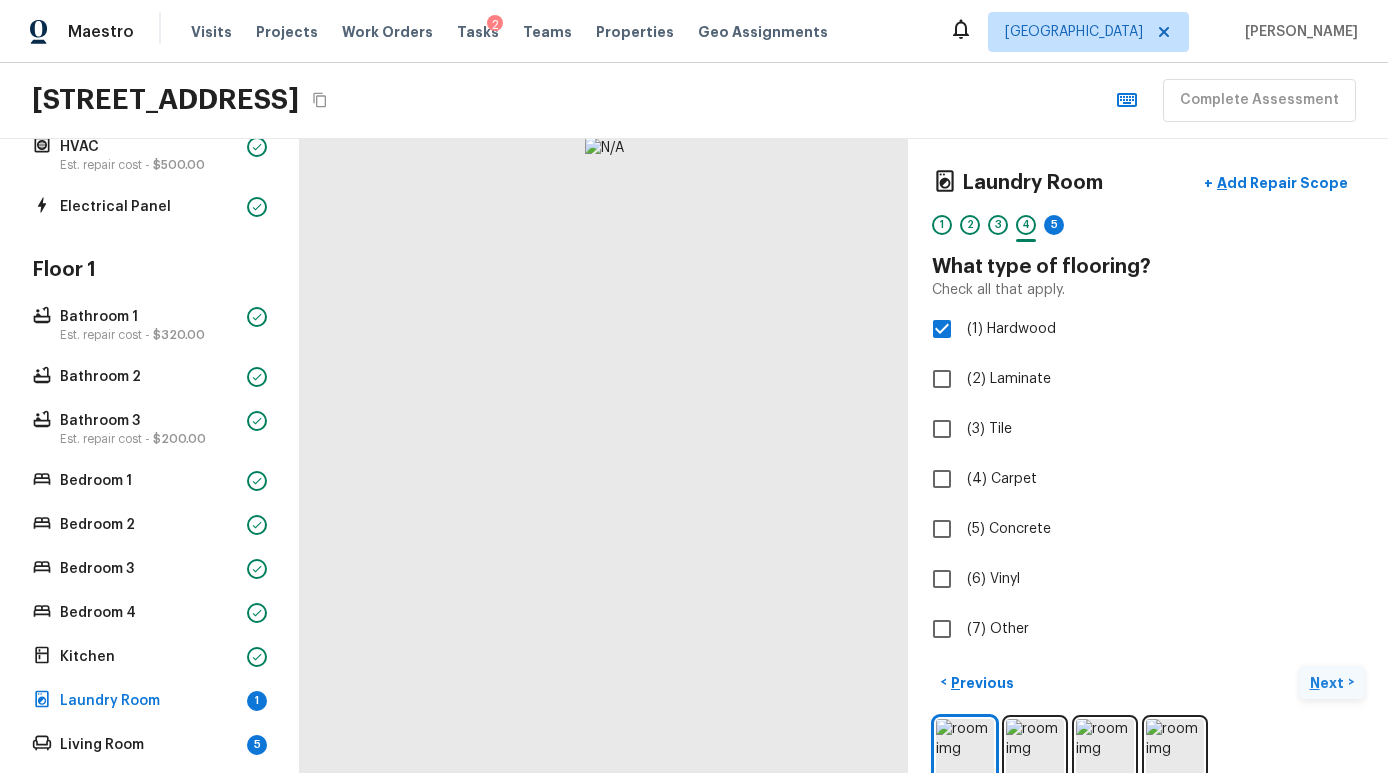 click on "Next" at bounding box center (1329, 683) 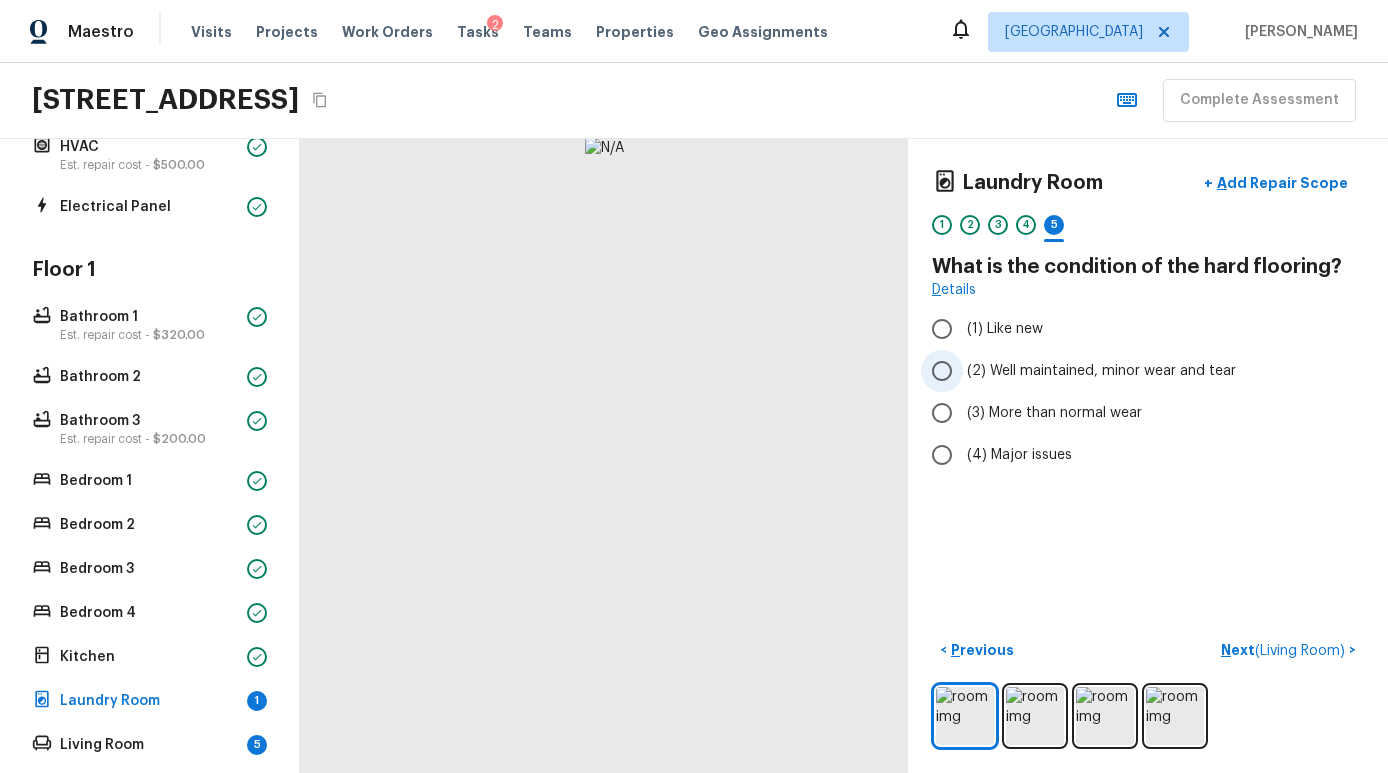 click on "(2) Well maintained, minor wear and tear" at bounding box center (1101, 371) 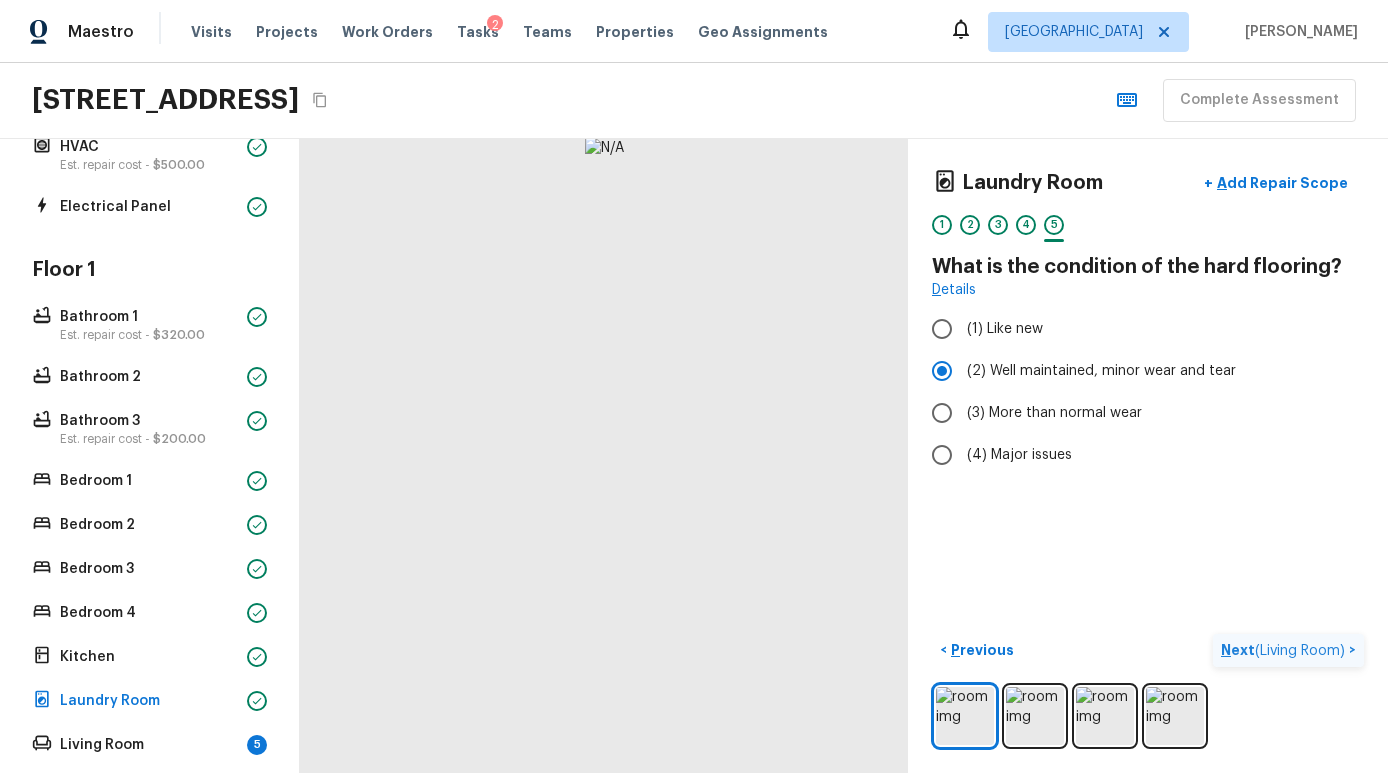 click on "( Living Room )" at bounding box center [1300, 651] 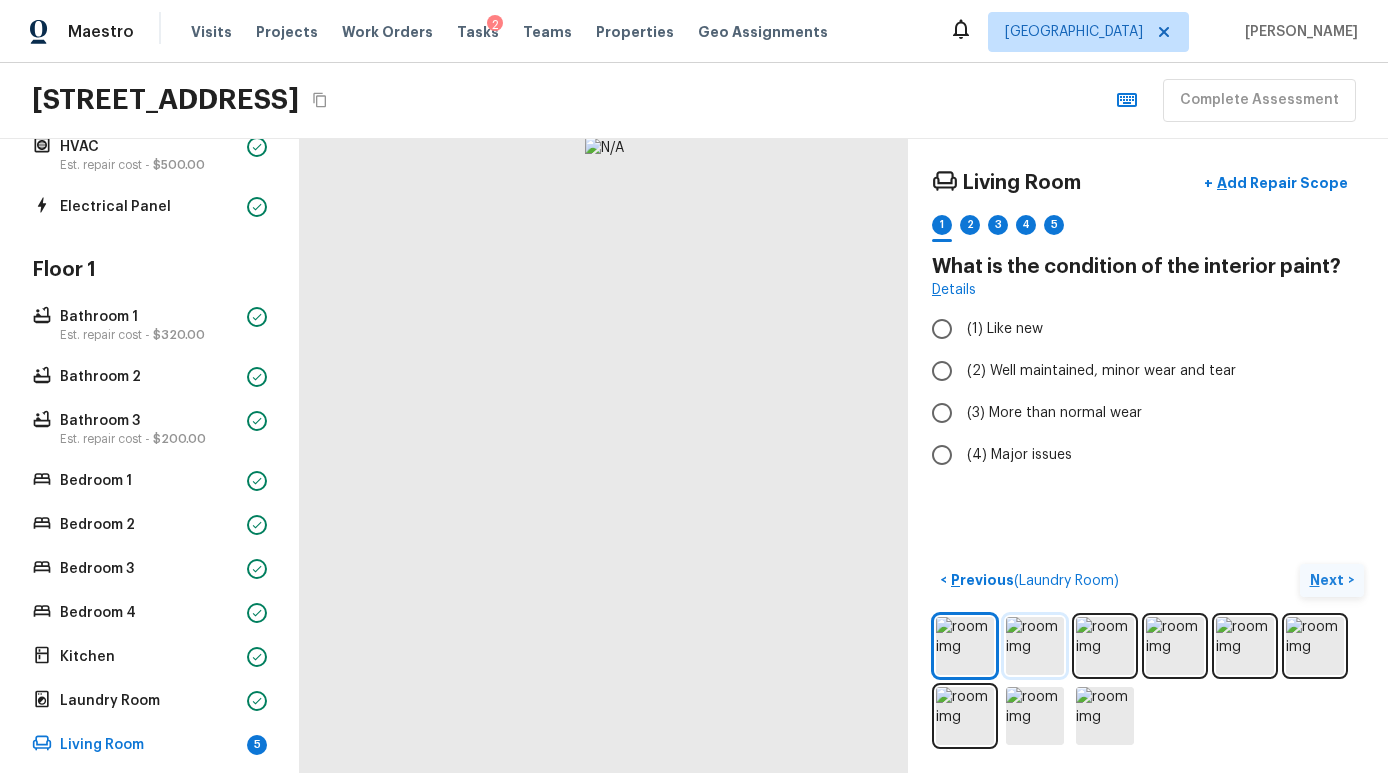 click at bounding box center [1035, 646] 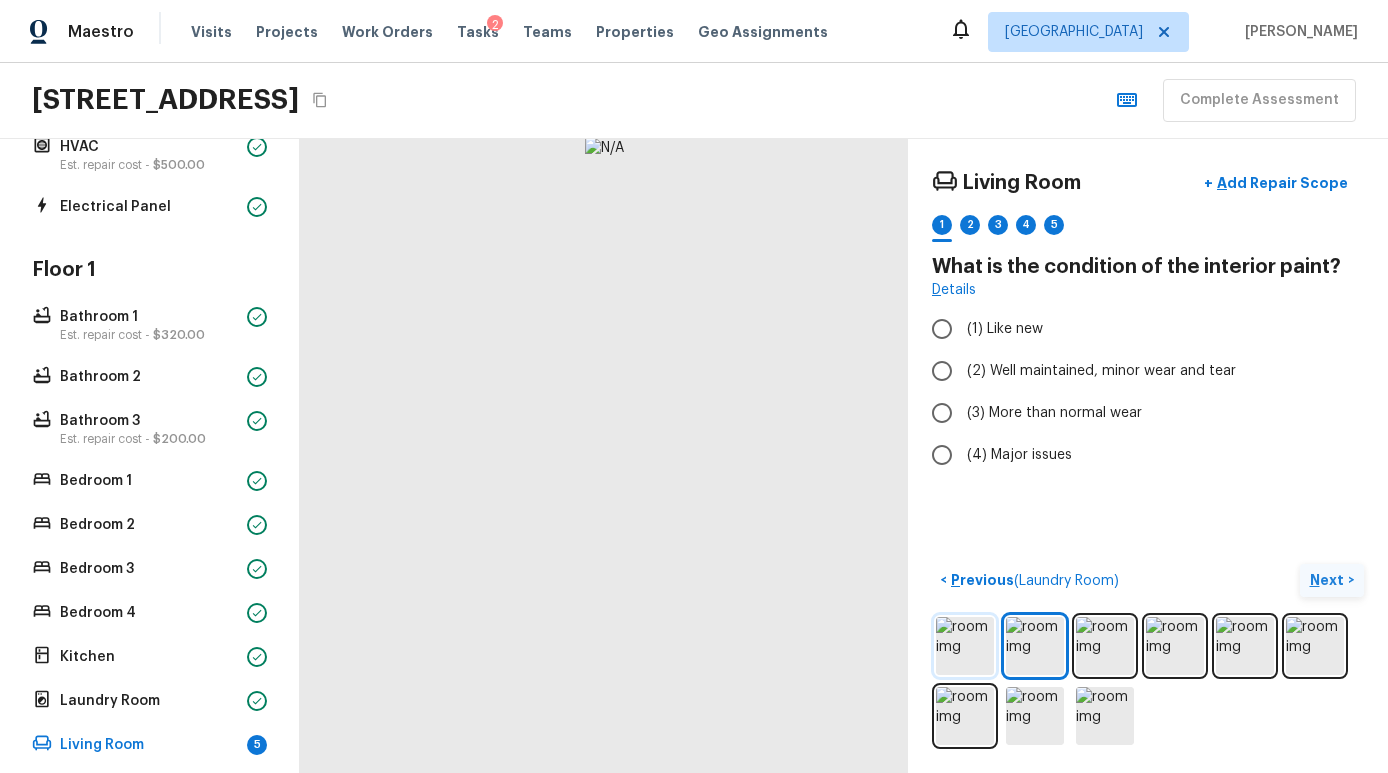 click at bounding box center (965, 646) 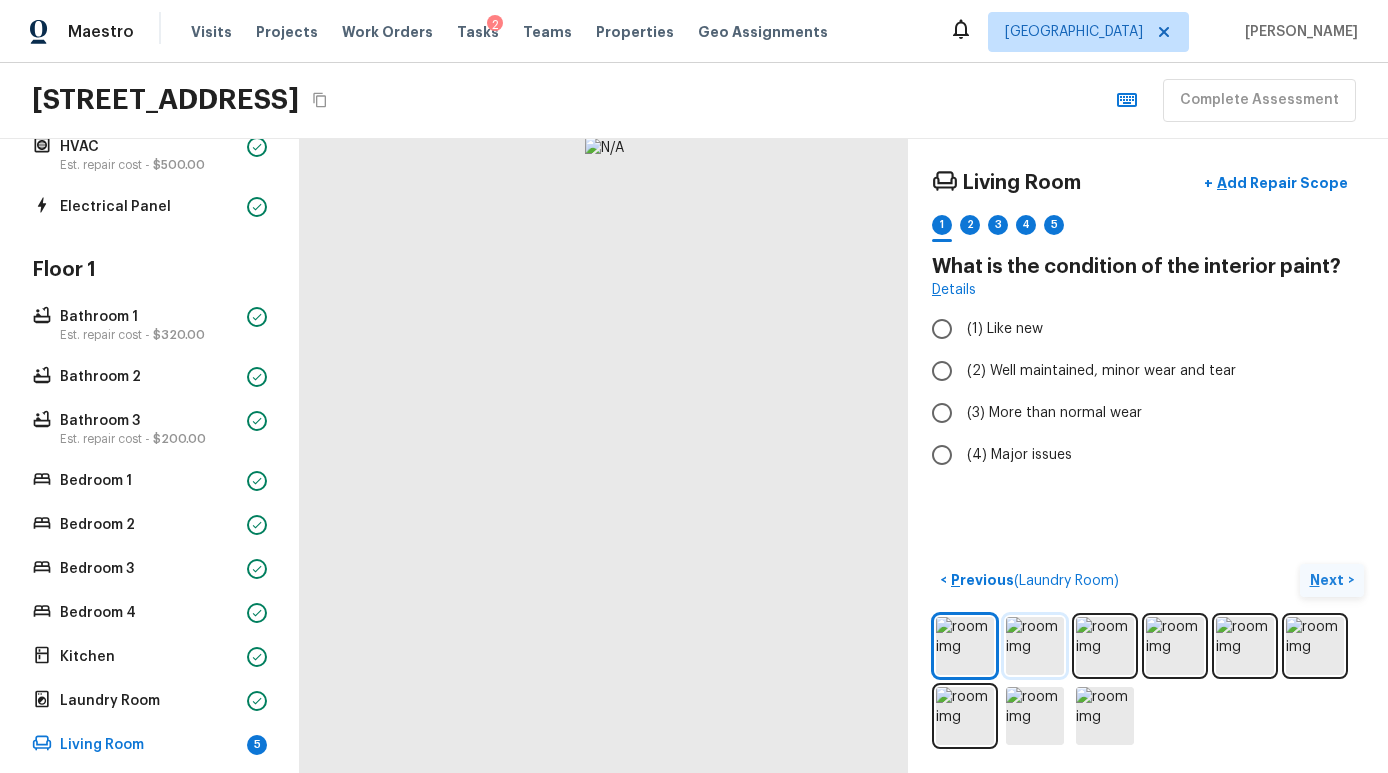 click at bounding box center [1035, 646] 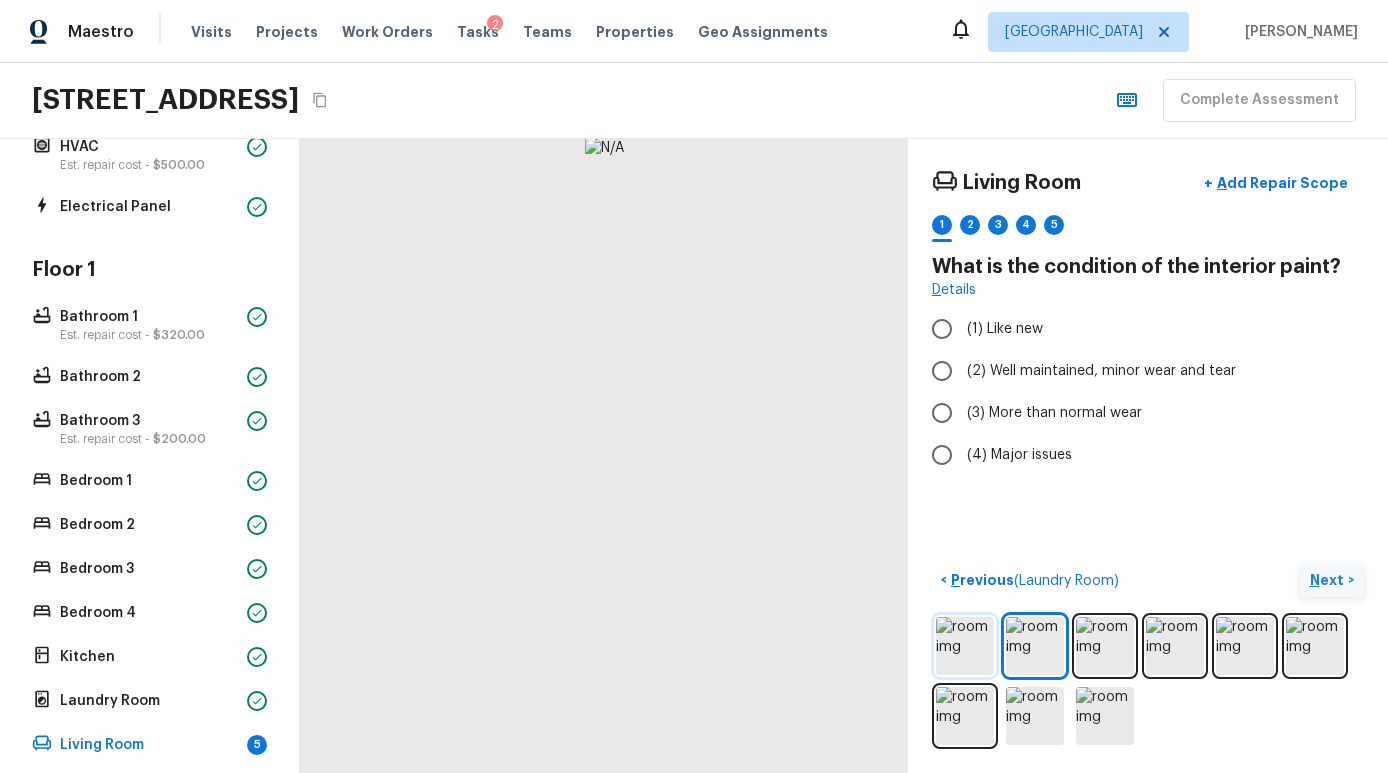 click at bounding box center (965, 646) 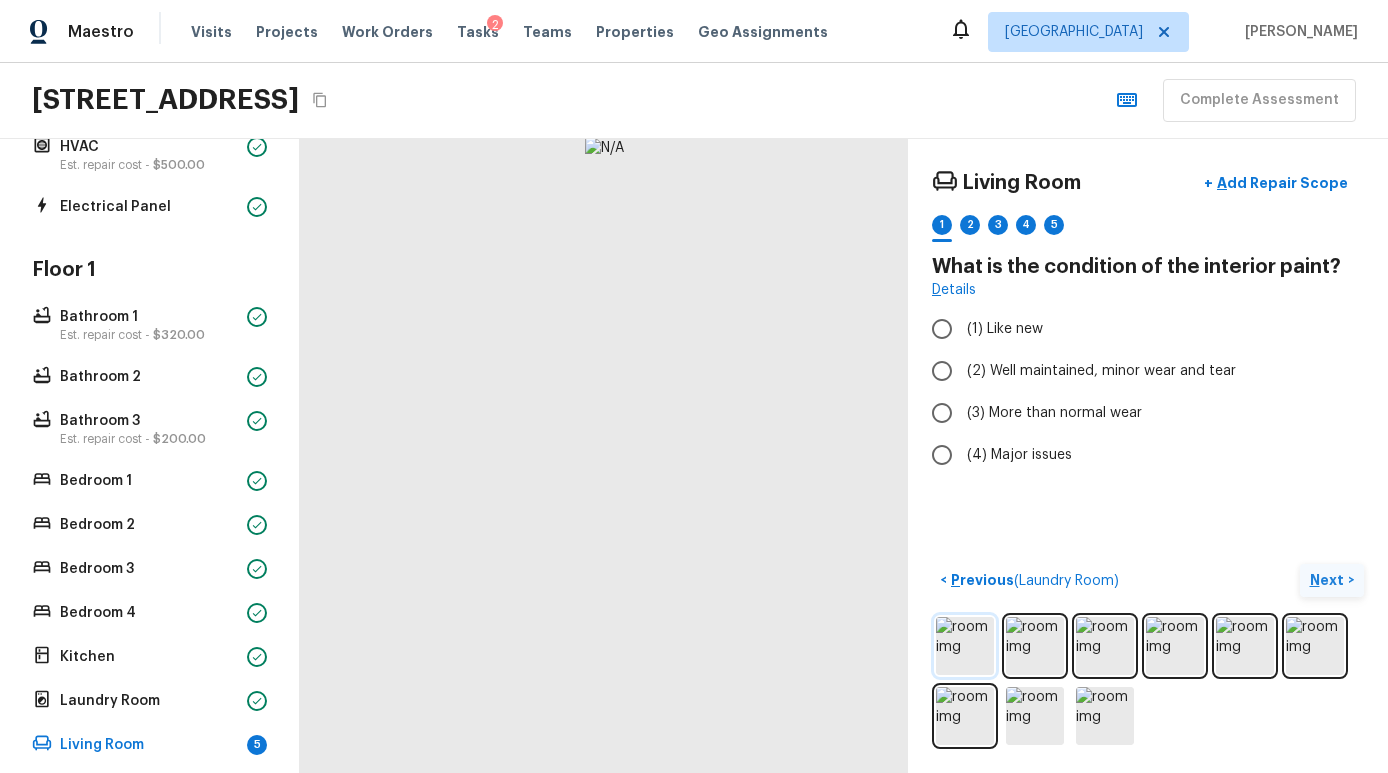 click at bounding box center [965, 646] 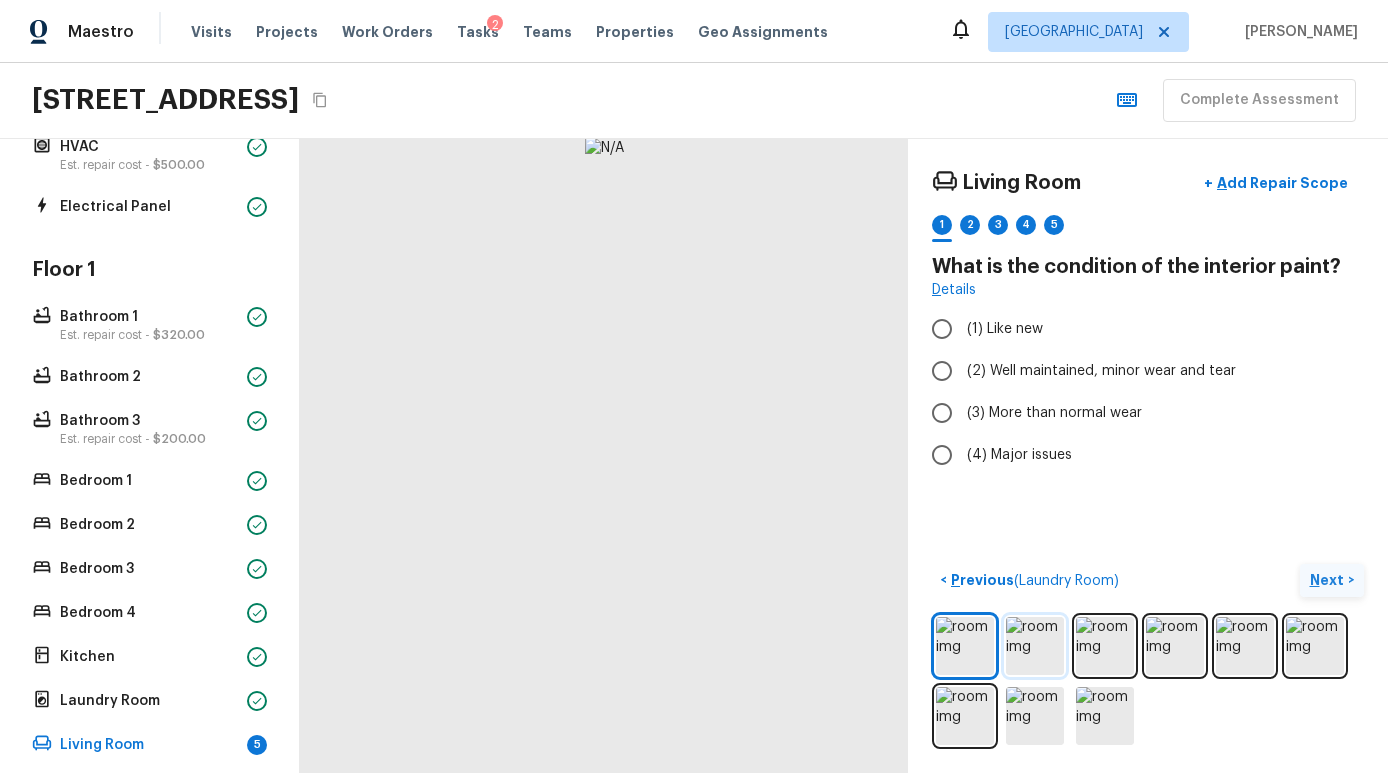 click at bounding box center (1035, 646) 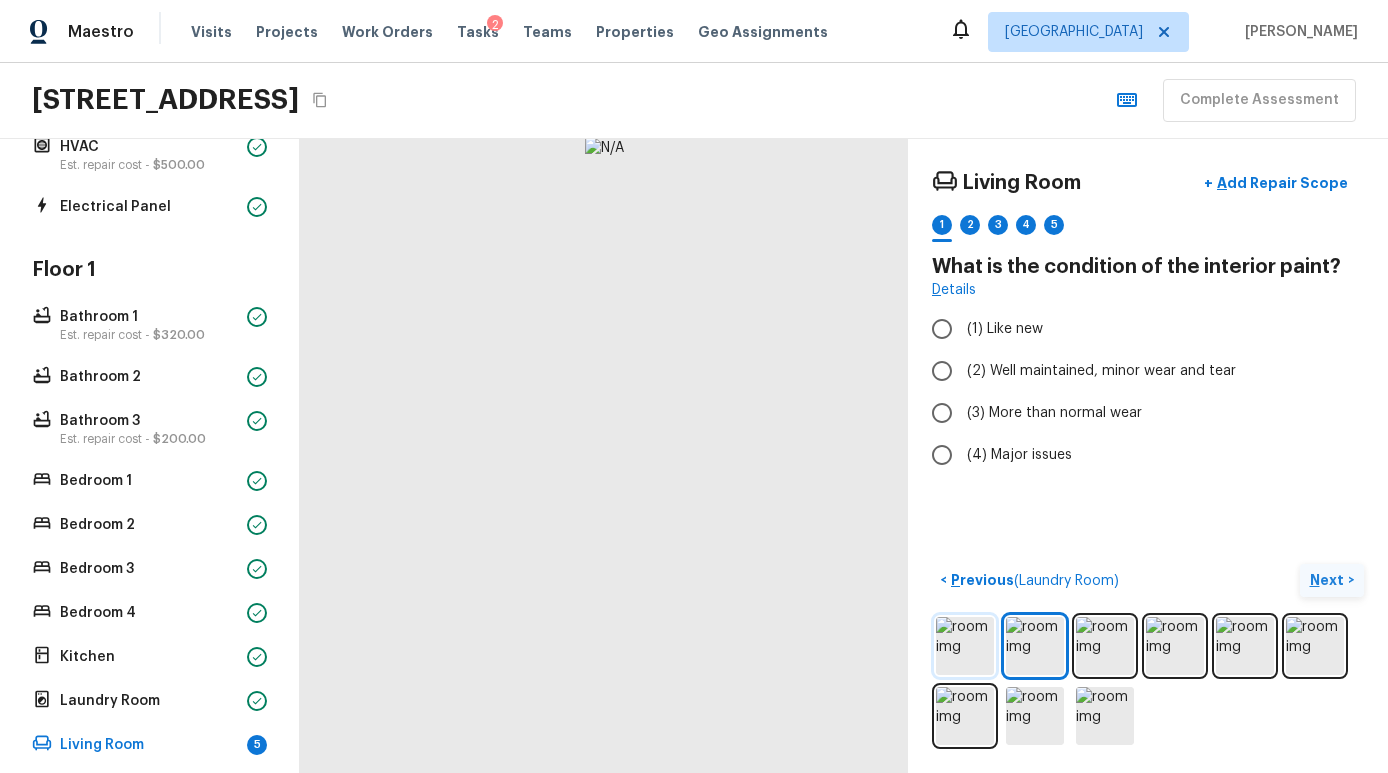 click at bounding box center (965, 646) 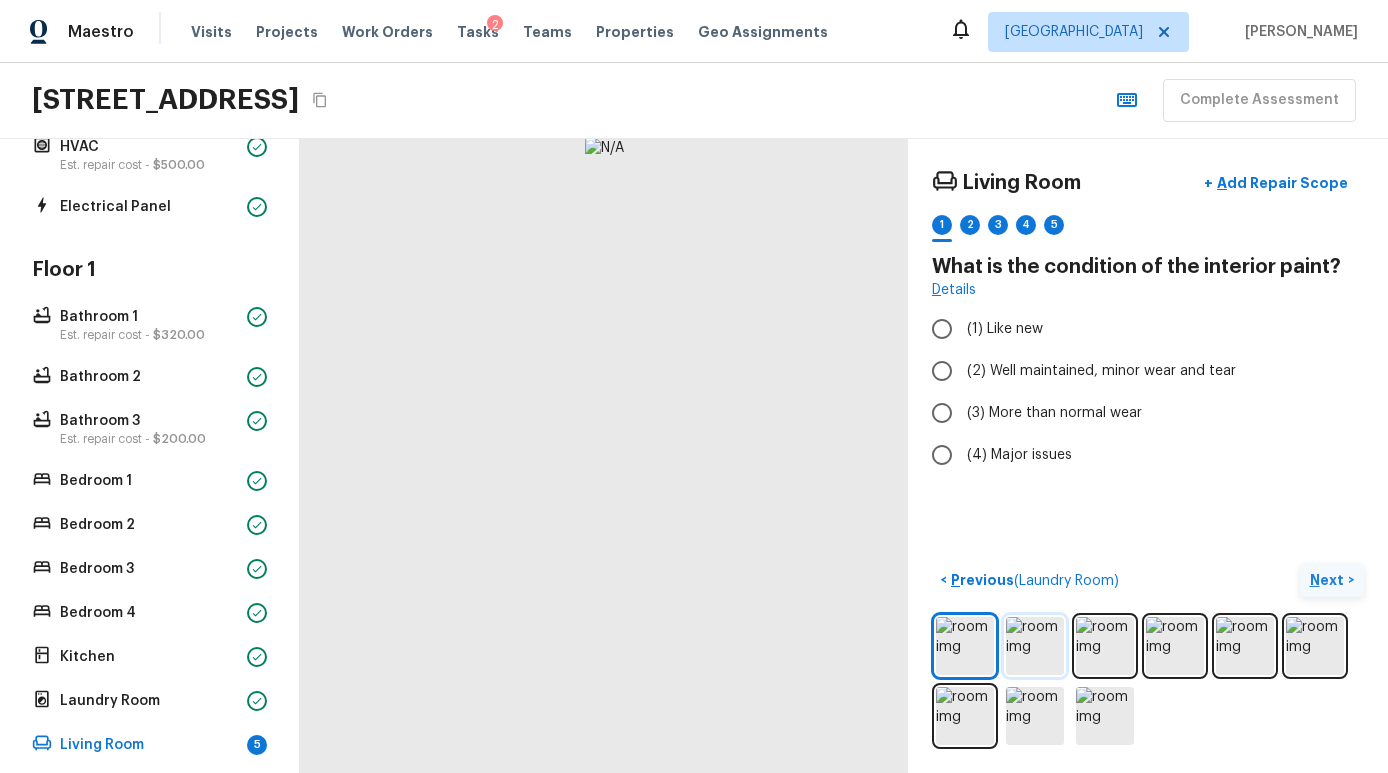click at bounding box center [1035, 646] 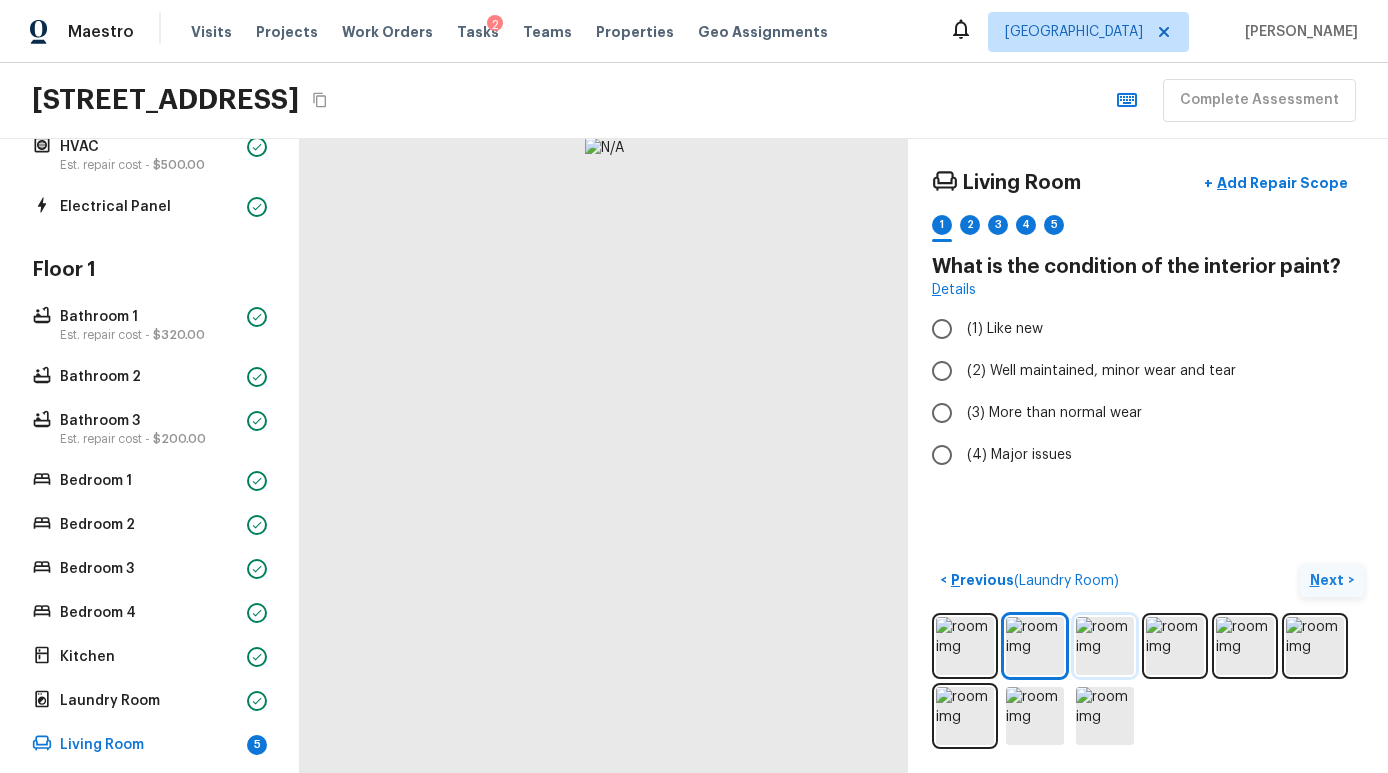 click at bounding box center (1105, 646) 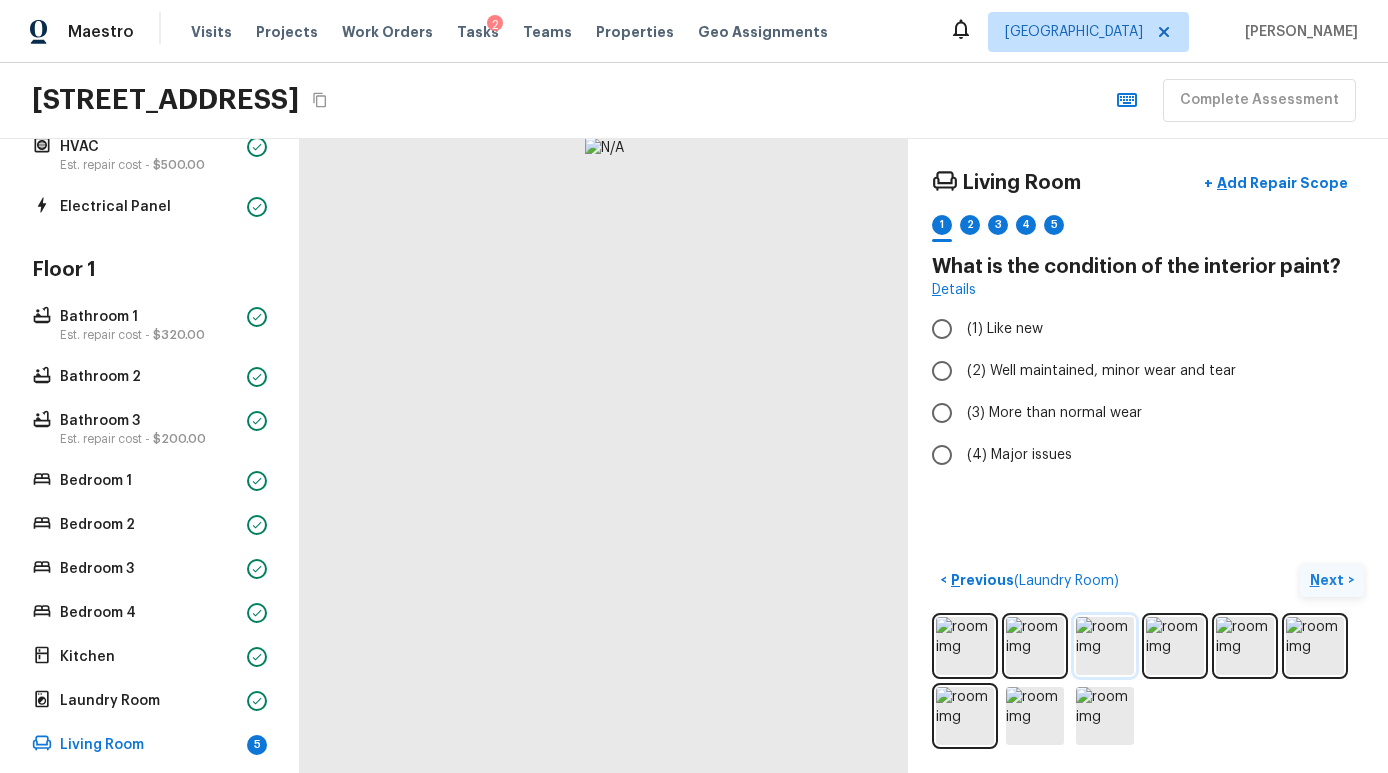 click at bounding box center [1105, 646] 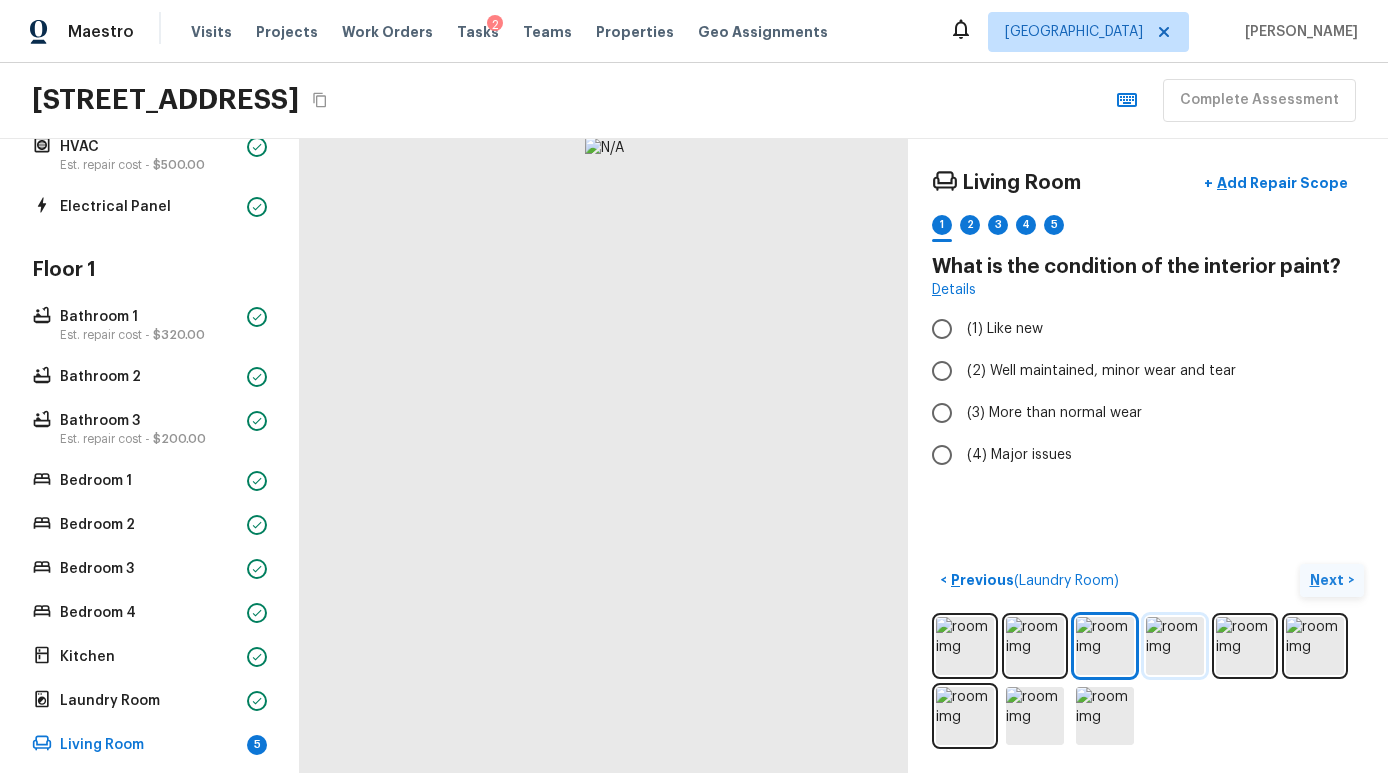 click at bounding box center (1175, 646) 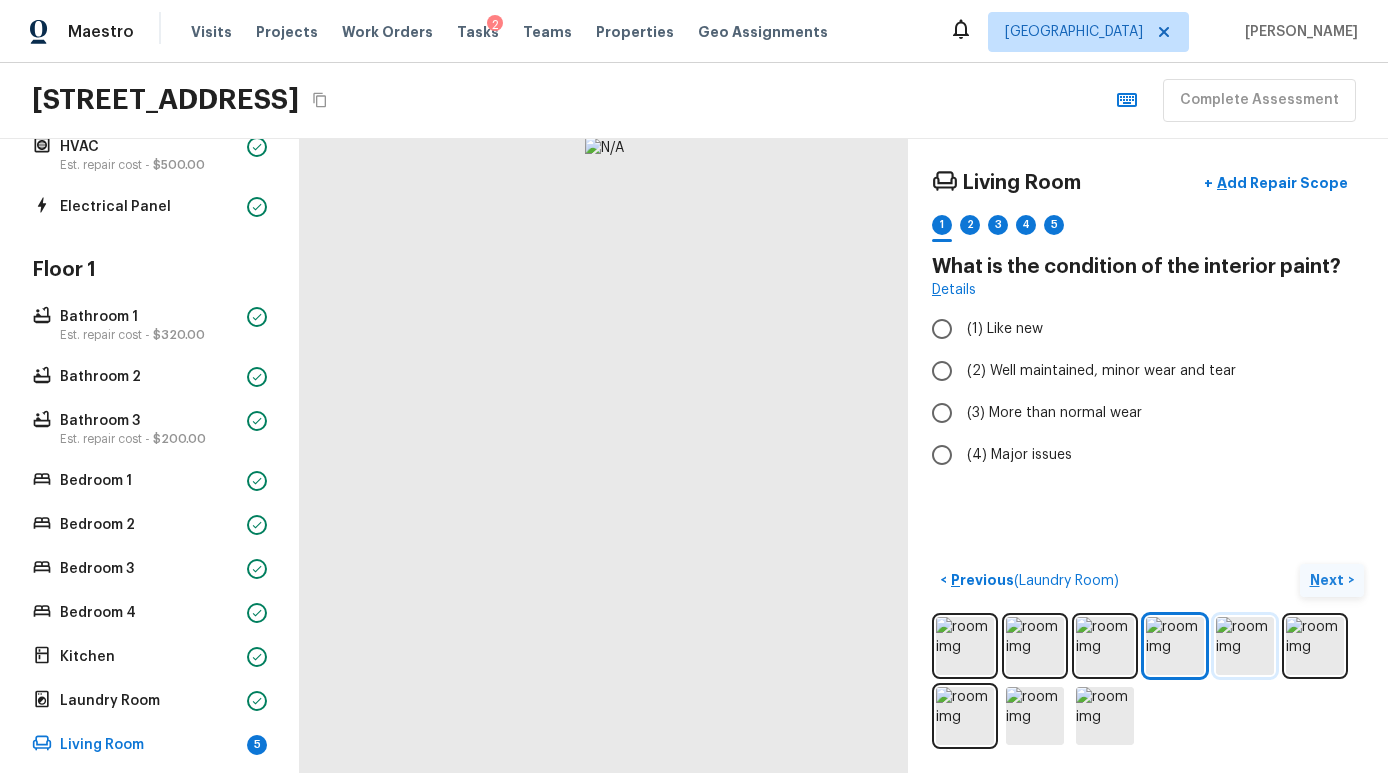click at bounding box center [1245, 646] 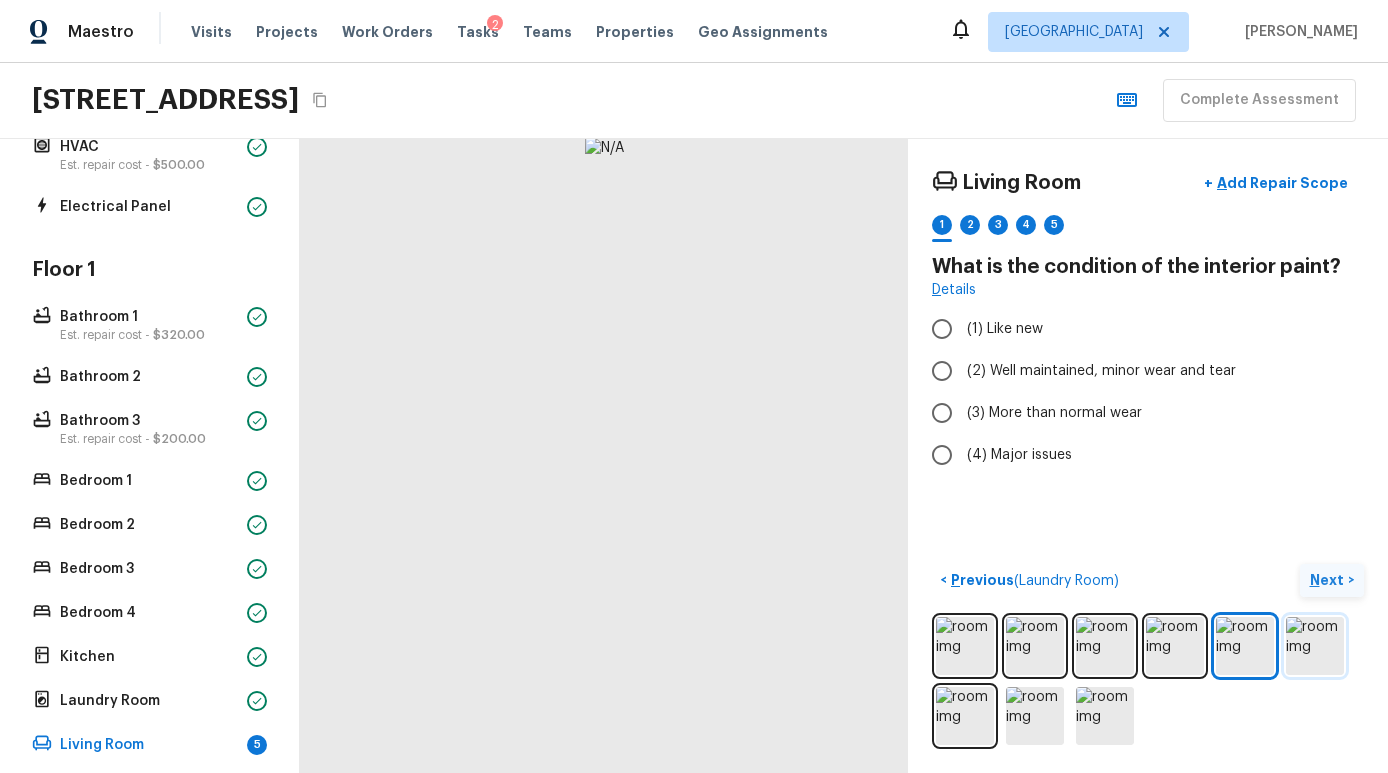 click at bounding box center [1315, 646] 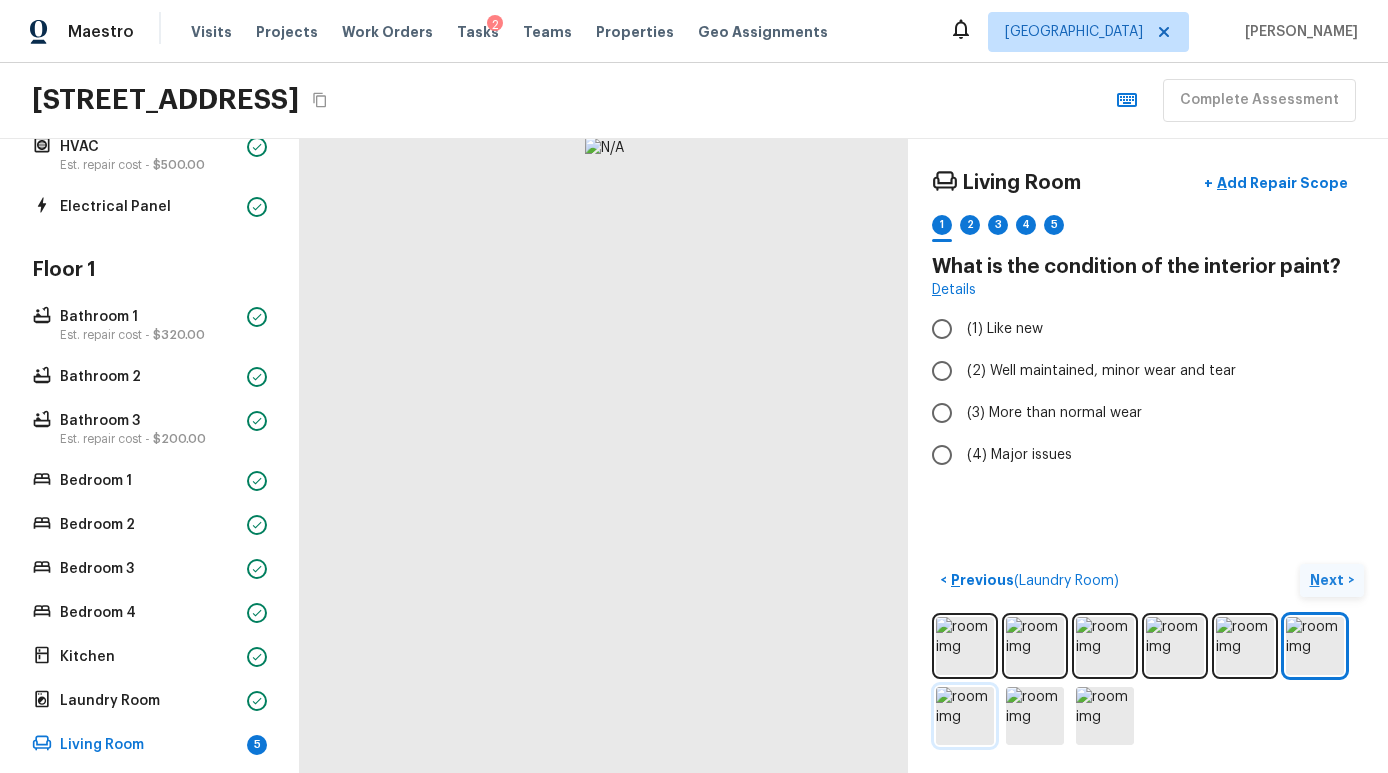click at bounding box center [965, 716] 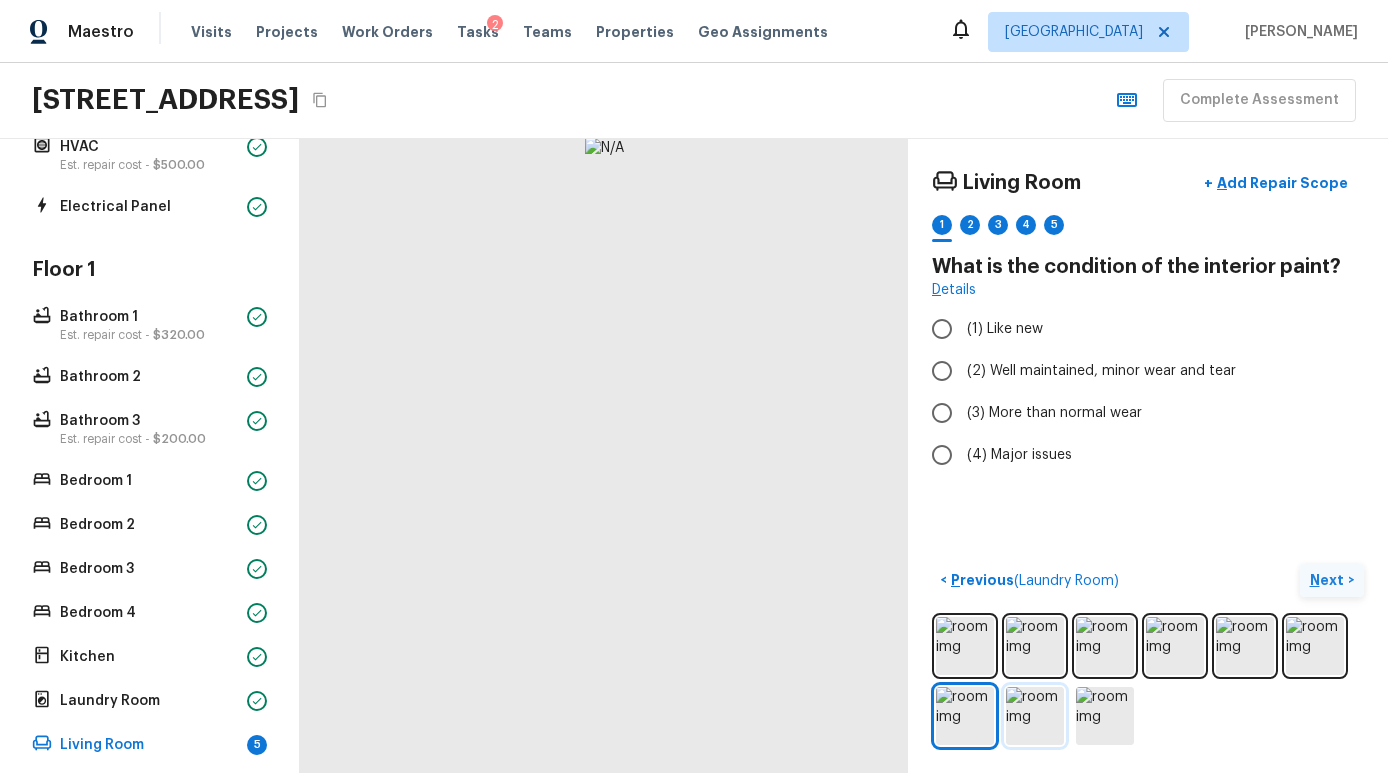 click at bounding box center [1035, 716] 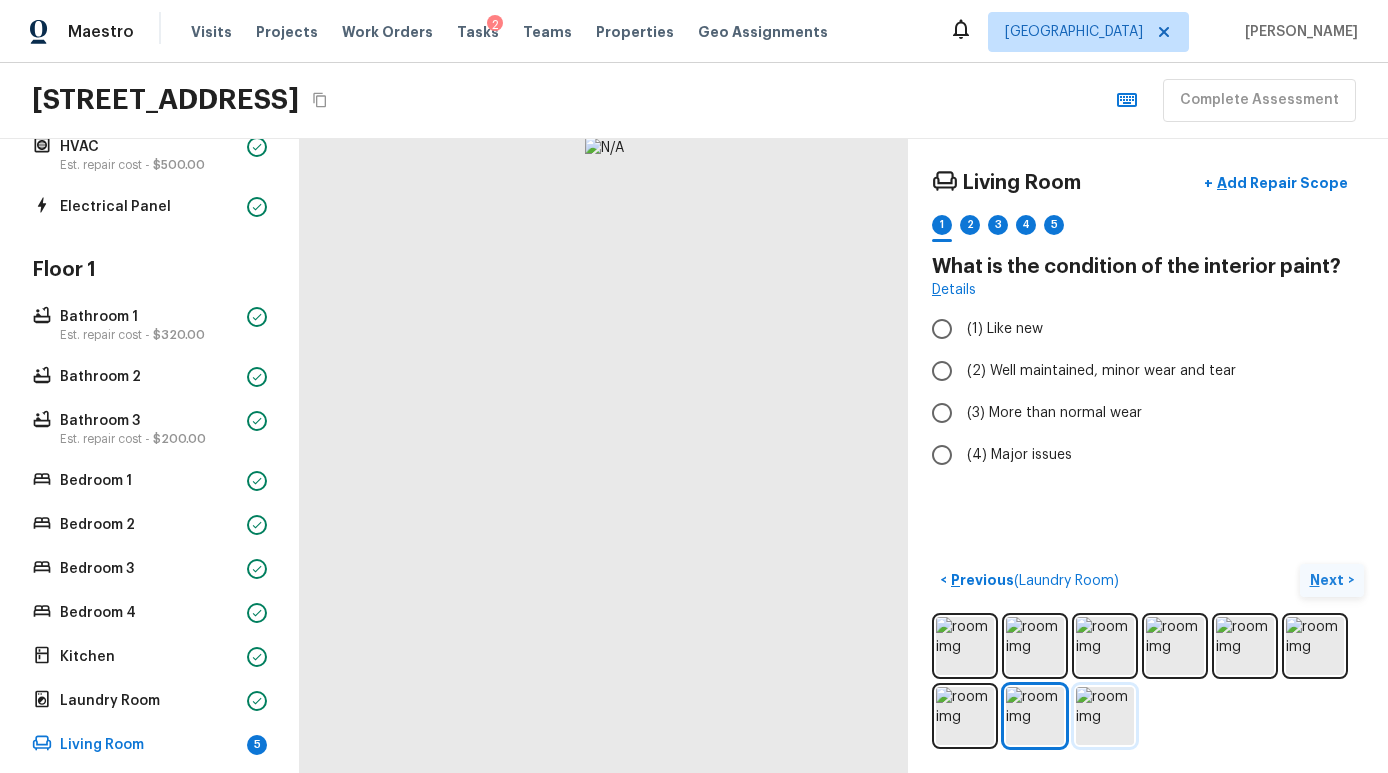 click at bounding box center (1105, 716) 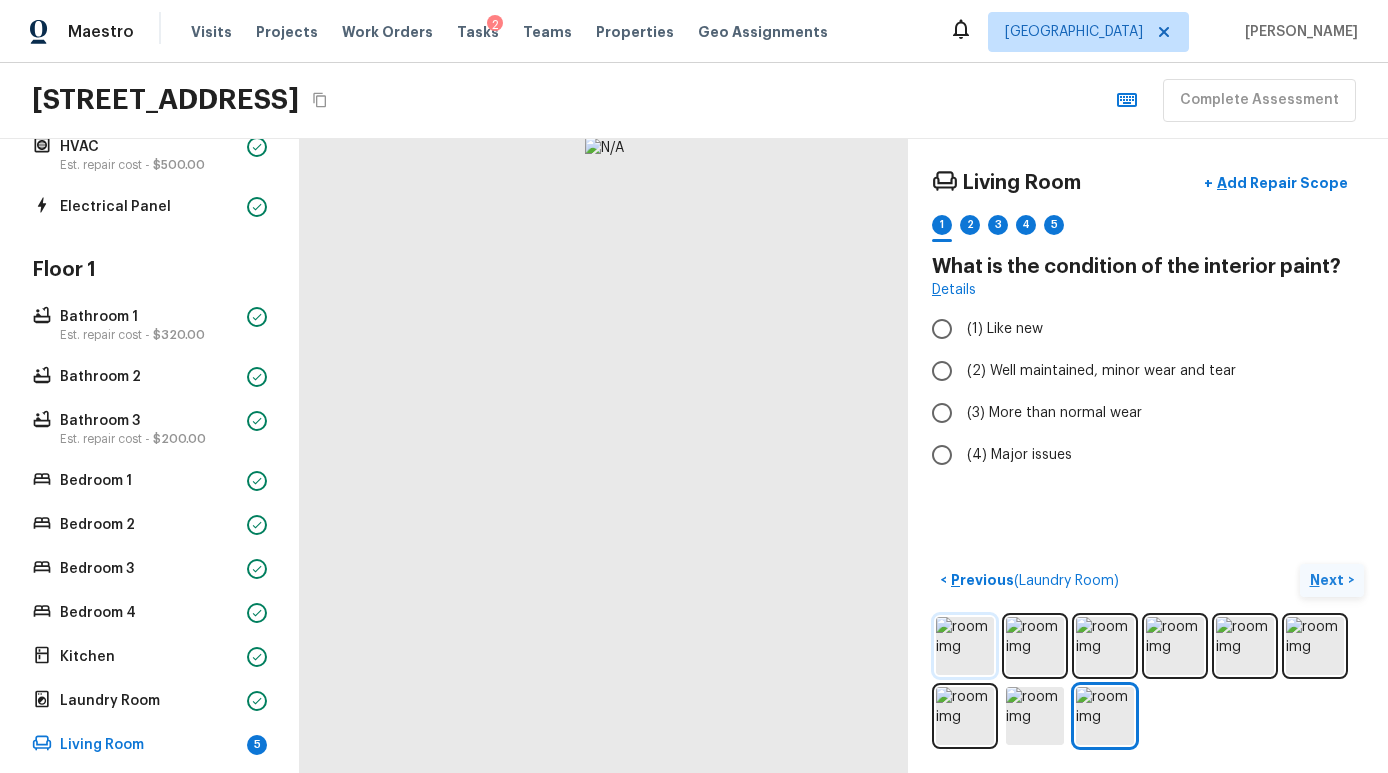 click at bounding box center (965, 646) 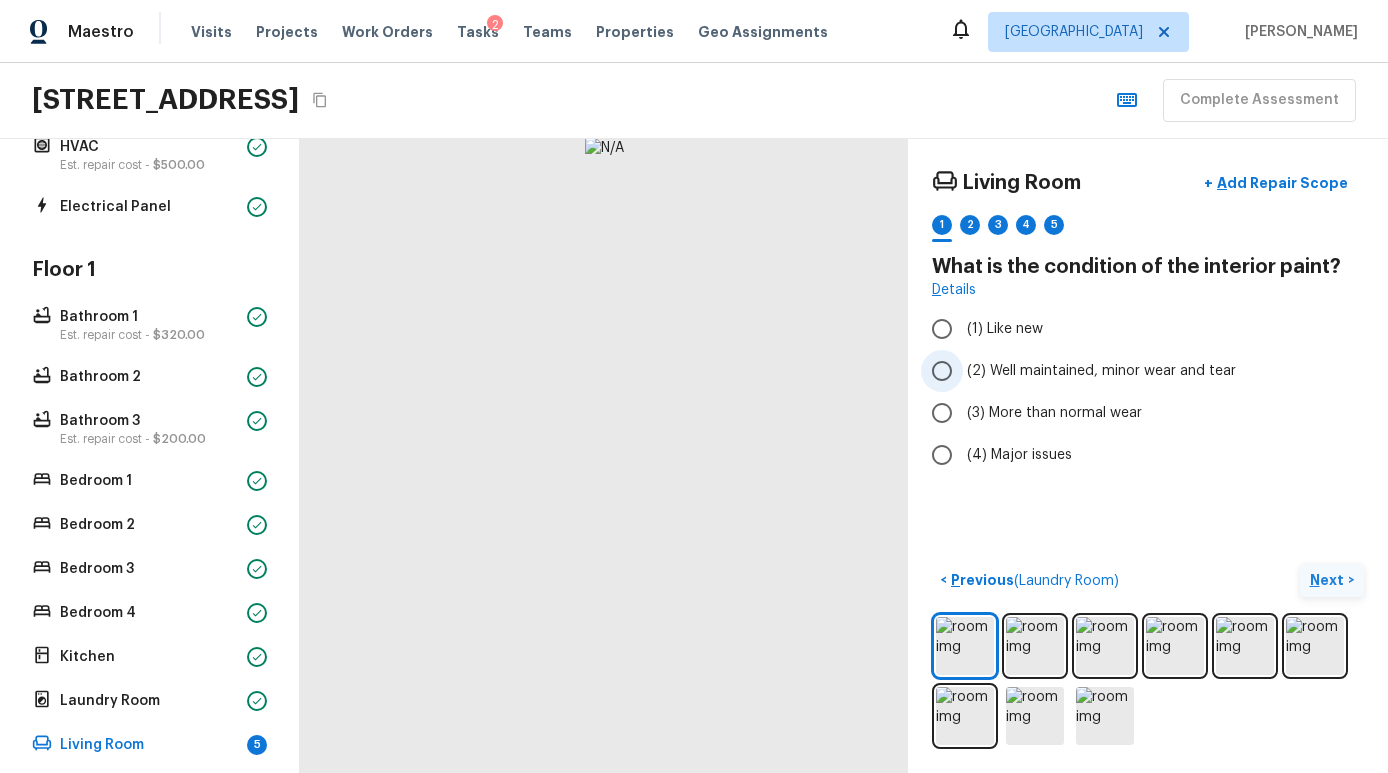 click on "(2) Well maintained, minor wear and tear" at bounding box center [1101, 371] 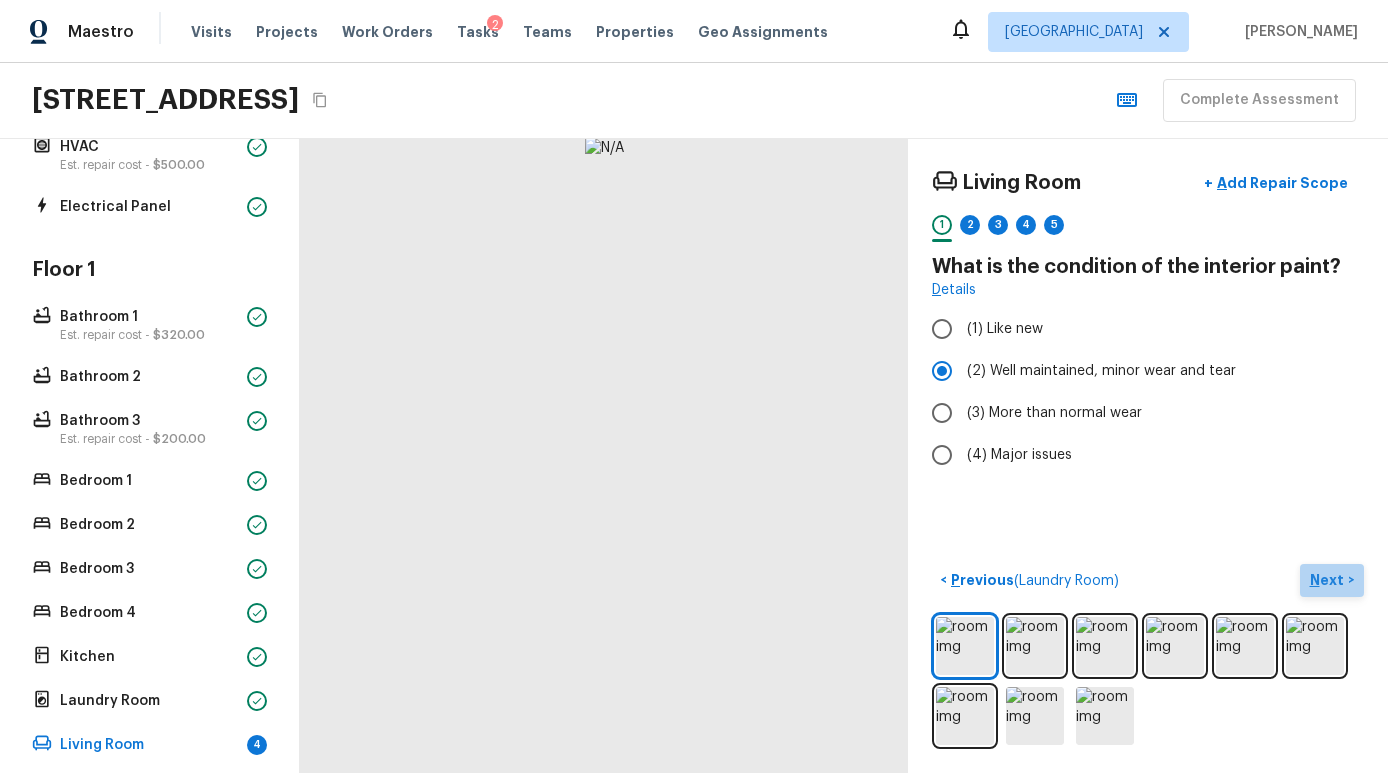 click on "Next >" at bounding box center (1332, 580) 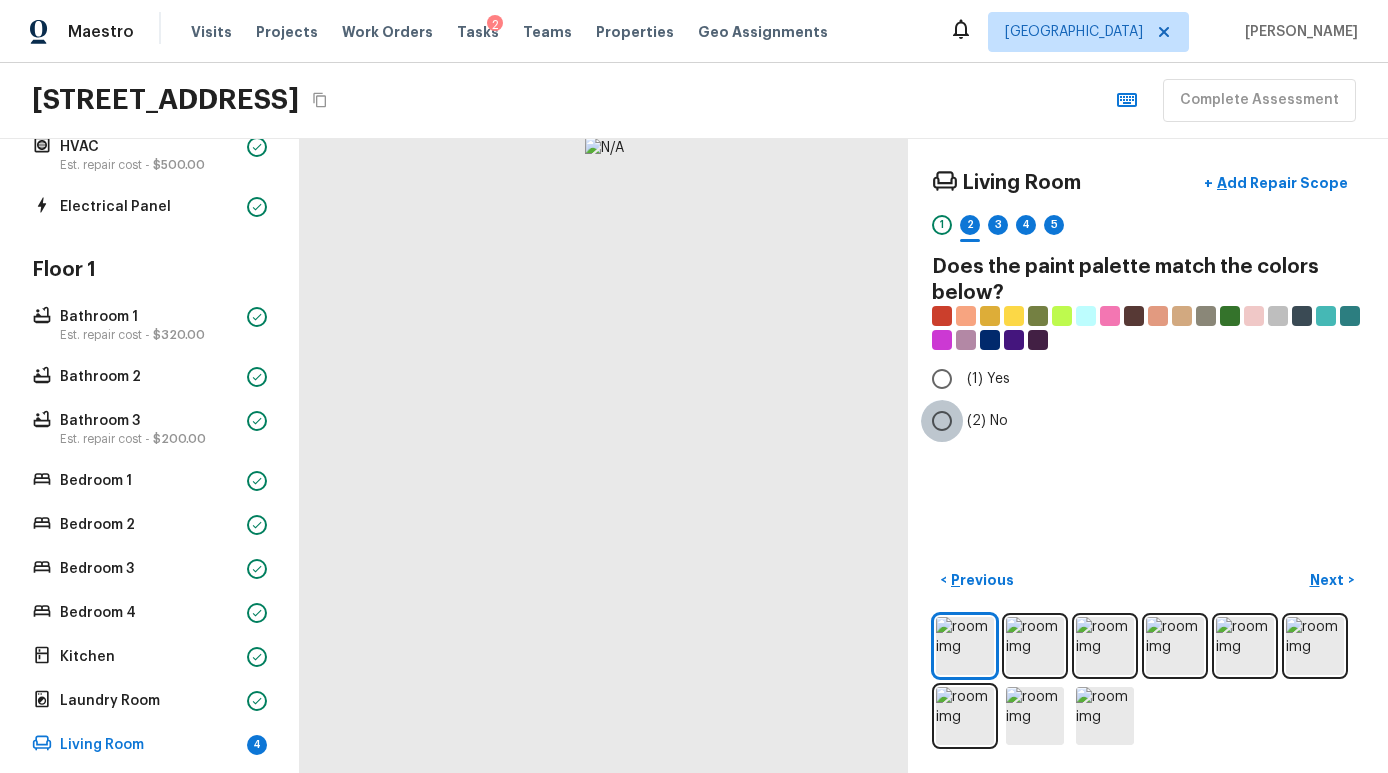 click on "(2) No" at bounding box center [942, 421] 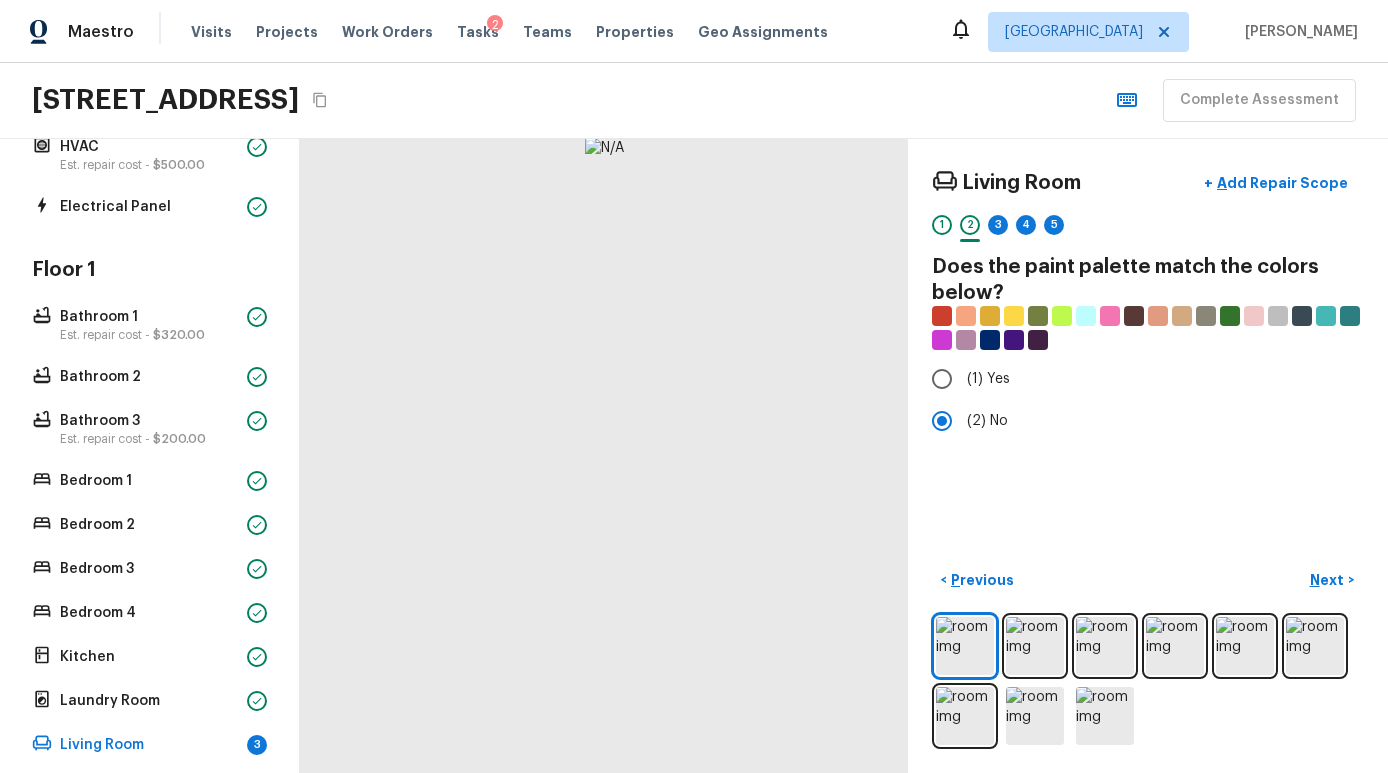 click on "Next" at bounding box center [1329, 580] 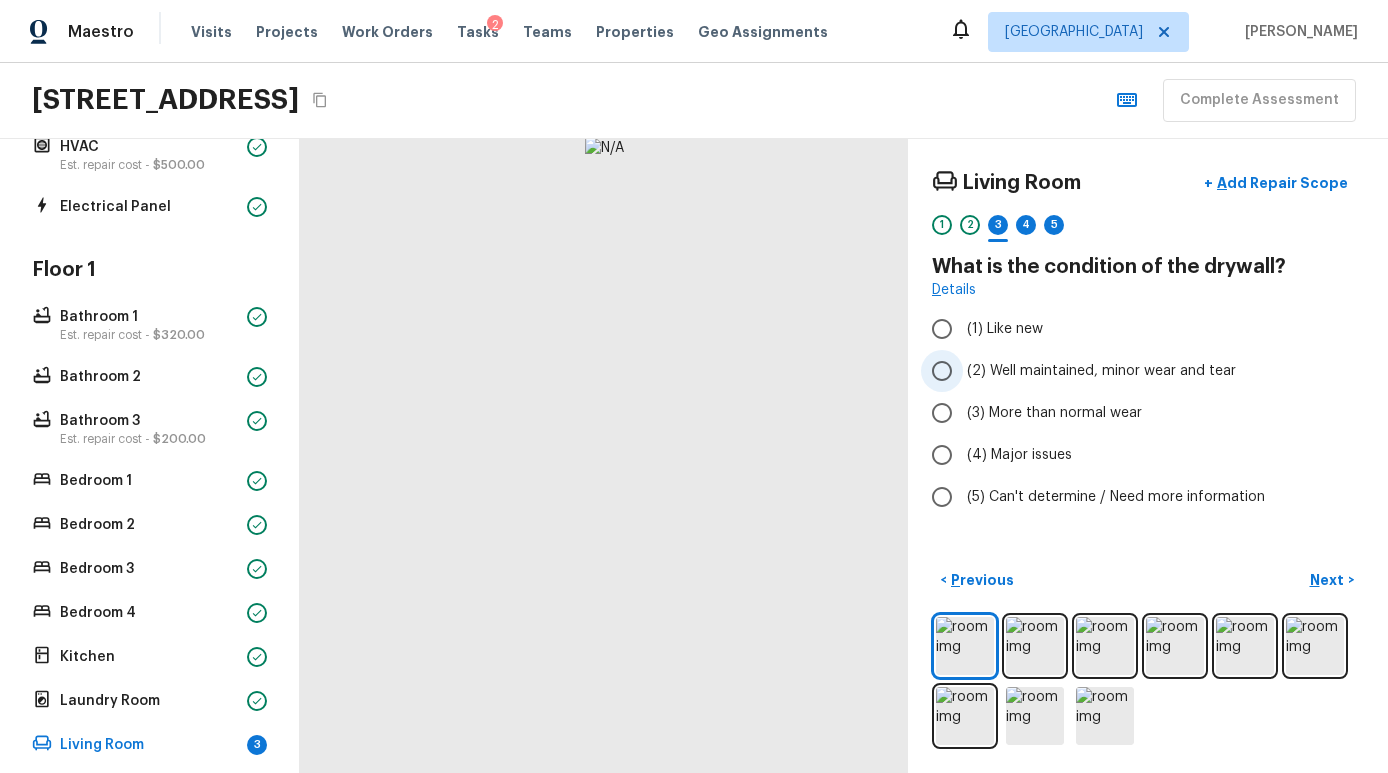 click on "(2) Well maintained, minor wear and tear" at bounding box center (1134, 371) 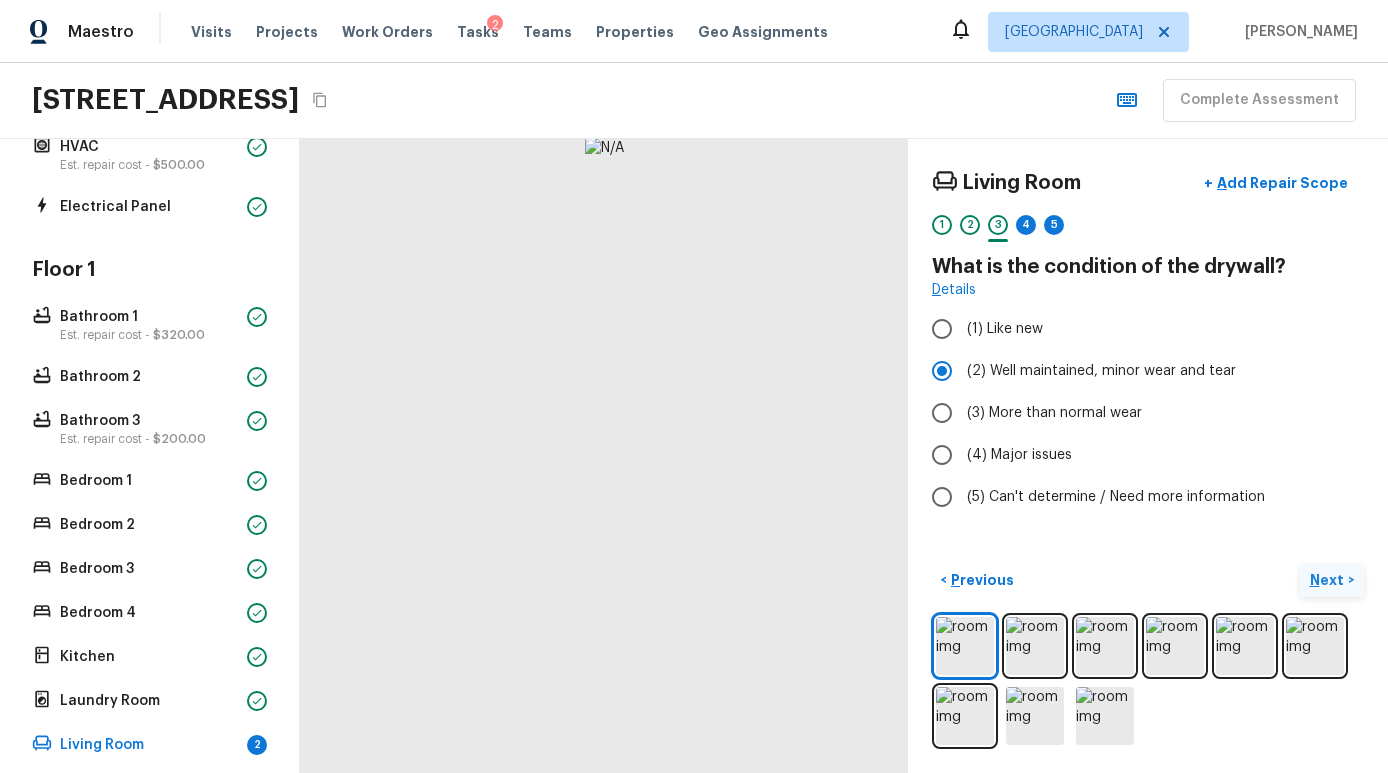 click on "Next >" at bounding box center [1332, 580] 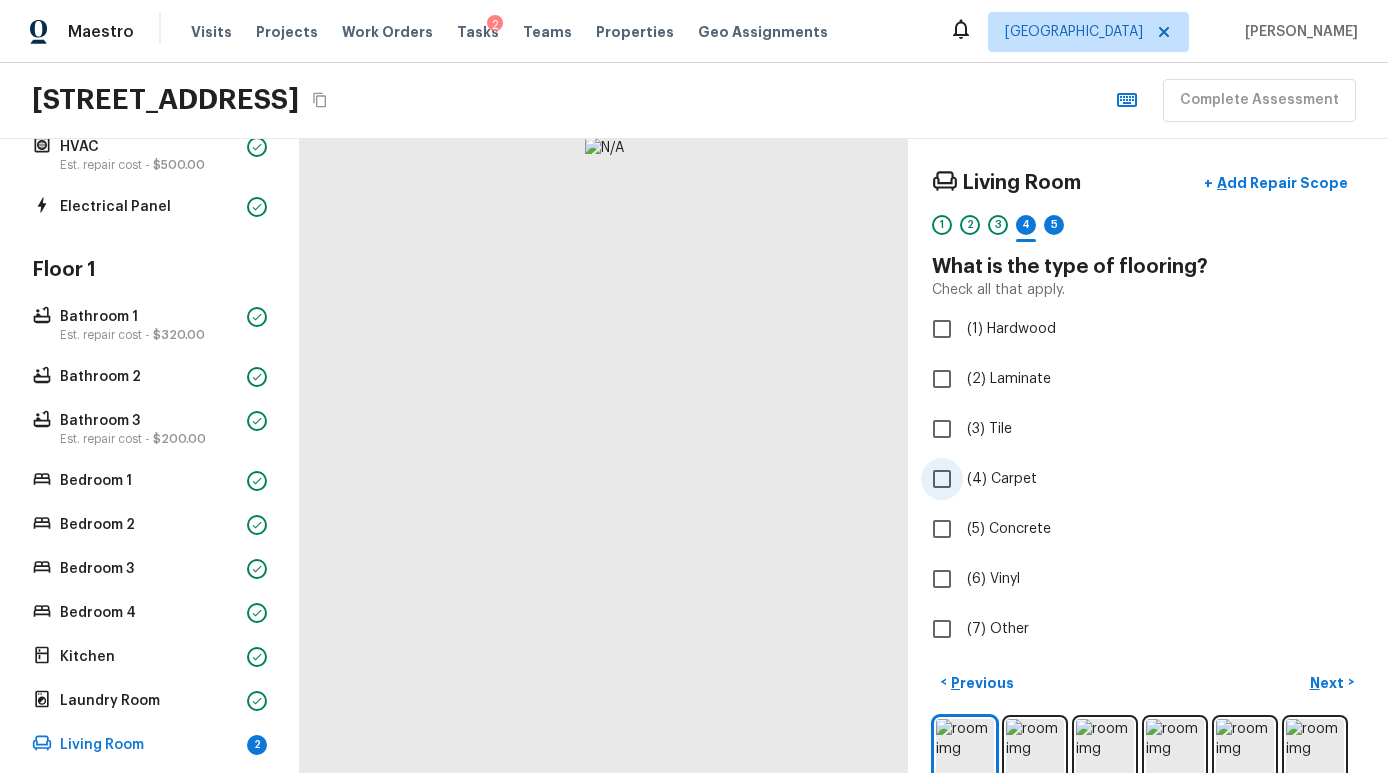 click on "(4) Carpet" at bounding box center (1002, 479) 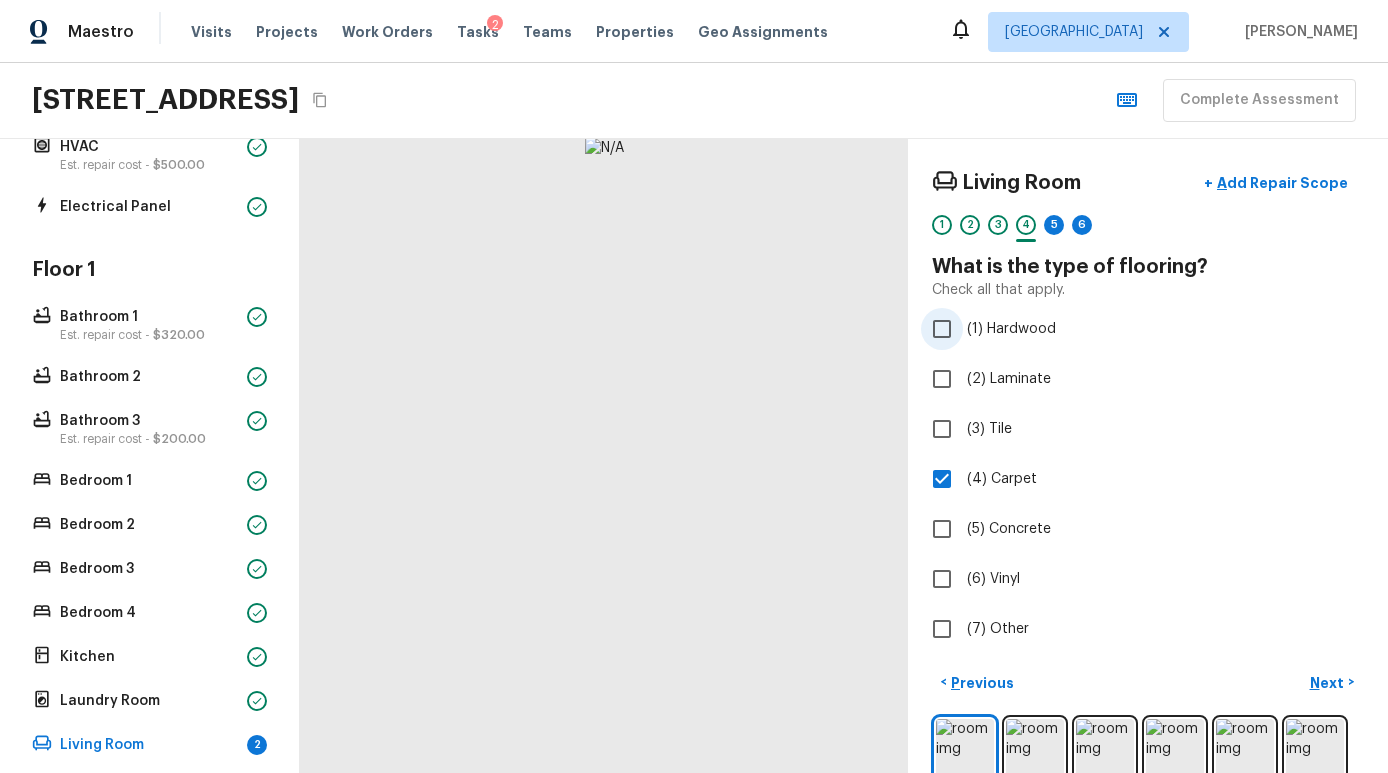 click on "(1) Hardwood" at bounding box center [1011, 329] 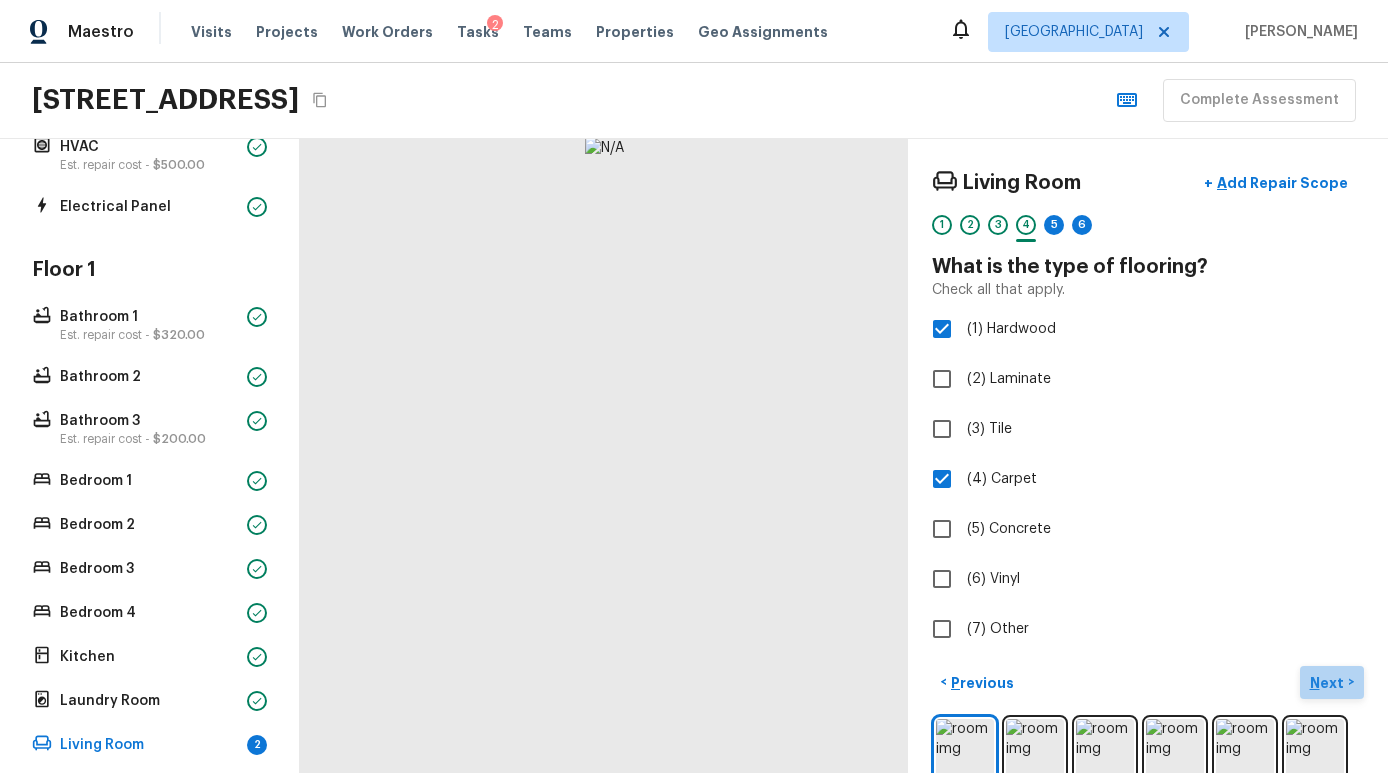click on "Next" at bounding box center [1329, 683] 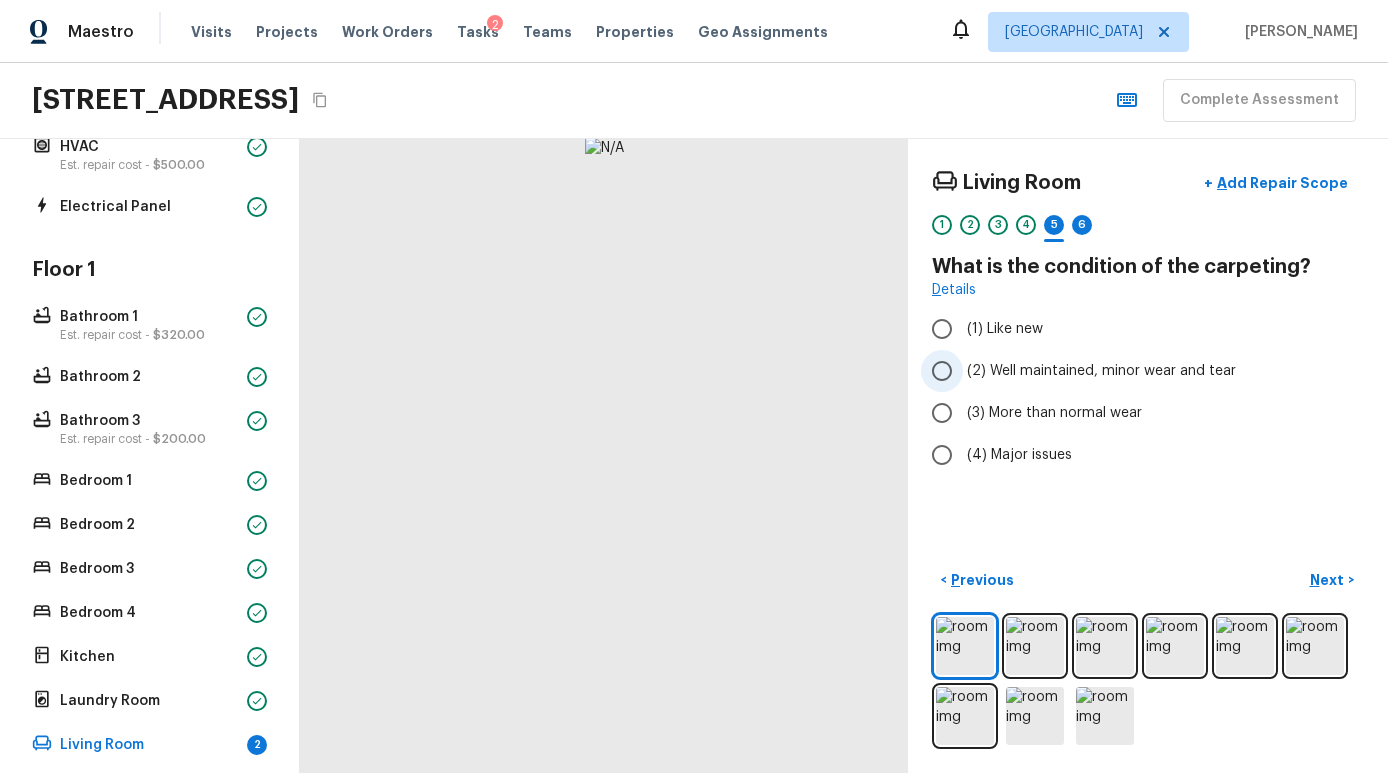click on "(2) Well maintained, minor wear and tear" at bounding box center [1134, 371] 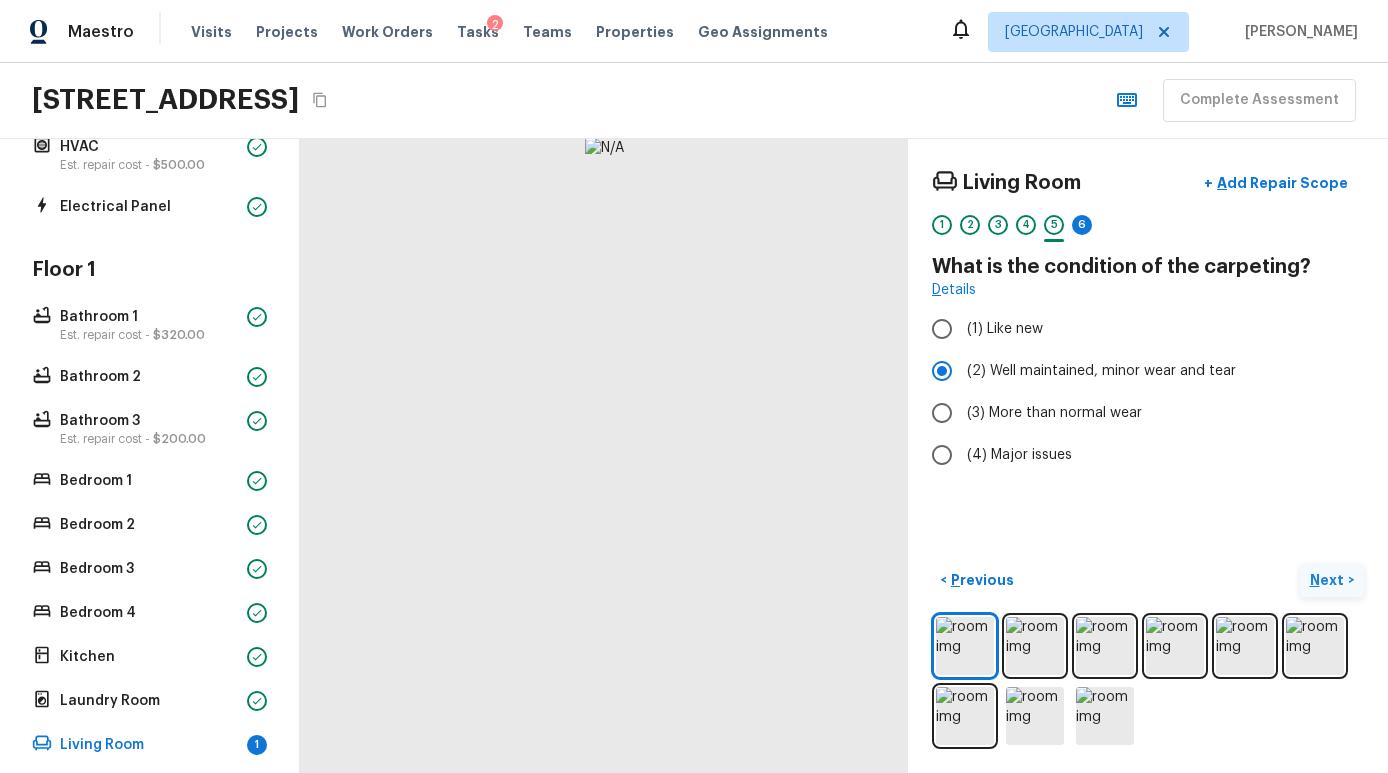 click on "Next >" at bounding box center (1332, 580) 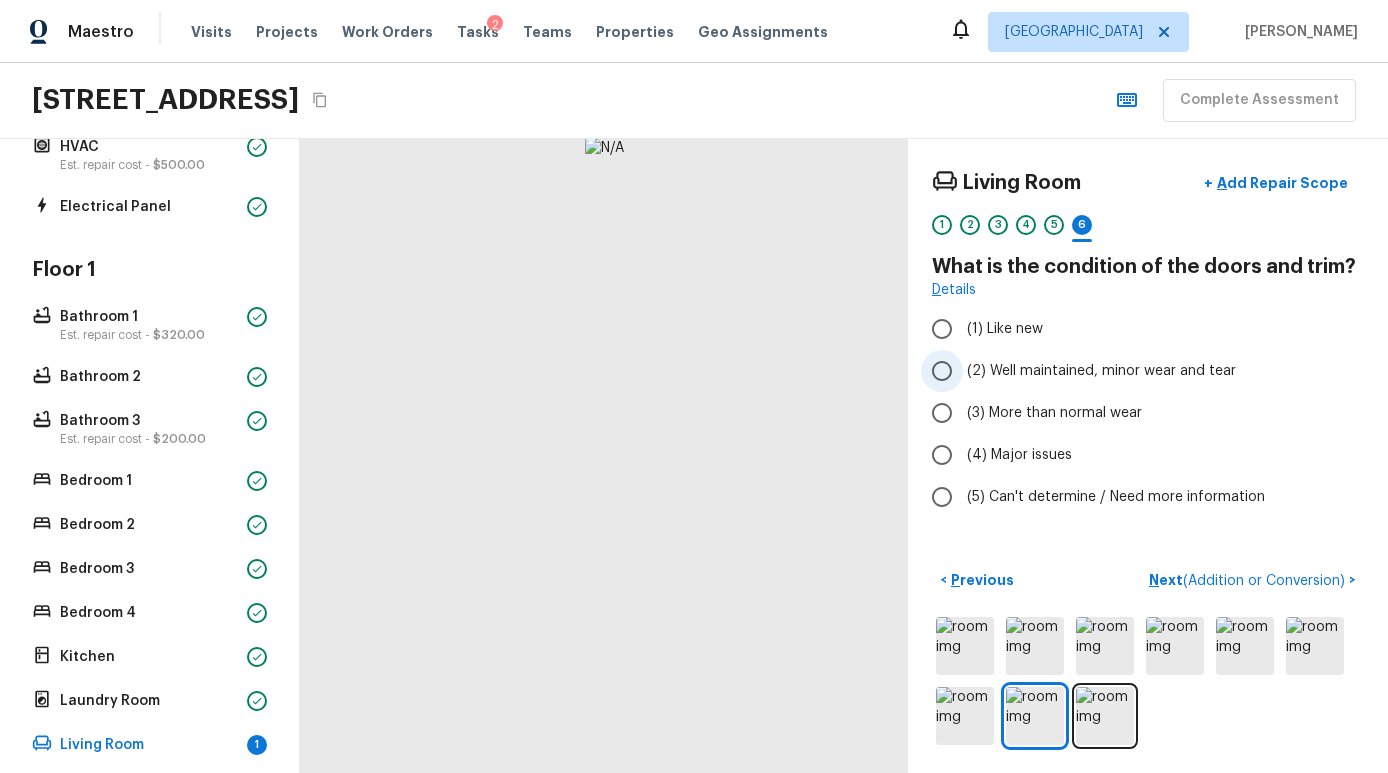 click on "(2) Well maintained, minor wear and tear" at bounding box center [1101, 371] 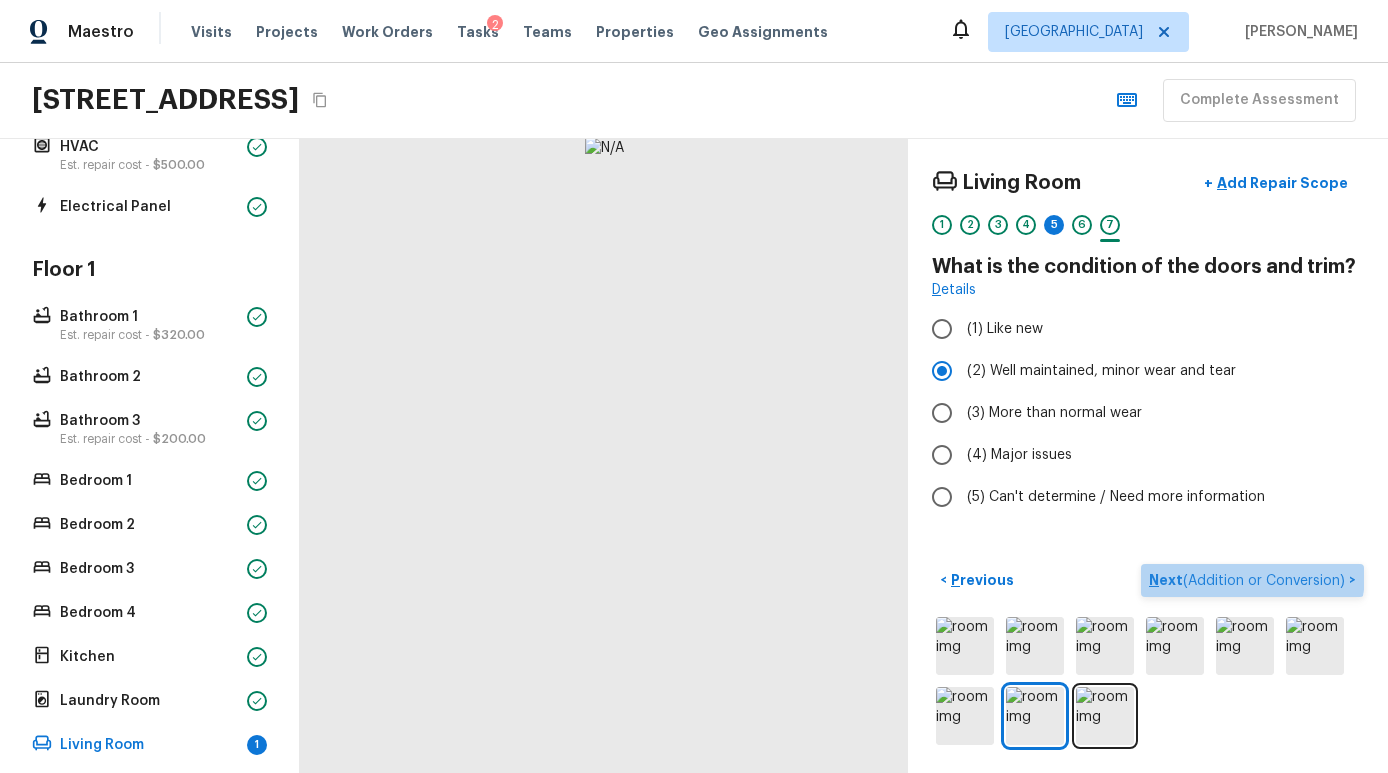 click on "( Addition or Conversion )" at bounding box center [1264, 581] 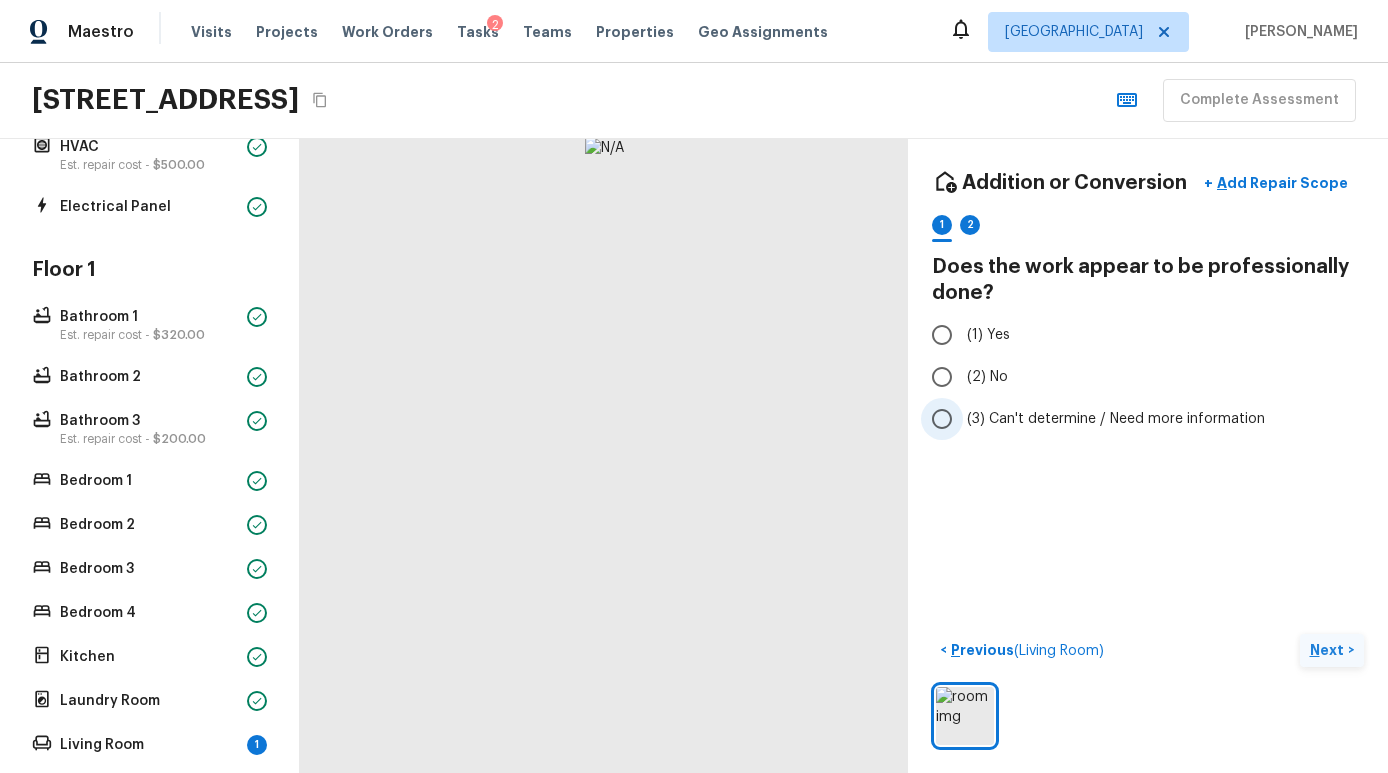 click on "(3) Can't determine / Need more information" at bounding box center (1116, 419) 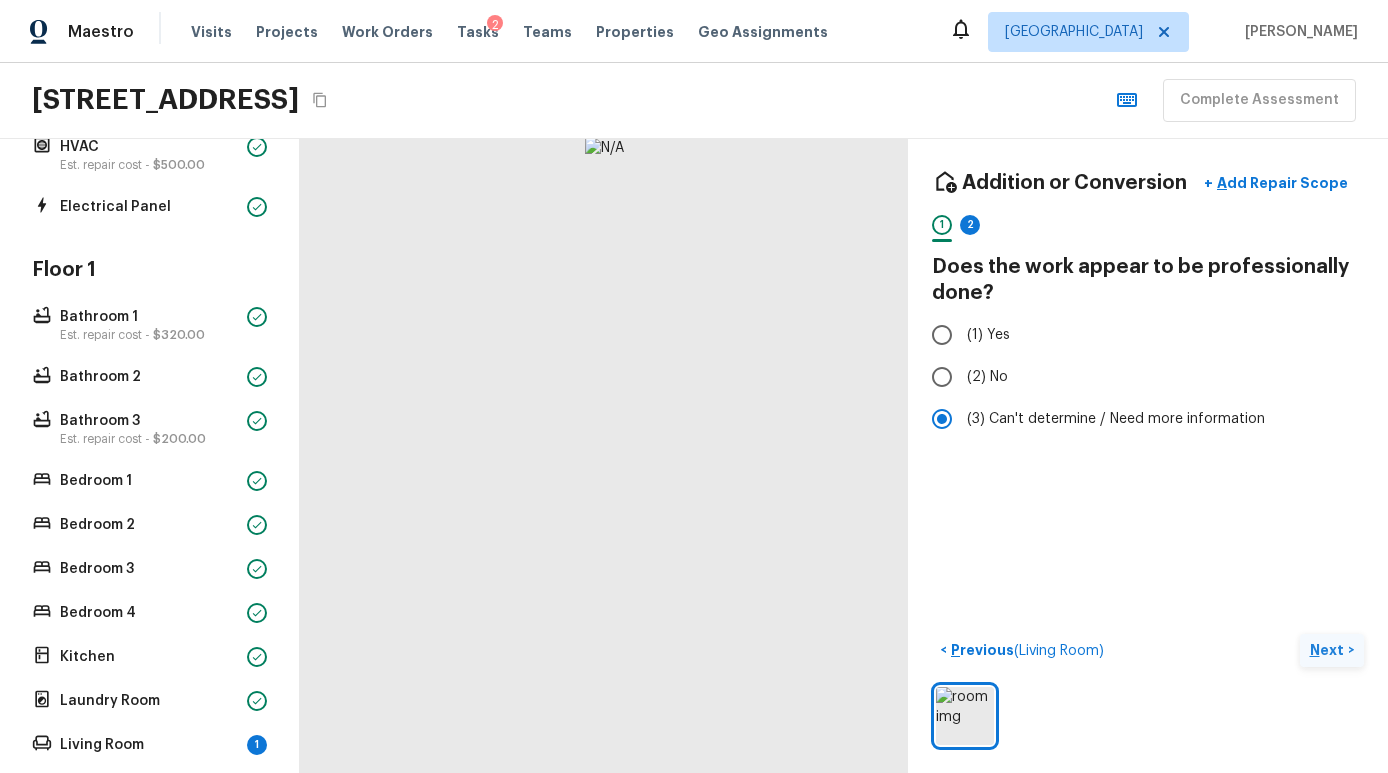 click on "Next" at bounding box center (1329, 650) 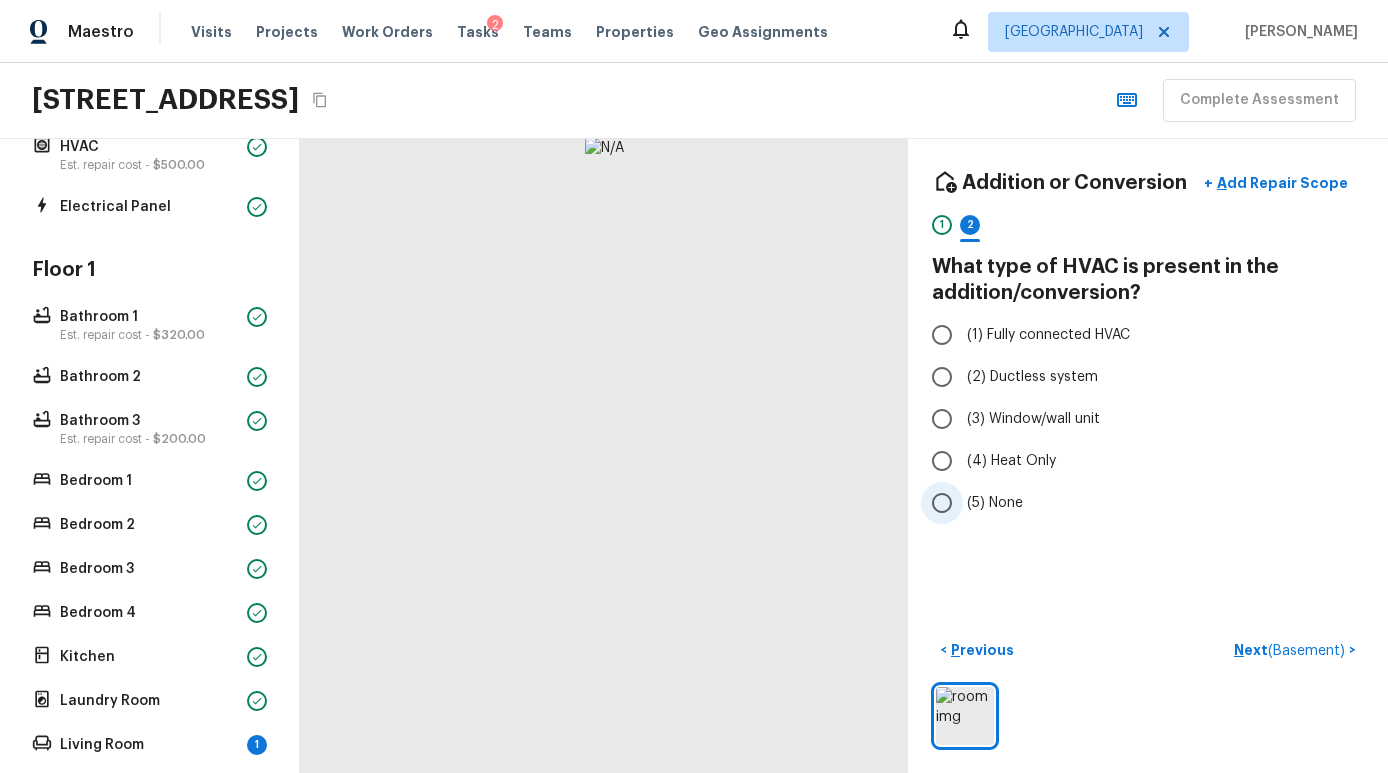 click on "(5) None" at bounding box center (995, 503) 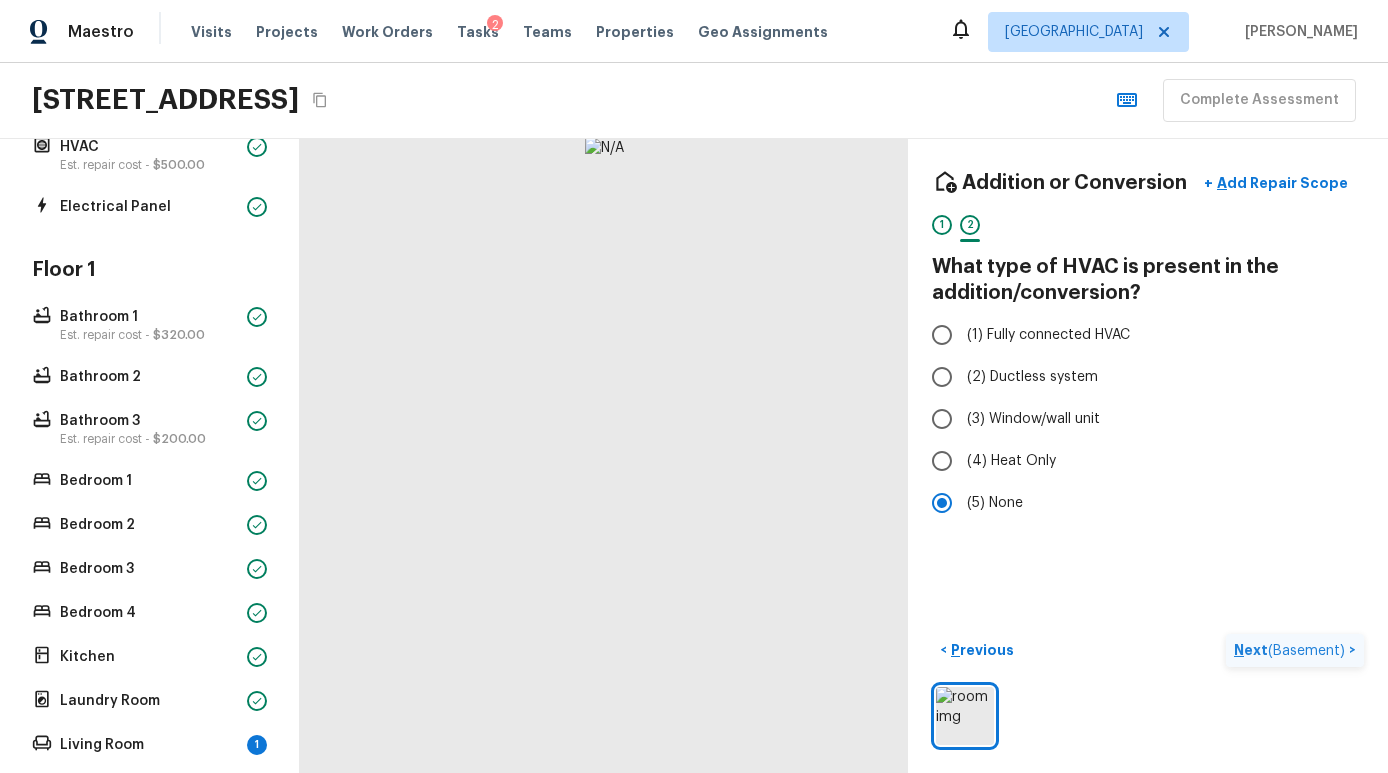 click on "Next  ( Basement )" at bounding box center (1291, 650) 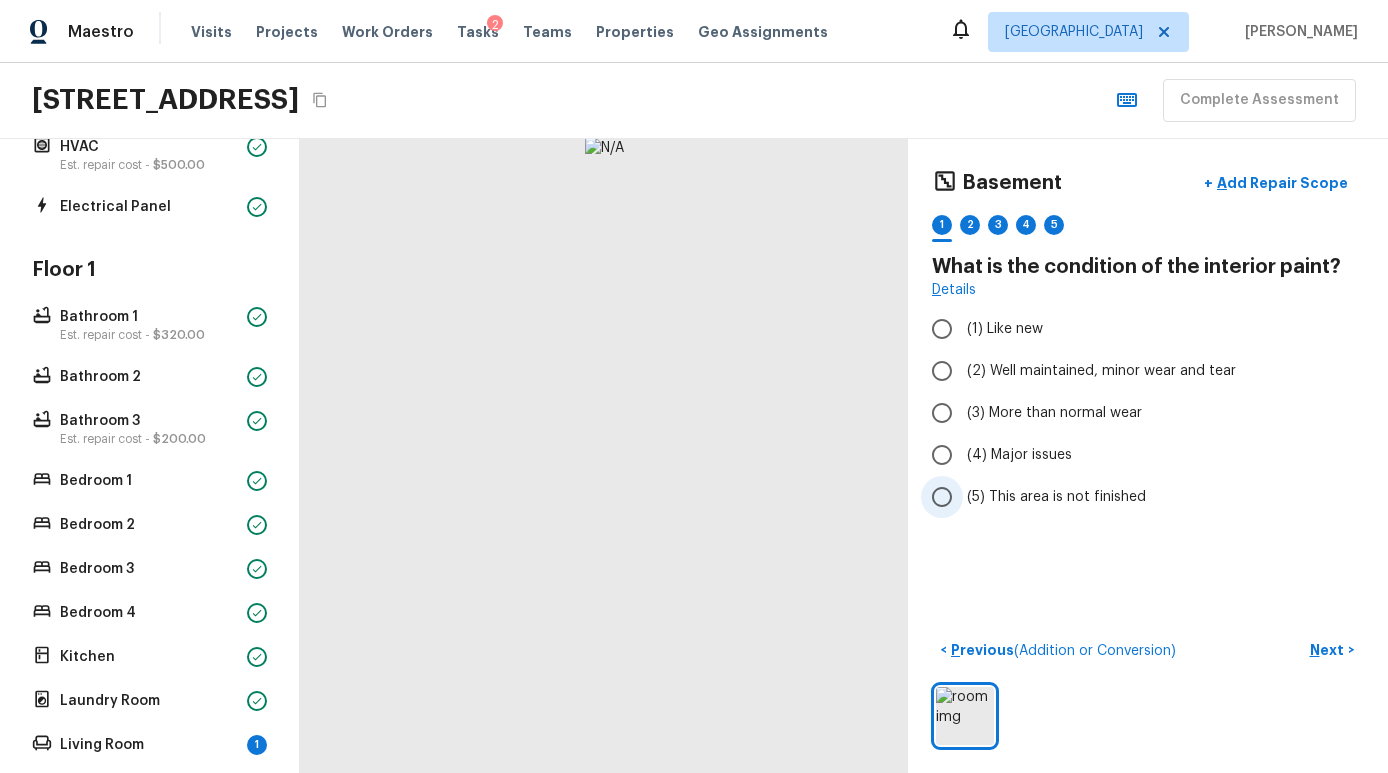 click on "(5) This area is not finished" at bounding box center (1056, 497) 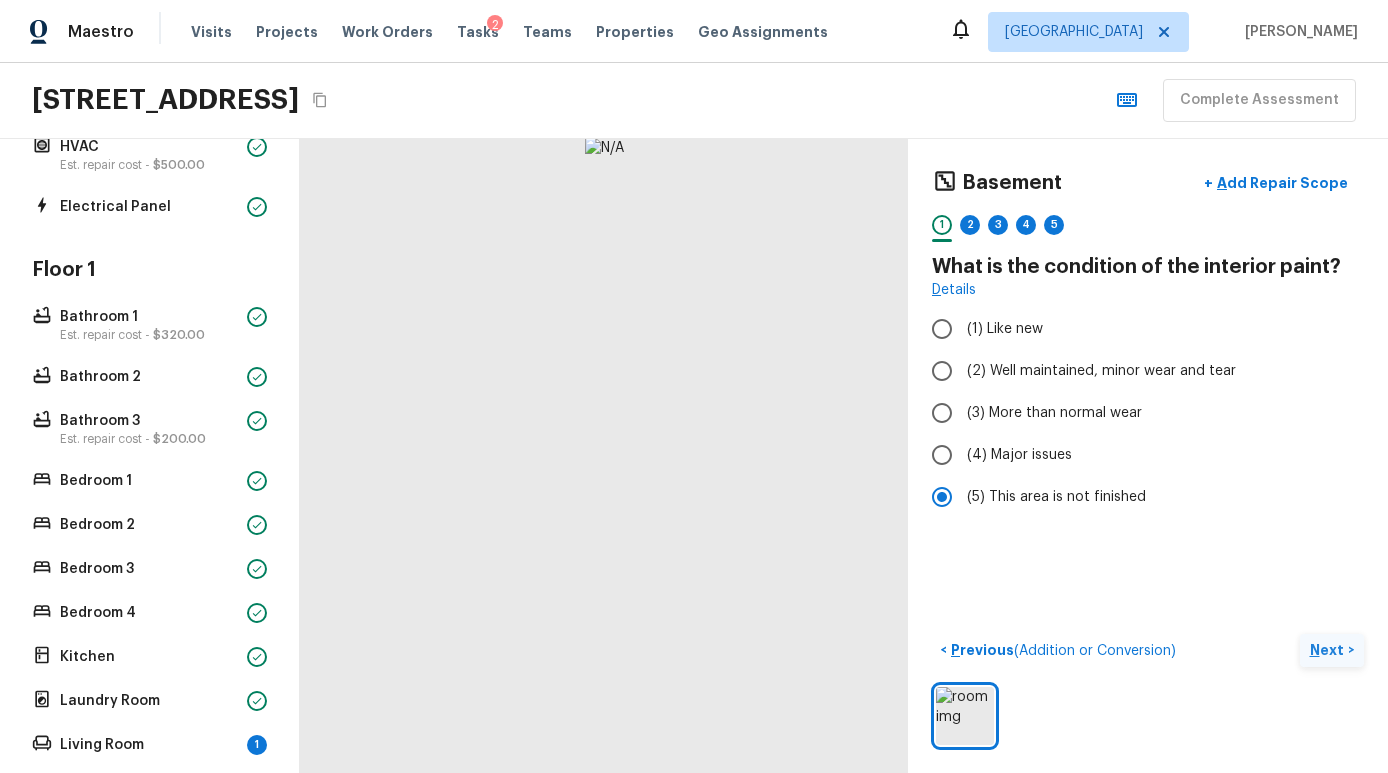 click on "Next" at bounding box center [1329, 650] 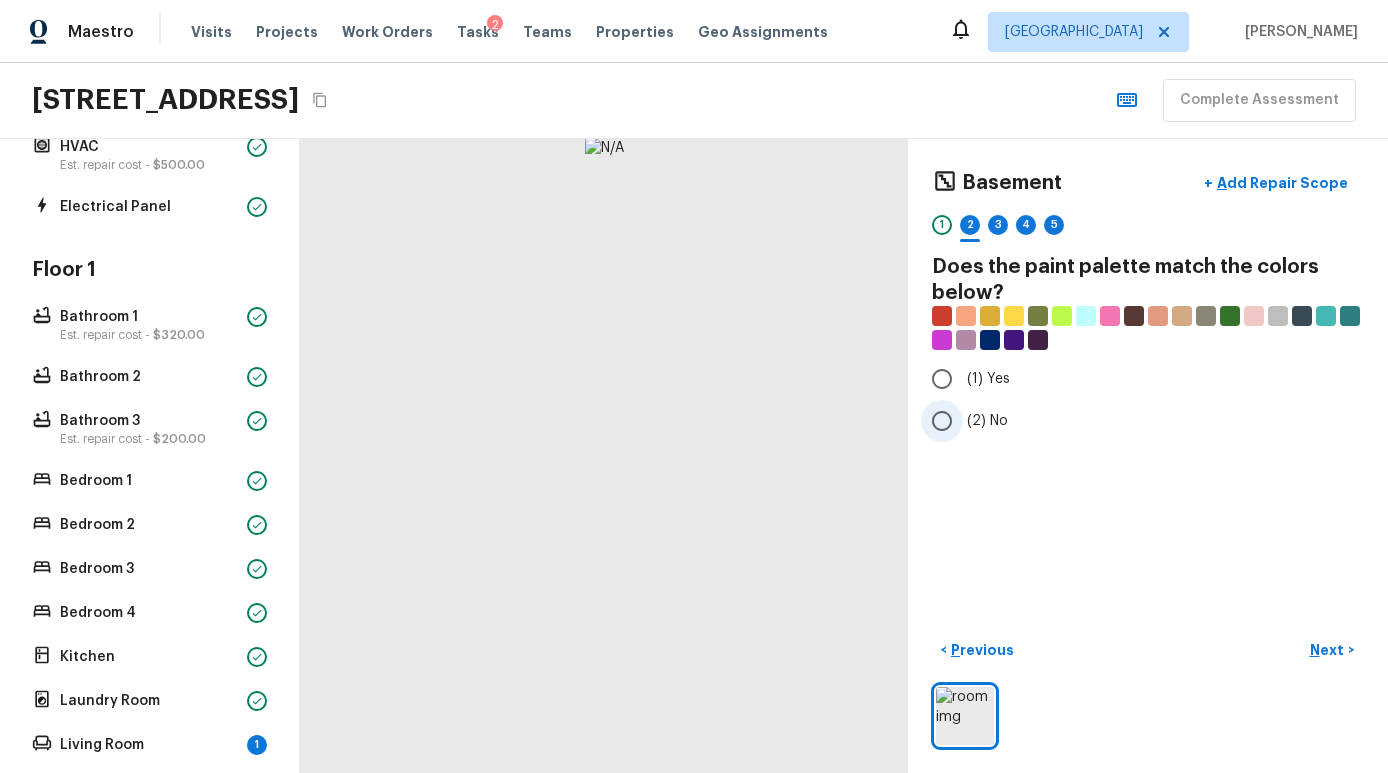 click on "(2) No" at bounding box center (1134, 421) 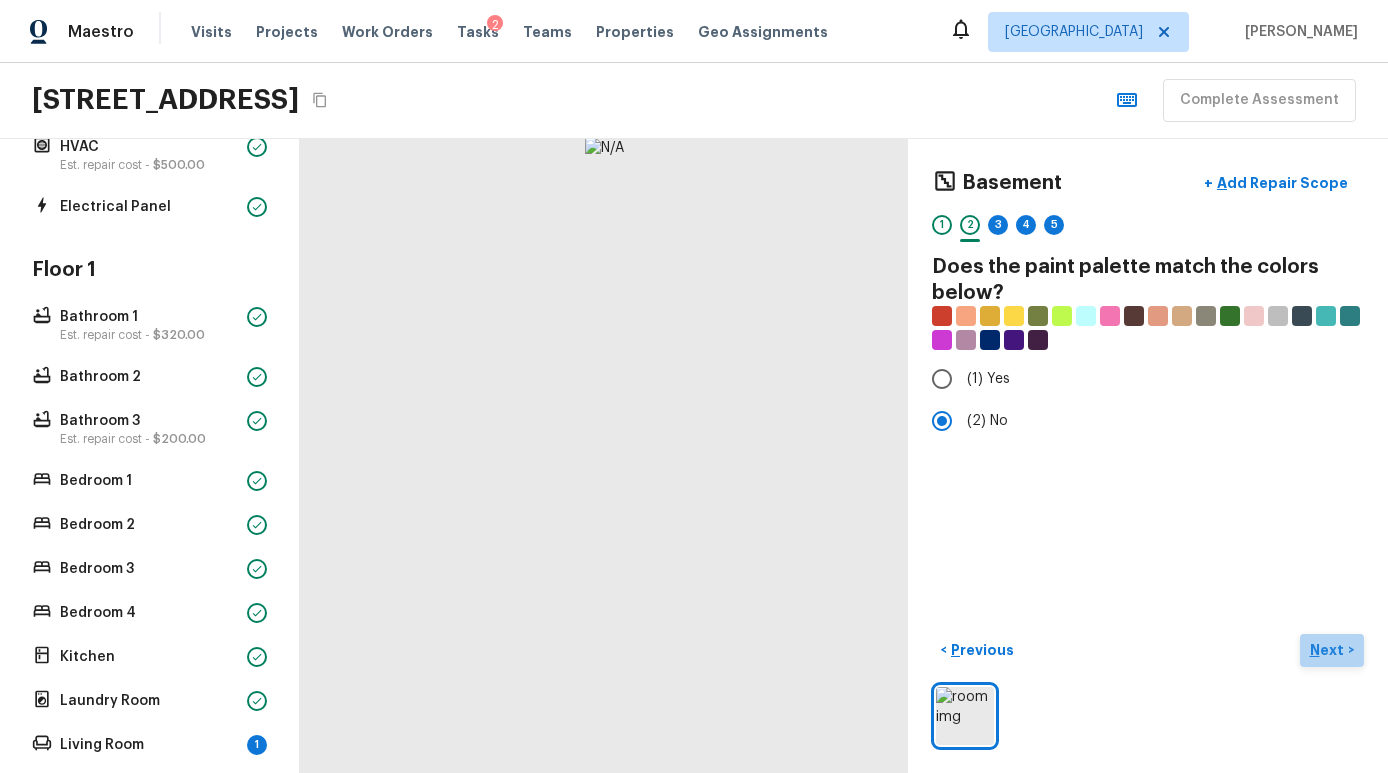 click on "Next" at bounding box center (1329, 650) 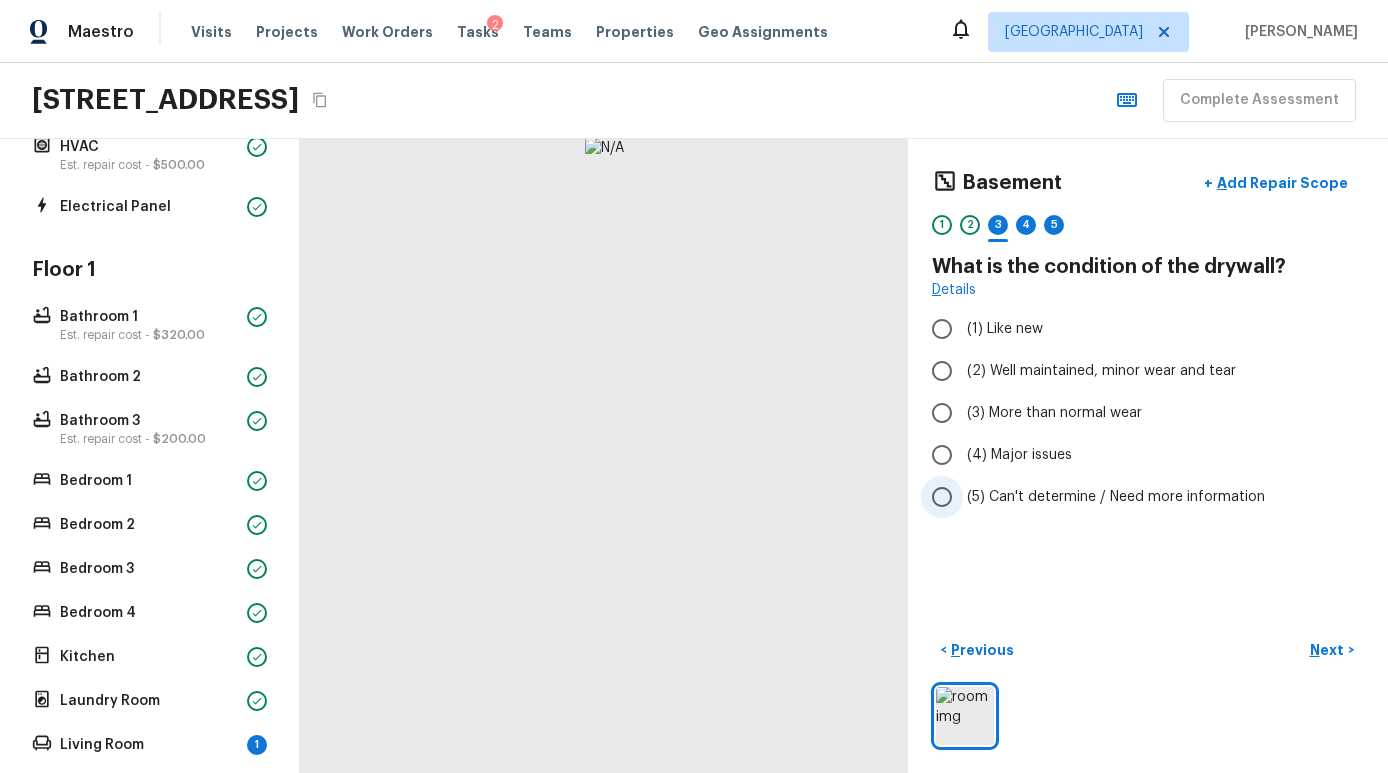 click on "(5) Can't determine / Need more information" at bounding box center (1116, 497) 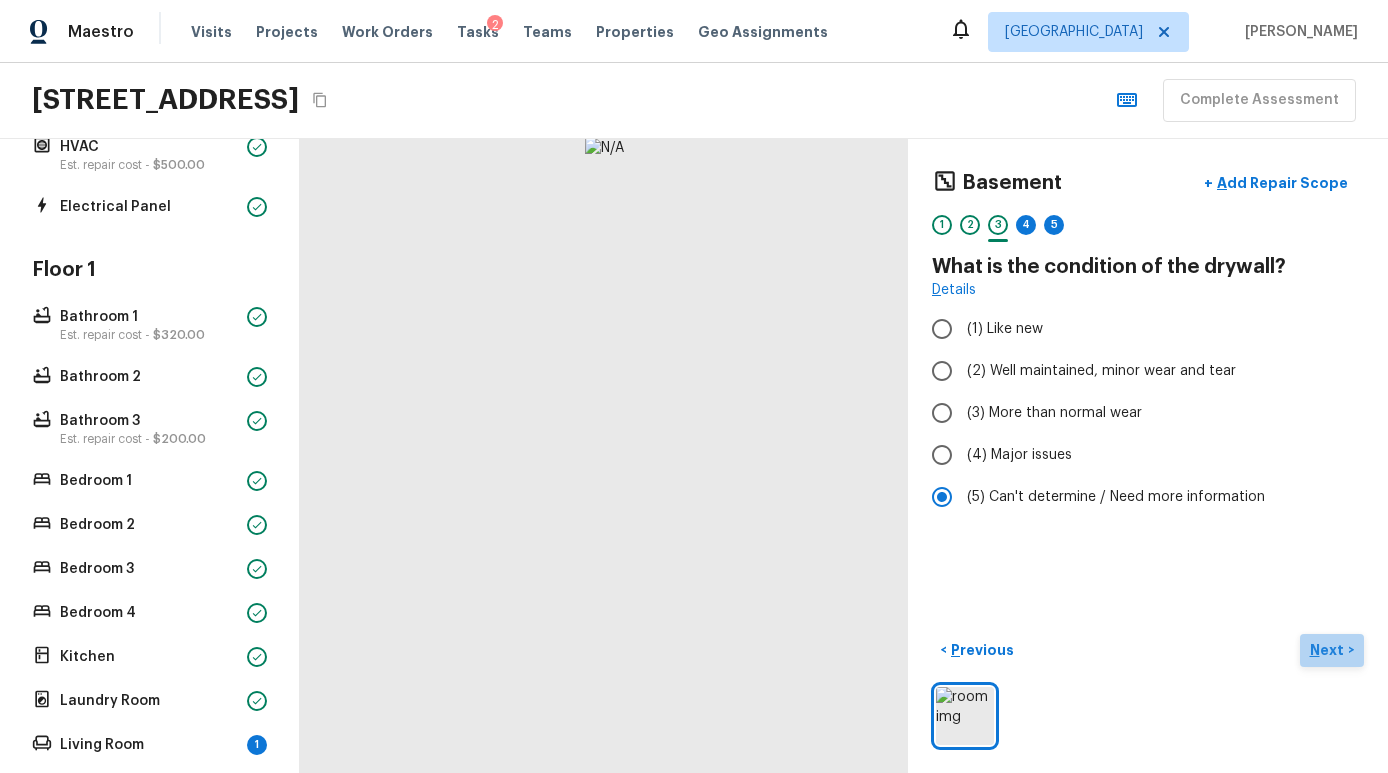 click on "Next" at bounding box center (1329, 650) 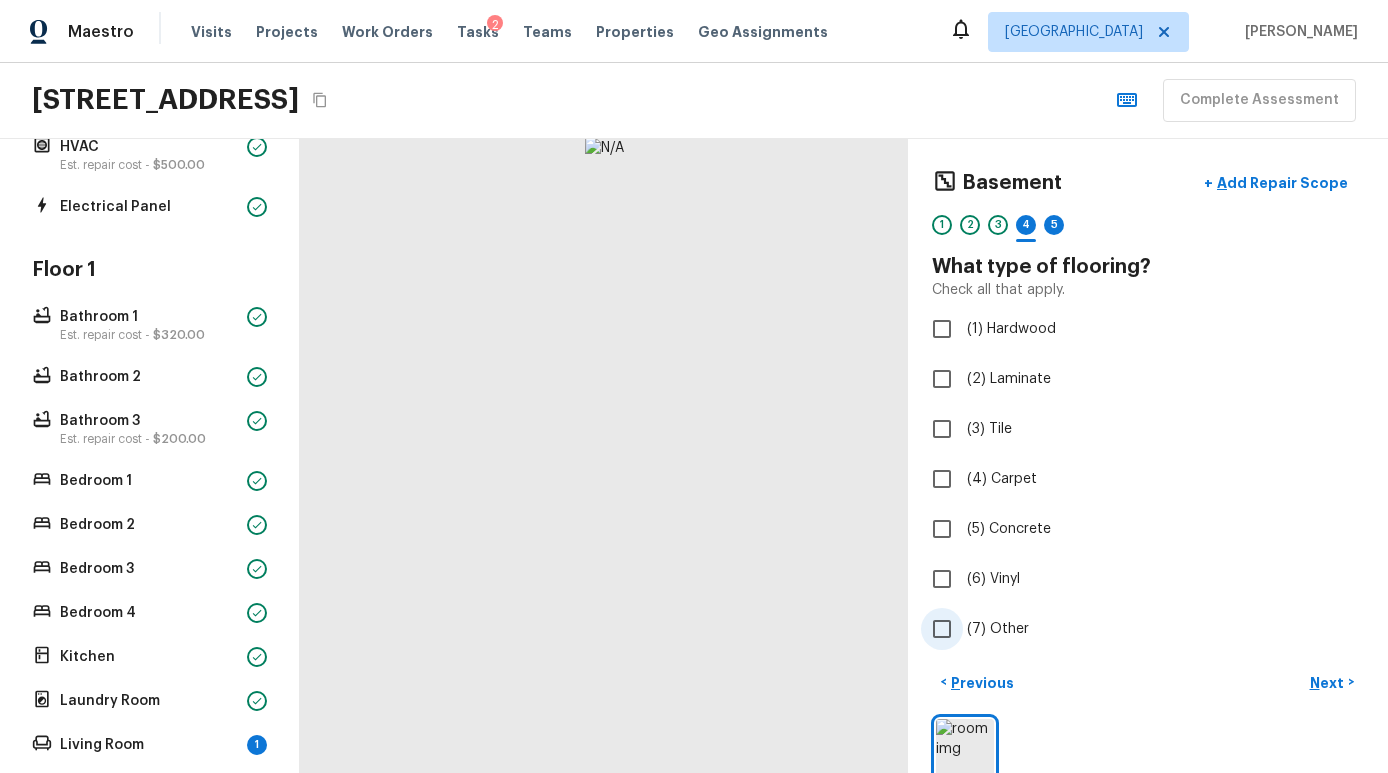 click on "(7) Other" at bounding box center (998, 629) 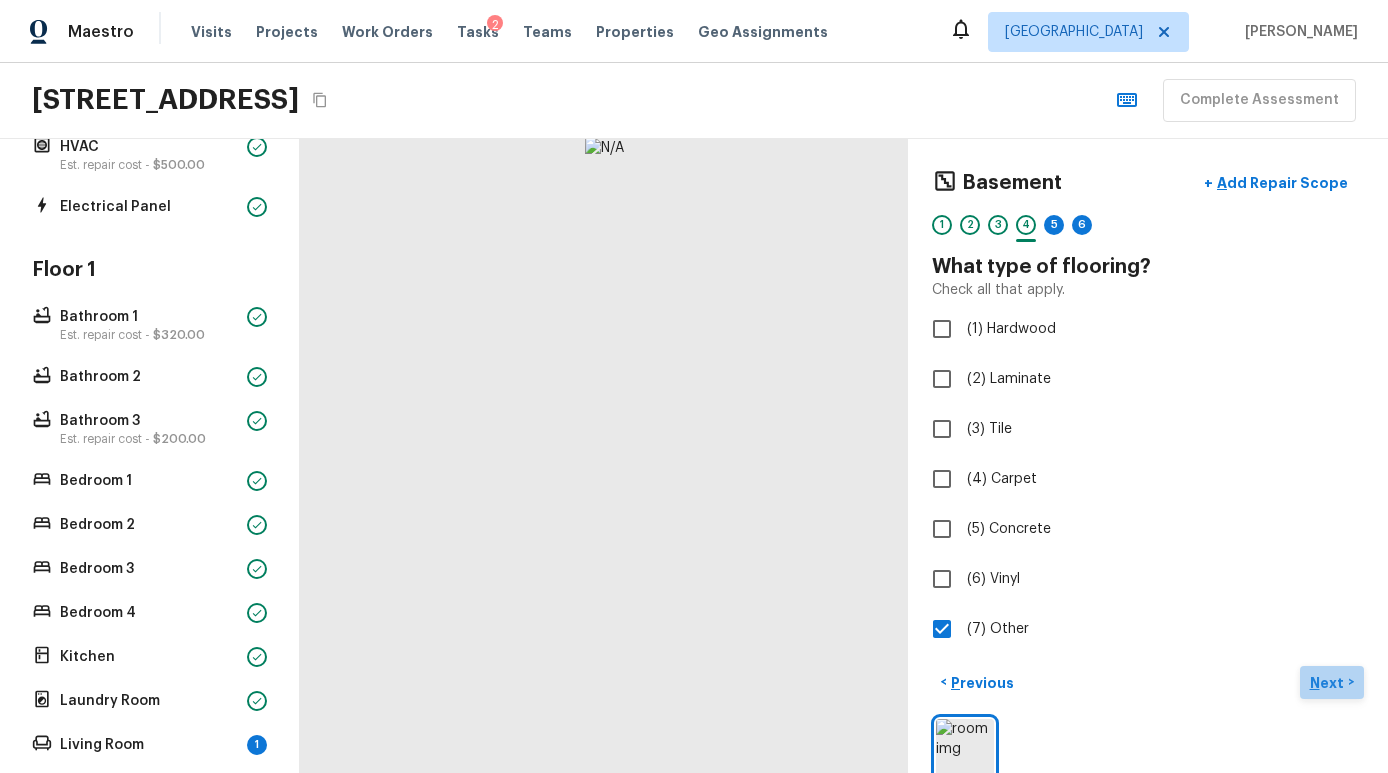 click on "Next" at bounding box center [1329, 683] 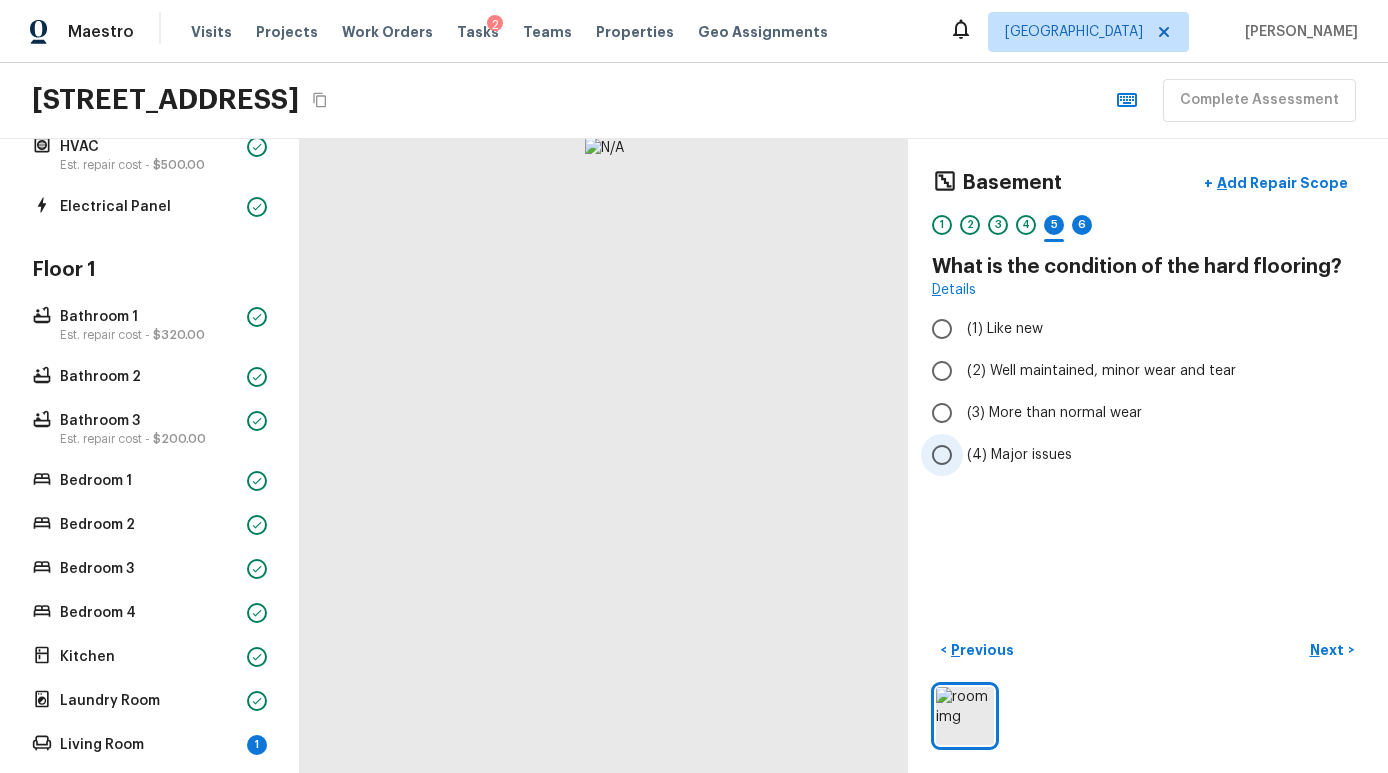click on "(4) Major issues" at bounding box center (1134, 455) 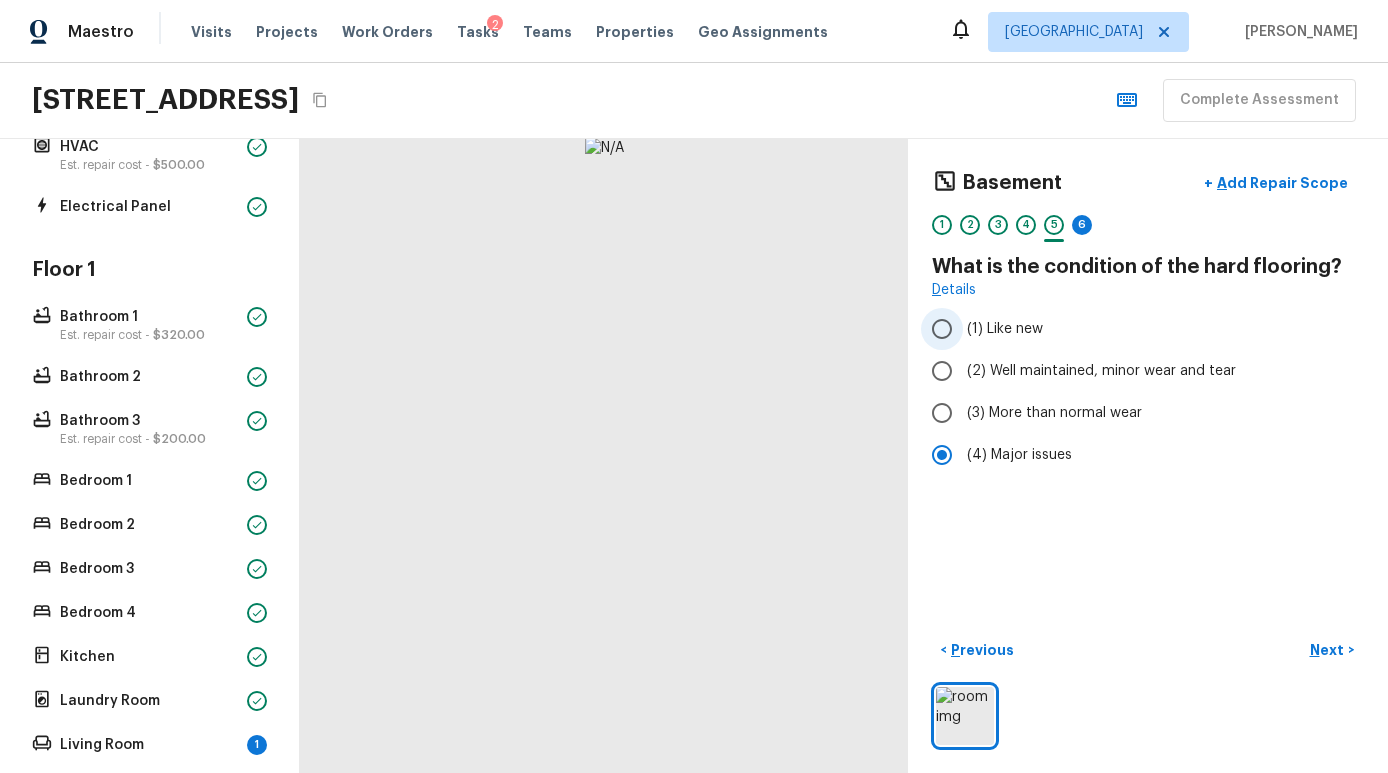 click on "(1) Like new" at bounding box center (1134, 329) 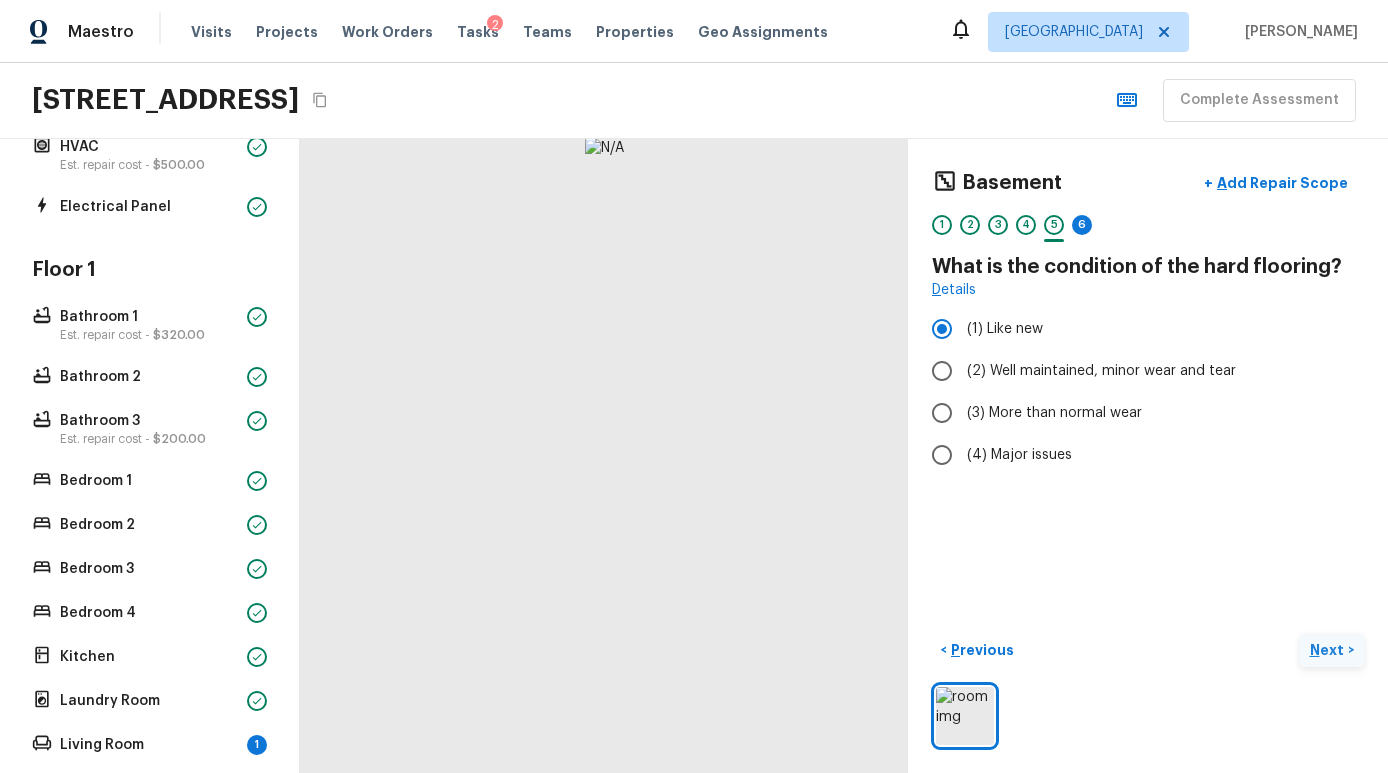 click on "Next" at bounding box center [1329, 650] 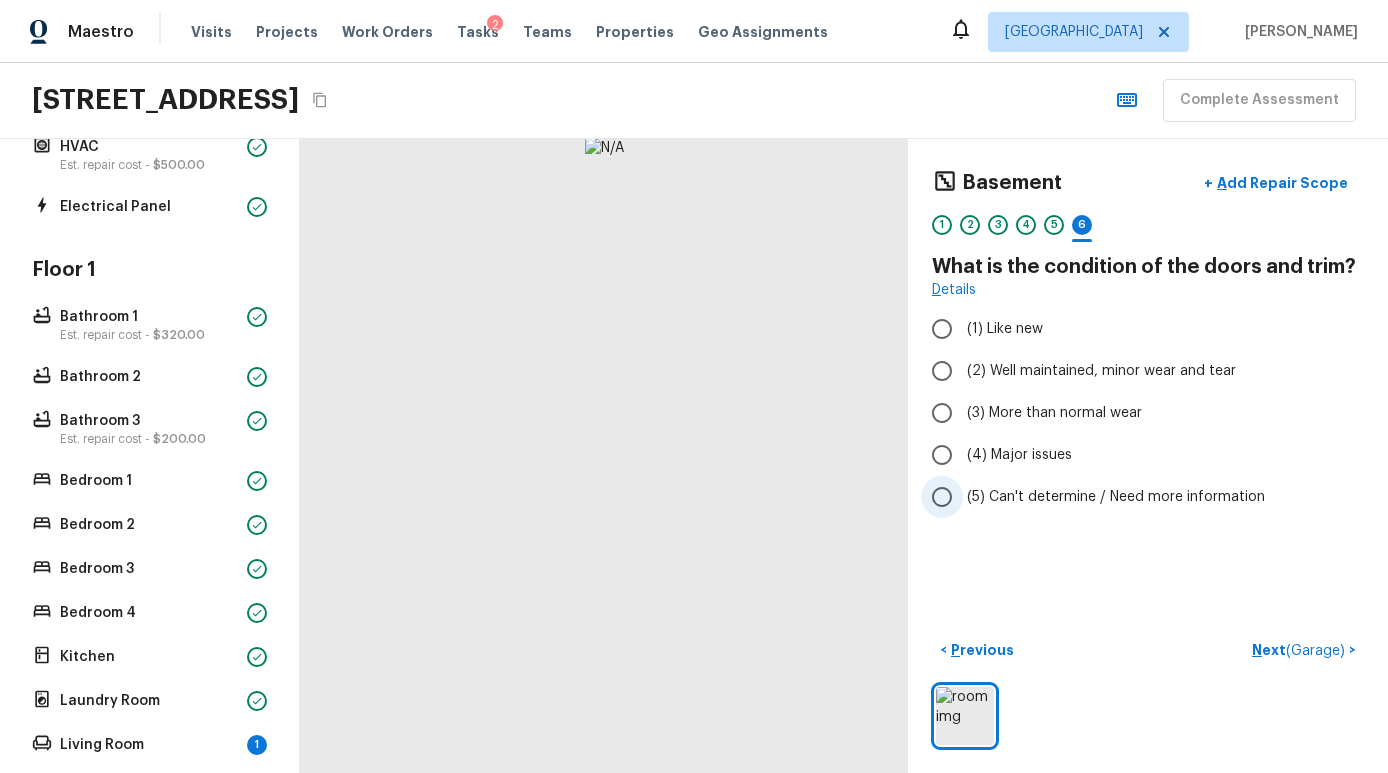 click on "(5) Can't determine / Need more information" at bounding box center [1116, 497] 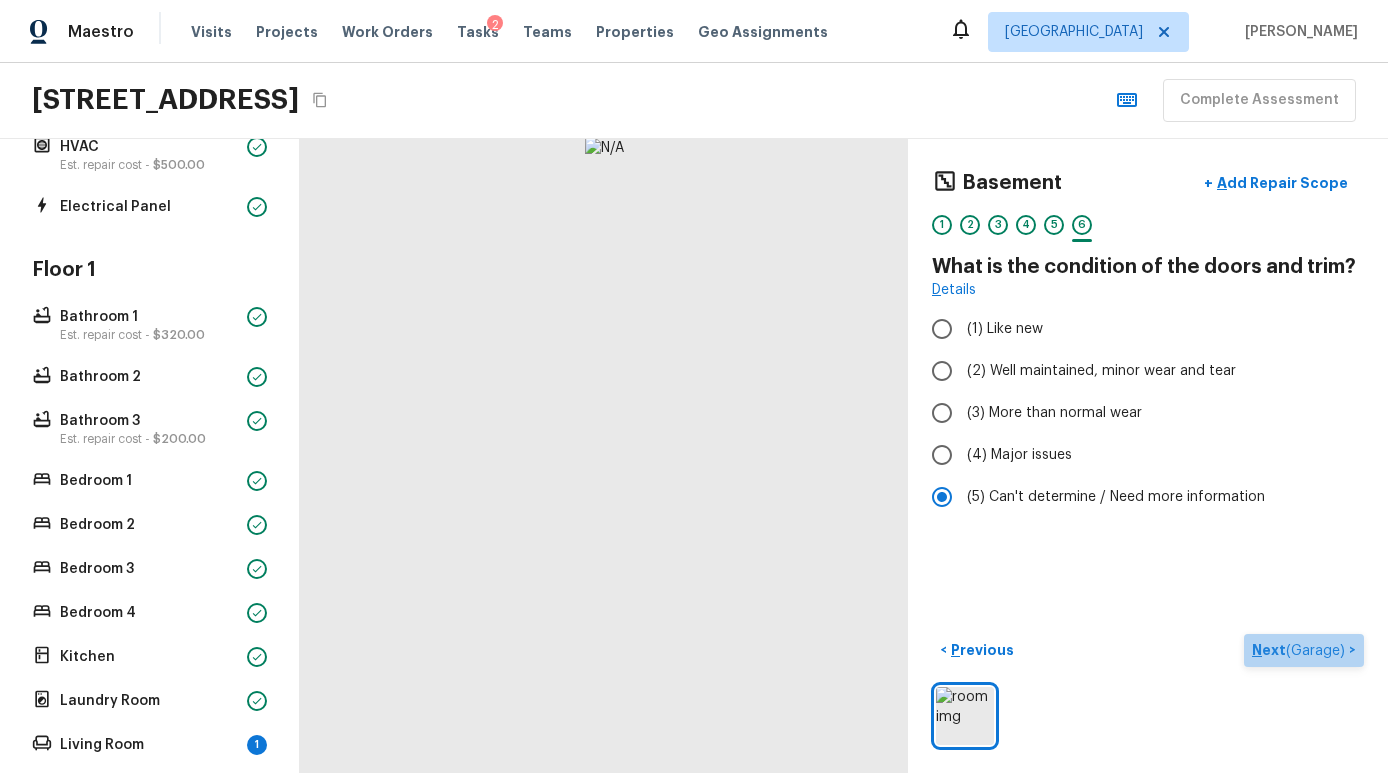 click on "Next  ( Garage )" at bounding box center [1300, 650] 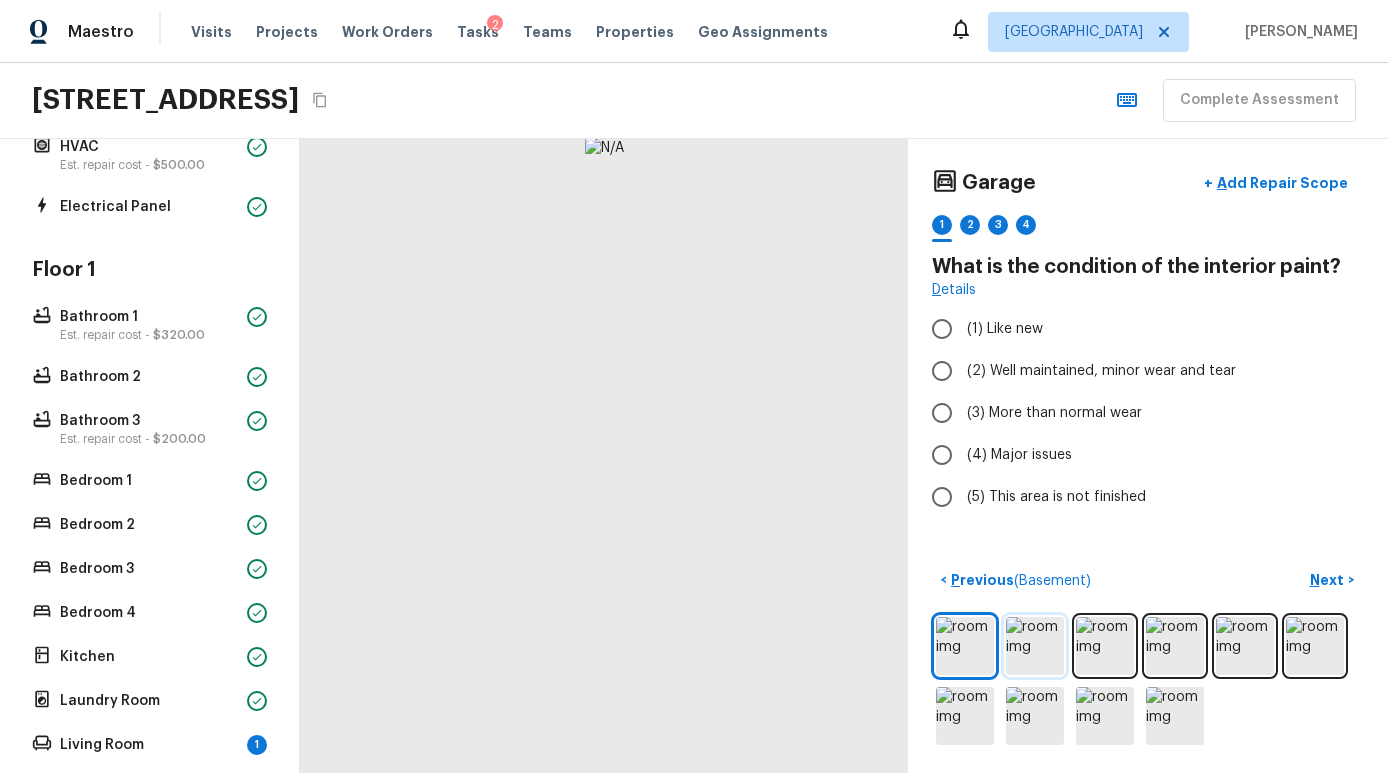 click at bounding box center (1035, 646) 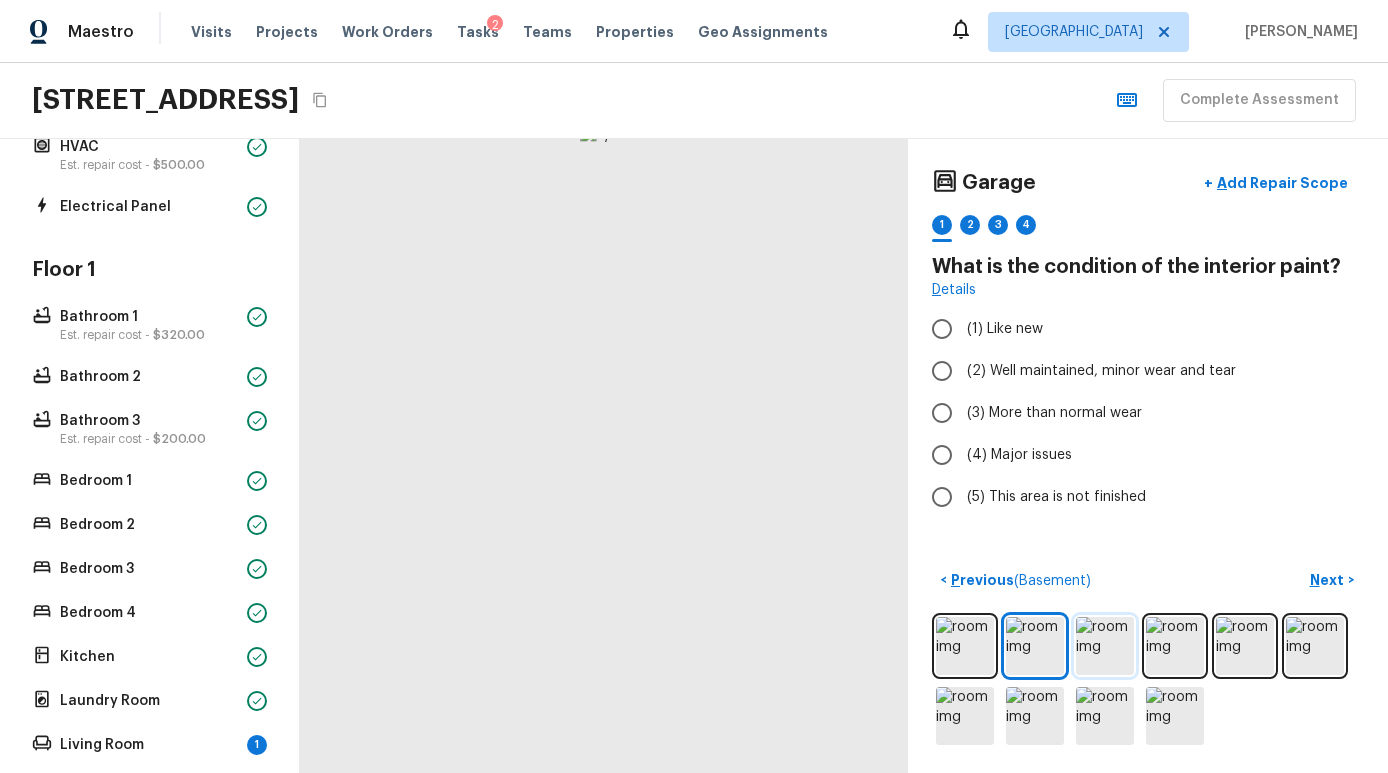 click at bounding box center (1105, 646) 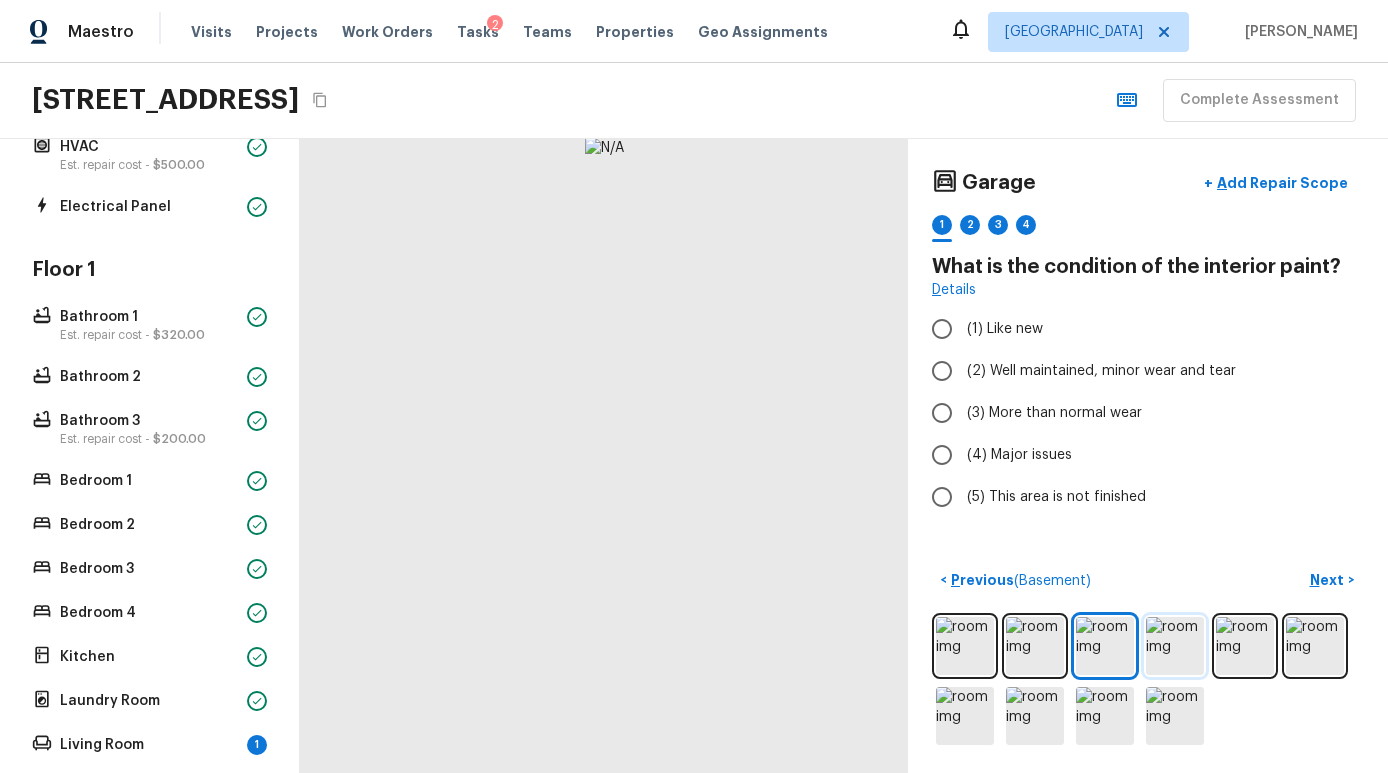 click at bounding box center (1175, 646) 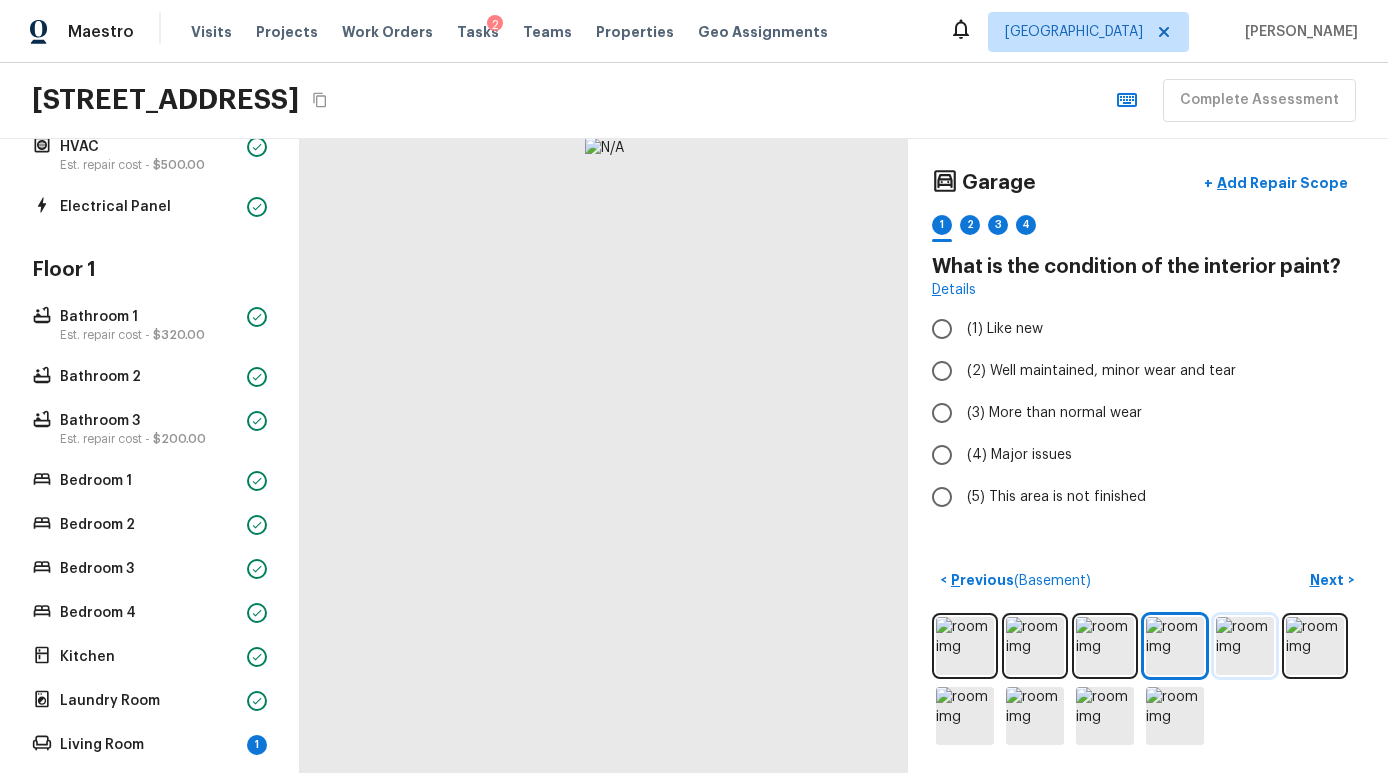 click at bounding box center (1245, 646) 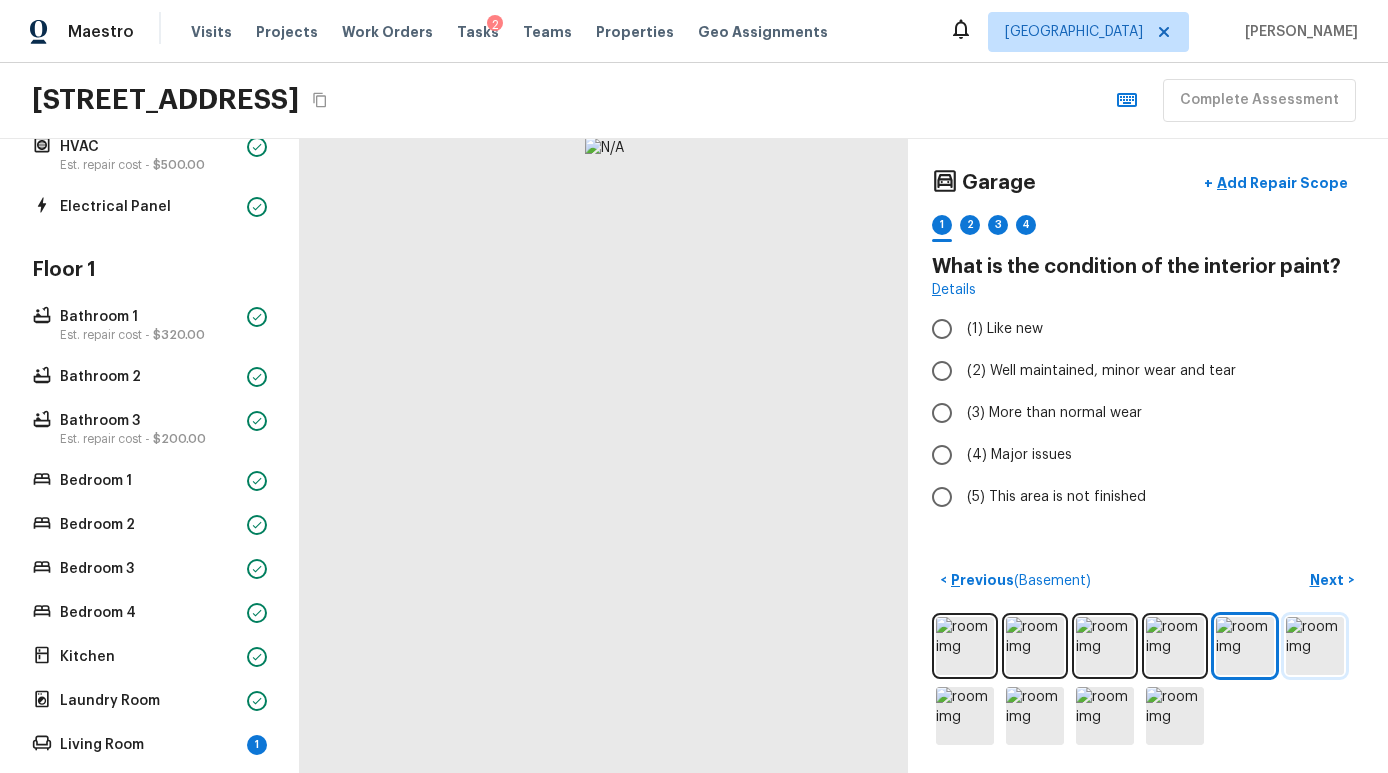 click at bounding box center [1315, 646] 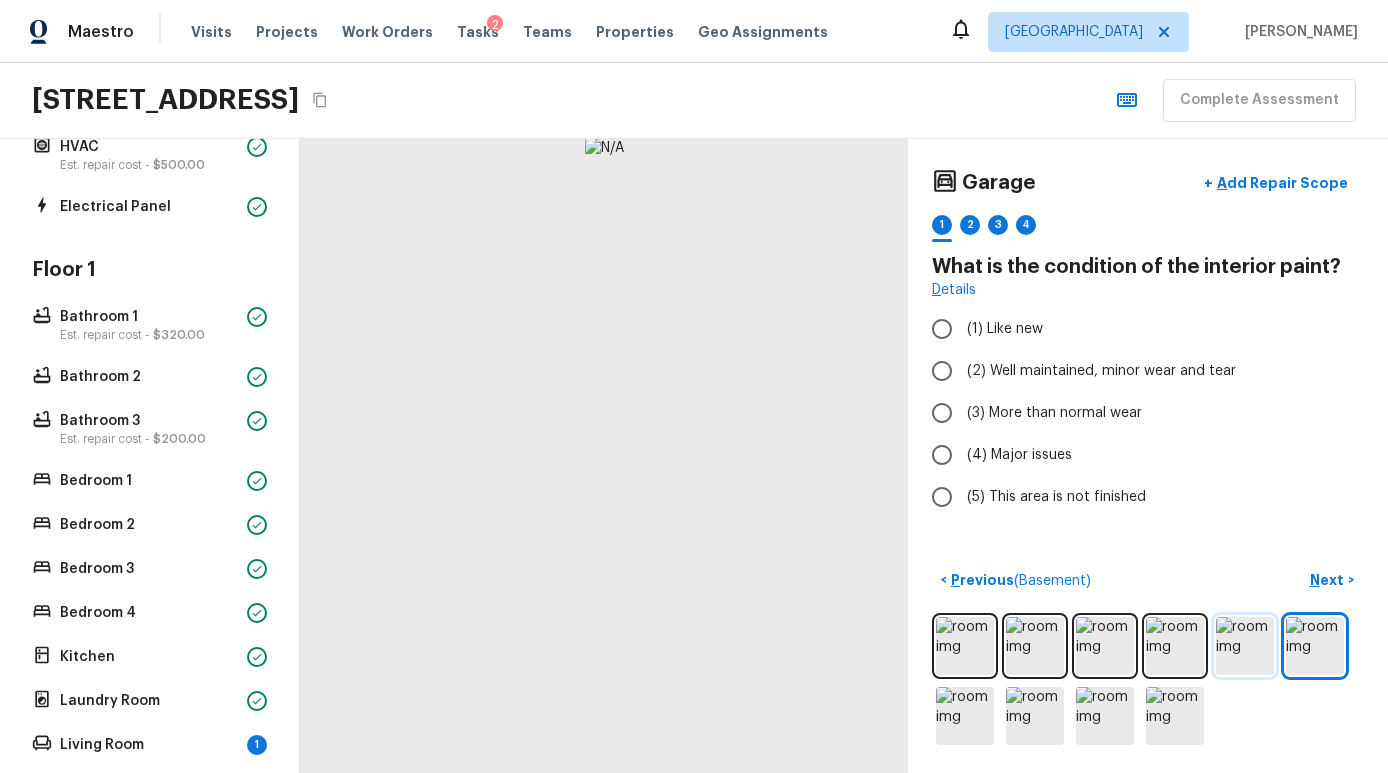 click at bounding box center [1245, 646] 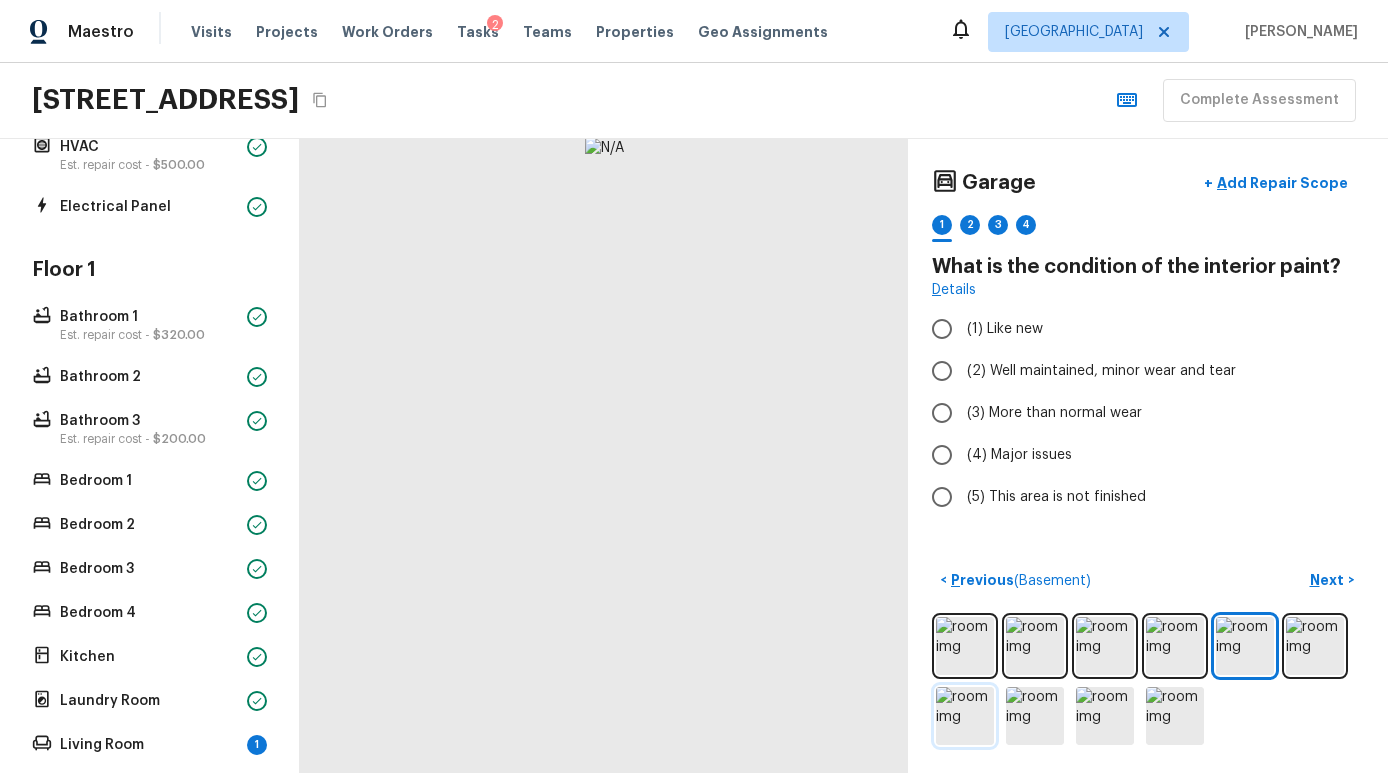 click at bounding box center (965, 716) 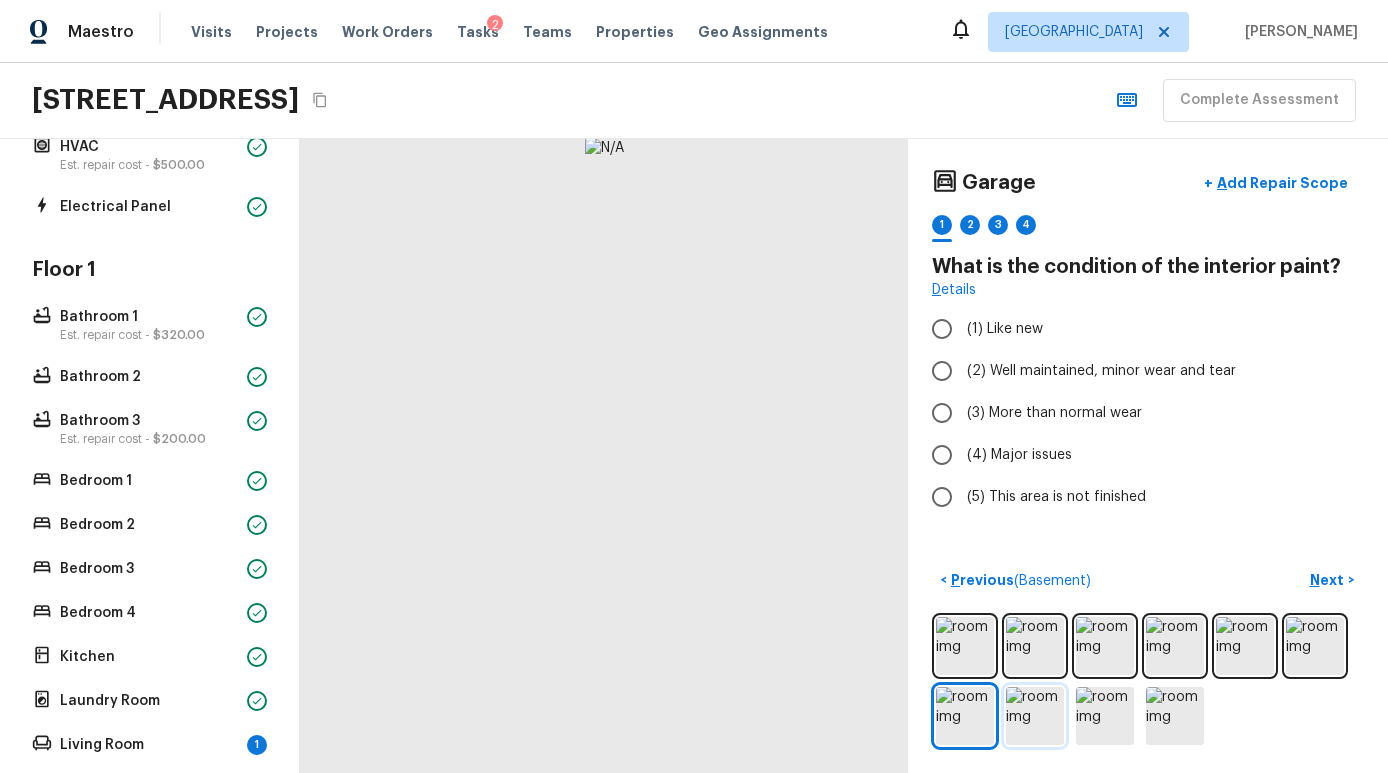 click at bounding box center [1035, 716] 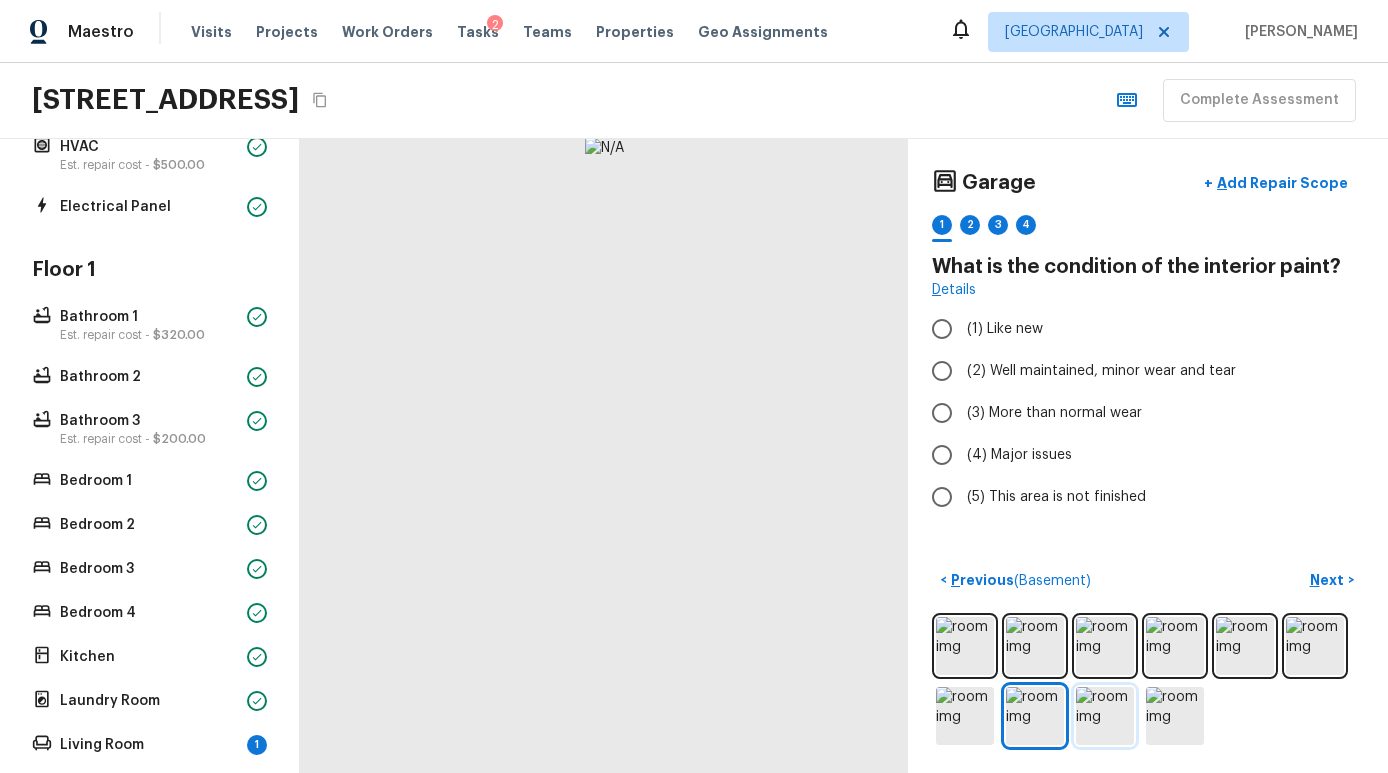 click at bounding box center [1105, 716] 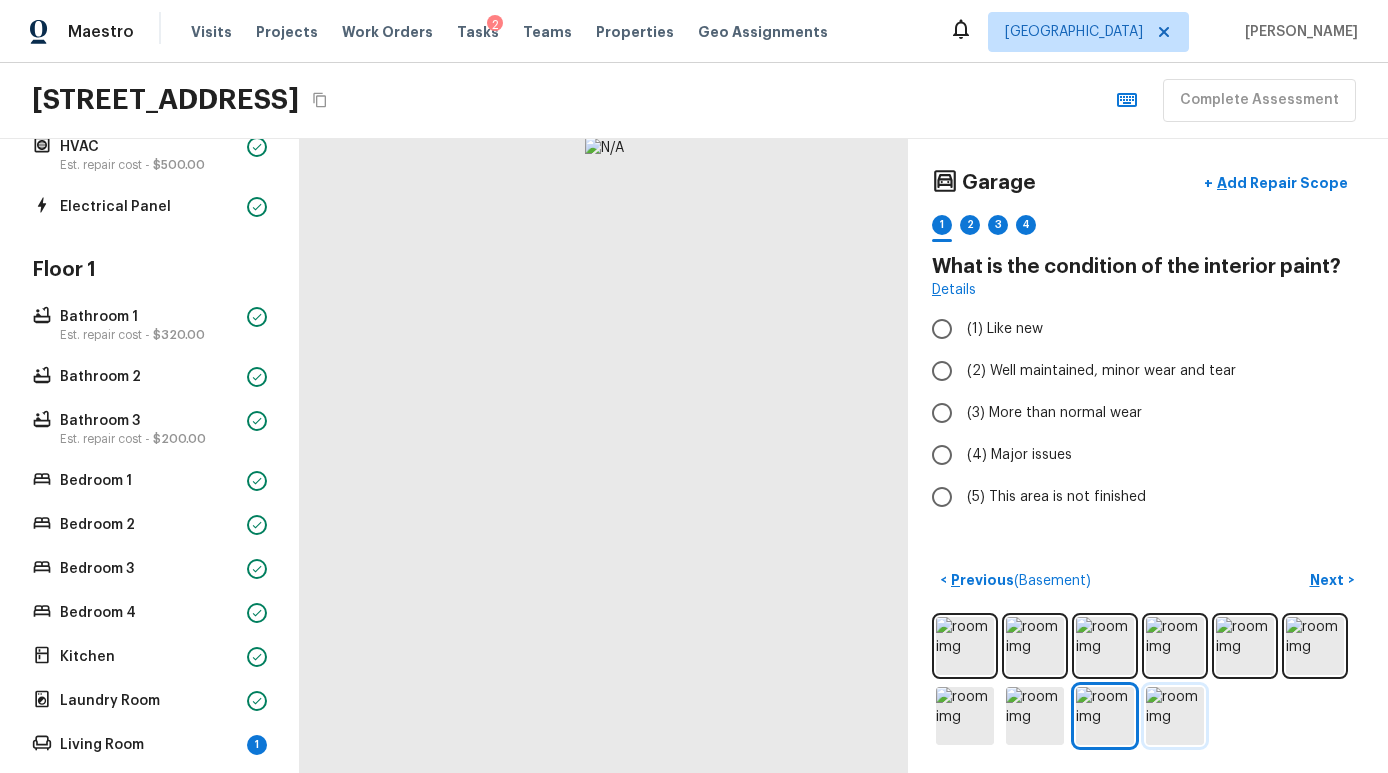 click at bounding box center (1175, 716) 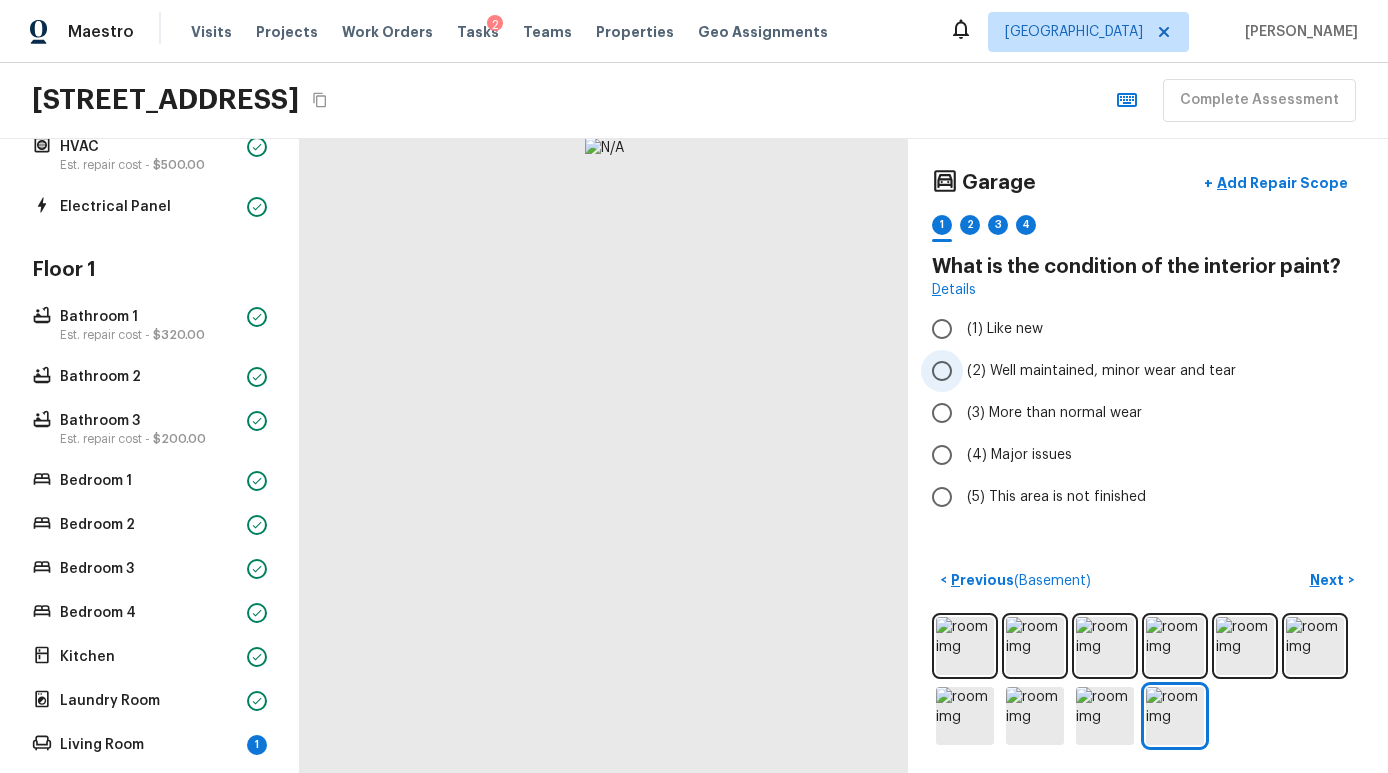 click on "(2) Well maintained, minor wear and tear" at bounding box center (1101, 371) 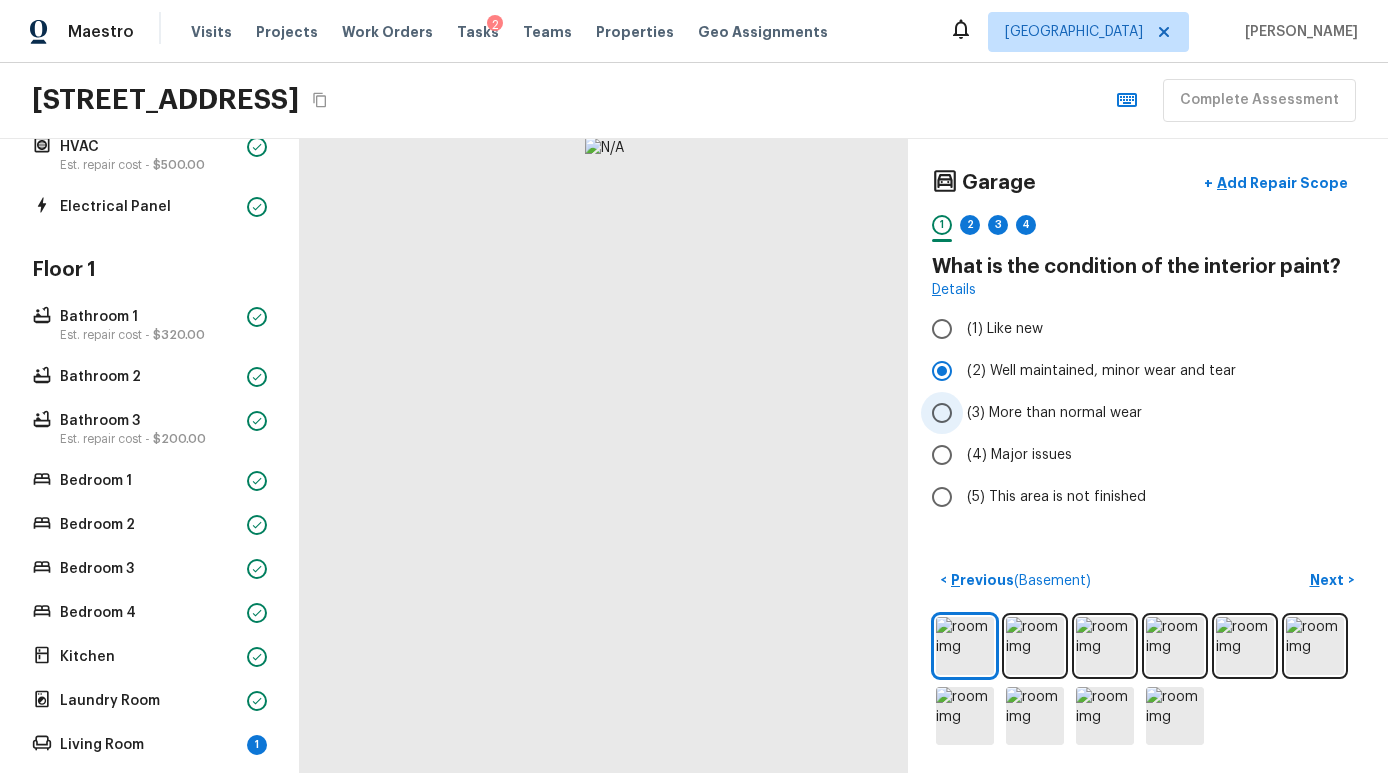 click on "(3) More than normal wear" at bounding box center [1054, 413] 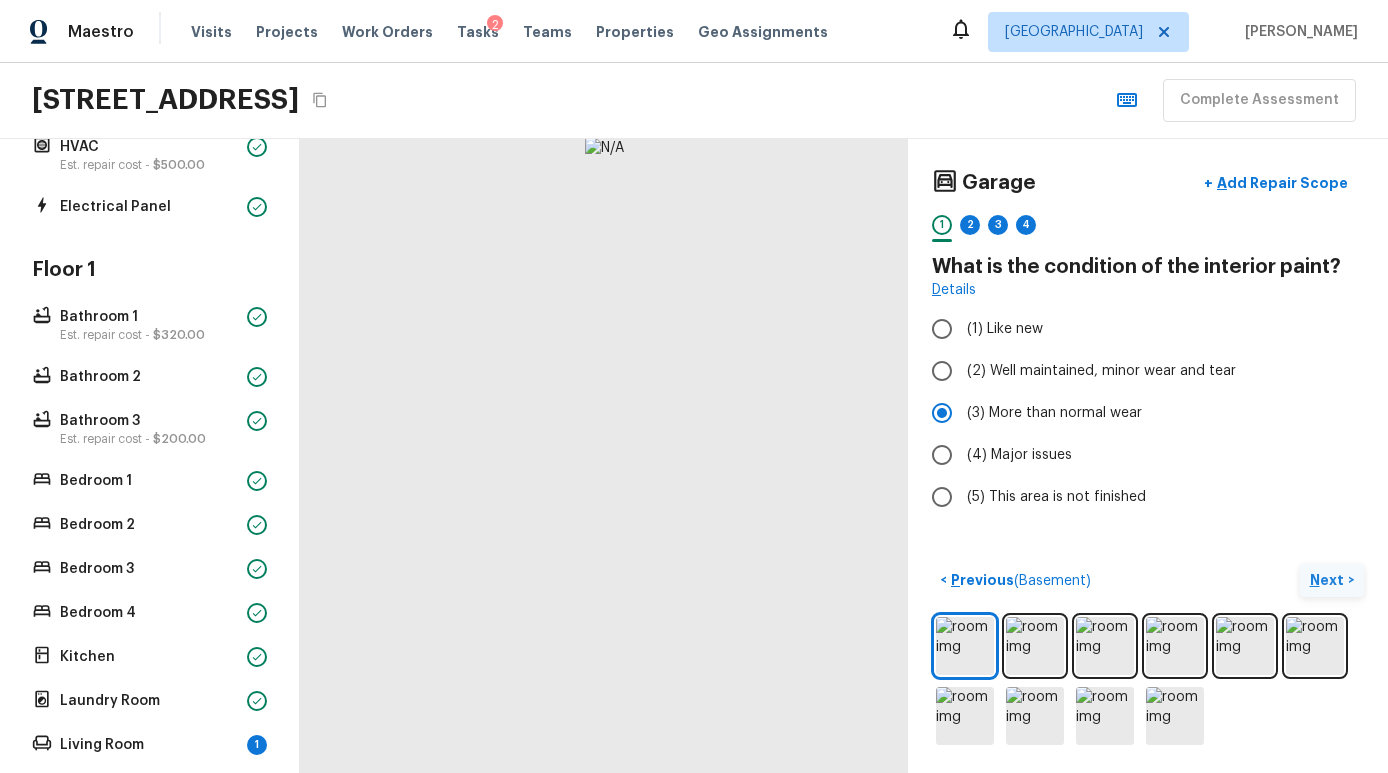 click on "Next" at bounding box center (1329, 580) 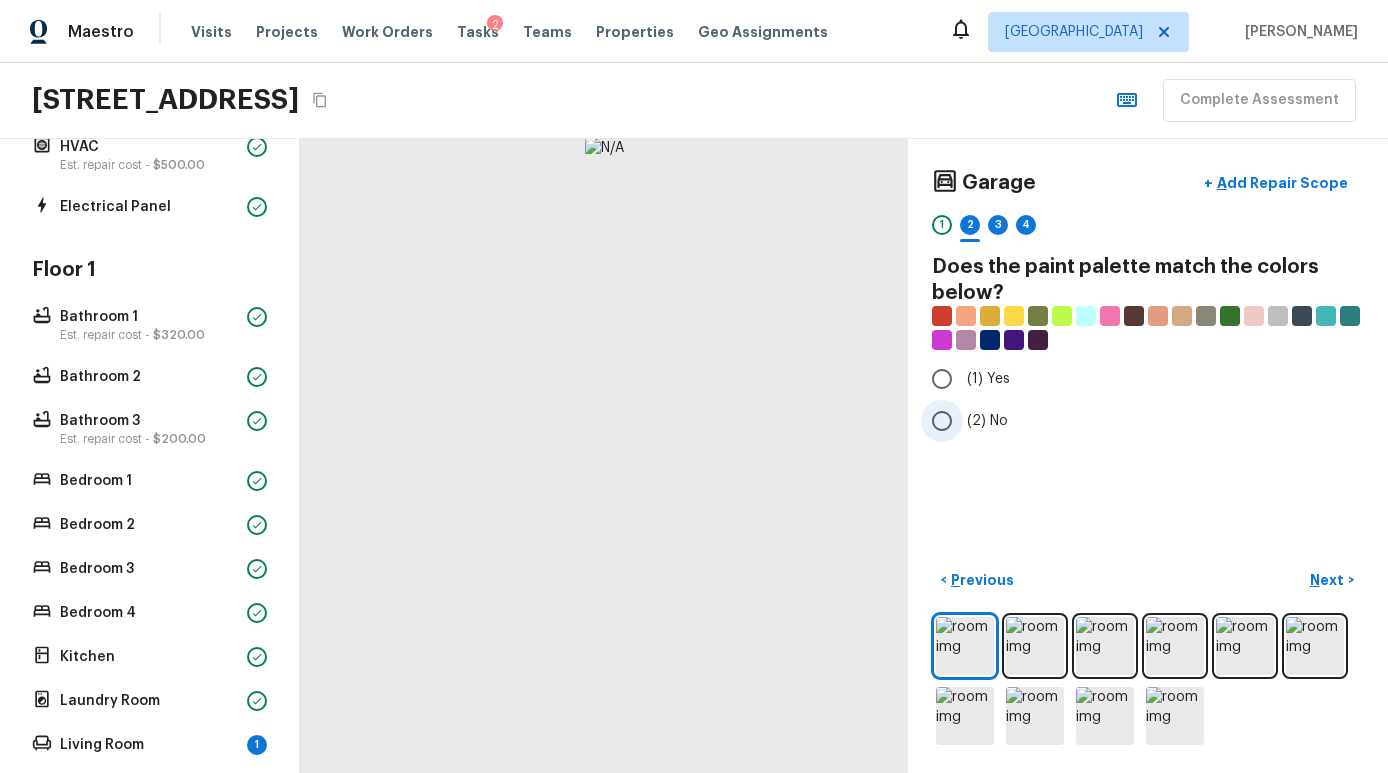 click on "(2) No" at bounding box center [942, 421] 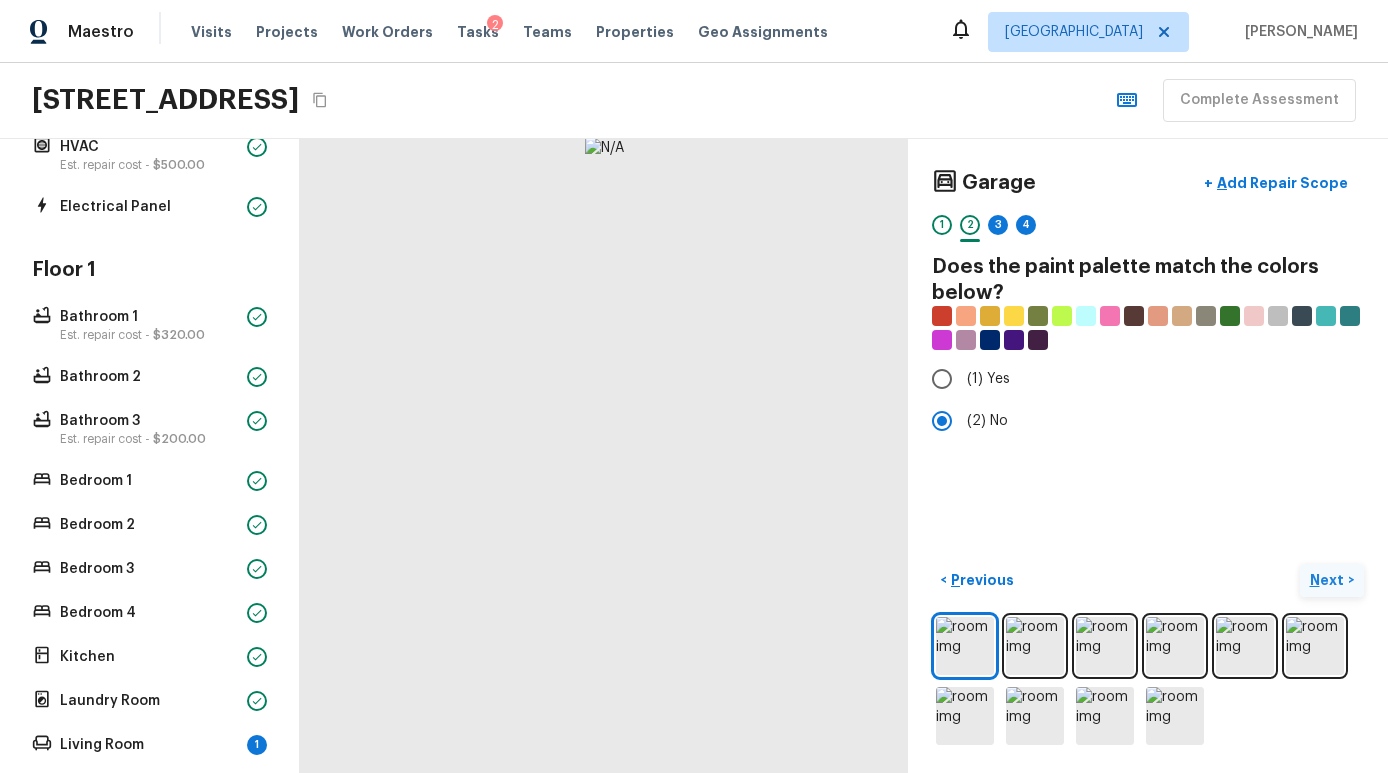 click on "Next" at bounding box center [1329, 580] 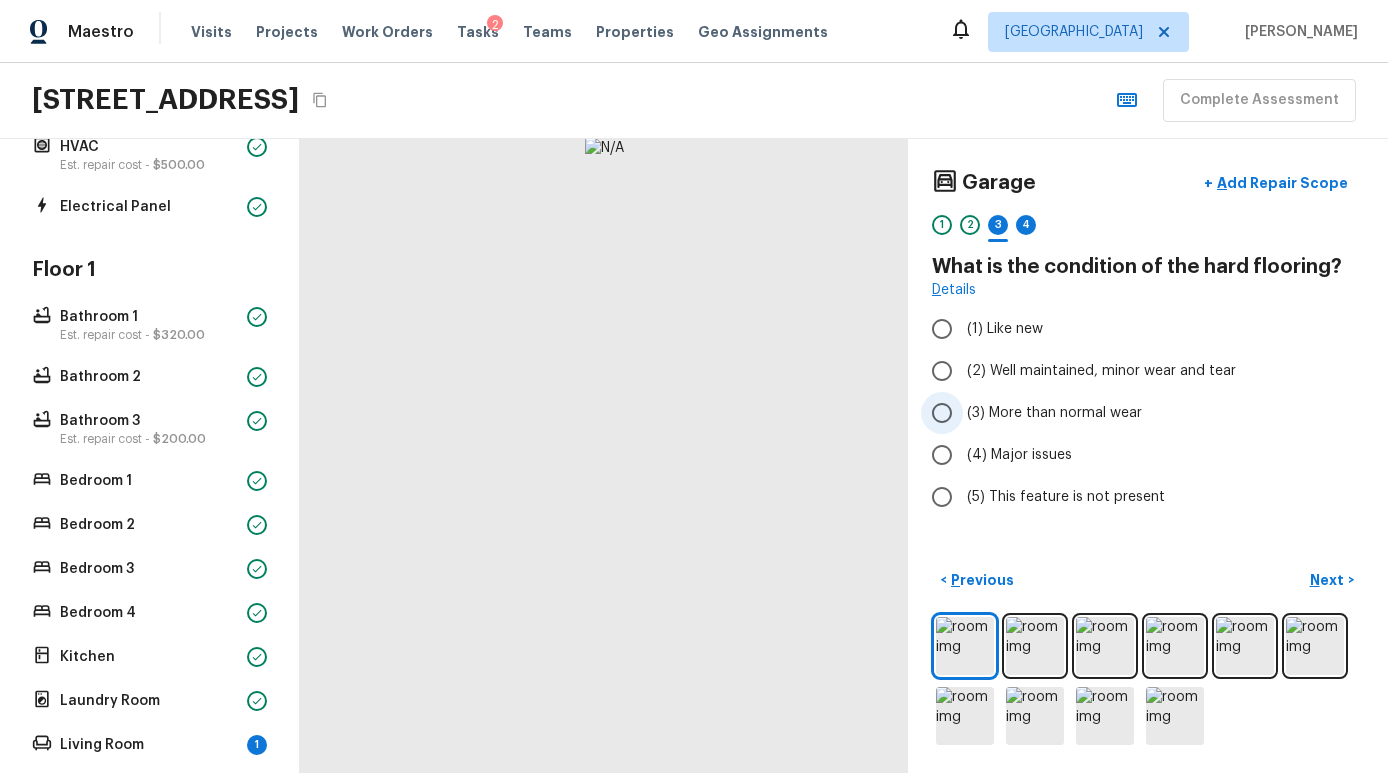 click on "(3) More than normal wear" at bounding box center [1054, 413] 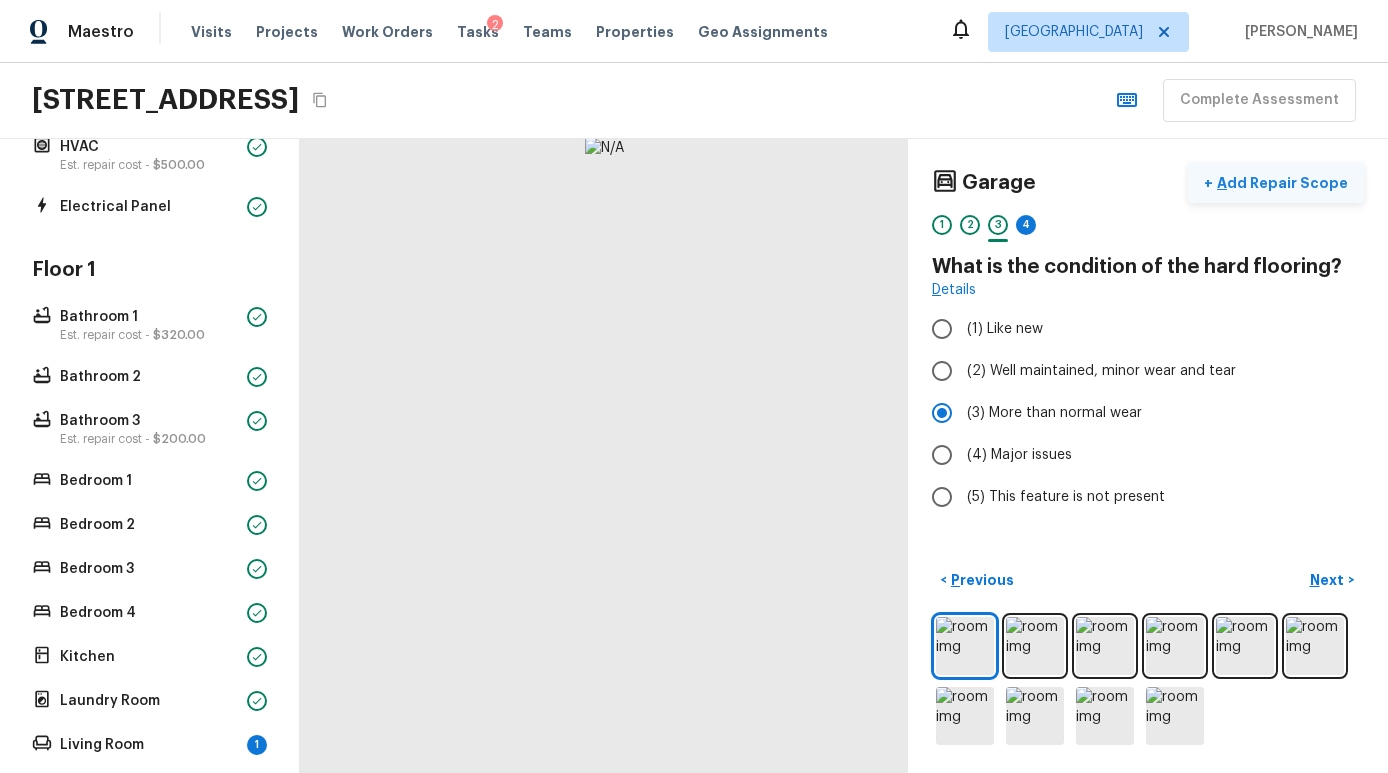 click on "Add Repair Scope" at bounding box center [1280, 183] 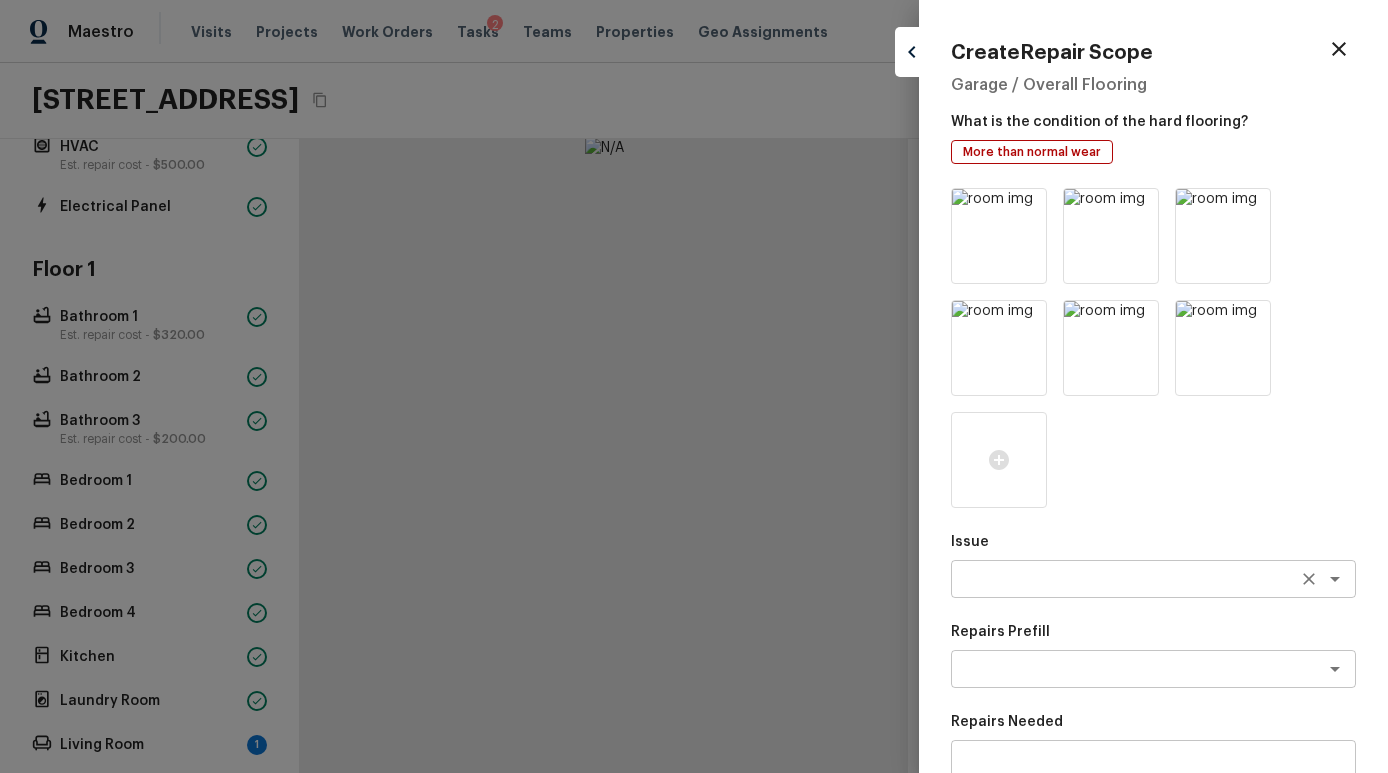 click at bounding box center (1125, 579) 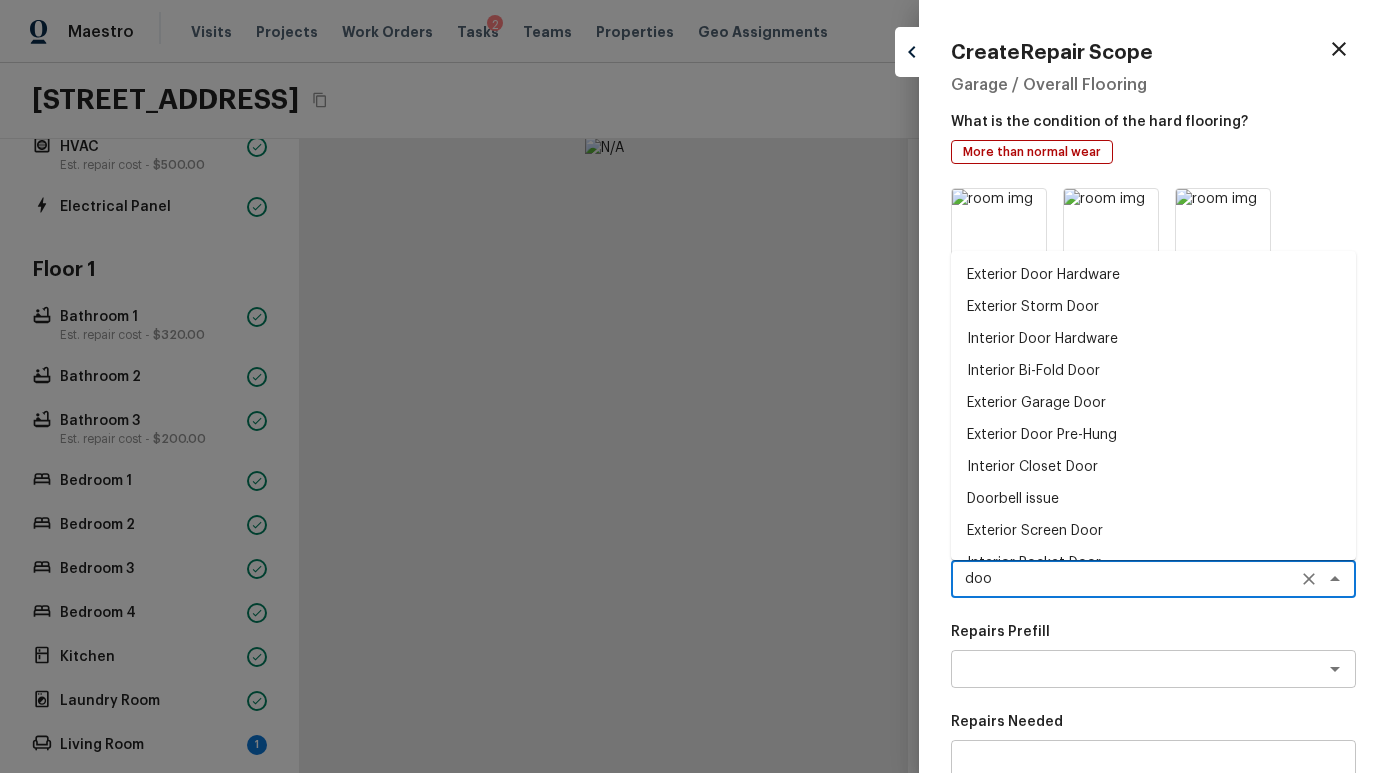 click on "Exterior Storm Door" at bounding box center (1153, 307) 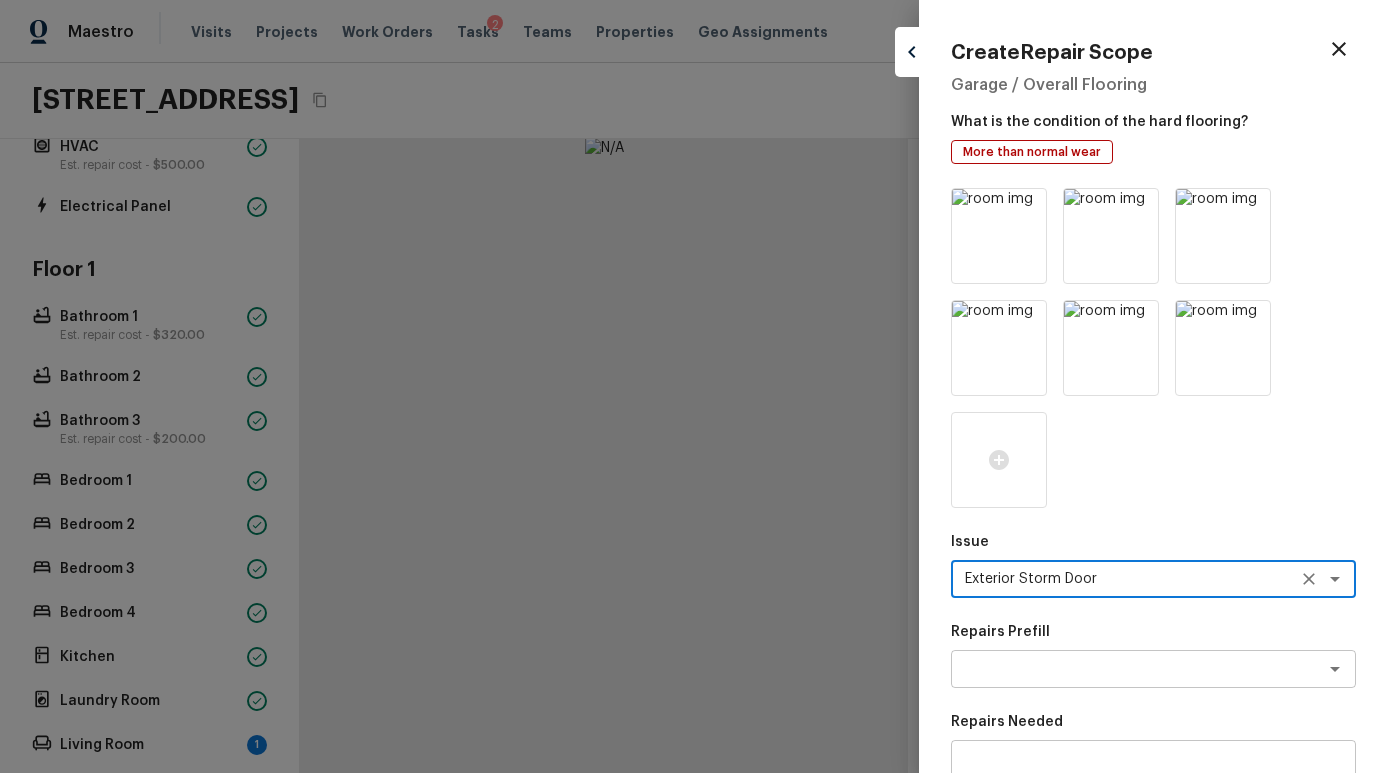type on "Exterior Storm Door" 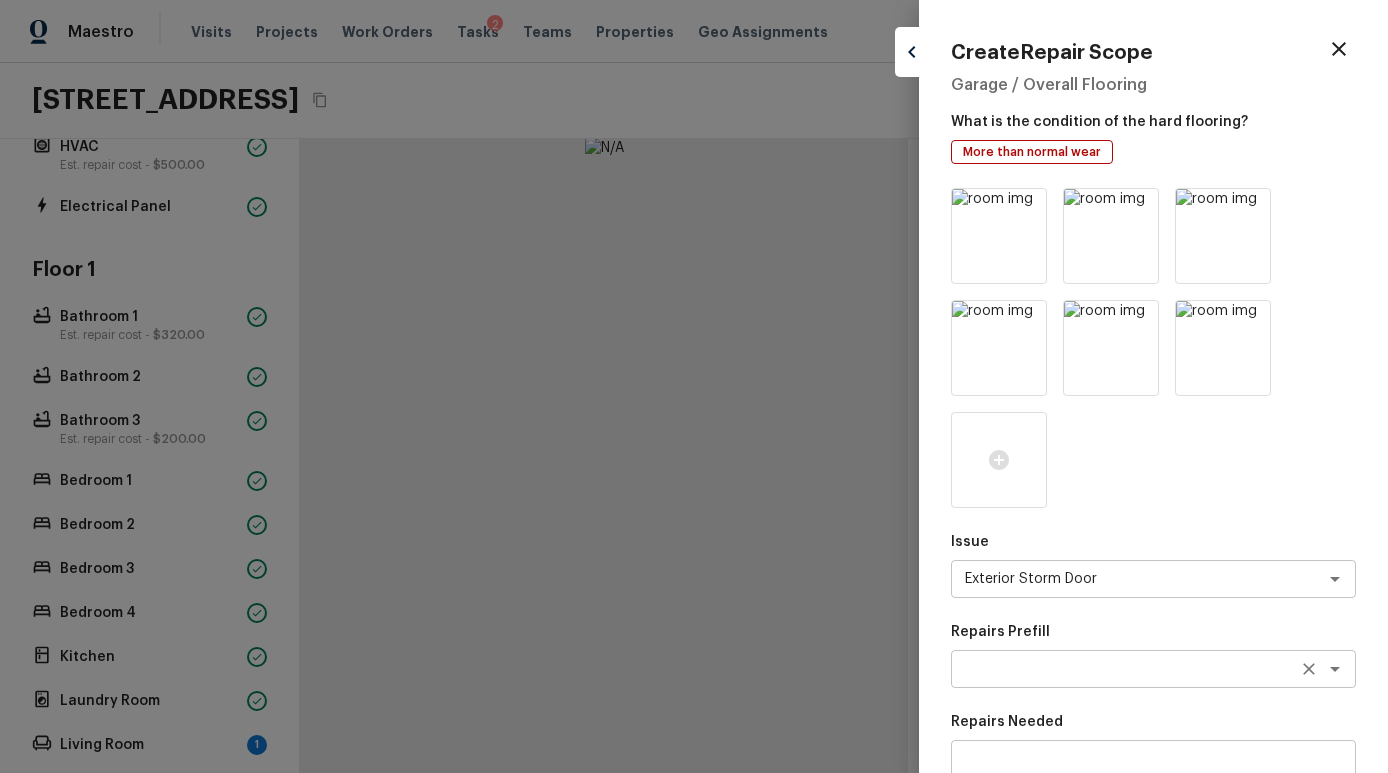 click on "​" at bounding box center (1153, 669) 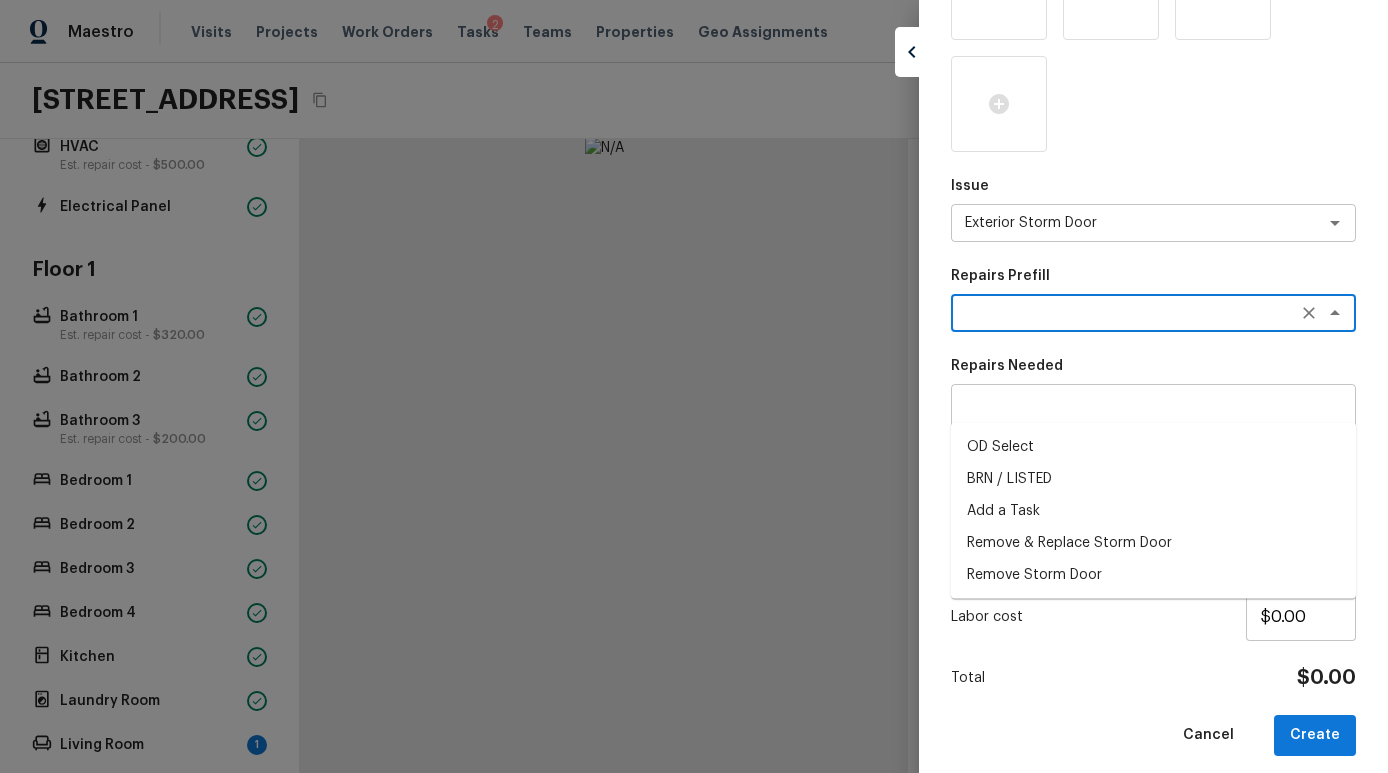 scroll, scrollTop: 371, scrollLeft: 0, axis: vertical 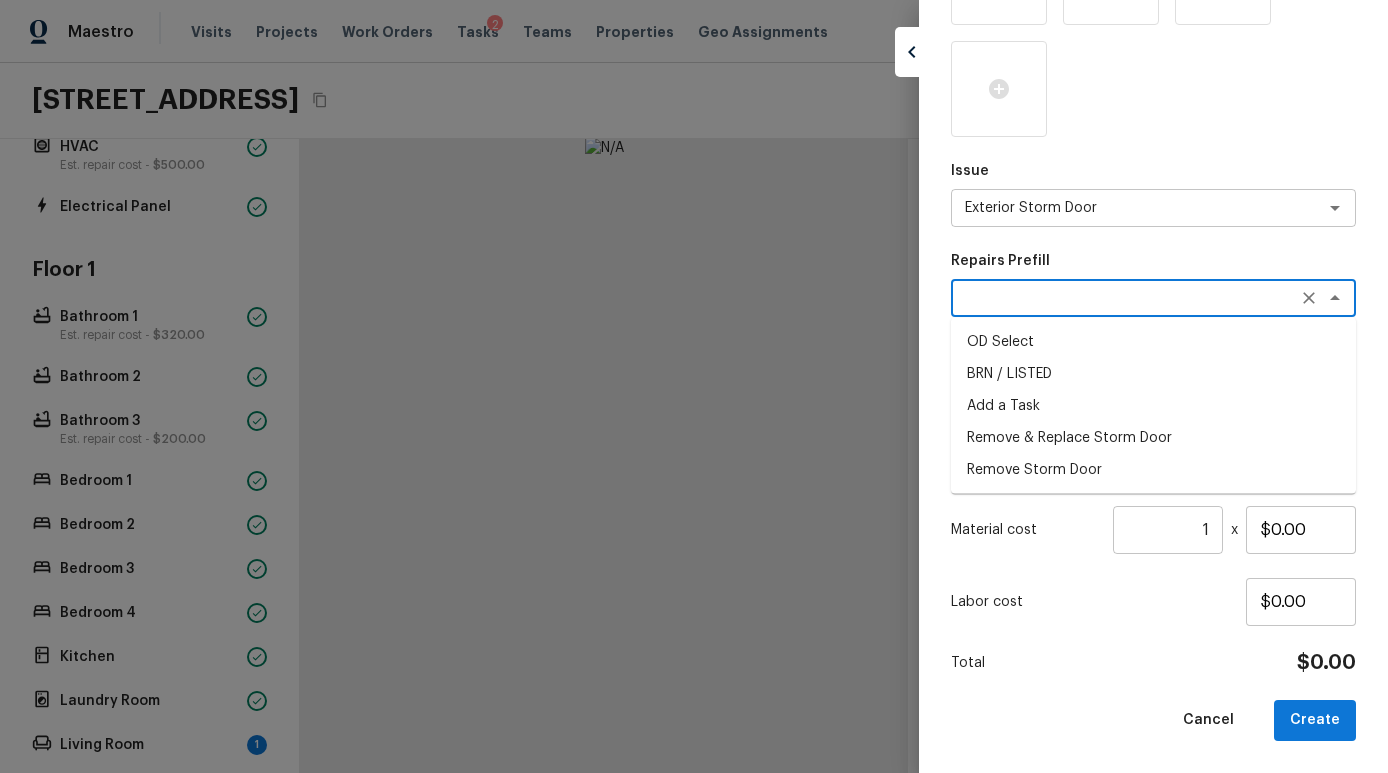 click on "Remove & Replace Storm Door" at bounding box center [1153, 438] 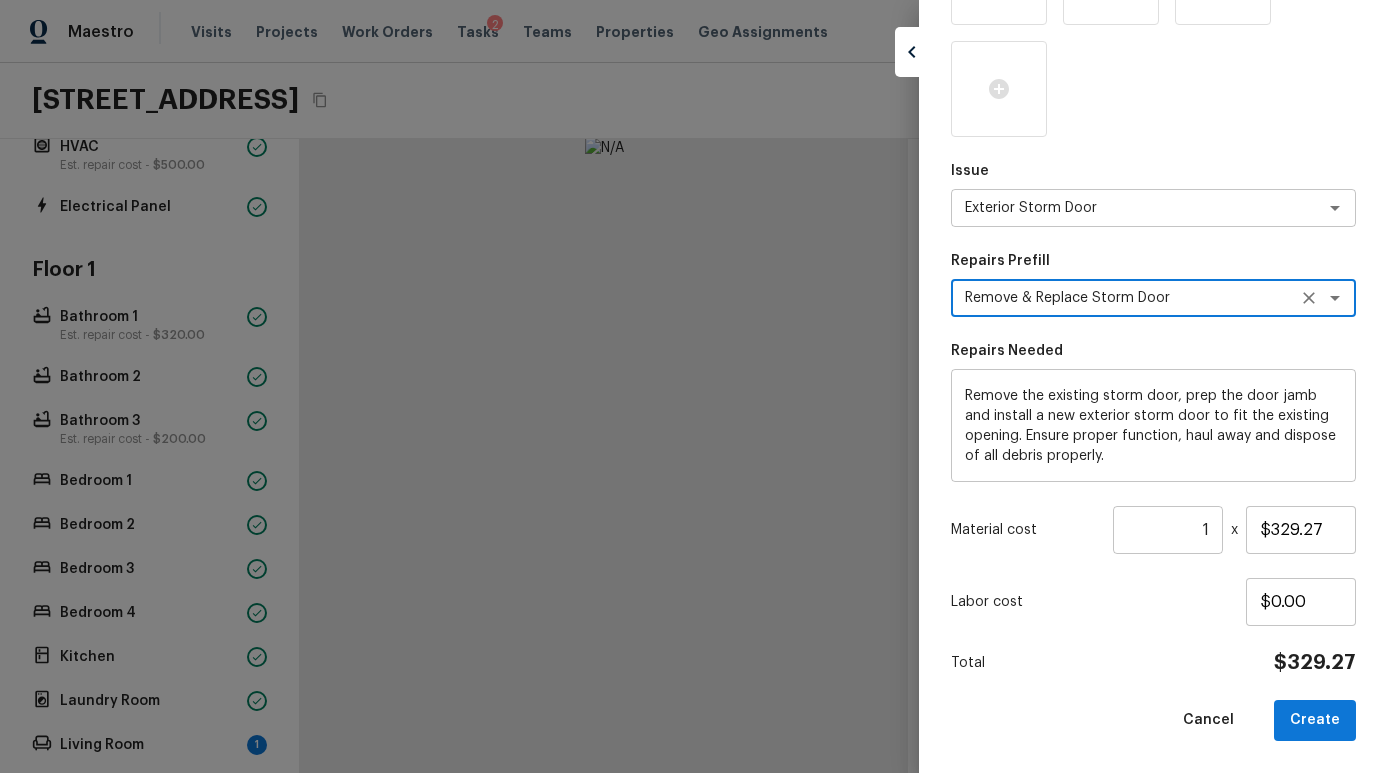click on "Issue Exterior Storm Door ​ Repairs Prefill Remove & Replace Storm Door ​ Repairs Needed Remove the existing storm door, prep the door jamb and install a new exterior storm door to fit the existing opening. Ensure proper function, haul away and dispose of all debris properly. x ​ Material cost 1 ​ x $329.27 Labor cost $0.00 Total $329.27 Cancel Create" at bounding box center (1153, 279) 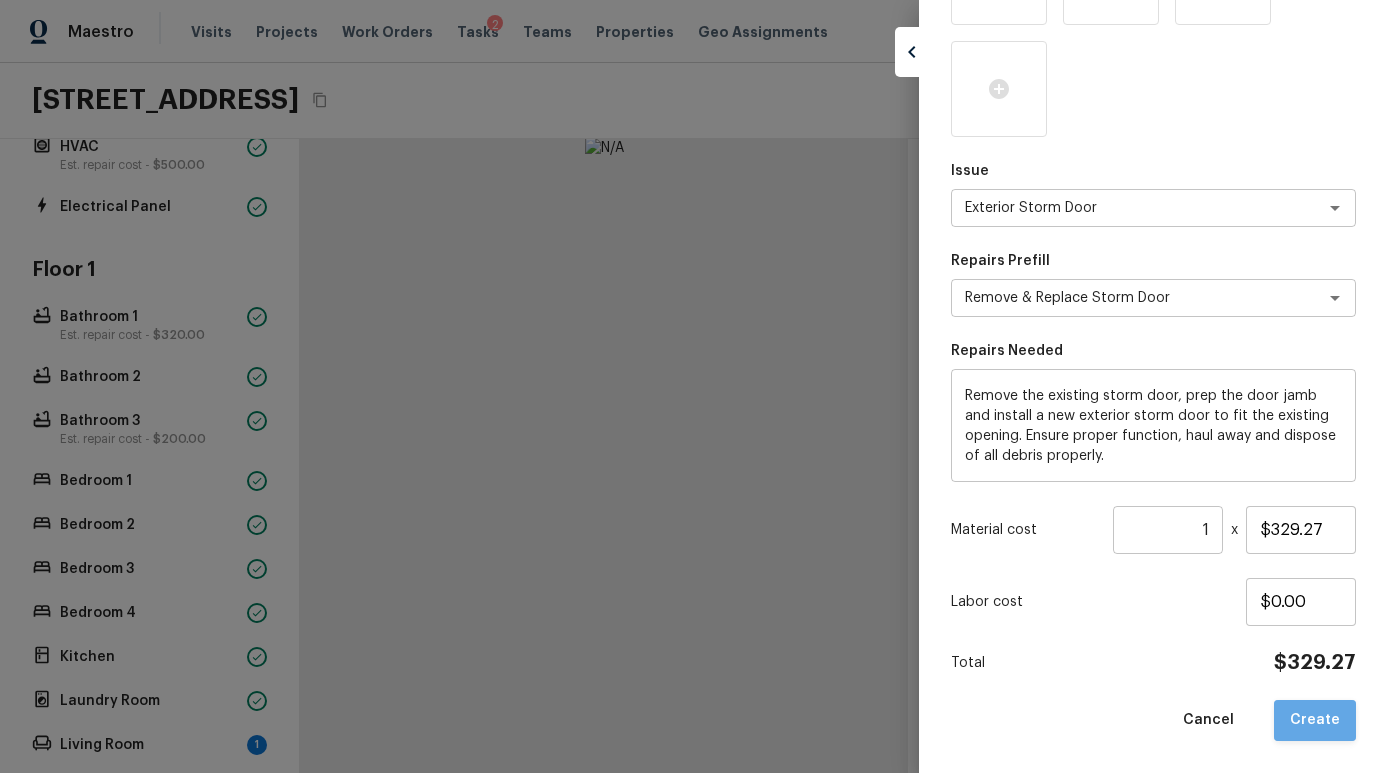 click on "Create" at bounding box center [1315, 720] 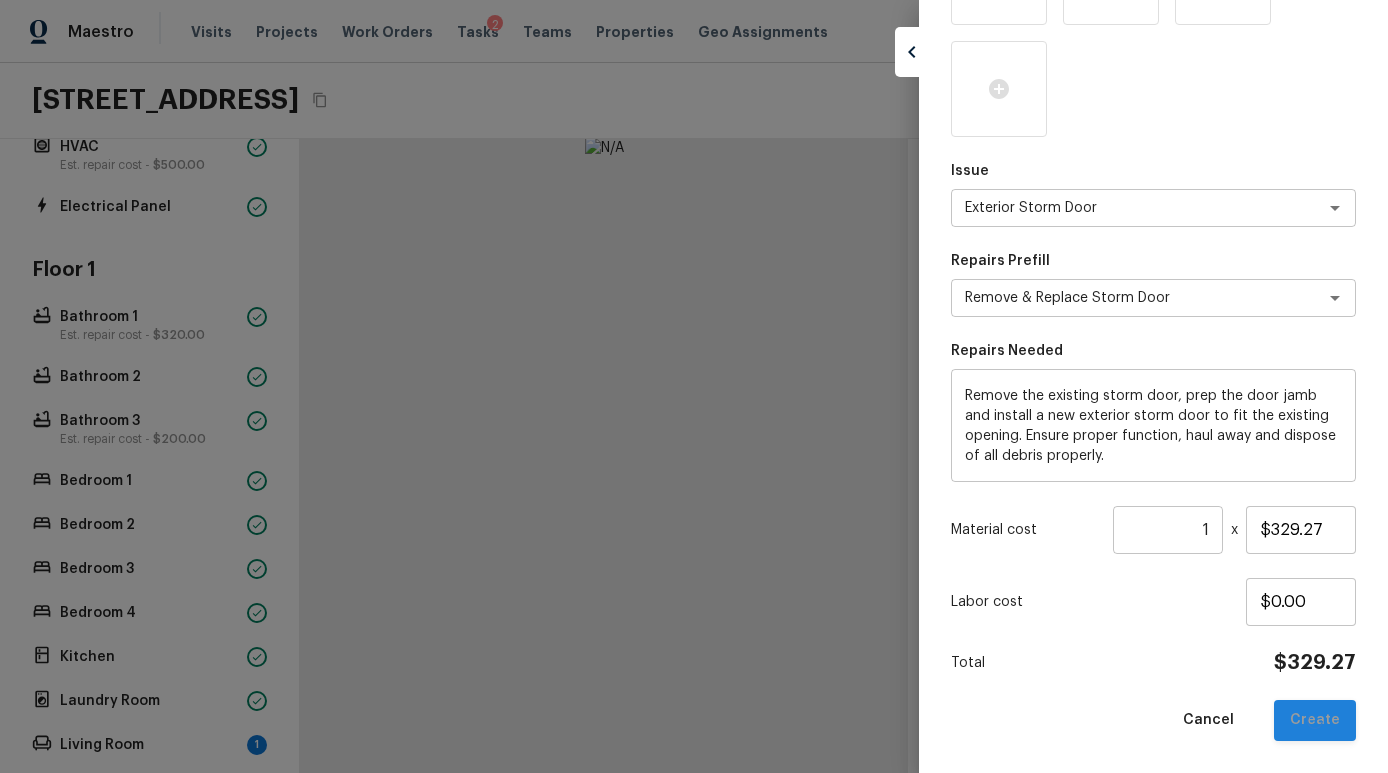 type 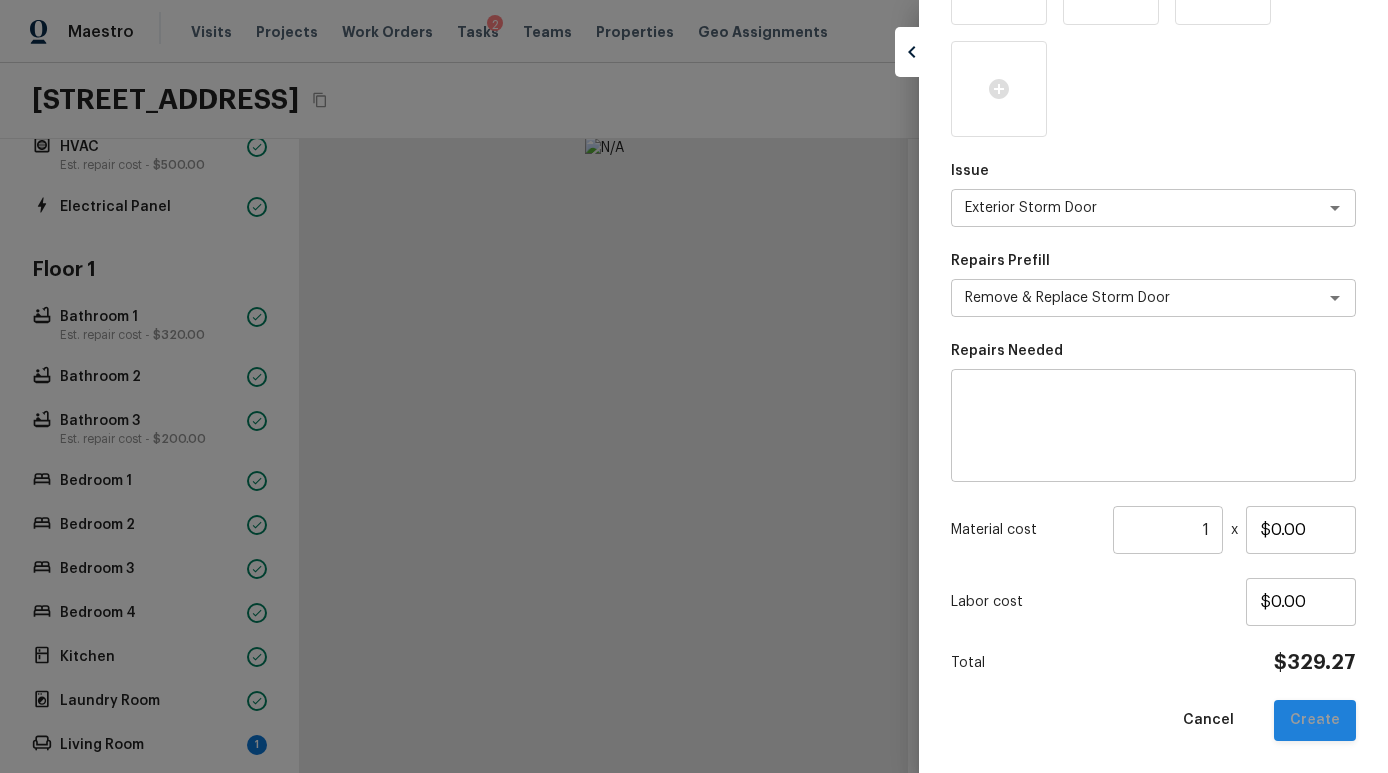 type 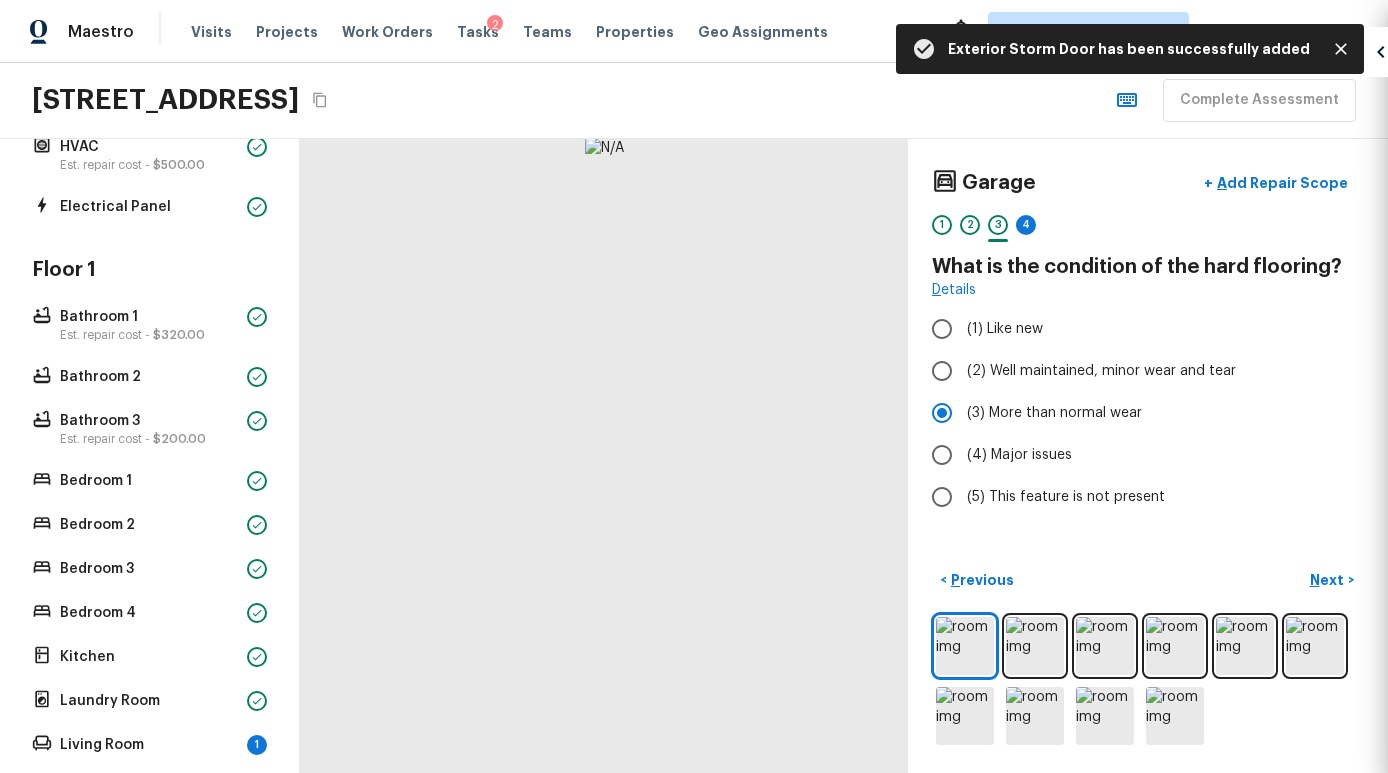 scroll, scrollTop: 147, scrollLeft: 0, axis: vertical 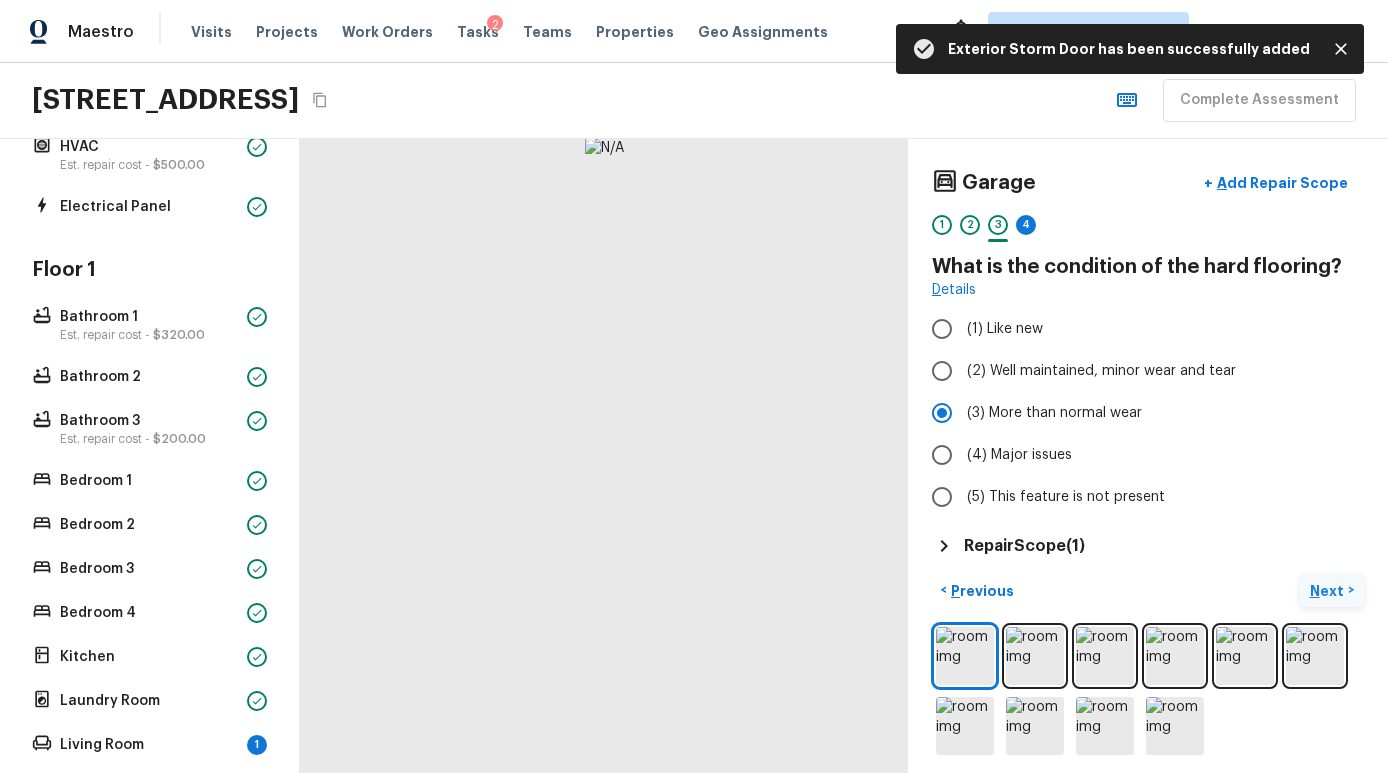 click on "Next" at bounding box center [1329, 591] 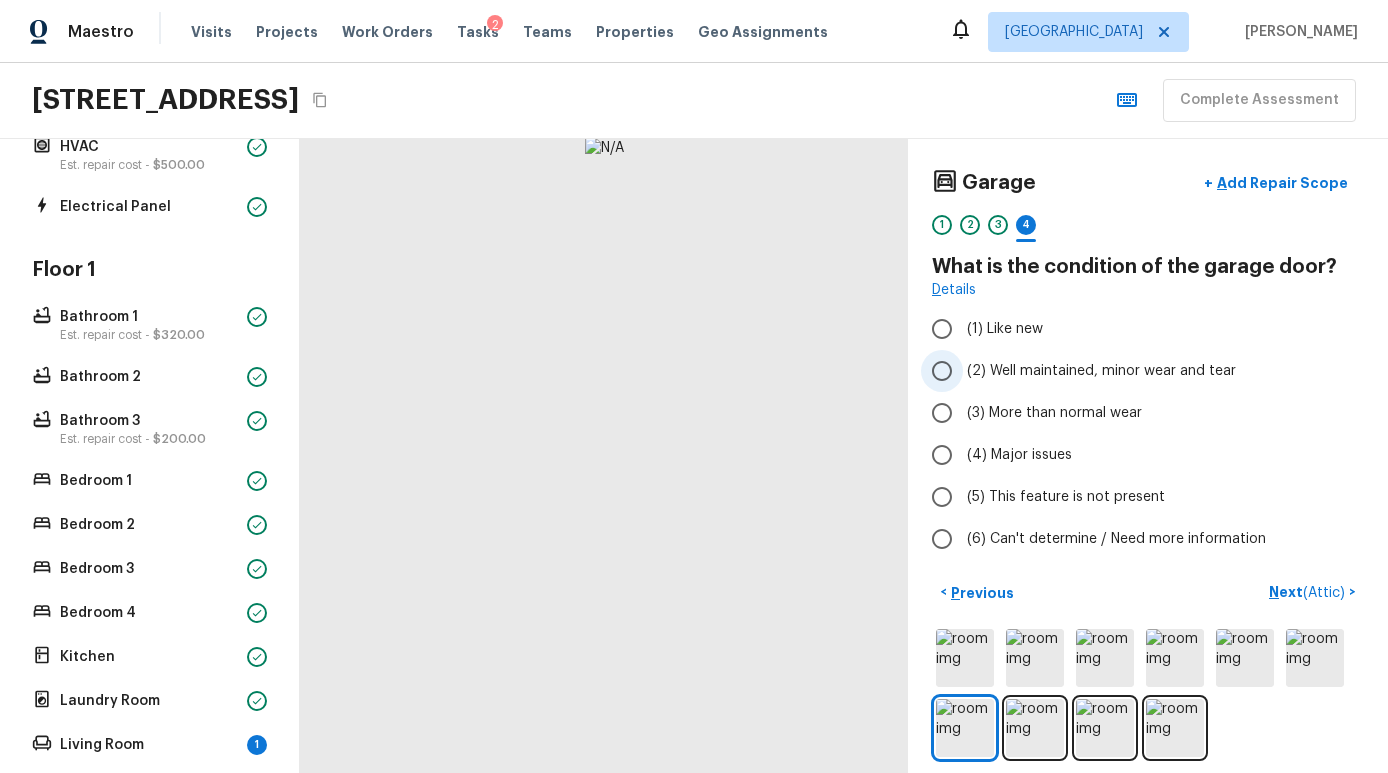 click on "(2) Well maintained, minor wear and tear" at bounding box center (1101, 371) 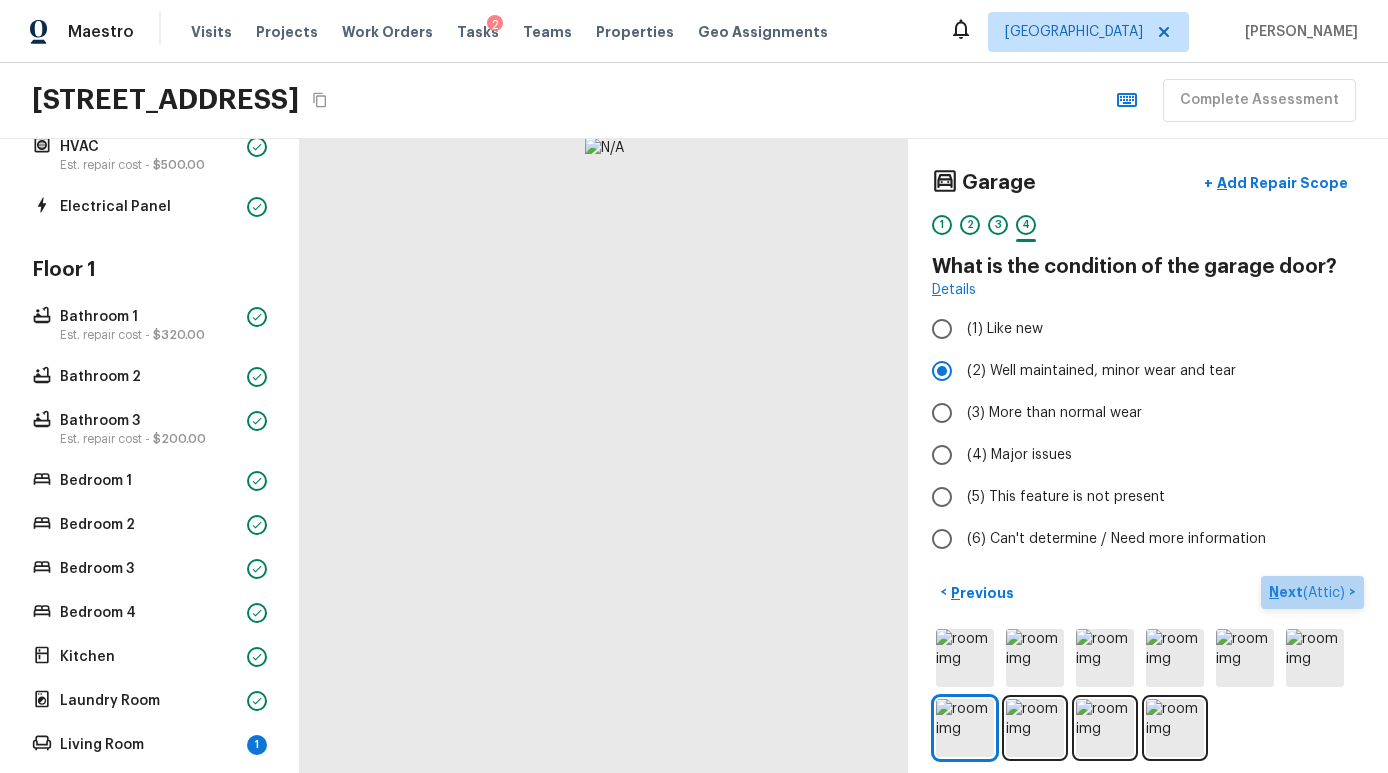 click on "( Attic )" at bounding box center [1324, 593] 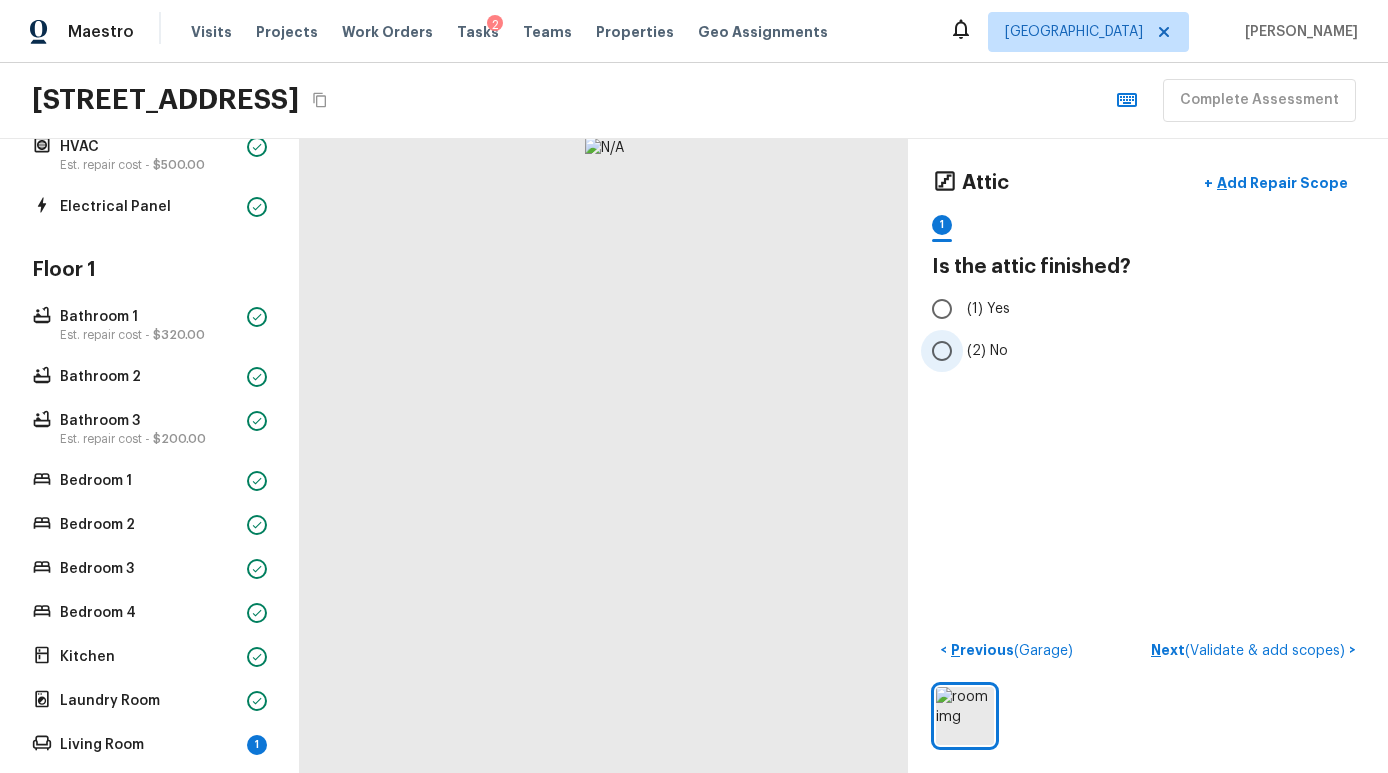 click on "(2) No" at bounding box center [1134, 351] 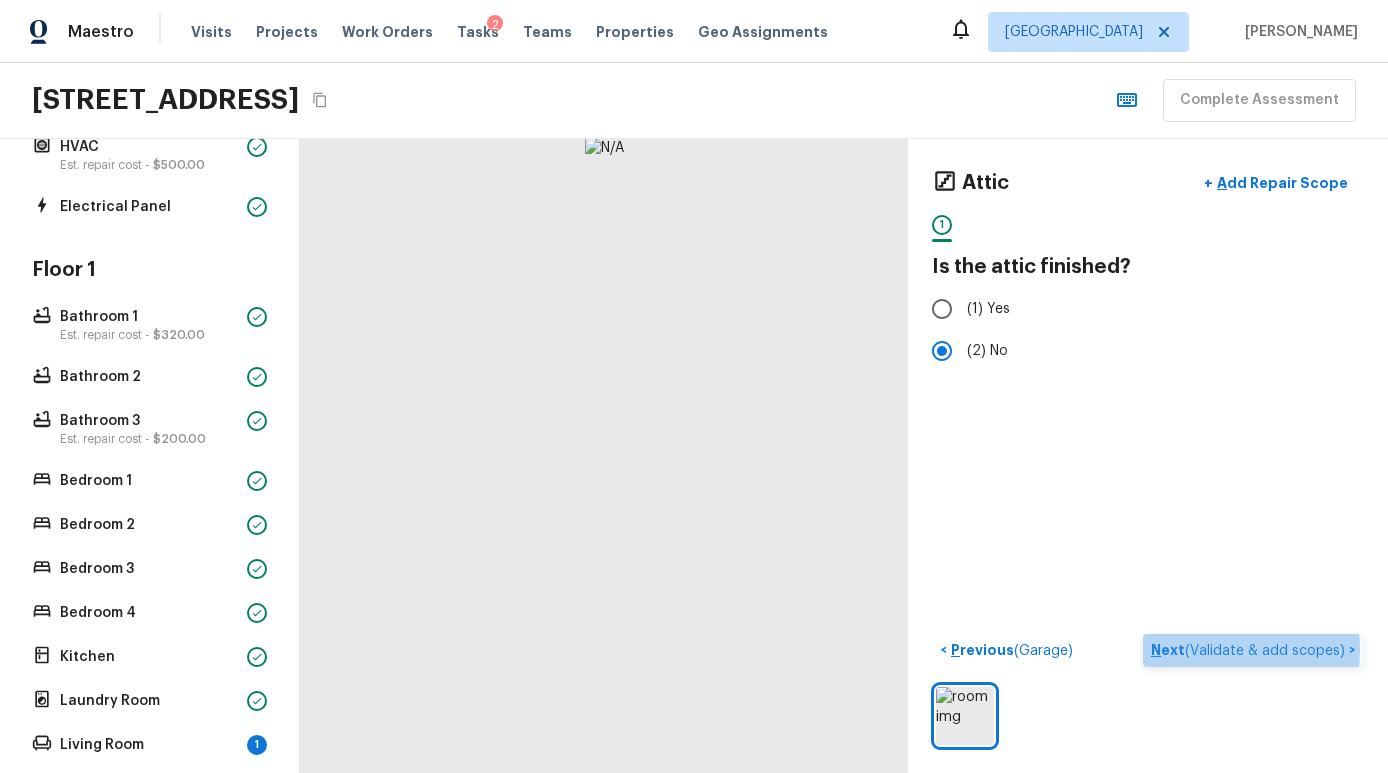 click on "( Validate & add scopes )" at bounding box center (1265, 651) 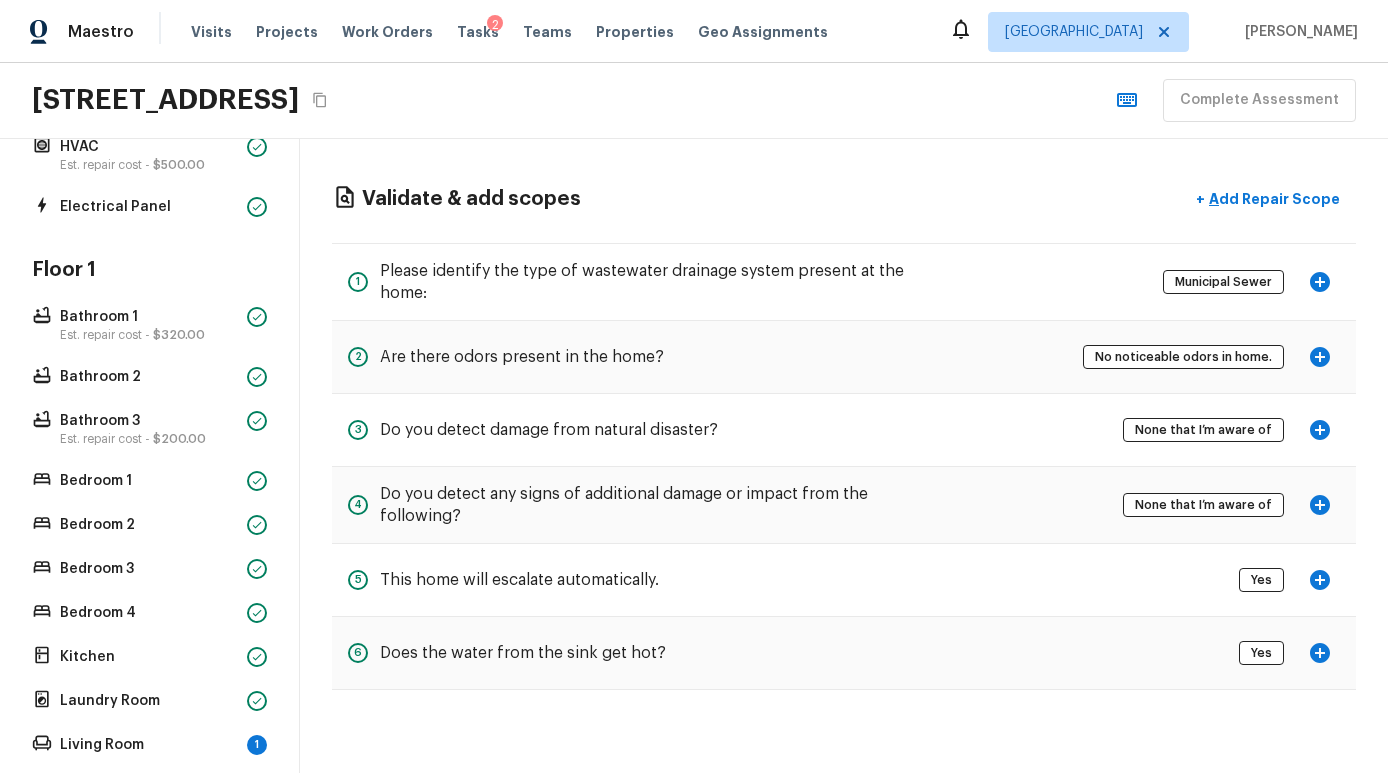 click on "Yes" at bounding box center [1261, 580] 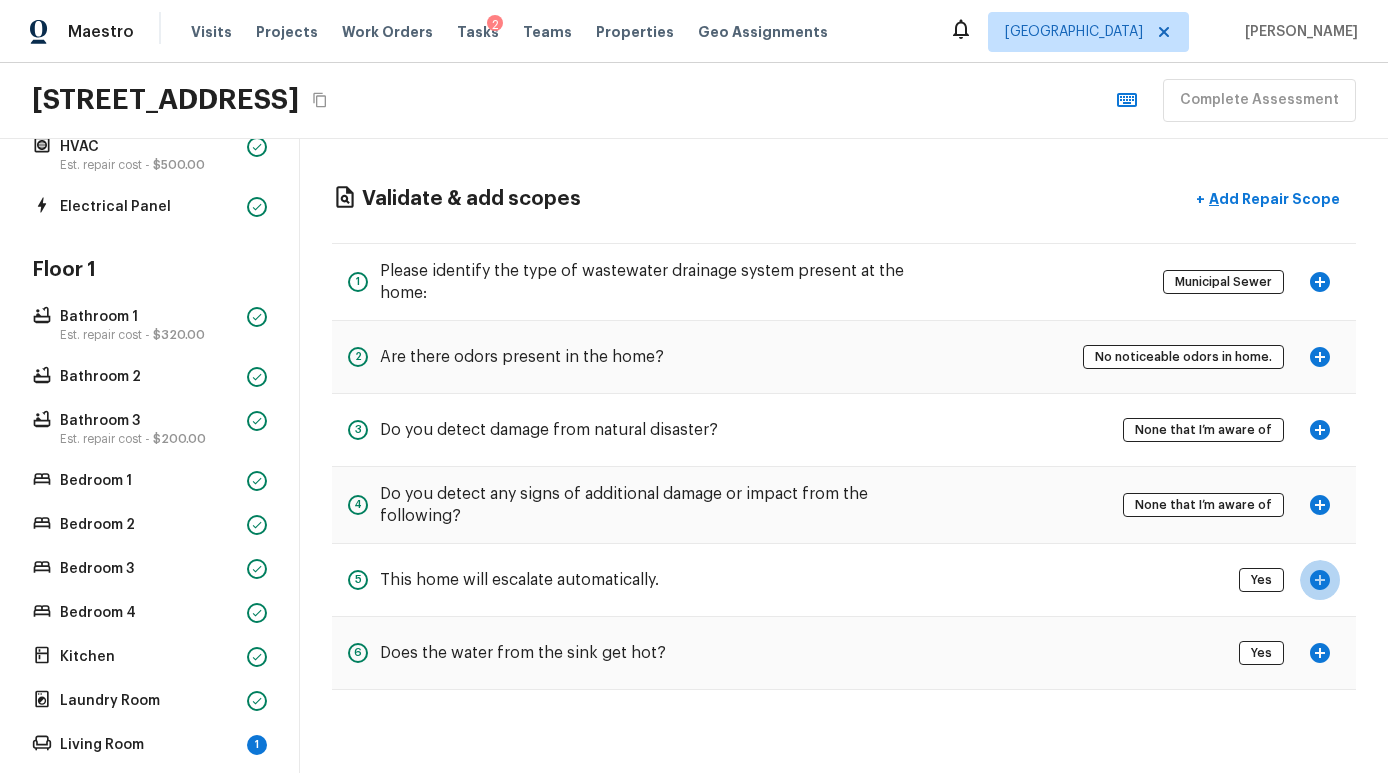 click 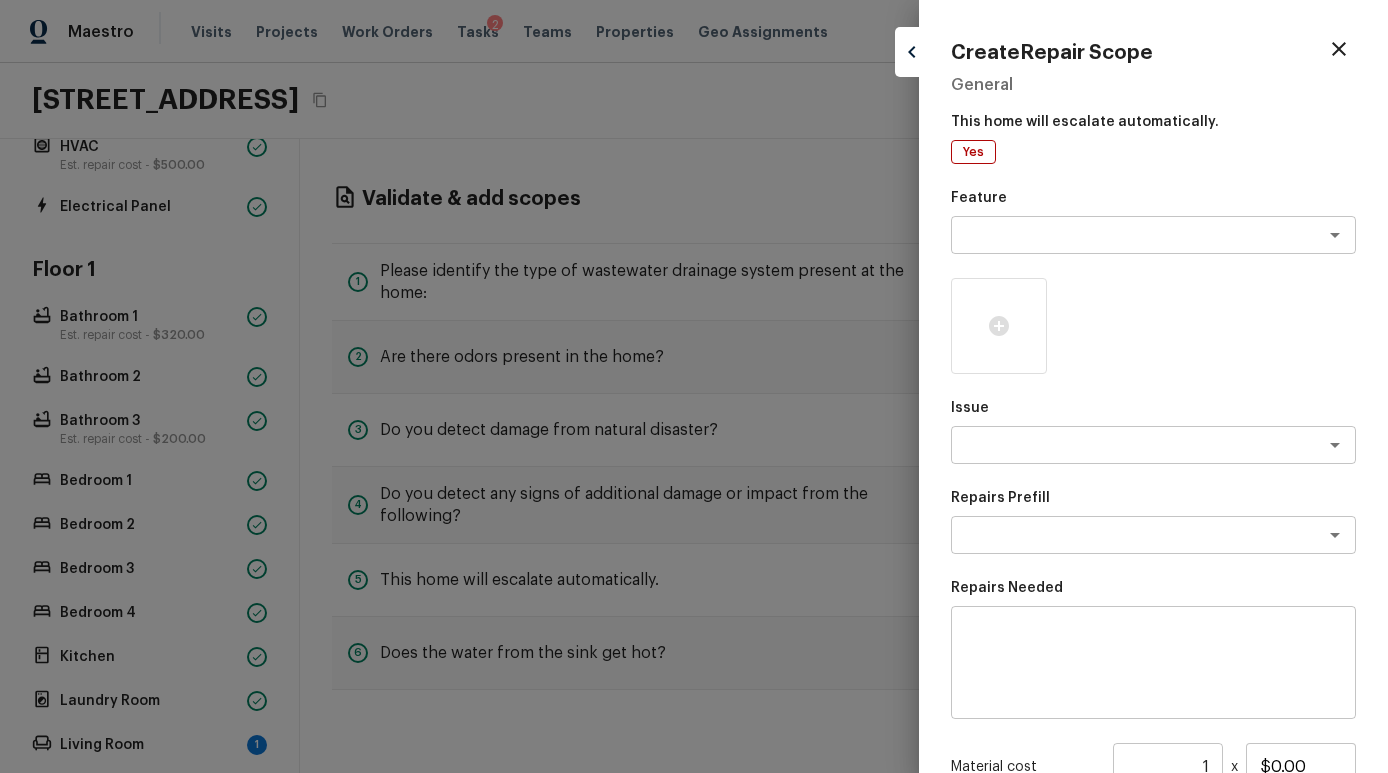 click at bounding box center [694, 386] 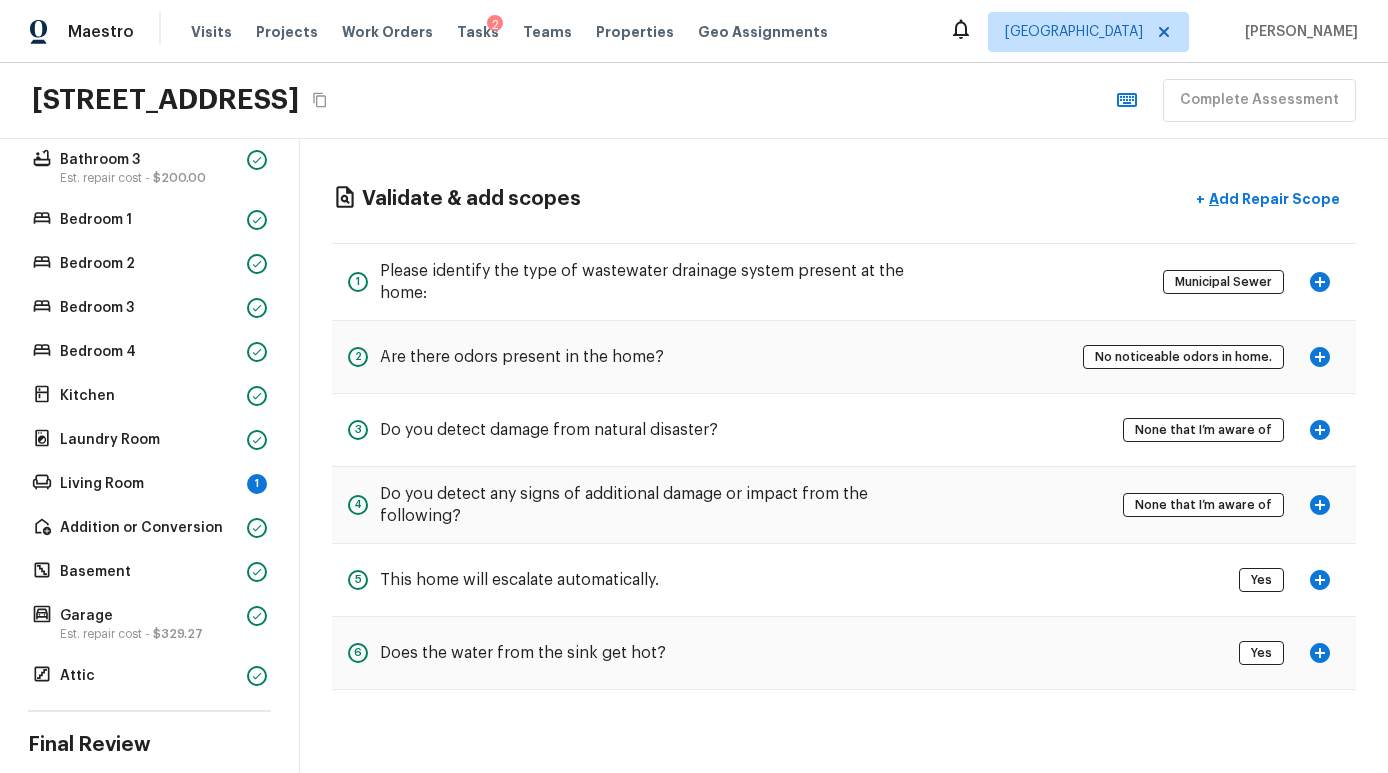 scroll, scrollTop: 570, scrollLeft: 0, axis: vertical 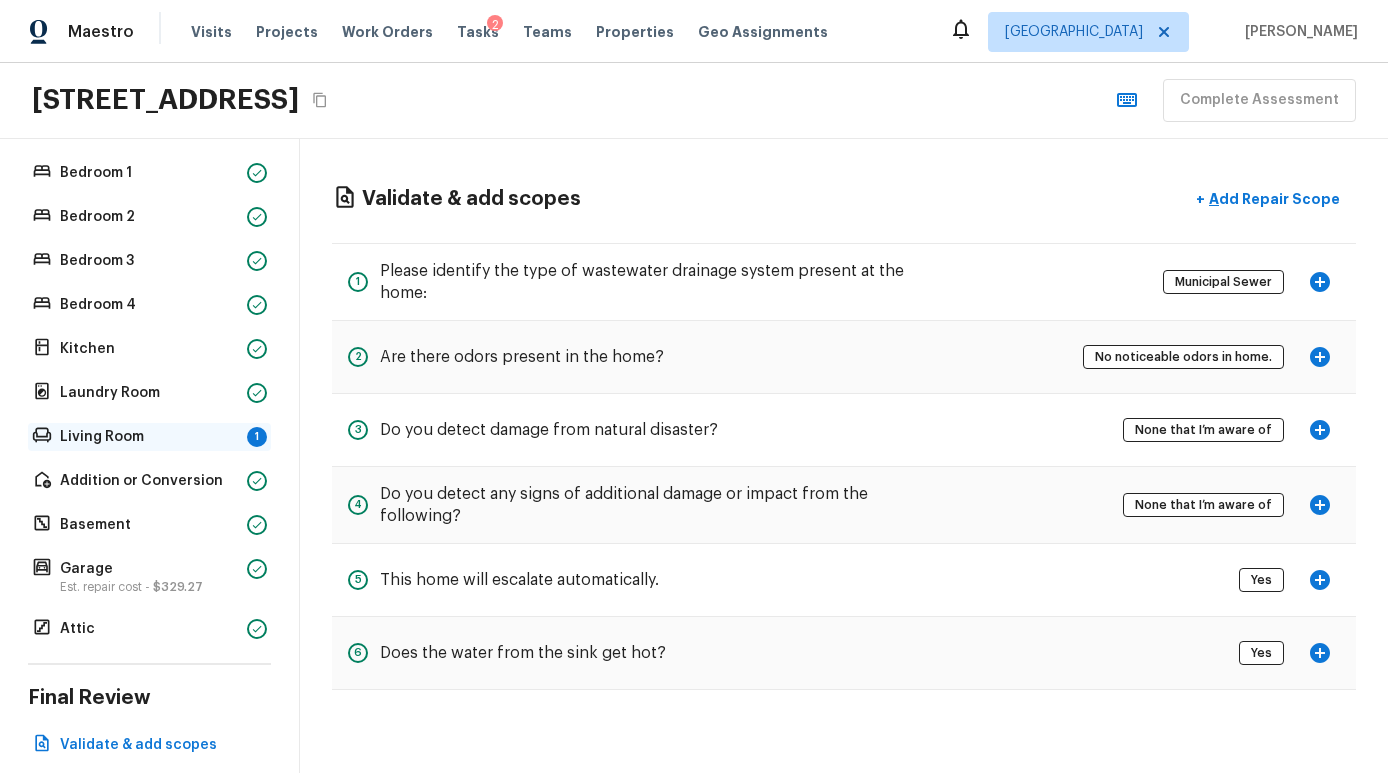 click on "Living Room" at bounding box center [149, 437] 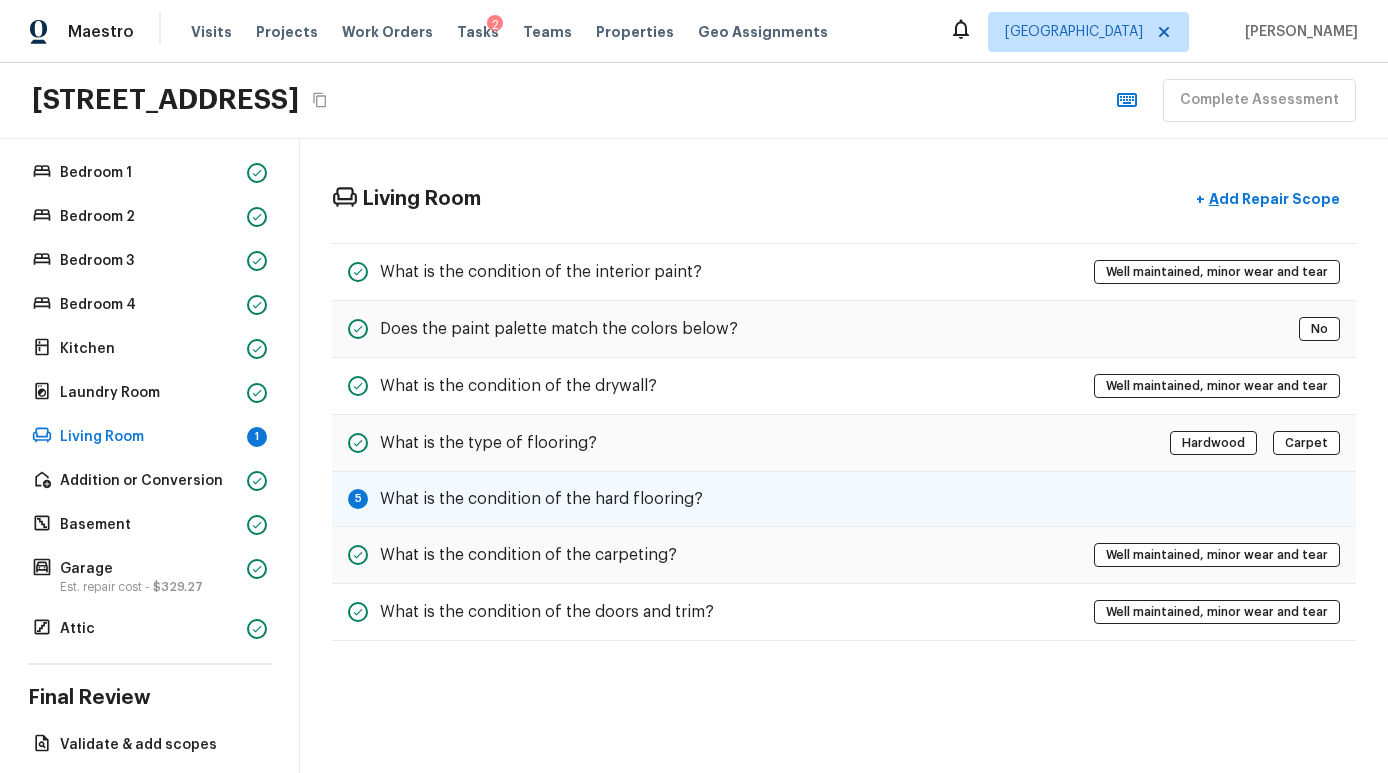 click on "What is the condition of the hard flooring?" at bounding box center [541, 499] 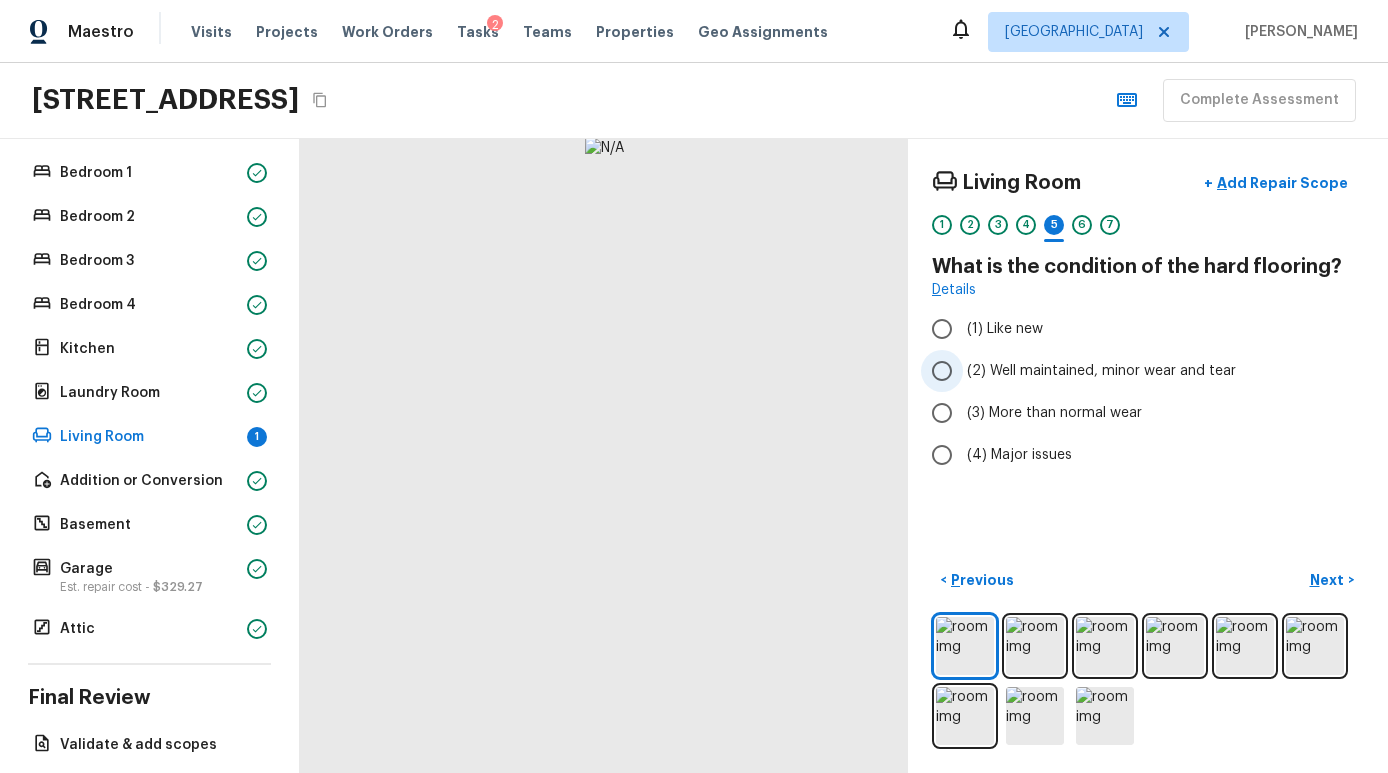click on "(2) Well maintained, minor wear and tear" at bounding box center [1101, 371] 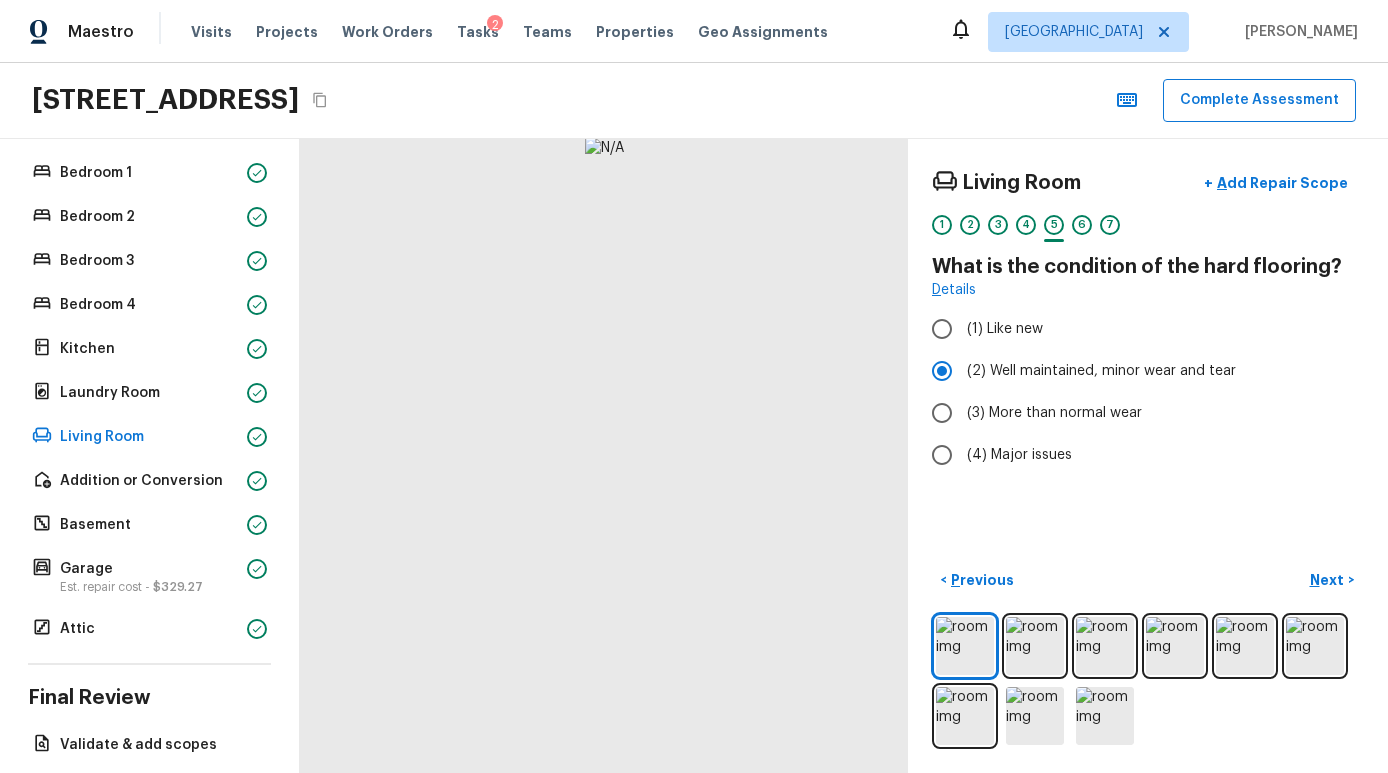 scroll, scrollTop: 660, scrollLeft: 0, axis: vertical 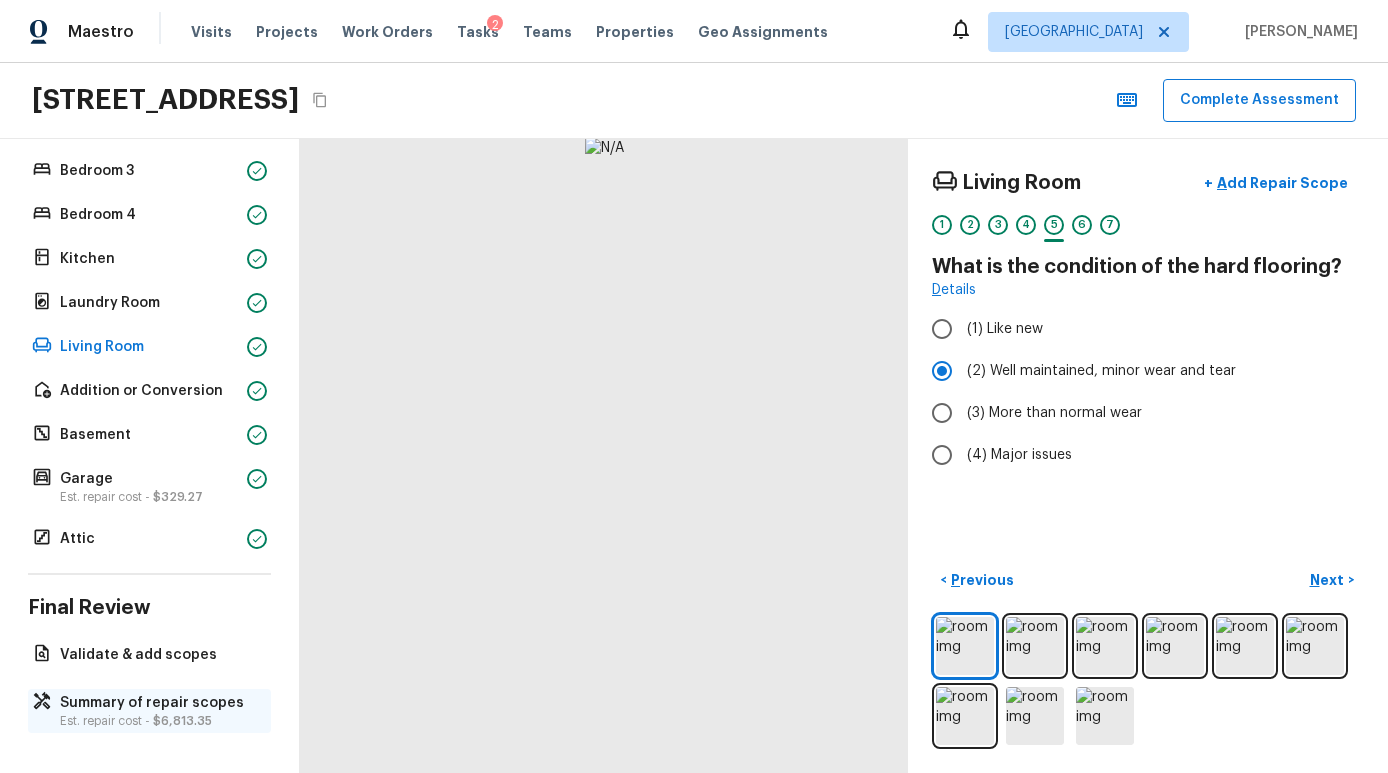 click on "Summary of repair scopes" at bounding box center (159, 703) 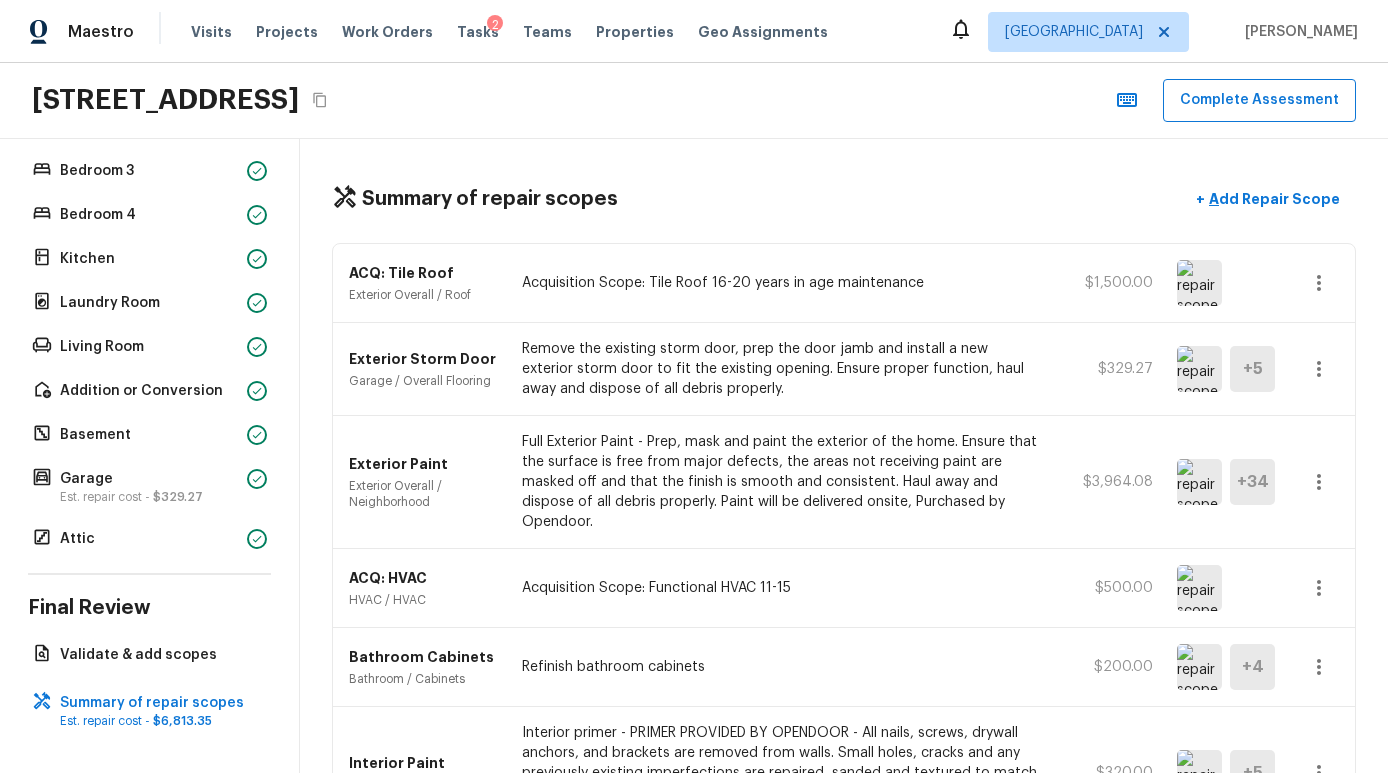 click on "Summary of repair scopes + Add Repair Scope ACQ: Tile Roof Exterior Overall / Roof Acquisition Scope: Tile Roof 16-20 years in age maintenance $1,500.00 Exterior Storm Door Garage / Overall Flooring Remove the existing storm door, prep the door jamb and install a new exterior storm door to fit the existing opening. Ensure proper function, haul away and dispose of all debris properly. $329.27 + 5 Exterior Paint Exterior Overall / Neighborhood Full Exterior Paint - Prep, mask and paint the exterior of the home. Ensure that the surface is free from major defects, the areas not receiving paint are masked off and that the finish is smooth and consistent. Haul away and dispose of all debris properly. Paint will be delivered onsite, Purchased by Opendoor. $3,964.08 + 34 ACQ: HVAC HVAC / HVAC Acquisition Scope: Functional HVAC 11-15 $500.00 Bathroom Cabinets Bathroom / Cabinets Refinish bathroom cabinets $200.00 + 4 Interior Paint Bathroom / Paint $320.00 + 5 Total: $6,813.35" at bounding box center (844, 456) 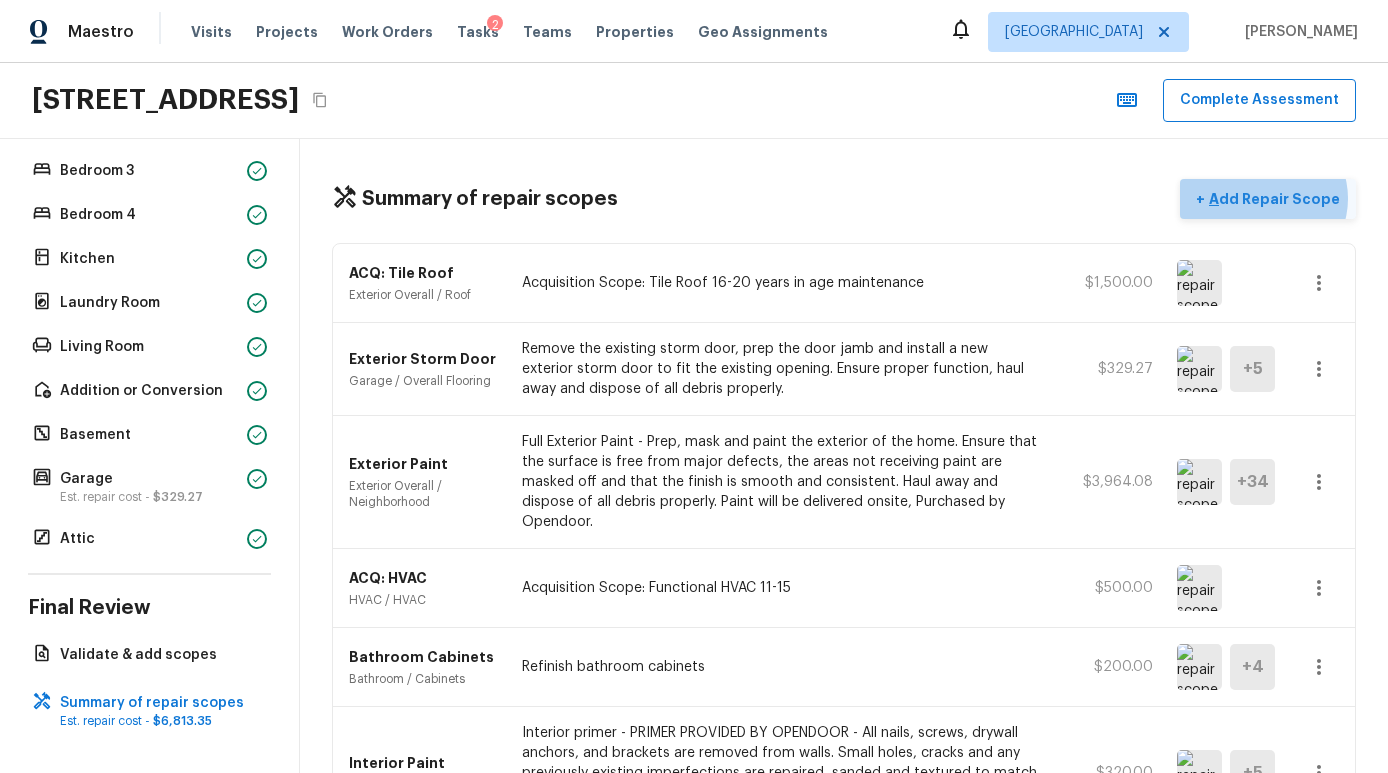 click on "Add Repair Scope" at bounding box center (1272, 199) 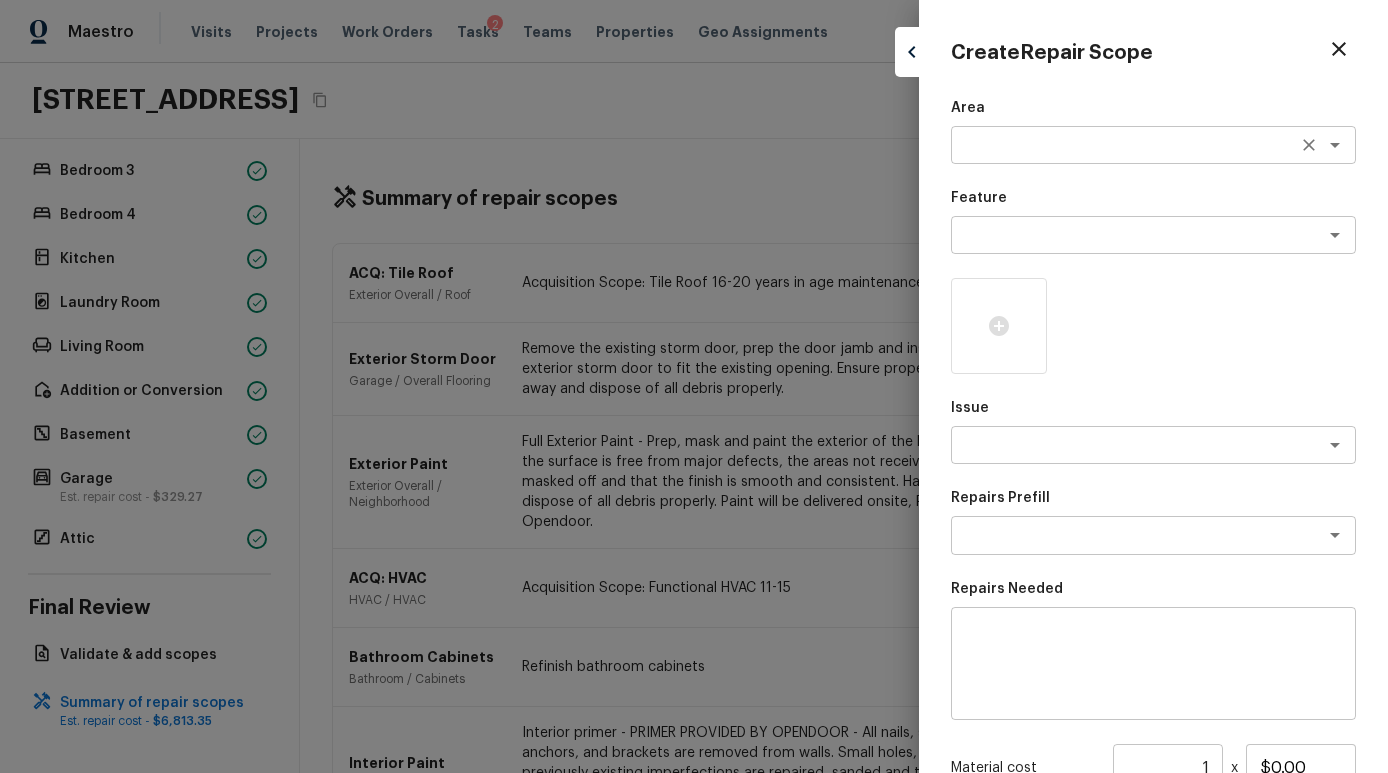 click at bounding box center (1125, 145) 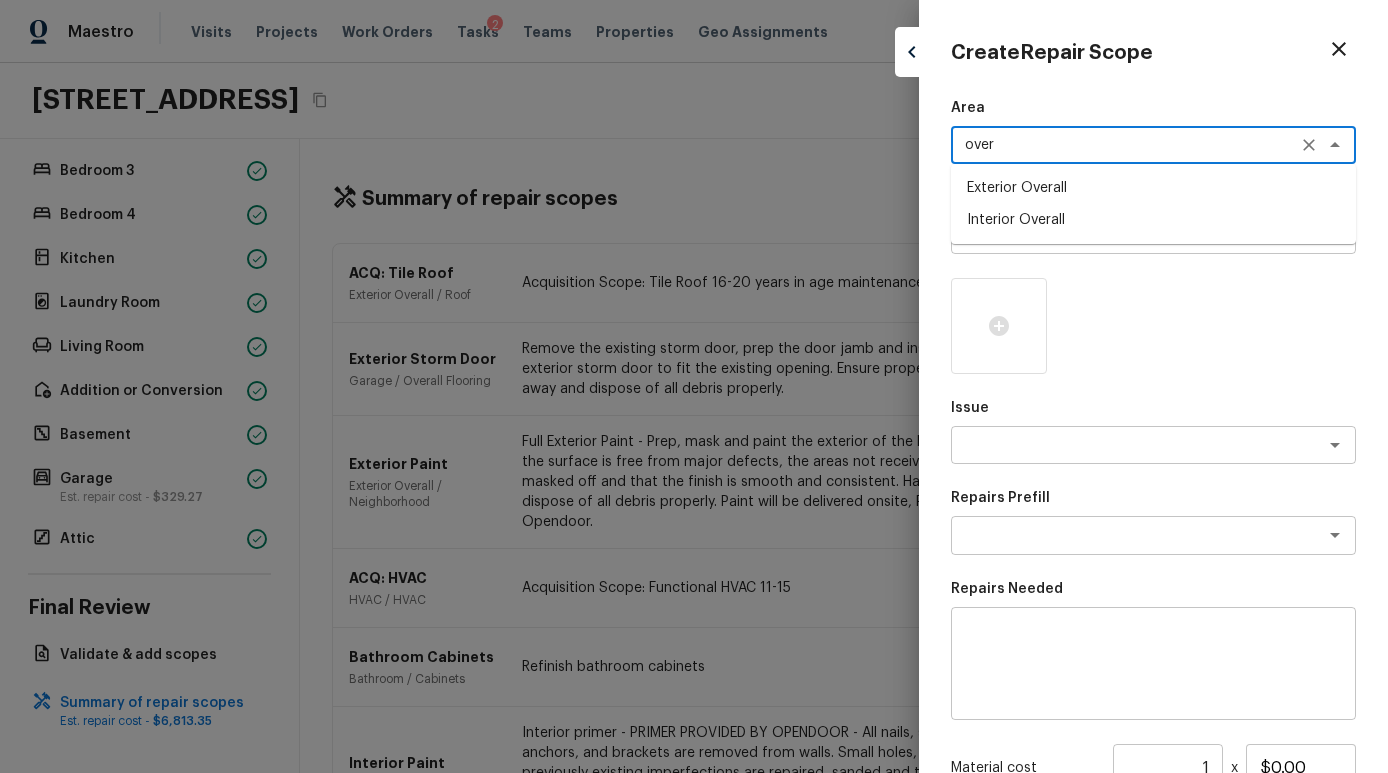 click on "Interior Overall" at bounding box center [1153, 220] 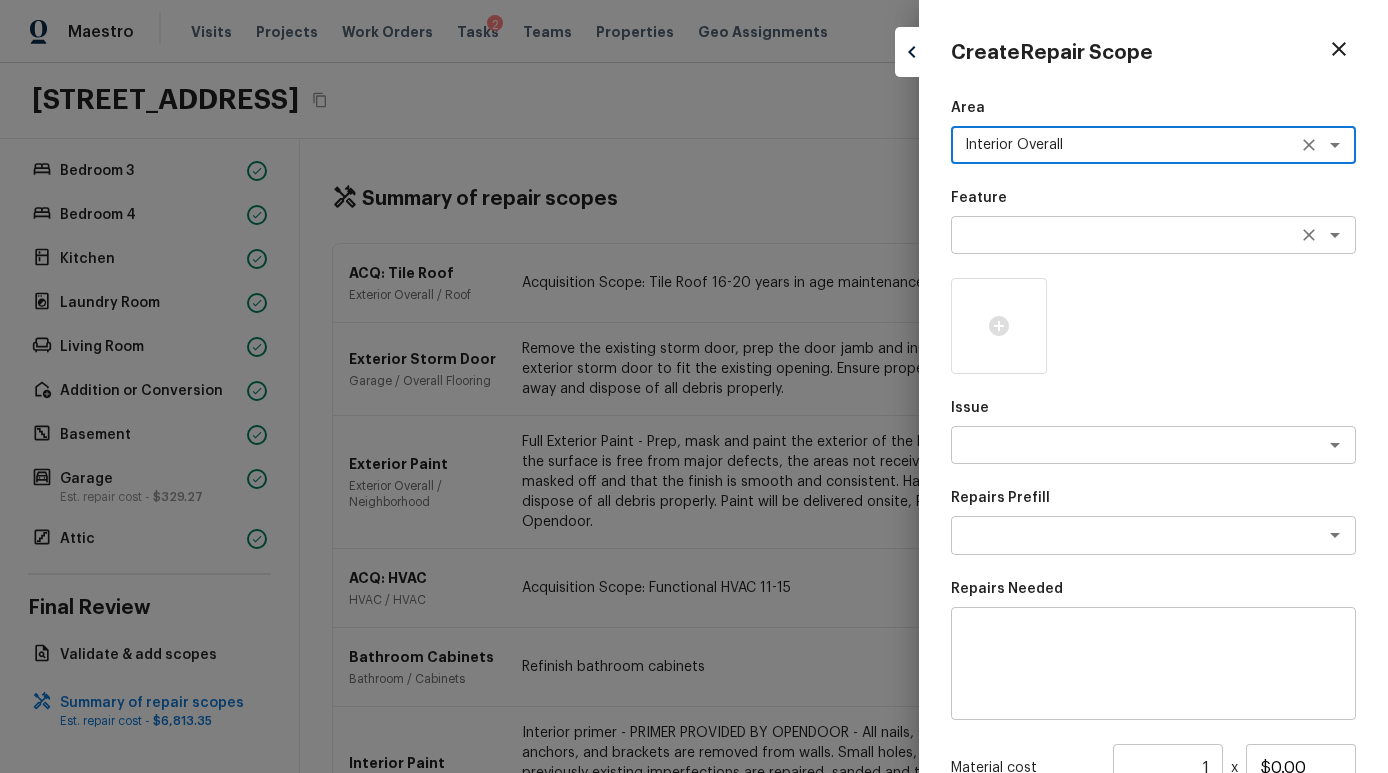 type on "Interior Overall" 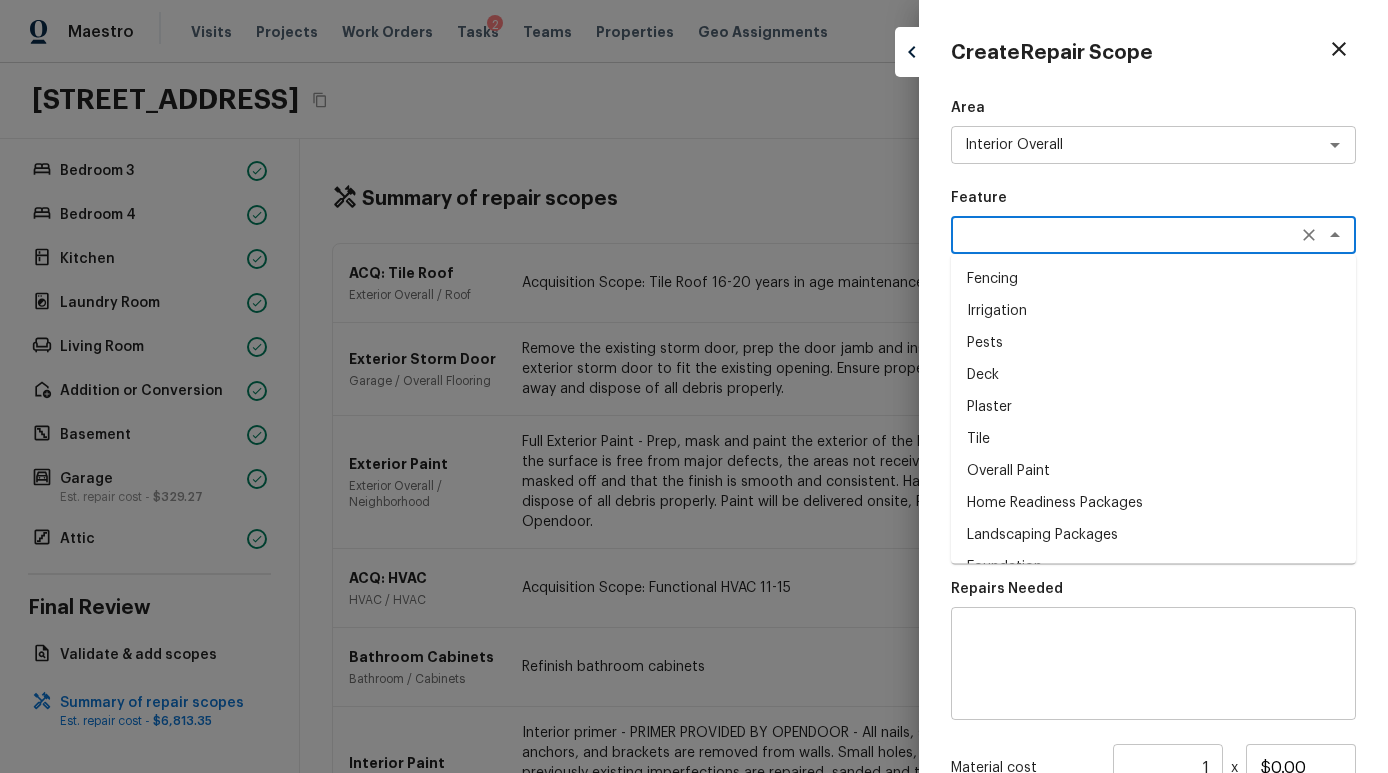 click at bounding box center [1125, 235] 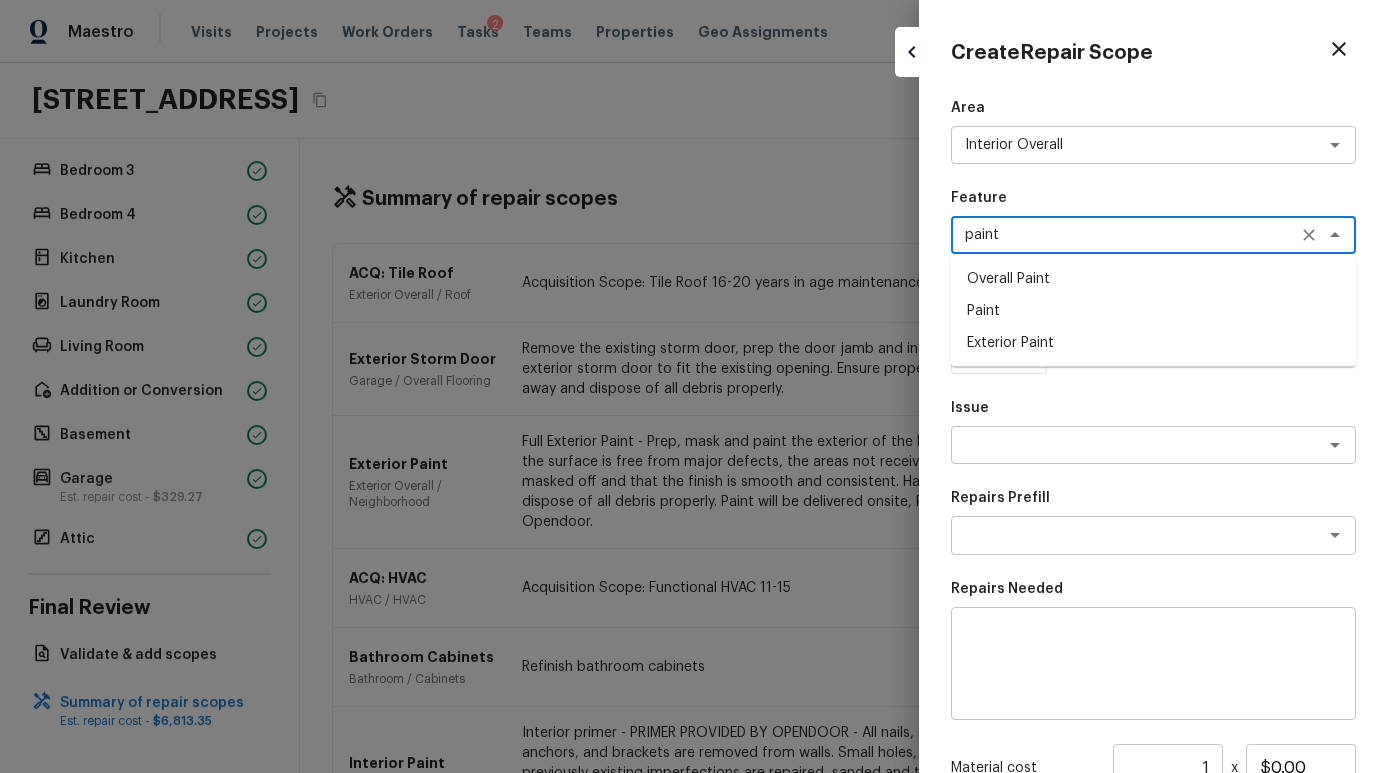 click on "Overall Paint" at bounding box center [1153, 279] 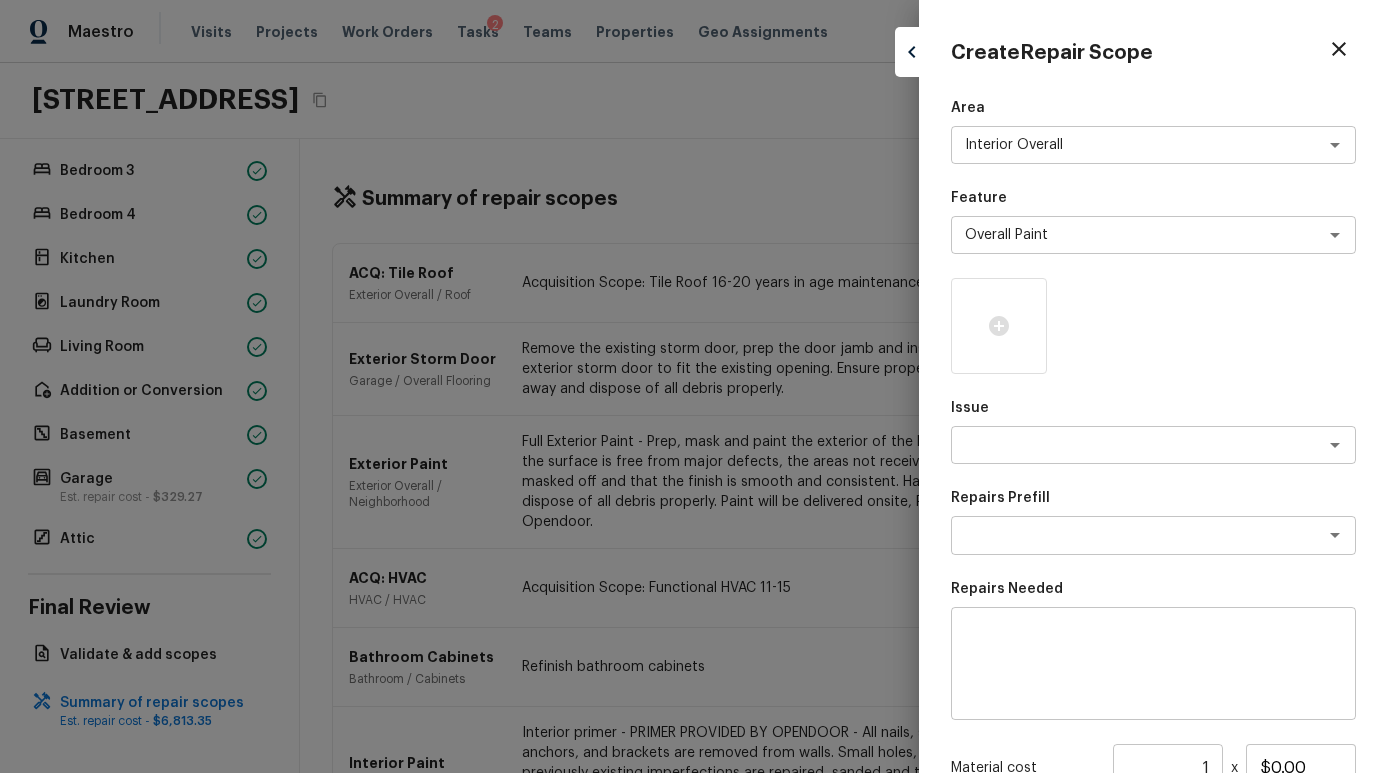 click at bounding box center [1153, 326] 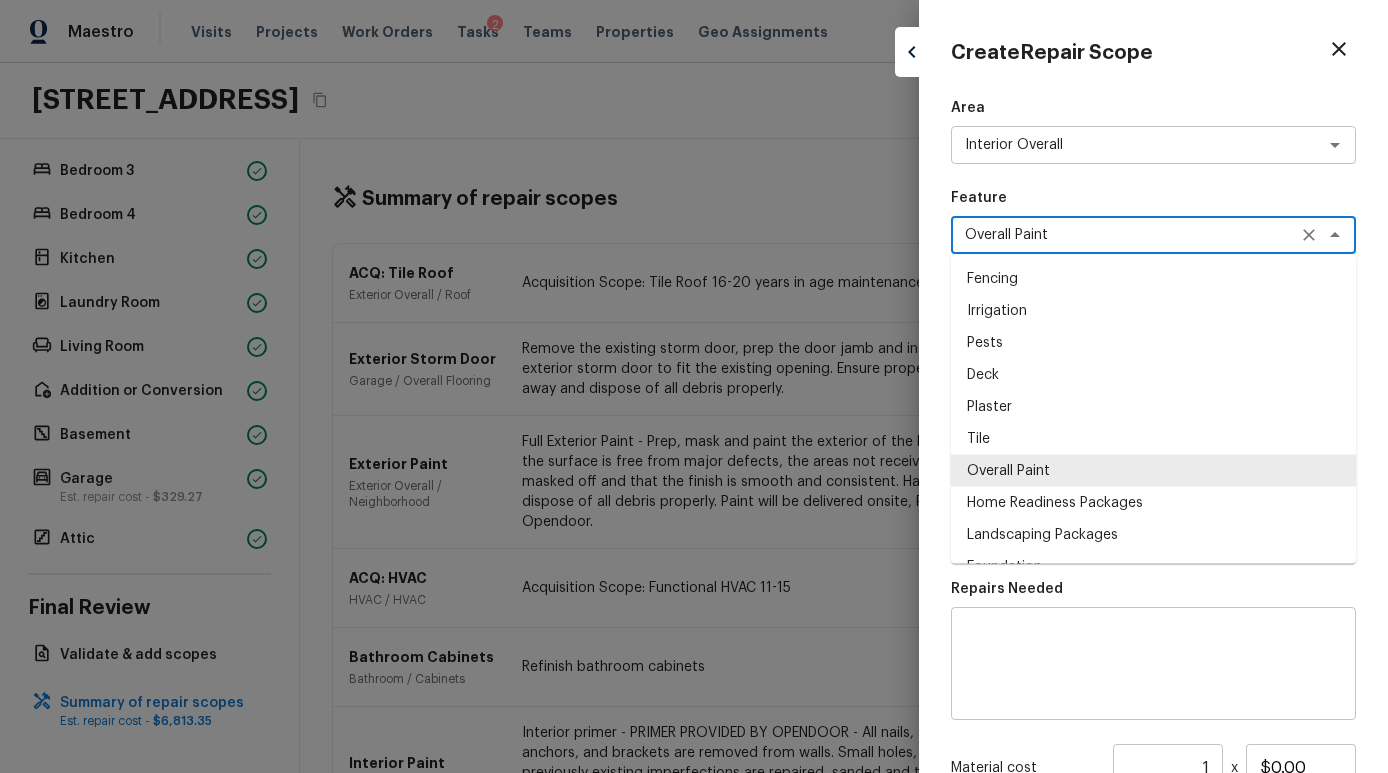 click on "Overall Paint" at bounding box center [1125, 235] 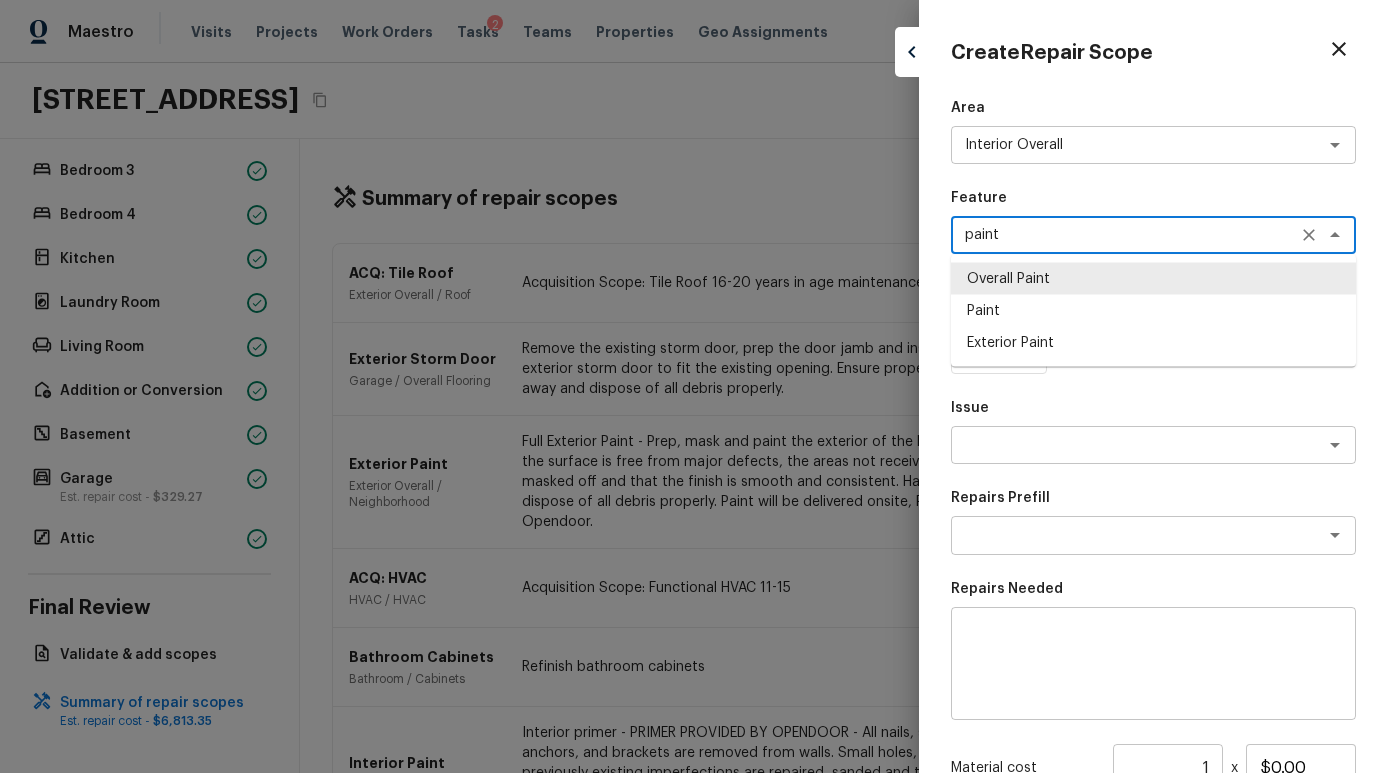 click on "Overall Paint" at bounding box center (1153, 279) 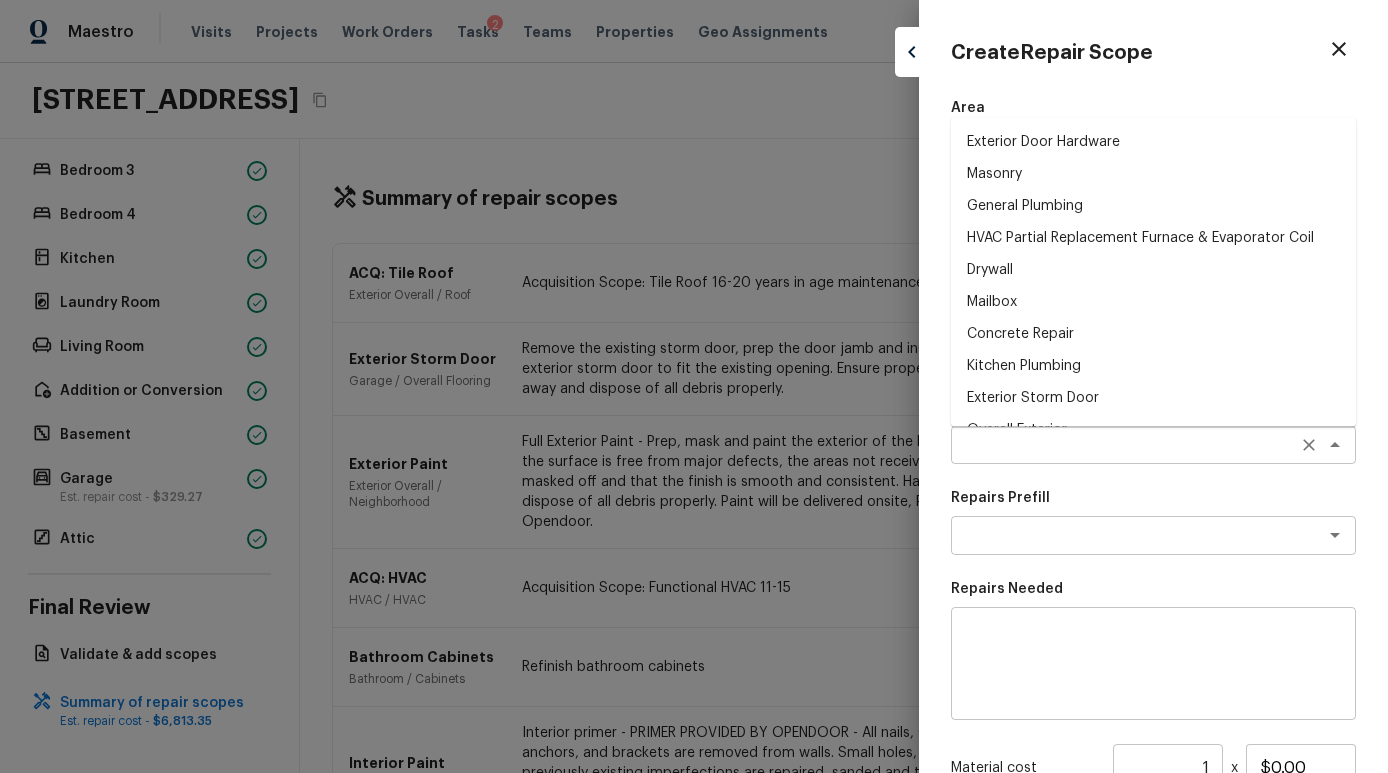 click on "​" at bounding box center (1153, 445) 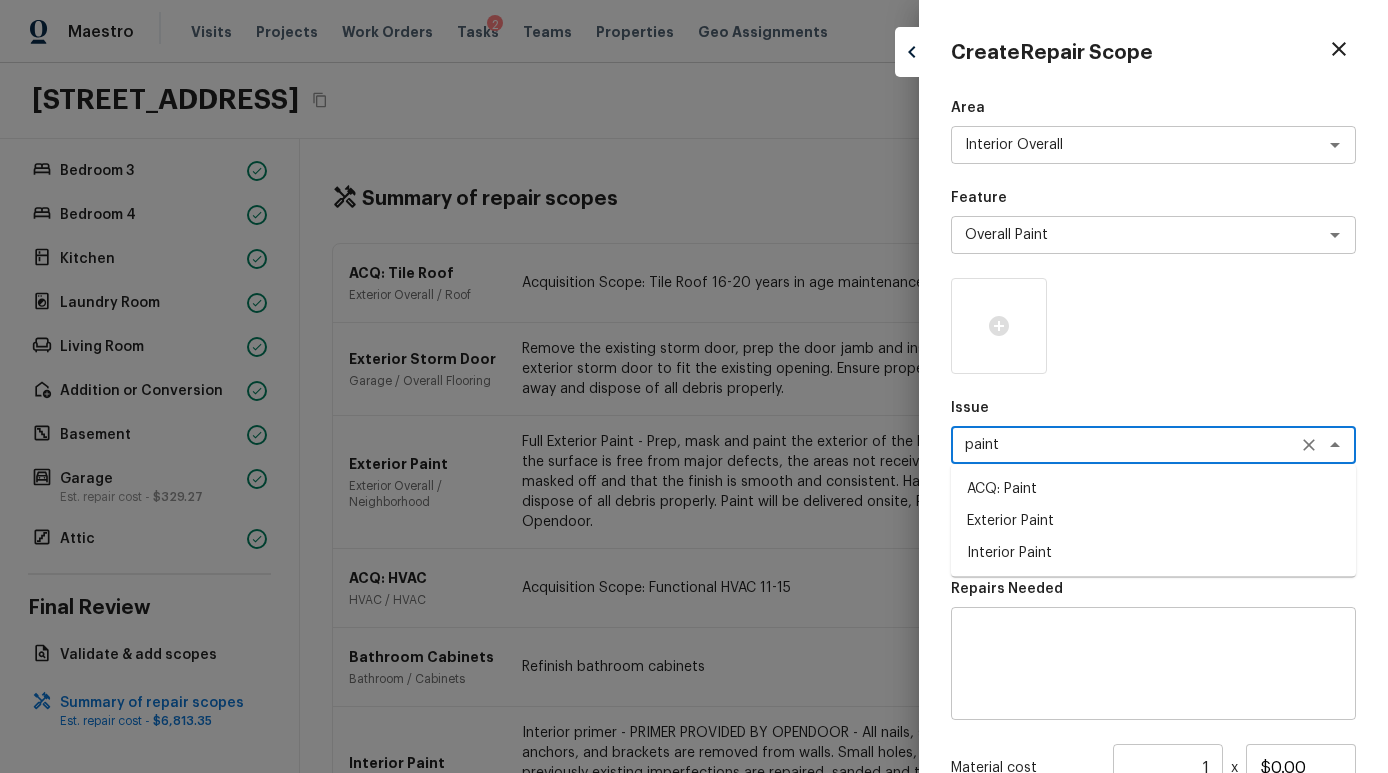 click on "ACQ: Paint" at bounding box center [1153, 489] 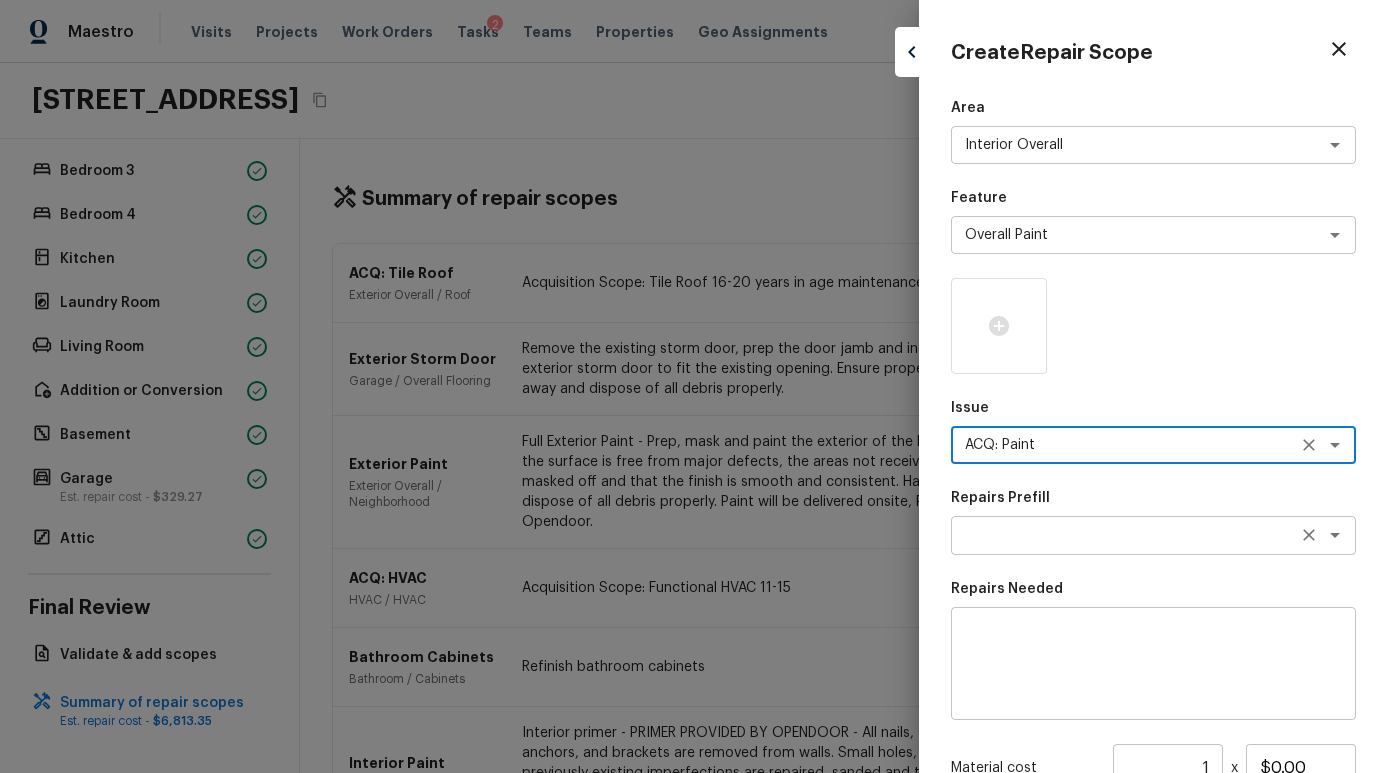 type on "ACQ: Paint" 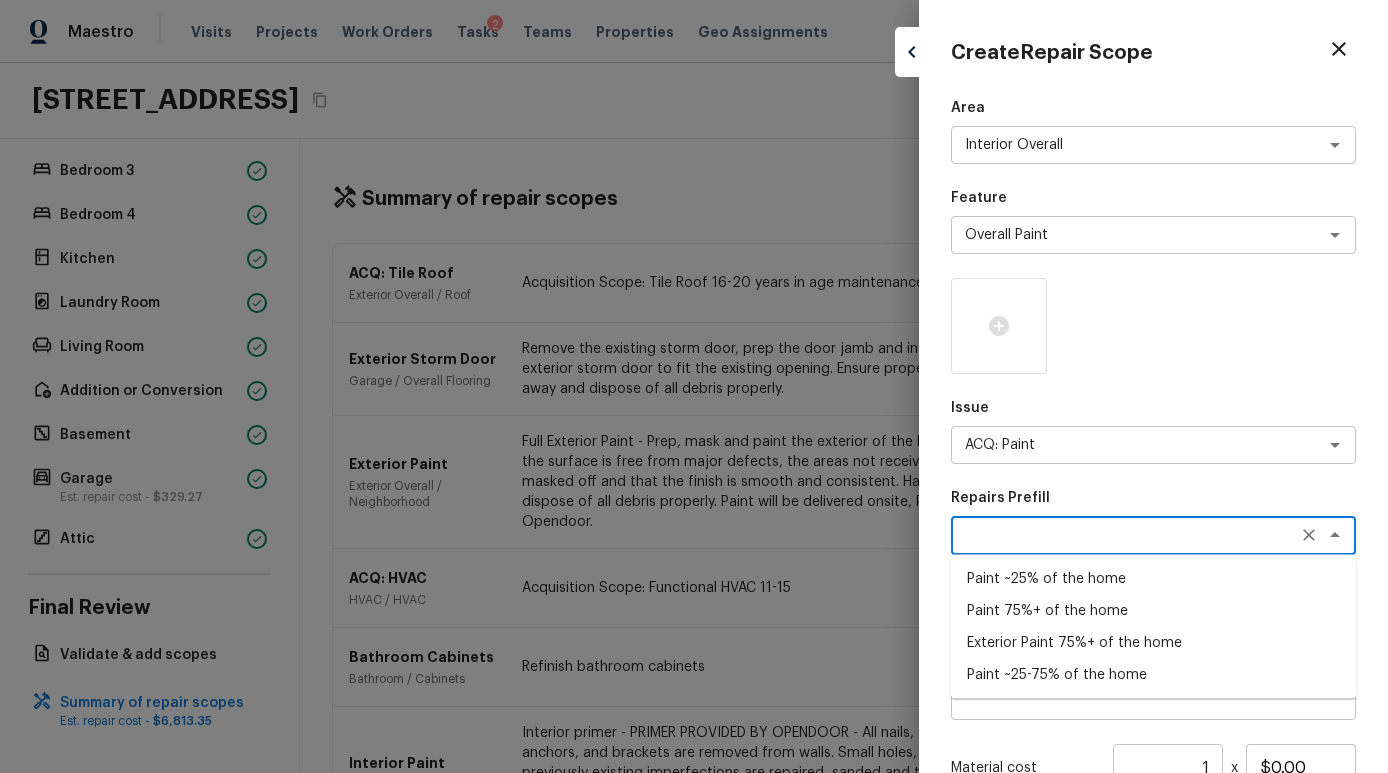 click on "Paint 75%+ of the home" at bounding box center [1153, 611] 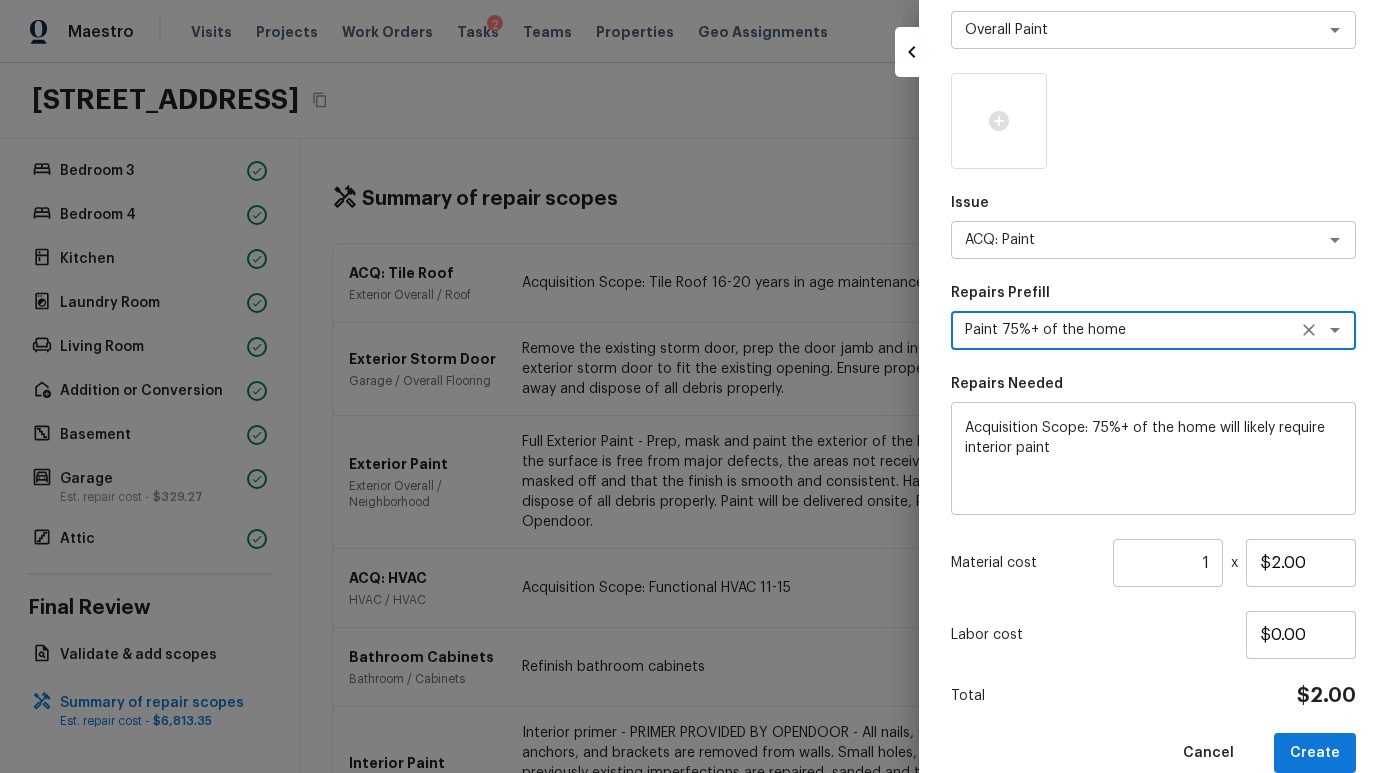 scroll, scrollTop: 237, scrollLeft: 0, axis: vertical 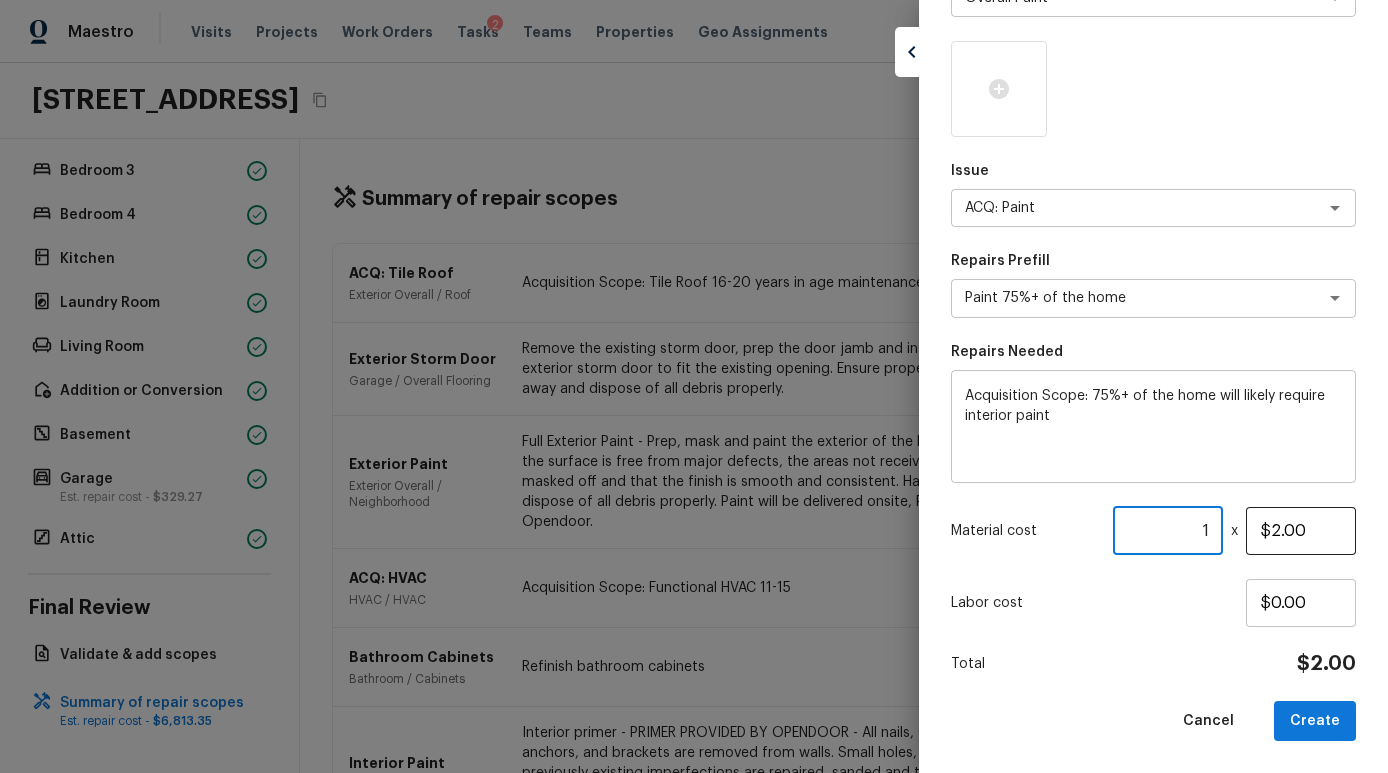 drag, startPoint x: 1201, startPoint y: 521, endPoint x: 1317, endPoint y: 522, distance: 116.00431 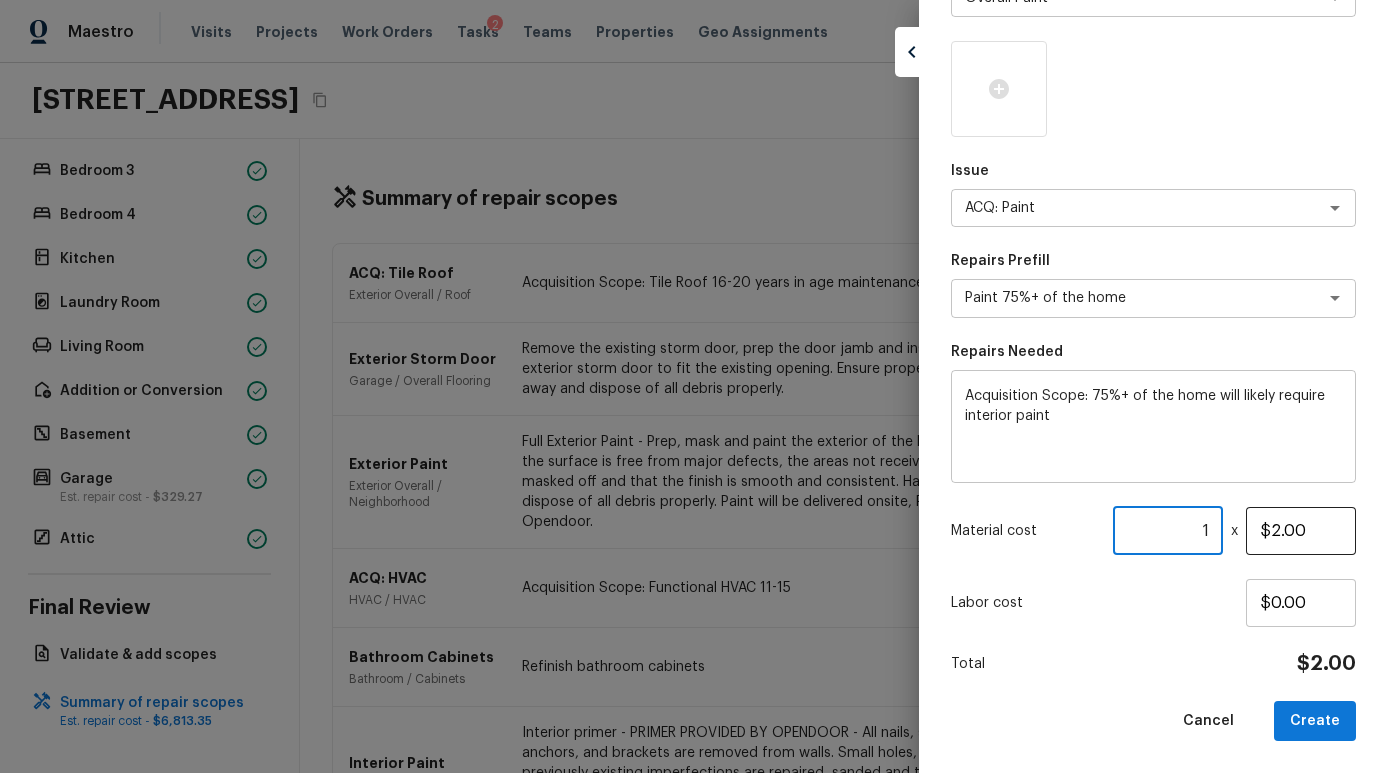 click on "Material cost 1 ​ x $2.00" at bounding box center (1153, 531) 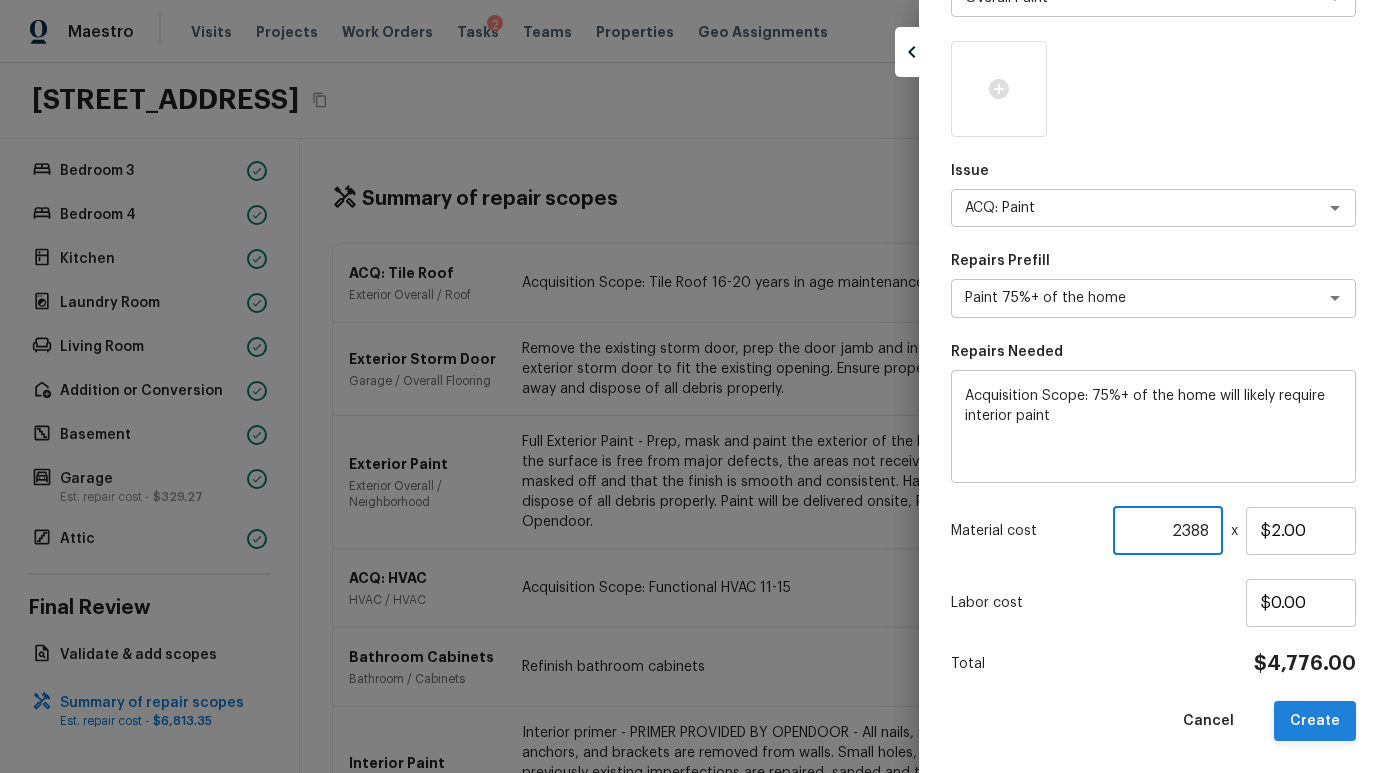 click on "Create" at bounding box center [1315, 721] 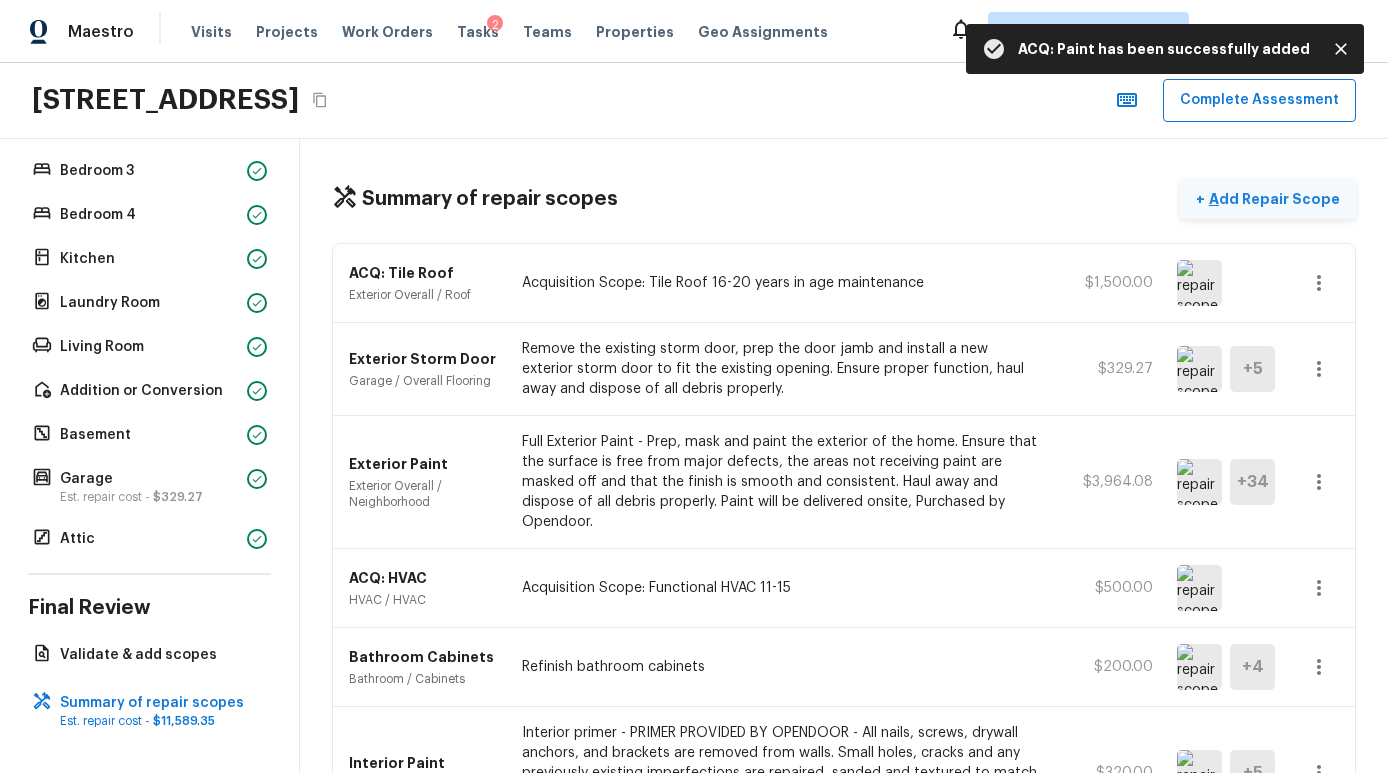click on "Add Repair Scope" at bounding box center (1272, 199) 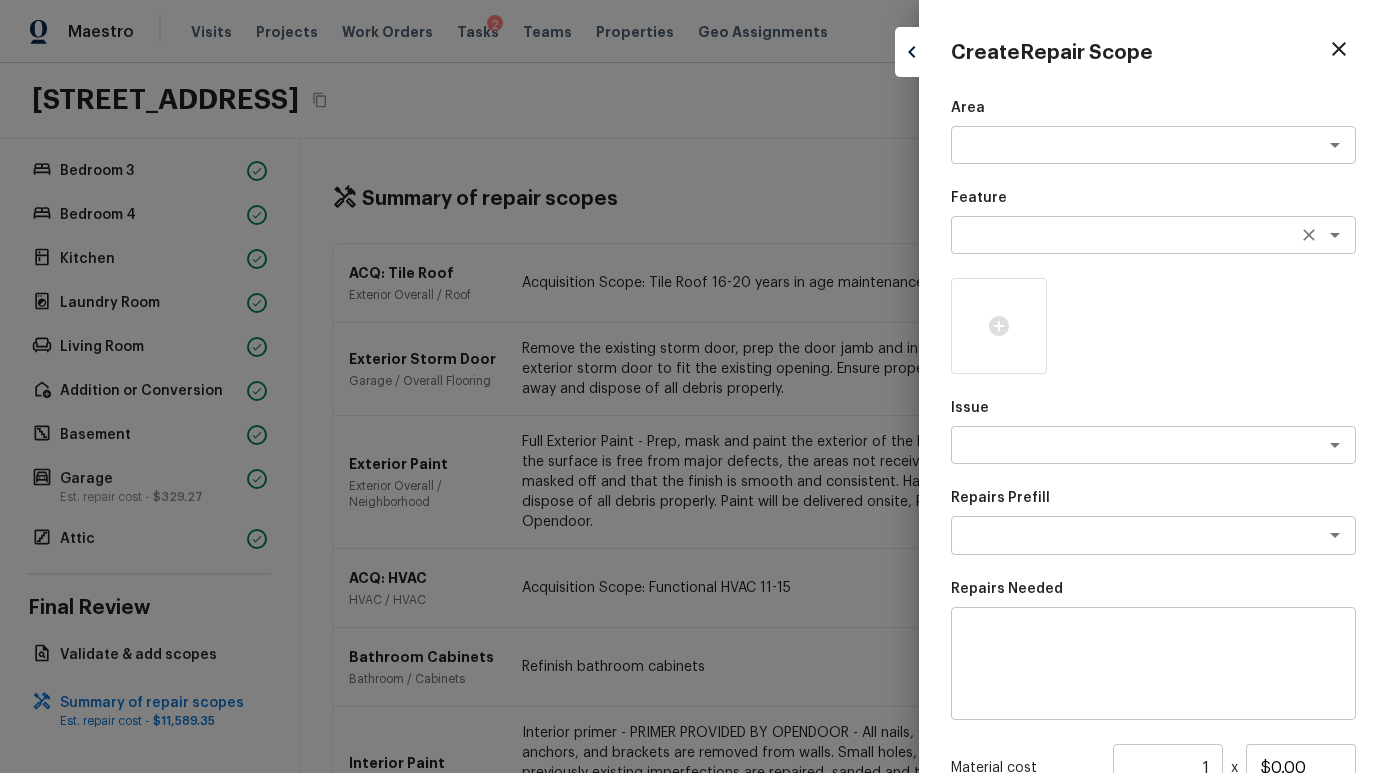 click on "​" at bounding box center [1153, 235] 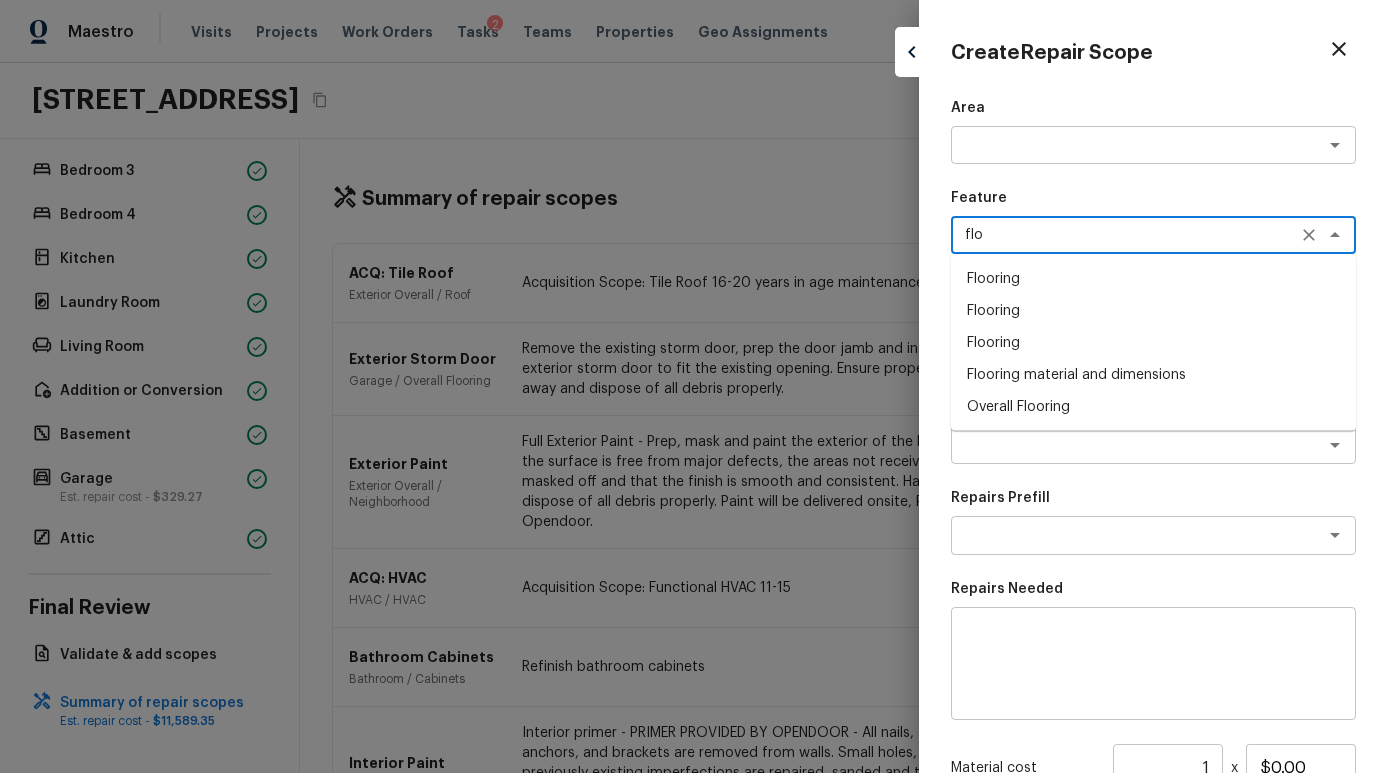 click on "Flooring" at bounding box center (1153, 279) 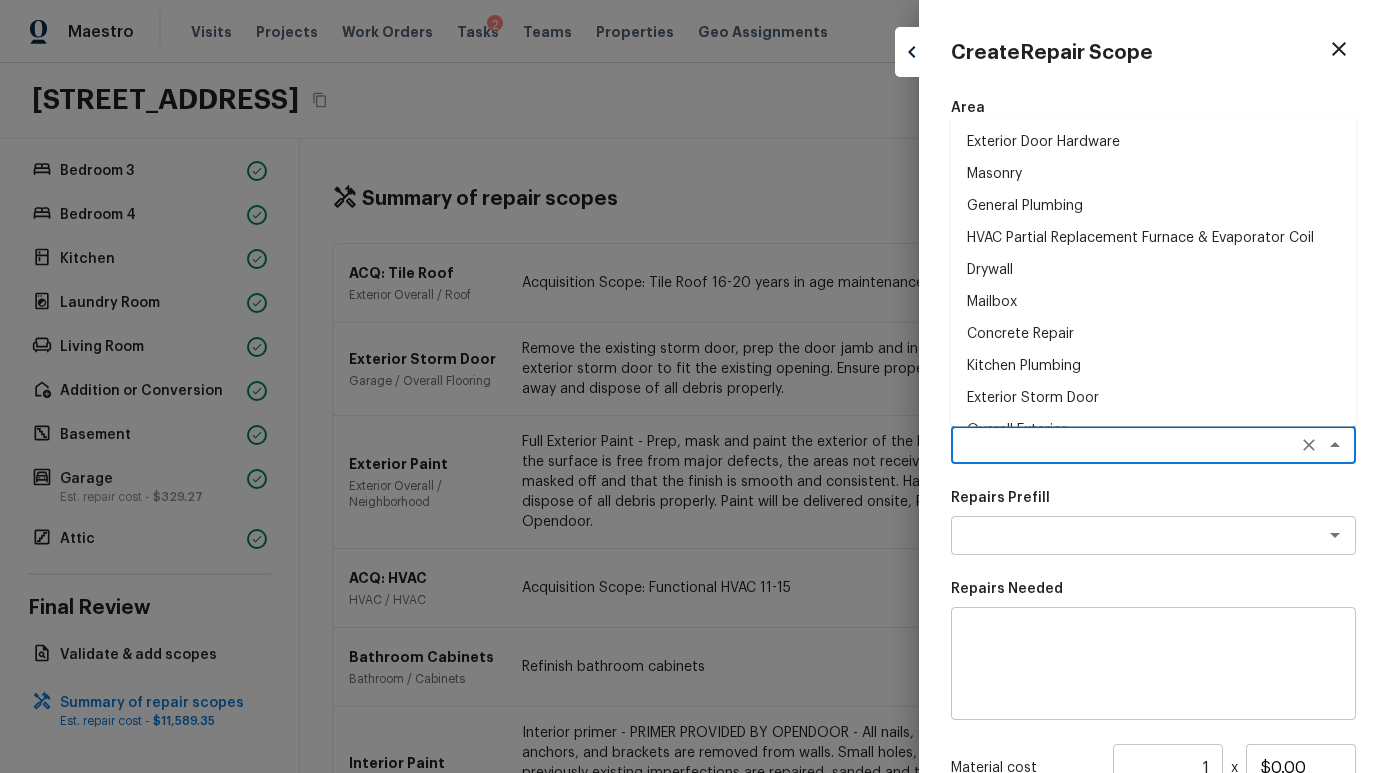 click at bounding box center [1125, 445] 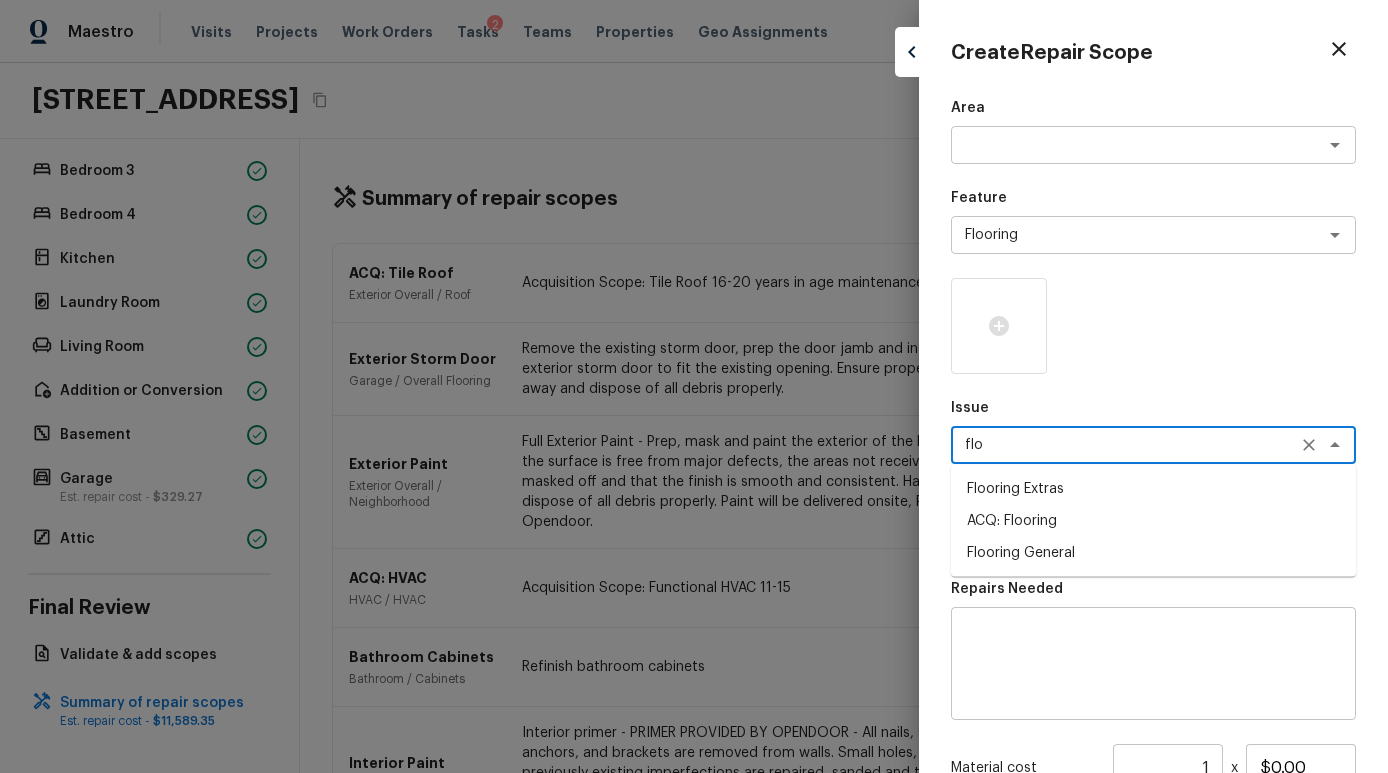 click 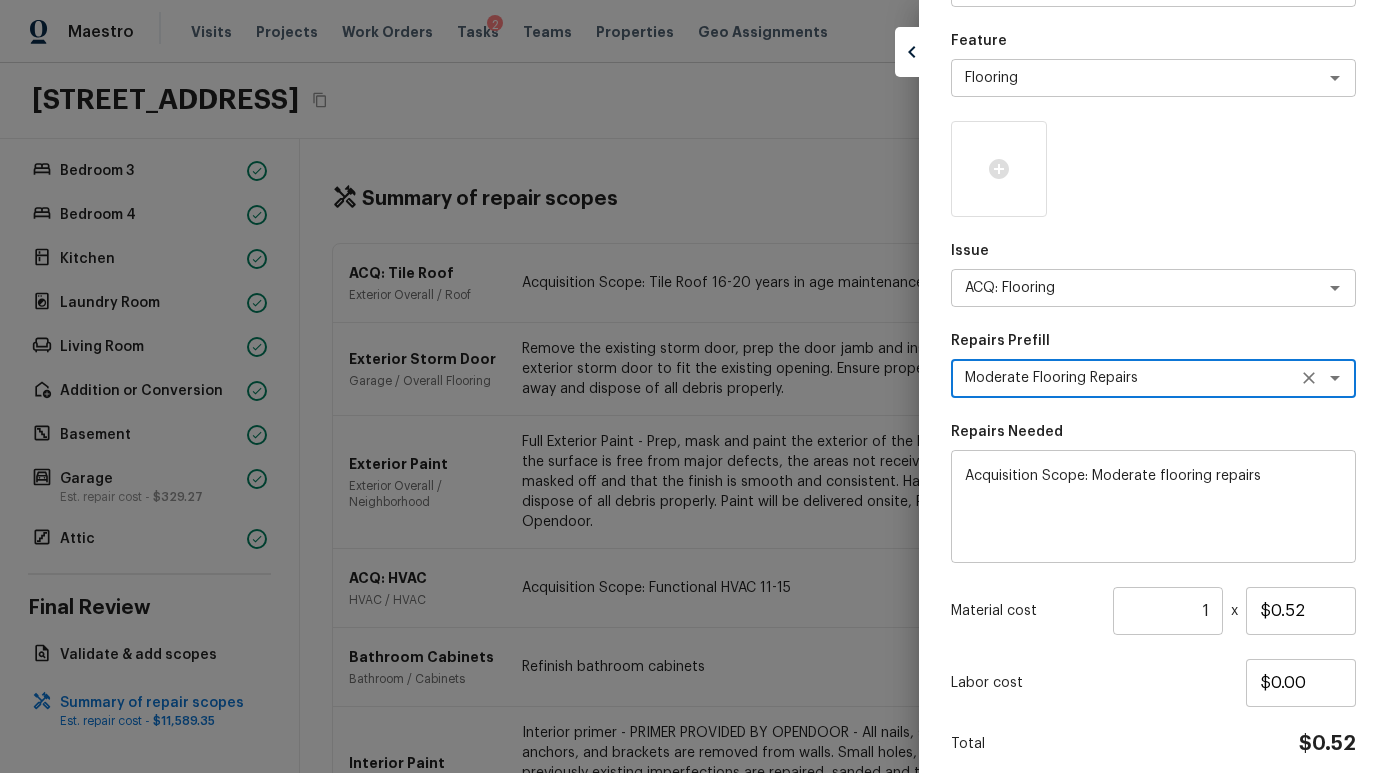 scroll, scrollTop: 237, scrollLeft: 0, axis: vertical 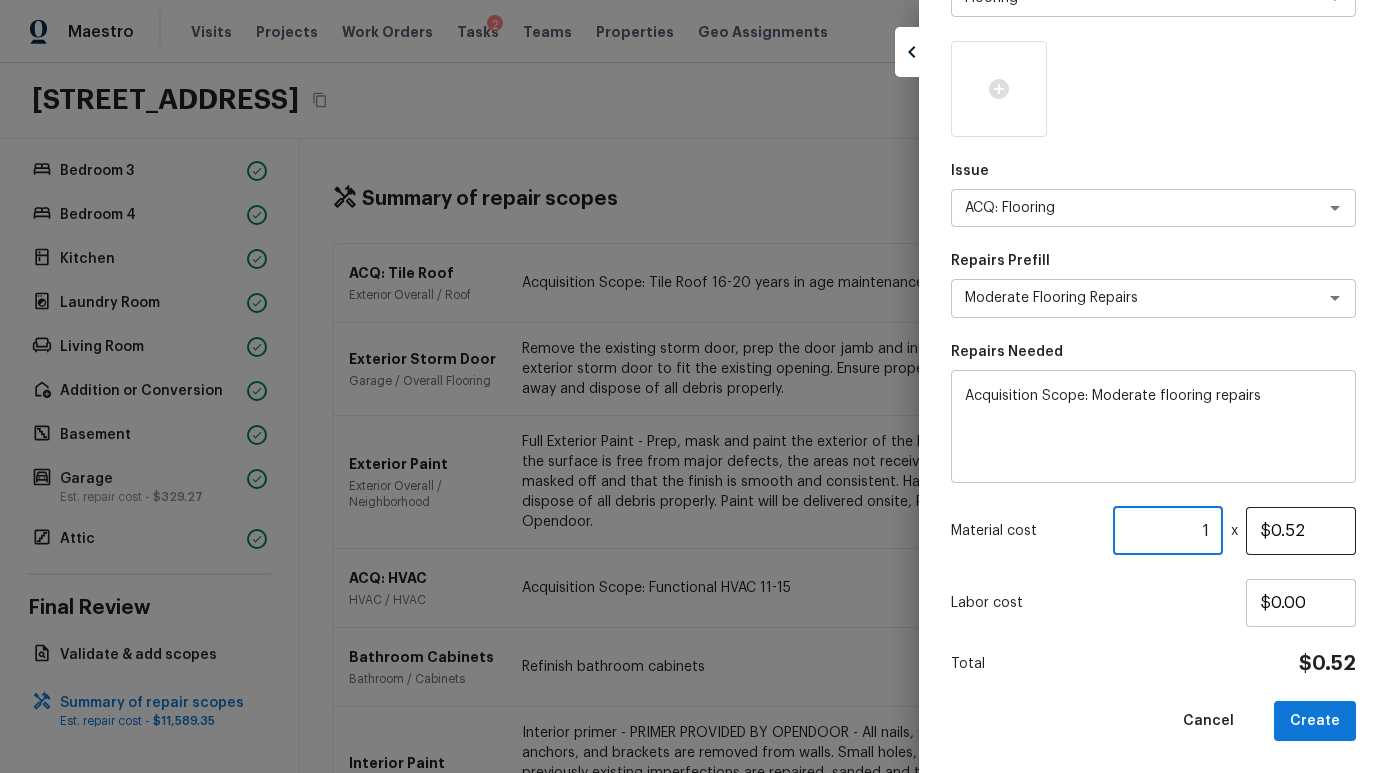drag, startPoint x: 1187, startPoint y: 539, endPoint x: 1252, endPoint y: 539, distance: 65 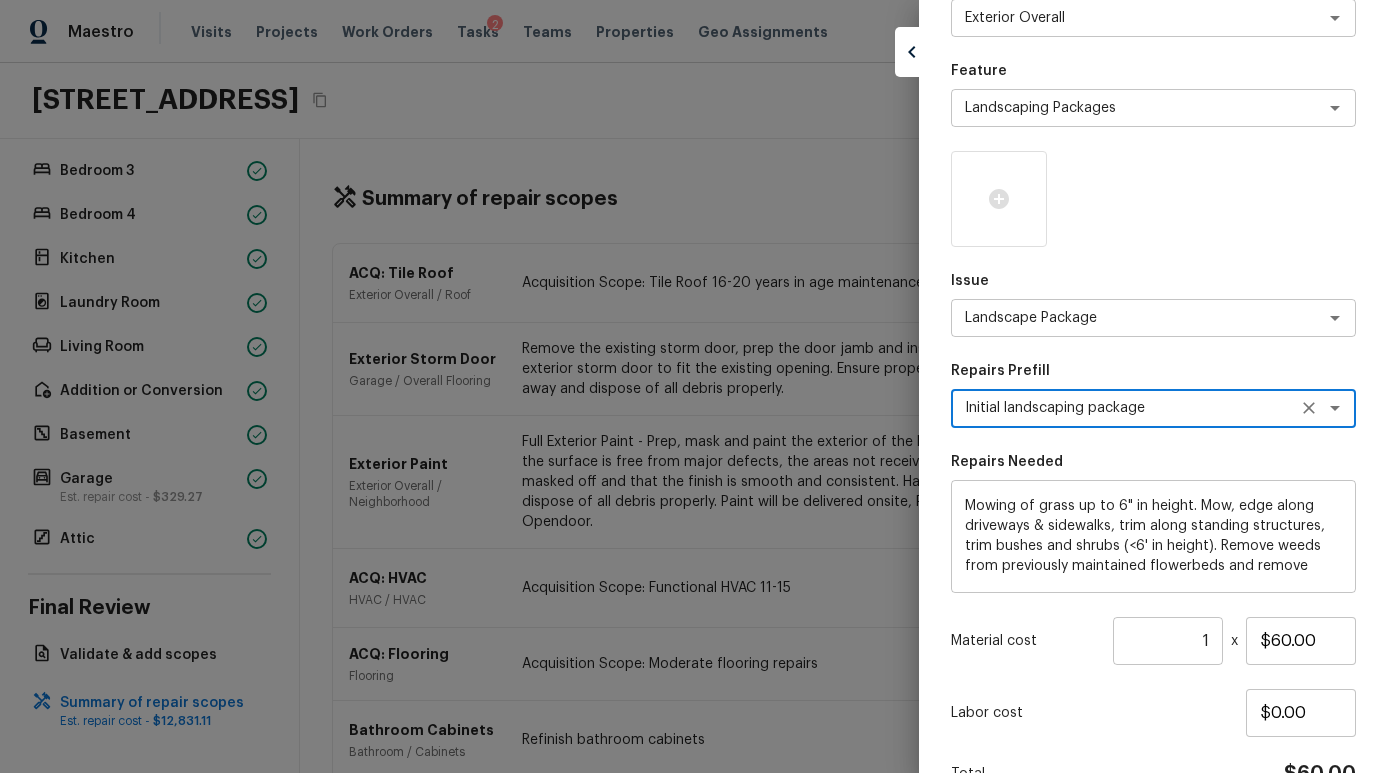 scroll, scrollTop: 222, scrollLeft: 0, axis: vertical 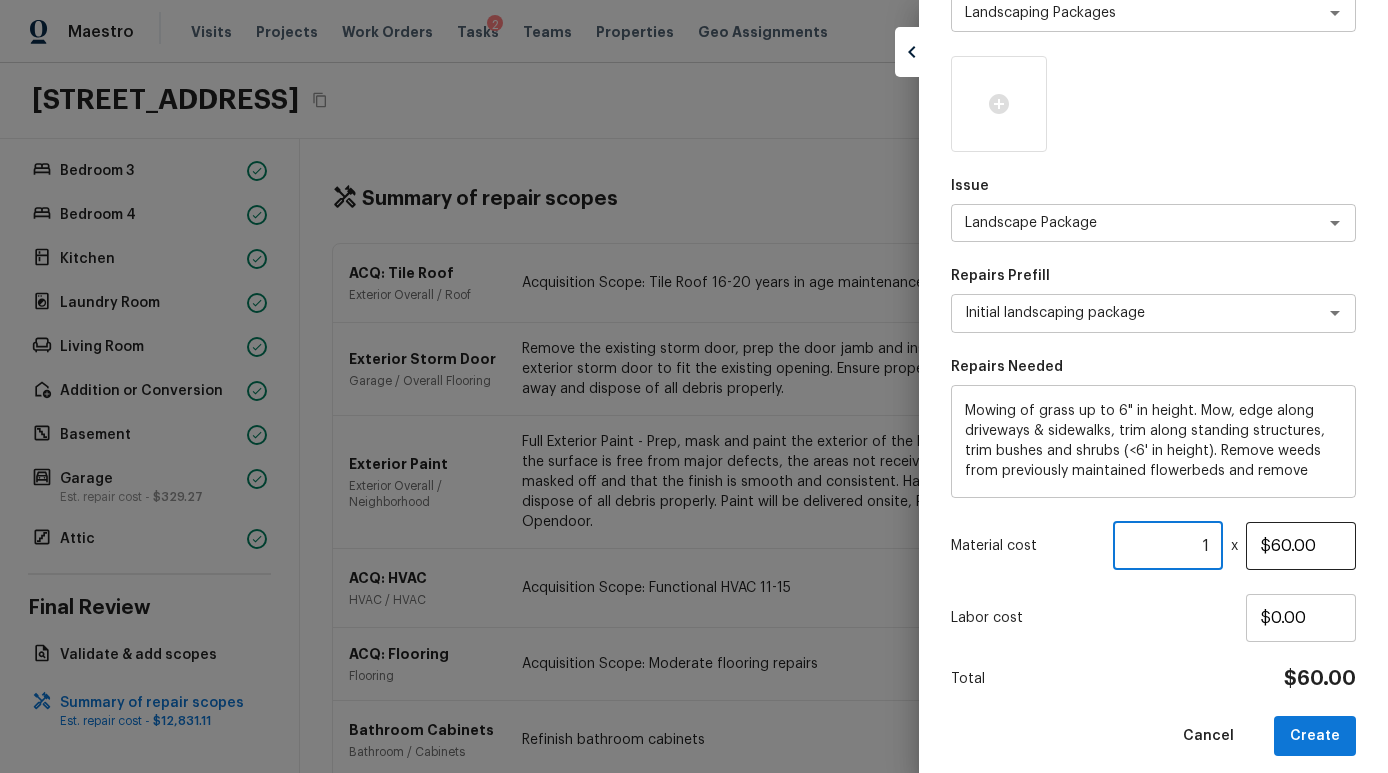drag, startPoint x: 1185, startPoint y: 541, endPoint x: 1251, endPoint y: 541, distance: 66 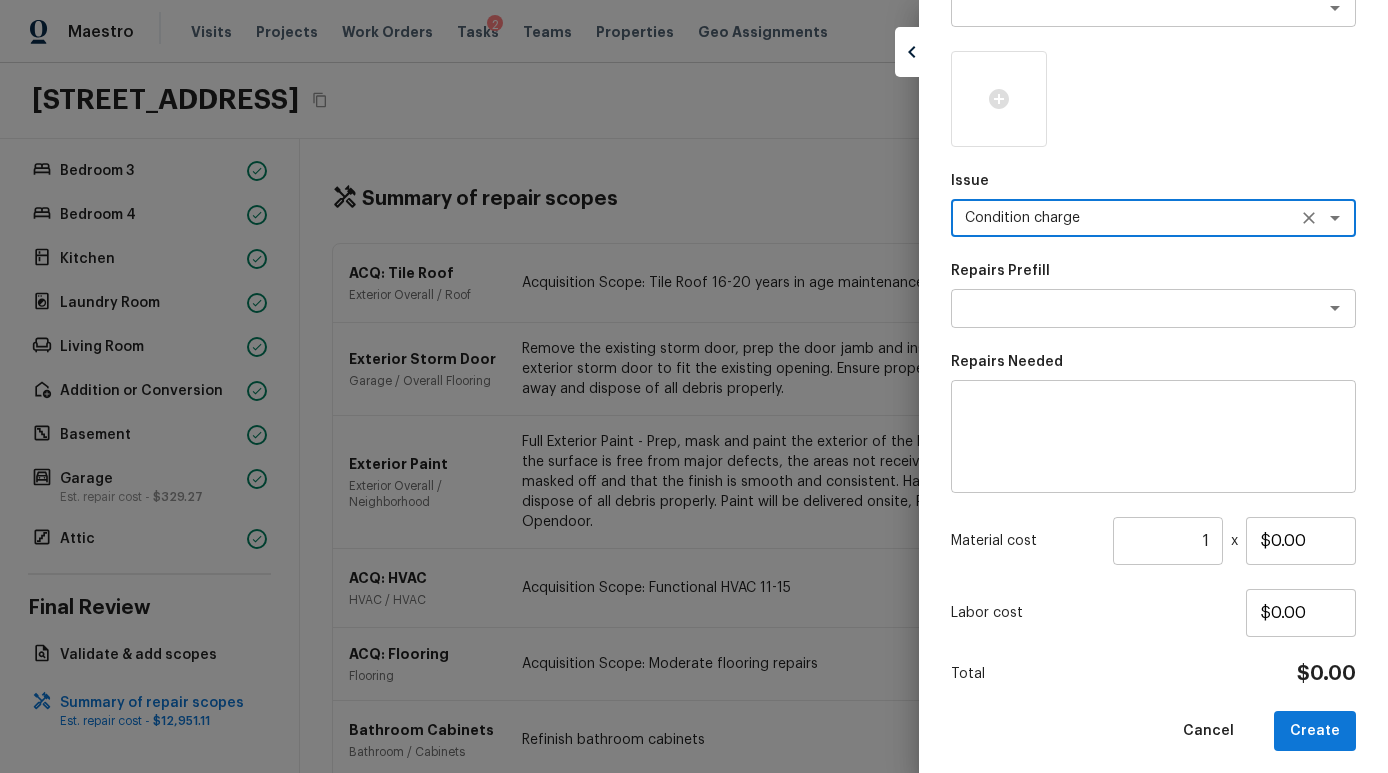 scroll, scrollTop: 237, scrollLeft: 0, axis: vertical 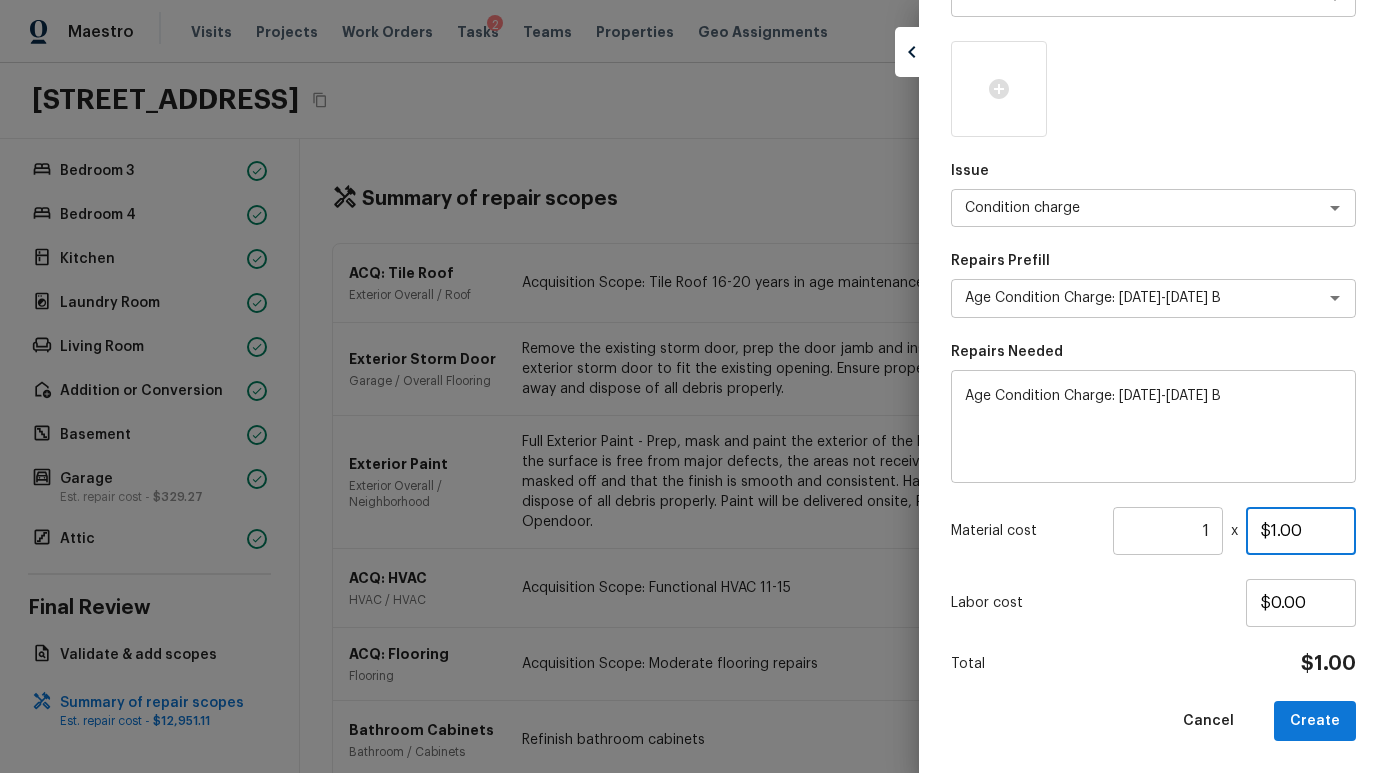 drag, startPoint x: 1307, startPoint y: 530, endPoint x: 1076, endPoint y: 530, distance: 231 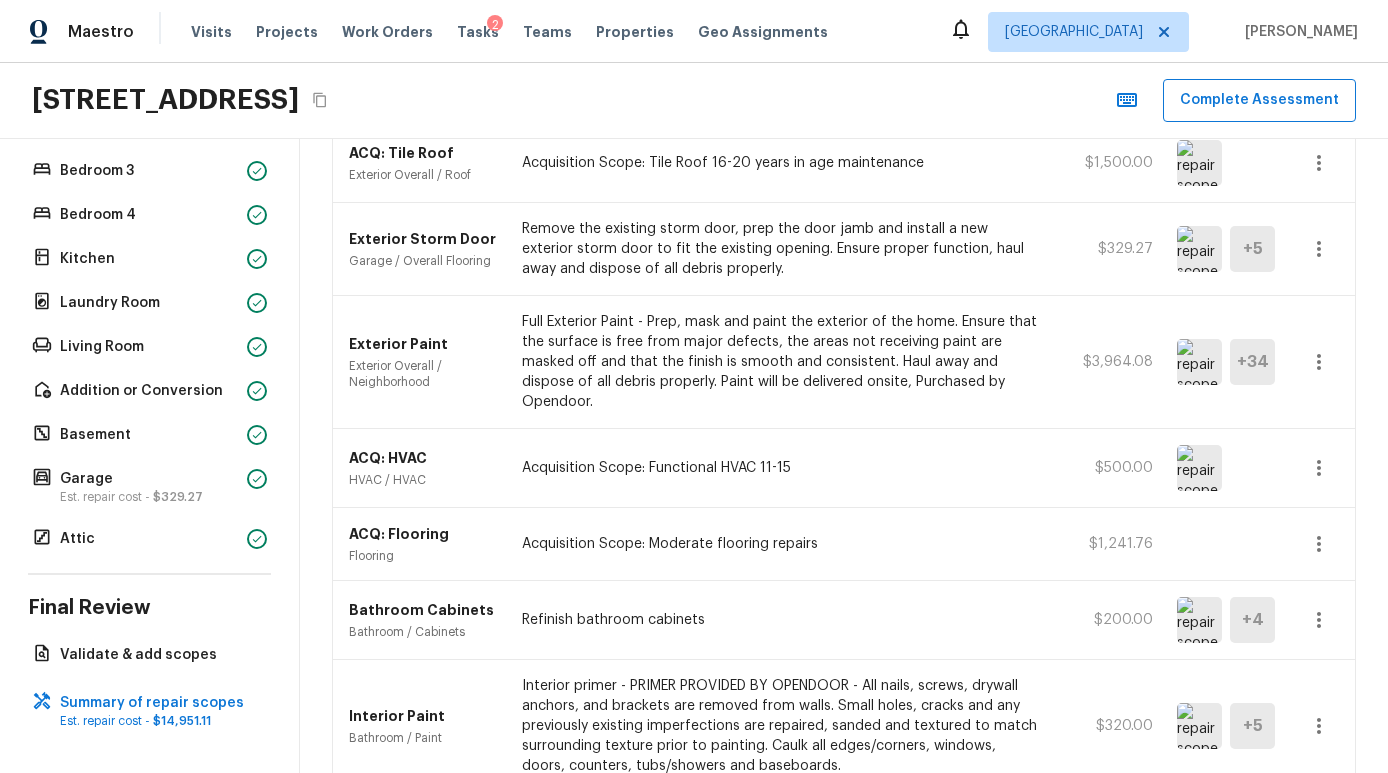 scroll, scrollTop: 0, scrollLeft: 0, axis: both 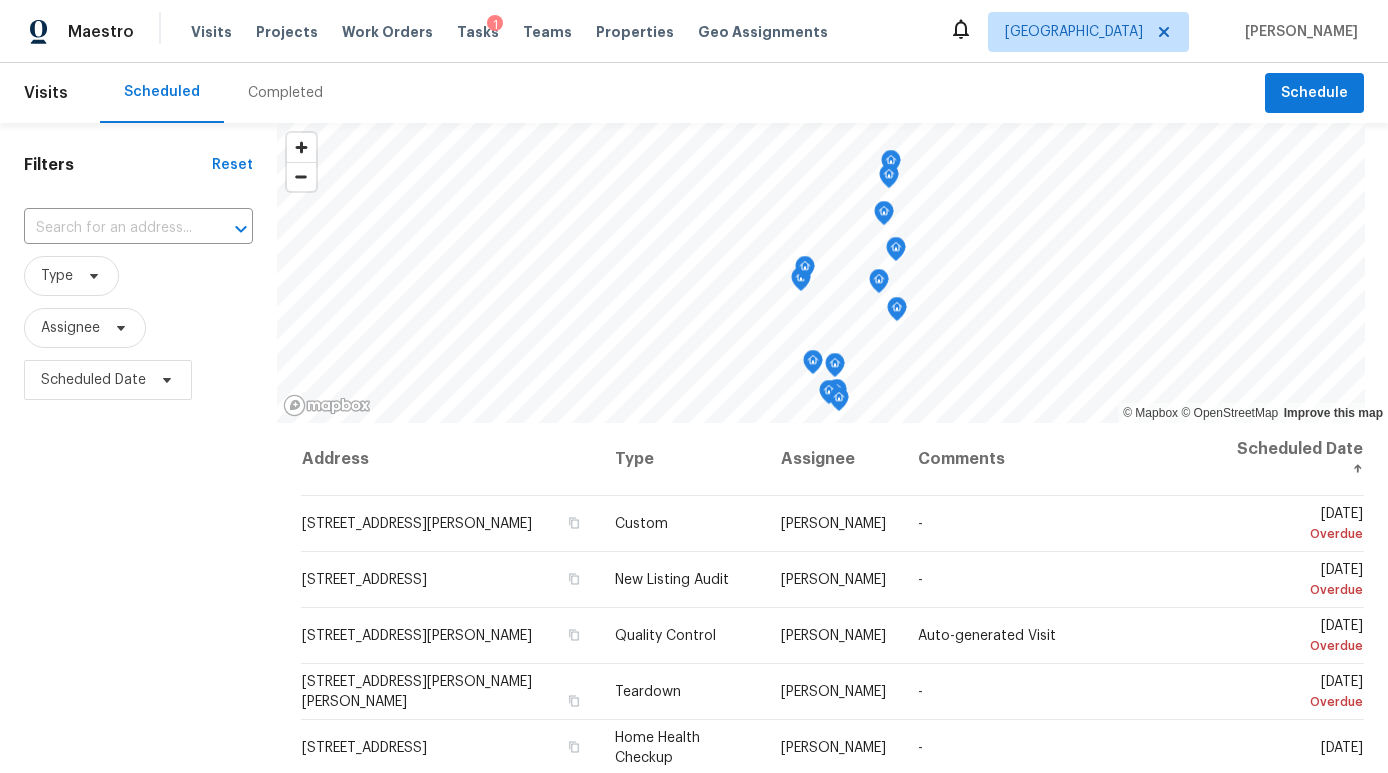 click on "1" at bounding box center (495, 25) 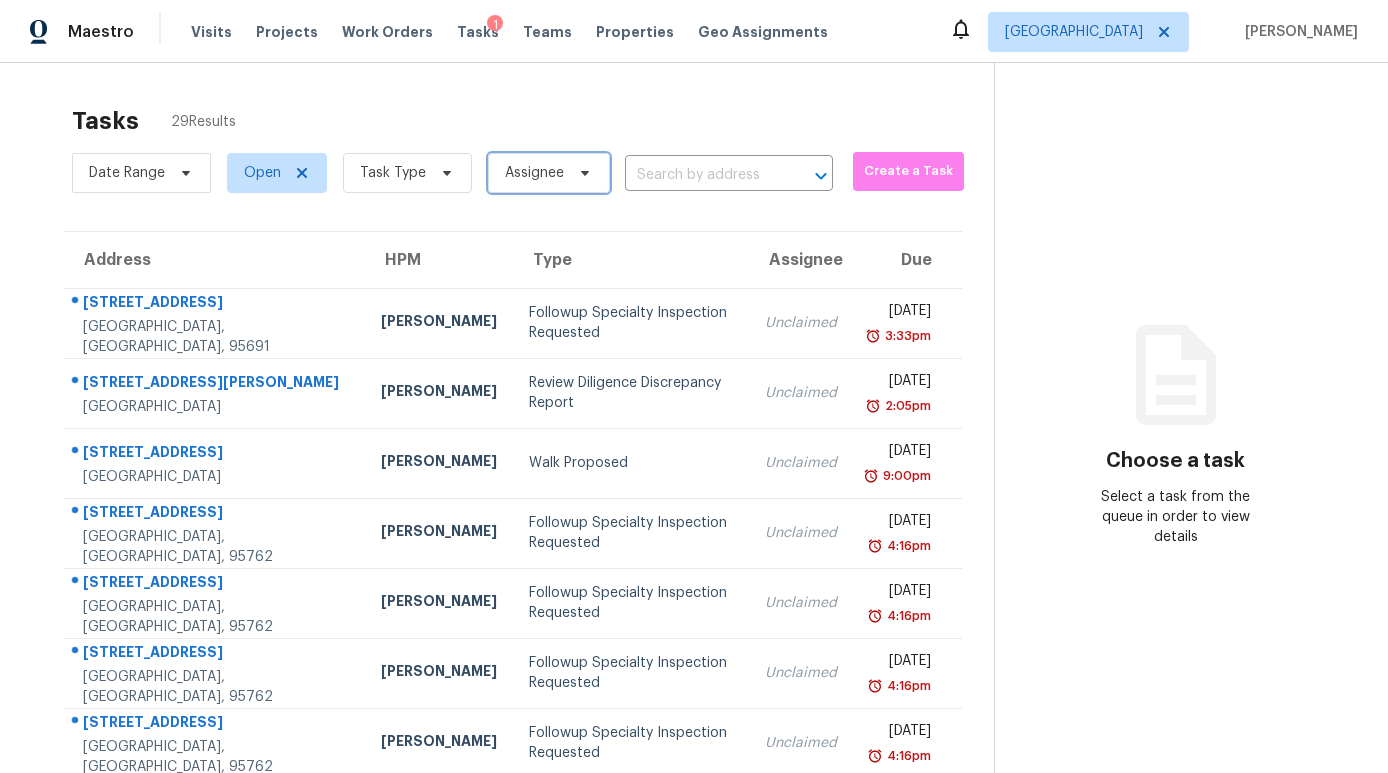 click on "Assignee" at bounding box center (534, 173) 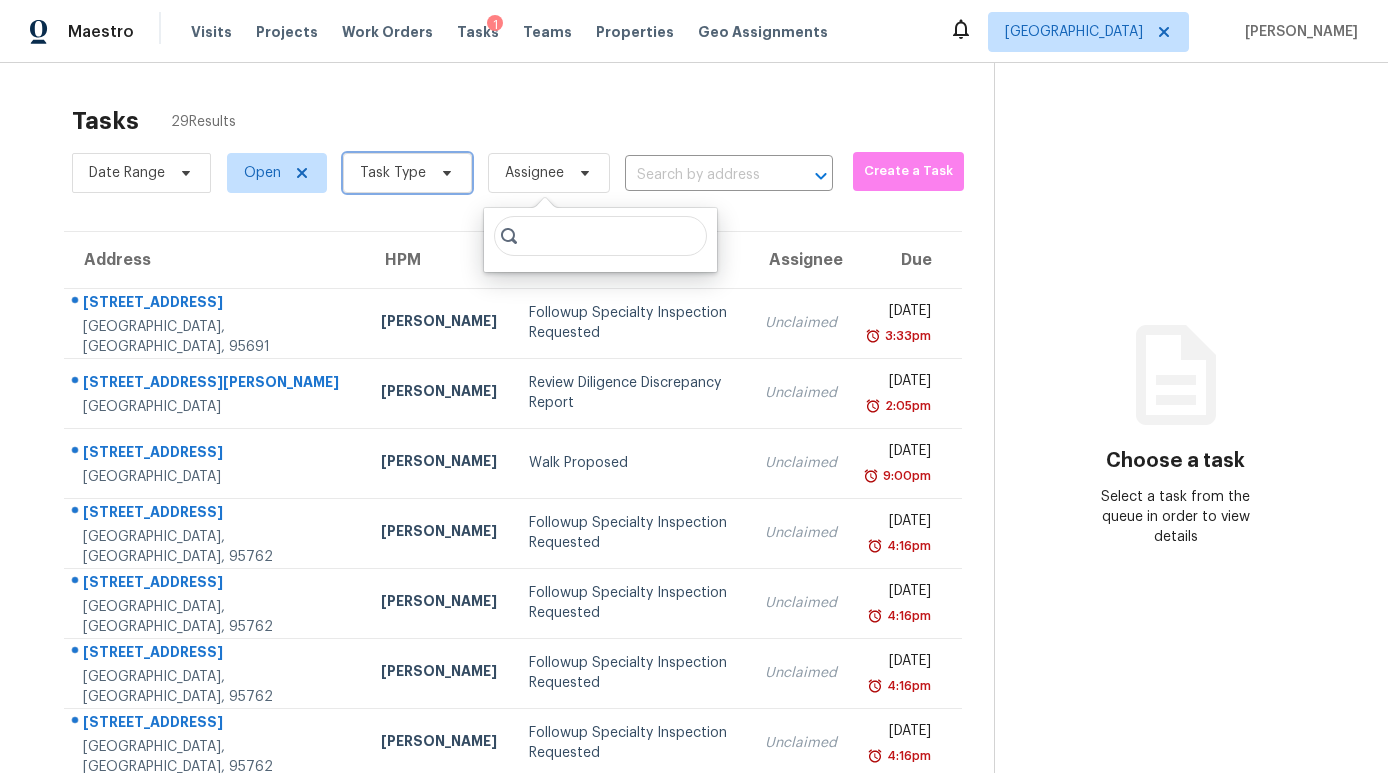 click on "Task Type" at bounding box center [393, 173] 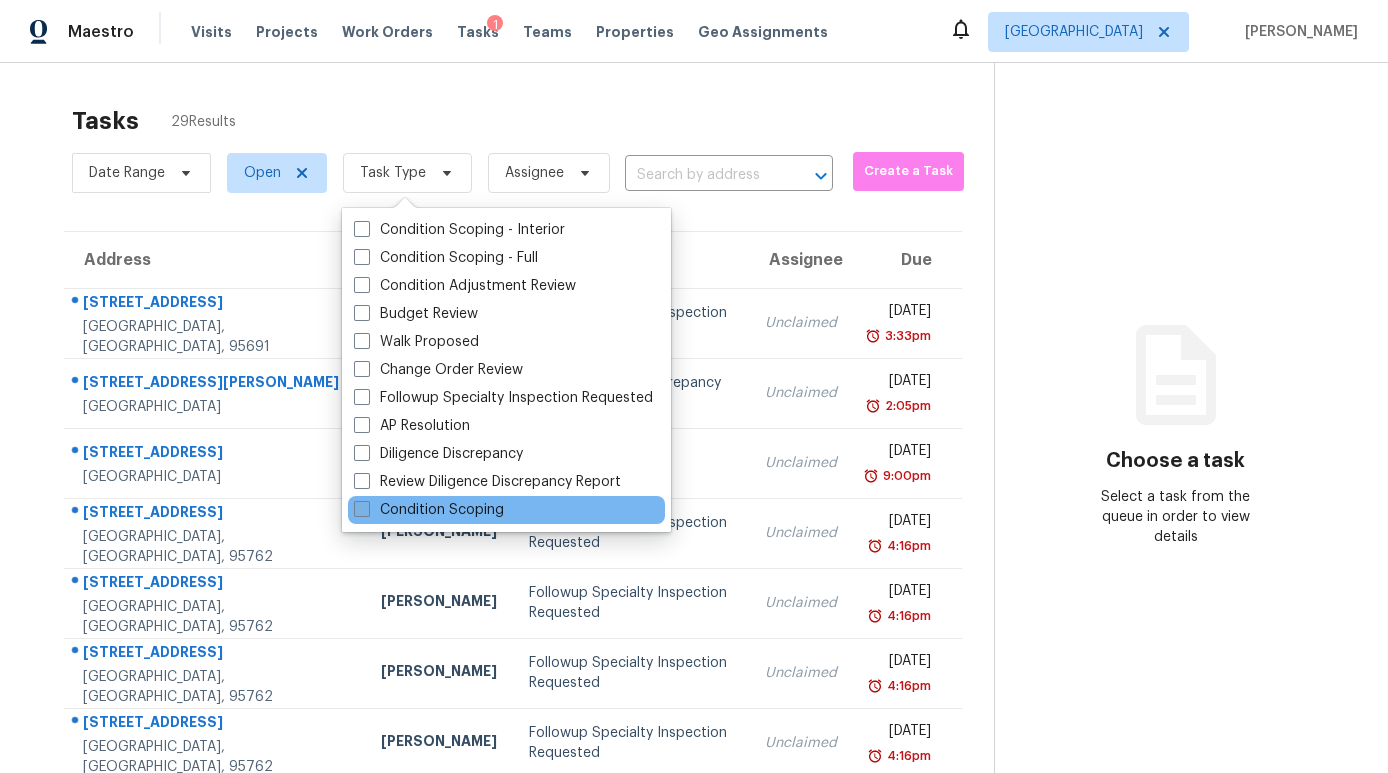 click on "Condition Scoping" at bounding box center [429, 510] 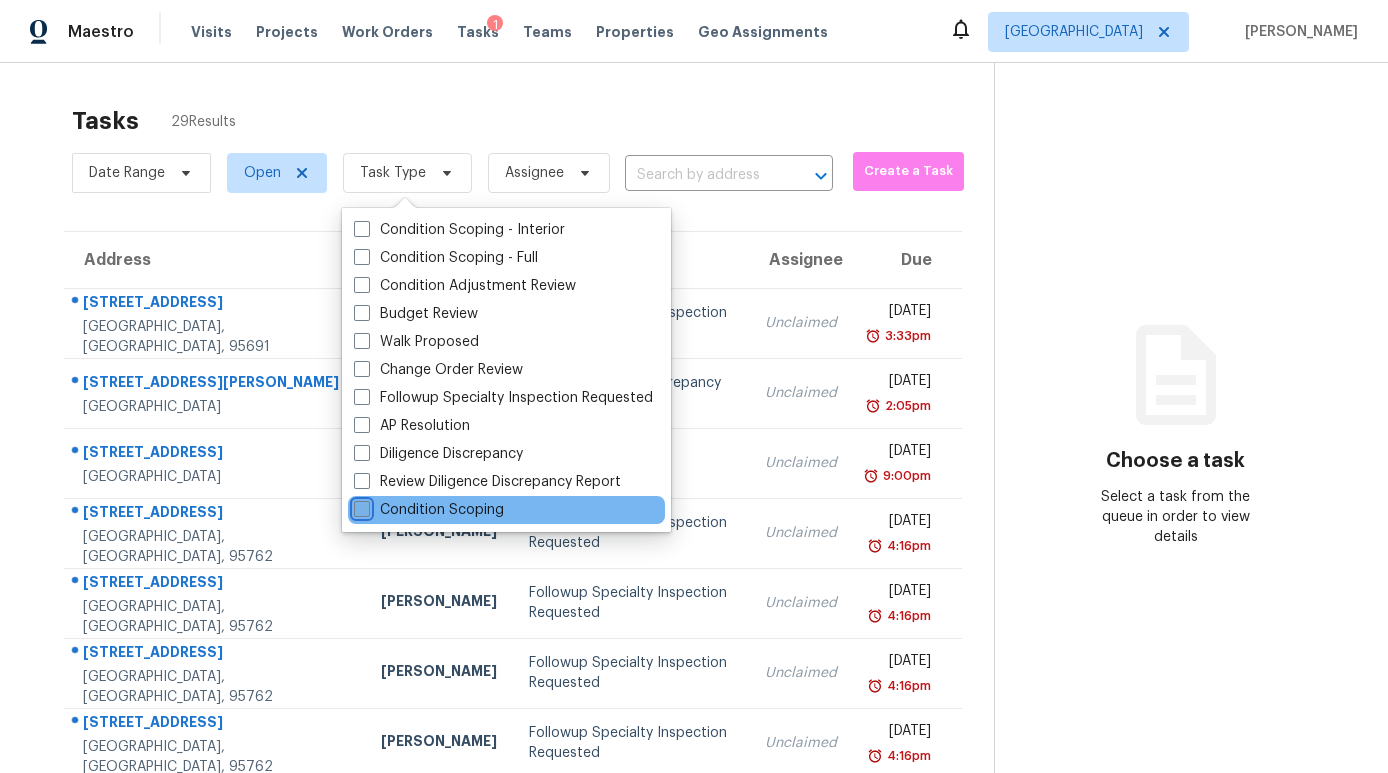click on "Condition Scoping" at bounding box center [360, 506] 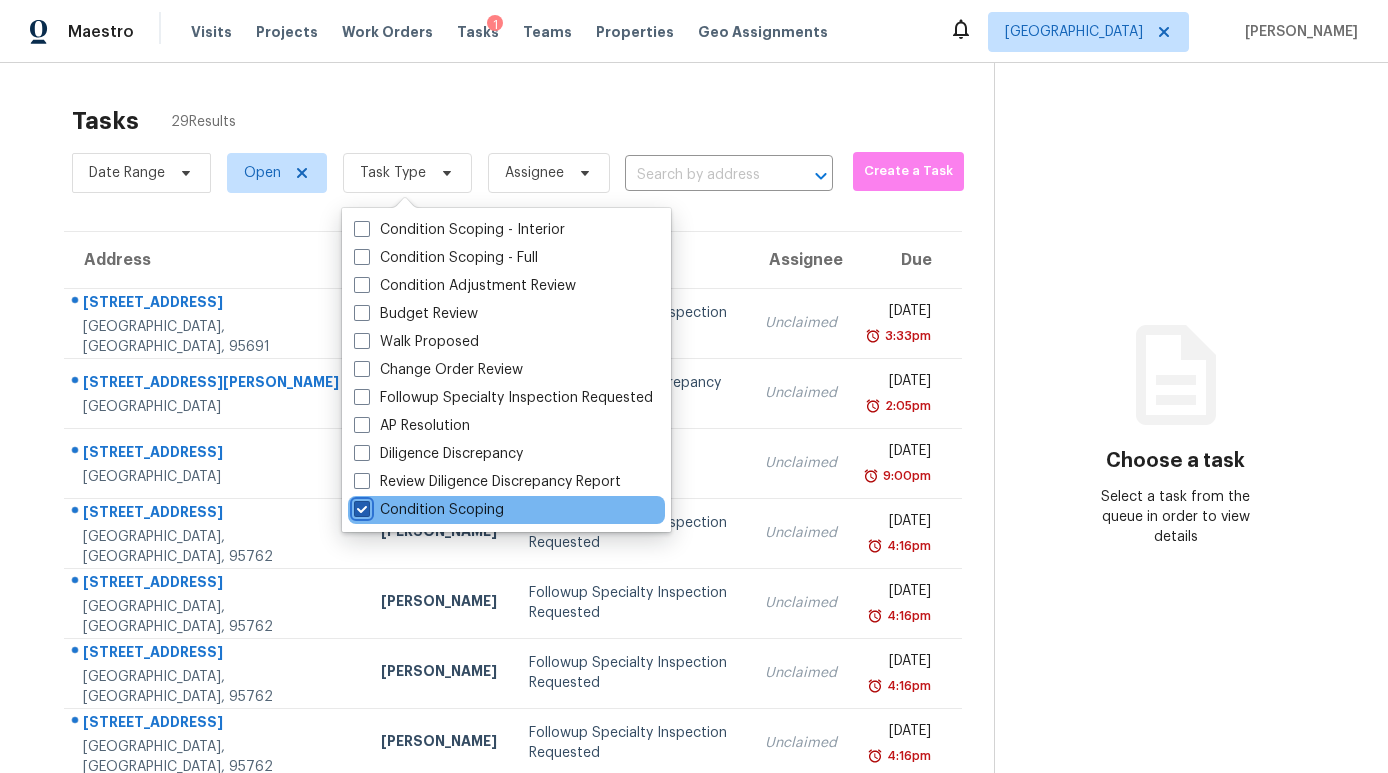 checkbox on "true" 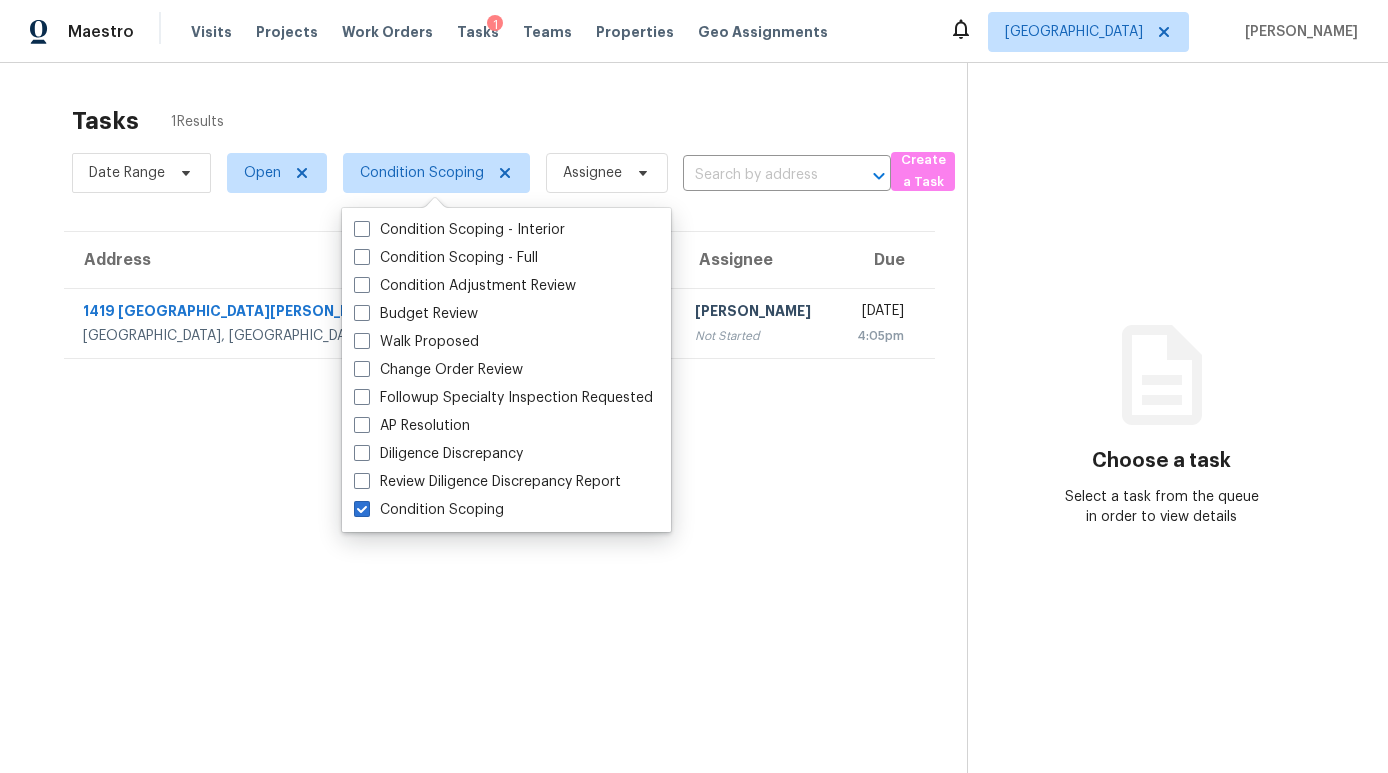 click on "Tasks 1  Results" at bounding box center [519, 121] 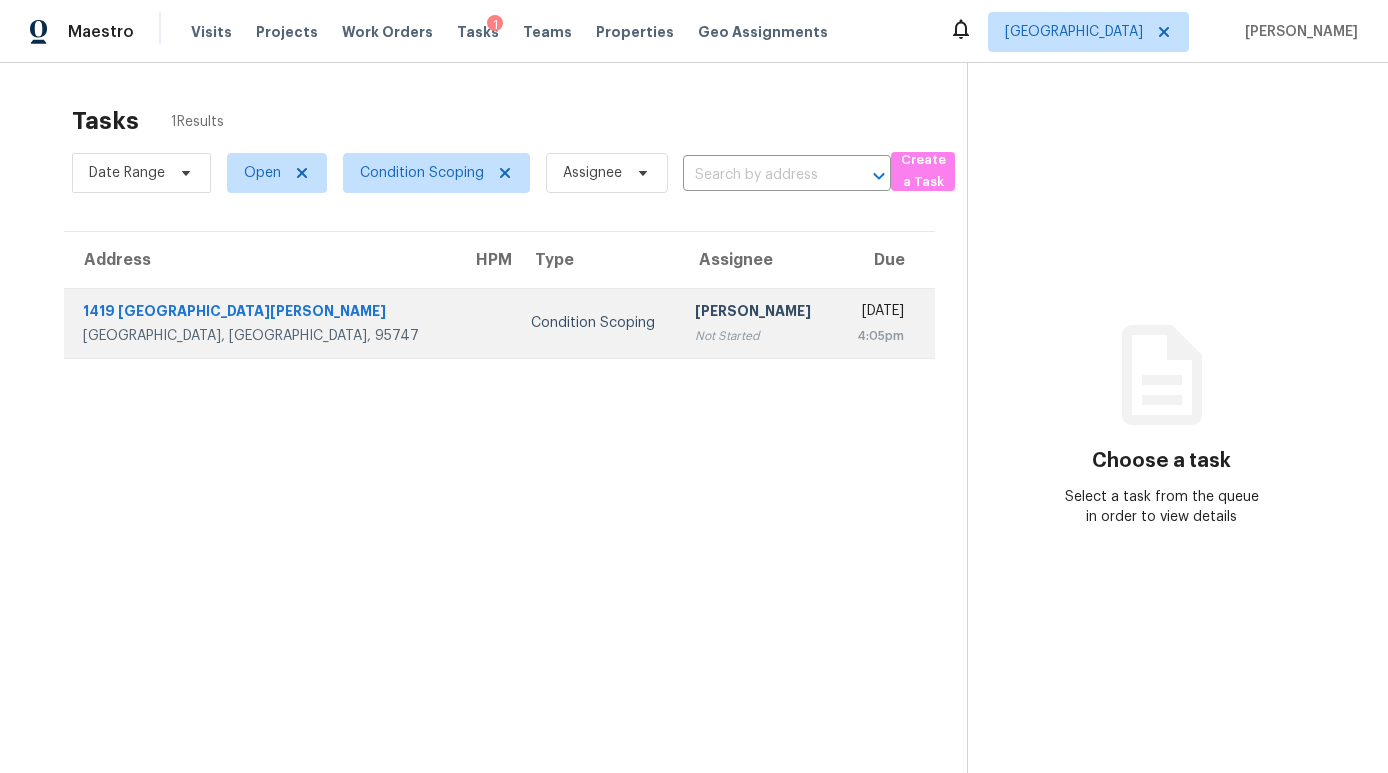 click on "1419 Calle Las Casas   Roseville, CA, 95747" at bounding box center (260, 323) 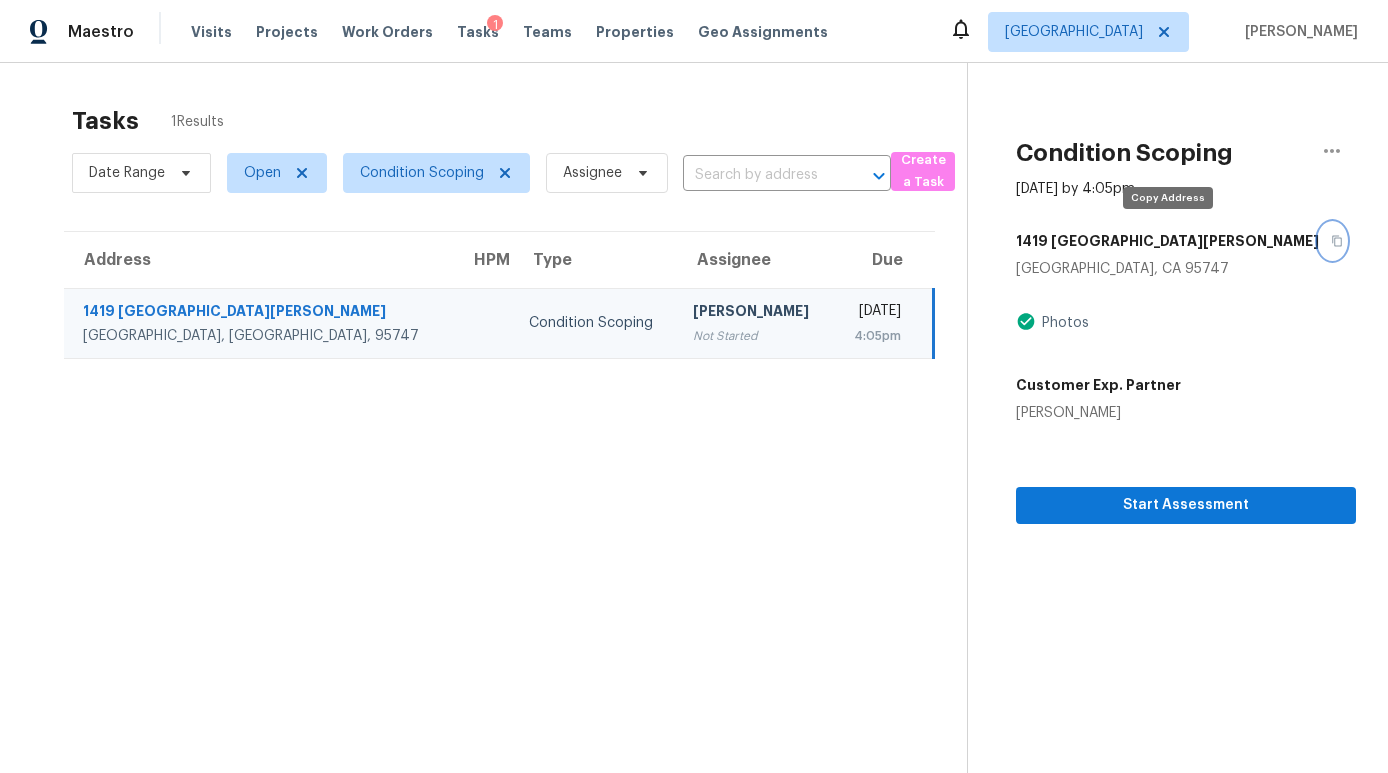 click 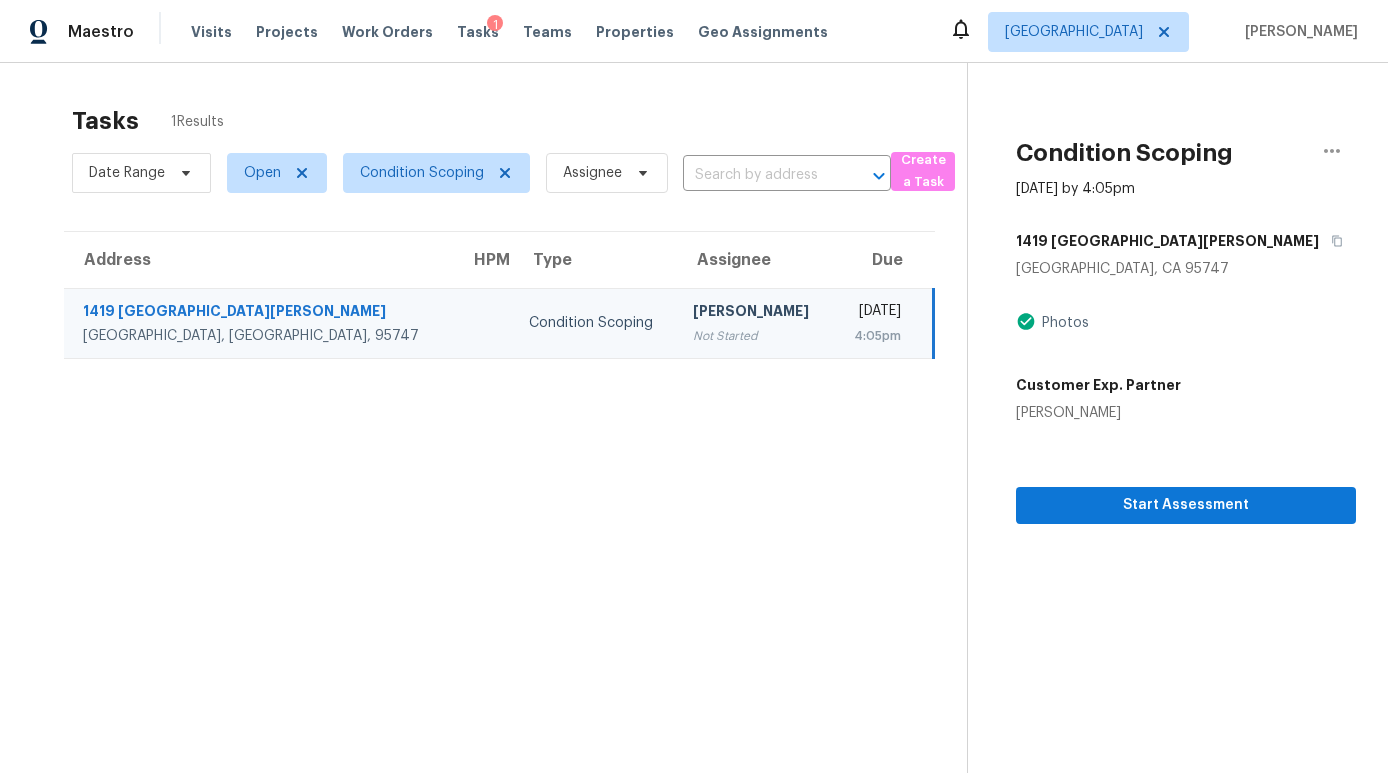 click on "Wed, Jul 16th 2025 4:05pm" at bounding box center [883, 323] 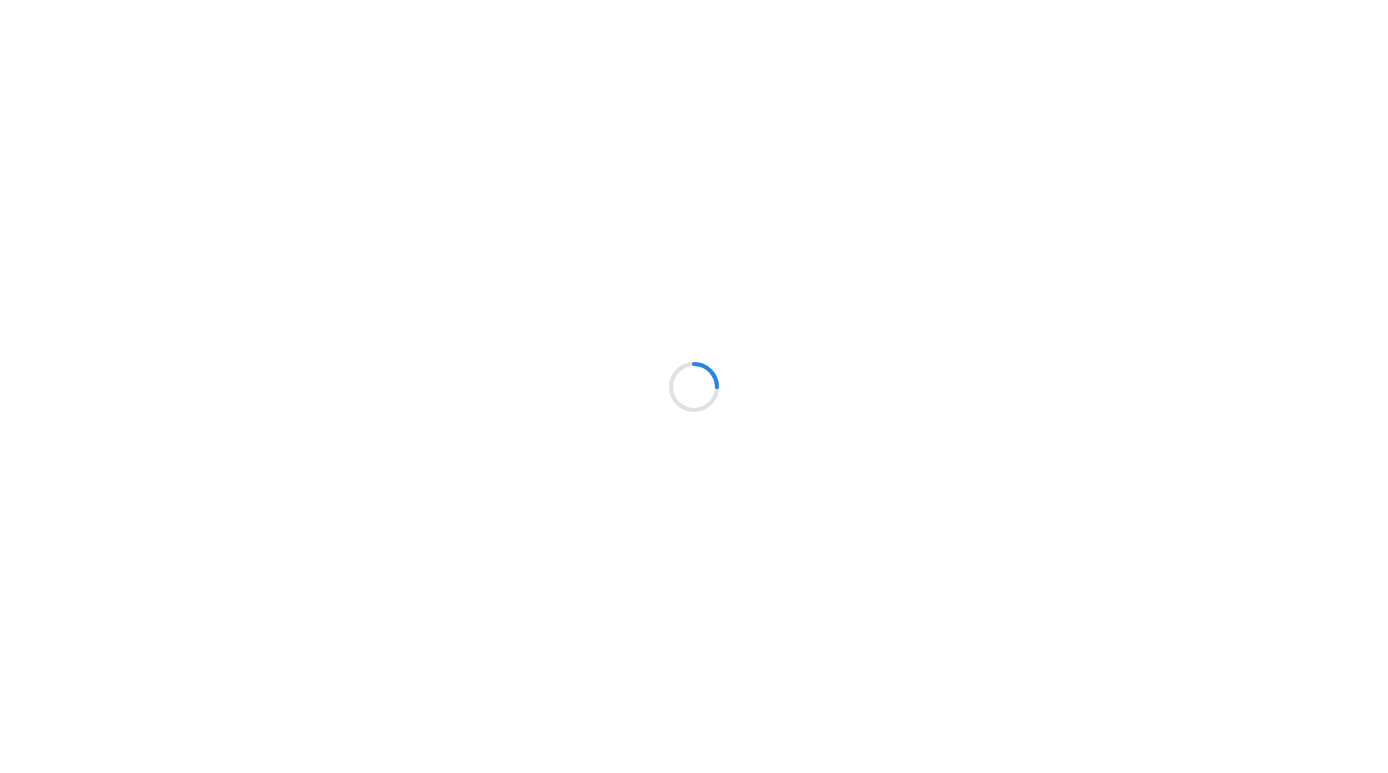 scroll, scrollTop: 0, scrollLeft: 0, axis: both 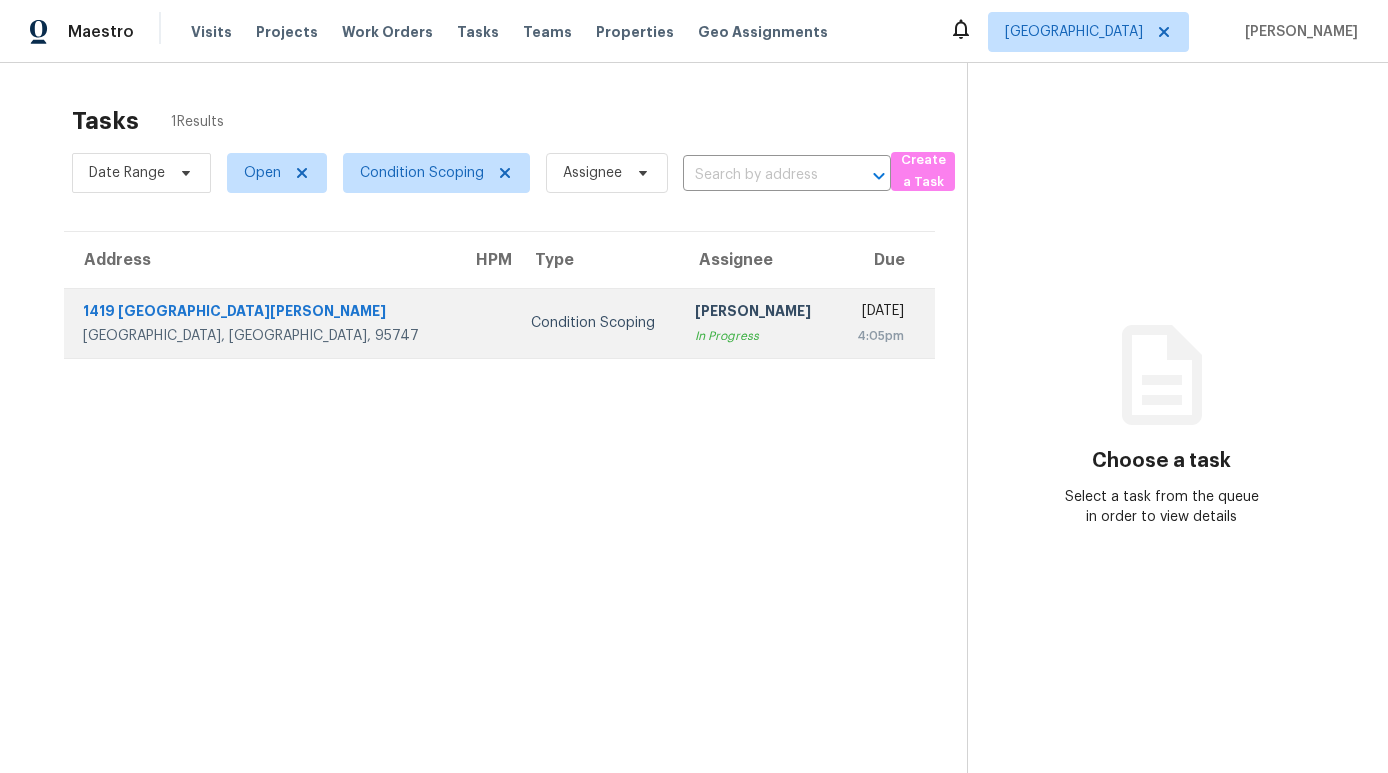 click on "4:05pm" at bounding box center (878, 336) 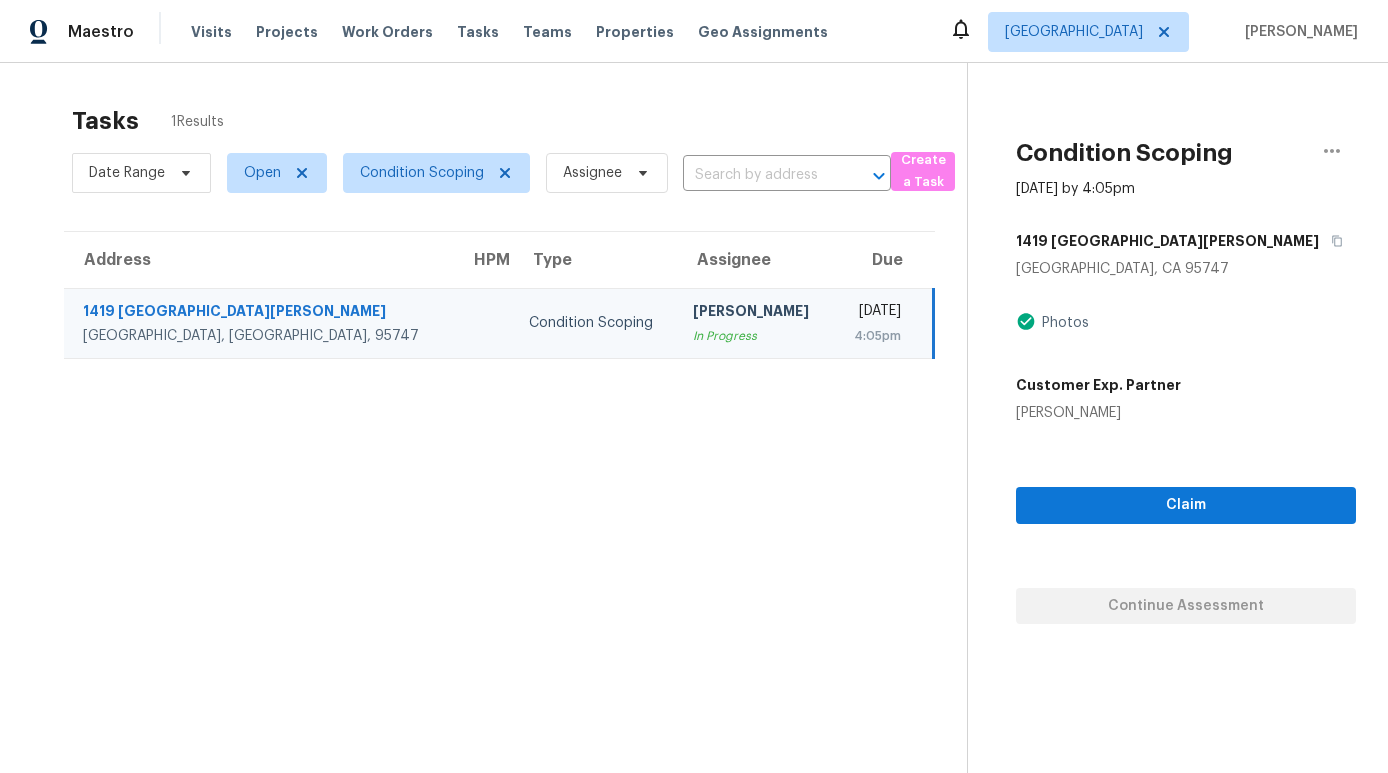 click on "1419 [GEOGRAPHIC_DATA][PERSON_NAME]" at bounding box center [1186, 241] 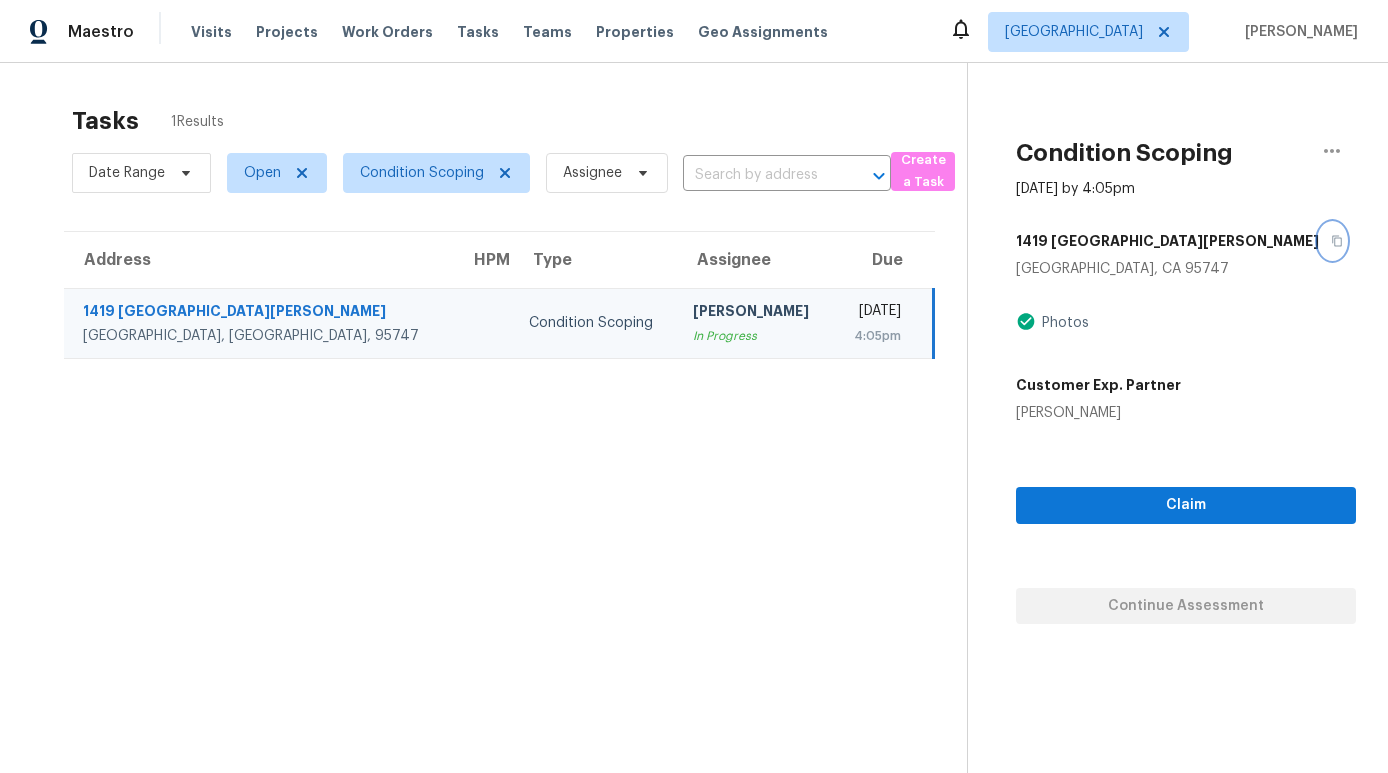 click at bounding box center (1332, 241) 